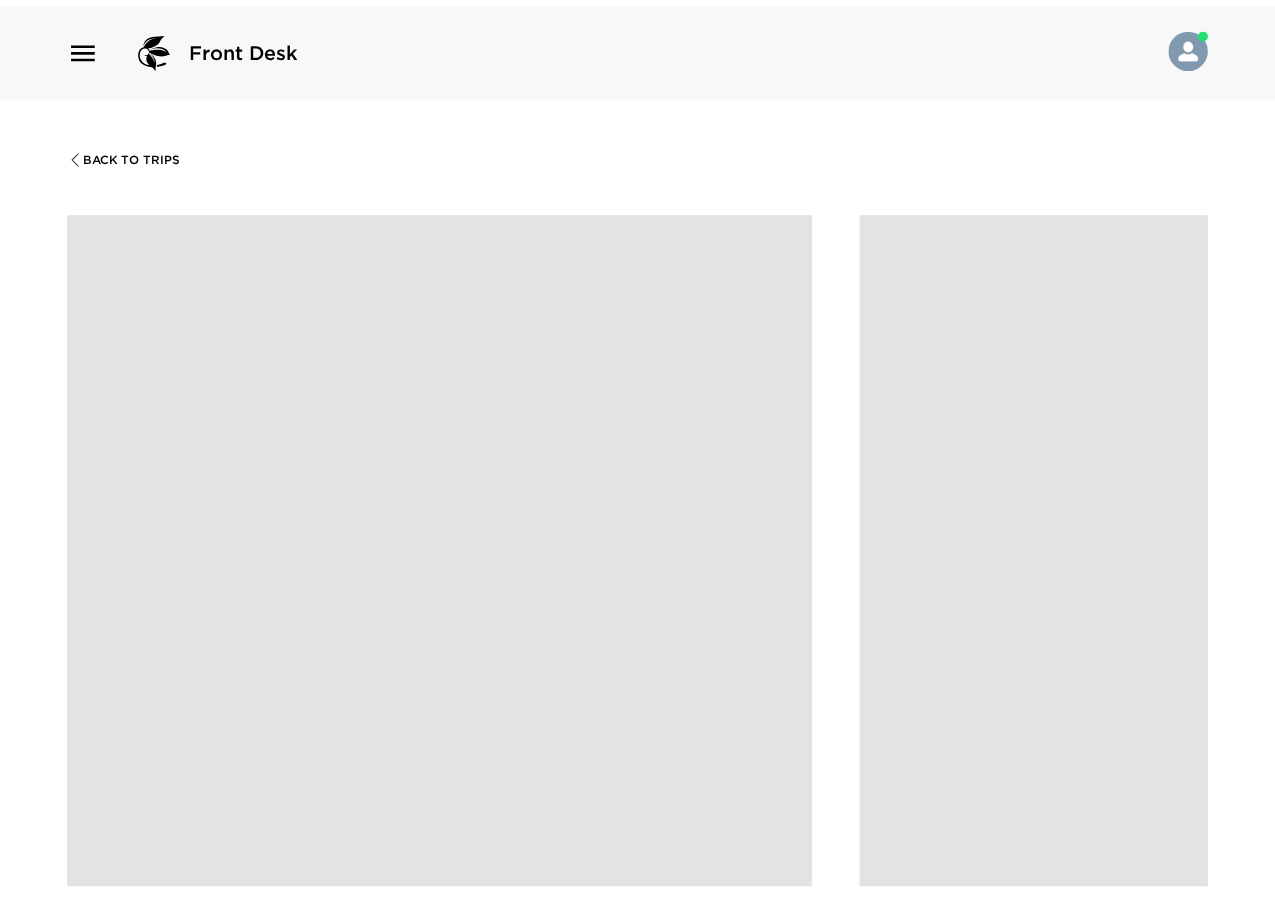scroll, scrollTop: 0, scrollLeft: 0, axis: both 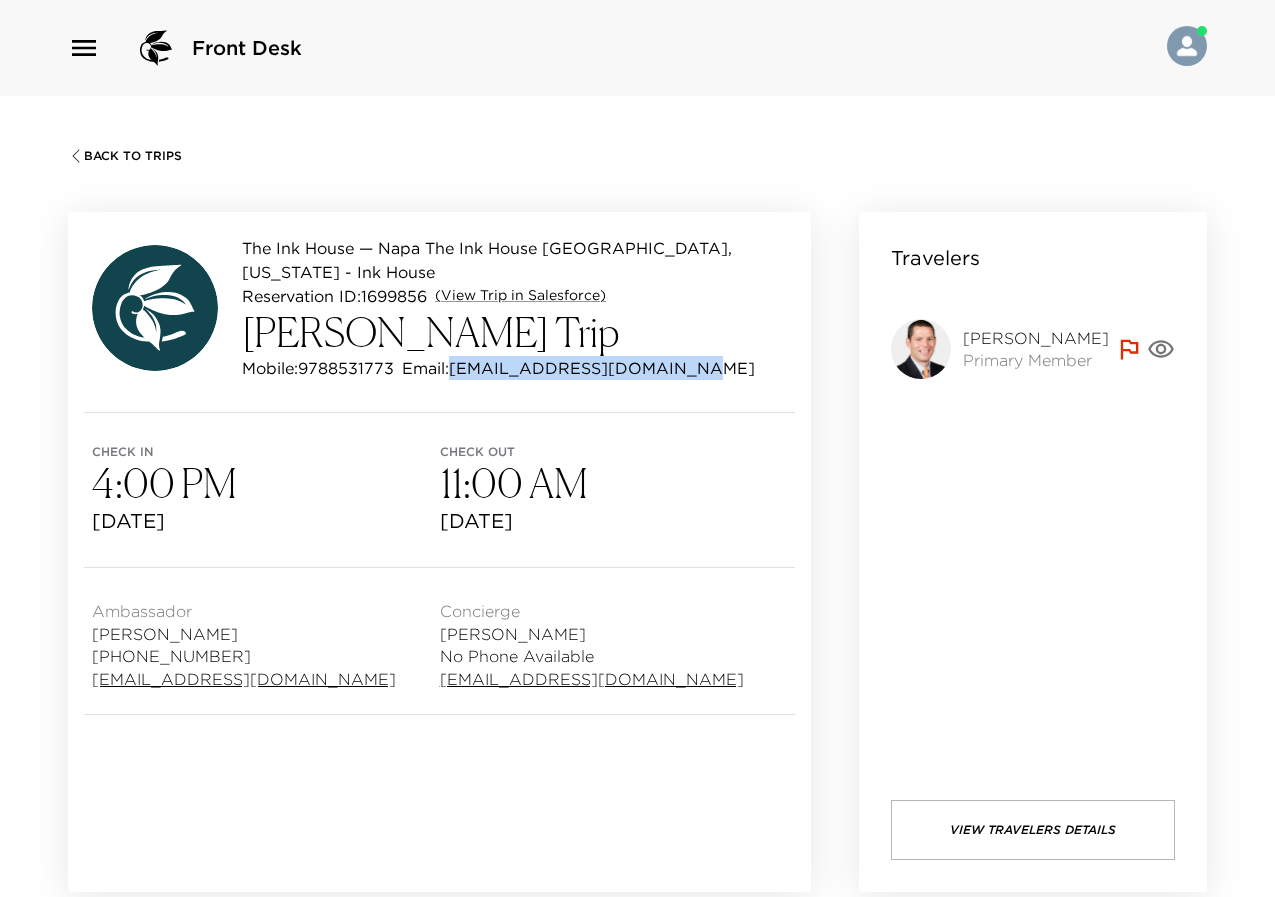drag, startPoint x: 668, startPoint y: 344, endPoint x: 461, endPoint y: 343, distance: 207.00241 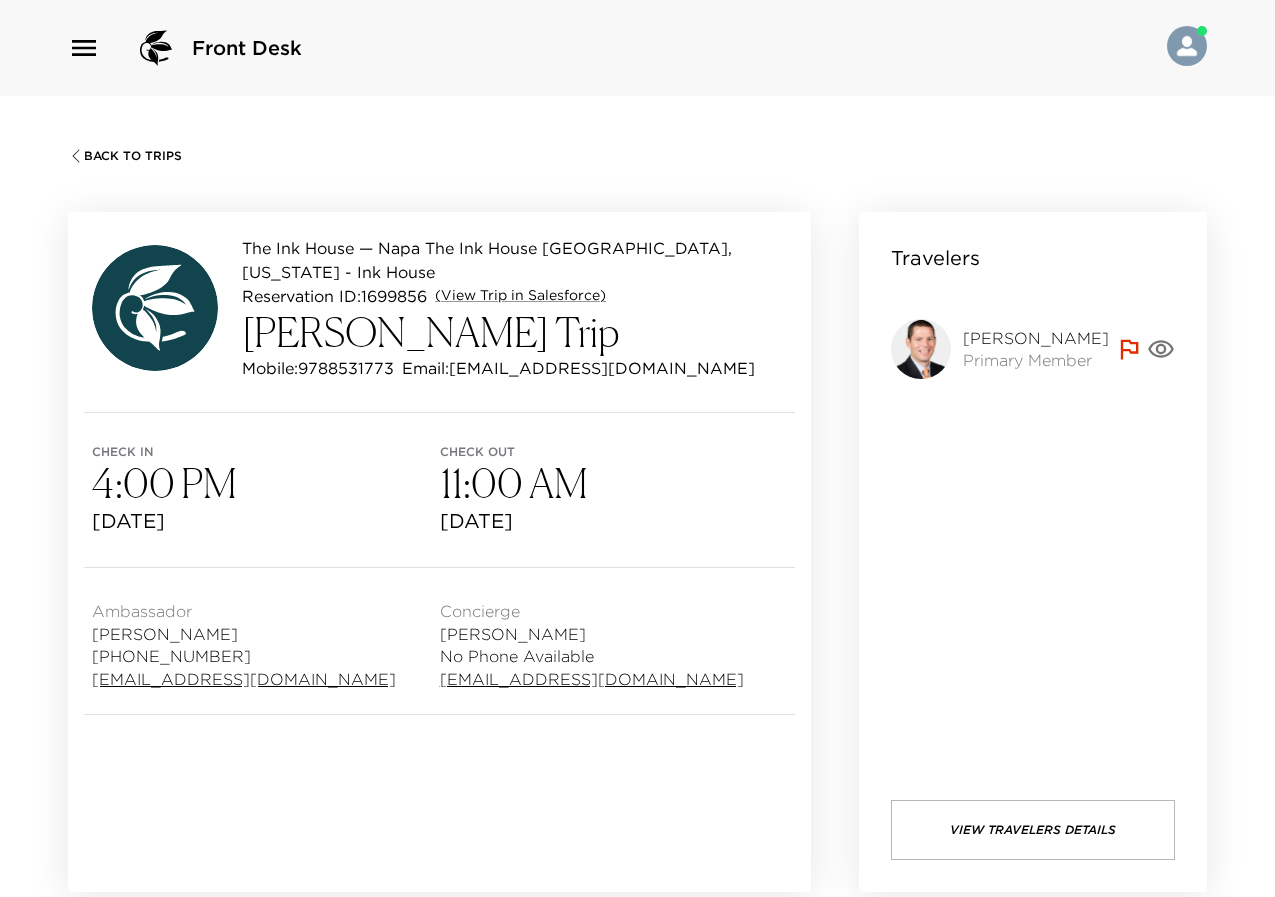 click on "Sat, Aug 2, 2025" at bounding box center [266, 521] 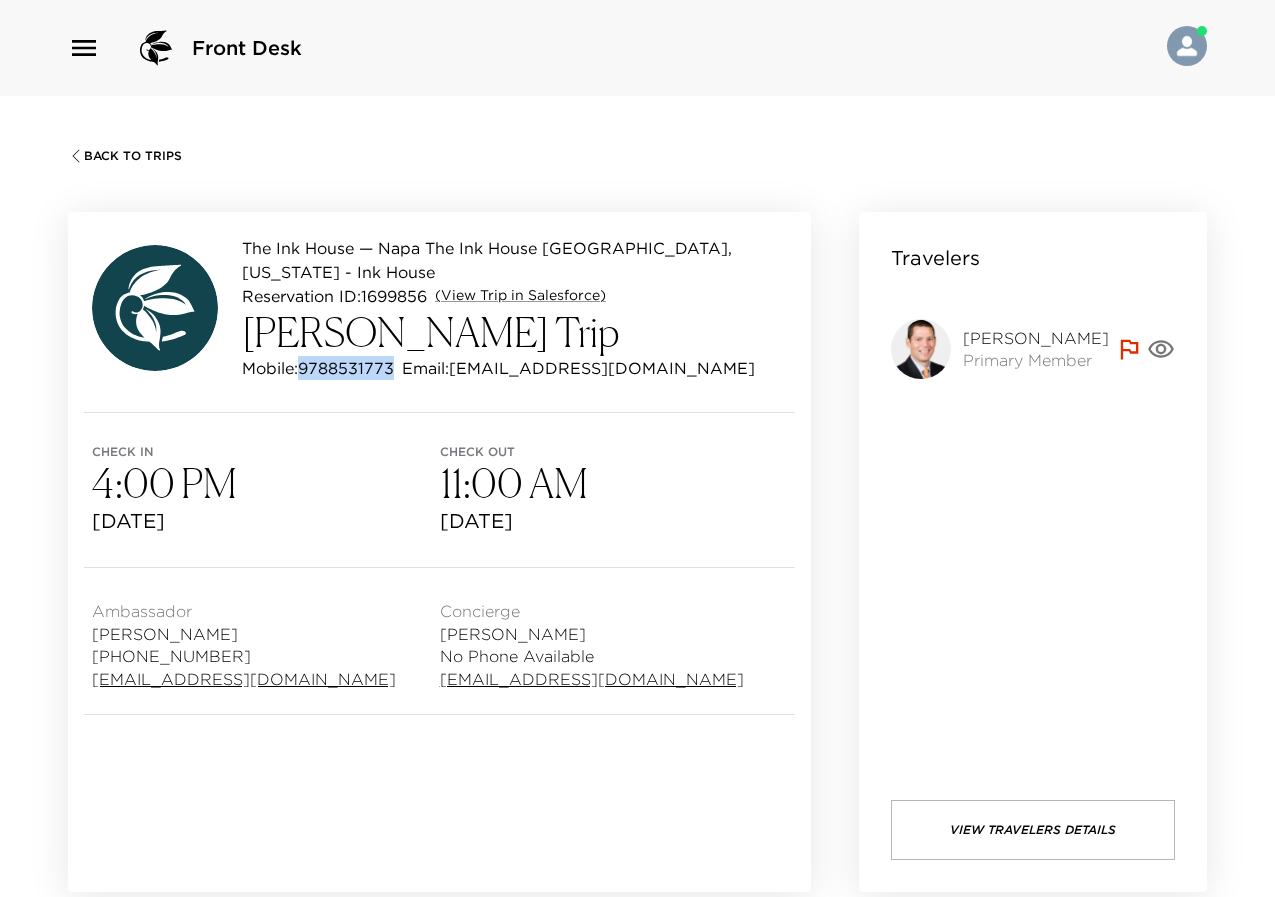 drag, startPoint x: 395, startPoint y: 343, endPoint x: 304, endPoint y: 348, distance: 91.13726 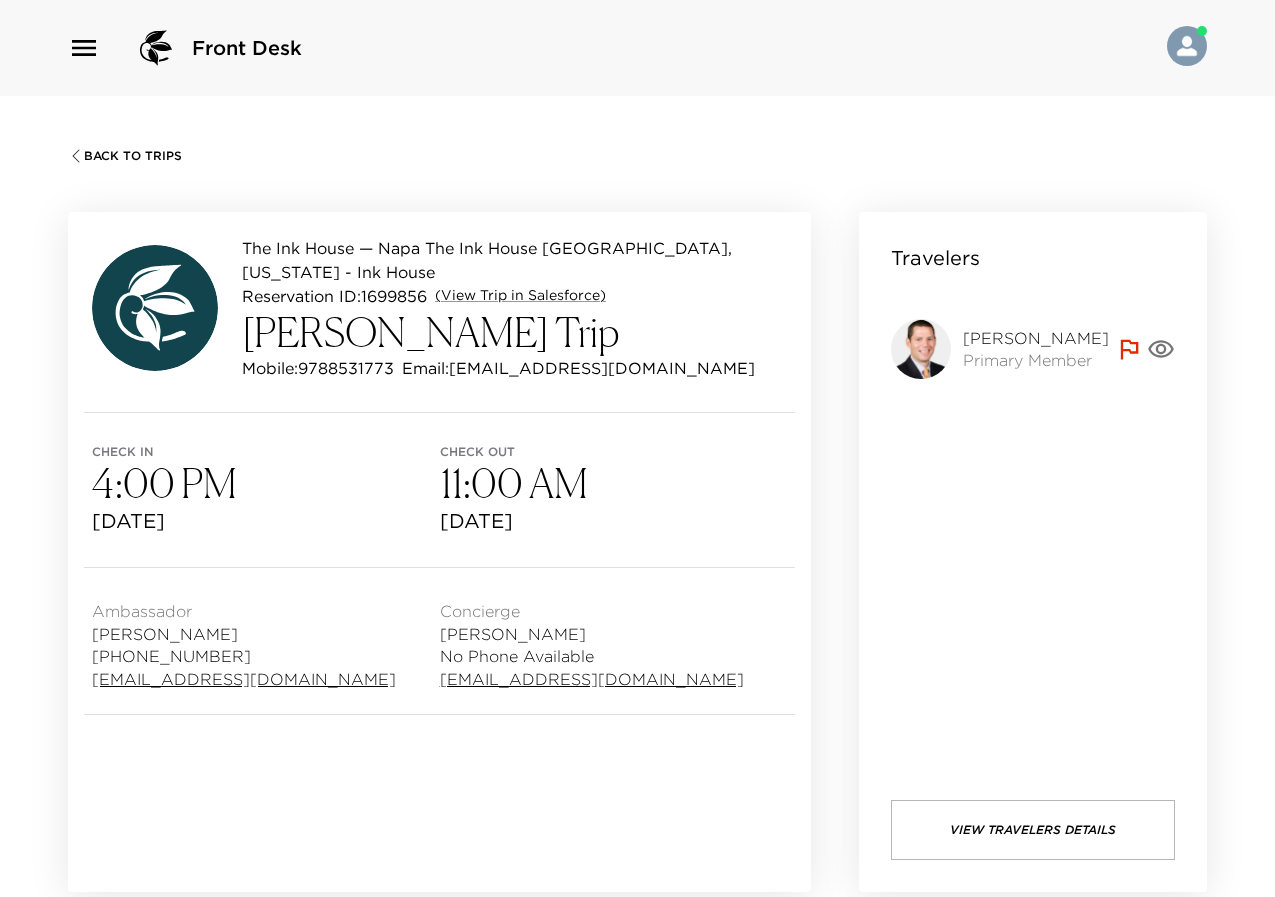 drag, startPoint x: 321, startPoint y: 346, endPoint x: 267, endPoint y: 387, distance: 67.80118 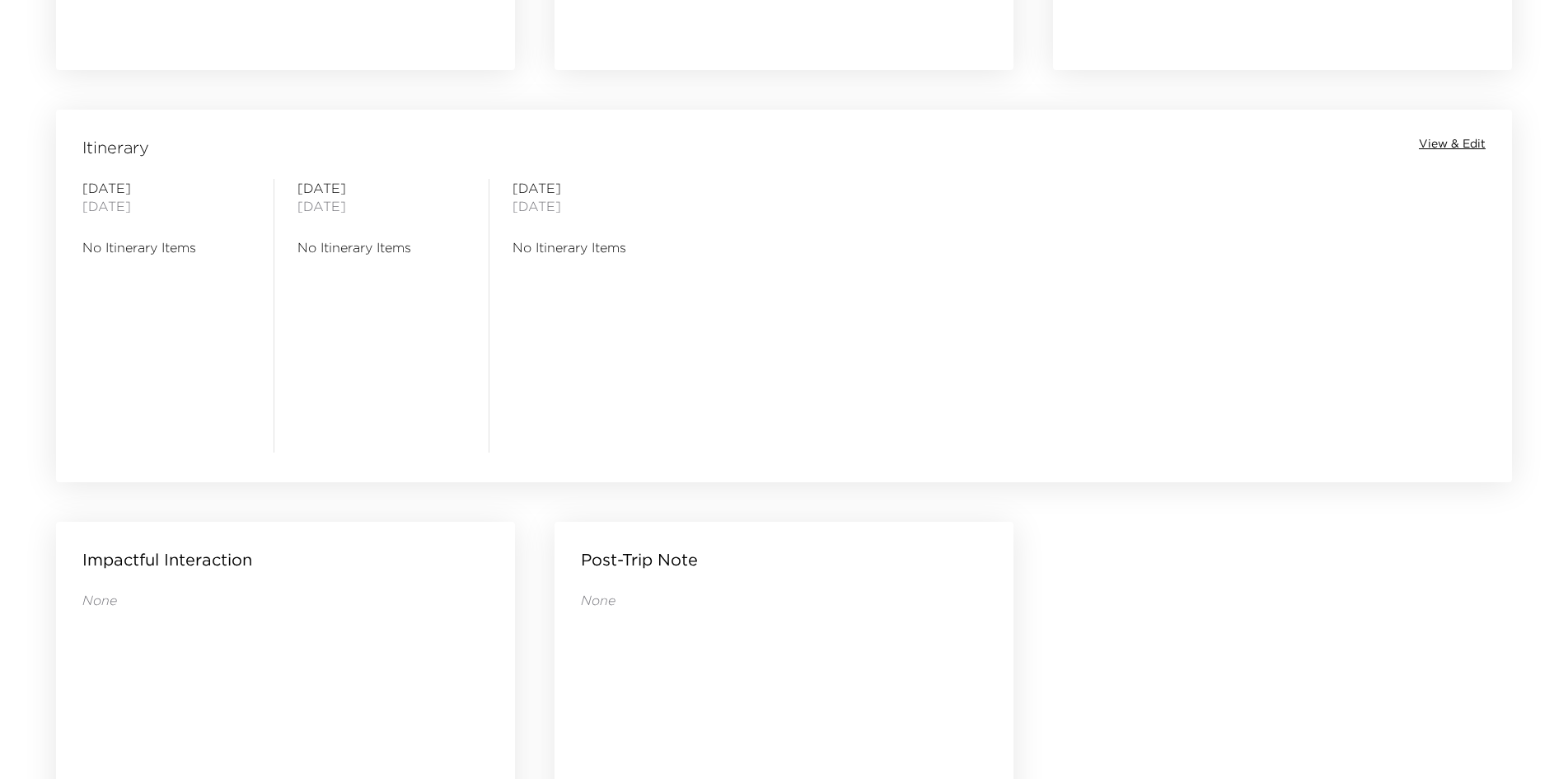 scroll, scrollTop: 1237, scrollLeft: 0, axis: vertical 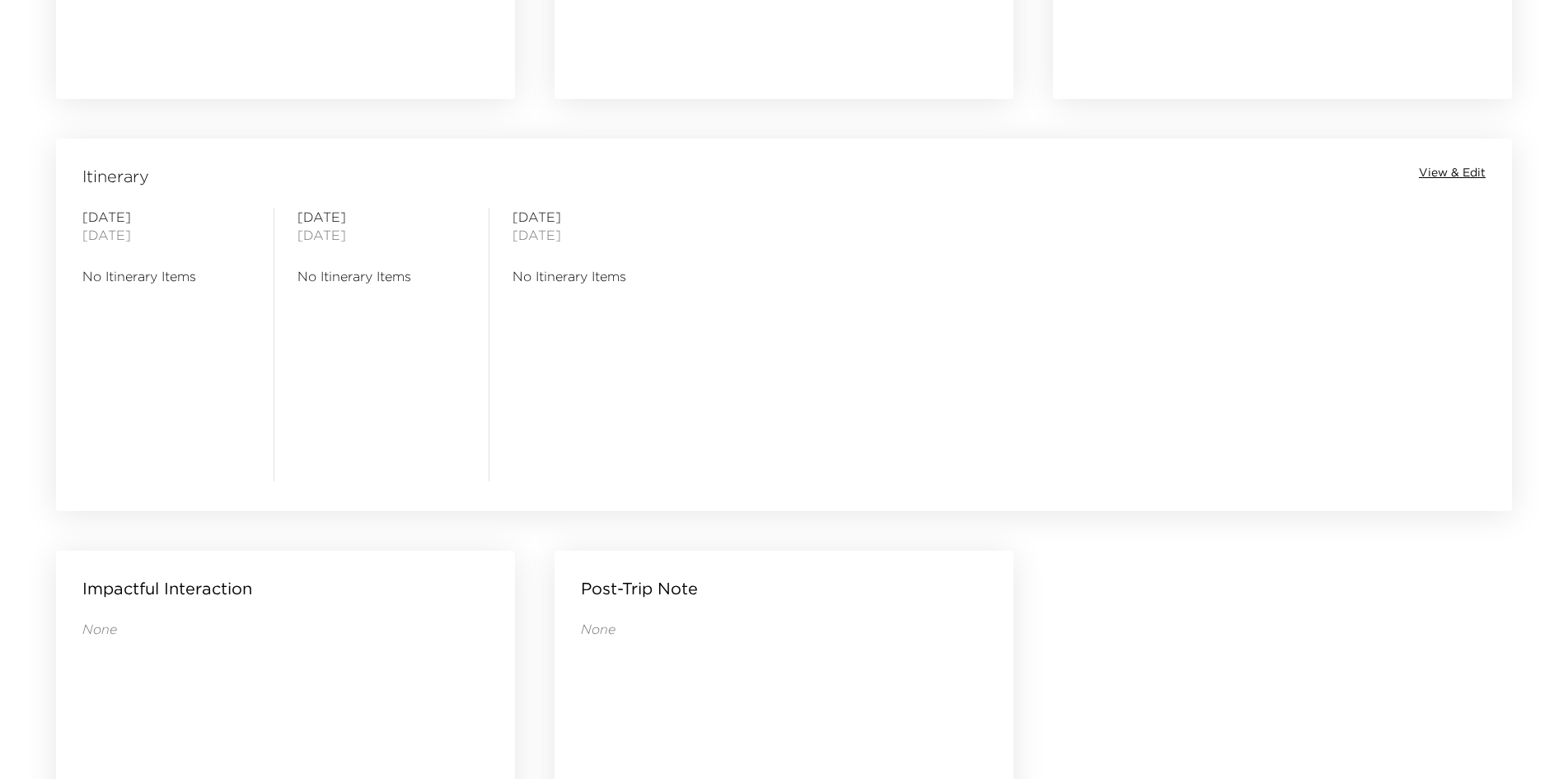 click on "View & Edit" at bounding box center [1452, 173] 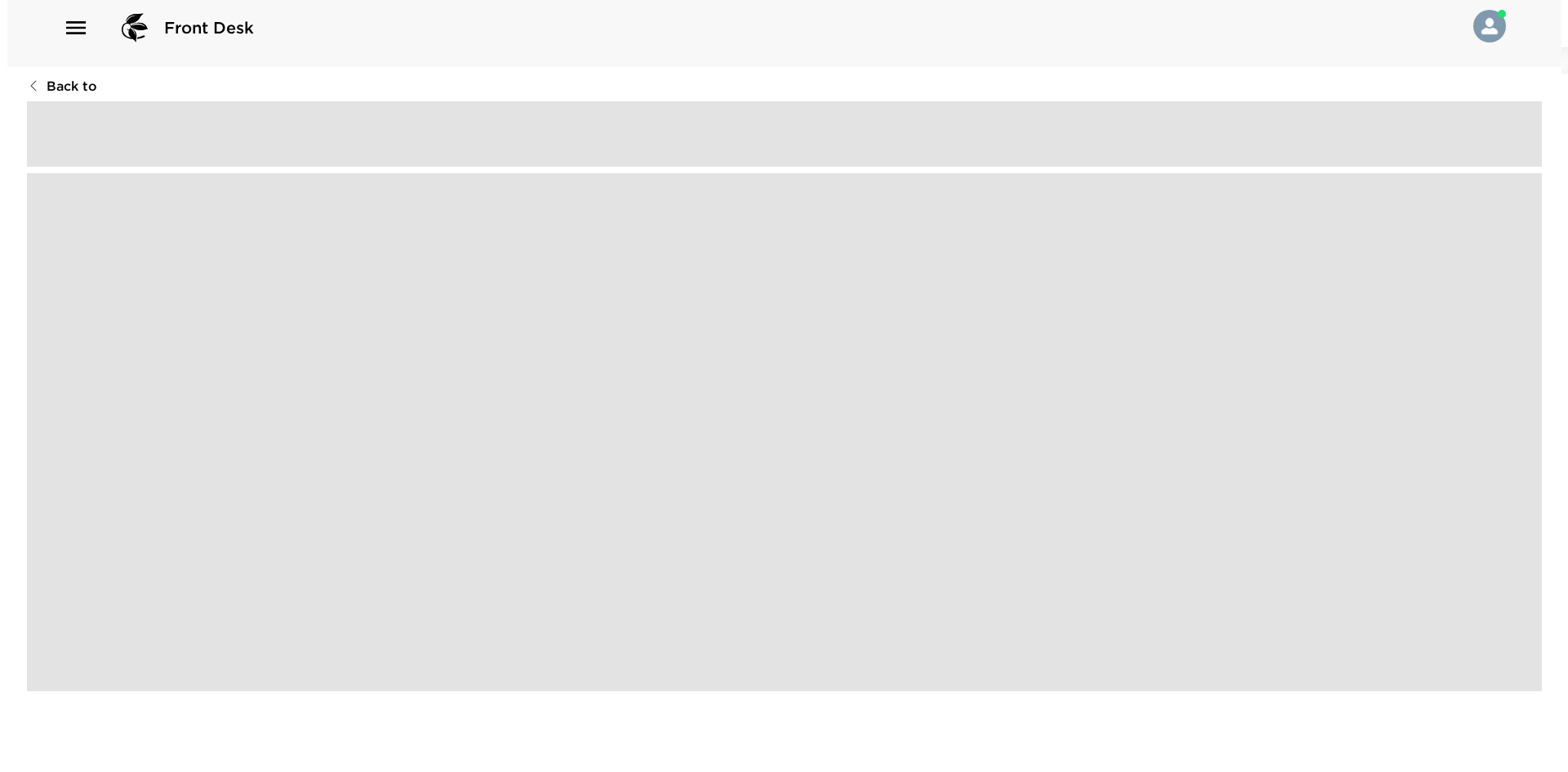 scroll, scrollTop: 0, scrollLeft: 0, axis: both 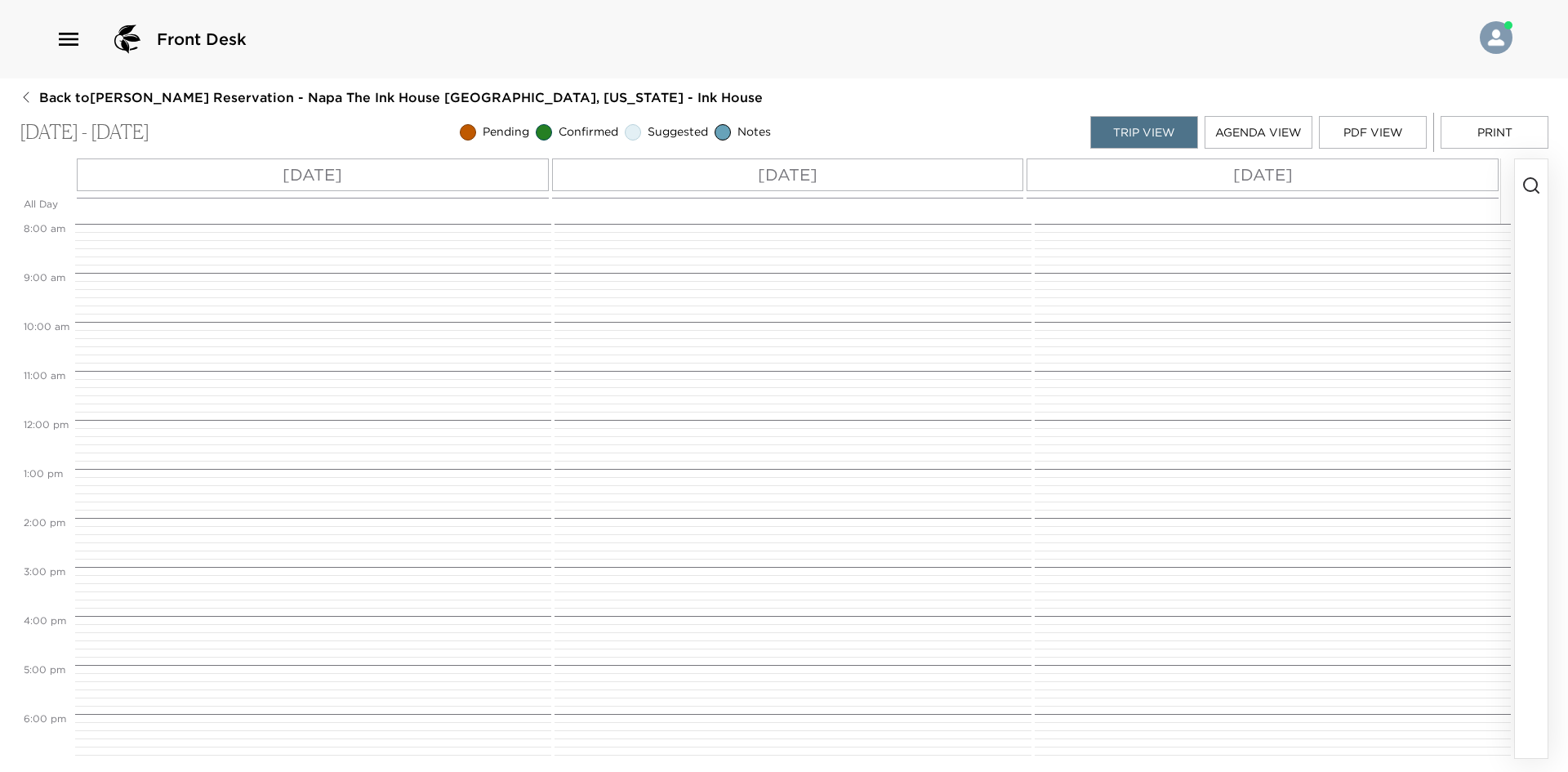 click 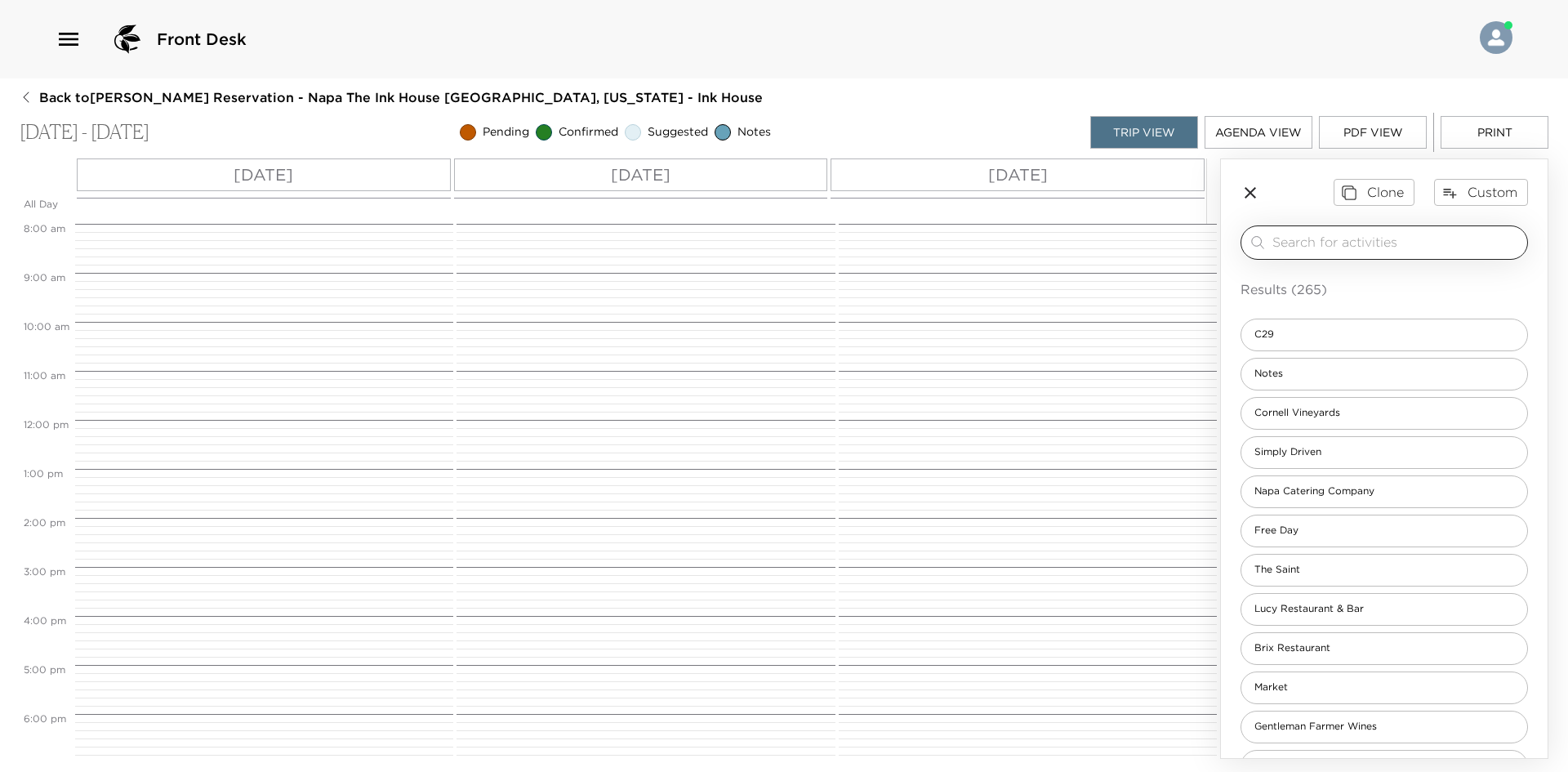 click at bounding box center [1396, 242] 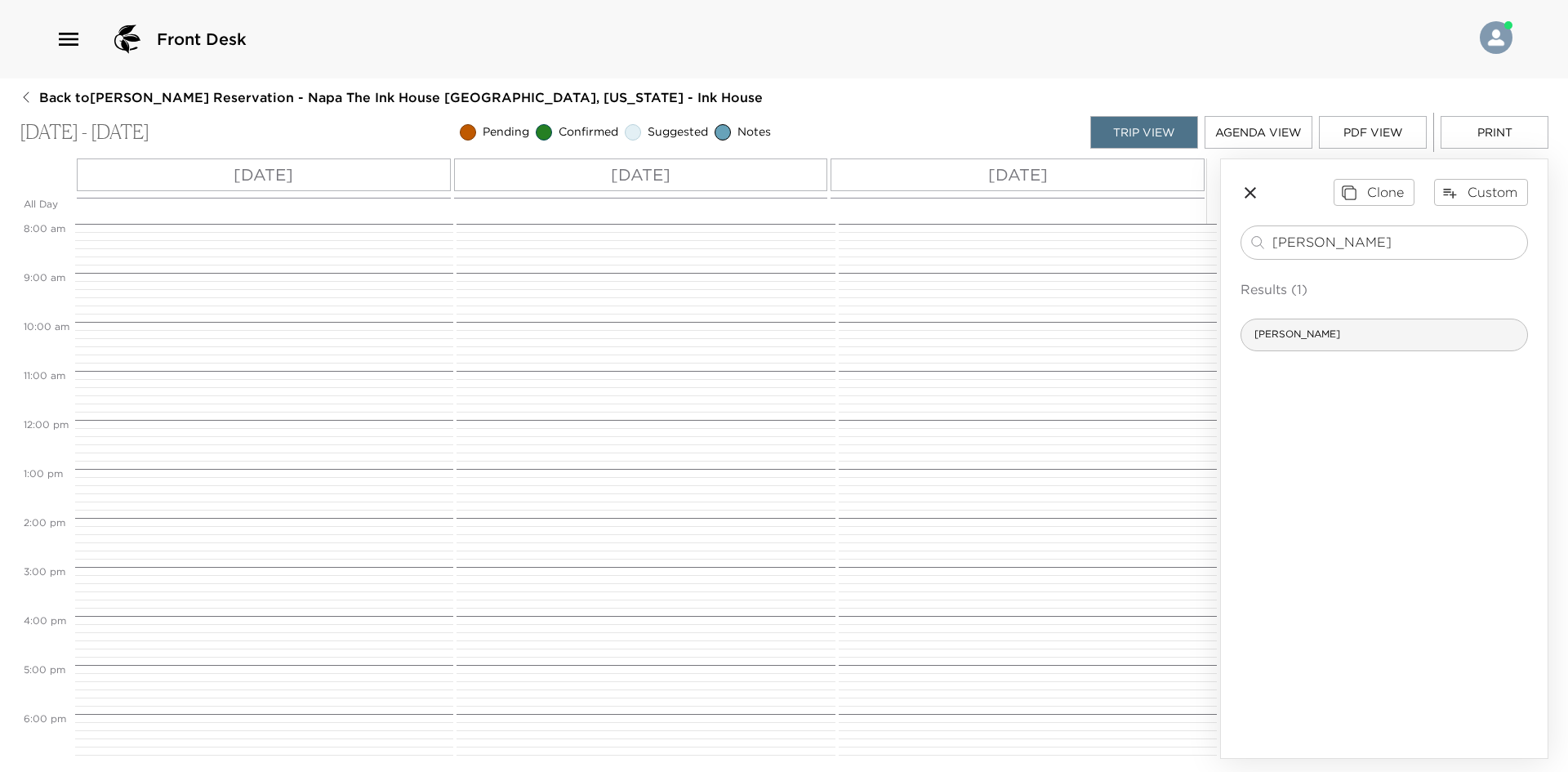 type on "Tam" 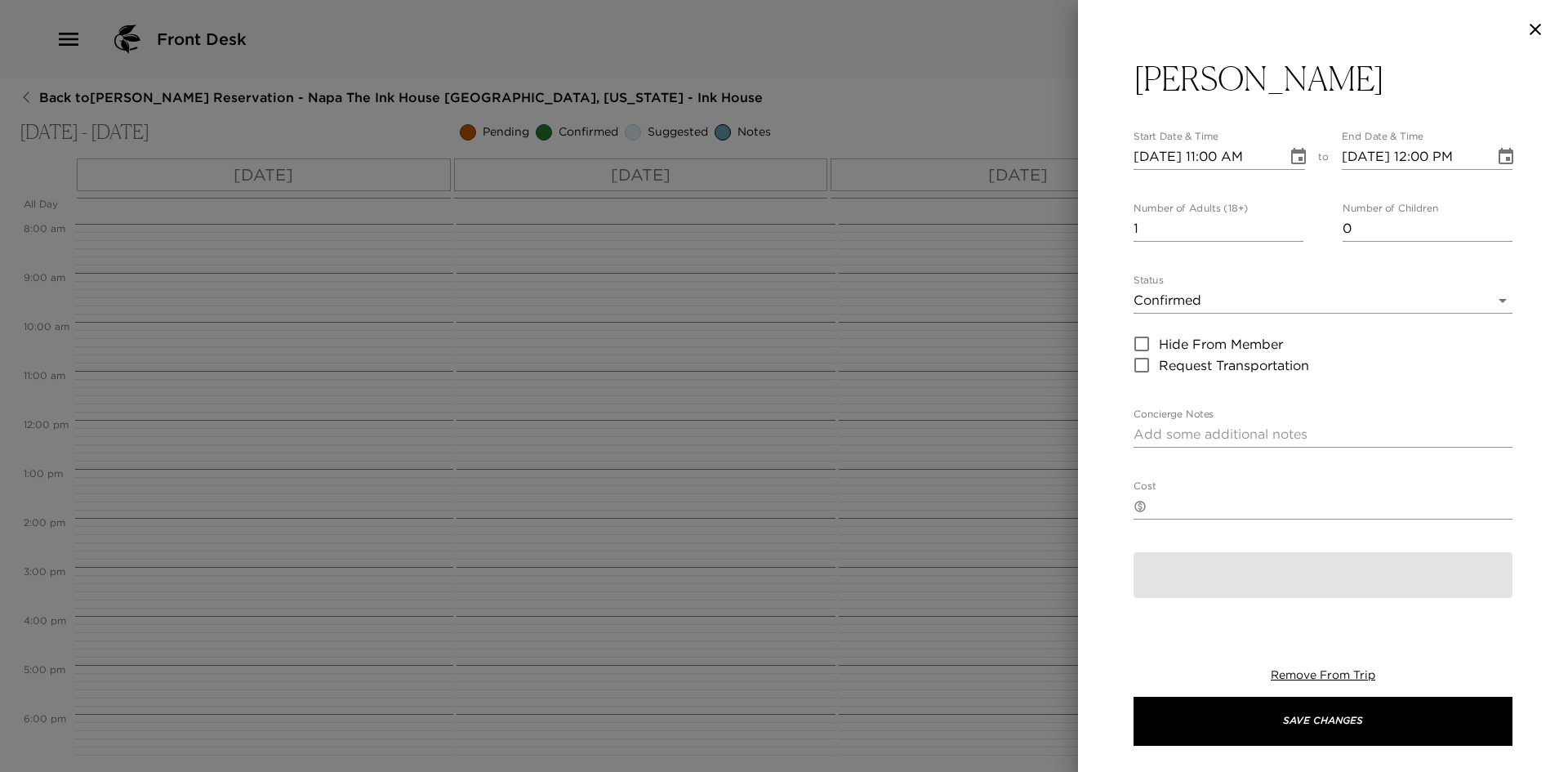 type on "Your tasting is confirmed.
Located in beautiful Napa Valley, California Tamber Bey has been “making fine wine since 1999”. At Tamber Bey, they are not just wine-makers, they are also equestrian enthusiasts! Their 22-acre horse farm, is complete with 17 pastures and paddocks, and is home to an assortment of rescues, retirees, and performance horses, including endurance horses polo ponies, and miniature horses.
As an Exclusive Resorts member, you can enjoy a variety of Exclusive benefits at Tamber Bey, including:
- Early access to new, limited, and library wine releases.
- A complementary Signature Collection or elevated tasting experience for up to 6 guests, with no limit on number of visits per year.
- 20% off all wine purchases, honored in-person at the winery and online using custom discount code.
- Complementary ground shipping on purchases of 12 bottles or more." 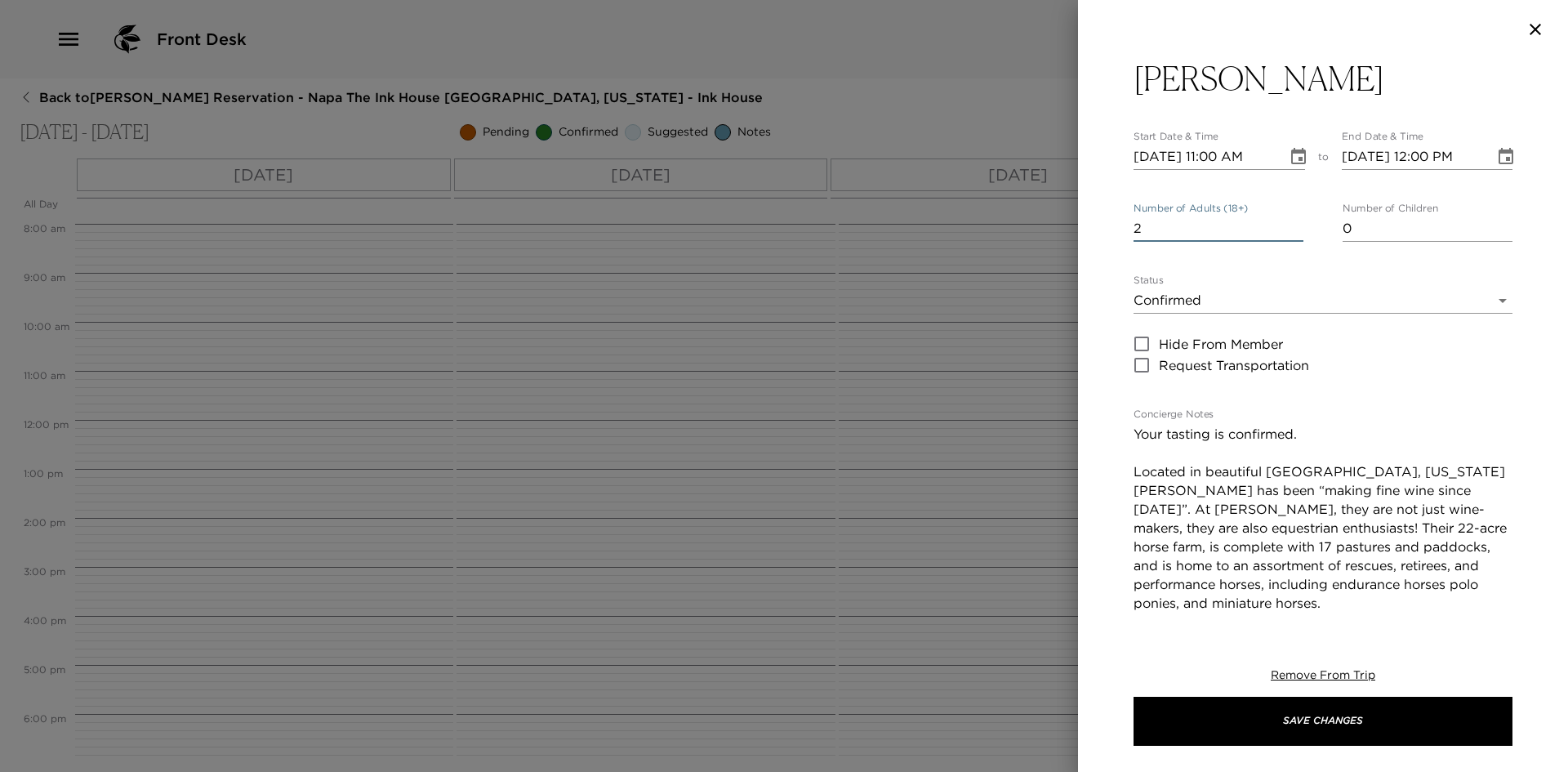 click on "2" at bounding box center (1218, 229) 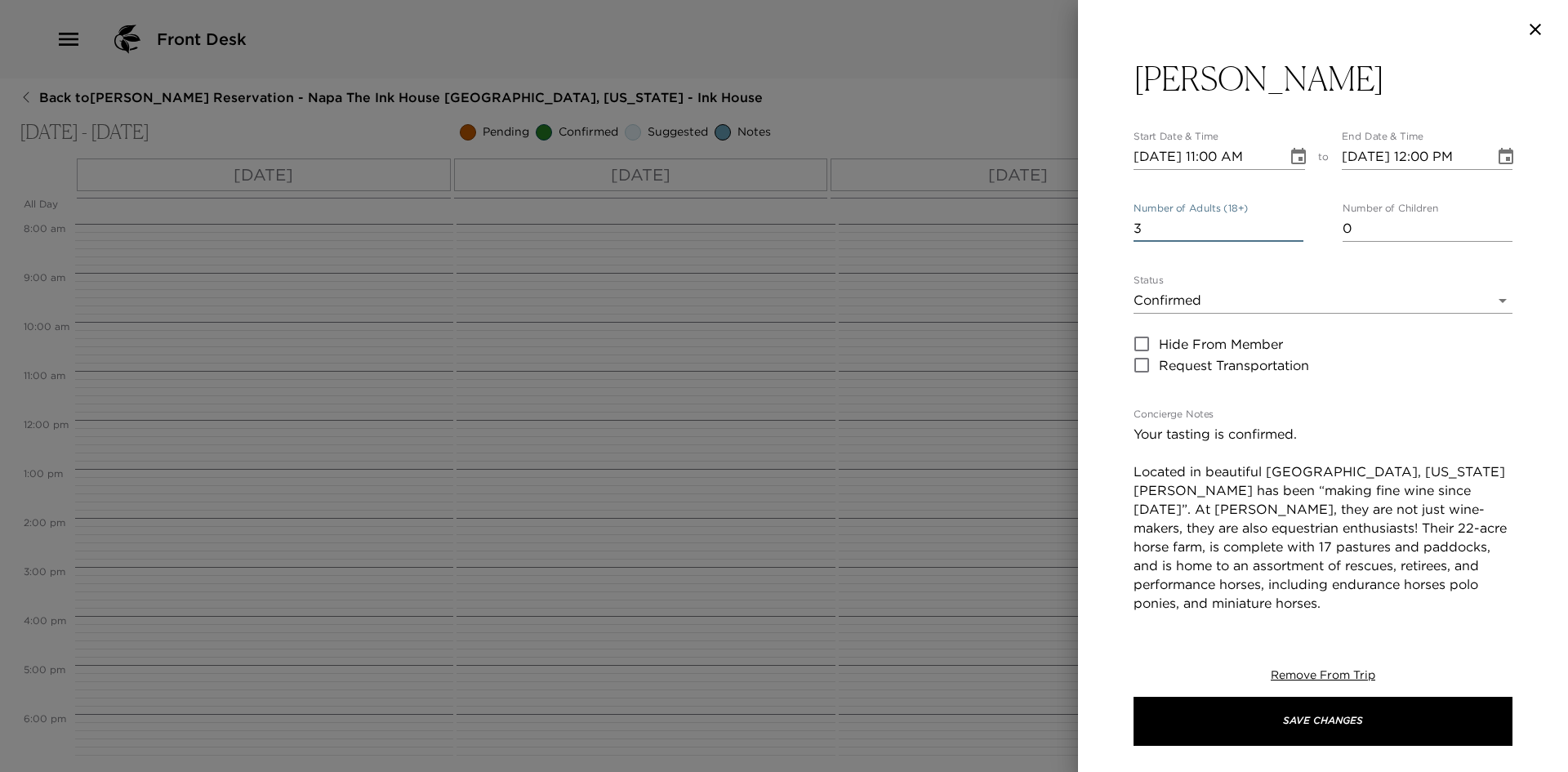 click on "3" at bounding box center (1218, 229) 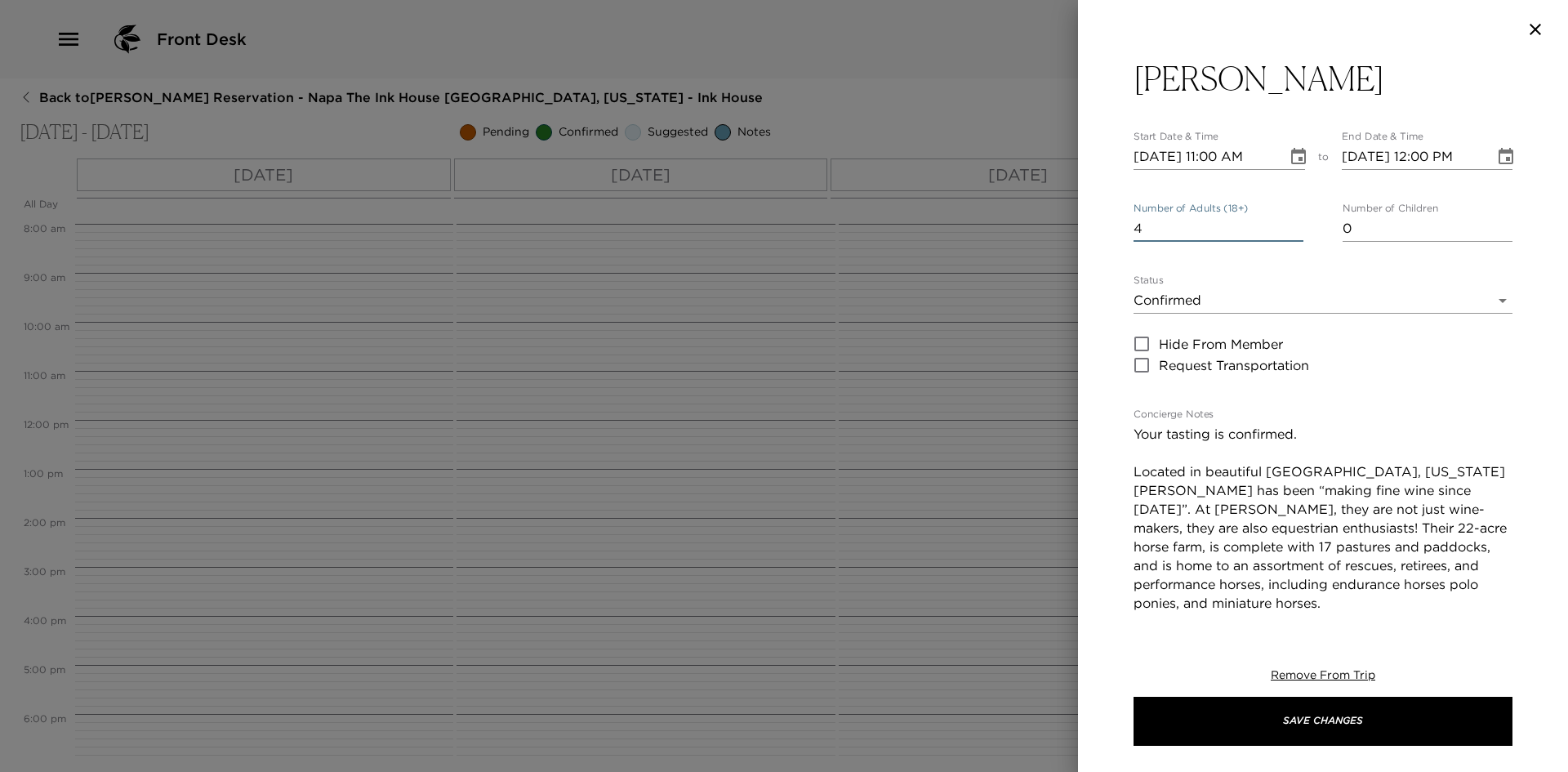 click on "4" at bounding box center [1218, 229] 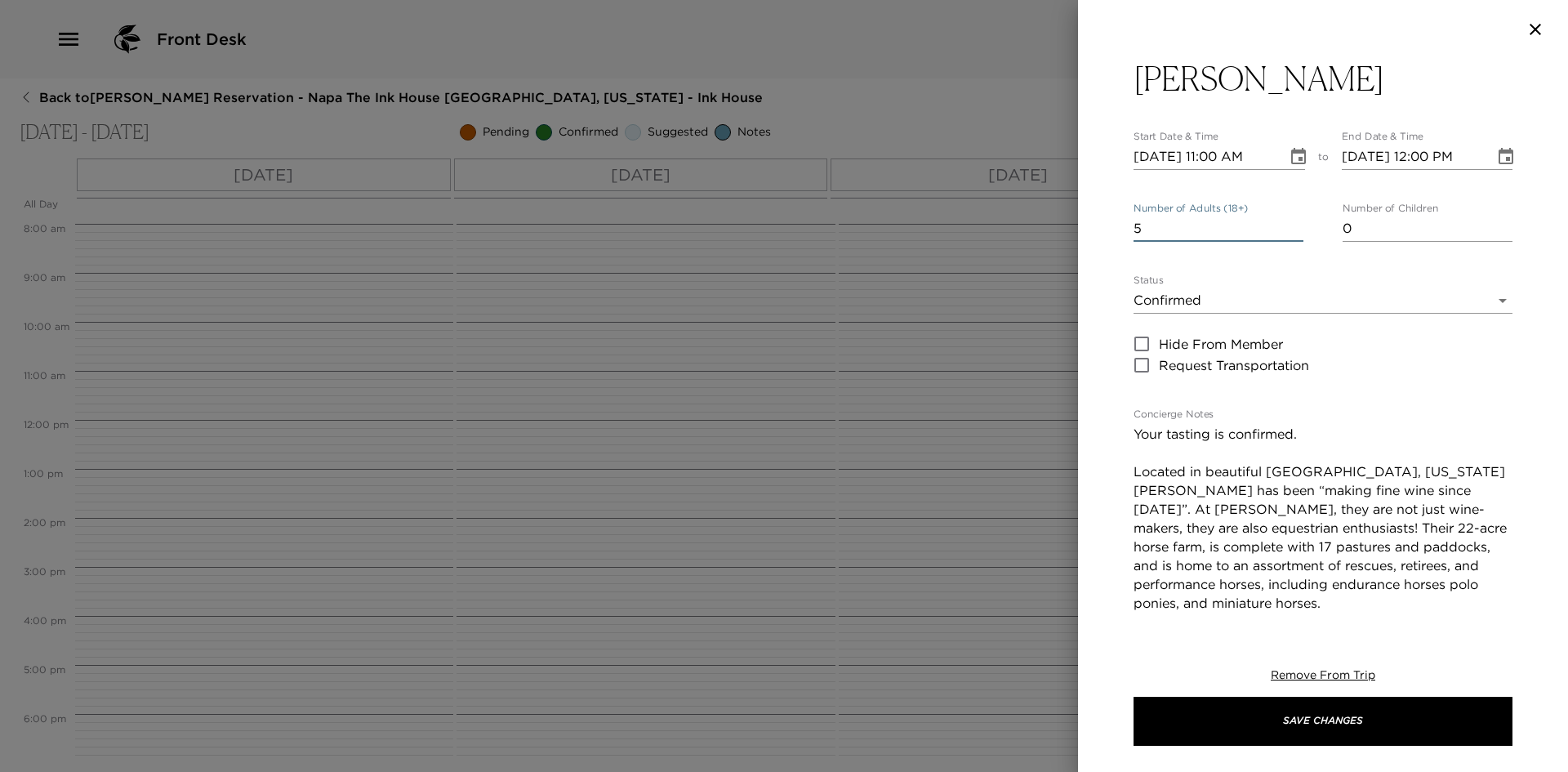 click on "5" at bounding box center (1218, 229) 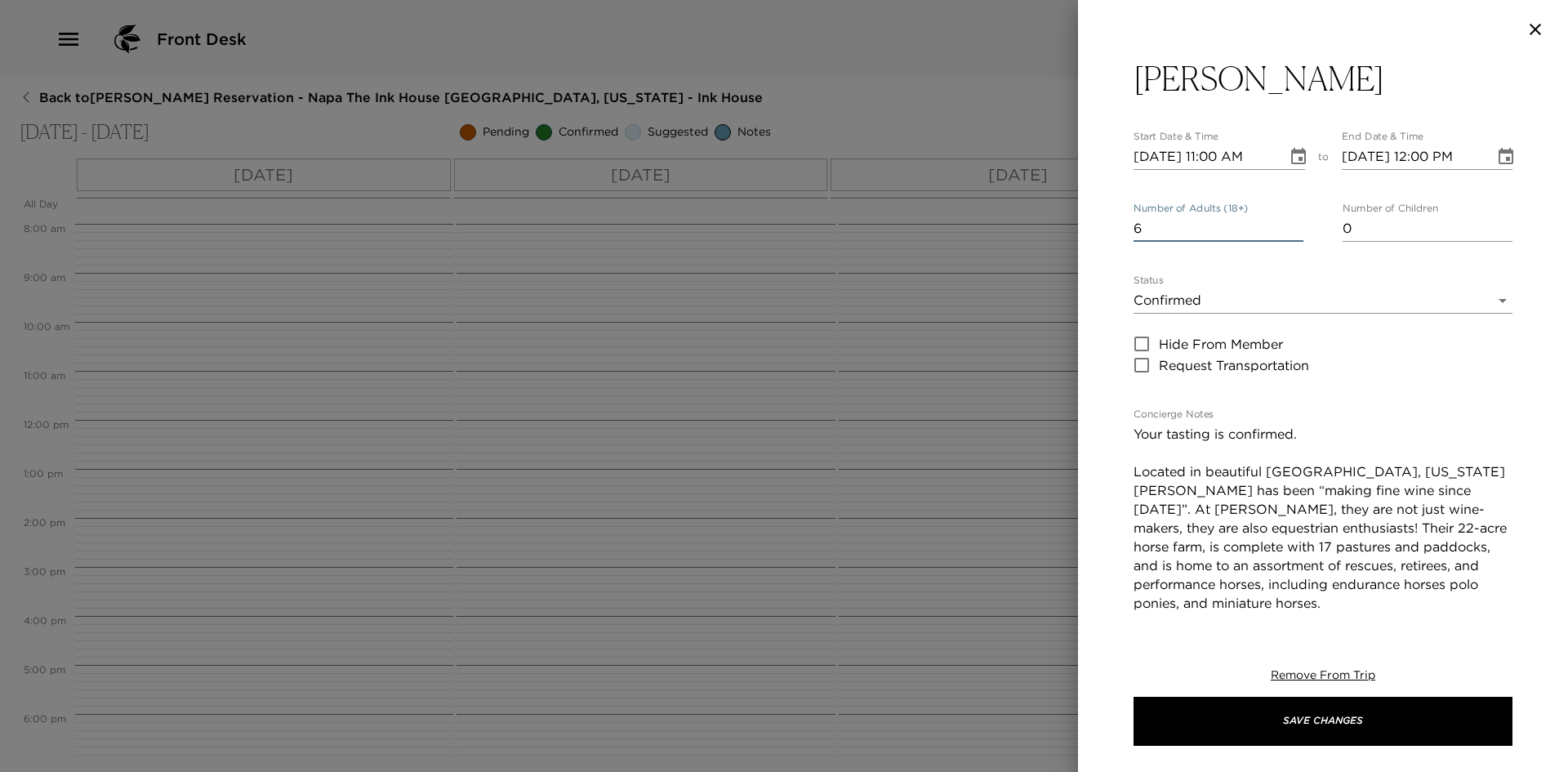 click on "6" at bounding box center (1218, 229) 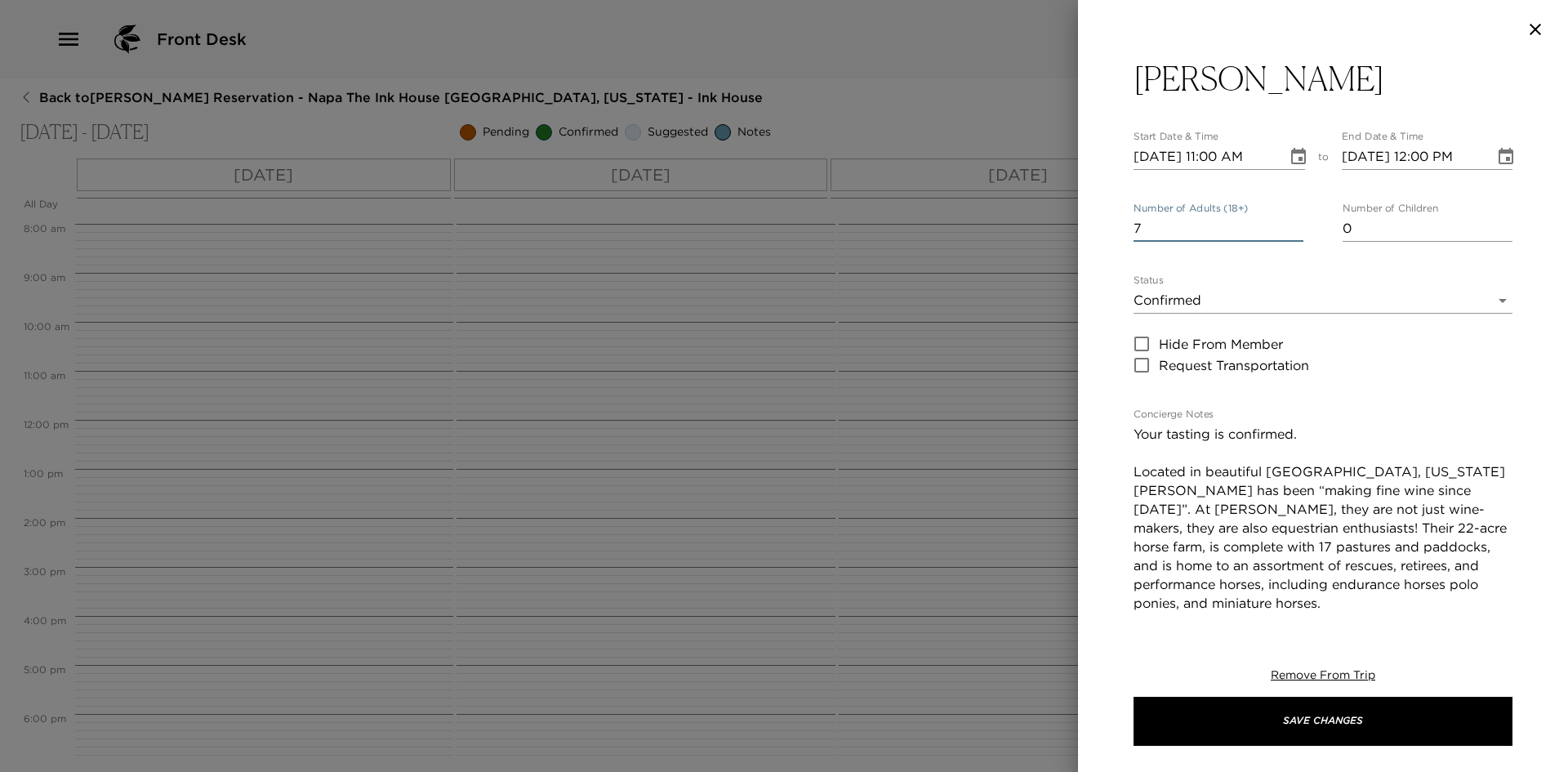 click on "7" at bounding box center (1218, 229) 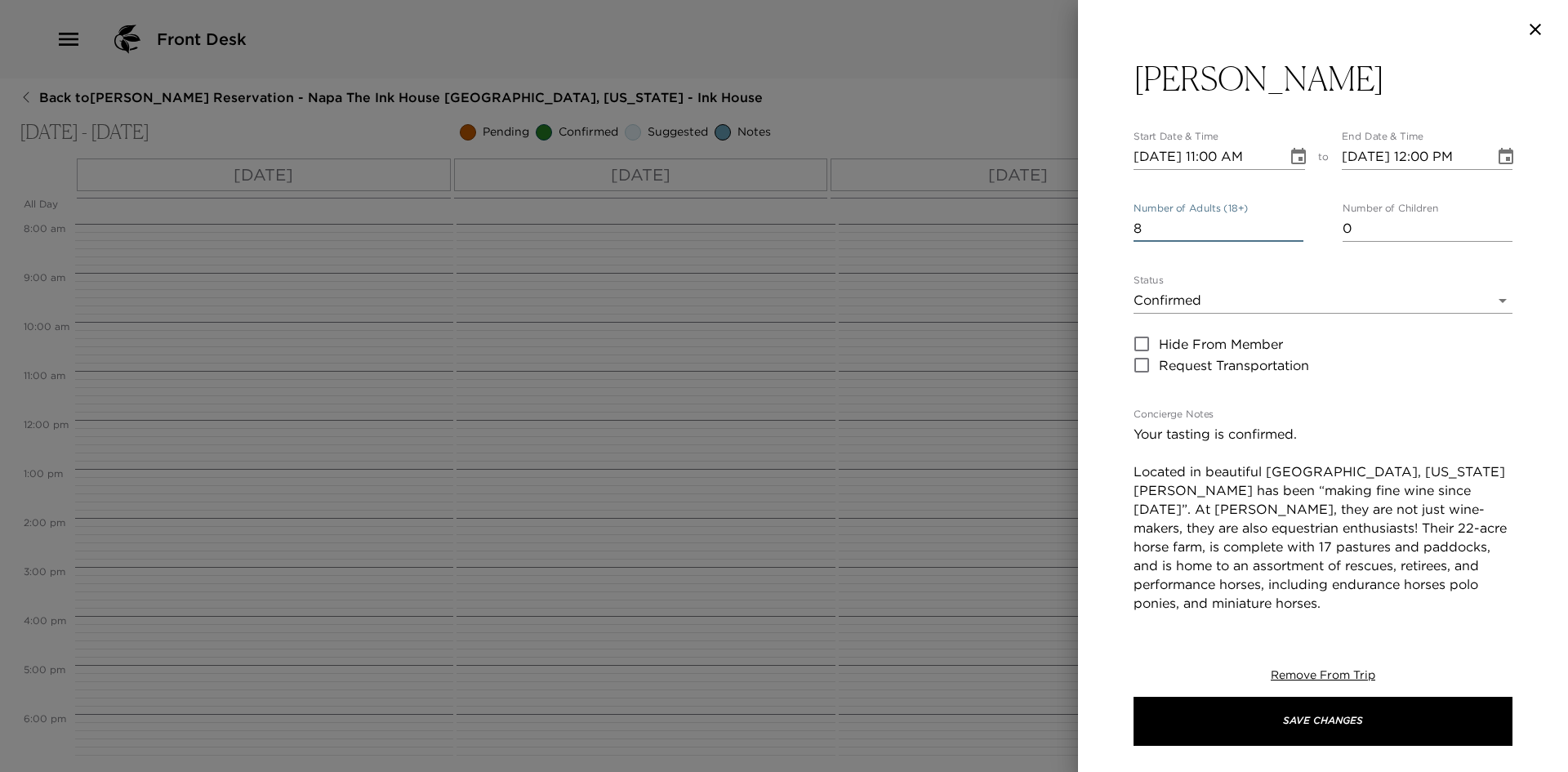 click on "8" at bounding box center [1218, 229] 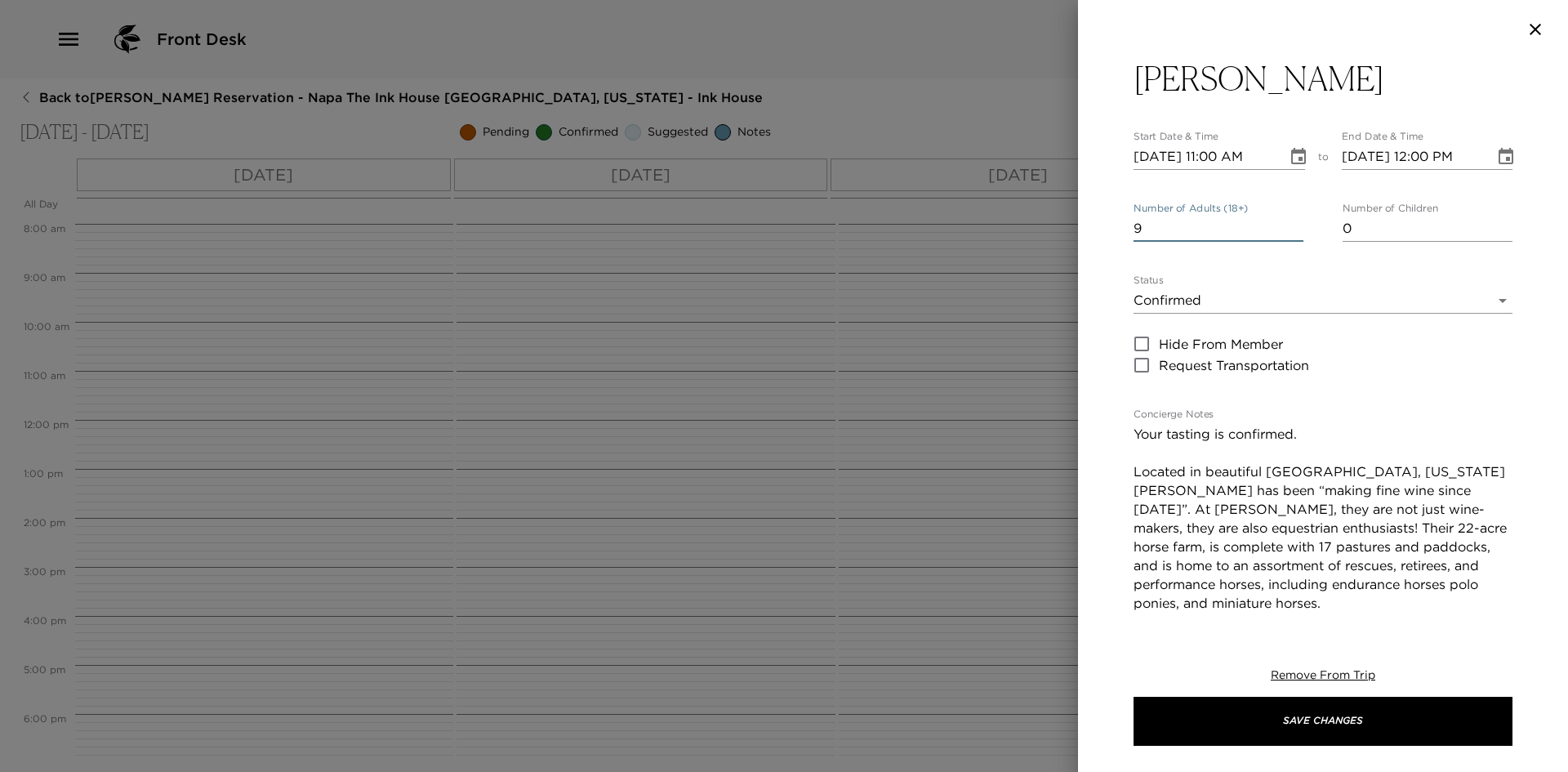 click on "9" at bounding box center (1218, 229) 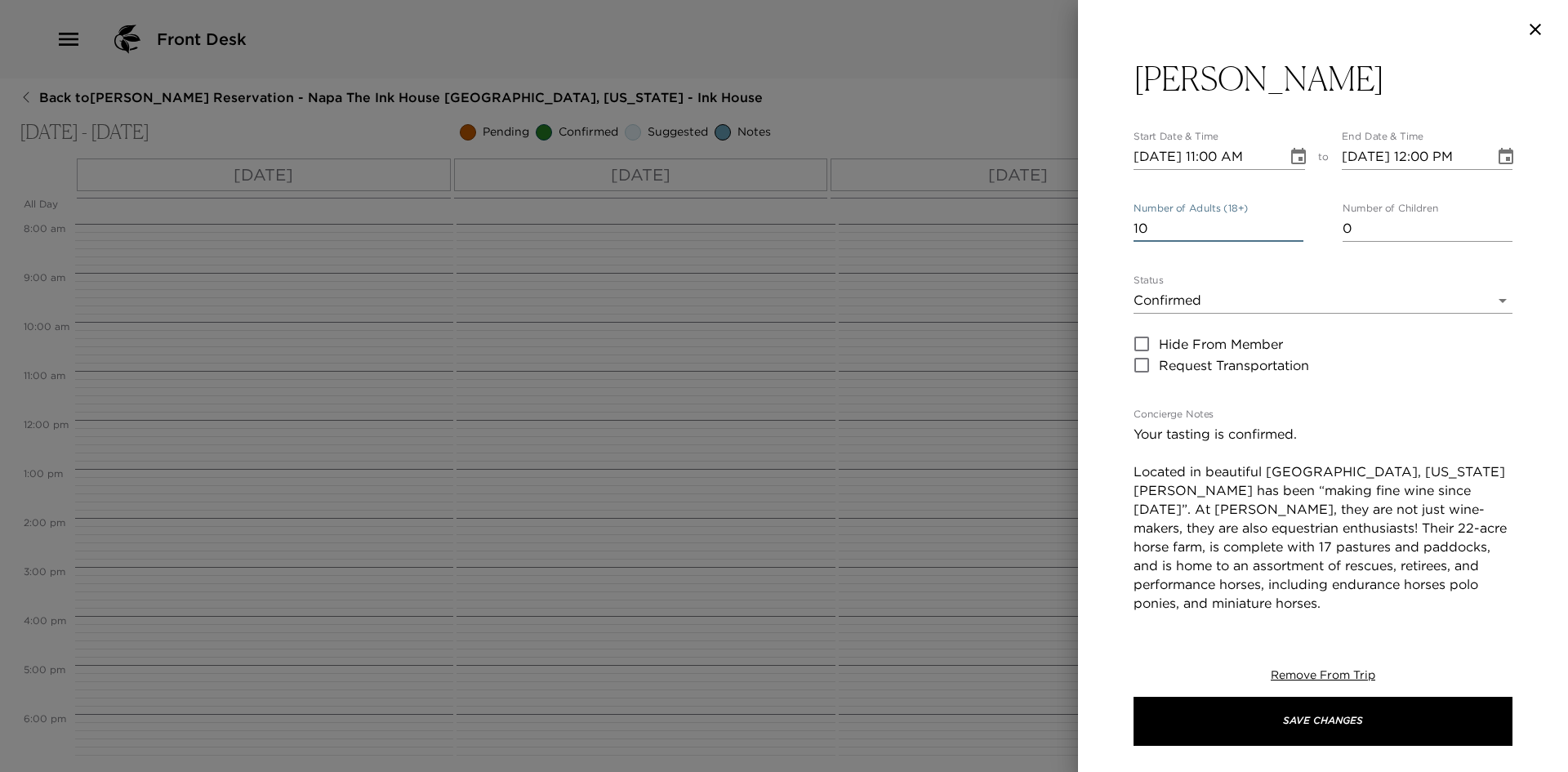 click on "10" at bounding box center [1218, 229] 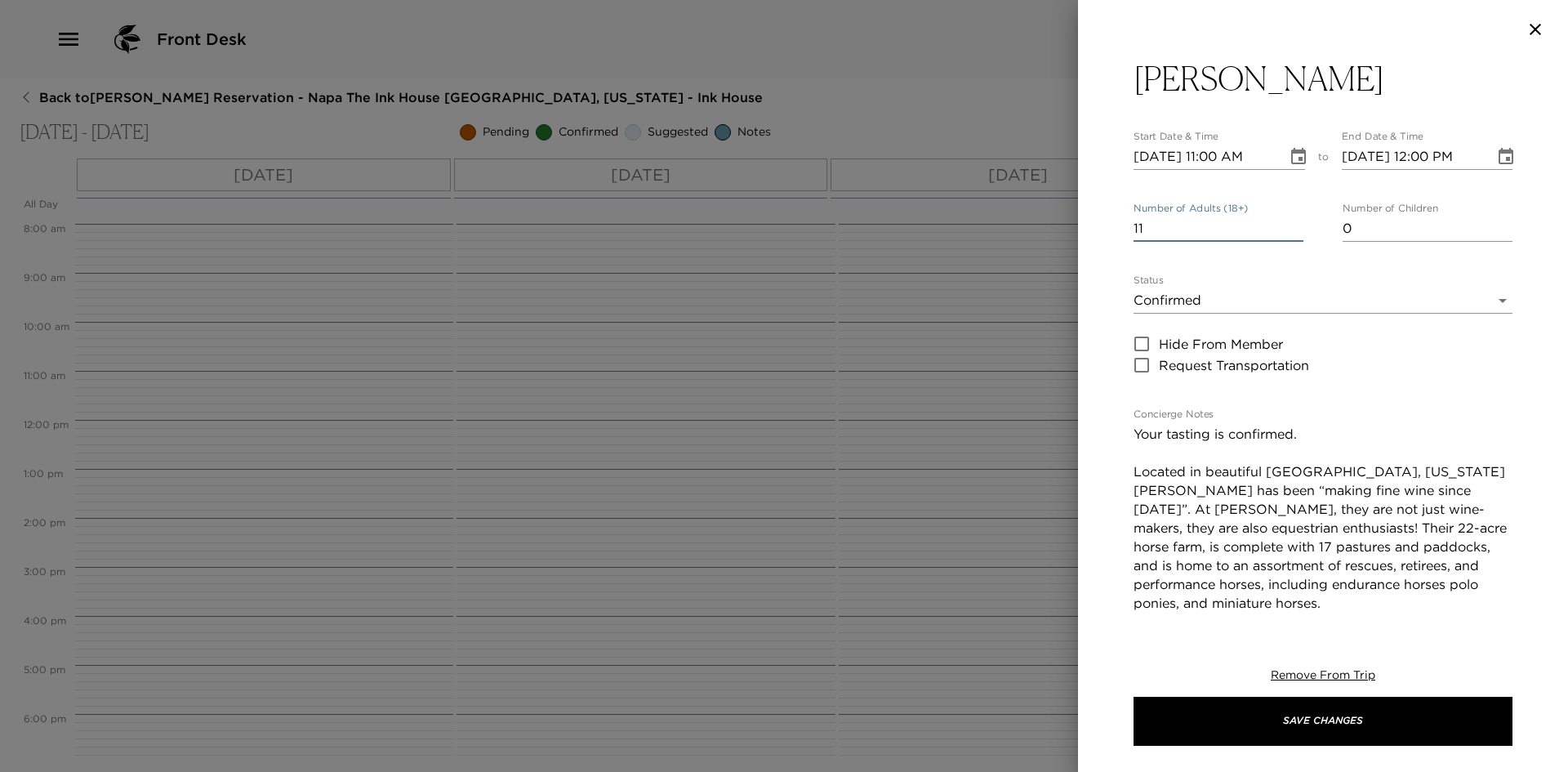 click on "11" at bounding box center [1218, 229] 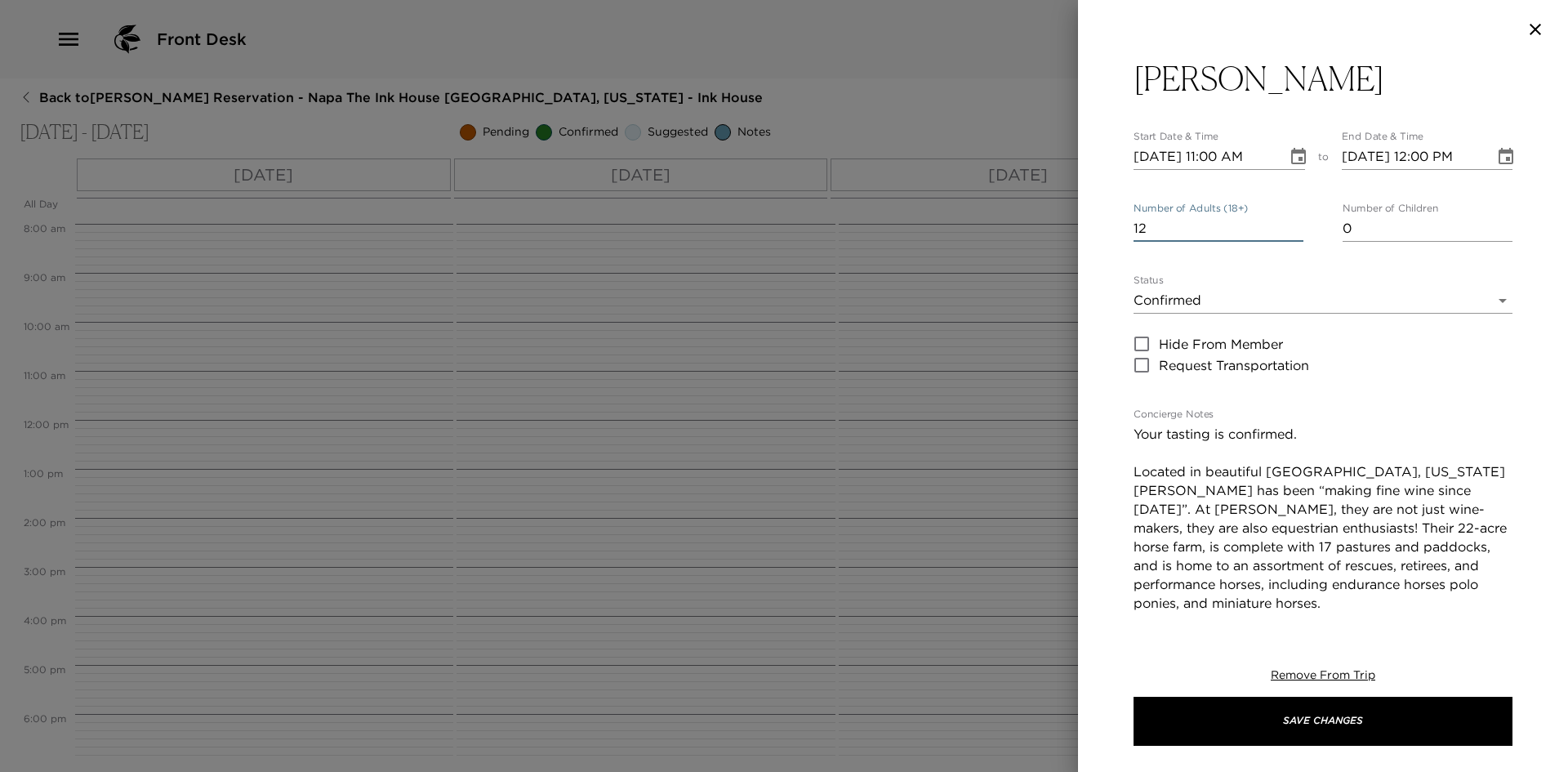 click on "12" at bounding box center [1218, 229] 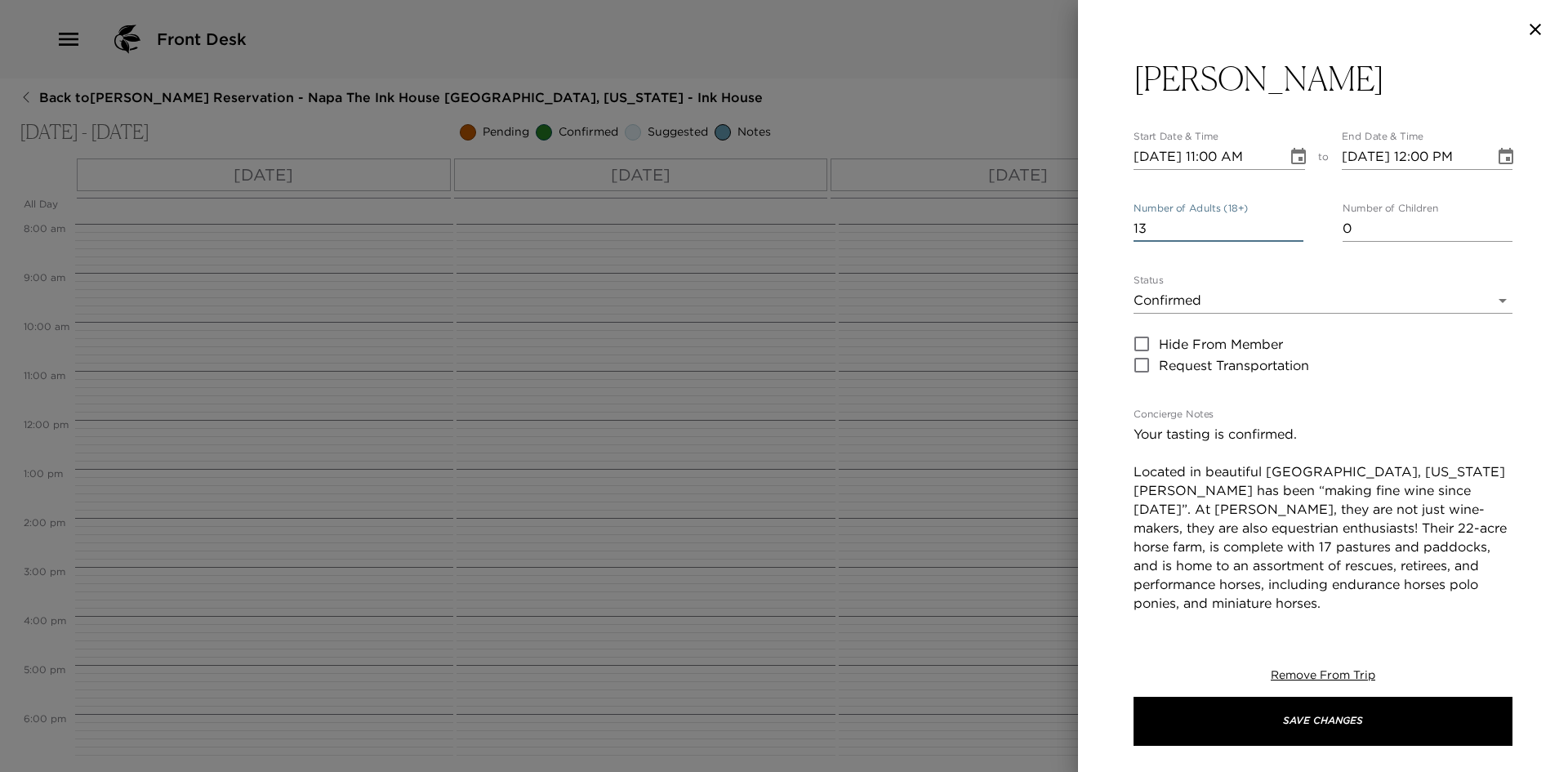 click on "13" at bounding box center (1218, 229) 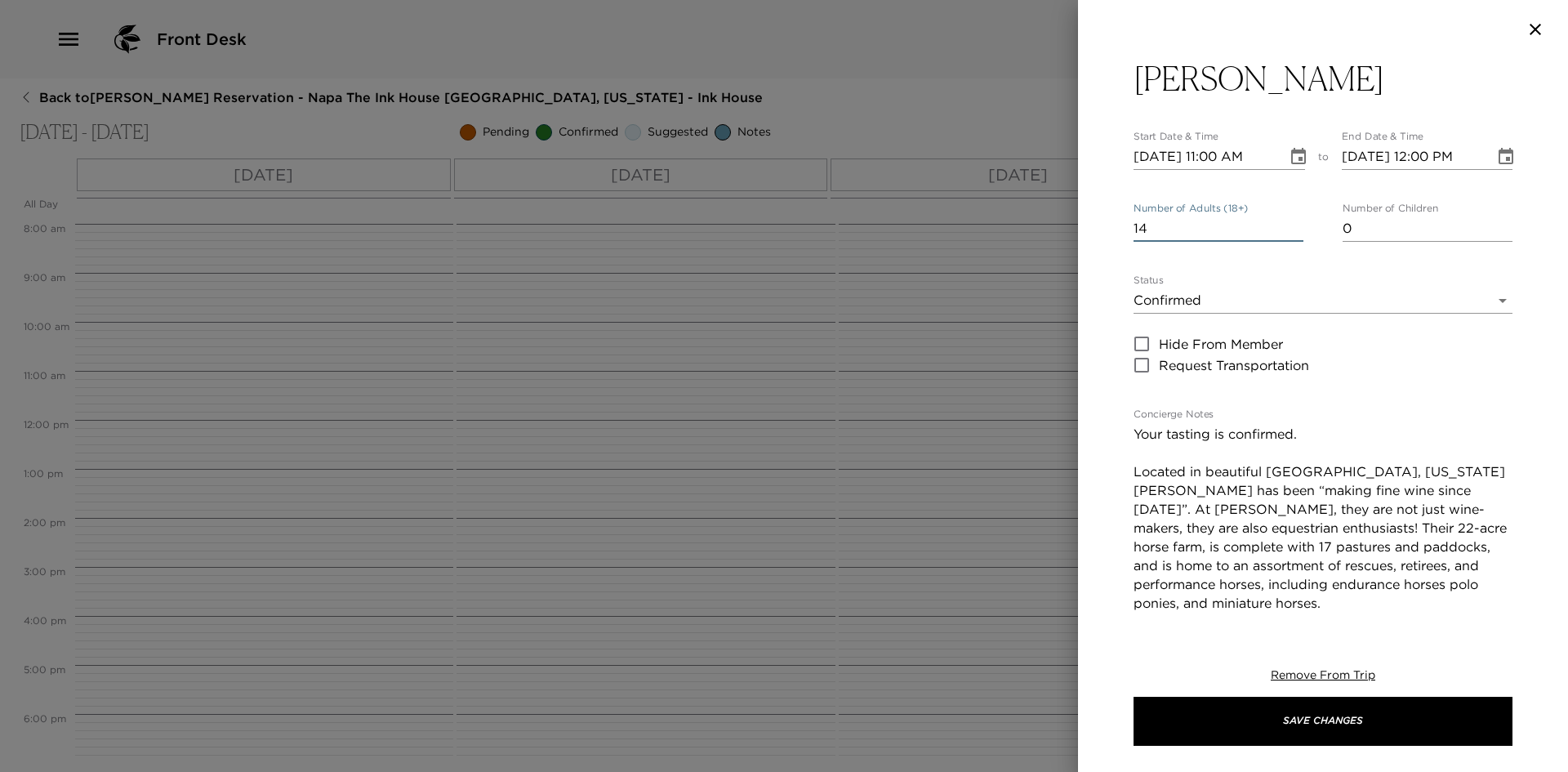 type on "14" 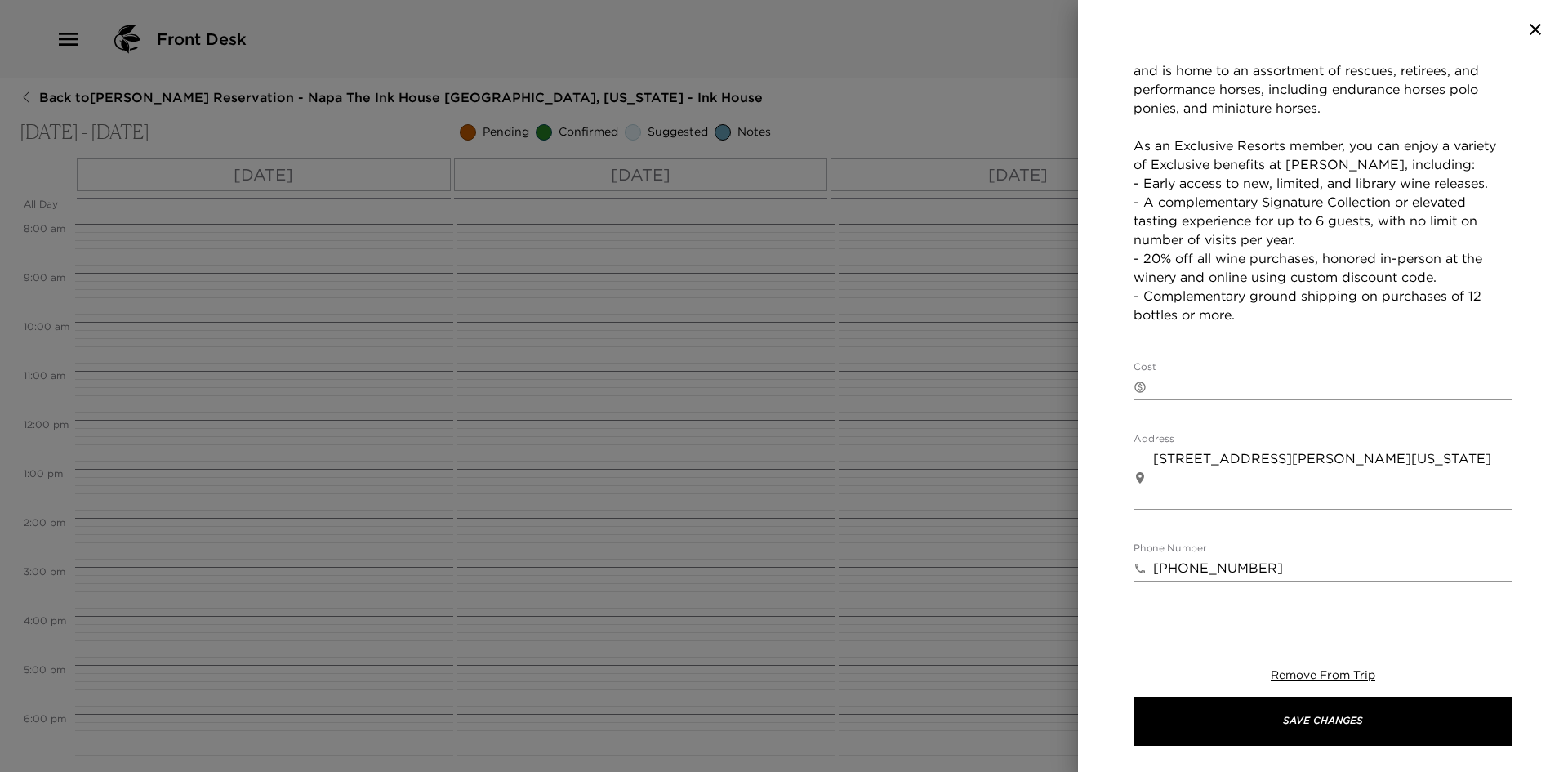 scroll, scrollTop: 491, scrollLeft: 0, axis: vertical 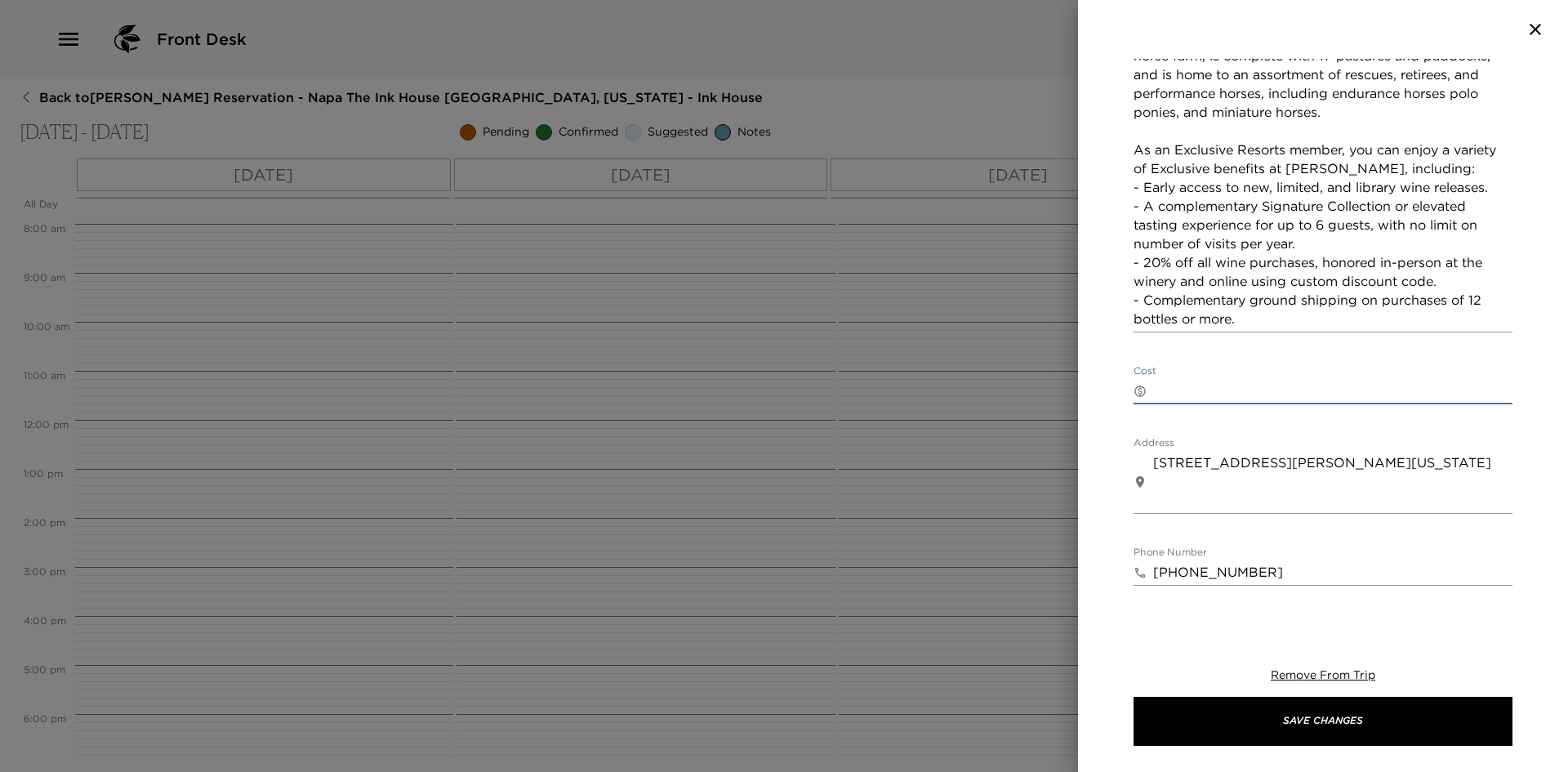 click on "Cost" at bounding box center [1333, 390] 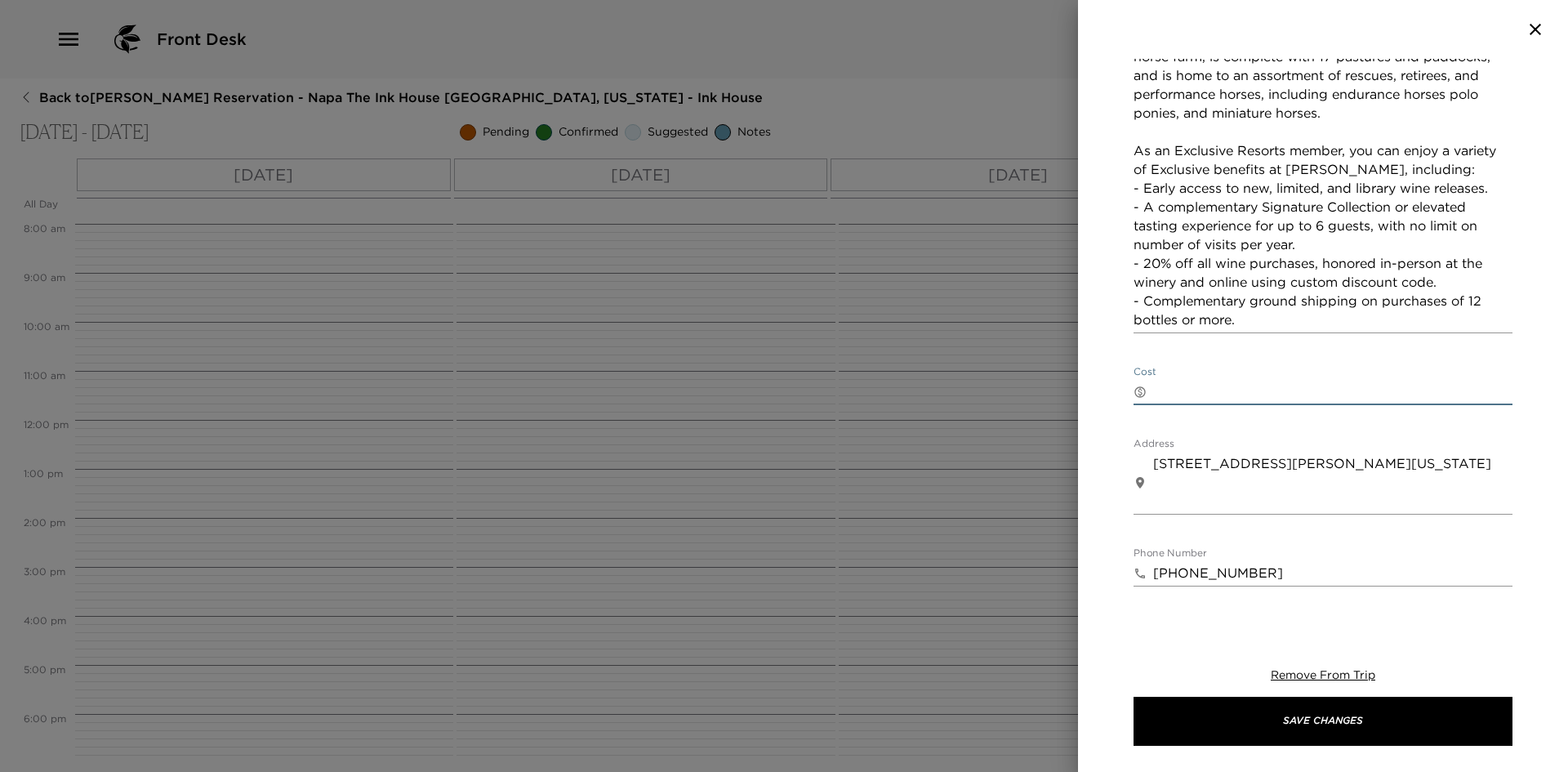 scroll, scrollTop: 491, scrollLeft: 0, axis: vertical 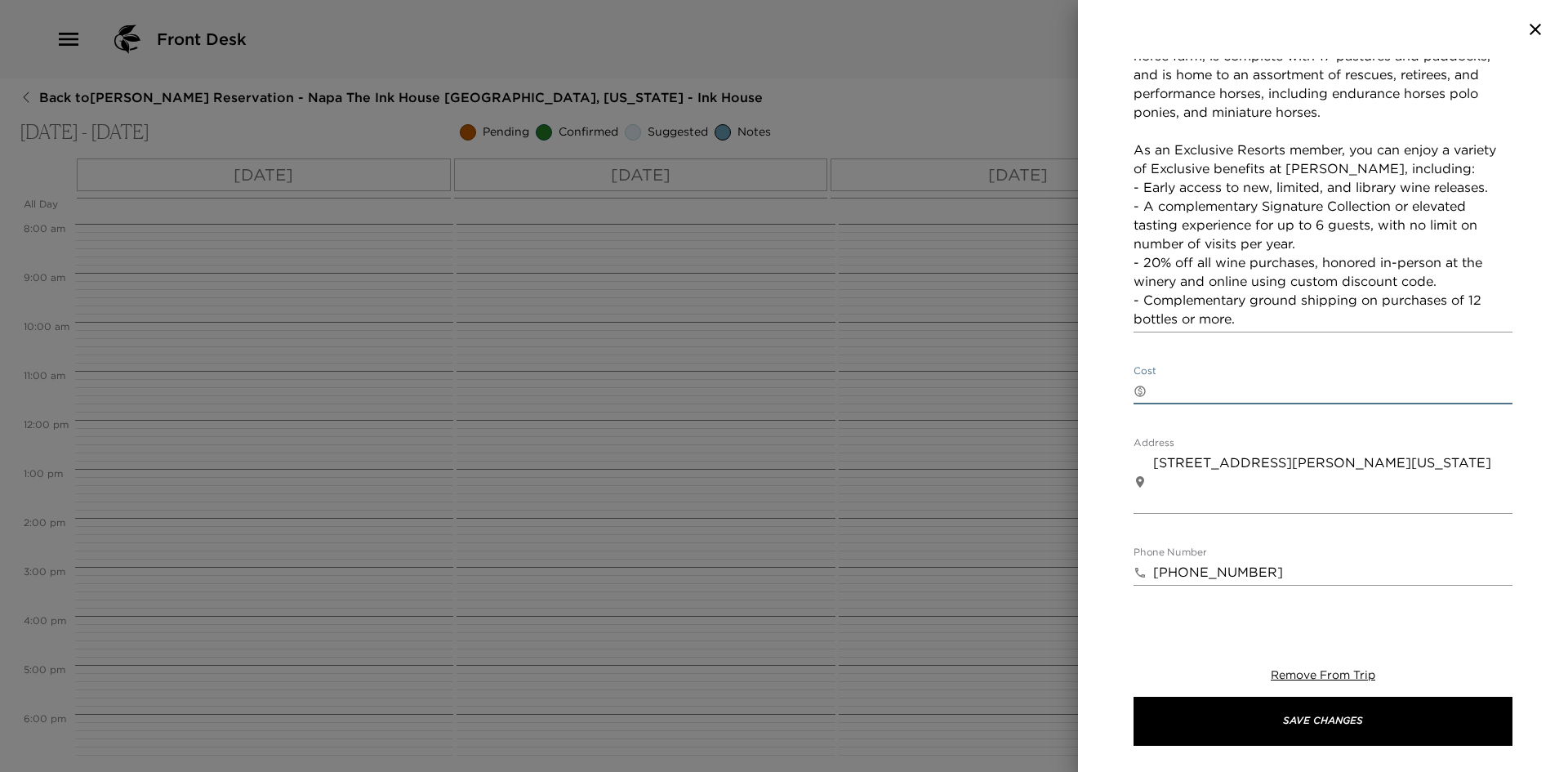 click on "Cost" at bounding box center [1333, 390] 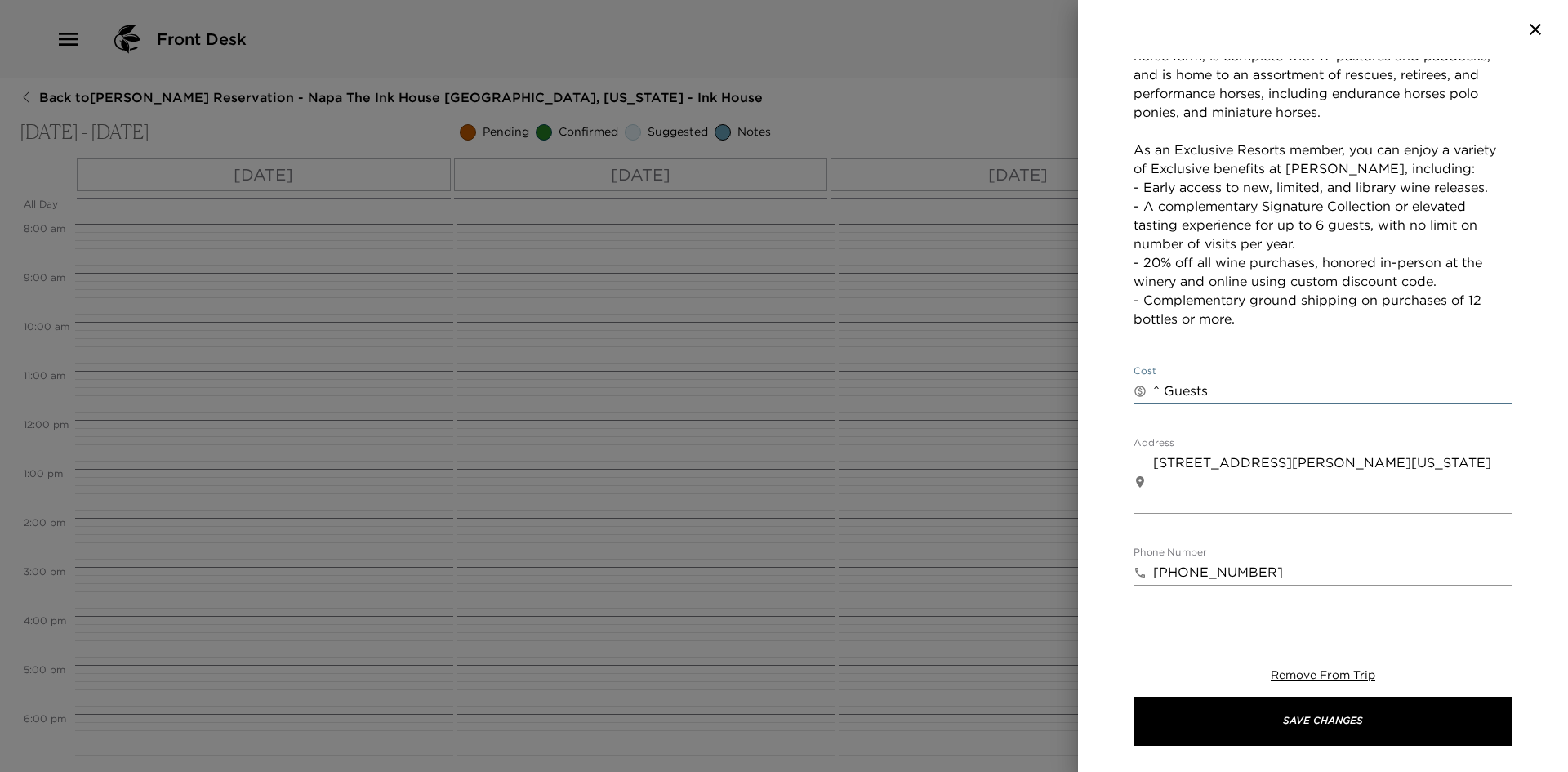click on "^ Guests" at bounding box center (1333, 390) 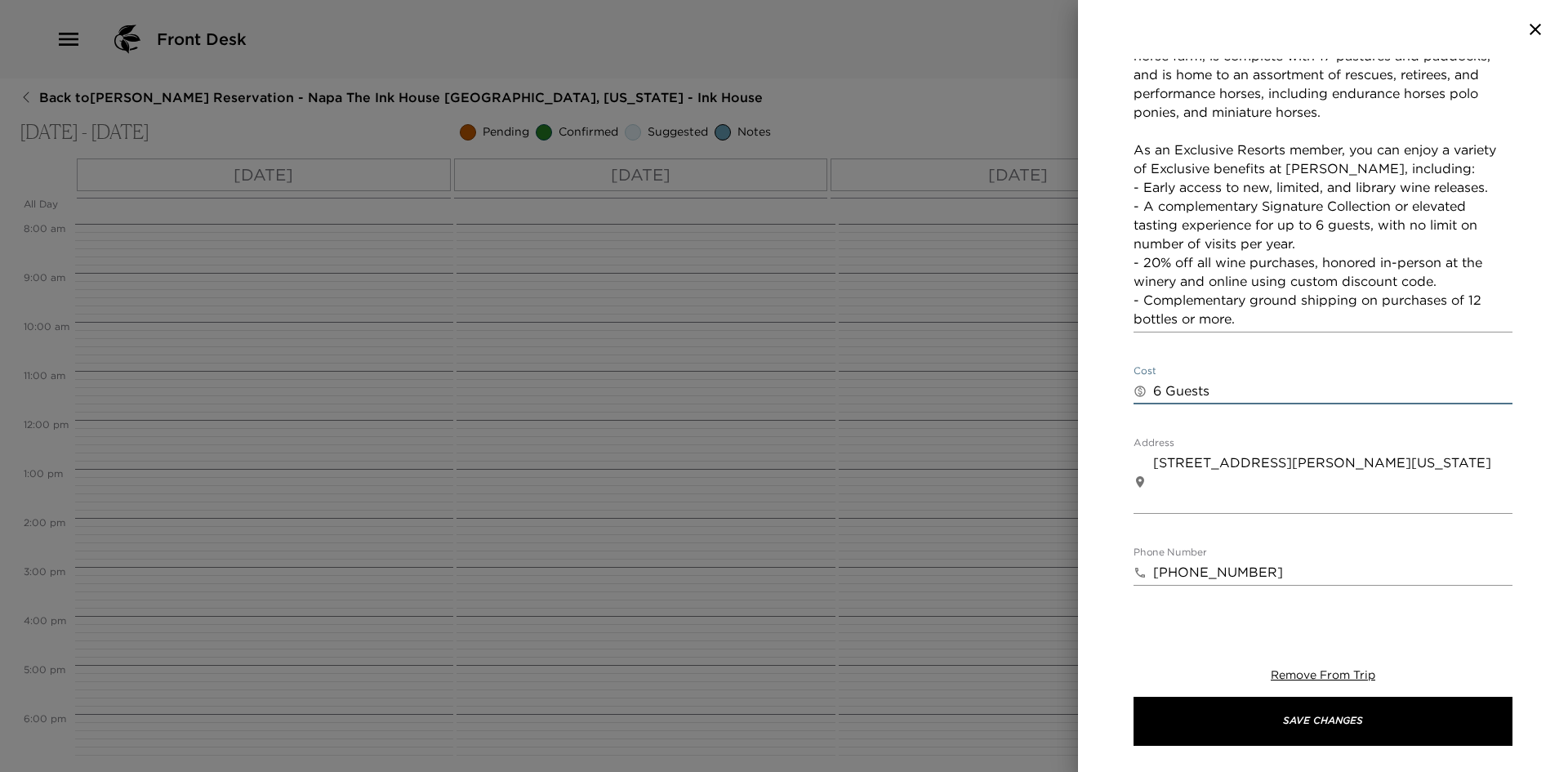 click on "6 Guests" at bounding box center (1333, 390) 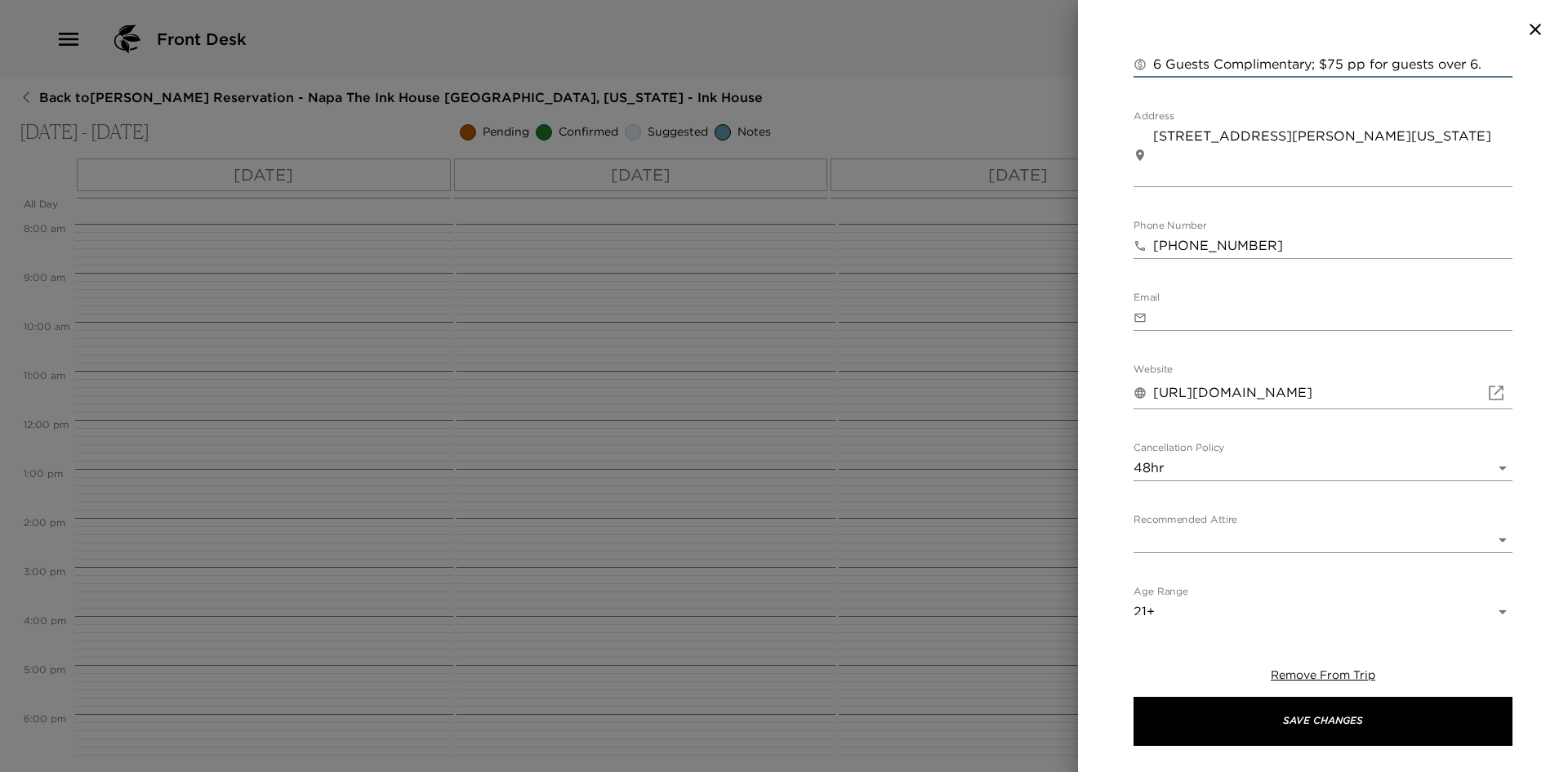 scroll, scrollTop: 828, scrollLeft: 0, axis: vertical 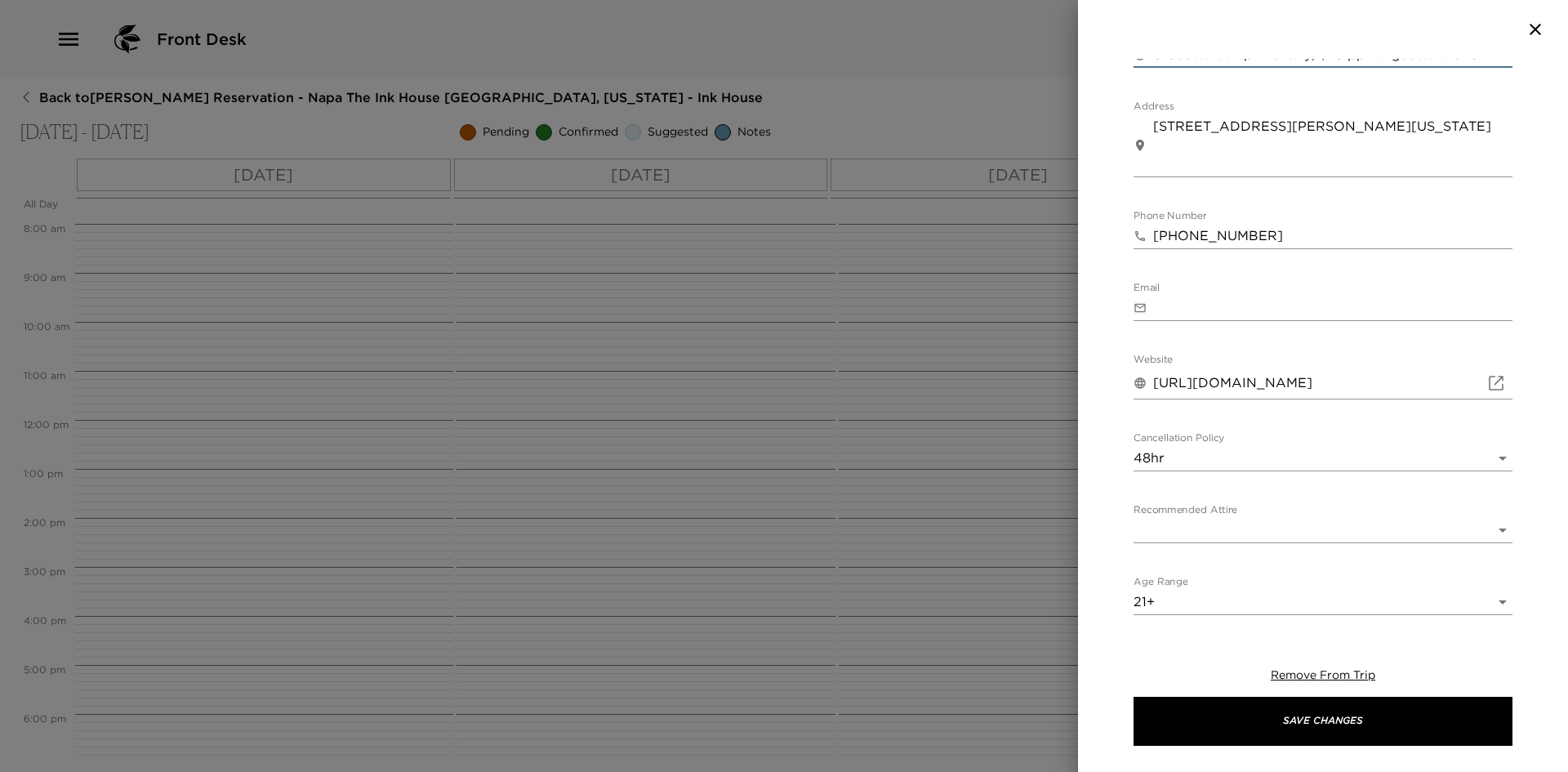 type on "6 Guests Complimentary; $75 pp for guests over 6." 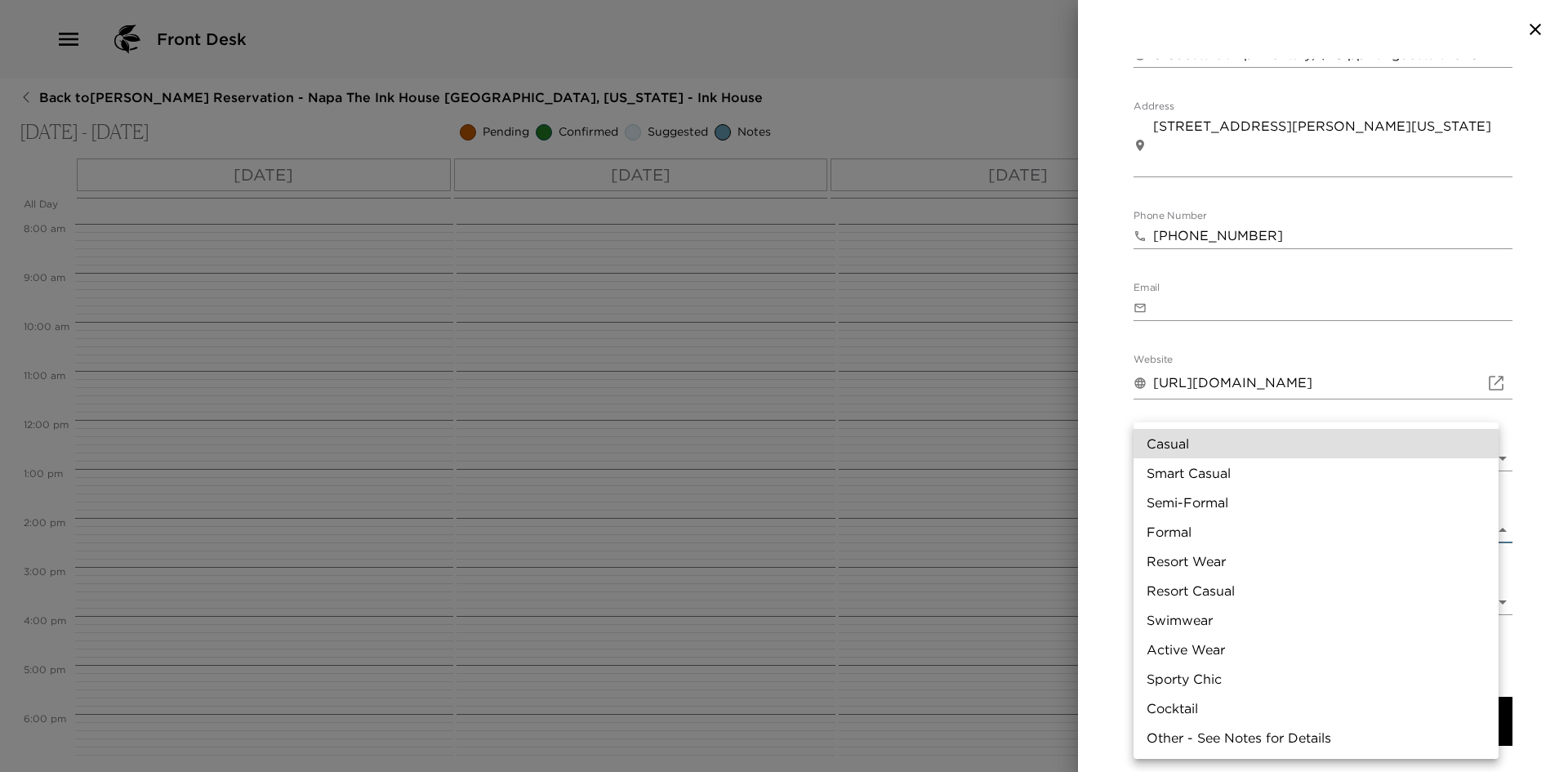 click on "Front Desk Back to  Kathy DiMatteo Reservation - Napa The Ink House Napa, California - Ink House Jul 23 - Jul 25, 2025 Pending Confirmed Suggested Notes Trip View Agenda View PDF View Print All Day Wed 07/23 Thu 07/24 Fri 07/25 12:00 AM 1:00 AM 2:00 AM 3:00 AM 4:00 AM 5:00 AM 6:00 AM 7:00 AM 8:00 AM 9:00 AM 10:00 AM 11:00 AM 12:00 PM 1:00 PM 2:00 PM 3:00 PM 4:00 PM 5:00 PM 6:00 PM 7:00 PM 8:00 PM 9:00 PM 10:00 PM 11:00 PM Clone Custom Tam ​ Results (1) Tamber Bey Tamber Bey Start Date & Time 07/23/2025 11:00 AM to End Date & Time 07/23/2025 12:00 PM Number of Adults (18+) 14 Number of Children 0 Status Confirmed Confirmed Hide From Member Request Transportation Concierge Notes x Cost ​ 6 Guests Complimentary; $75 pp for guests over 6. x Address ​ 1251 Tubbs Lane
Calistoga California
United States x Phone Number ​ (707) 942-2100 Email ​ Website ​ http://www.tamberbey.com/ Cancellation Policy 48hr 48hr Recommended Attire ​ undefined Age Range 21+ 21+ Remove From Trip Save Changes Casual Formal" at bounding box center (784, 386) 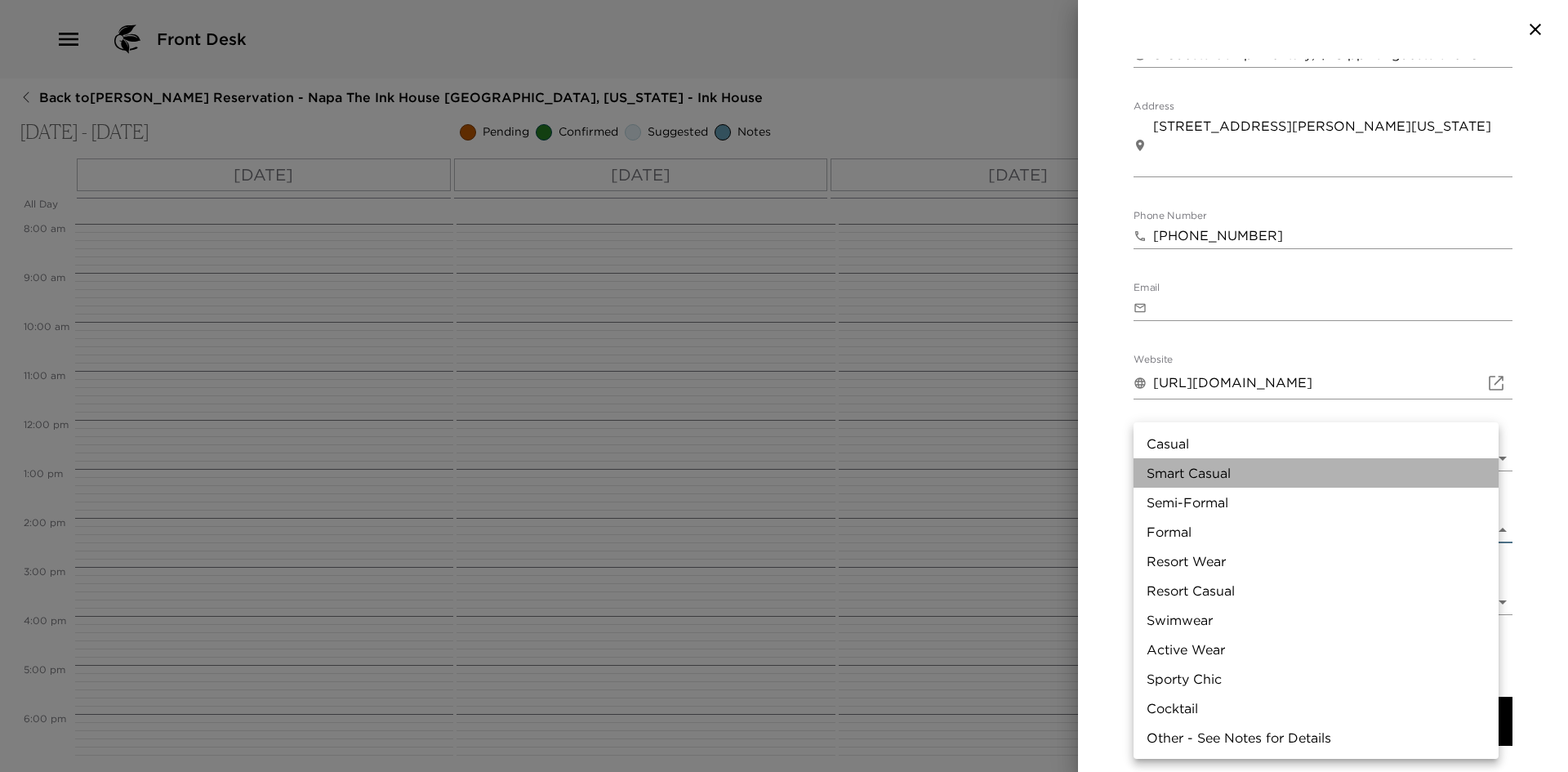 click on "Smart Casual" at bounding box center (1316, 473) 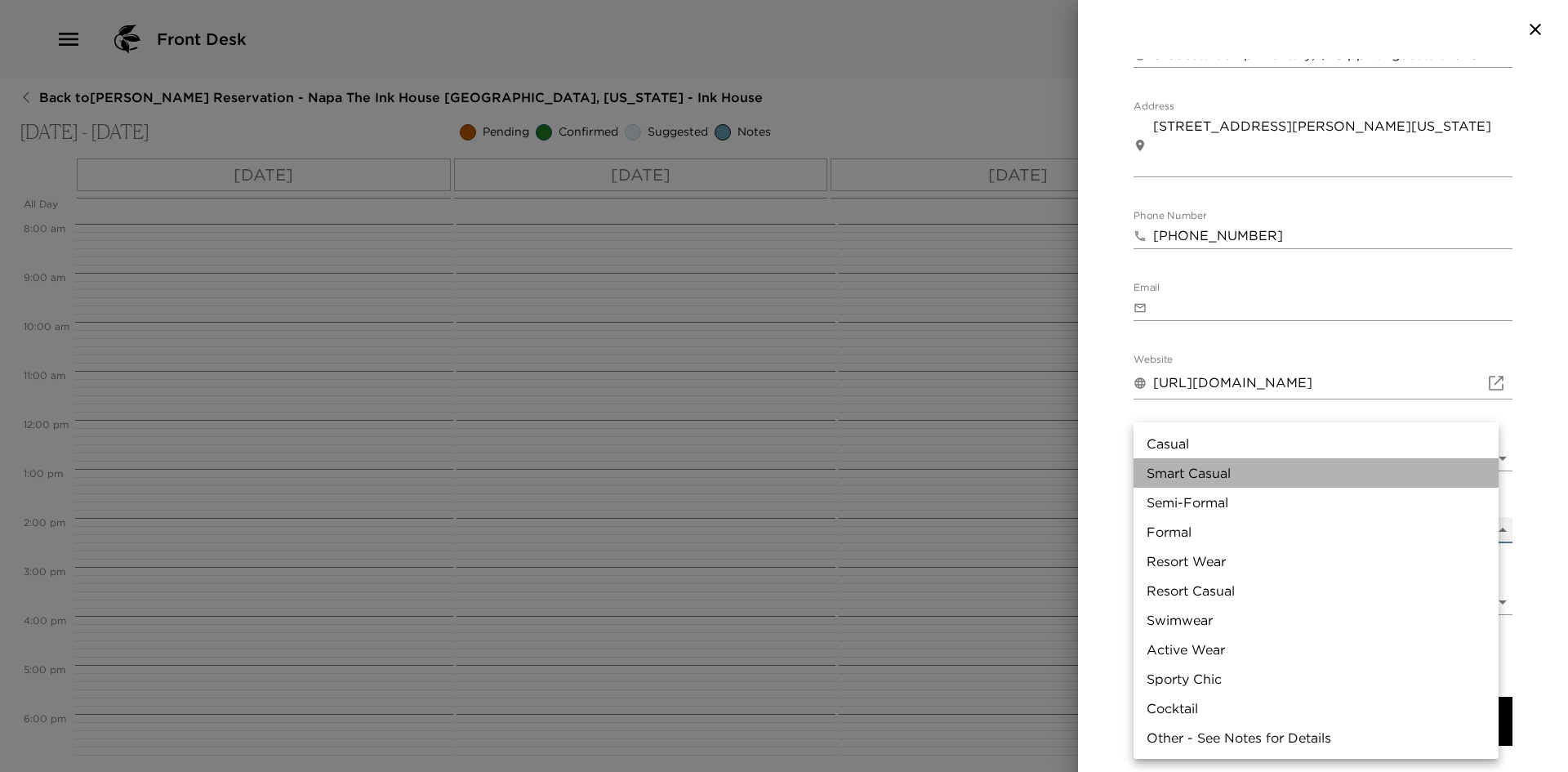 type on "Smart Casual" 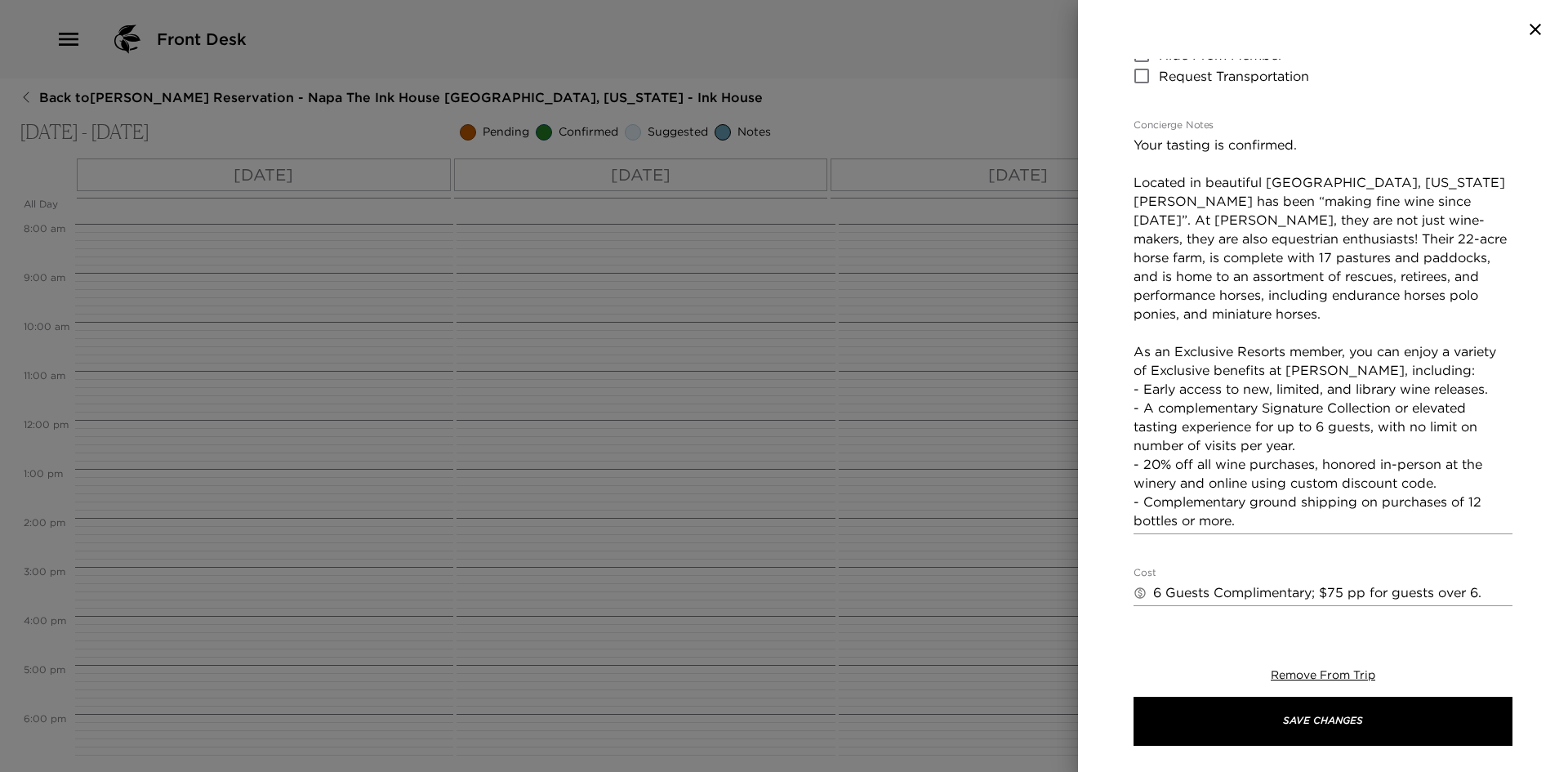 scroll, scrollTop: 337, scrollLeft: 0, axis: vertical 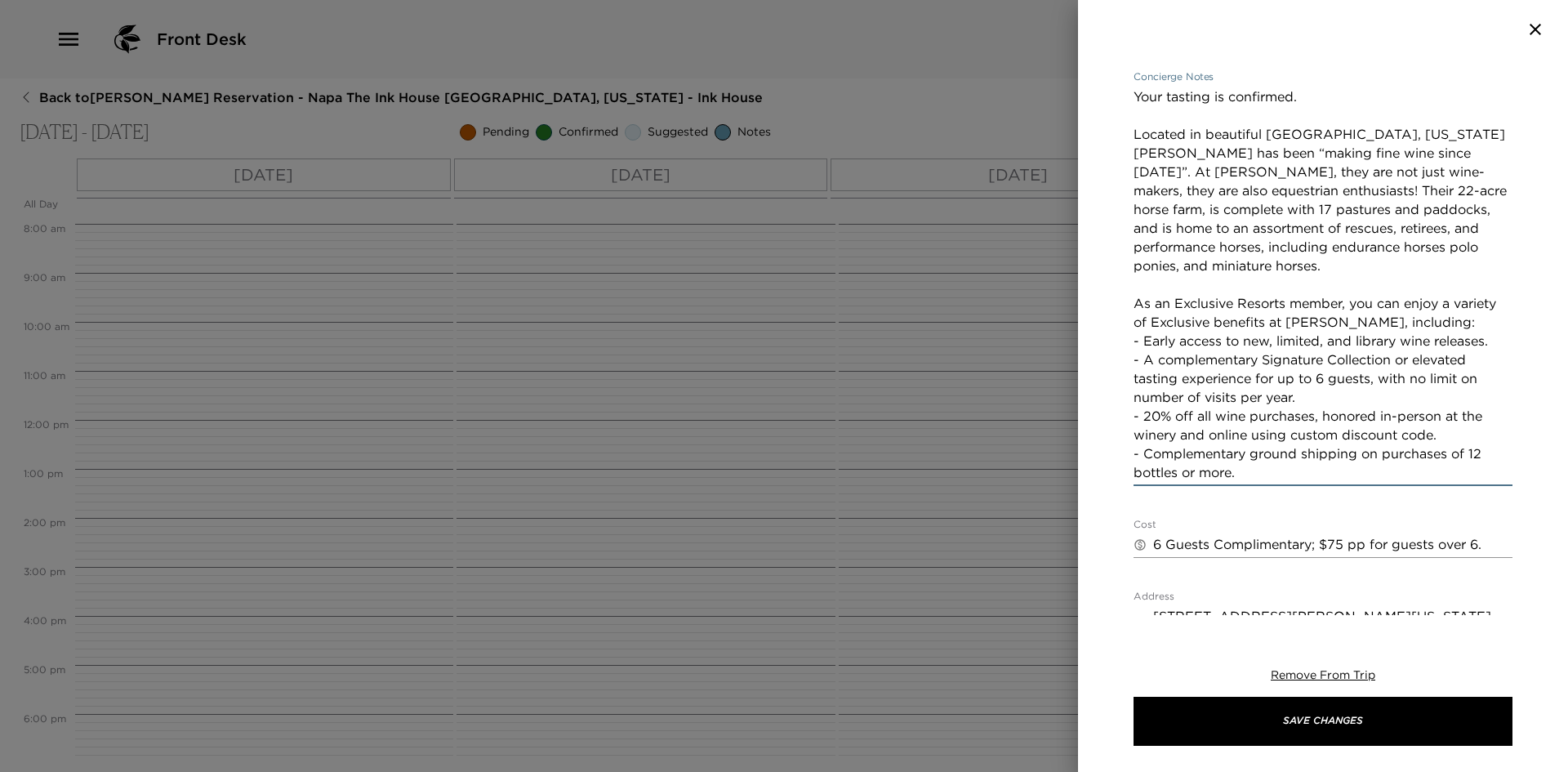 drag, startPoint x: 1241, startPoint y: 484, endPoint x: 1132, endPoint y: 288, distance: 224.26993 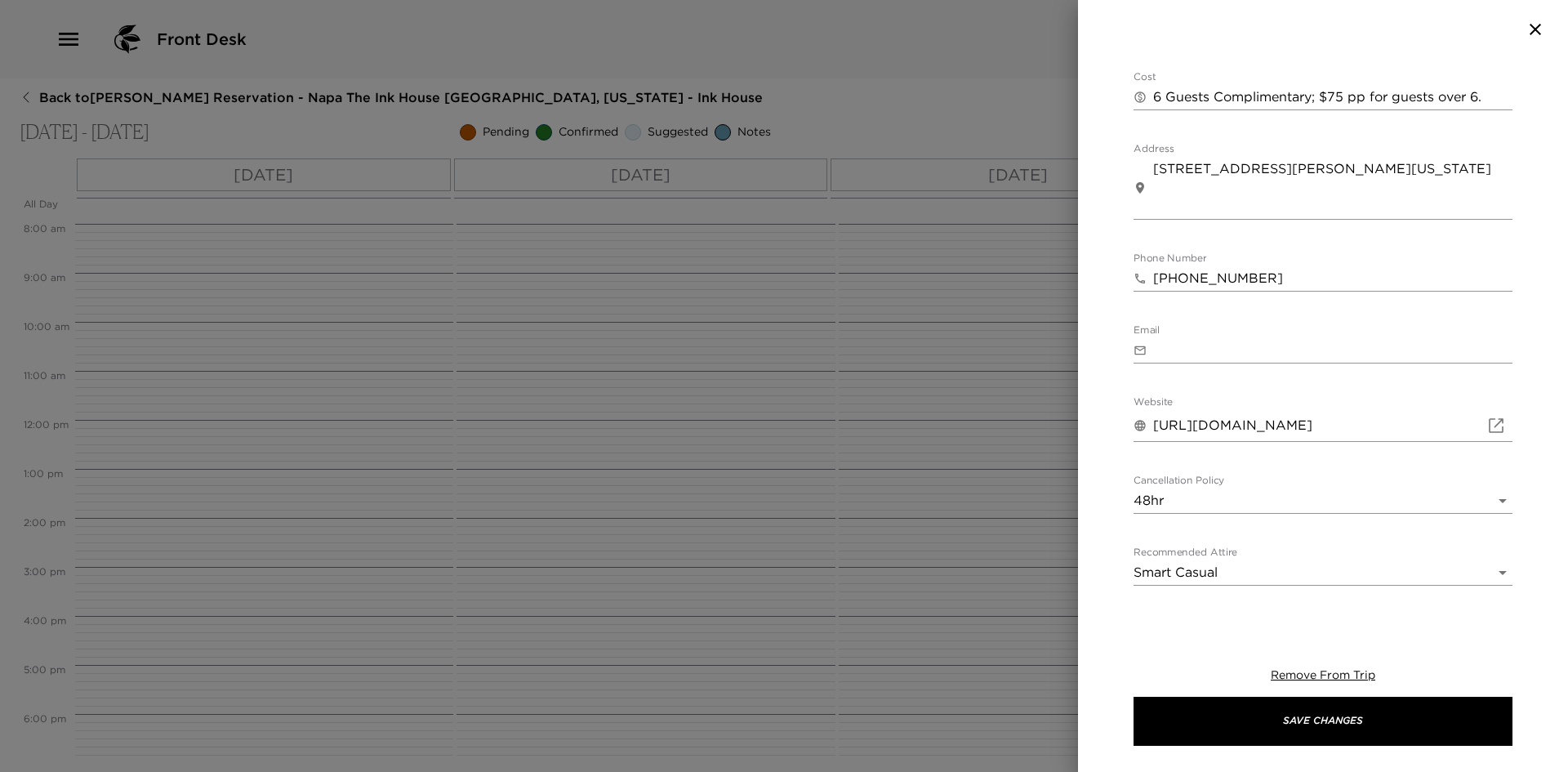 scroll, scrollTop: 582, scrollLeft: 0, axis: vertical 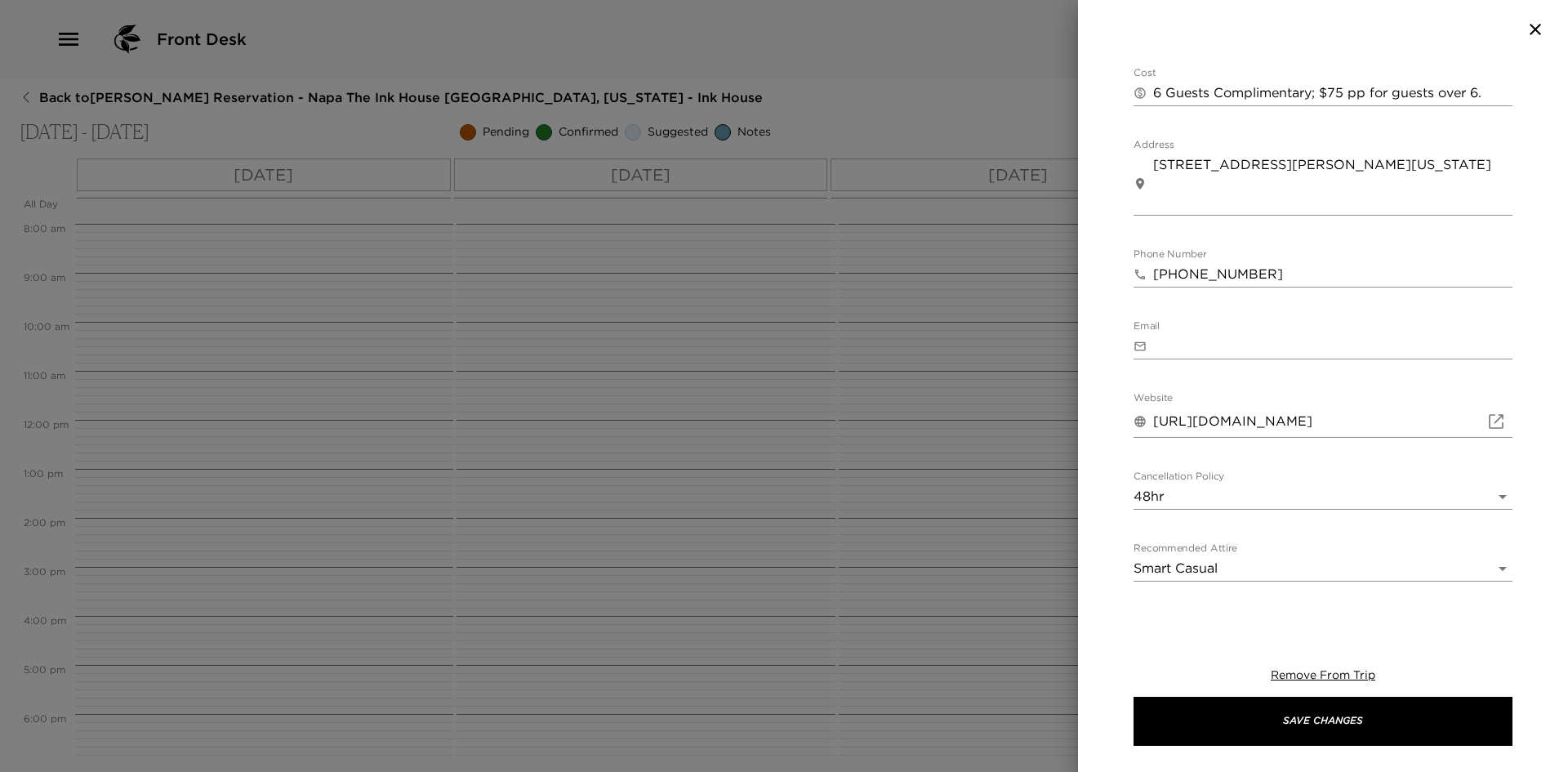 type on "Your tasting is confirmed.
Located in beautiful Napa Valley, California Tamber Bey has been “making fine wine since 1999”. At Tamber Bey, they are not just wine-makers, they are also equestrian enthusiasts! Their 22-acre horse farm, is complete with 17 pastures and paddocks, and is home to an assortment of rescues, retirees, and performance horses, including endurance horses polo ponies, and miniature horses." 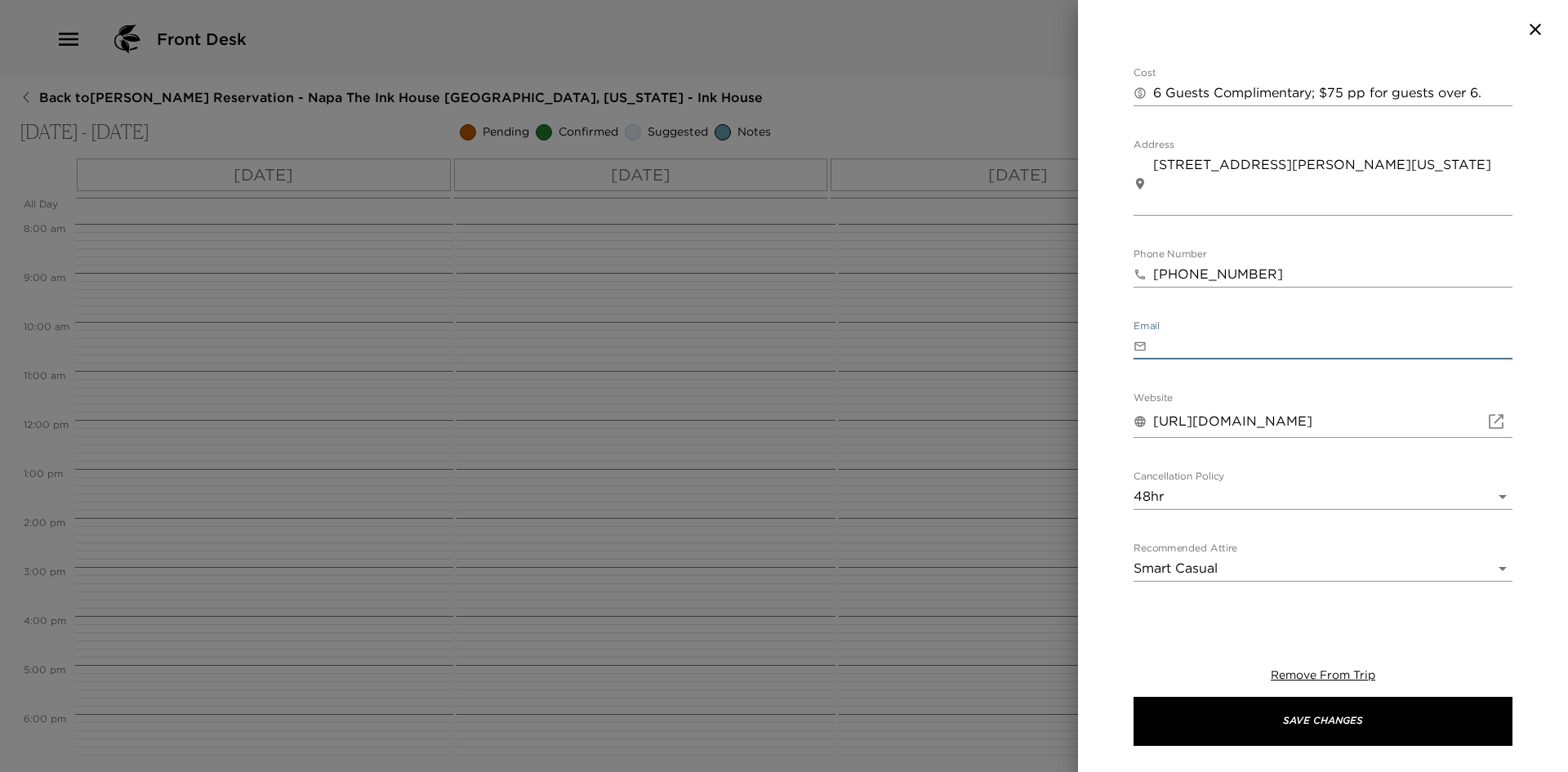 click on "Email" at bounding box center [1333, 346] 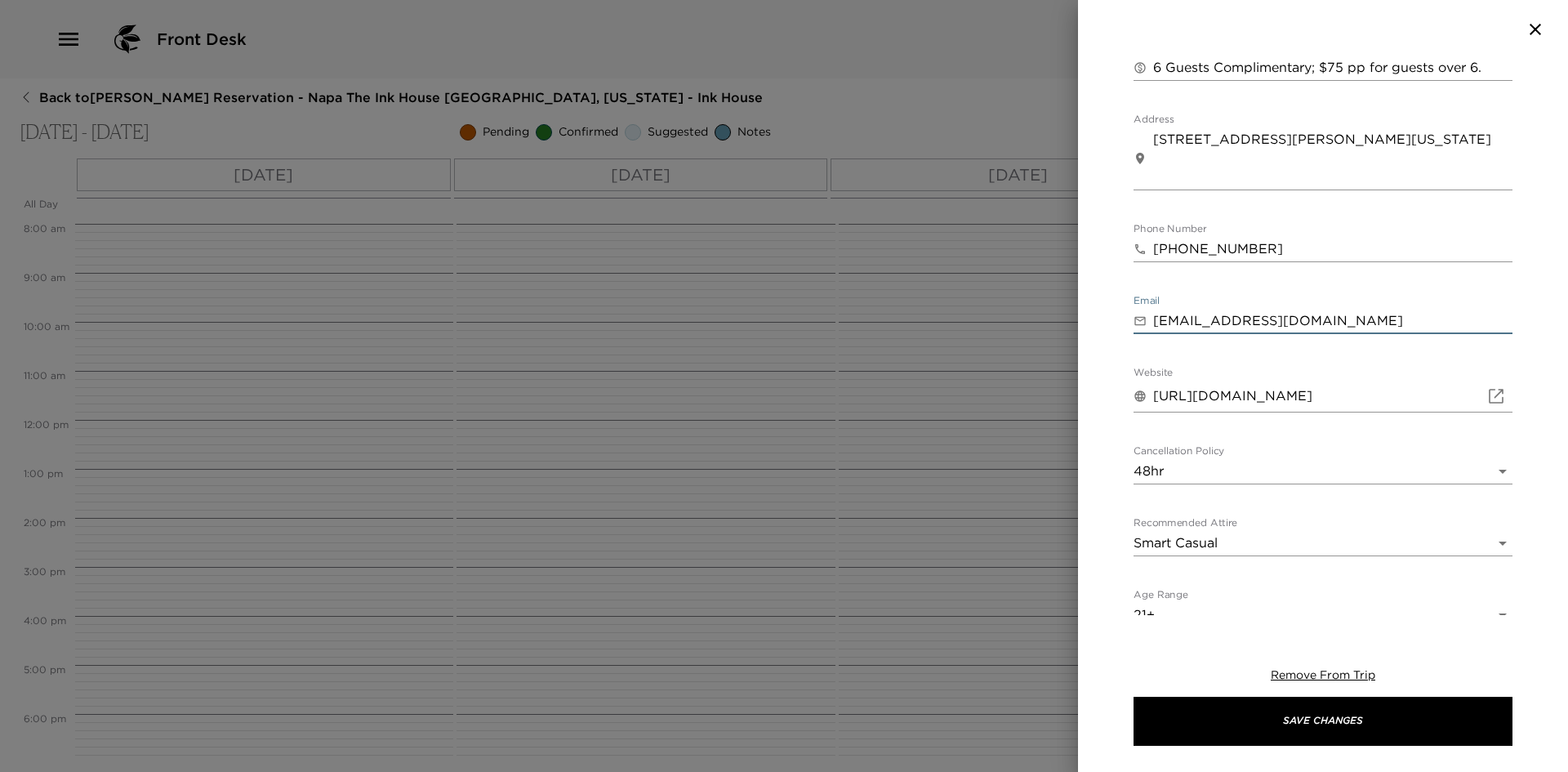 scroll, scrollTop: 621, scrollLeft: 0, axis: vertical 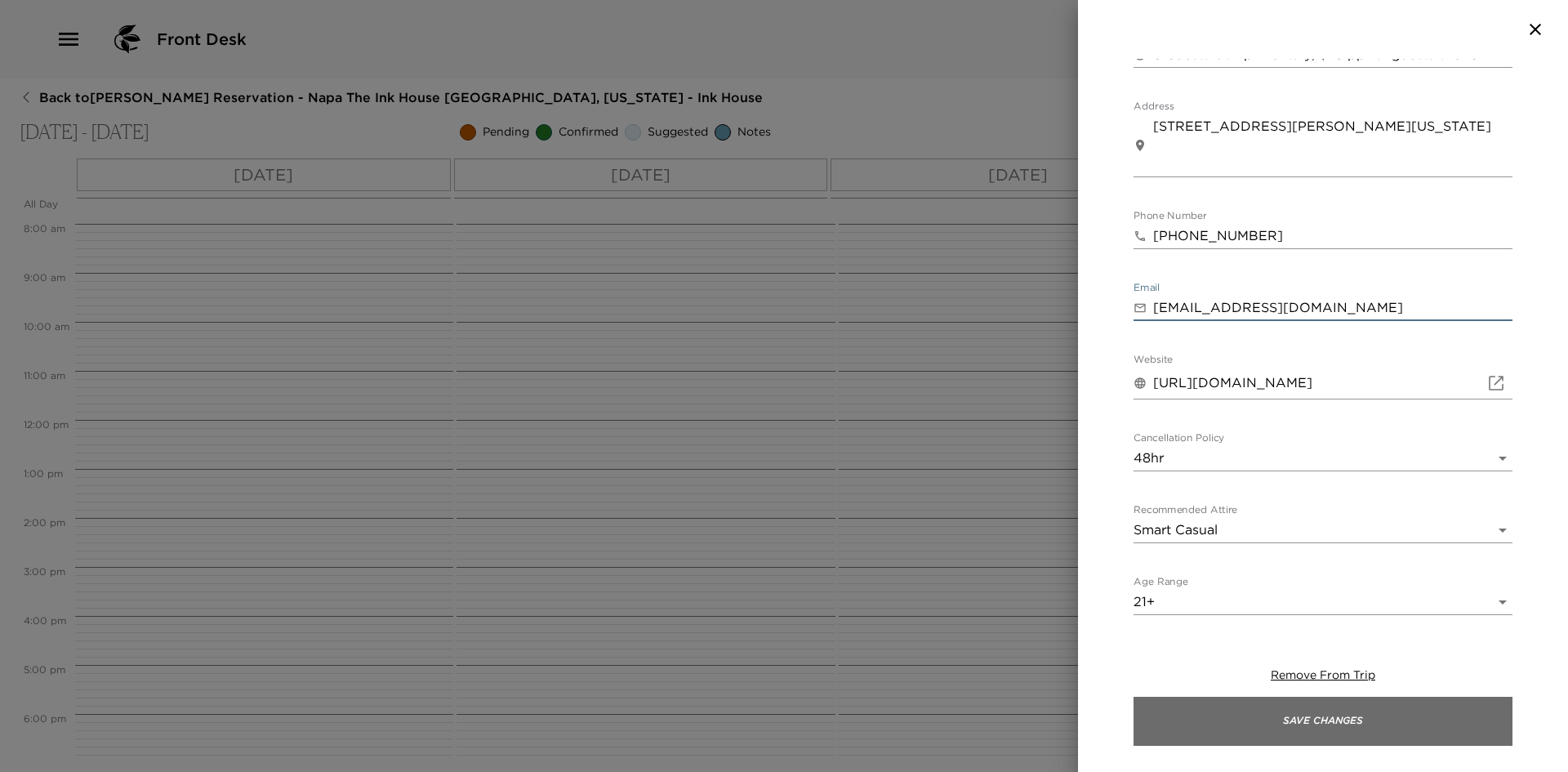 type on "reservations@tamberbey.com" 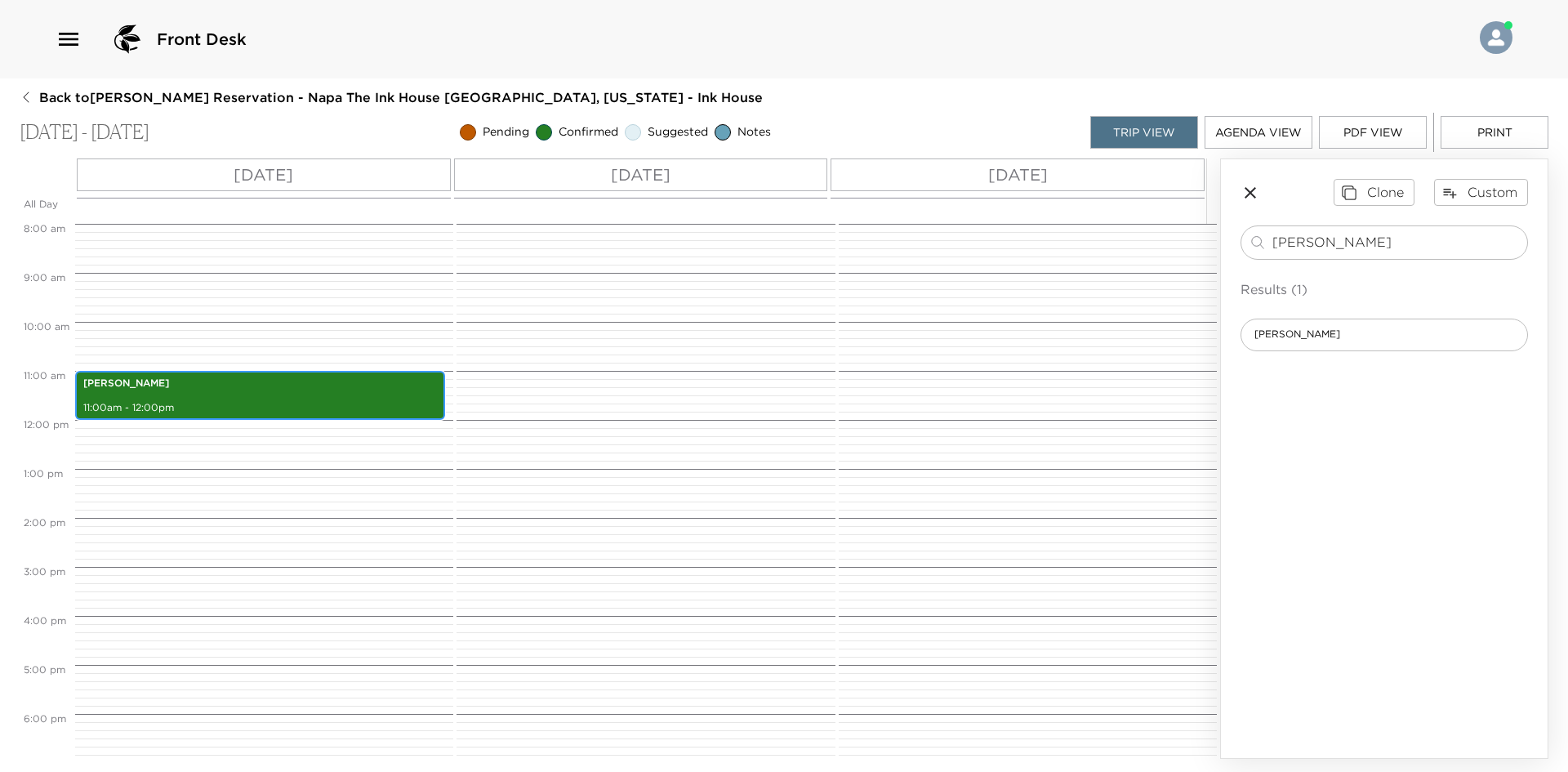 click on "Tamber Bey 11:00am - 12:00pm" at bounding box center (260, 395) 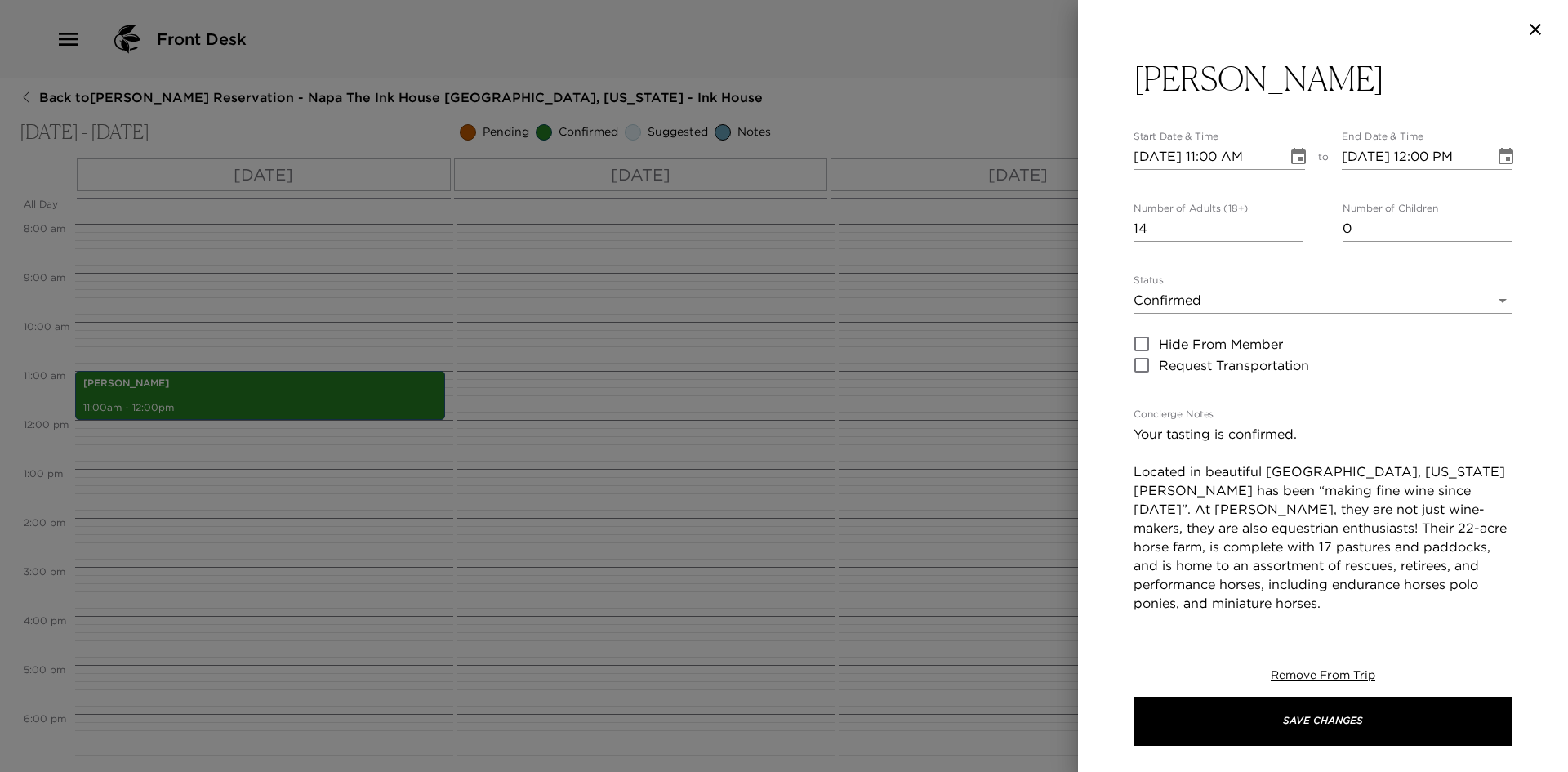 click 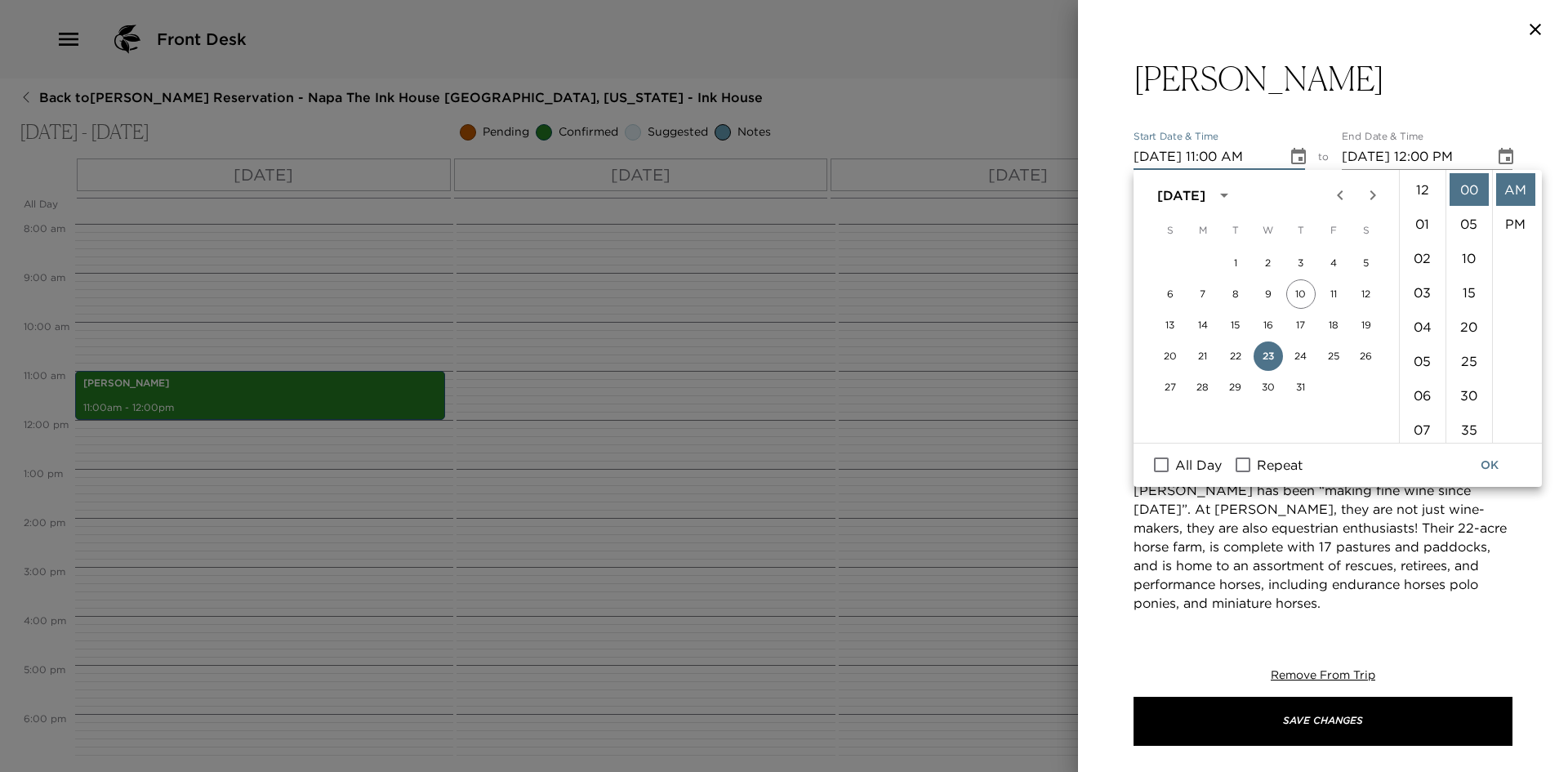 scroll, scrollTop: 377, scrollLeft: 0, axis: vertical 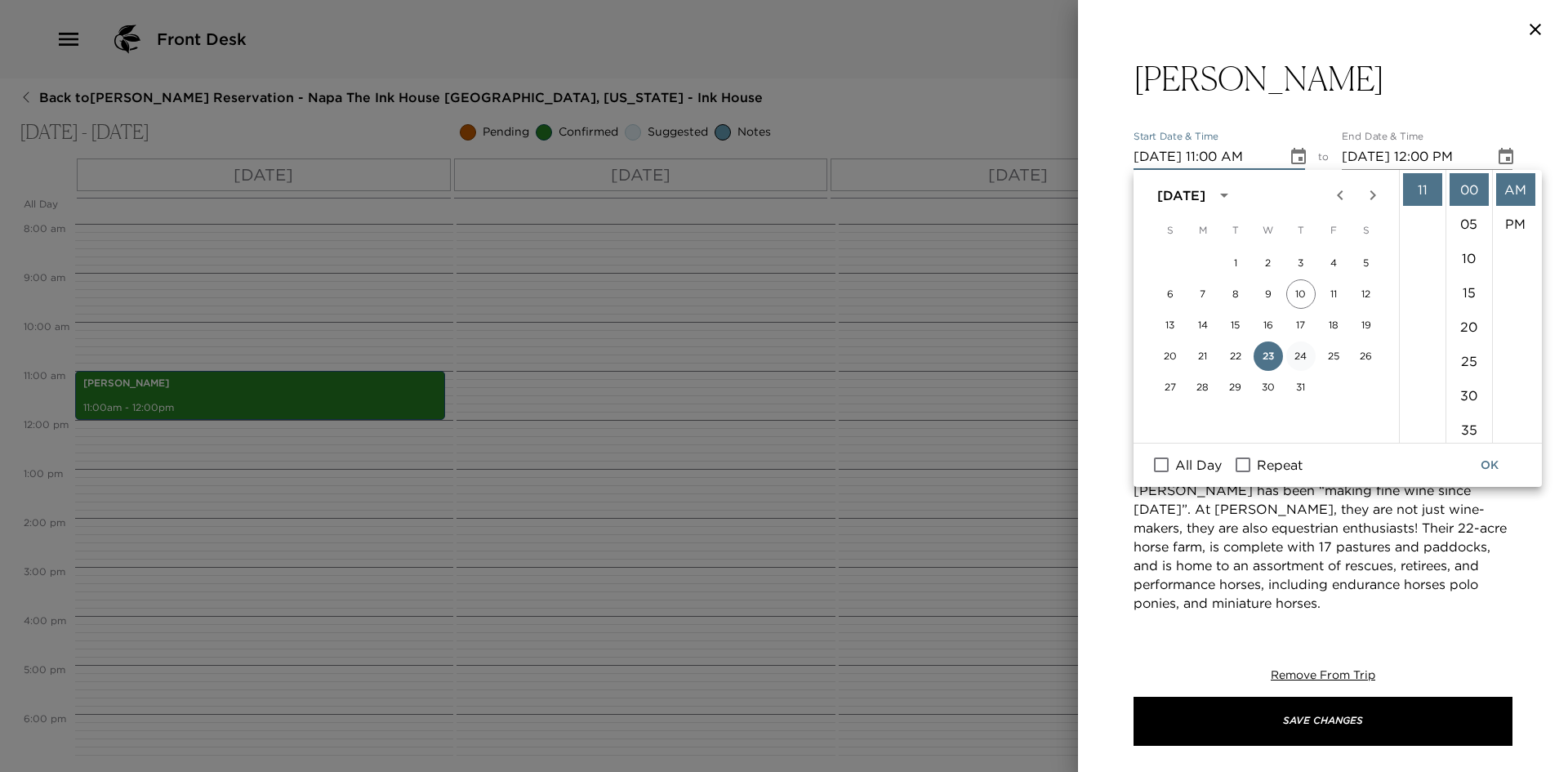 click on "24" at bounding box center (1301, 356) 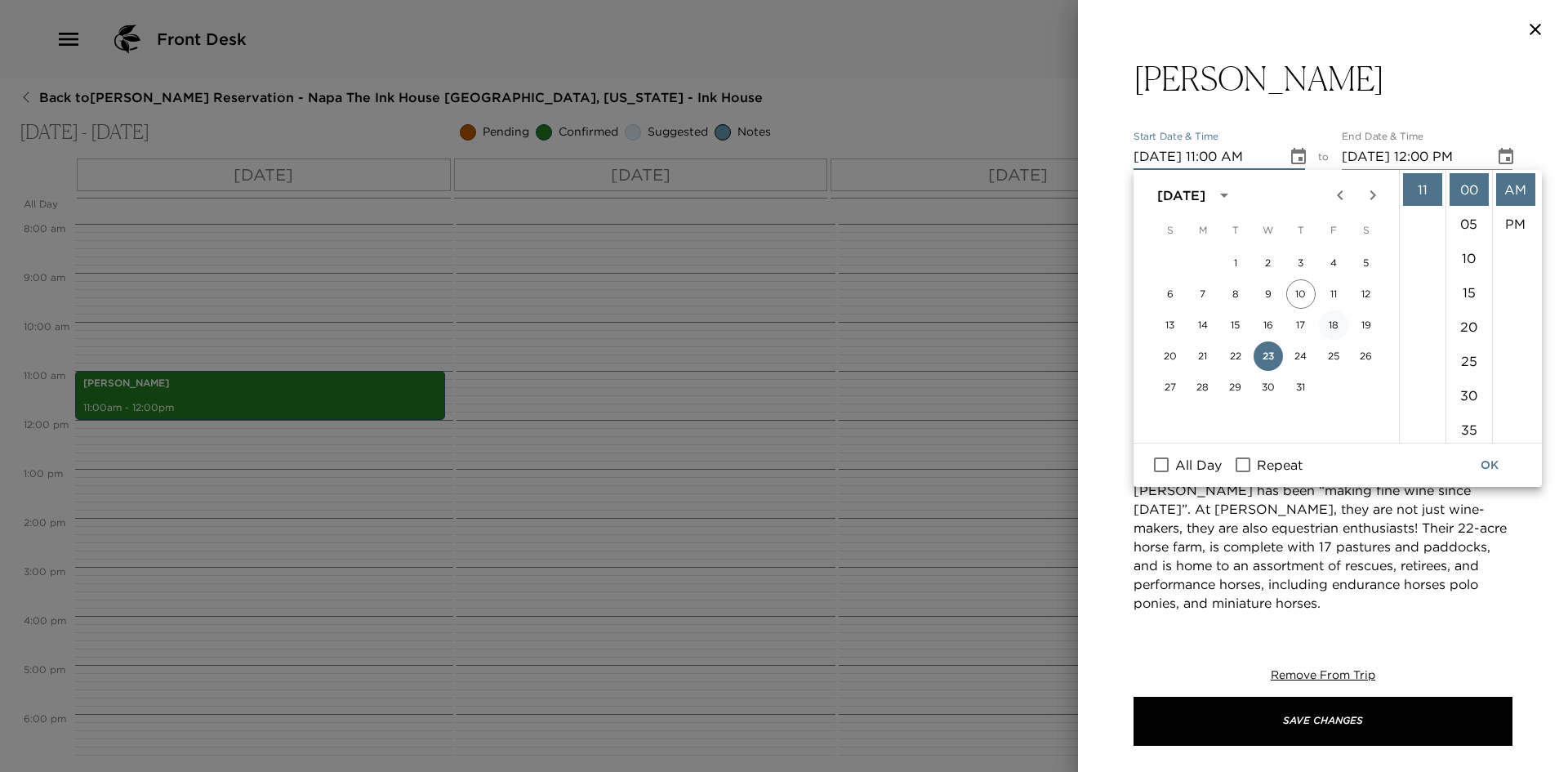 type on "07/24/2025 11:00 AM" 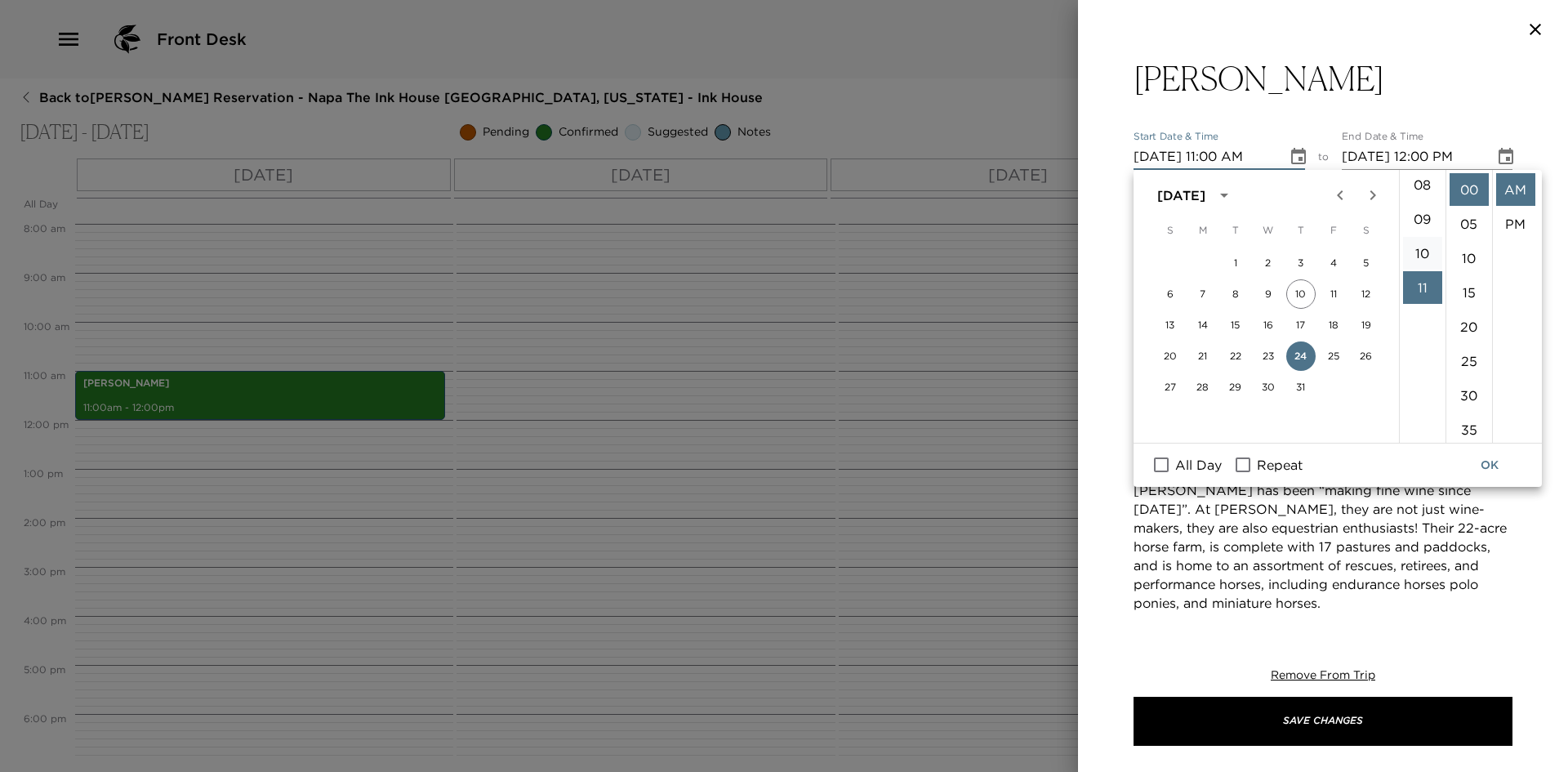 click on "10" at bounding box center [1423, 253] 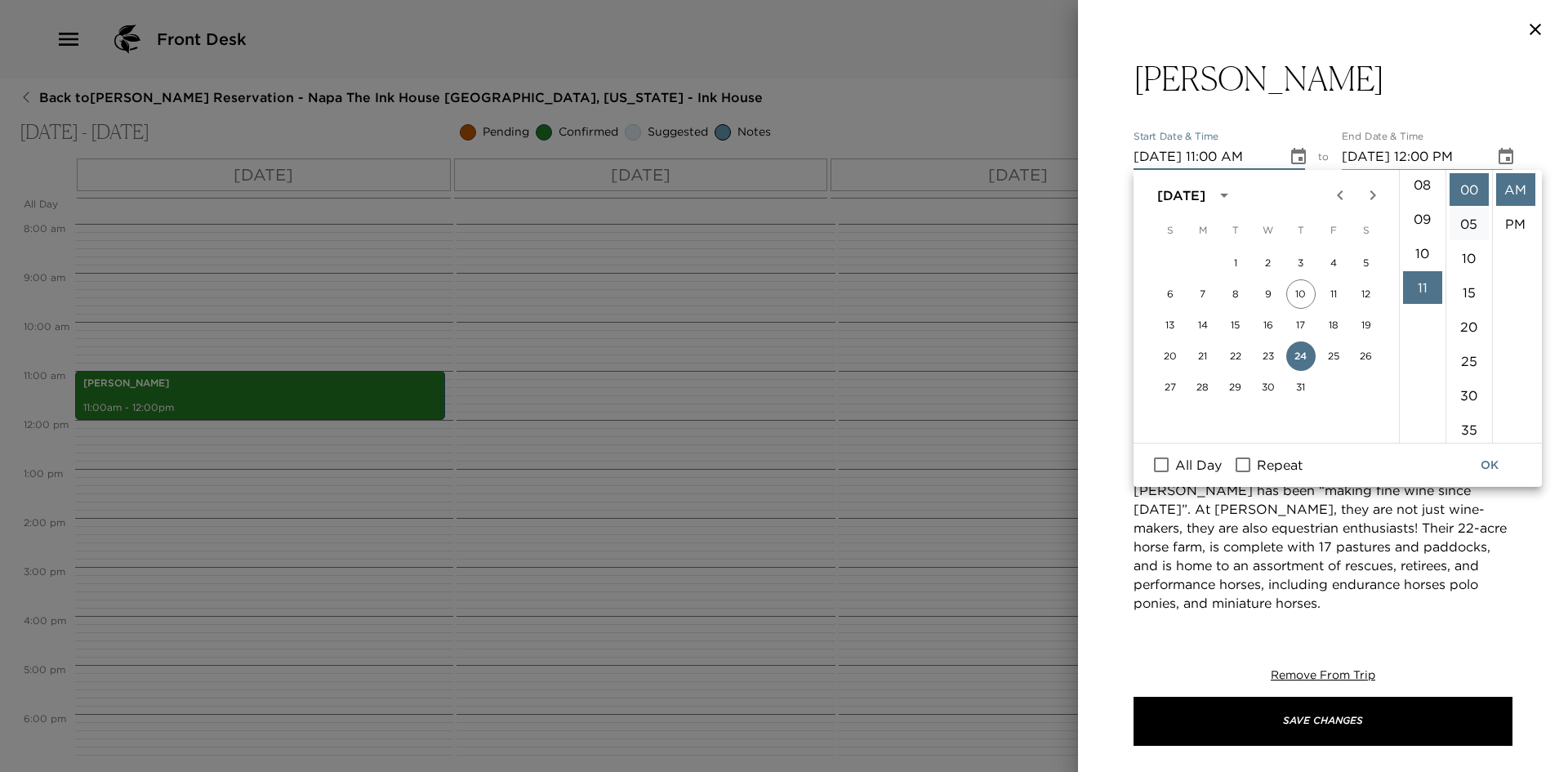type on "07/24/2025 10:00 AM" 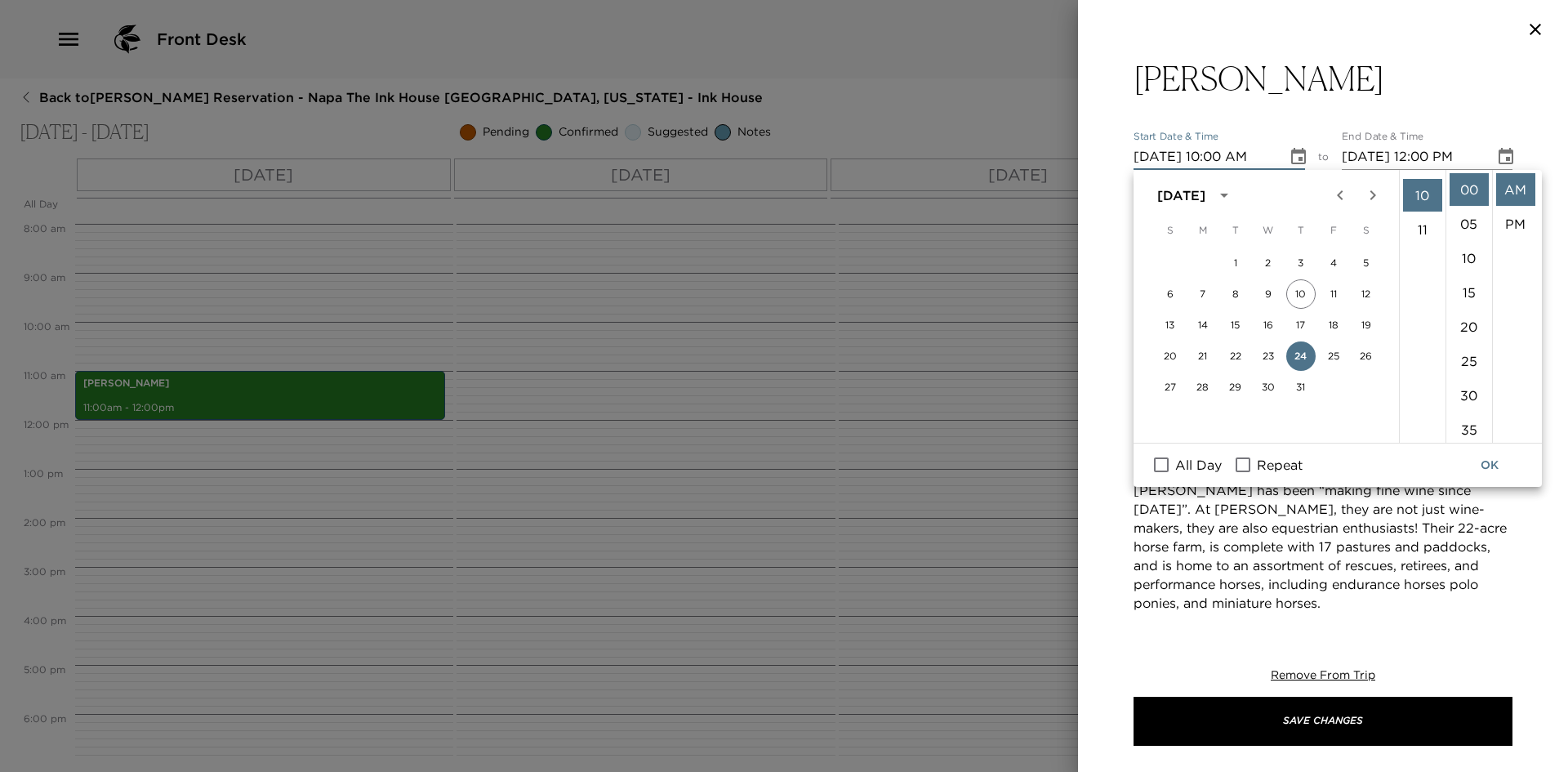 scroll, scrollTop: 343, scrollLeft: 0, axis: vertical 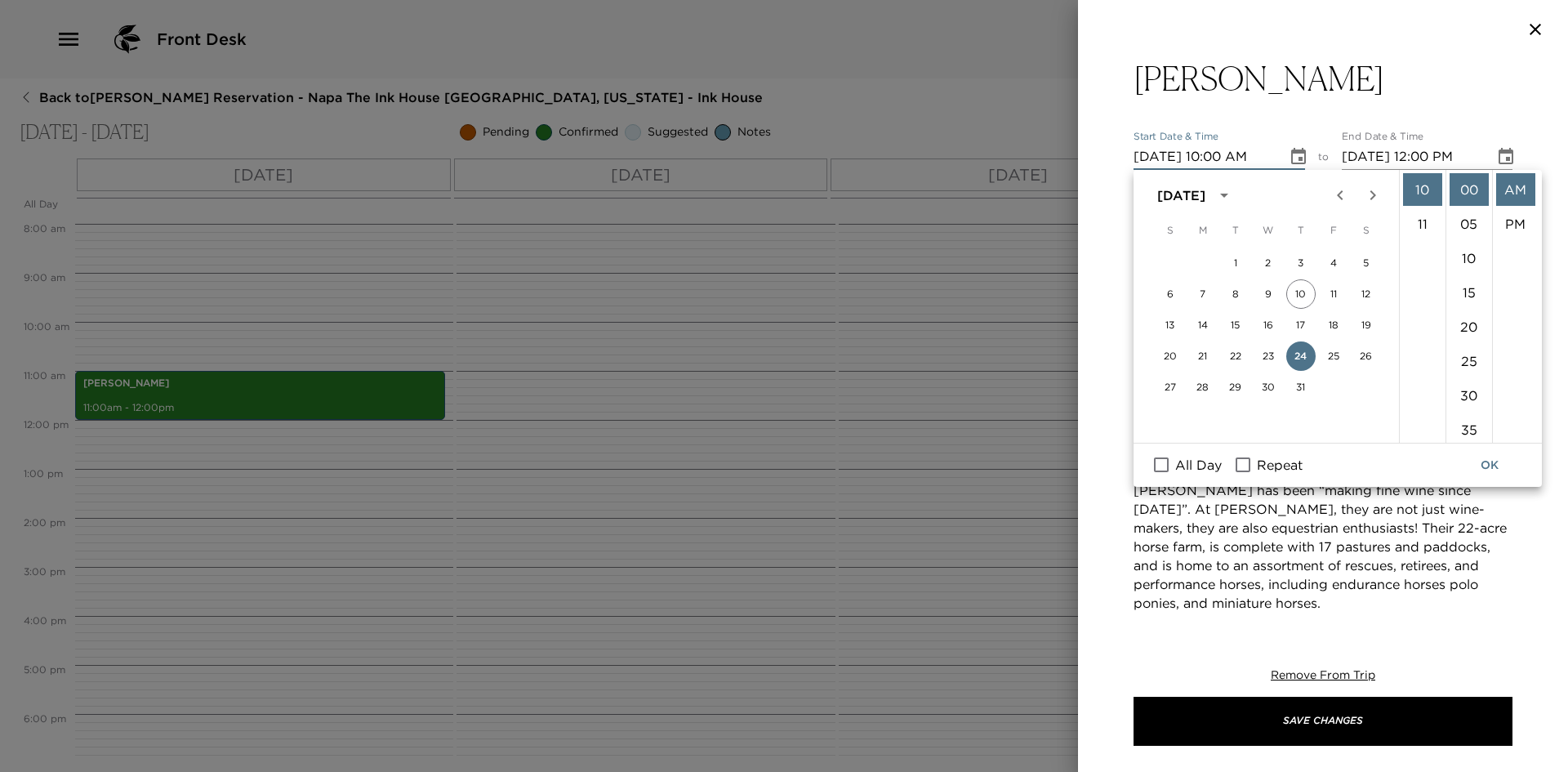click 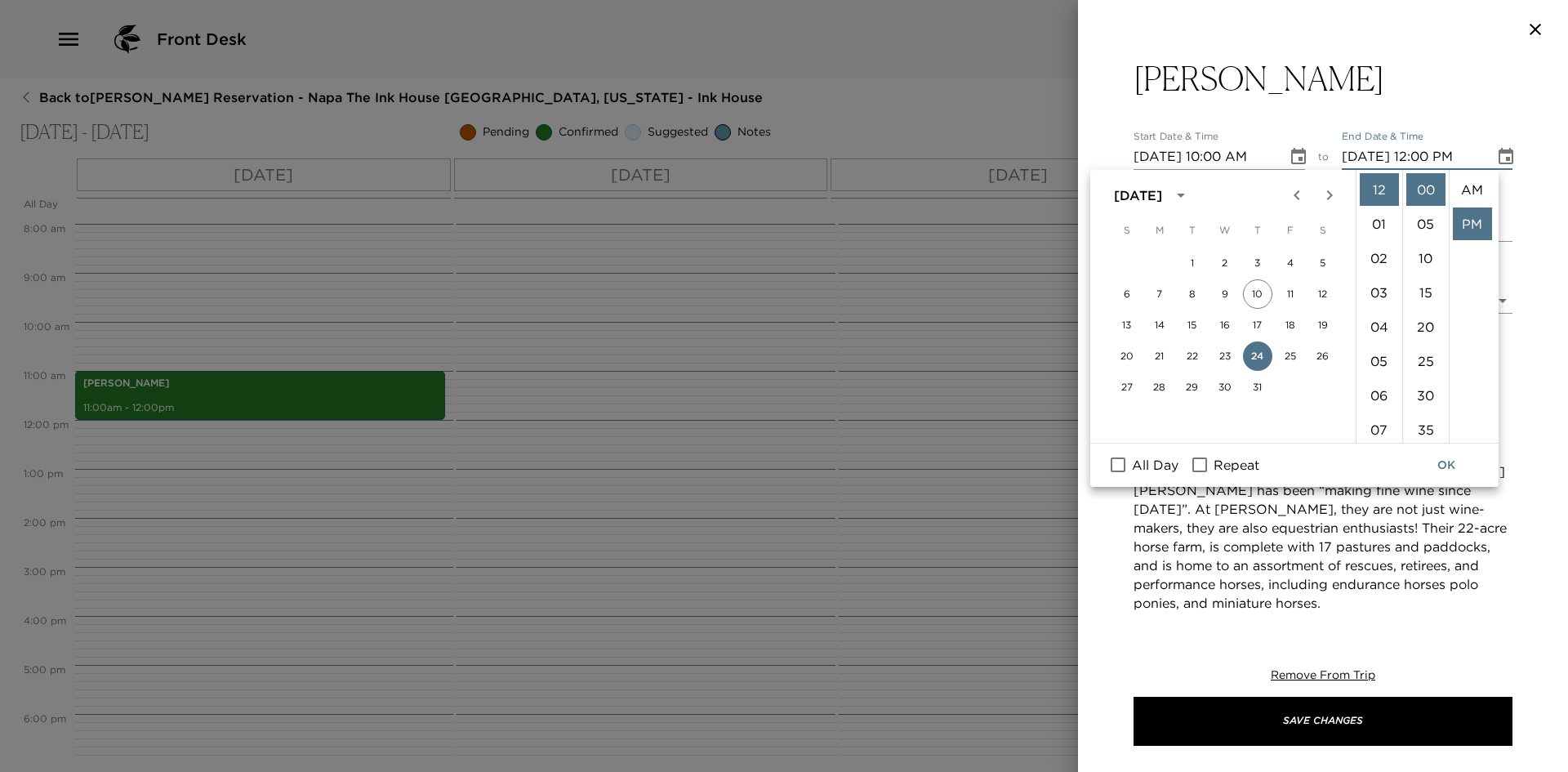 scroll, scrollTop: 34, scrollLeft: 0, axis: vertical 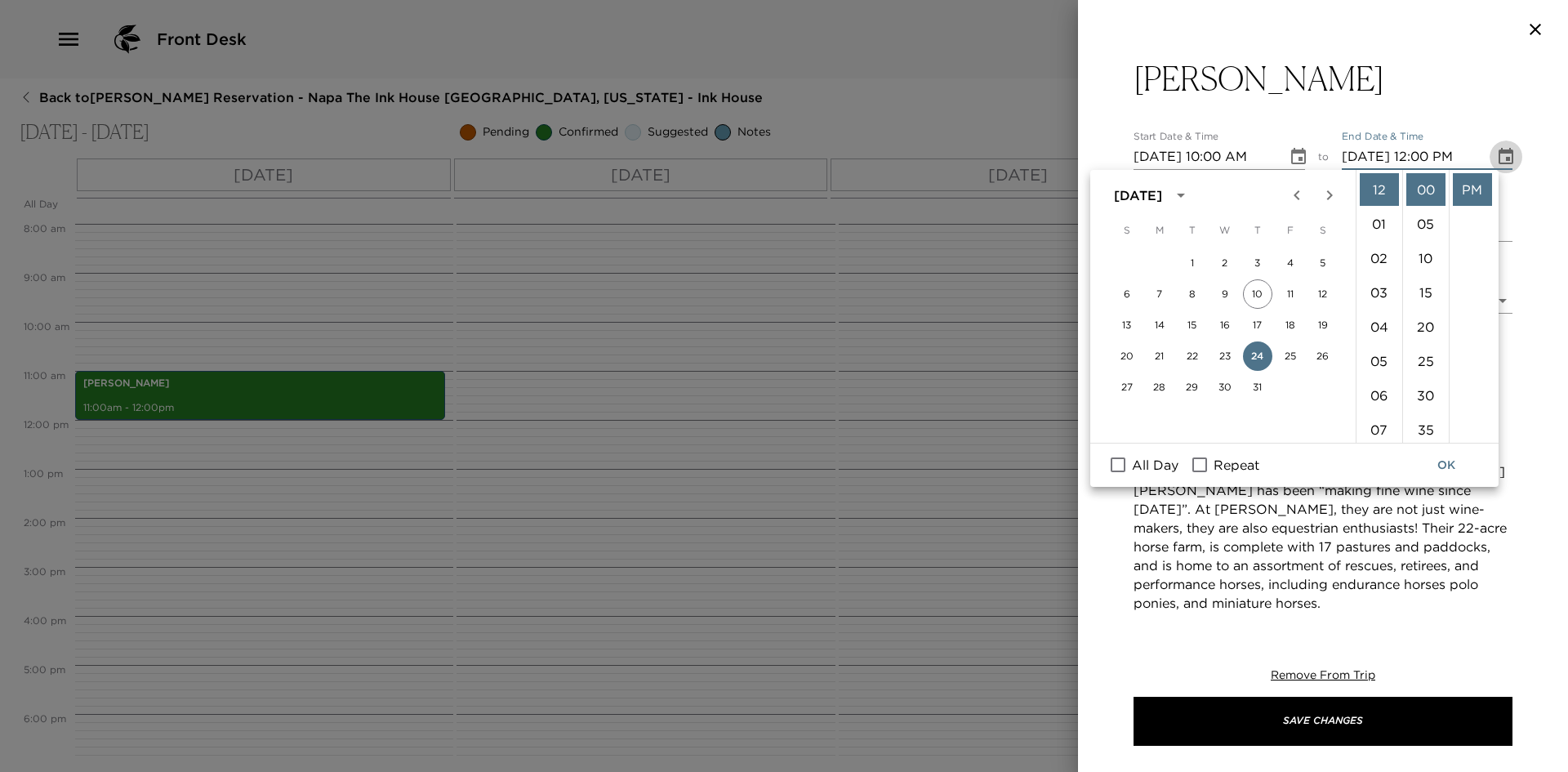 click 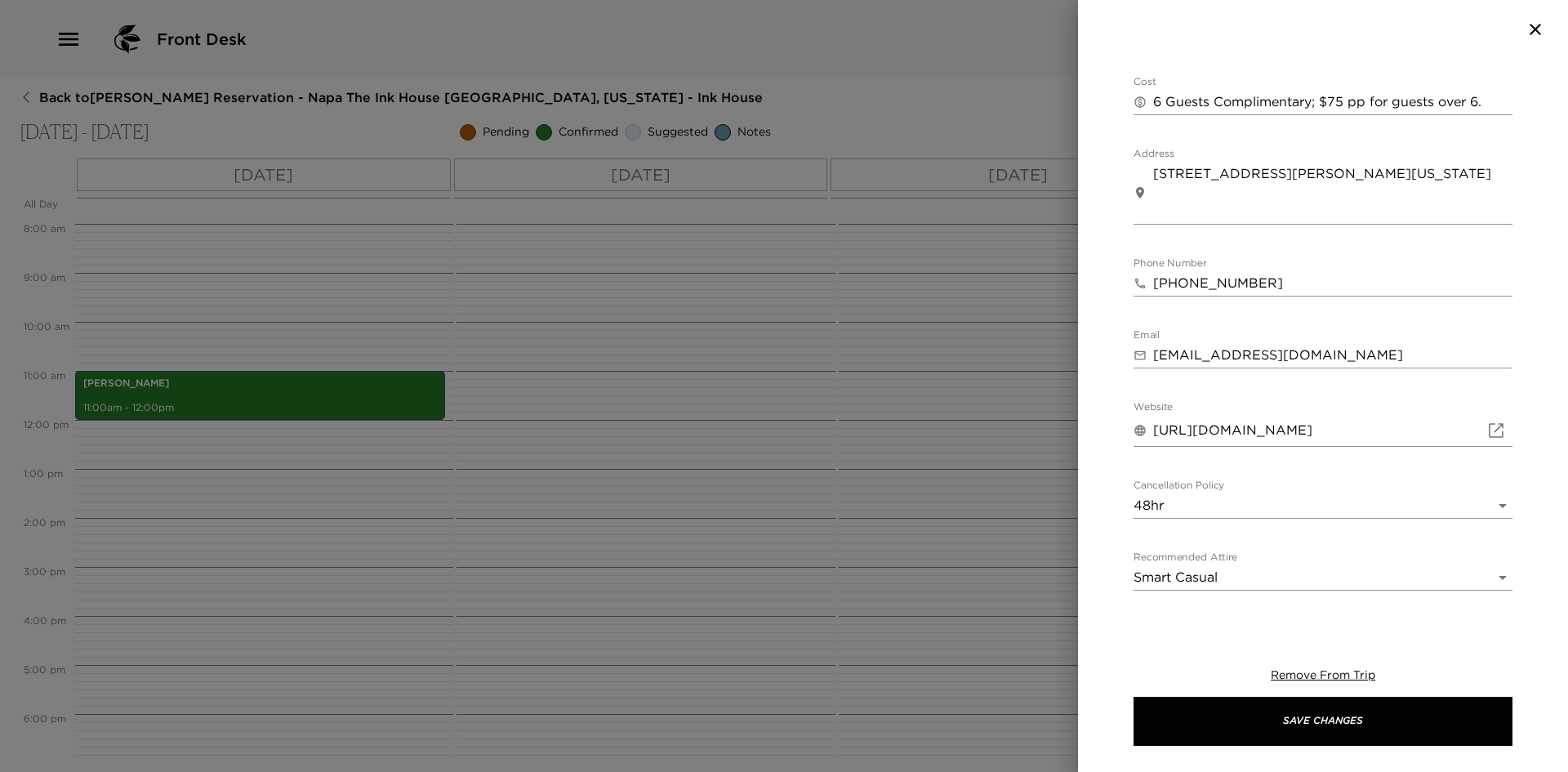 scroll, scrollTop: 621, scrollLeft: 0, axis: vertical 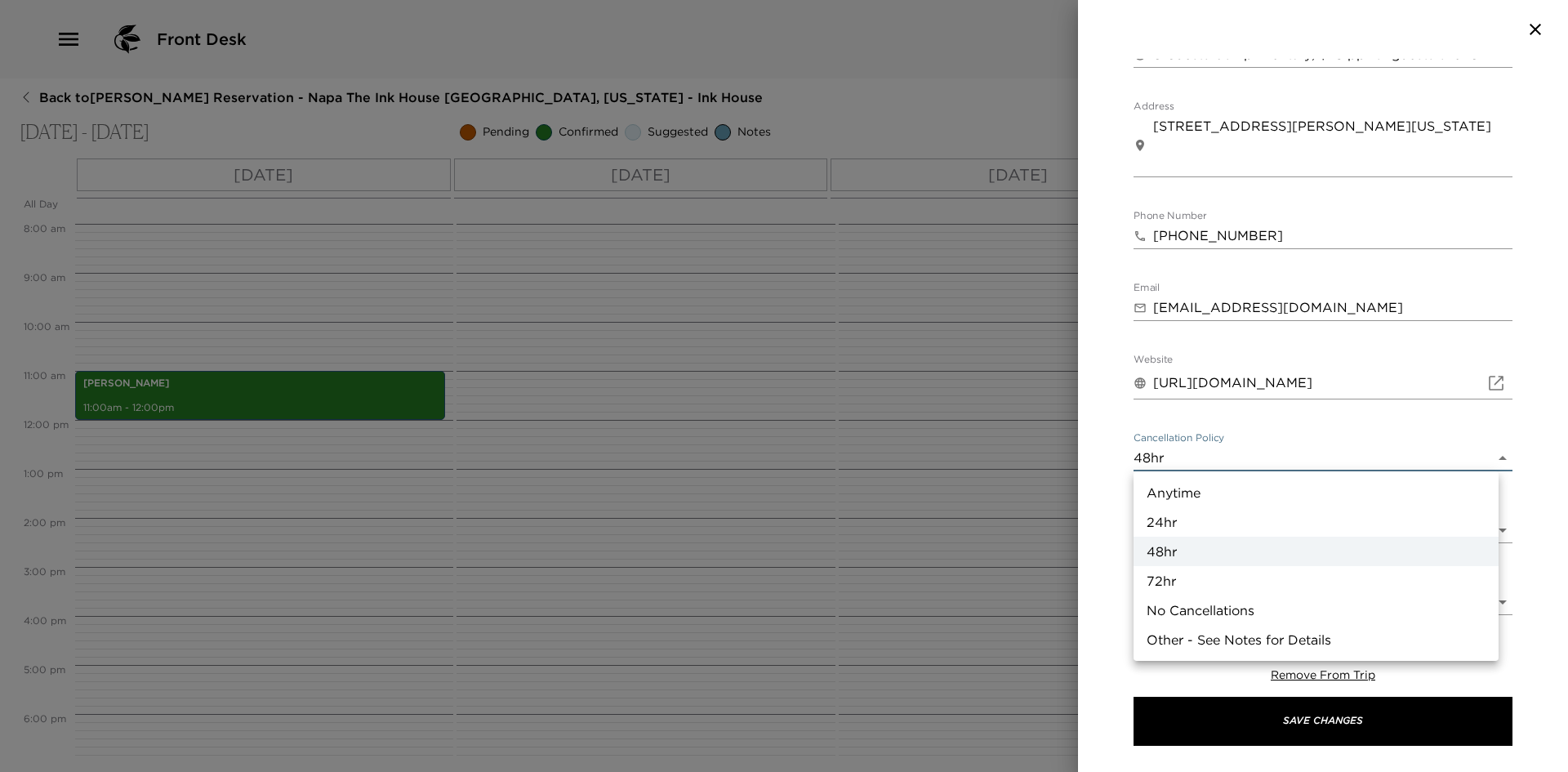 click on "Front Desk Back to  Kathy DiMatteo Reservation - Napa The Ink House Napa, California - Ink House Jul 23 - Jul 25, 2025 Pending Confirmed Suggested Notes Trip View Agenda View PDF View Print All Day Wed 07/23 Thu 07/24 Fri 07/25 12:00 AM 1:00 AM 2:00 AM 3:00 AM 4:00 AM 5:00 AM 6:00 AM 7:00 AM 8:00 AM 9:00 AM 10:00 AM 11:00 AM 12:00 PM 1:00 PM 2:00 PM 3:00 PM 4:00 PM 5:00 PM 6:00 PM 7:00 PM 8:00 PM 9:00 PM 10:00 PM 11:00 PM Tamber Bey 11:00am - 12:00pm Clone Custom Tam ​ Results (1) Tamber Bey Tamber Bey Start Date & Time 07/24/2025 10:00 AM to End Date & Time 07/24/2025 12:00 PM Number of Adults (18+) 14 Number of Children 0 Status Confirmed Confirmed Hide From Member Request Transportation Concierge Notes x Cost ​ 6 Guests Complimentary; $75 pp for guests over 6. x Address ​ 1251 Tubbs Lane
Calistoga California
United States x Phone Number ​ (707) 942-2100 Email ​ reservations@tamberbey.com Website ​ http://www.tamberbey.com/ Cancellation Policy 48hr 48hr Recommended Attire Smart Casual Age Range" at bounding box center [784, 386] 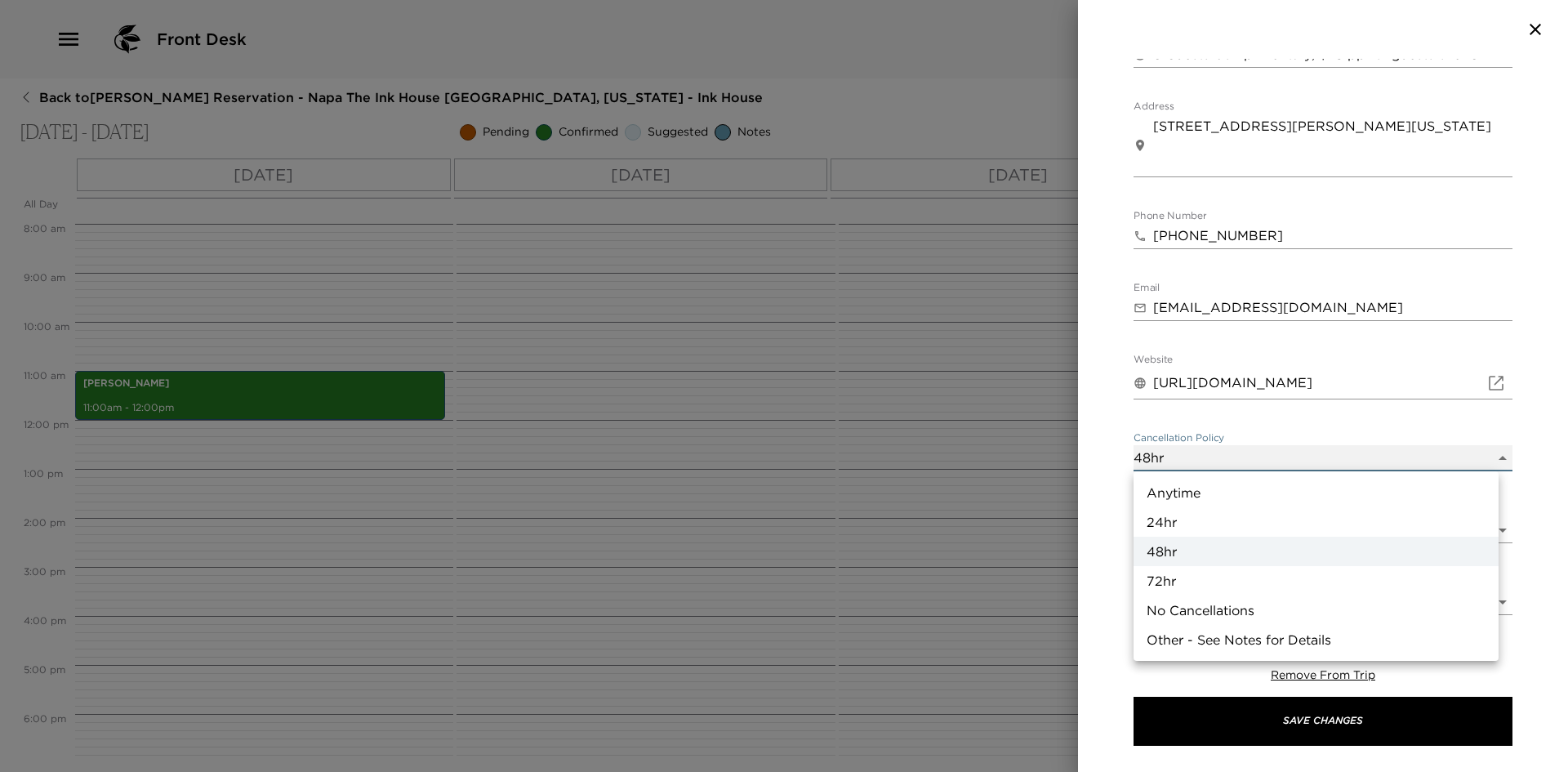type on "72hr" 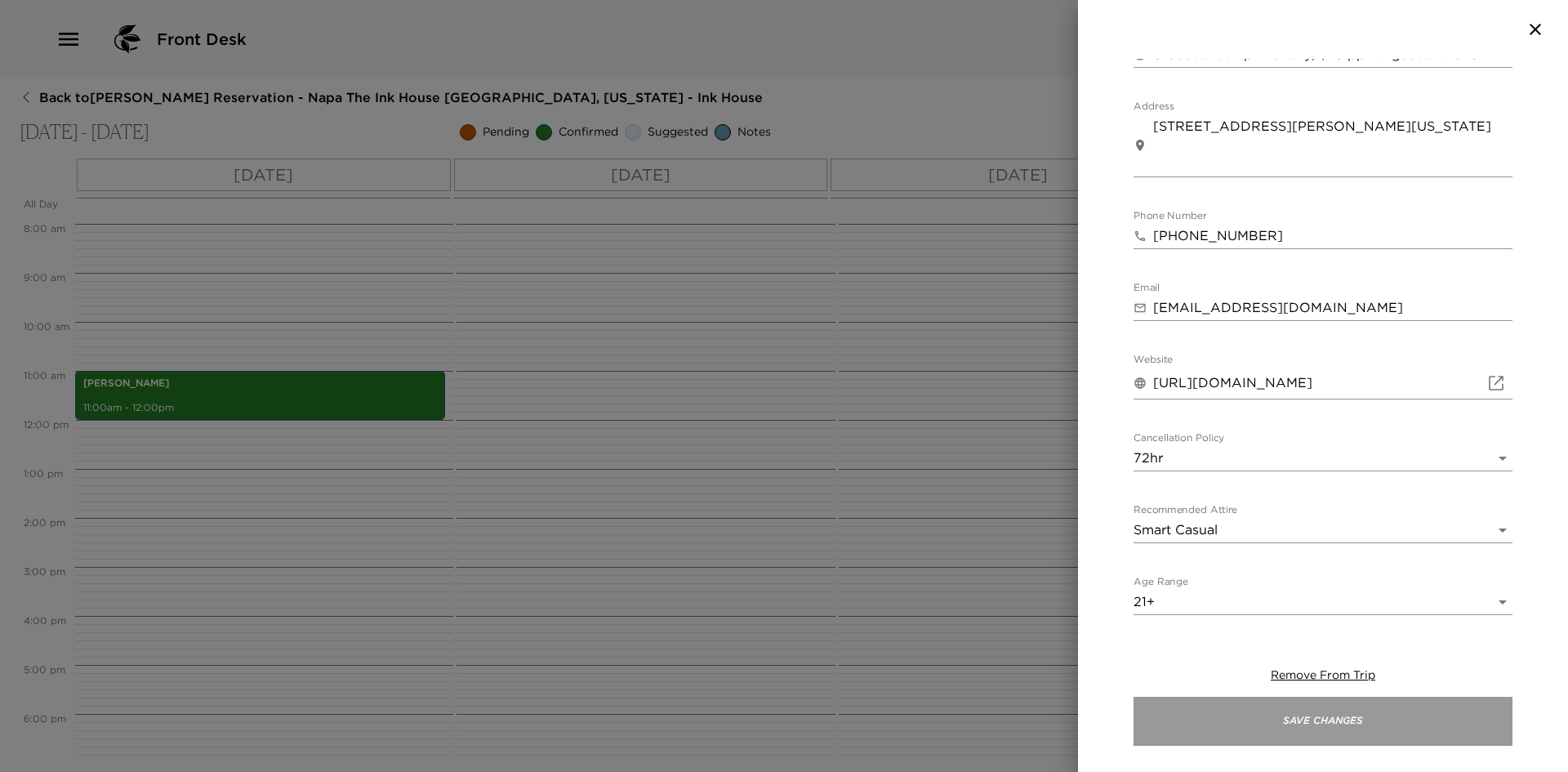 click on "Save Changes" at bounding box center (1323, 721) 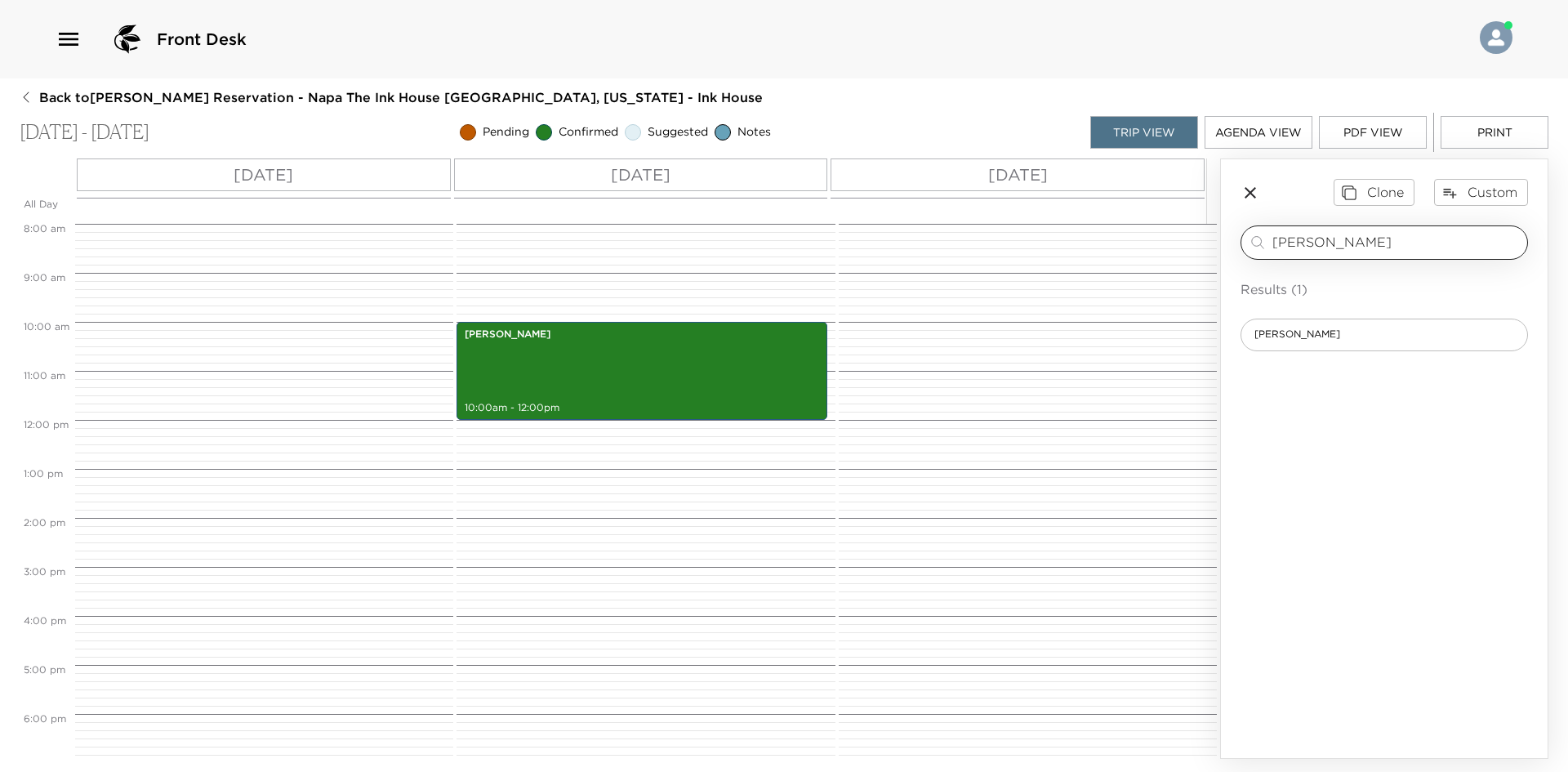 drag, startPoint x: 1300, startPoint y: 238, endPoint x: 1265, endPoint y: 247, distance: 36.13862 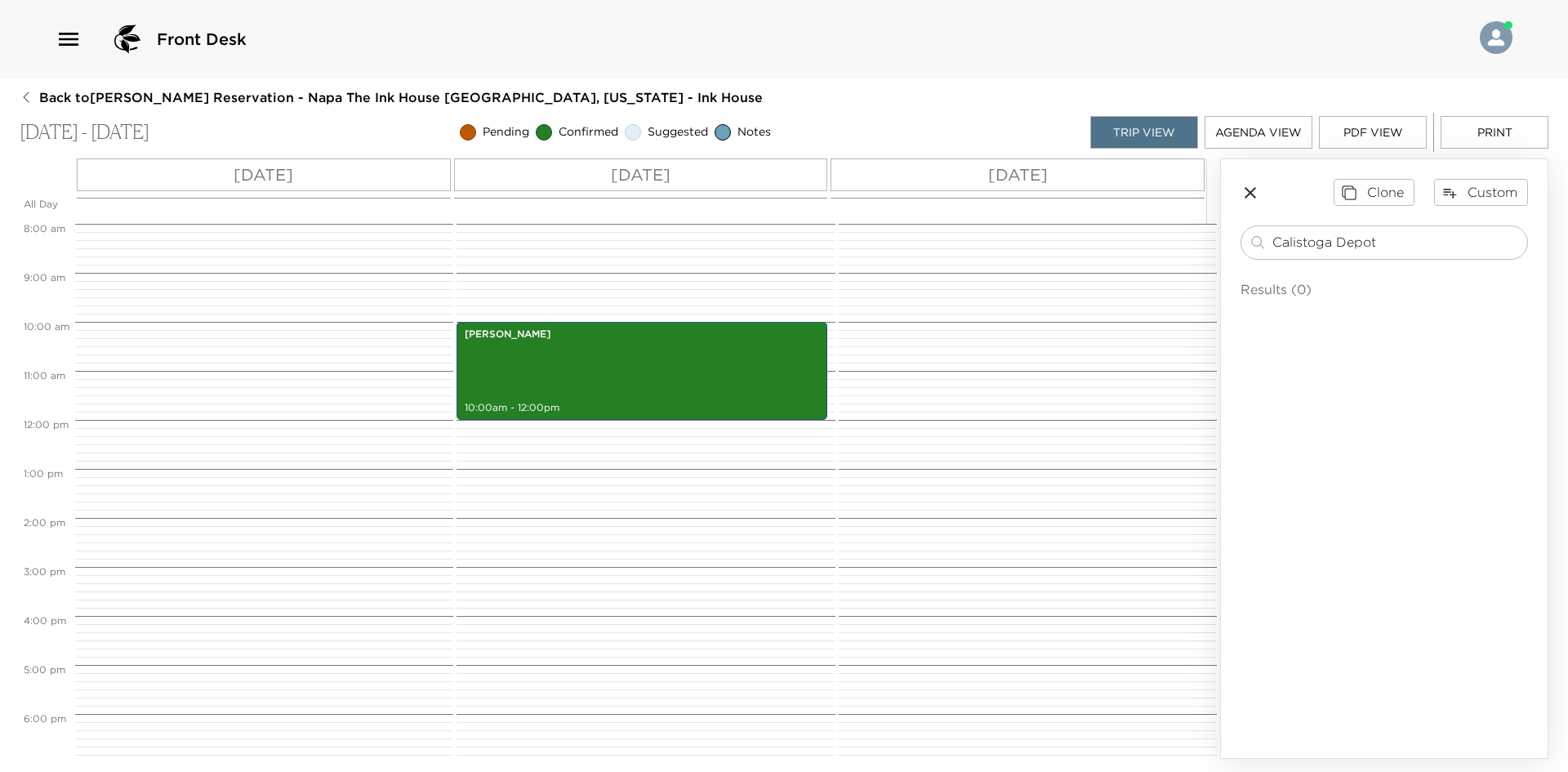 type on "Calistoga Depot" 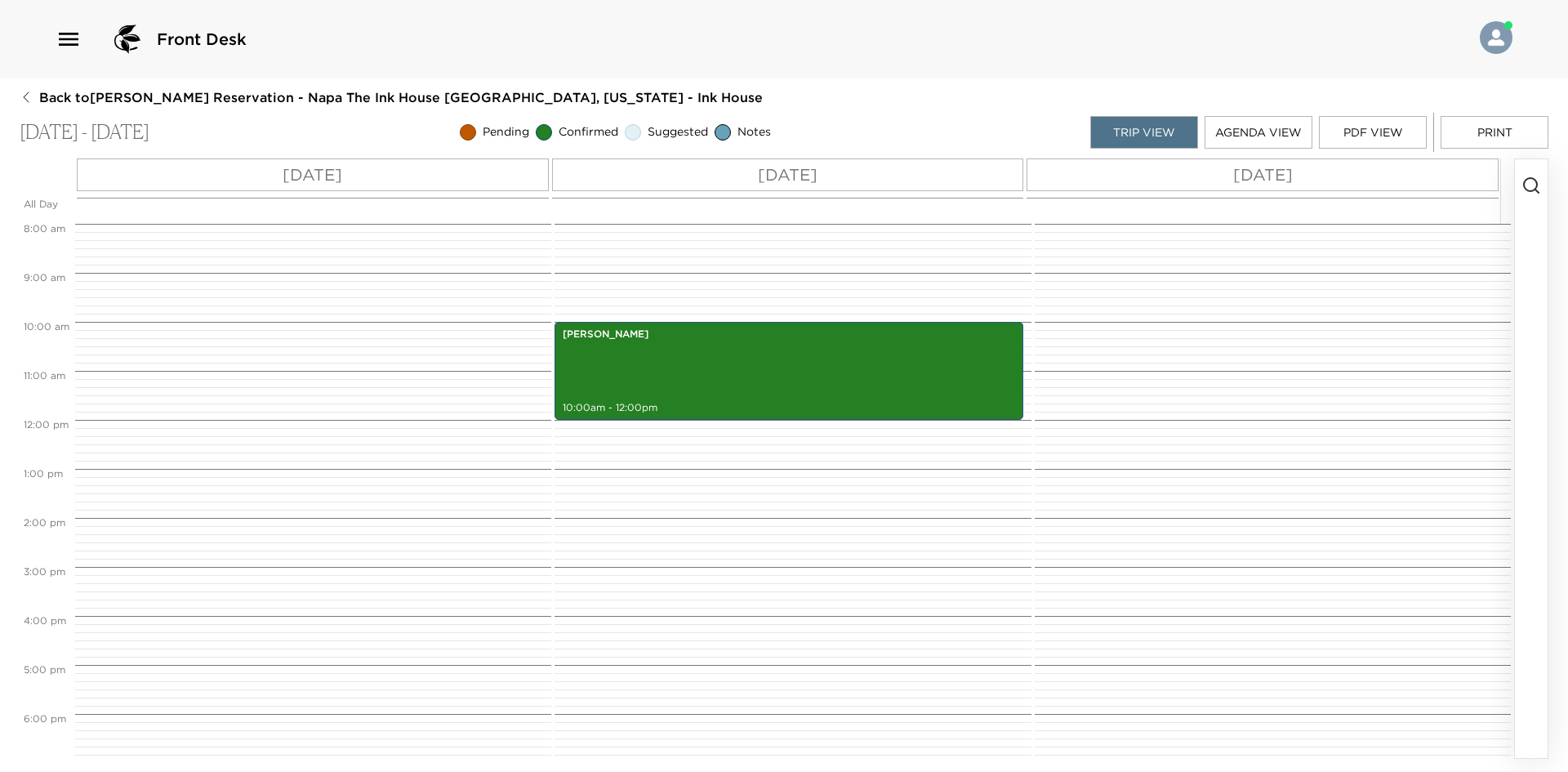 click 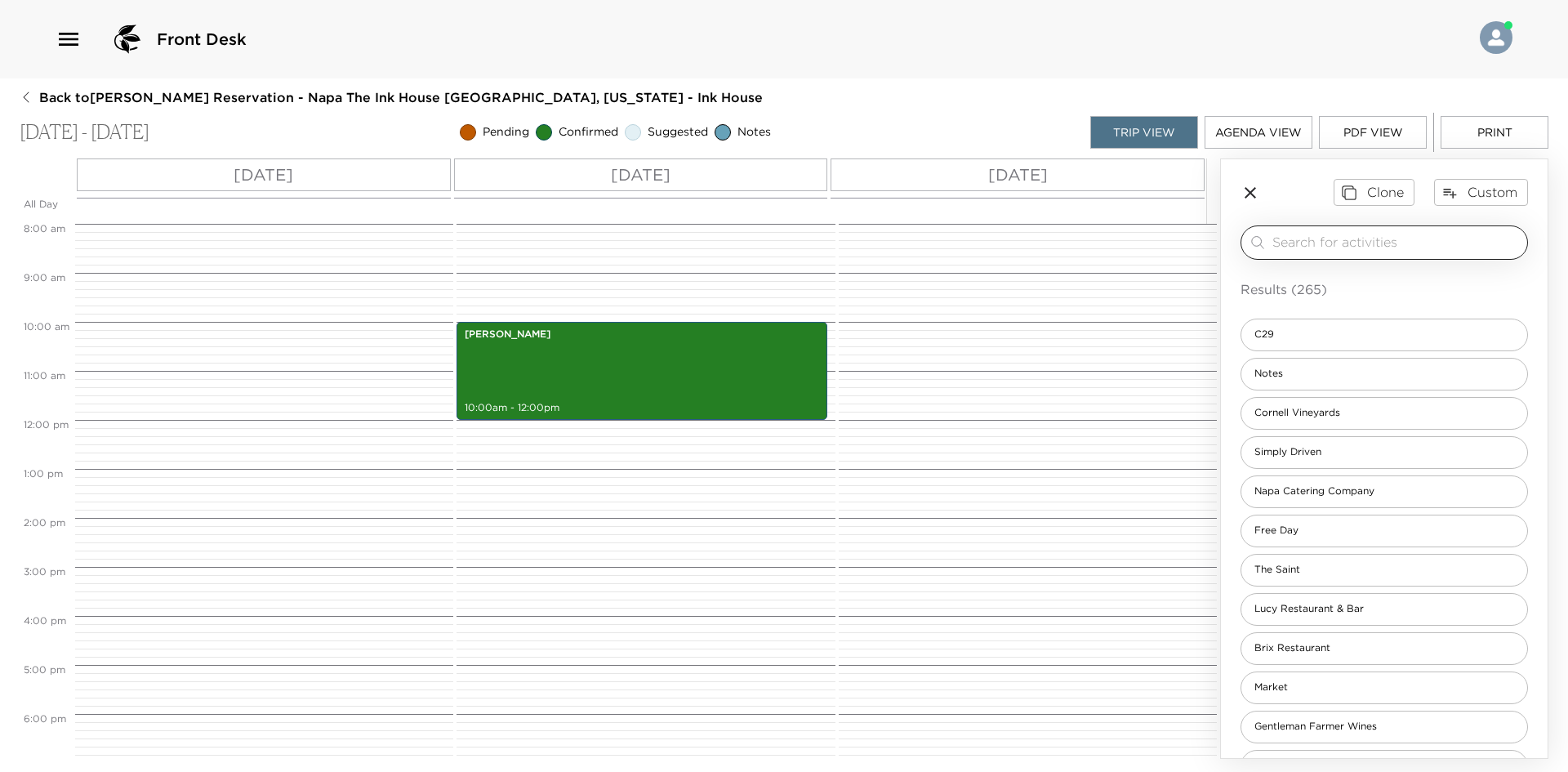 click at bounding box center (1396, 242) 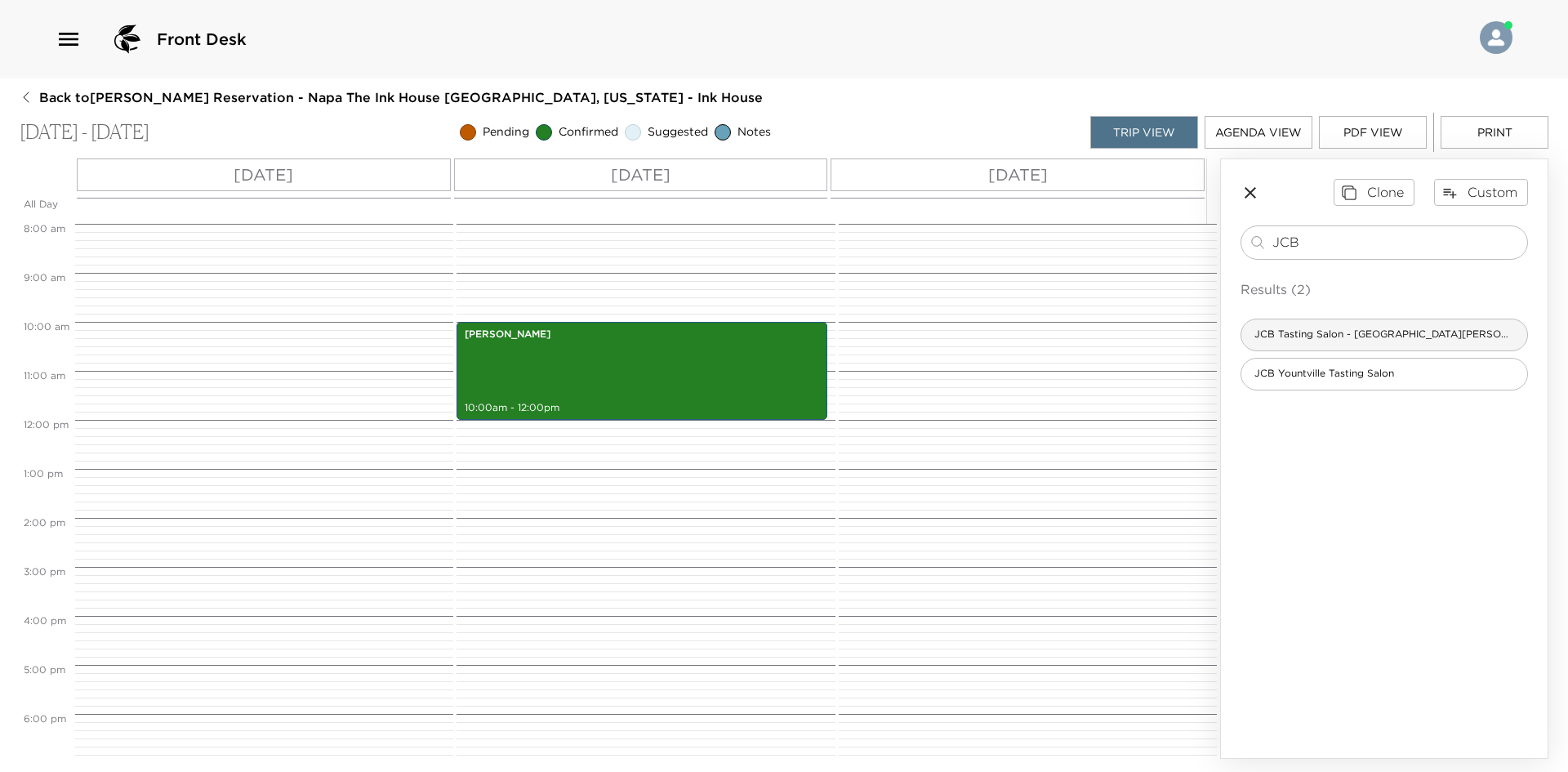 type on "JCB" 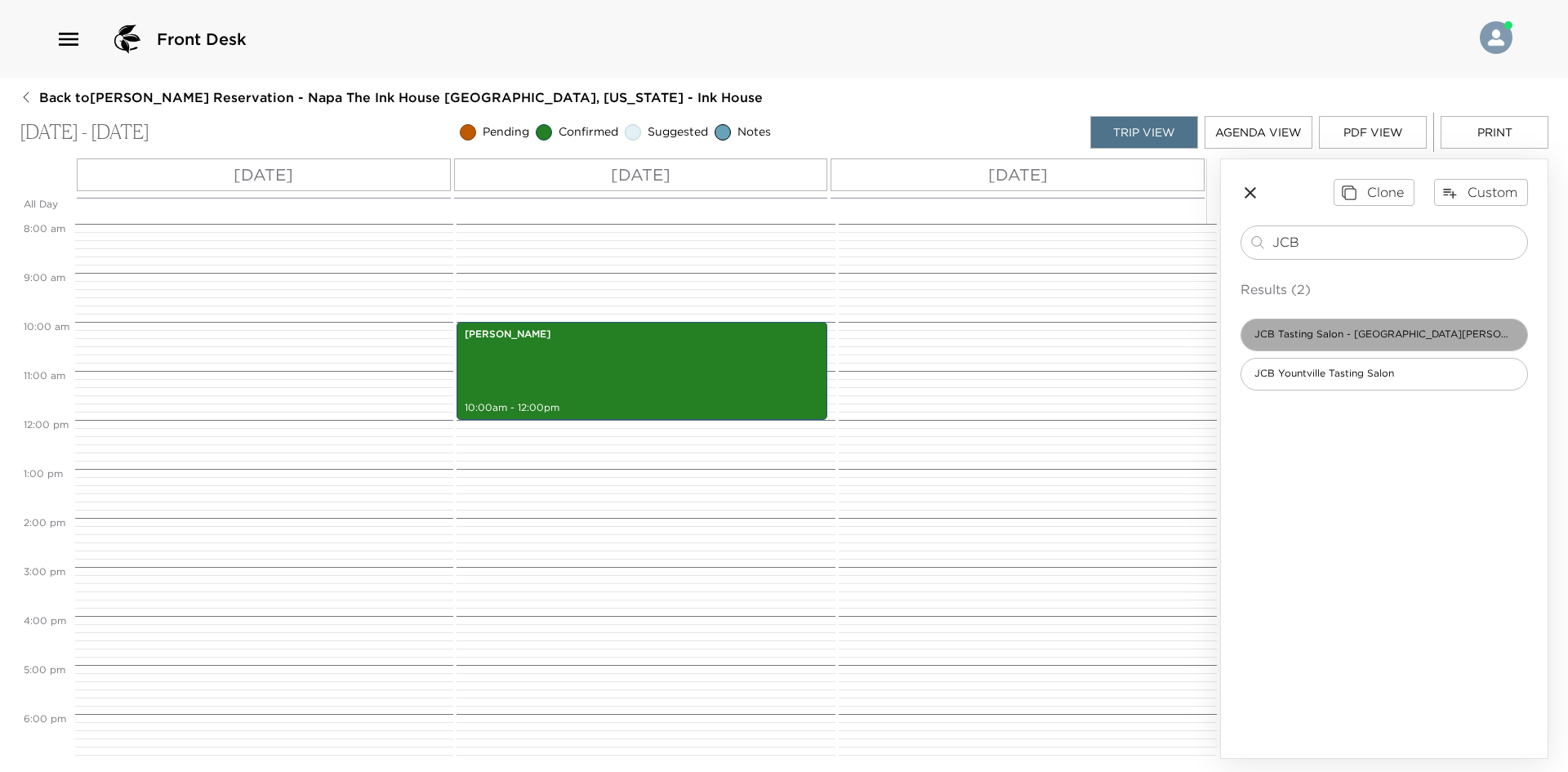 click on "JCB Tasting Salon - St. Helena" at bounding box center (1384, 334) 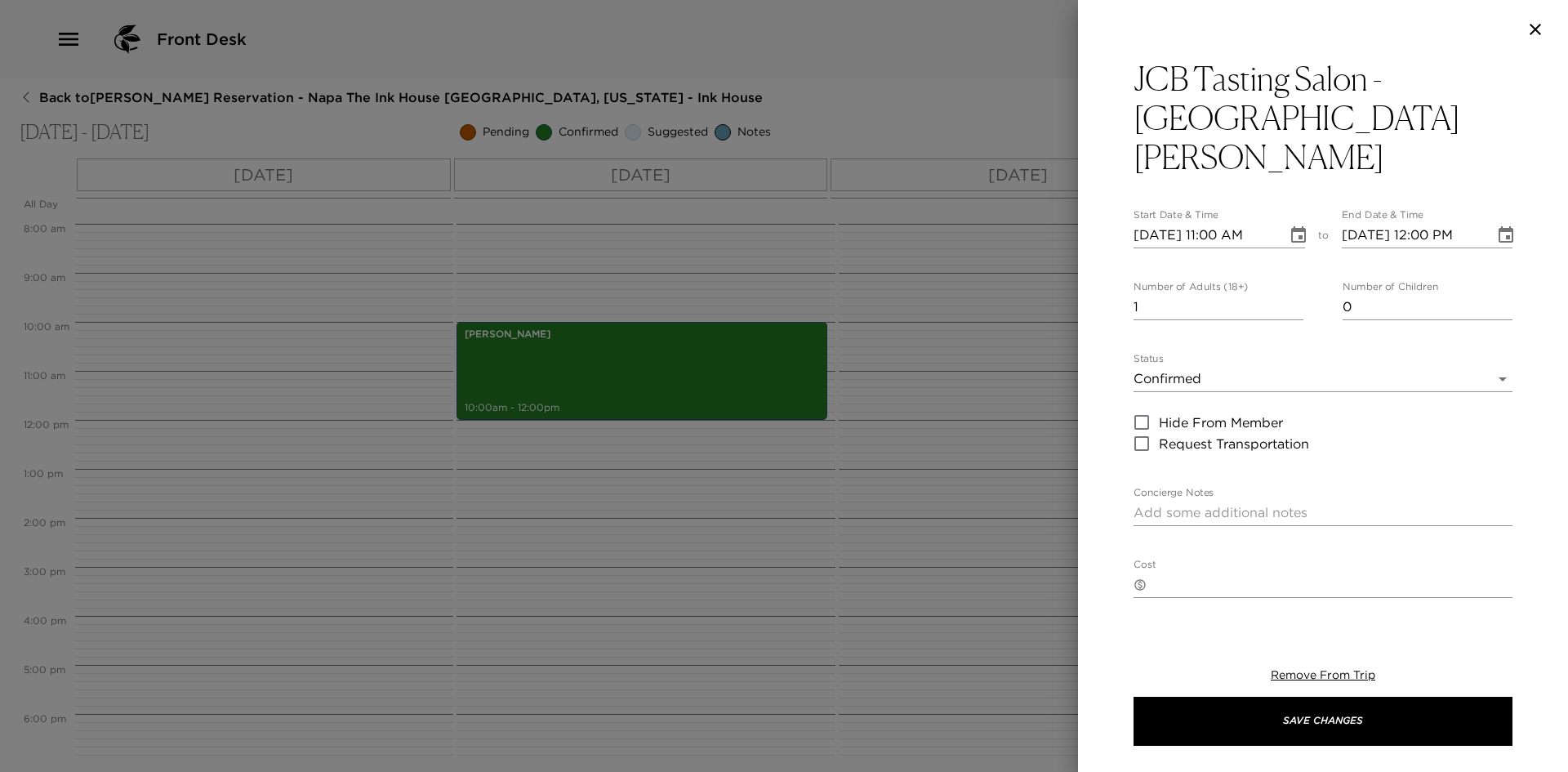 type on "The elegant lounge offers wines by the glass and bottle from Napa Valley, Champagne, and Burgundy, France. As well as the following Flights.
The French Bubbles Flight
Napa Valley Reds Flight
Old World vs New World Flight
Each flight may be accompanied by a food pairing, cheese and charcuterie, or our JCB Caviar." 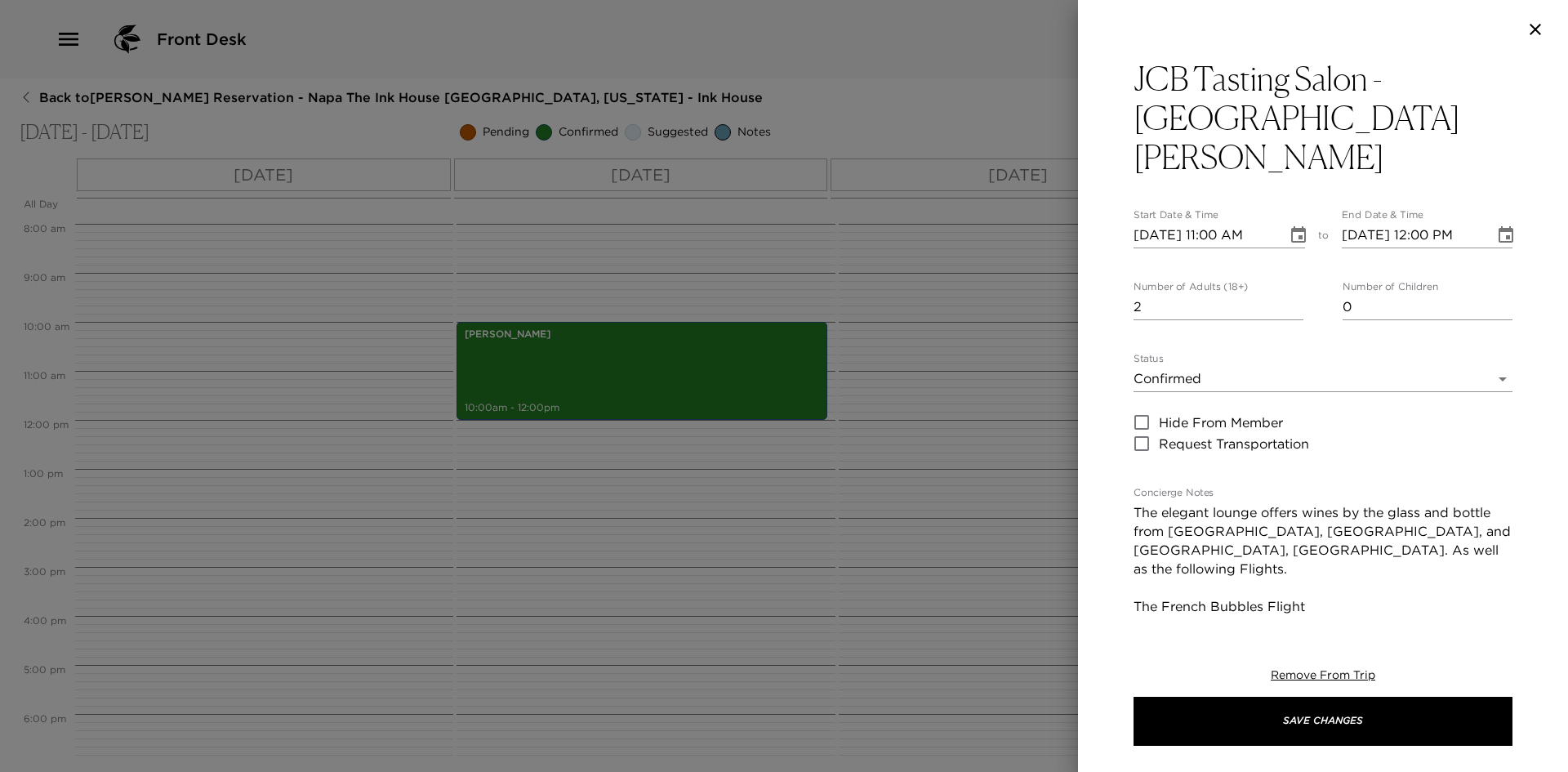 click on "2" at bounding box center (1218, 307) 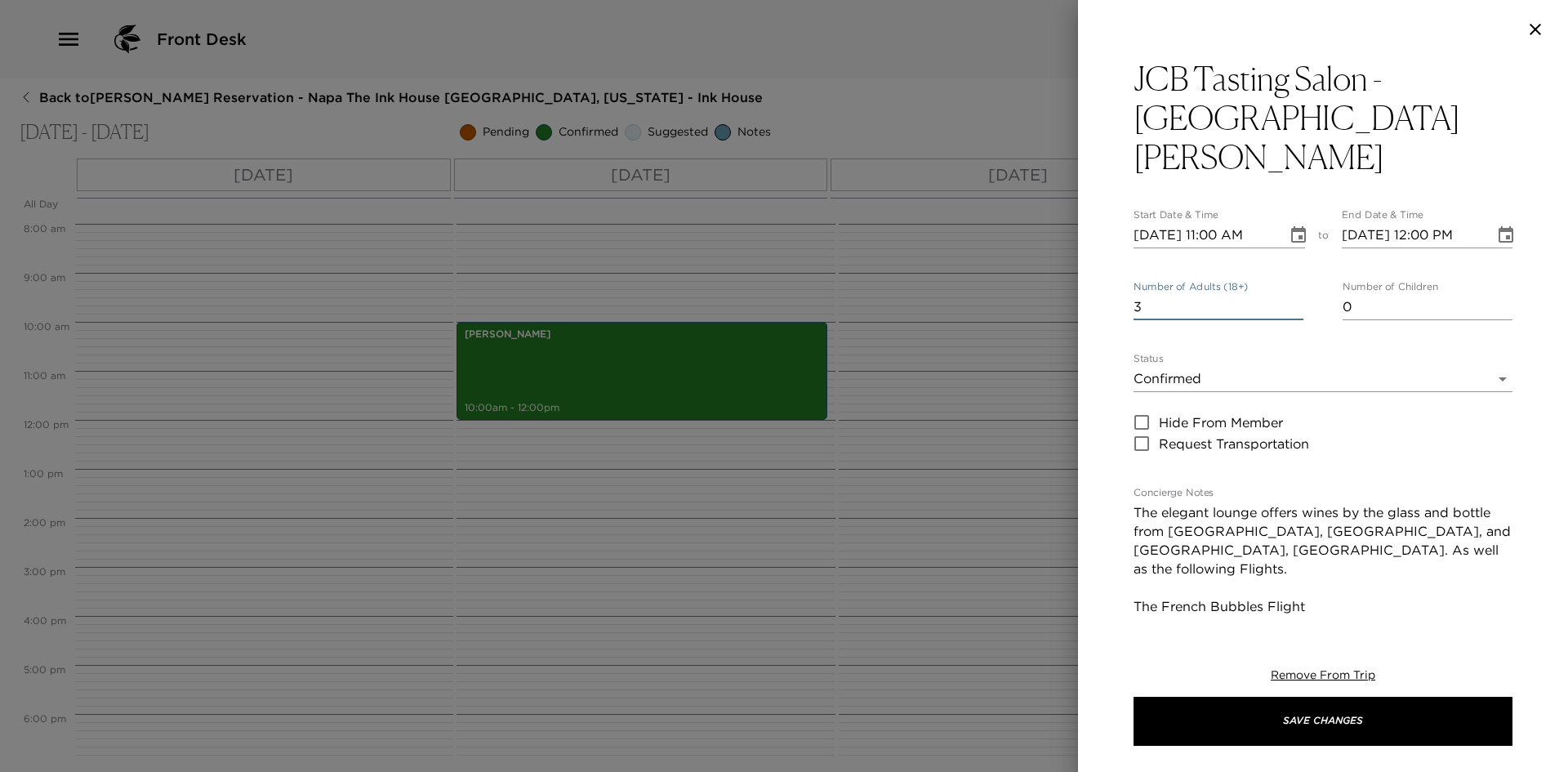 click on "3" at bounding box center [1218, 307] 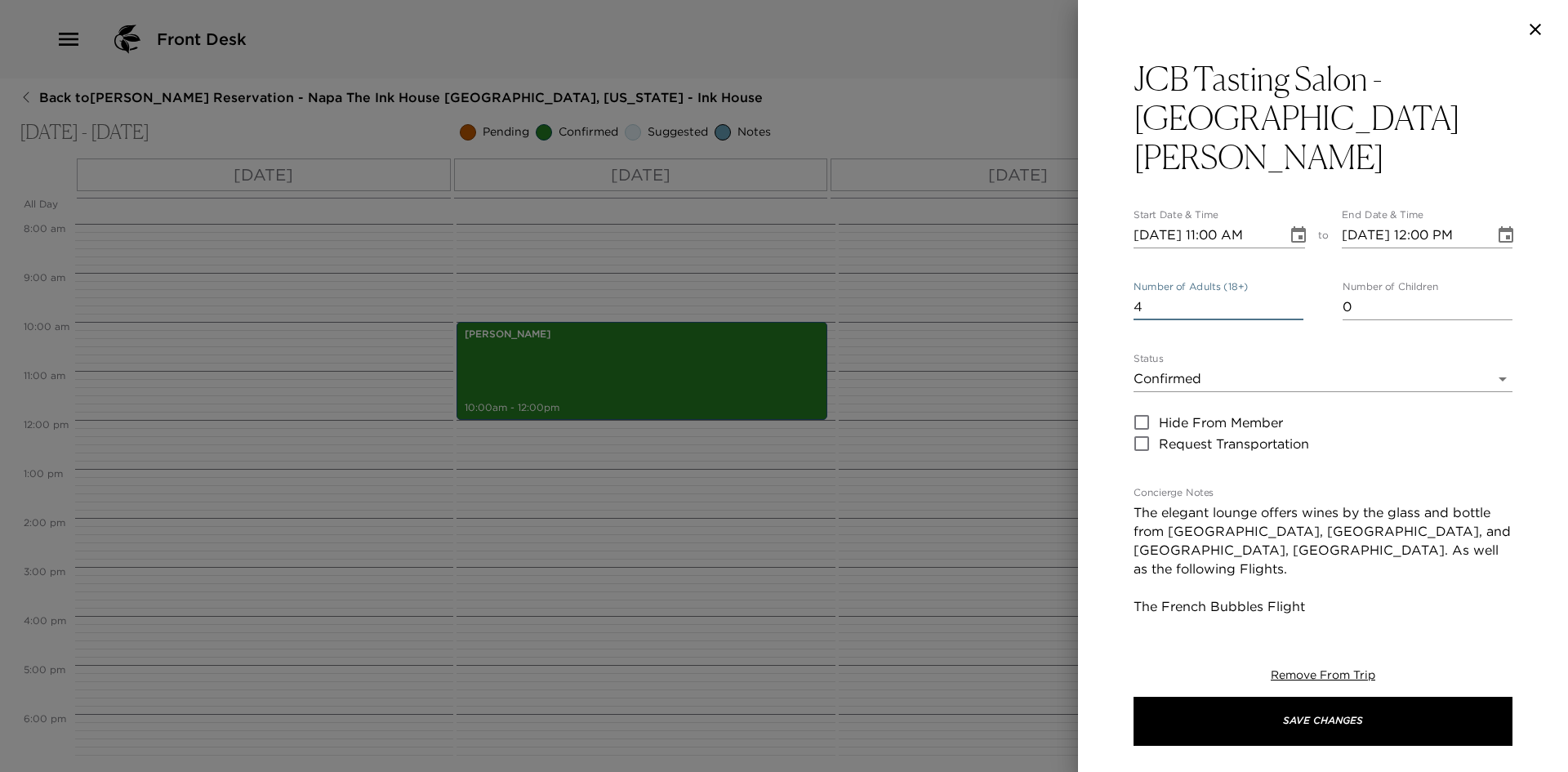click on "4" at bounding box center [1218, 307] 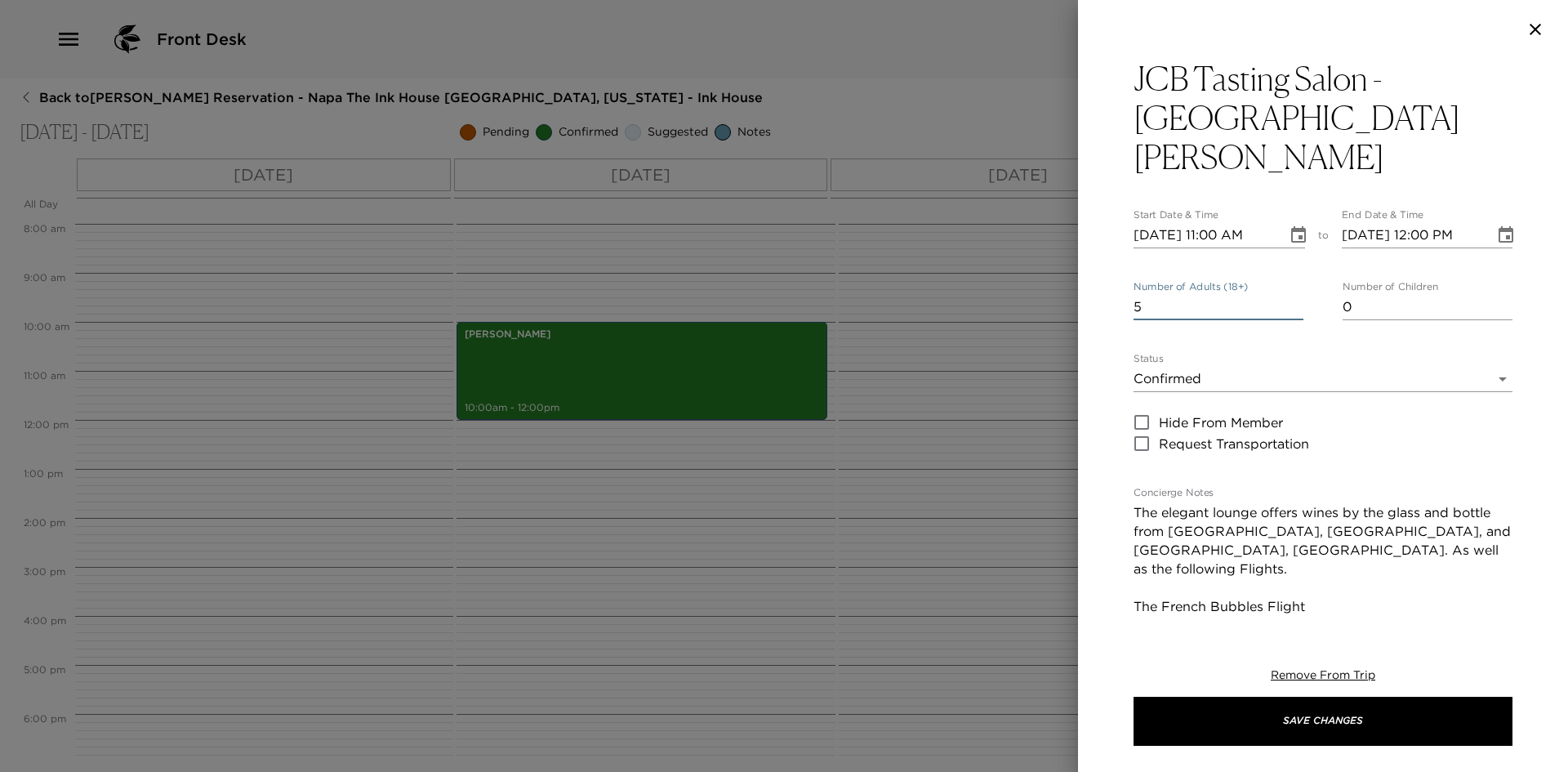 click on "5" at bounding box center (1218, 307) 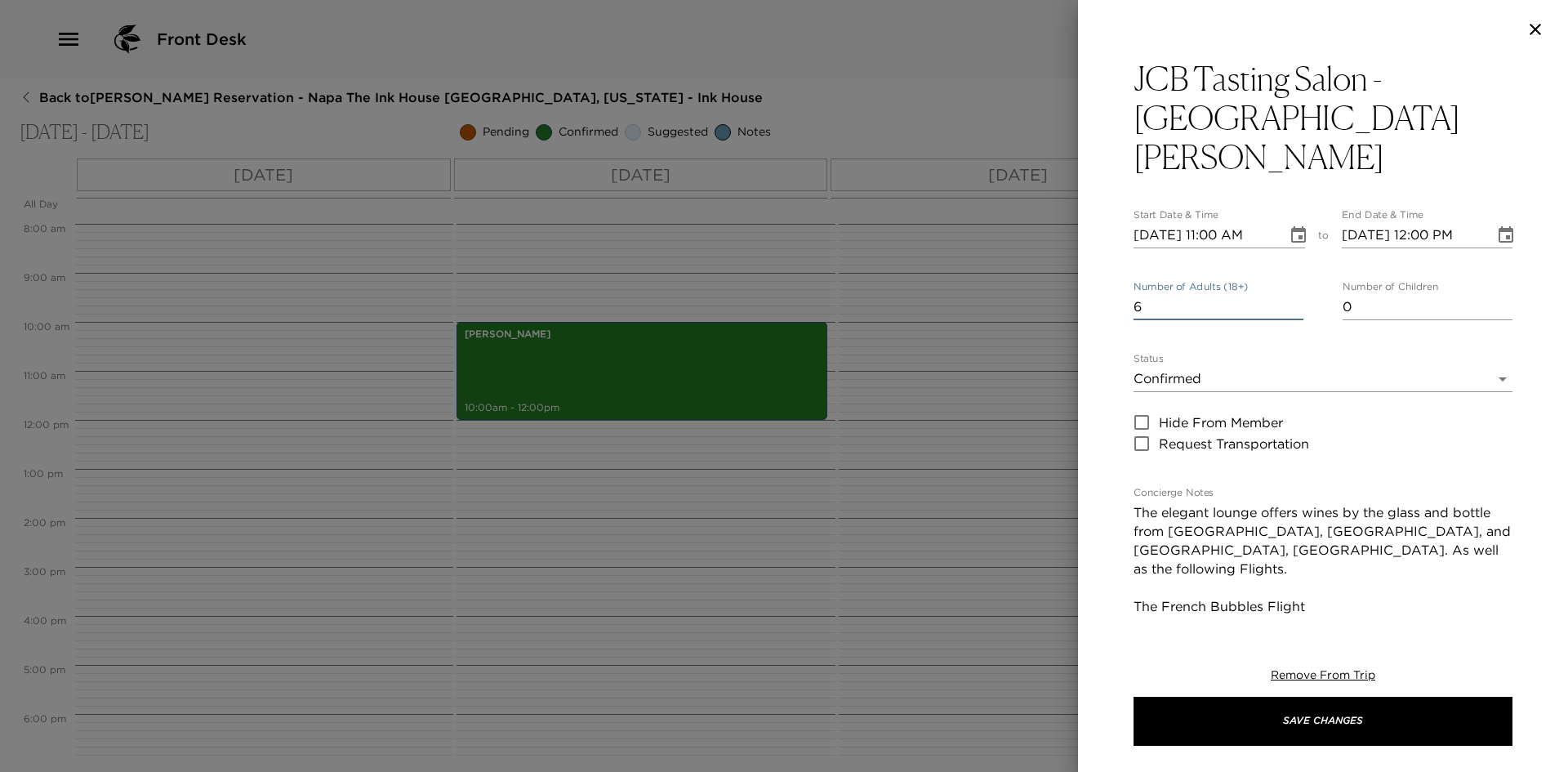 click on "7" at bounding box center (1218, 307) 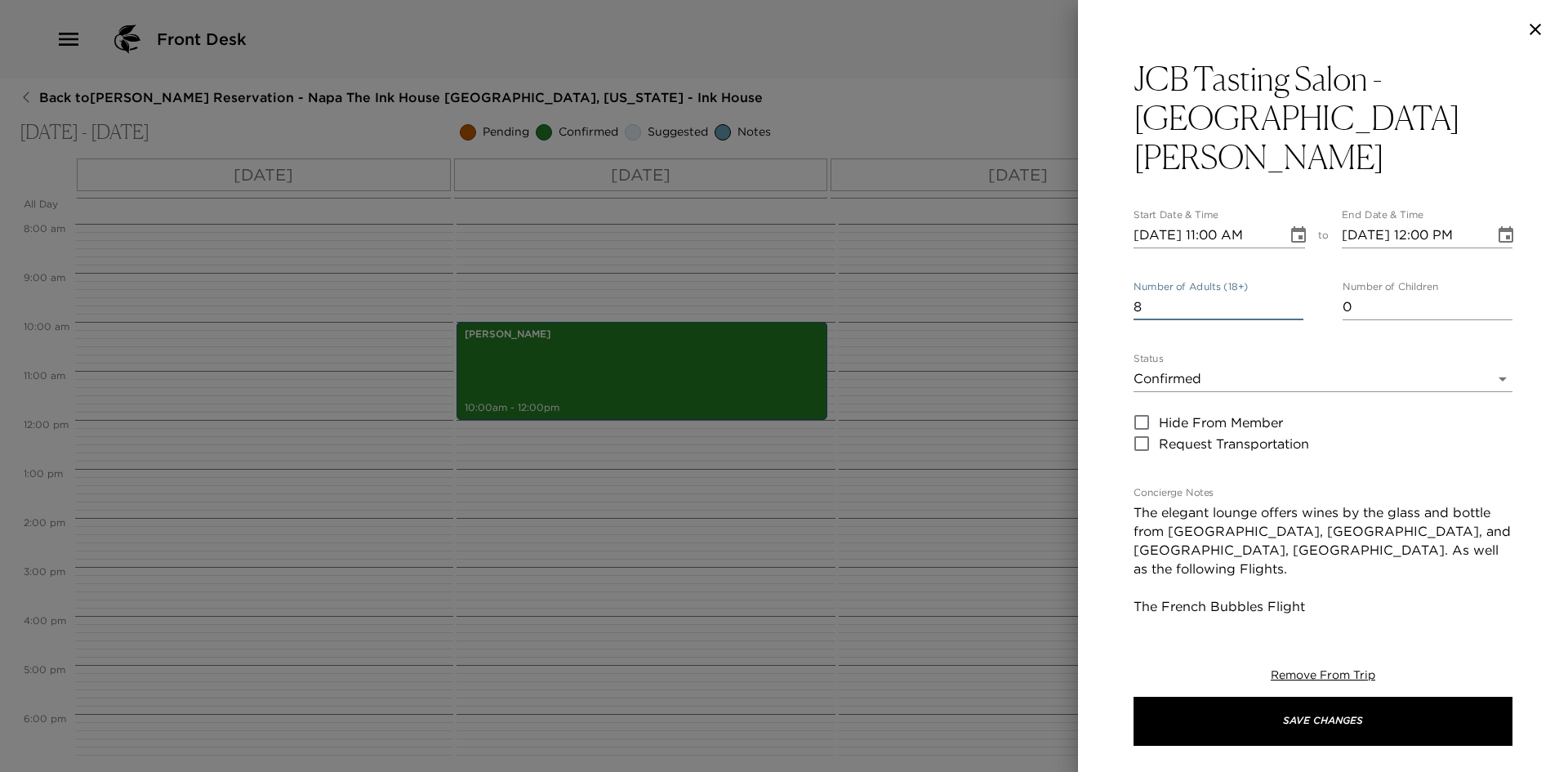 click on "8" at bounding box center [1218, 307] 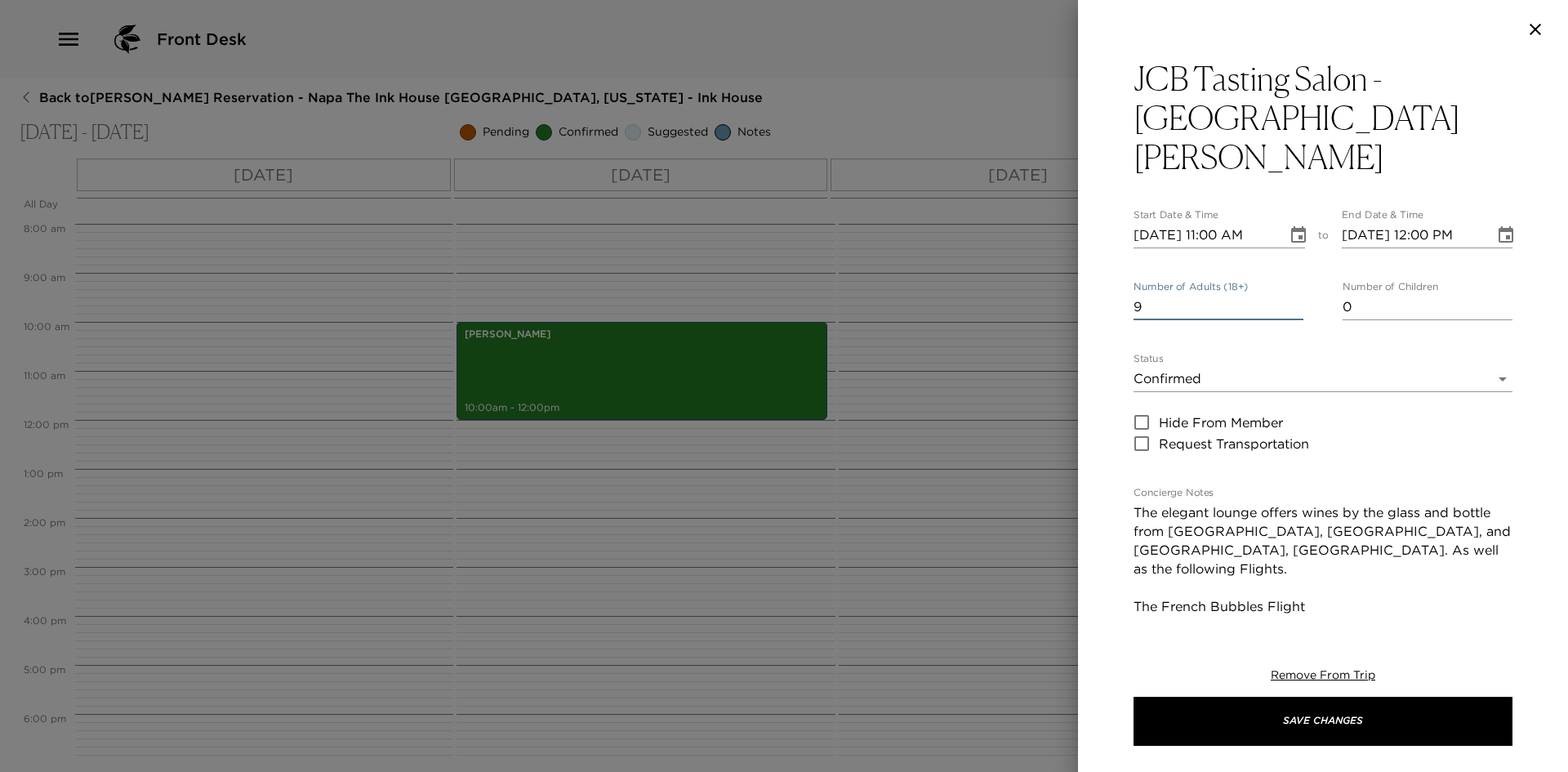click on "9" at bounding box center (1218, 307) 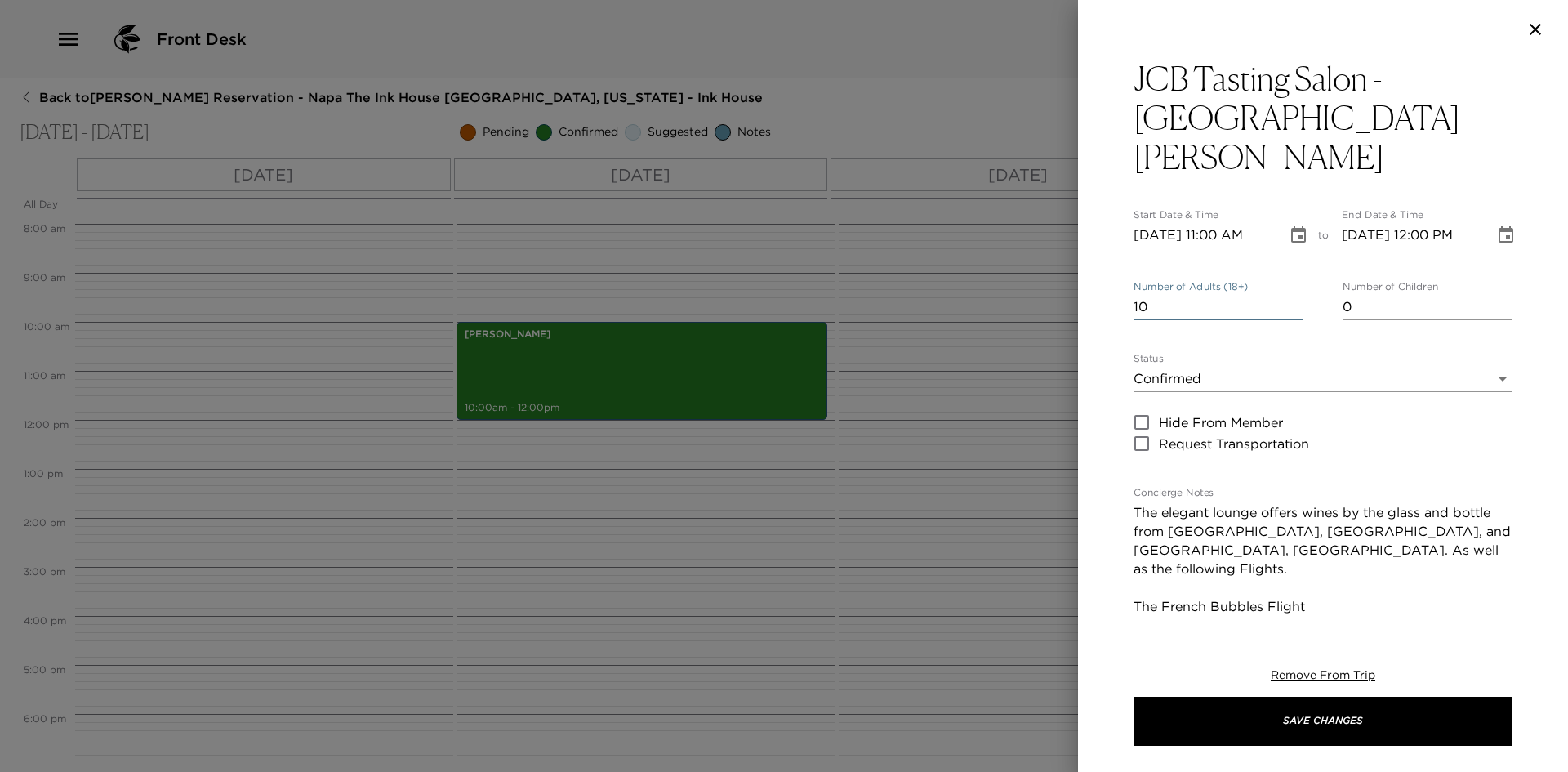 click on "10" at bounding box center (1218, 307) 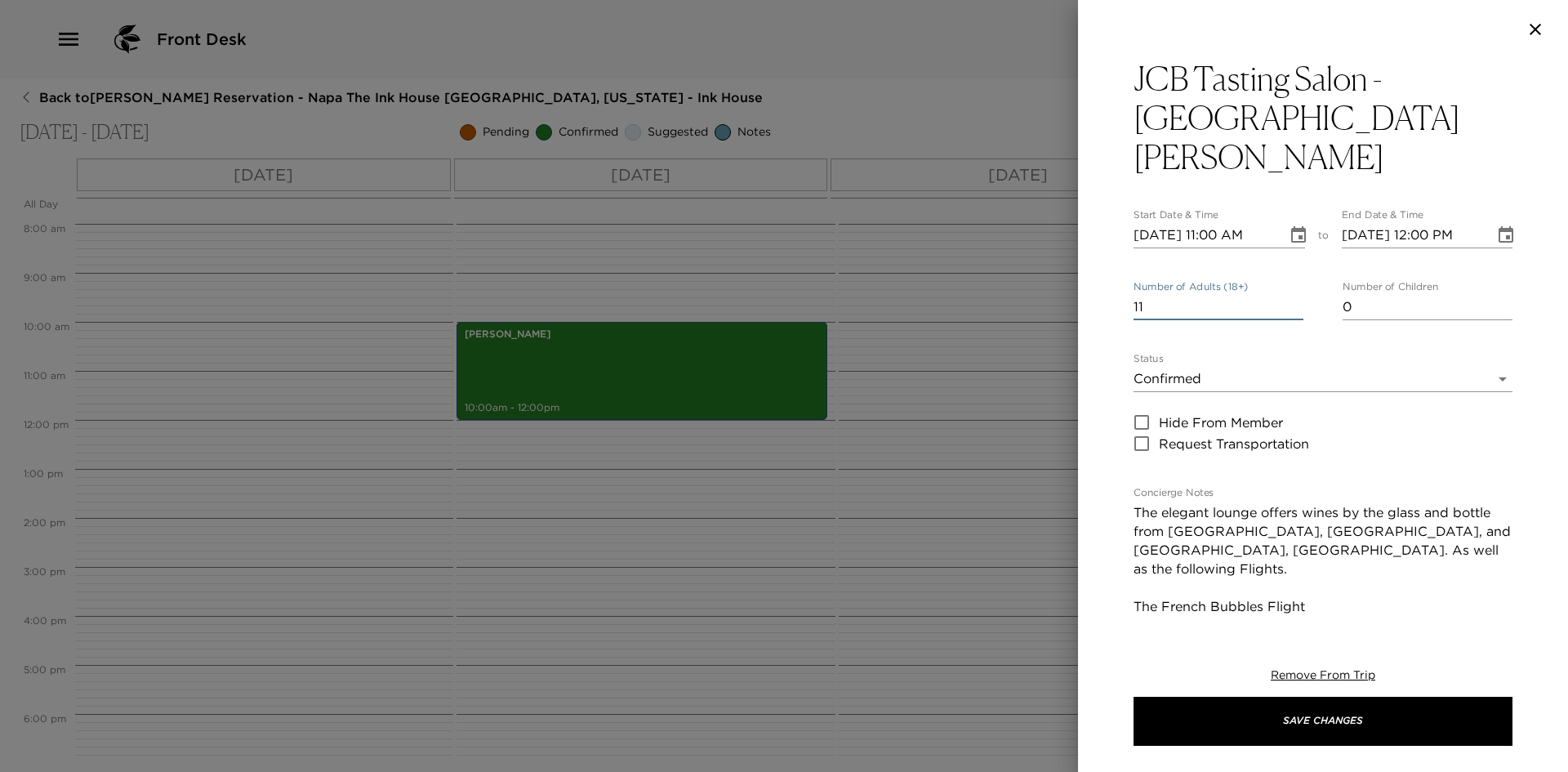 click on "11" at bounding box center (1218, 307) 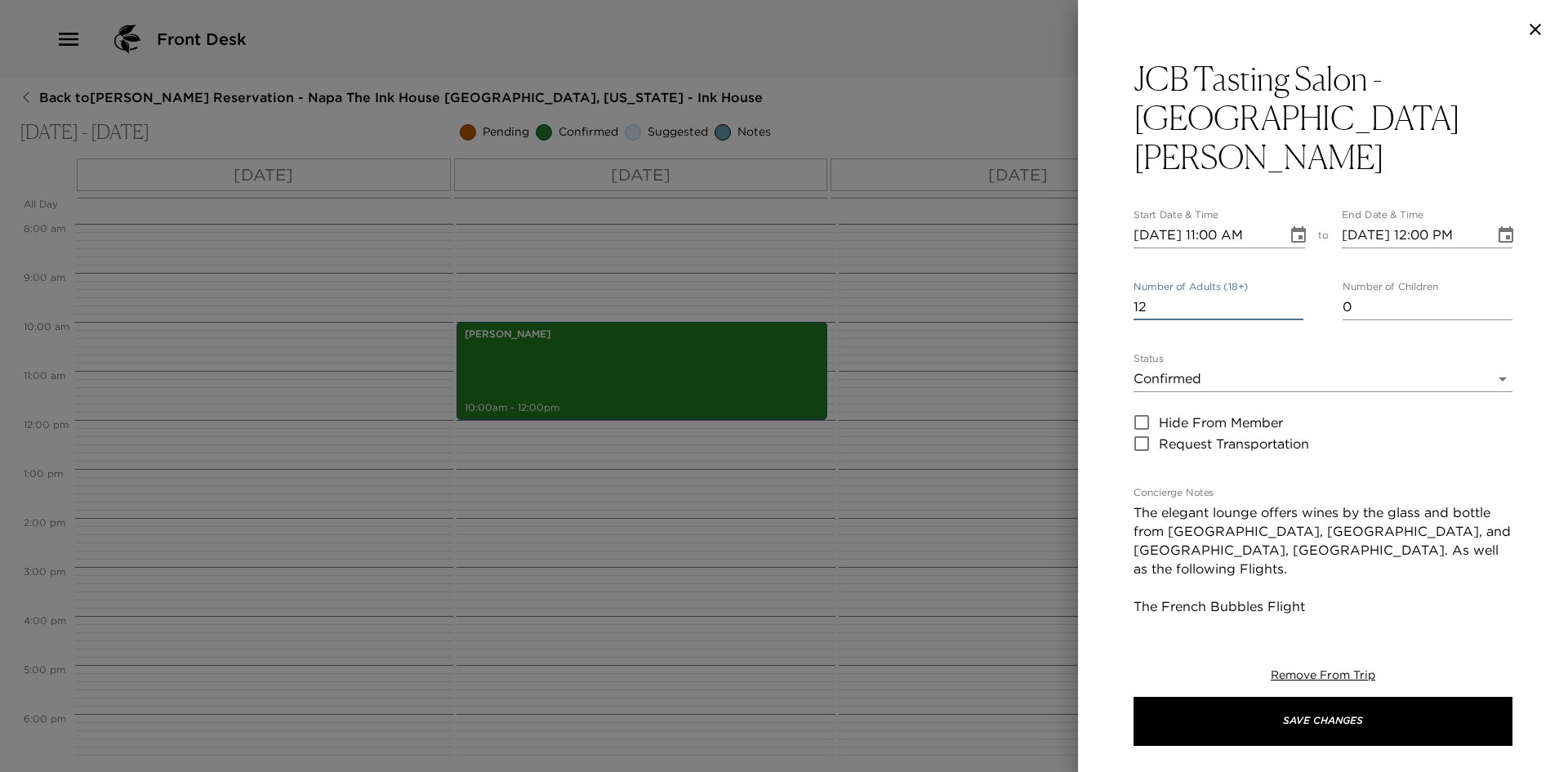 click on "12" at bounding box center (1218, 307) 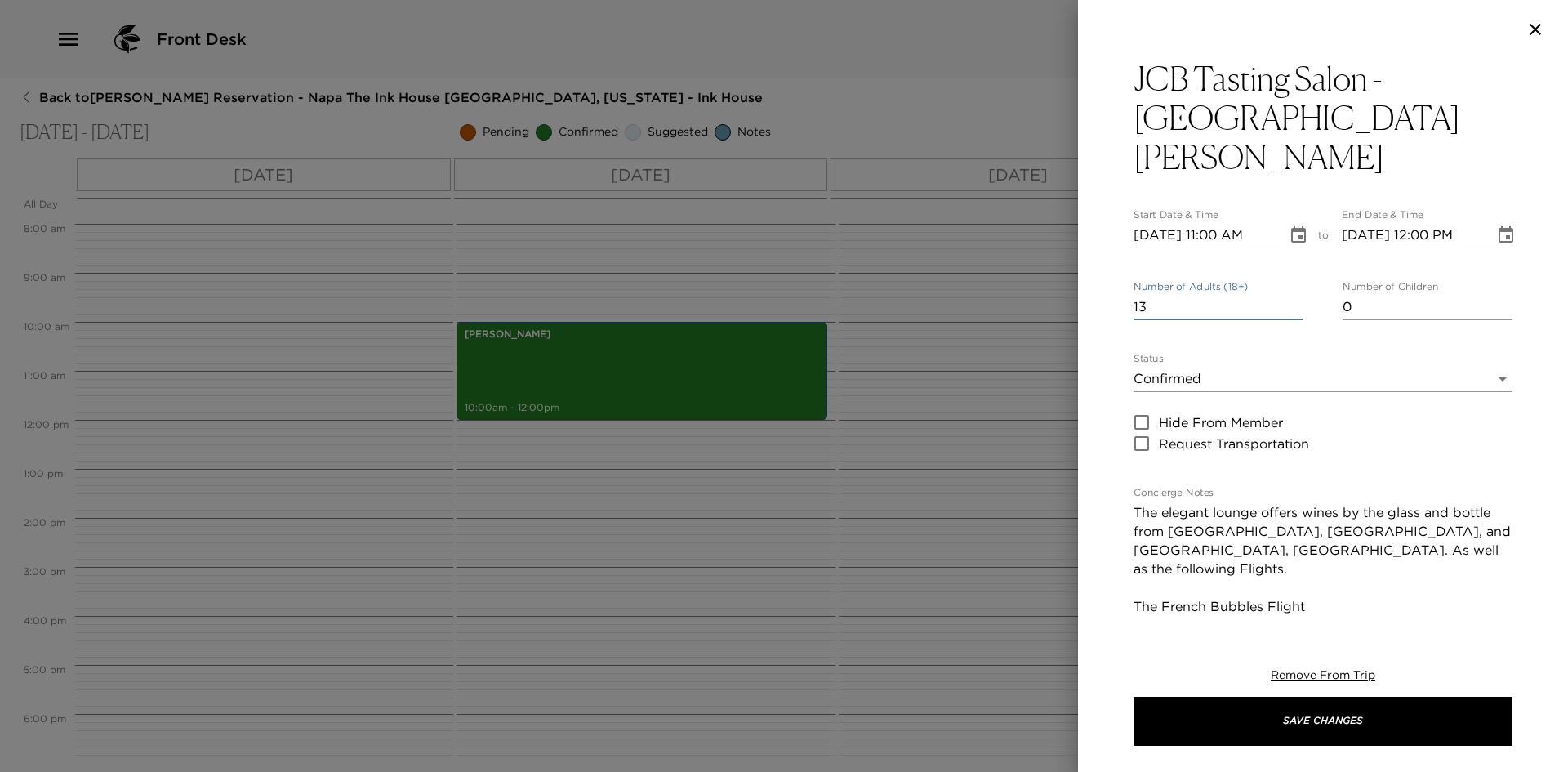 click on "13" at bounding box center (1218, 307) 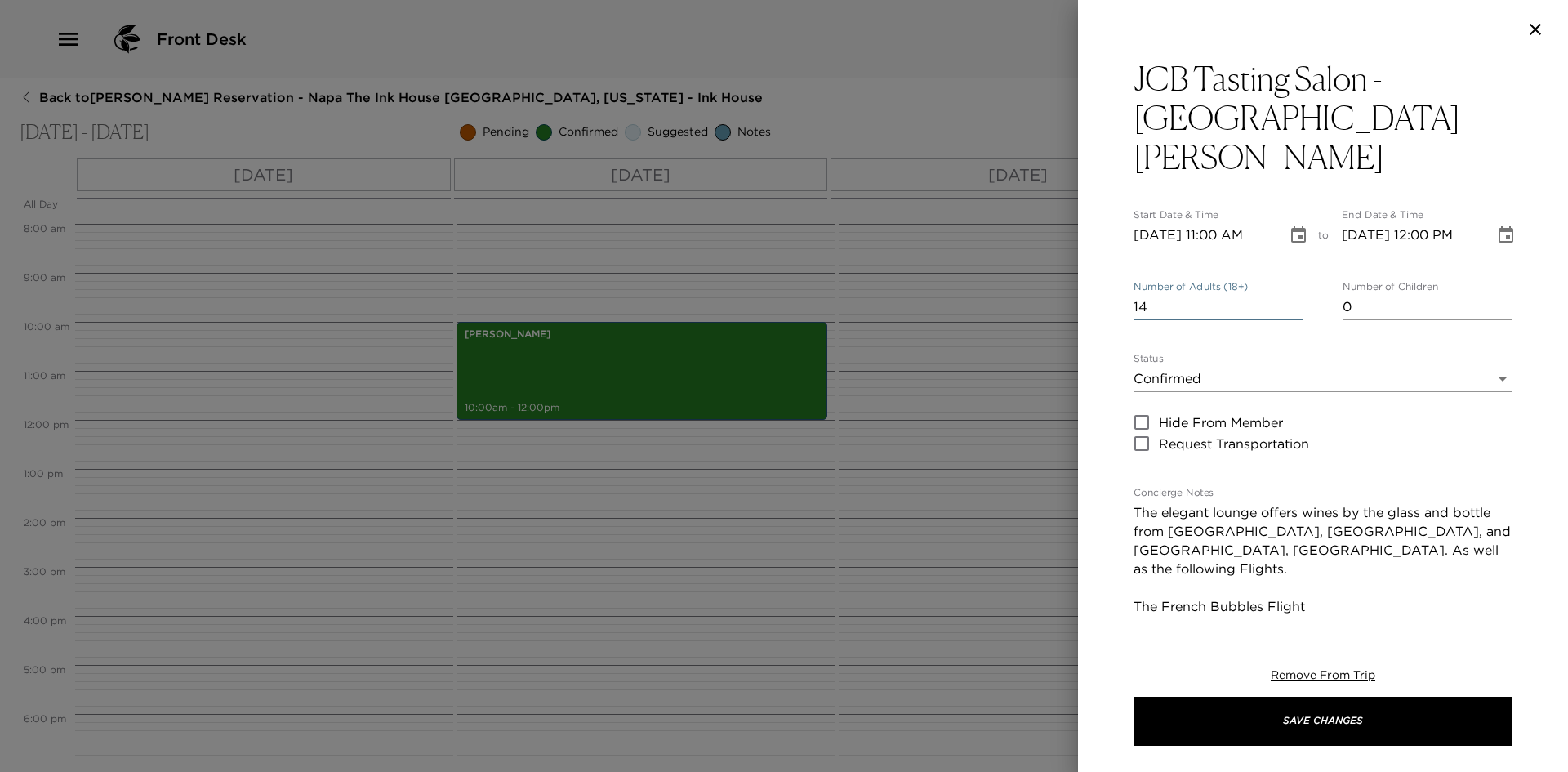 type on "14" 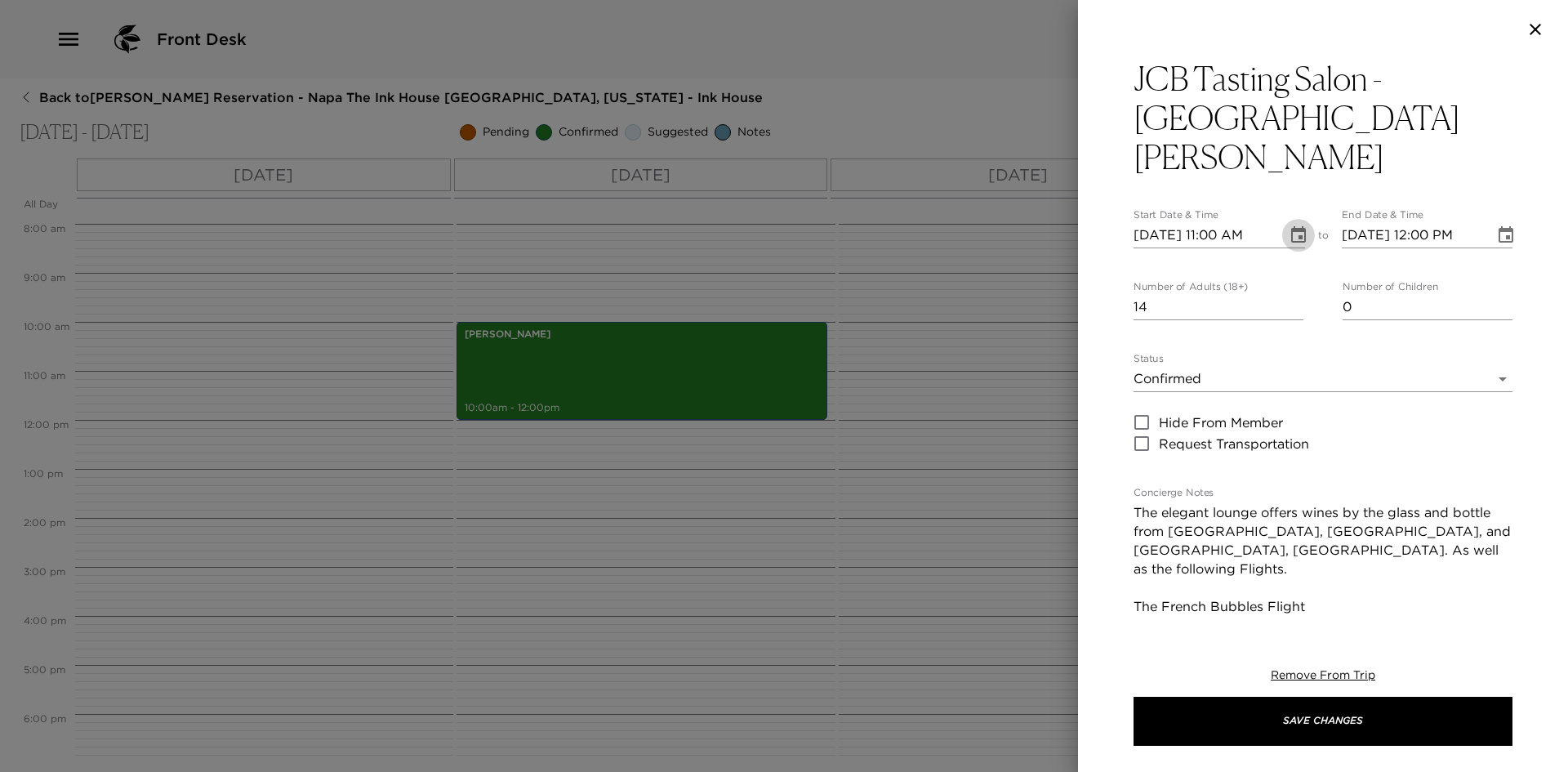 click 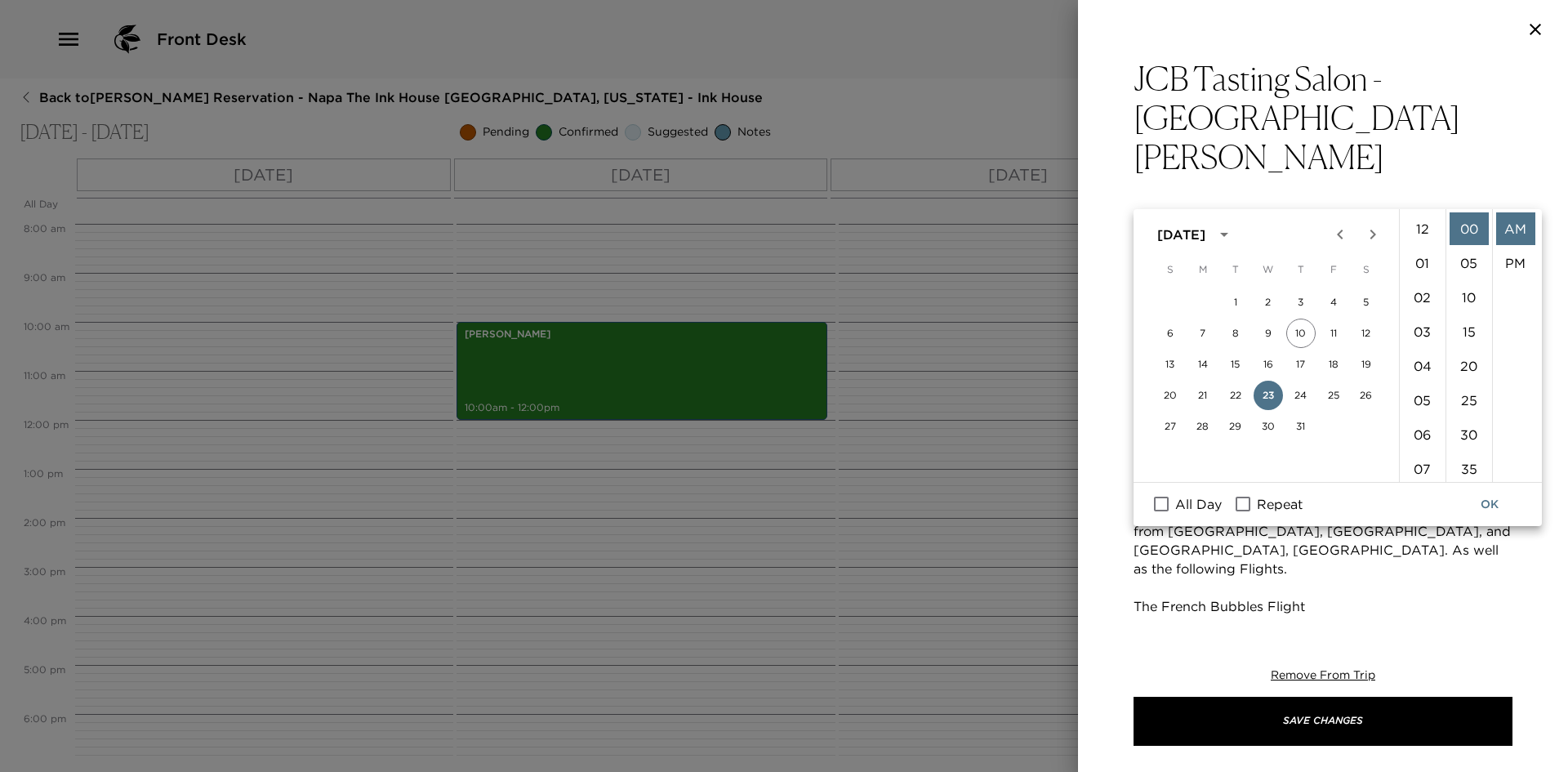 scroll, scrollTop: 377, scrollLeft: 0, axis: vertical 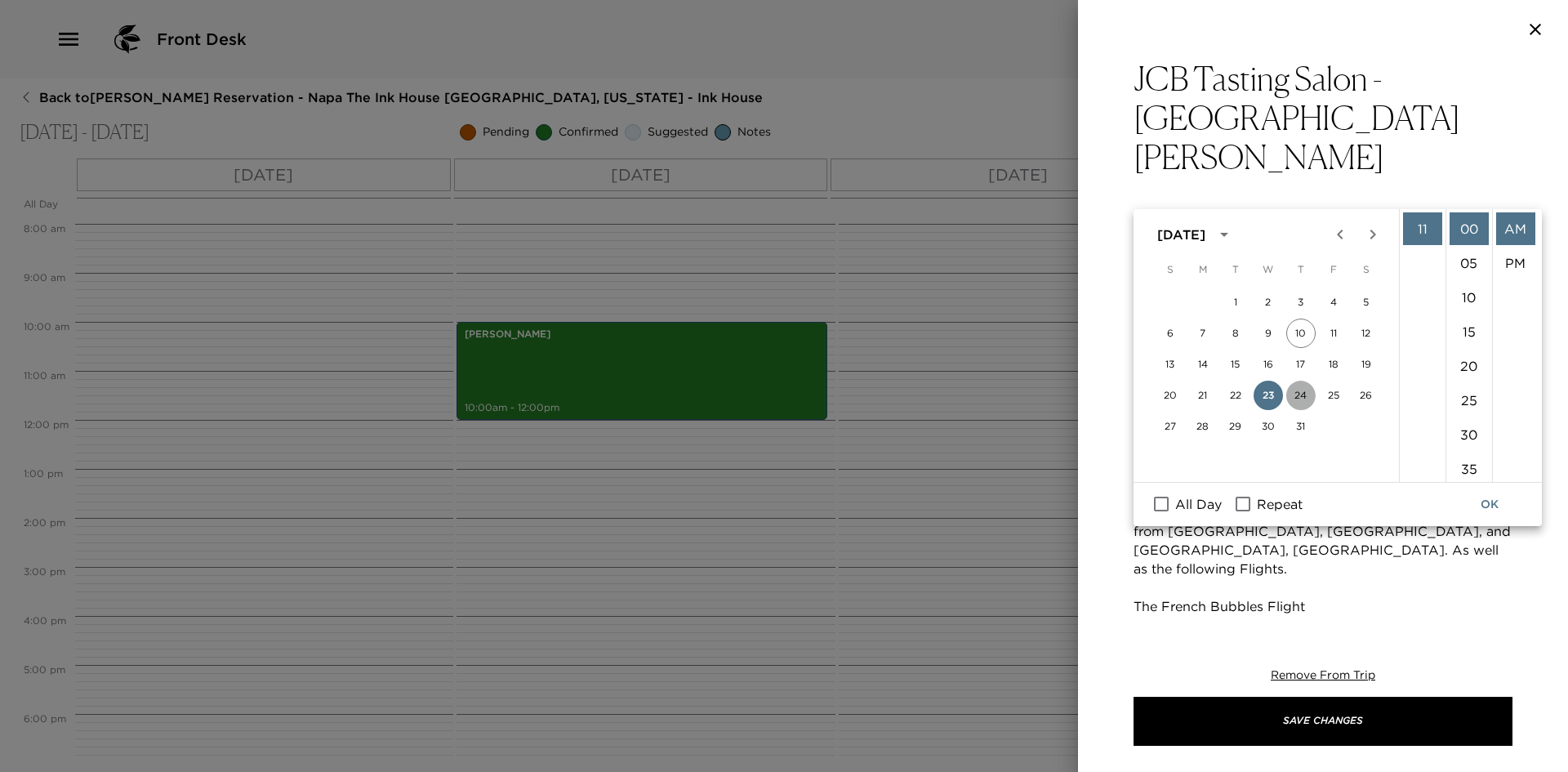 click on "24" at bounding box center (1301, 395) 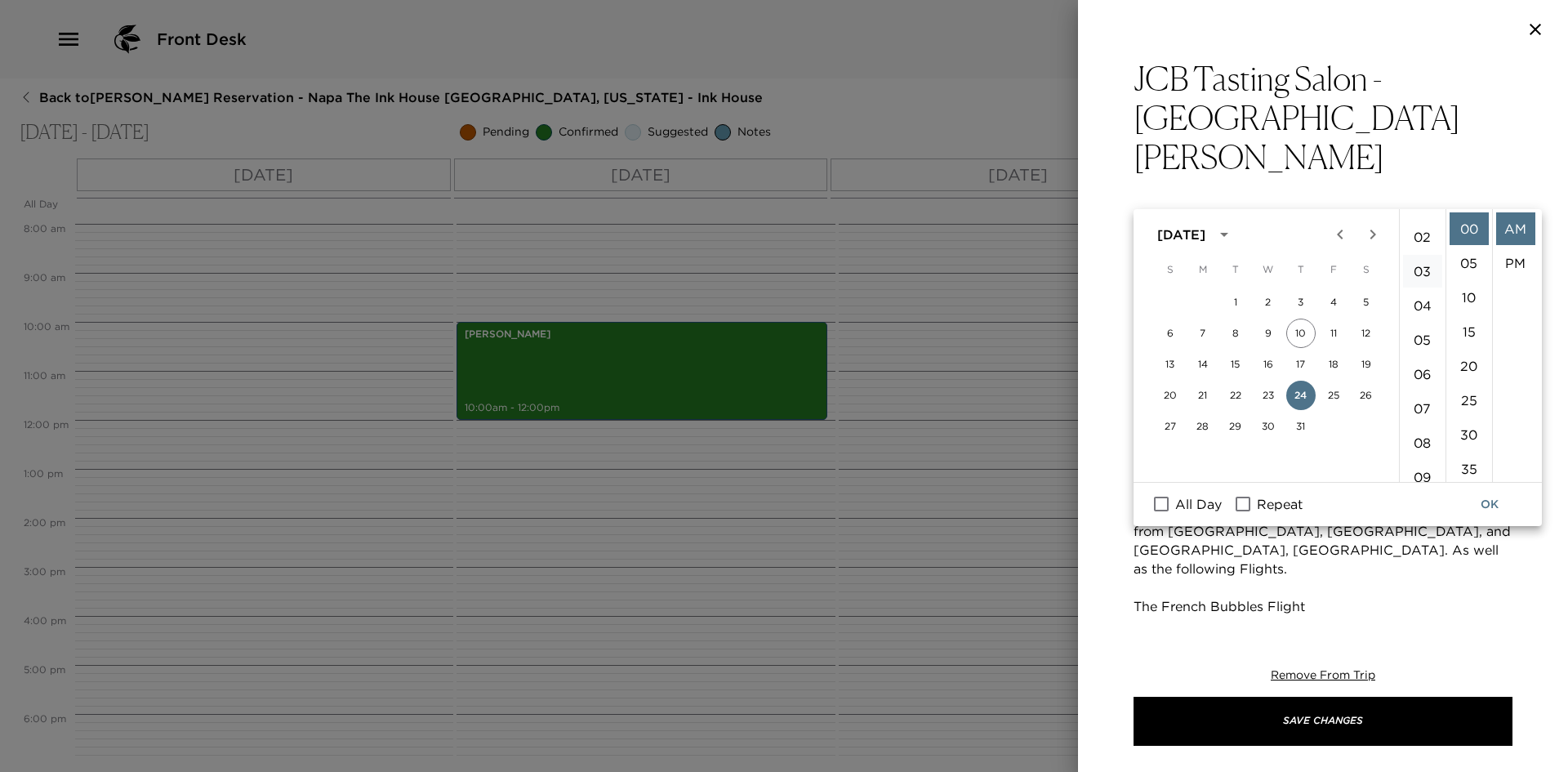 click on "03" at bounding box center (1423, 271) 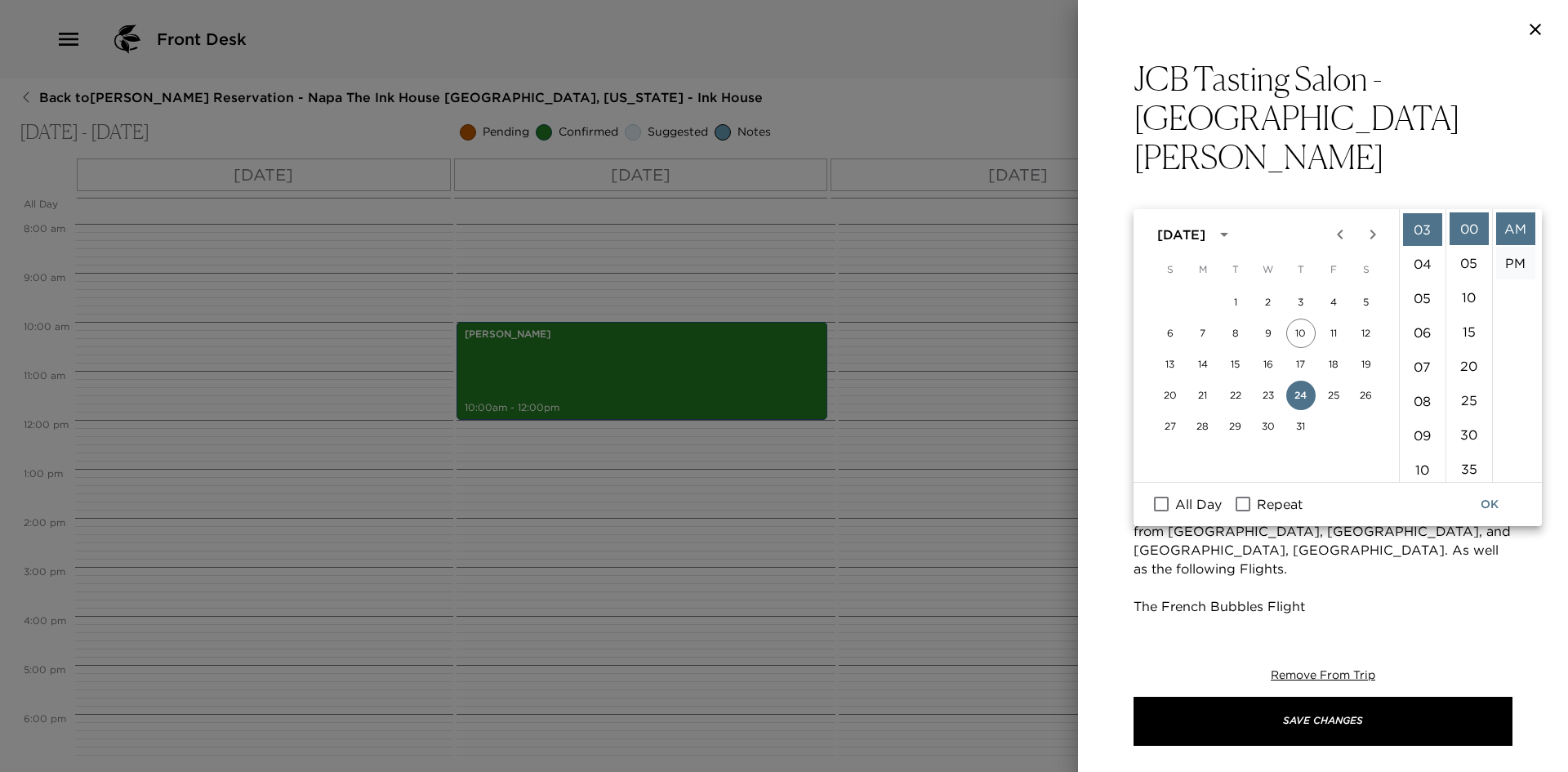 scroll, scrollTop: 103, scrollLeft: 0, axis: vertical 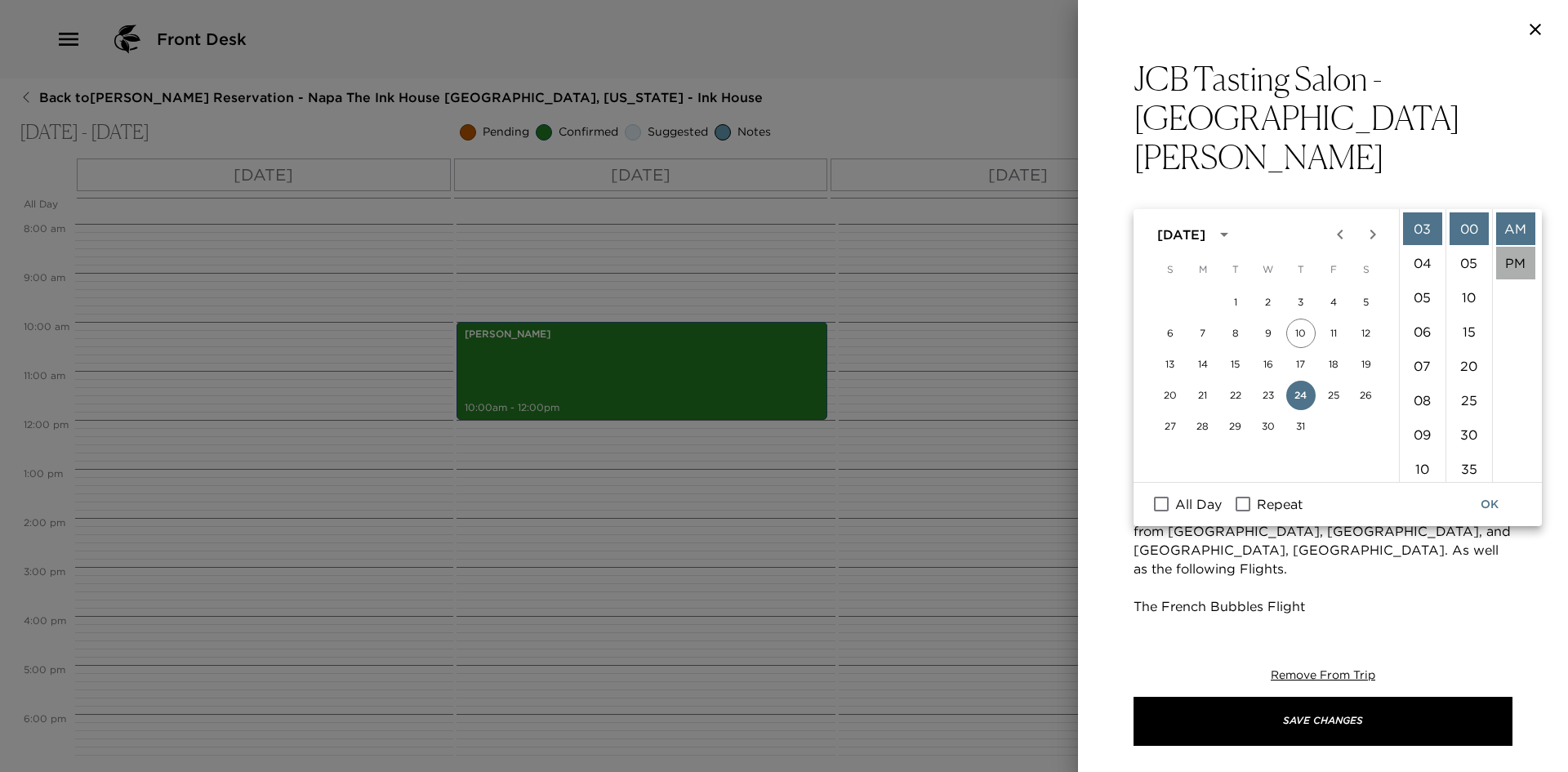 click on "PM" at bounding box center [1516, 263] 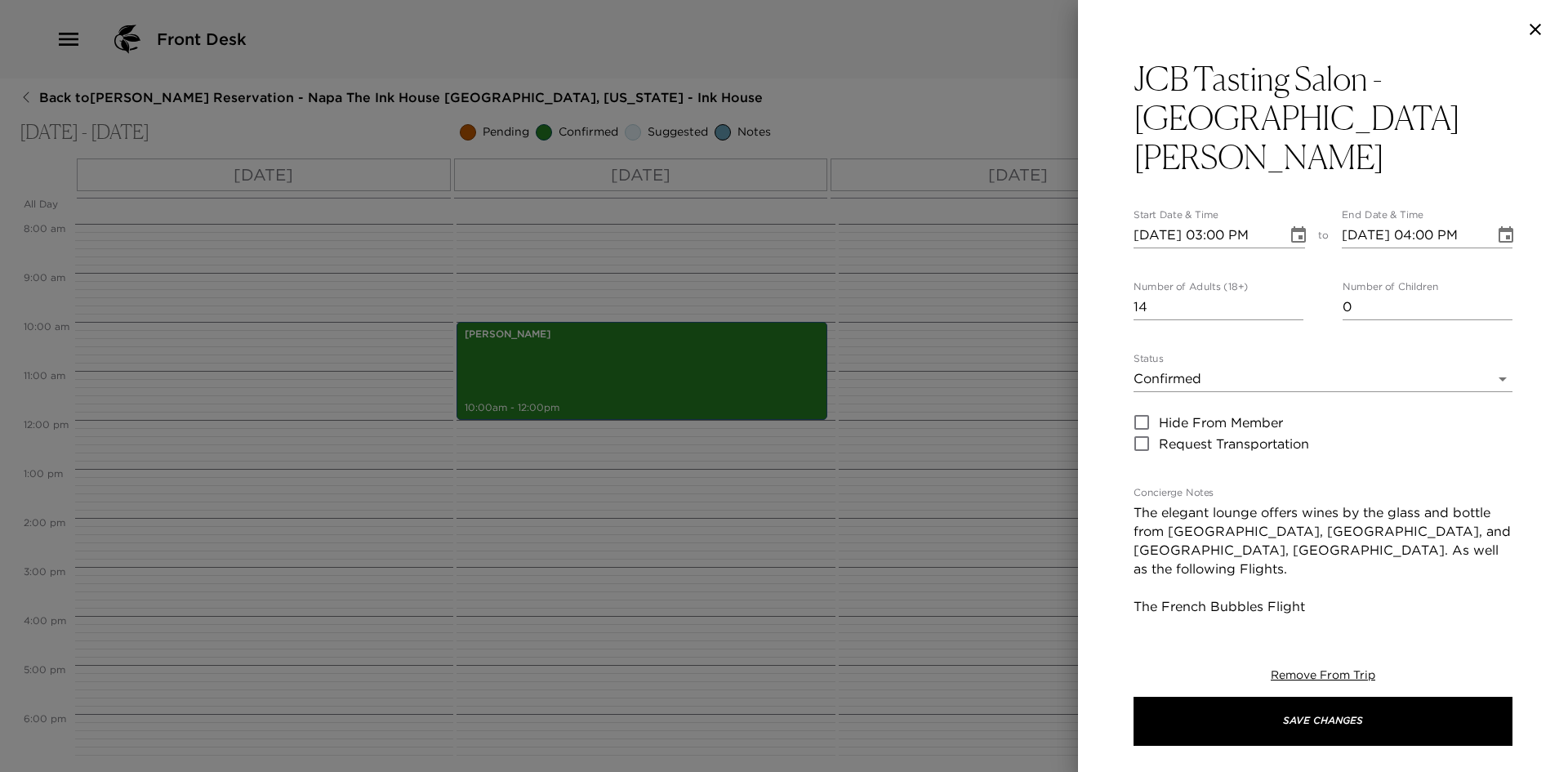 scroll, scrollTop: 34, scrollLeft: 0, axis: vertical 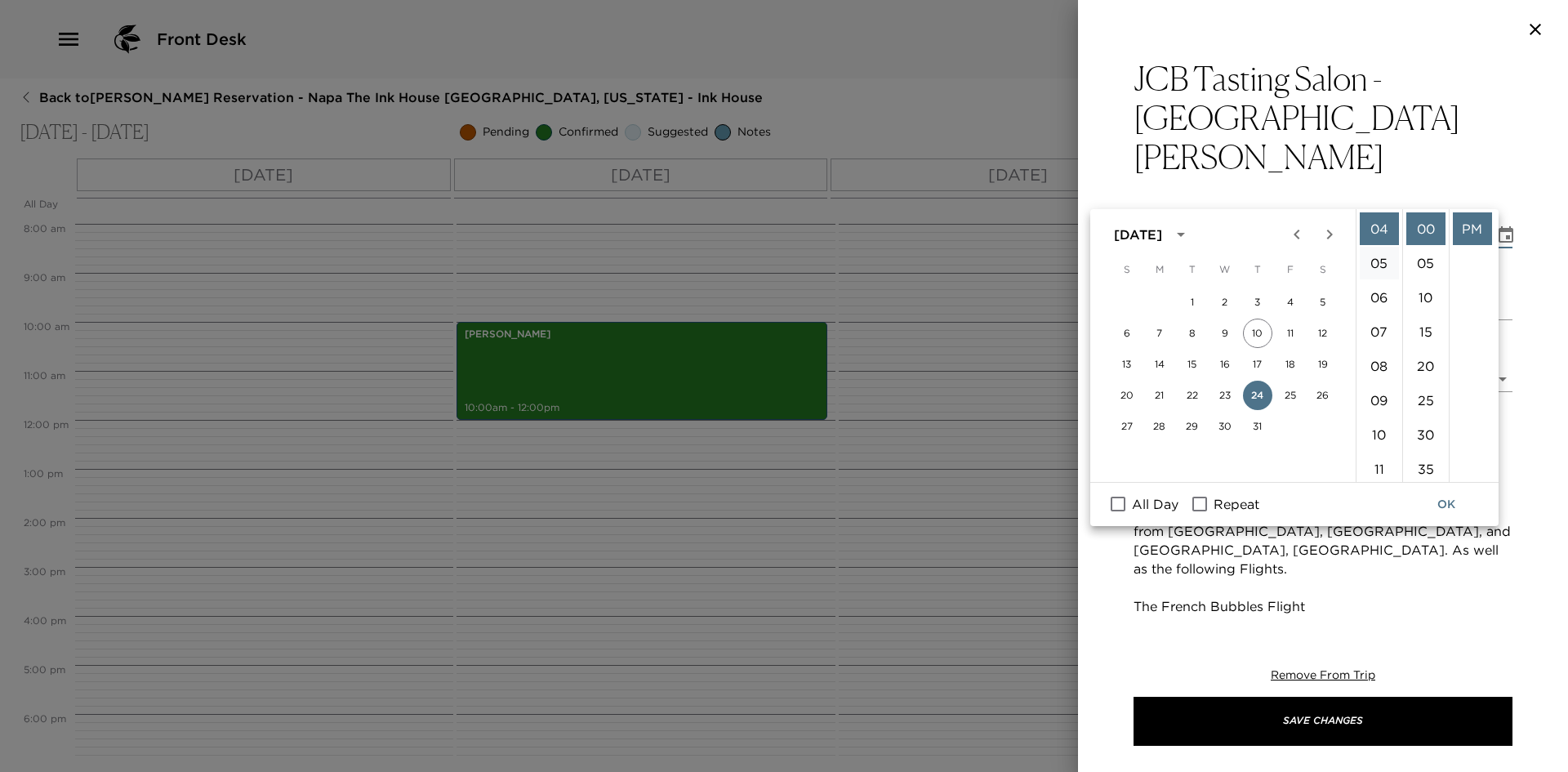 click on "05" at bounding box center [1379, 263] 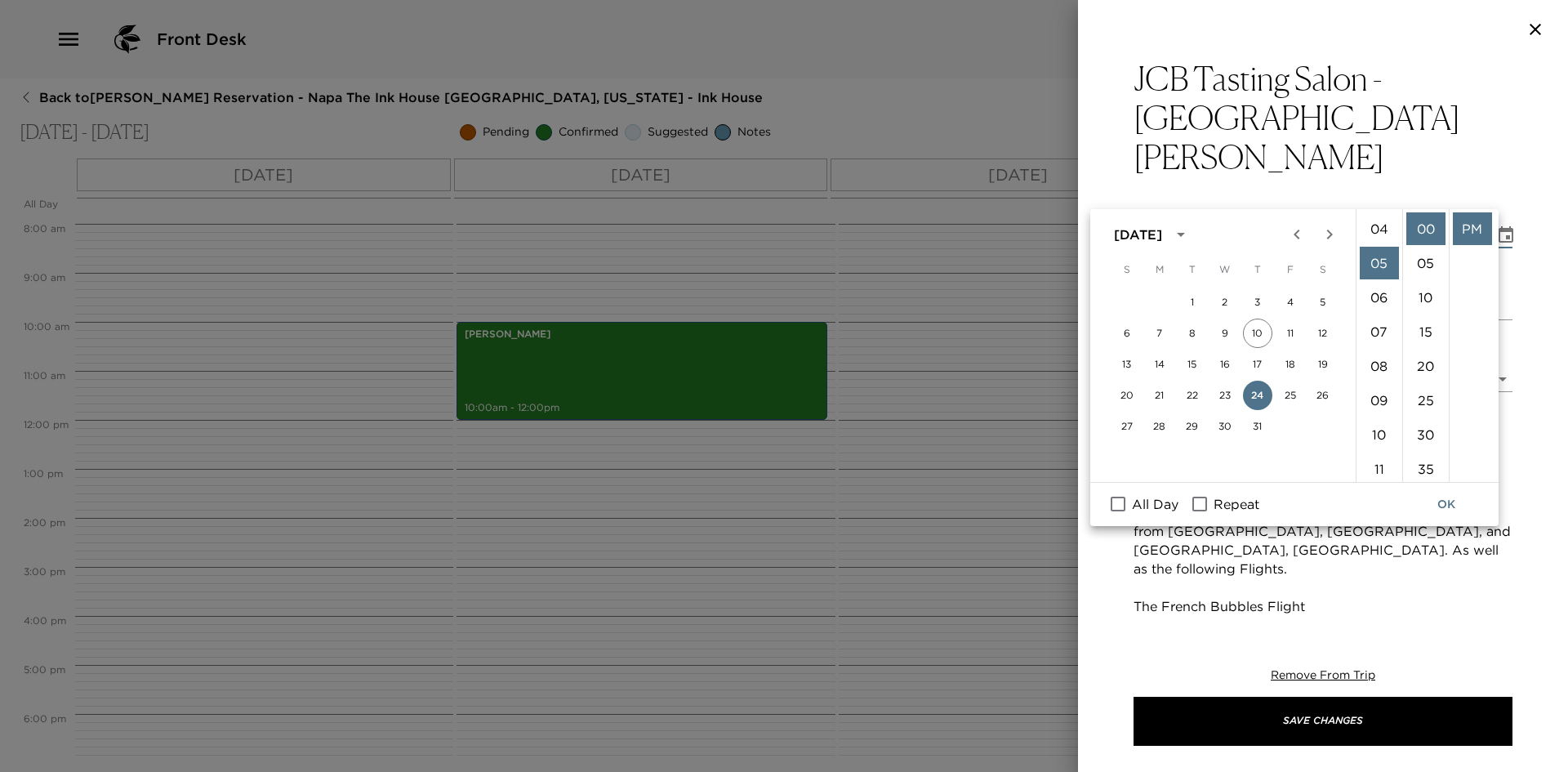 scroll, scrollTop: 172, scrollLeft: 0, axis: vertical 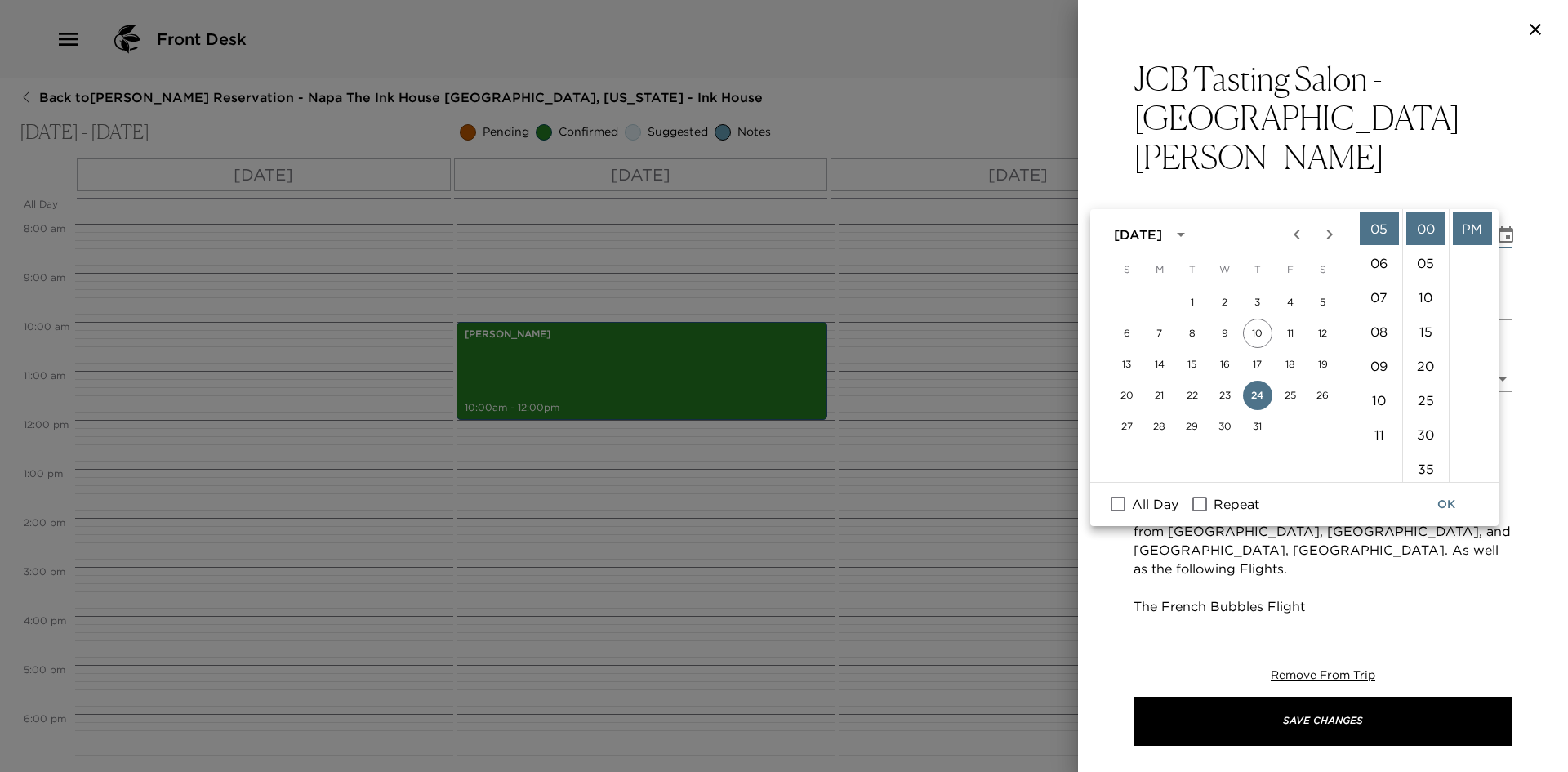 click on "OK" at bounding box center (1446, 504) 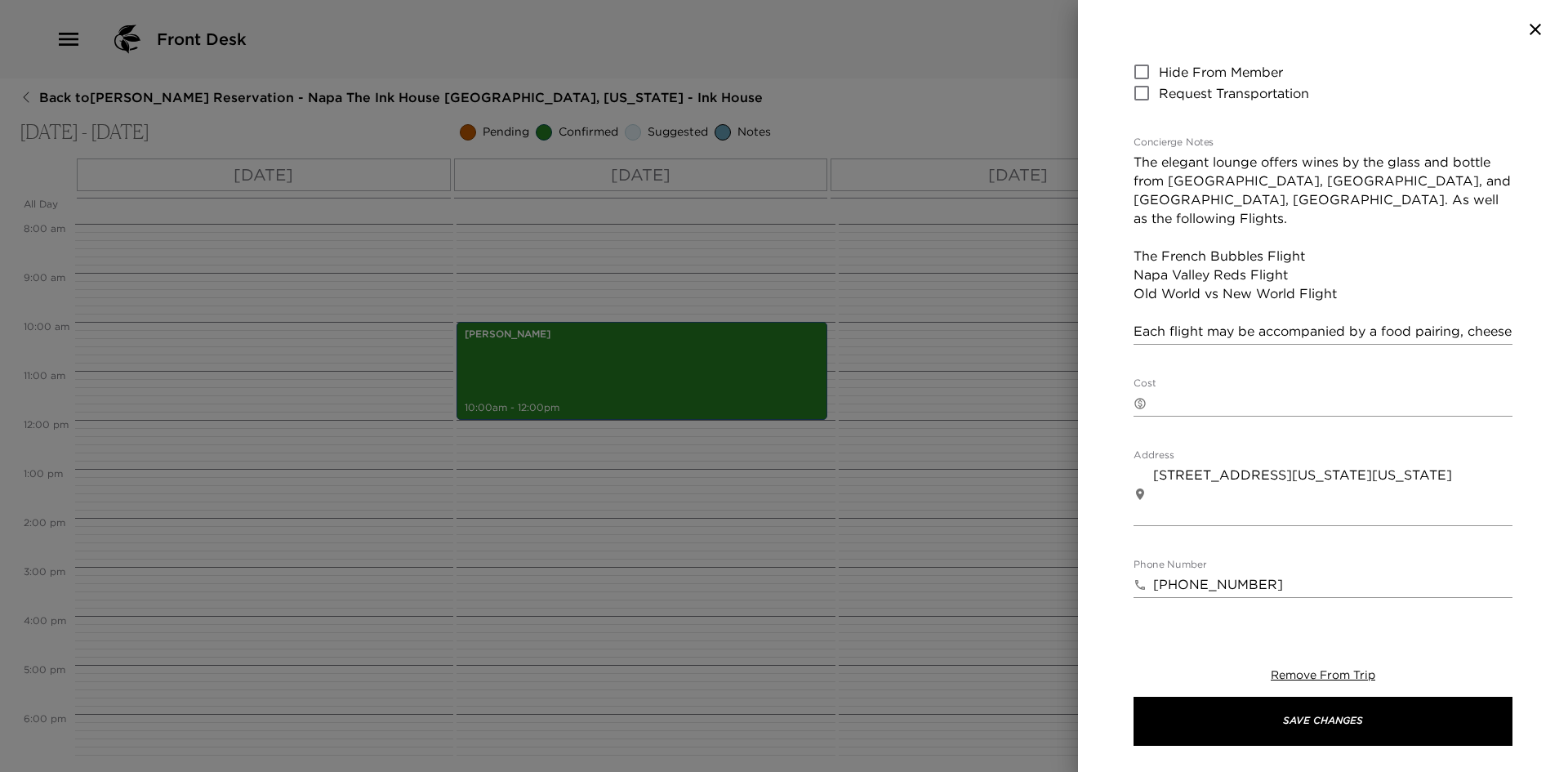 scroll, scrollTop: 252, scrollLeft: 0, axis: vertical 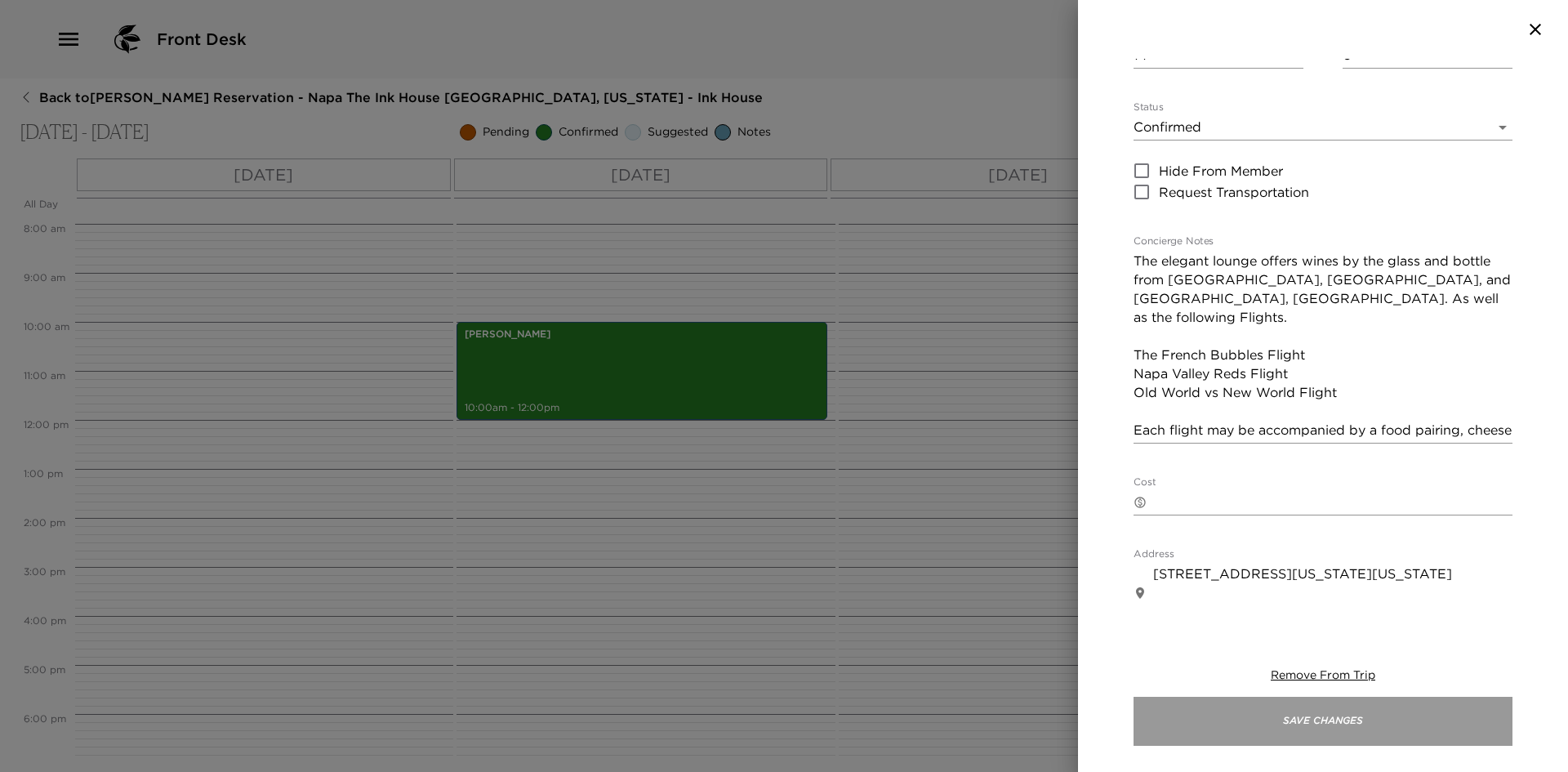click on "Save Changes" at bounding box center [1323, 721] 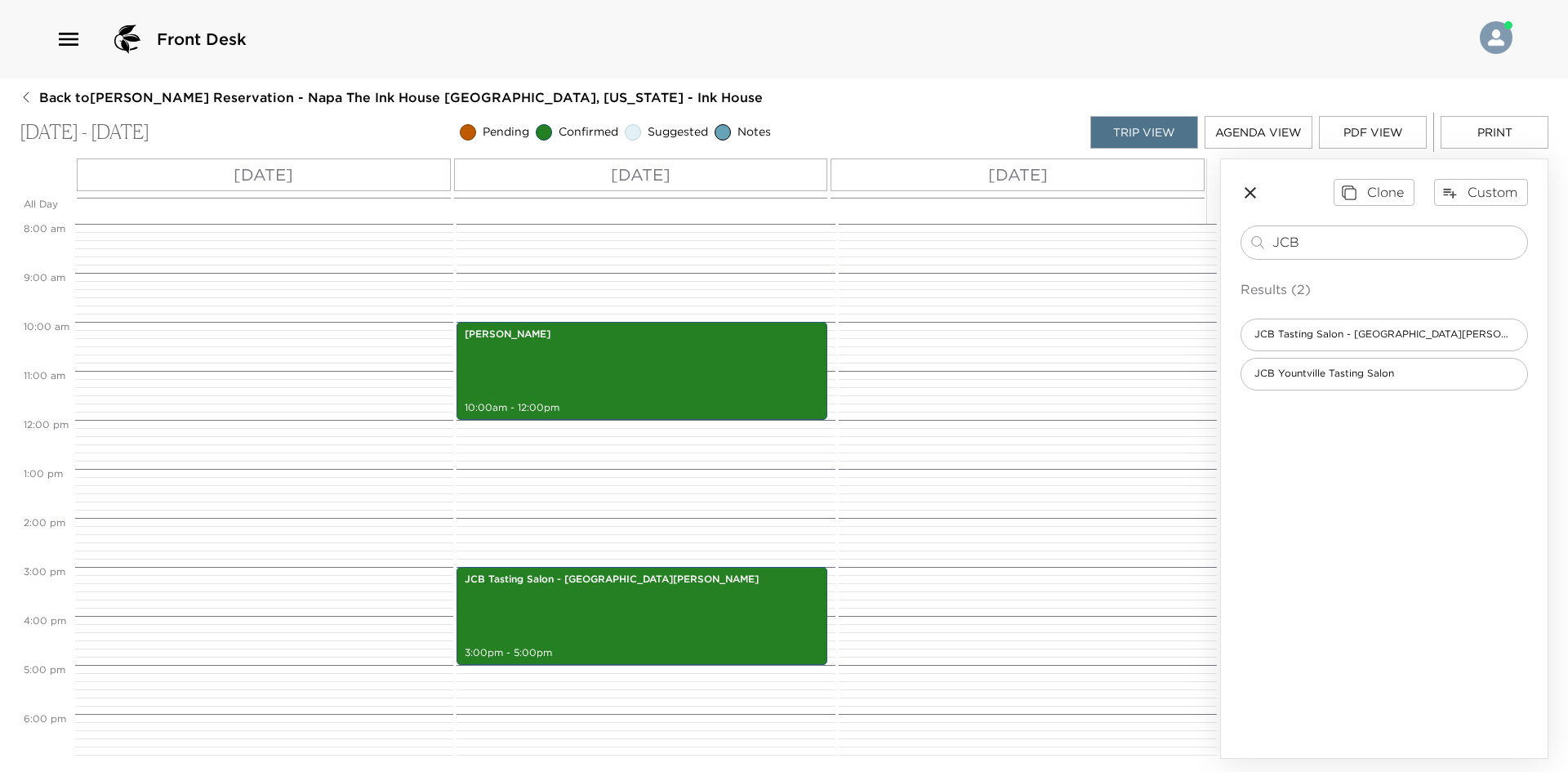 click 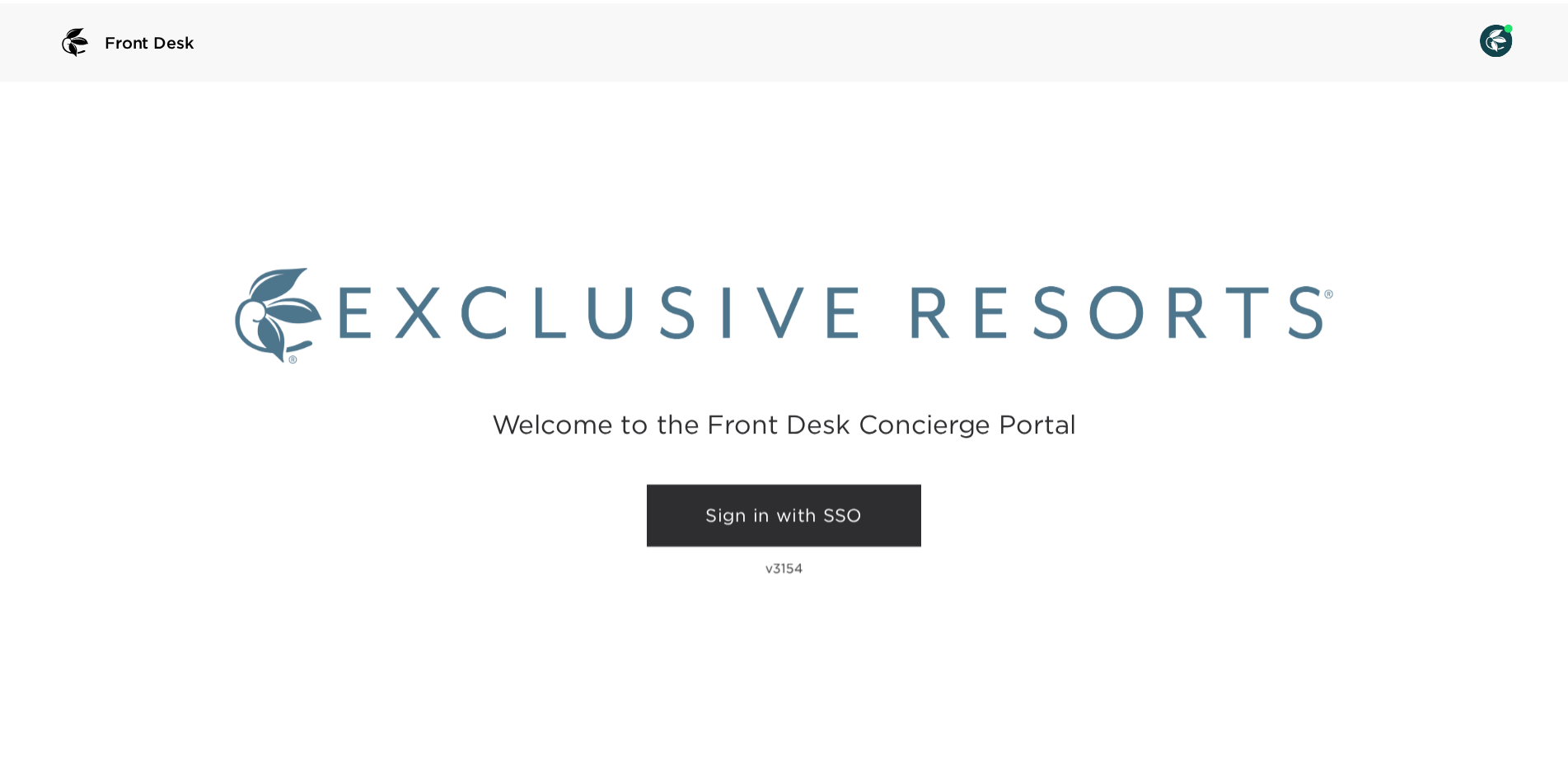 scroll, scrollTop: 0, scrollLeft: 0, axis: both 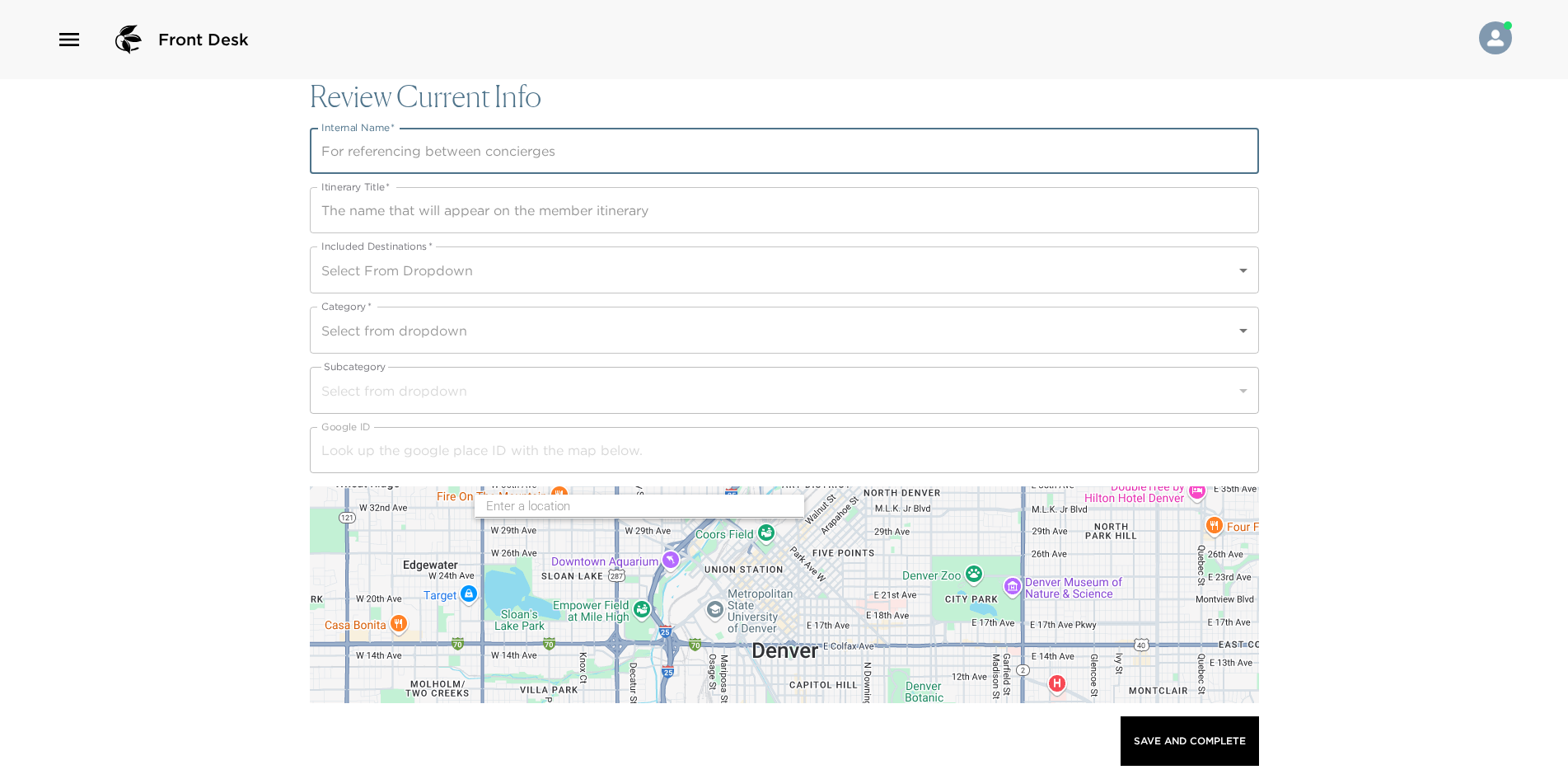 click on "Internal Name   *" at bounding box center (784, 151) 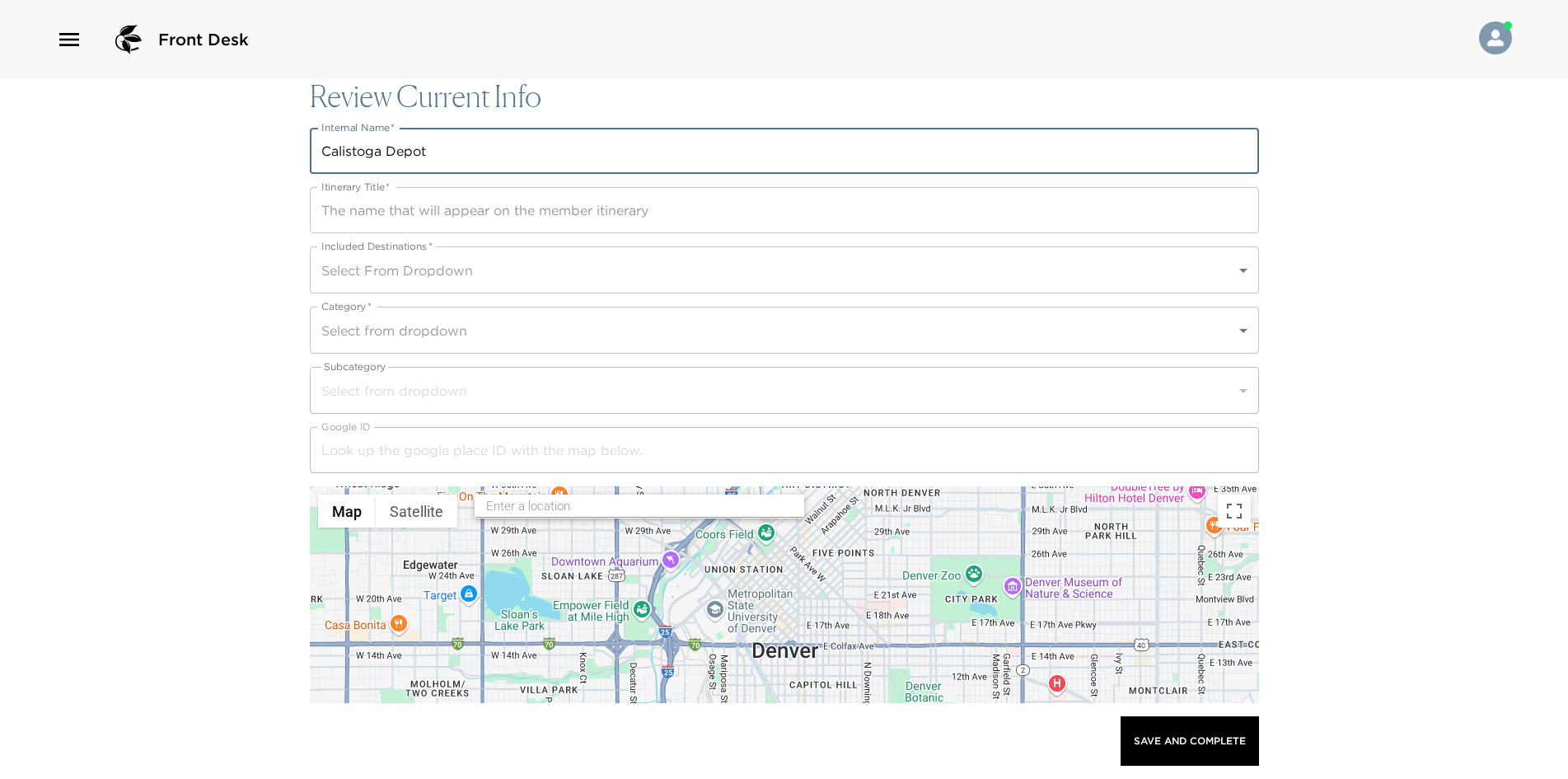 type on "Calistoga Depot" 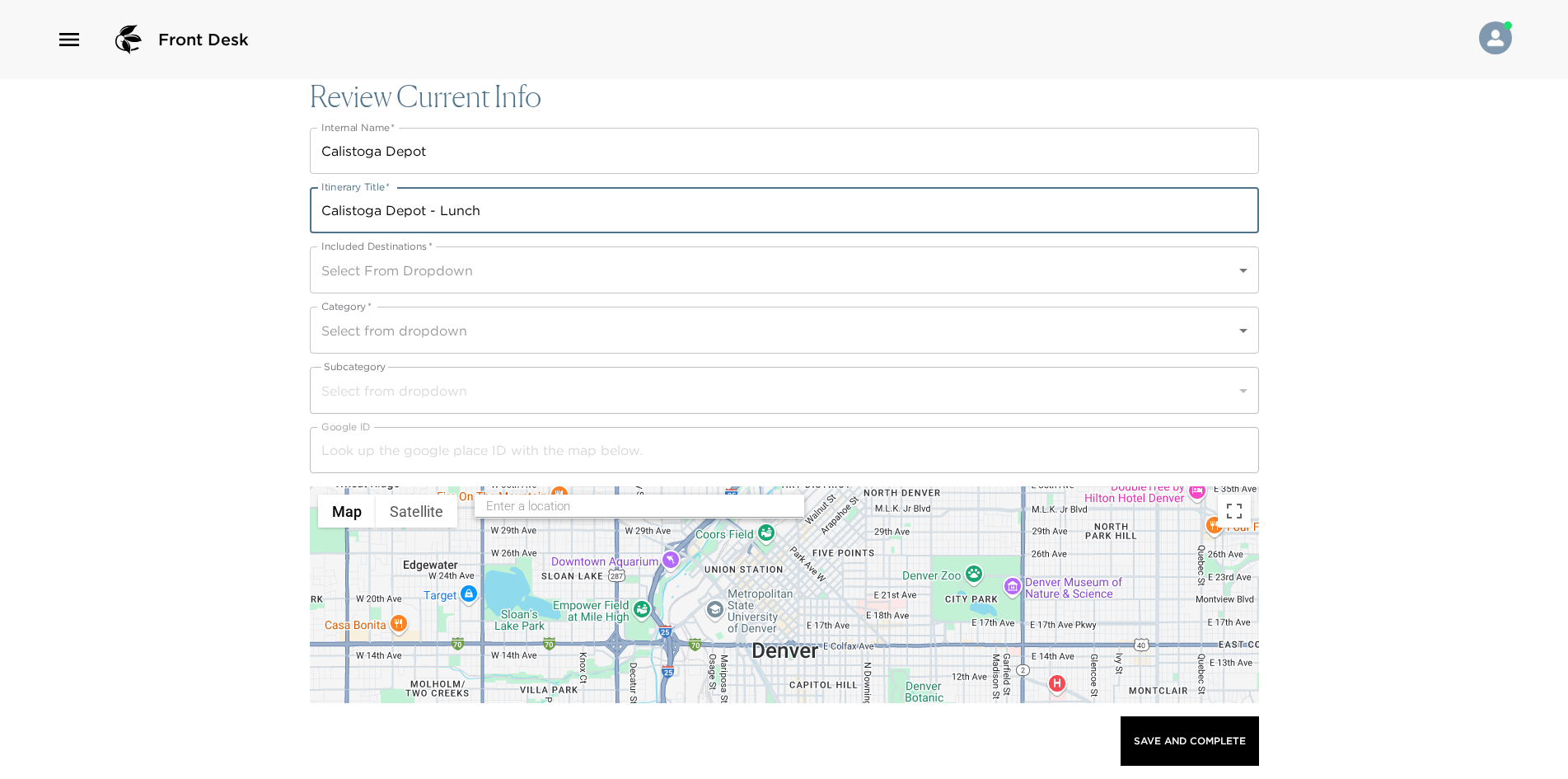 type on "Calistoga Depot - Lunch" 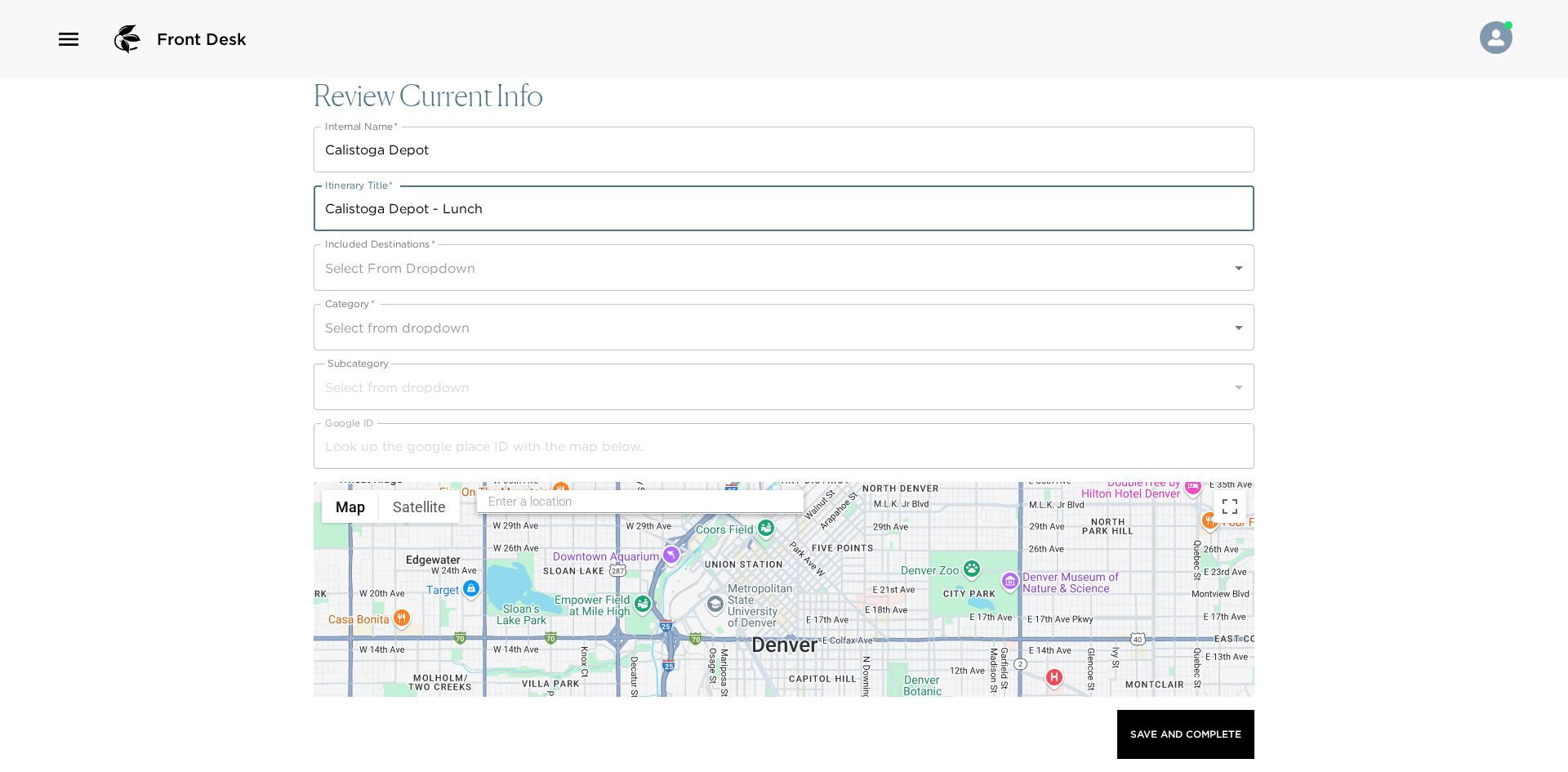 click on "Front Desk Review Current Info Internal Name   * Calistoga Depot Internal Name   * Itinerary Title   * Calistoga Depot - Lunch Itinerary Title   * Included Destinations   * Select From Dropdown Included Destinations   * Category   * Select from dropdown Category   * Subcategory Select from dropdown ​ Google ID Google ID ← Move left → Move right ↑ Move up ↓ Move down + Zoom in - Zoom out Home Jump left by 75% End Jump right by 75% Page Up Jump up by 75% Page Down Jump down by 75% Map Terrain Satellite Labels Keyboard shortcuts Map Data Map data ©2025 Google Map data ©2025 Google 1 km  Click to toggle between metric and imperial units Terms Report a map error Vendor Name Vendor Name Website Website Phone Phone Address Address City City State/Province State/Province Country Country Latitude 0 Latitude Longitude 0 Longitude Hours Of Operation x Hours Of Operation Email Email Reservation Type Select from dropdown ​ Good To Know Beachfront Concierge Top Pick Delivery Available Views x" at bounding box center (784, 386) 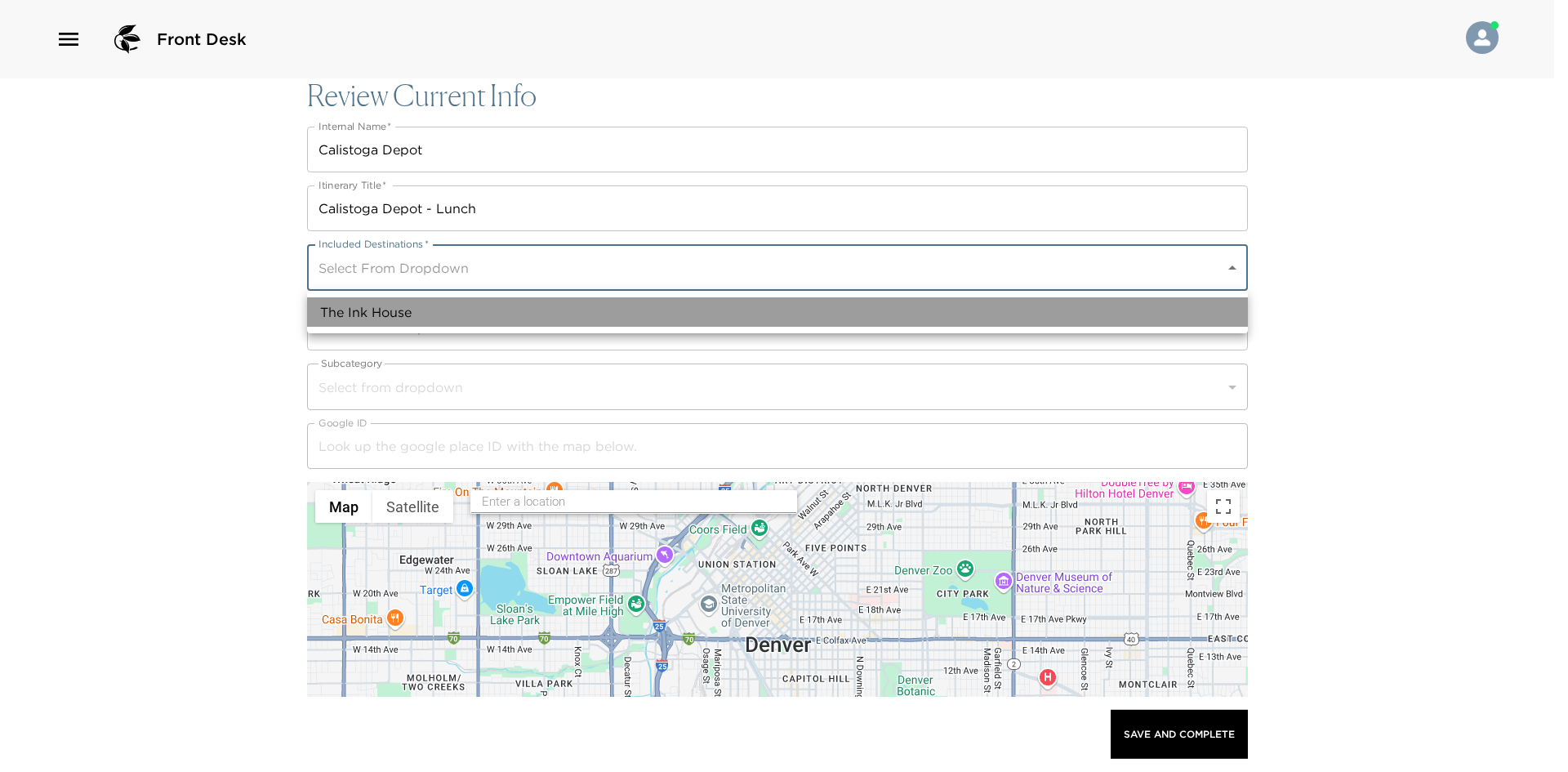 click on "The Ink House" at bounding box center [777, 312] 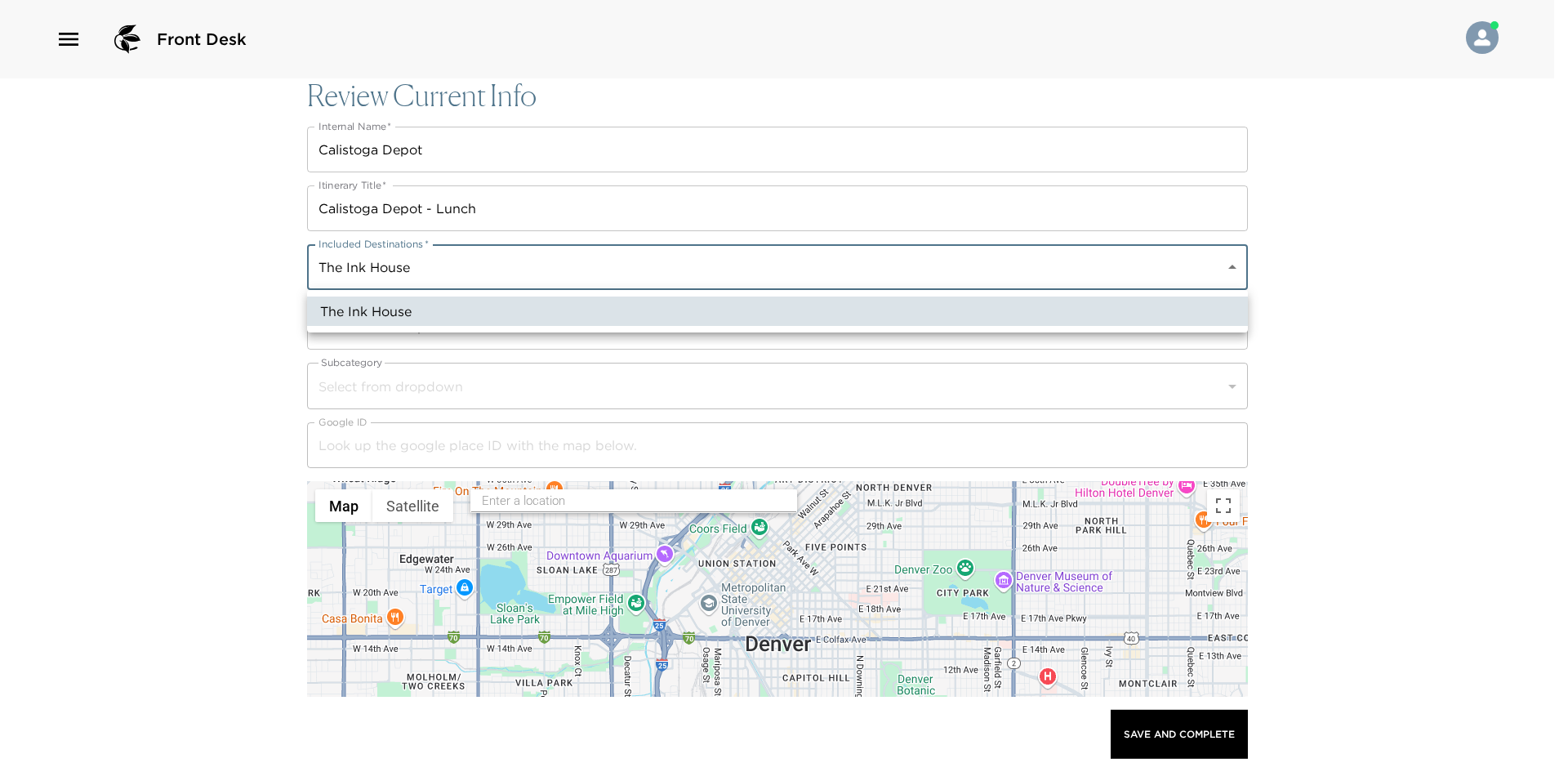 click at bounding box center (784, 386) 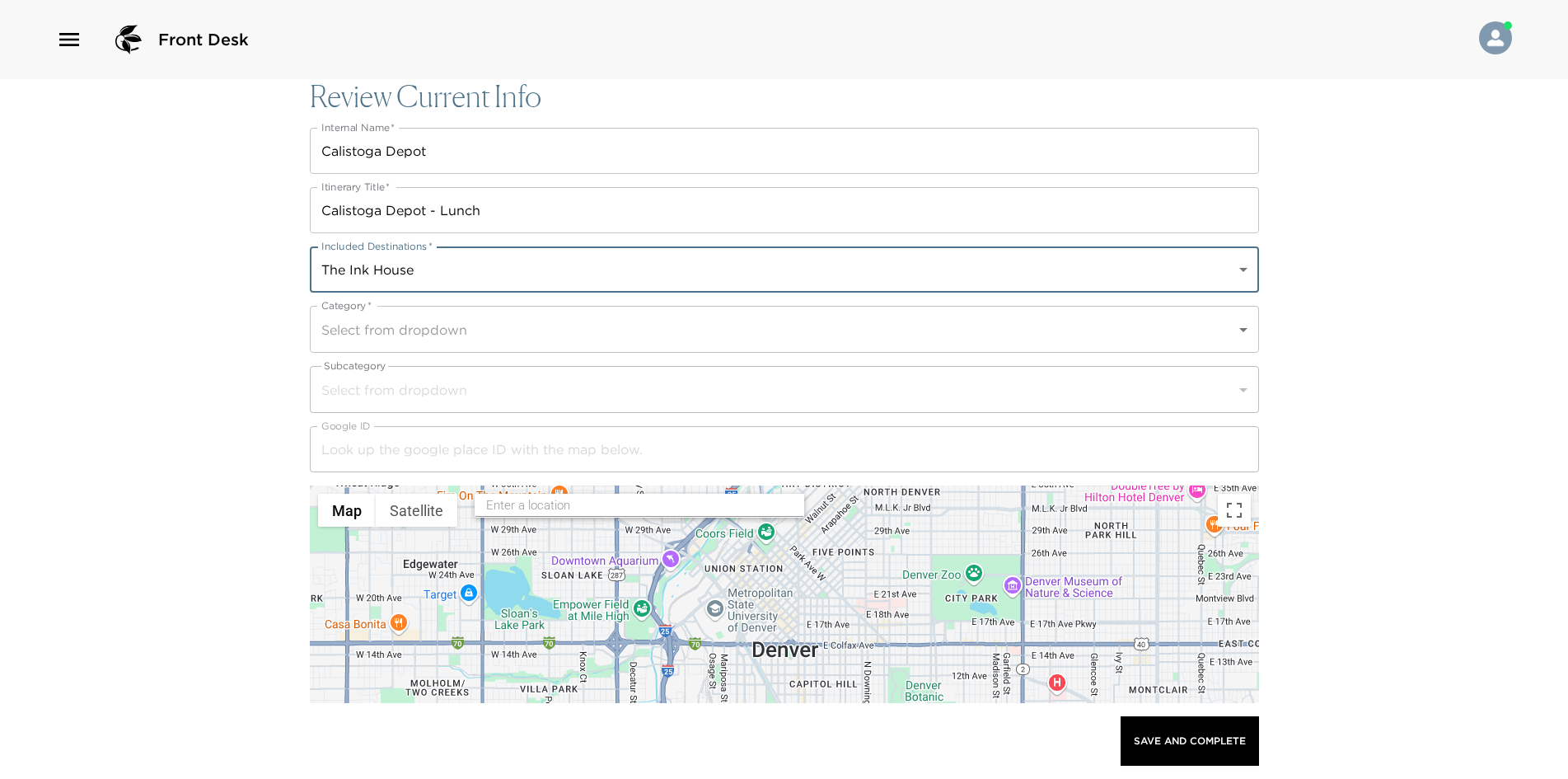click on "Front Desk Review Current Info Internal Name   * Calistoga Depot Internal Name   * Itinerary Title   * Calistoga Depot - Lunch Itinerary Title   * Included Destinations   * The Ink House a0n7V00000dSEw8QAG Included Destinations   * Category   * Select from dropdown Category   * Subcategory Select from dropdown ​ Google ID Google ID ← Move left → Move right ↑ Move up ↓ Move down + Zoom in - Zoom out Home Jump left by 75% End Jump right by 75% Page Up Jump up by 75% Page Down Jump down by 75% Map Terrain Satellite Labels Keyboard shortcuts Map Data Map data ©2025 Google Map data ©2025 Google 1 km  Click to toggle between metric and imperial units Terms Report a map error Vendor Name Vendor Name Website Website Phone Phone Address Address City City State/Province State/Province Country Country Latitude 0 Latitude Longitude 0 Longitude Hours Of Operation x Hours Of Operation Email Email Reservation Type Select from dropdown ​ Good To Know Beachfront Concierge Top Pick Good for Kids" at bounding box center [784, 389] 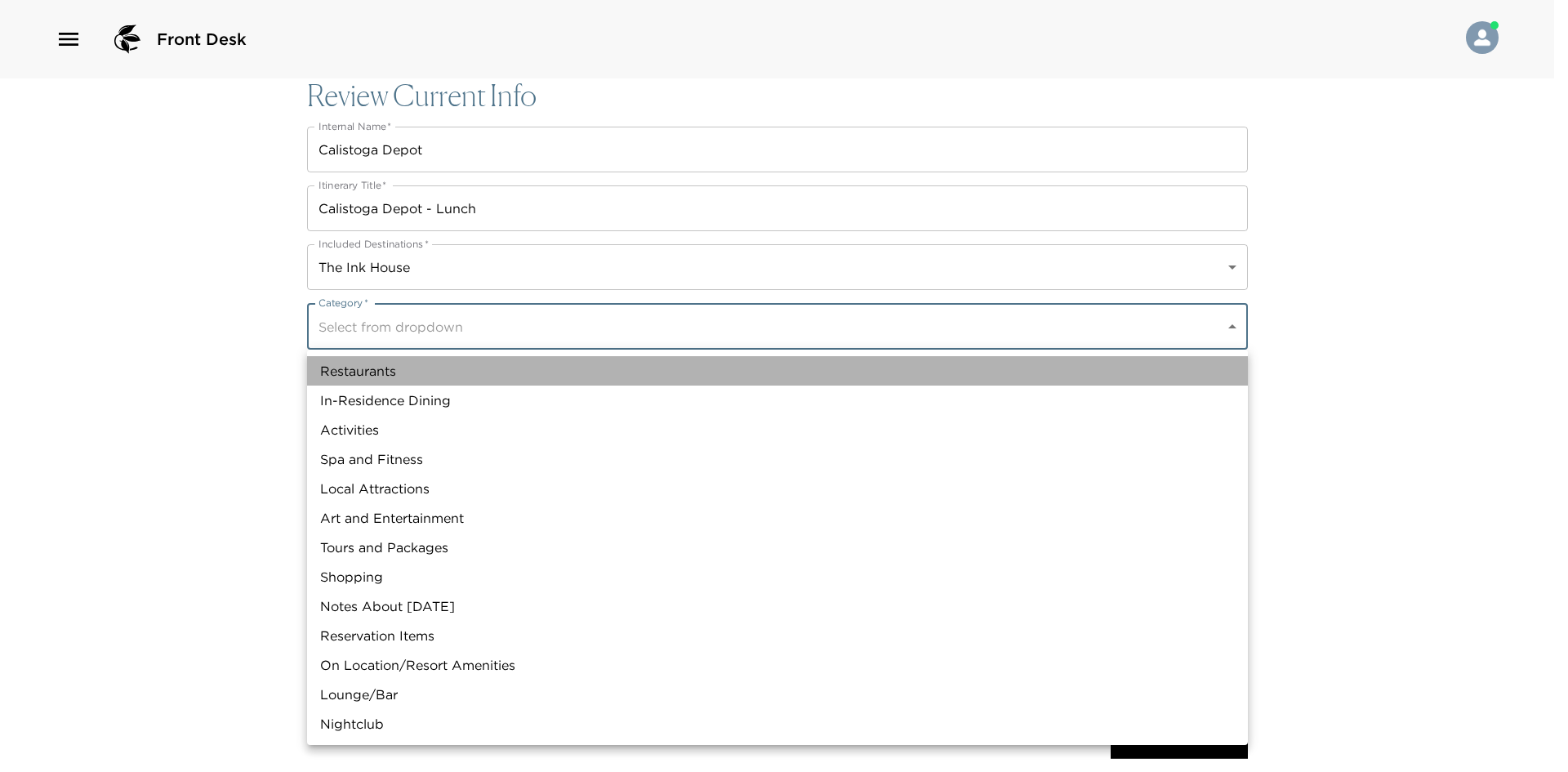 click on "Restaurants" at bounding box center (777, 371) 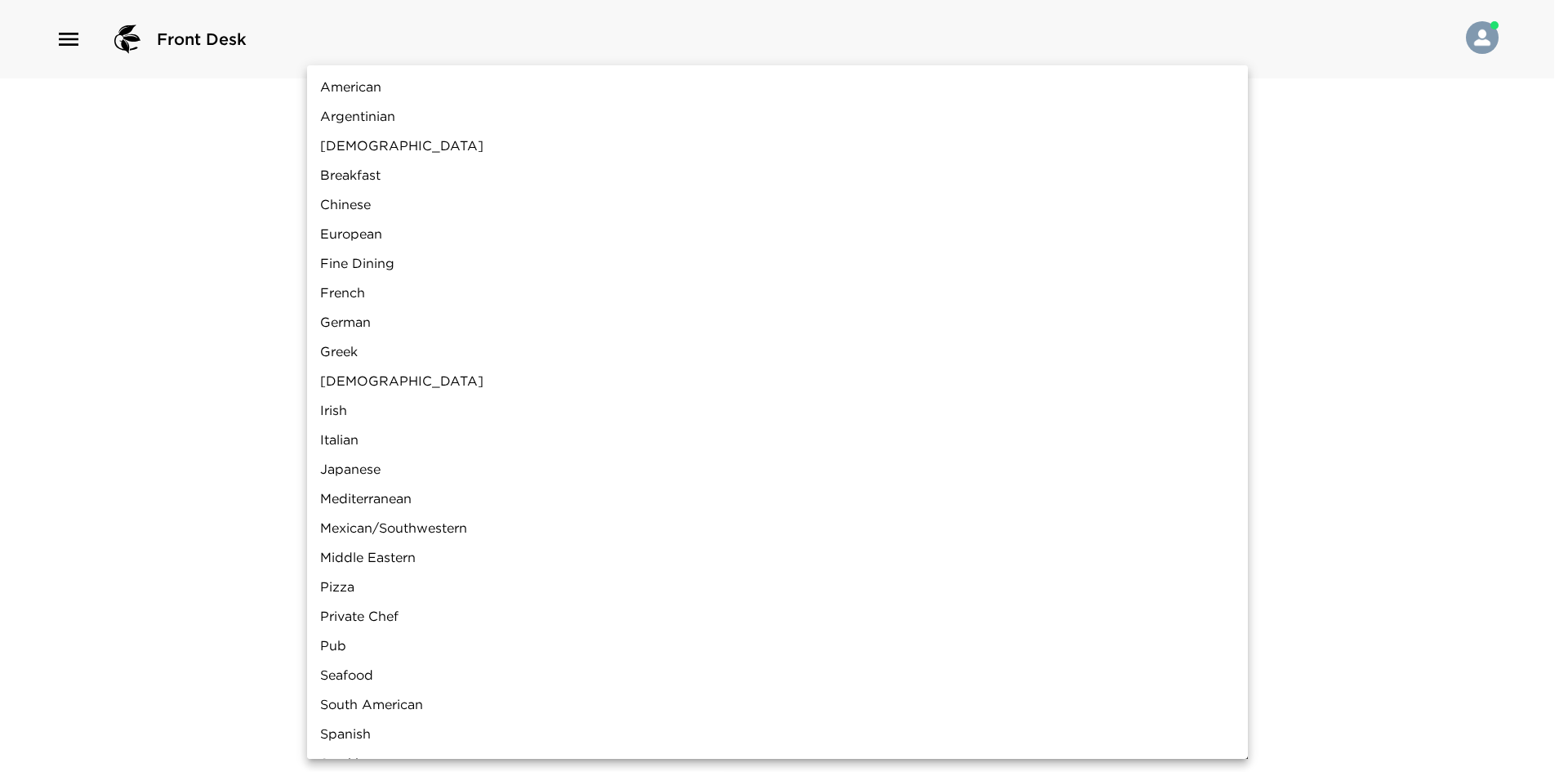 click on "Front Desk Review Current Info Internal Name   * Calistoga Depot Internal Name   * Itinerary Title   * Calistoga Depot - Lunch Itinerary Title   * Included Destinations   * The Ink House a0n7V00000dSEw8QAG Included Destinations   * Category   * Restaurants Restaurants Category   * Subcategory Select from dropdown ​ Google ID Google ID ← Move left → Move right ↑ Move up ↓ Move down + Zoom in - Zoom out Home Jump left by 75% End Jump right by 75% Page Up Jump up by 75% Page Down Jump down by 75% Map Terrain Satellite Labels Keyboard shortcuts Map Data Map data ©2025 Google Map data ©2025 Google 1 km  Click to toggle between metric and imperial units Terms Report a map error Vendor Name Vendor Name Website Website Phone Phone Address Address City City State/Province State/Province Country Country Latitude 0 Latitude Longitude 0 Longitude Hours Of Operation x Hours Of Operation Email Email Reservation Type Select from dropdown ​ Good To Know Beachfront Concierge Top Pick Live Music" at bounding box center [784, 386] 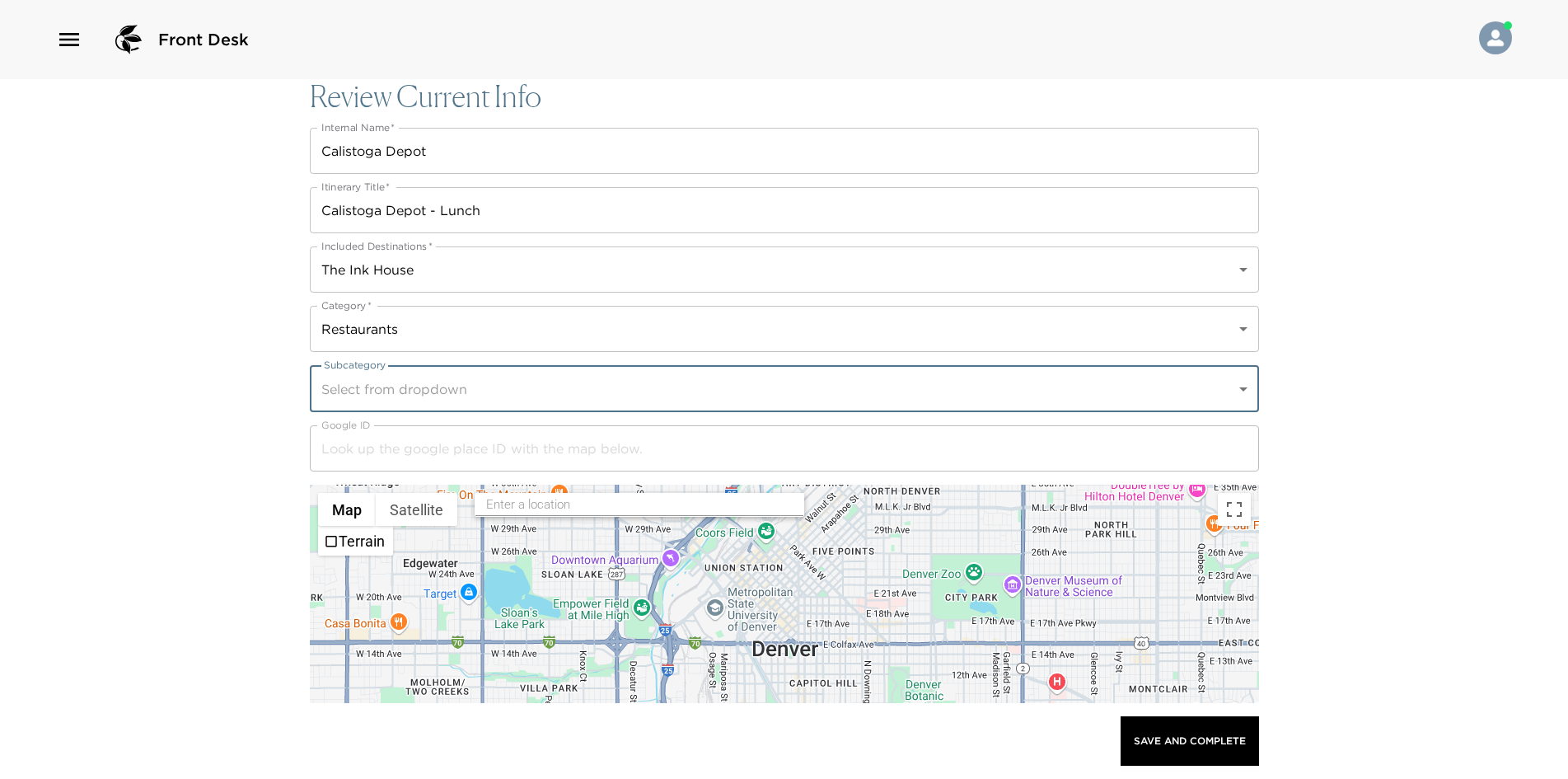 click at bounding box center [640, 504] 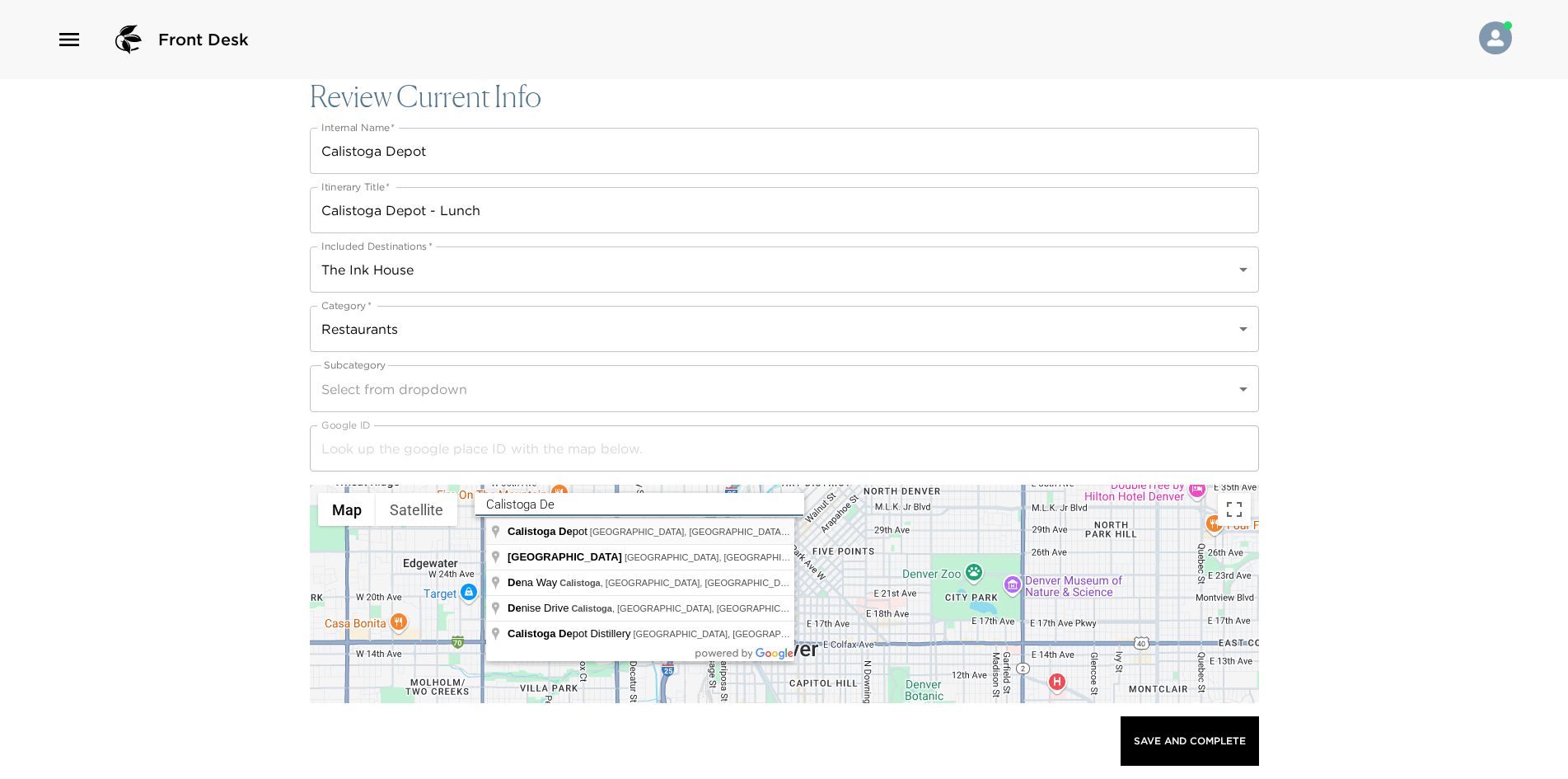 type on "Calistoga Depot, Lincoln Avenue, Calistoga, CA, USA" 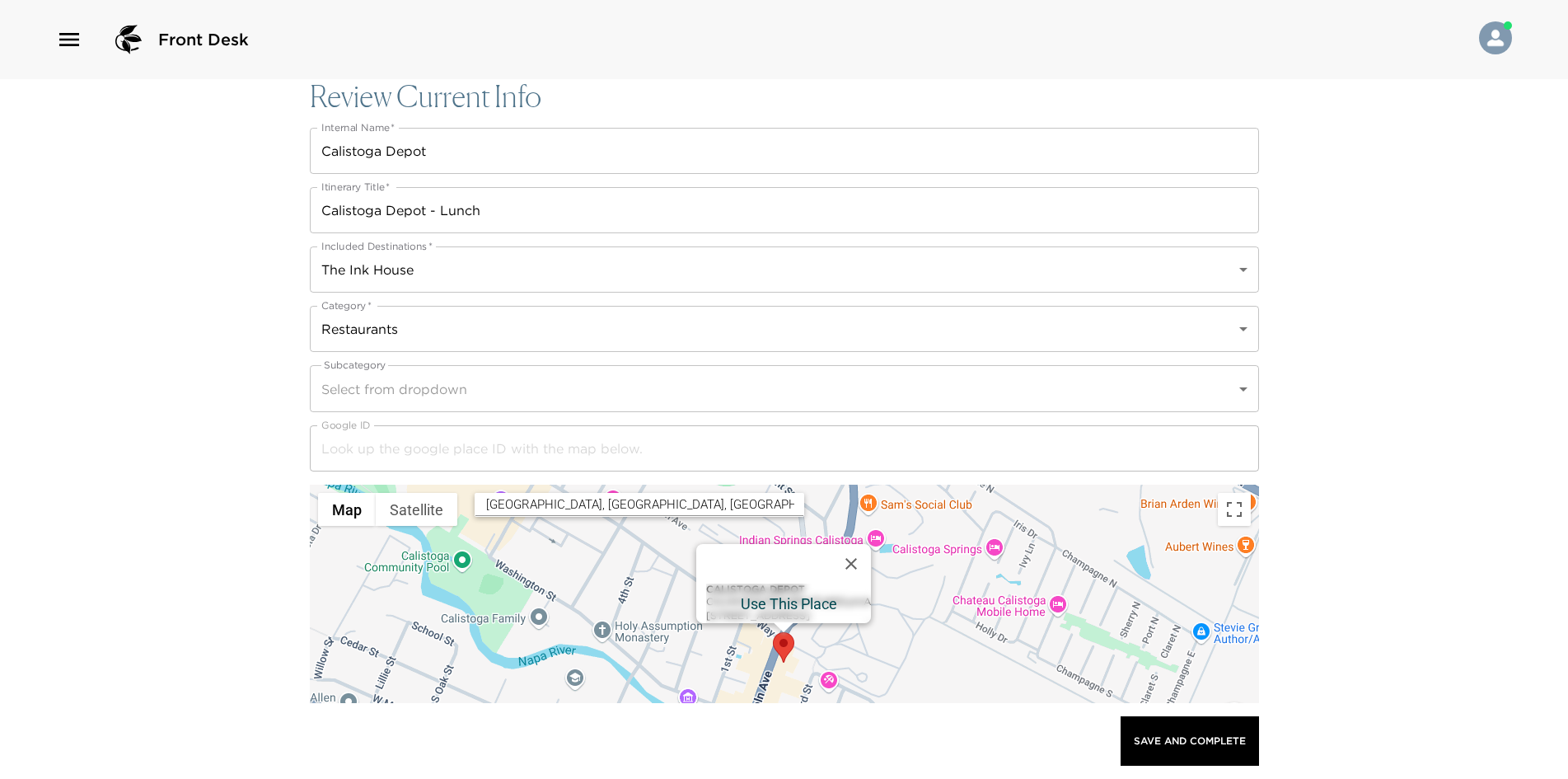 click on "Calistoga Depot ChIJ4X5IOkZDhIARbYFs850yimA 1458 Lincoln Ave, Calistoga, CA 94515, USA" at bounding box center (789, 603) 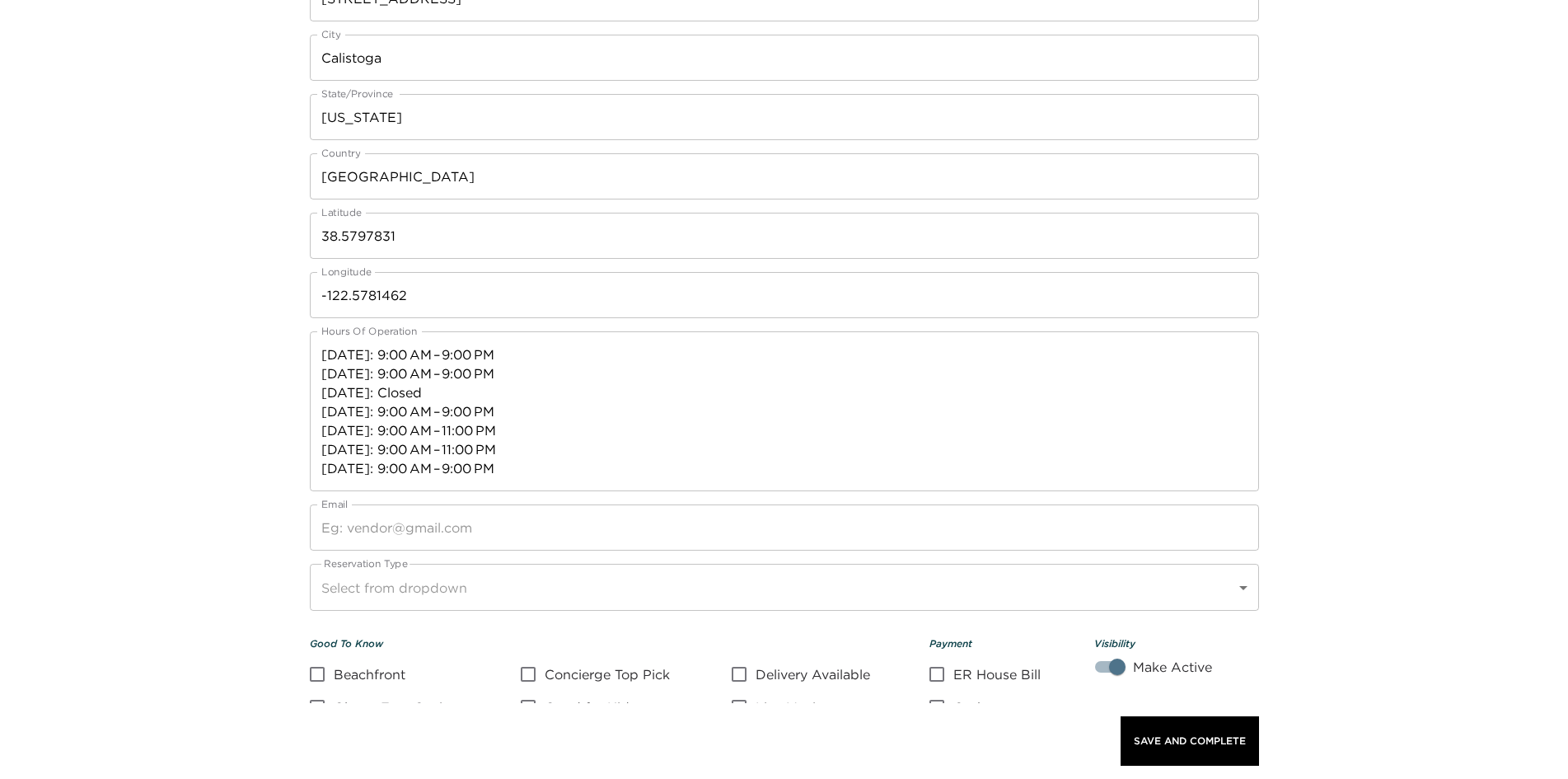 scroll, scrollTop: 1154, scrollLeft: 0, axis: vertical 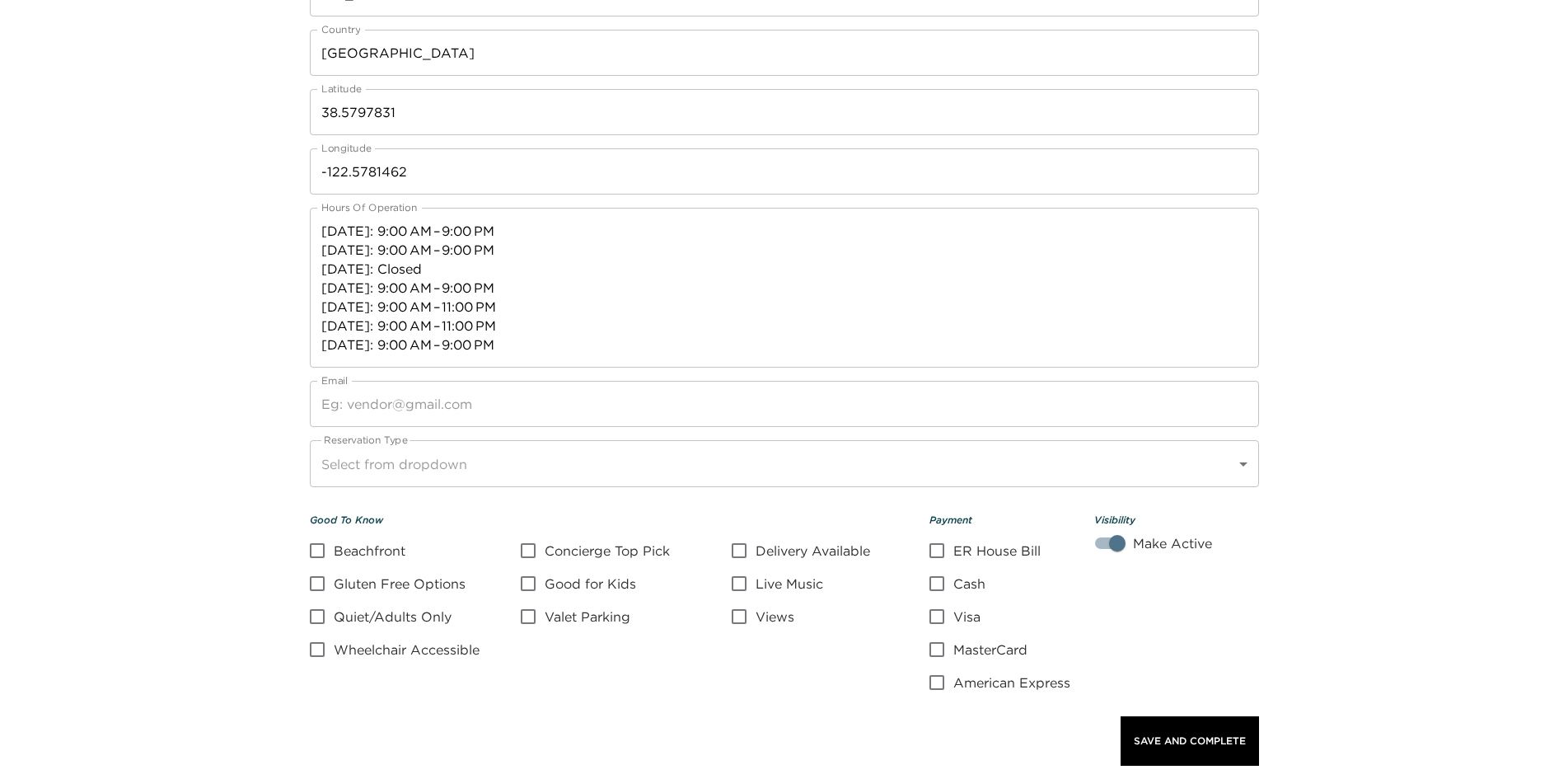 click on "Email" at bounding box center (784, 404) 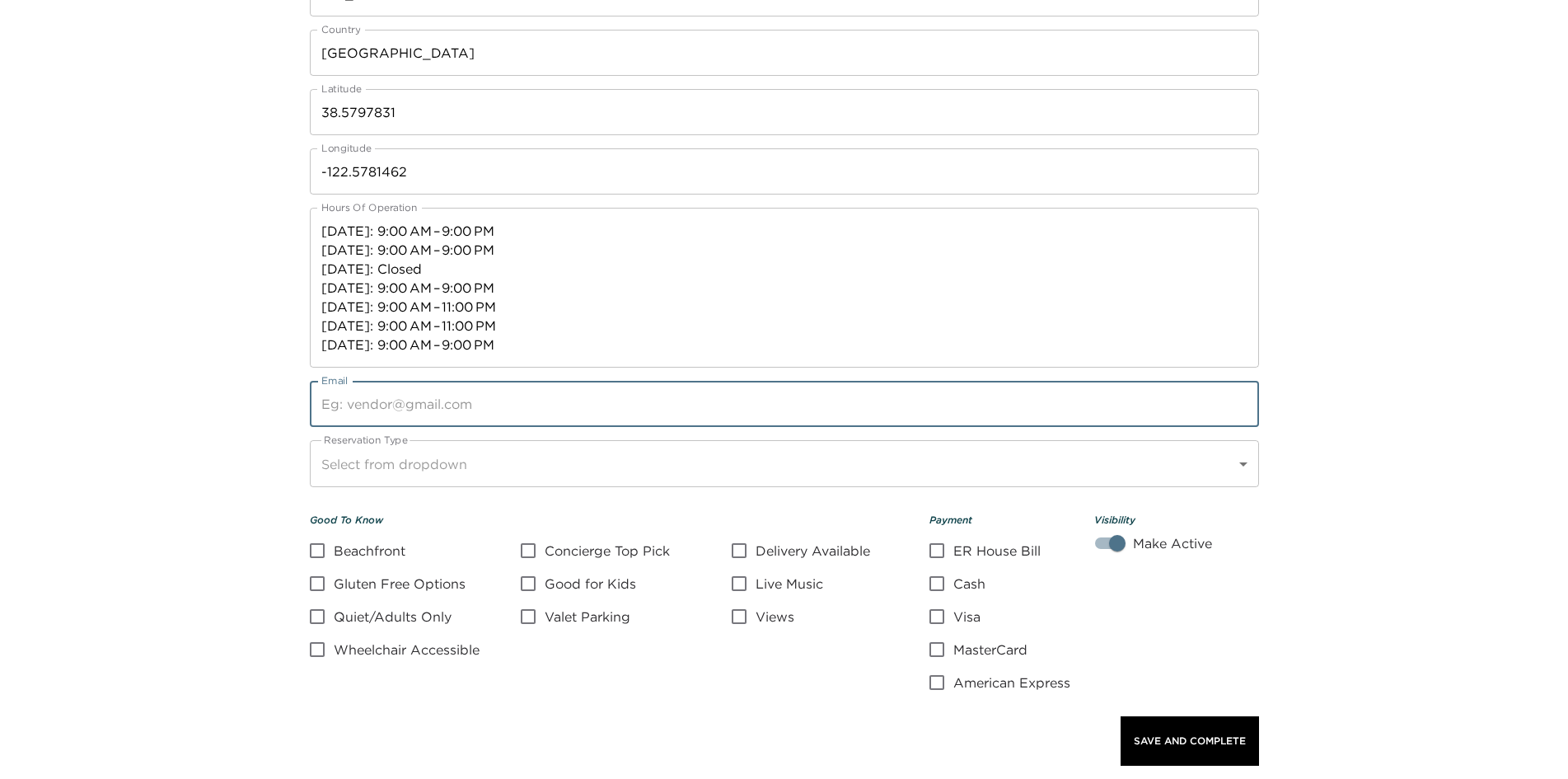 paste on "info@calistogadepot.com" 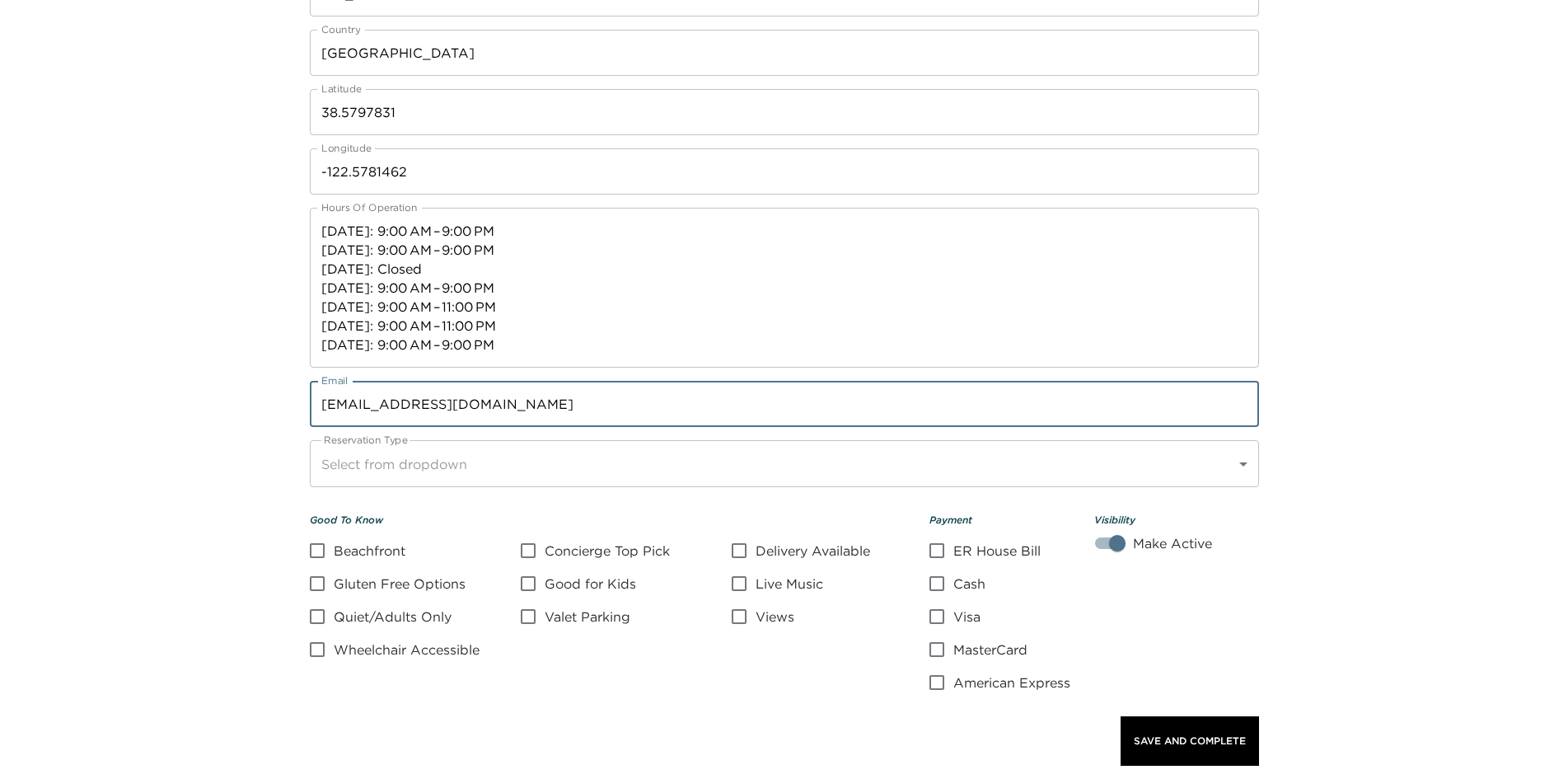 type on "info@calistogadepot.com" 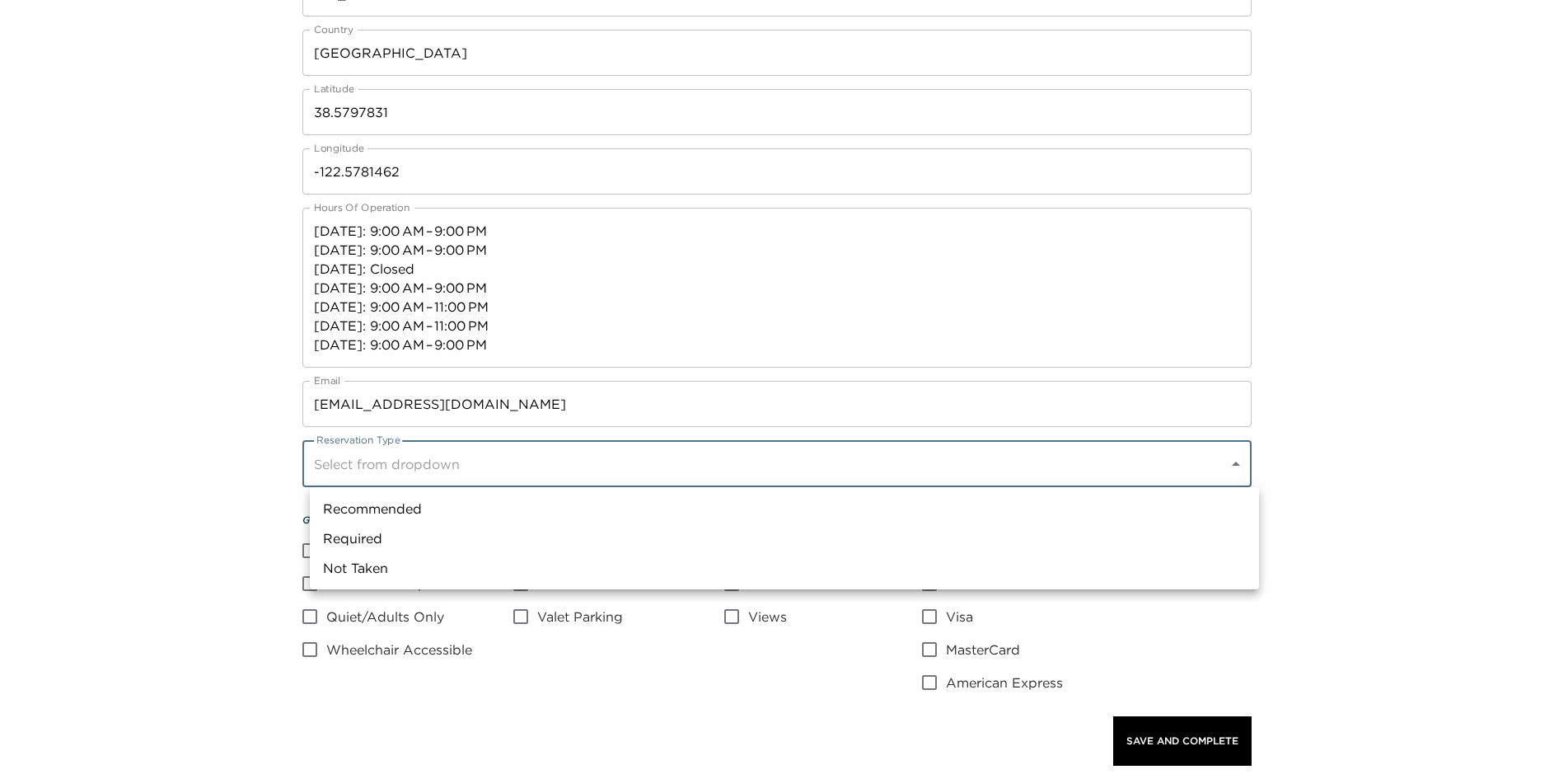 click on "Front Desk Review Current Info Internal Name   * Calistoga Depot Internal Name   * Itinerary Title   * Calistoga Depot - Lunch Itinerary Title   * Included Destinations   * The Ink House a0n7V00000dSEw8QAG Included Destinations   * Category   * Restaurants Restaurants Category   * Subcategory Select from dropdown ​ Google ID ChIJ4X5IOkZDhIARbYFs850yimA Google ID Calistoga Depot, Lincoln Avenue, Calistoga, CA, USA ← Move left → Move right ↑ Move up ↓ Move down + Zoom in - Zoom out Home Jump left by 75% End Jump right by 75% Page Up Jump up by 75% Page Down Jump down by 75% Calistoga Depot ChIJ4X5IOkZDhIARbYFs850yimA 1458 Lincoln Ave, Calistoga, CA 94515, USA Map Terrain Satellite Labels Keyboard shortcuts Map Data Map data ©2025 Map data ©2025 100 m  Click to toggle between metric and imperial units Terms Report a map error Vendor Name Calistoga Depot Vendor Name Website https://www.calistogadepot.com/ Website Phone (707) 963-6925 Phone Address 1458 Lincoln Avenue Address City City" at bounding box center (784, -765) 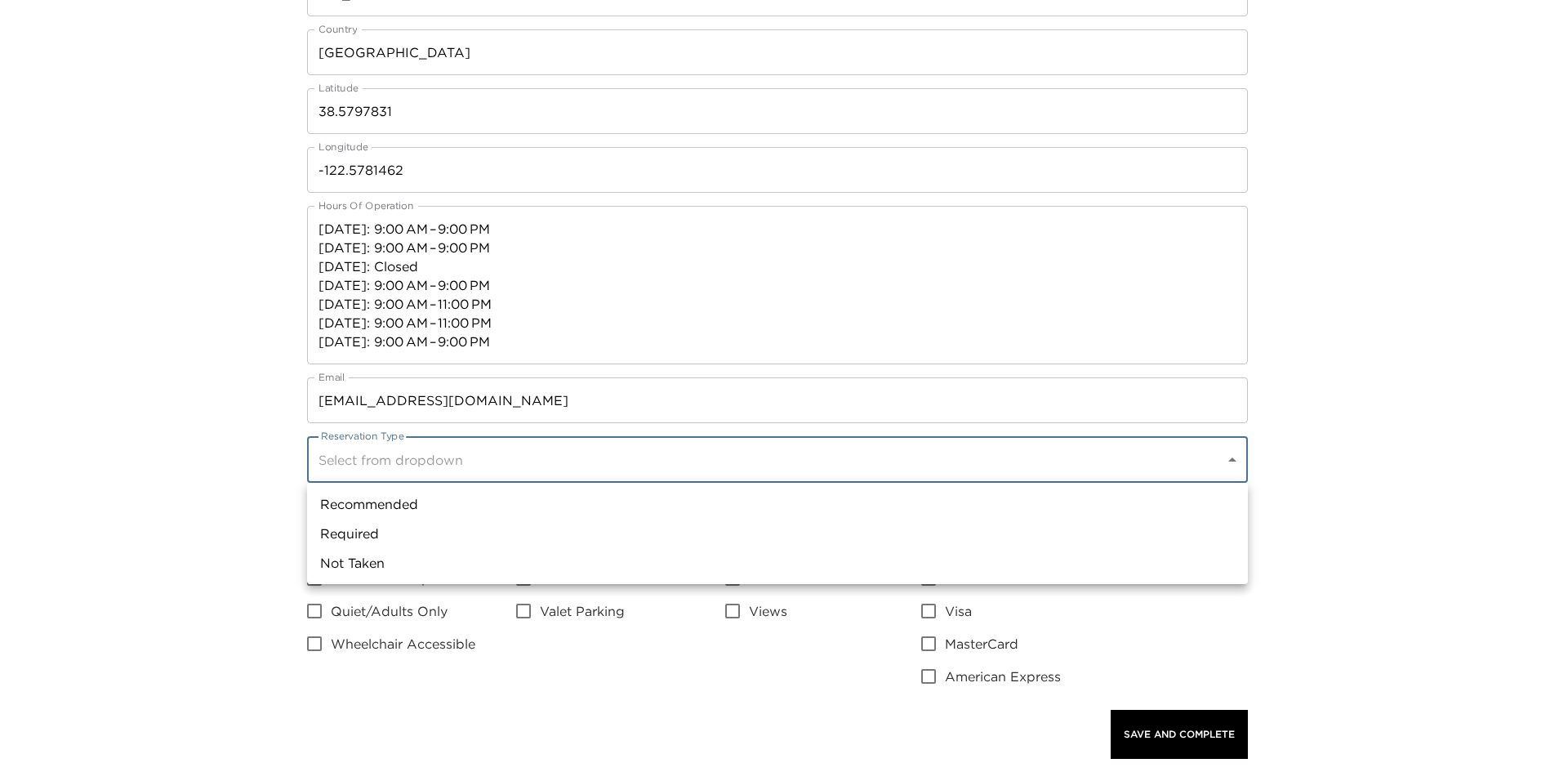 click on "Not Taken" at bounding box center (777, 563) 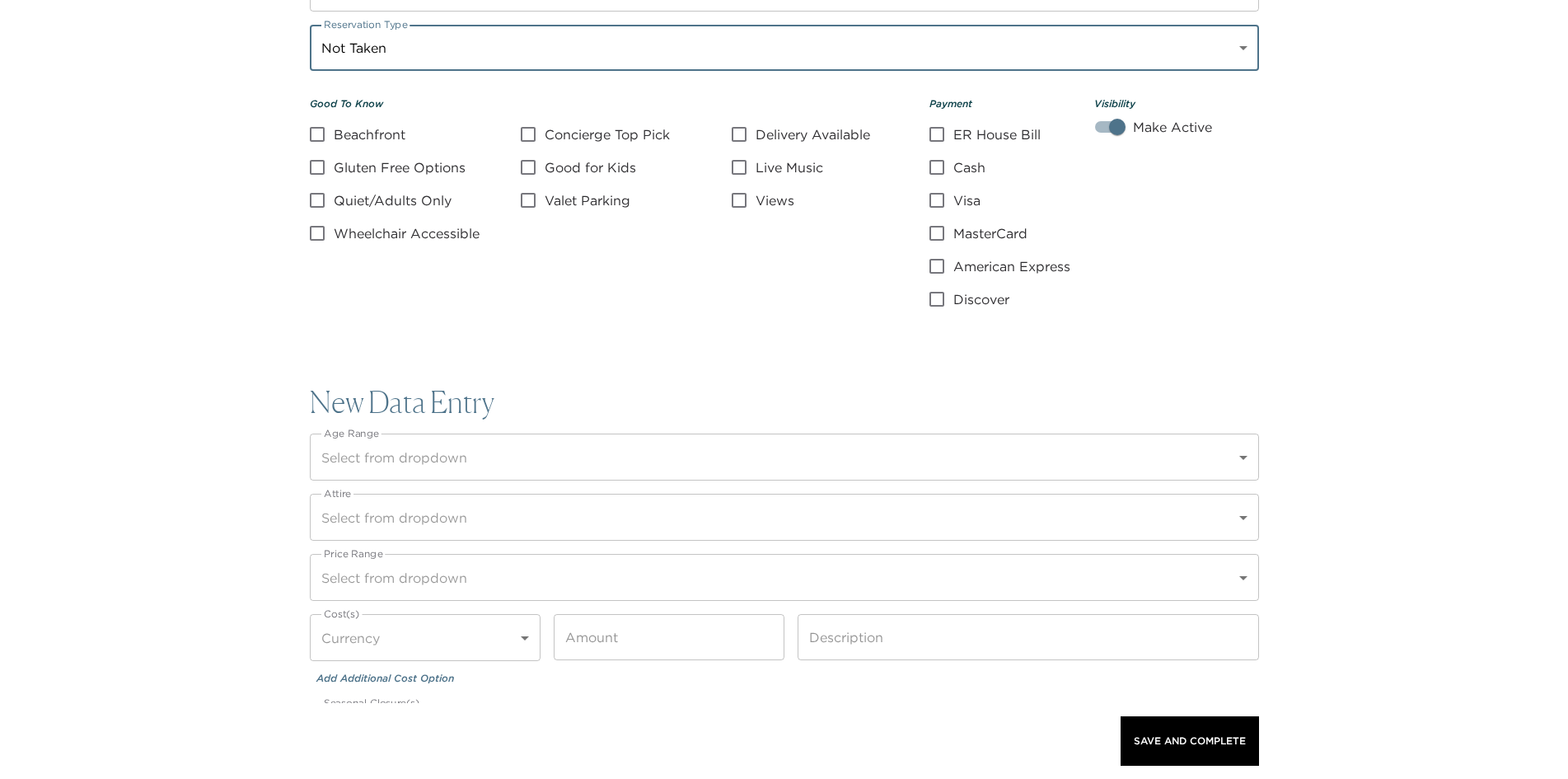 scroll, scrollTop: 1649, scrollLeft: 0, axis: vertical 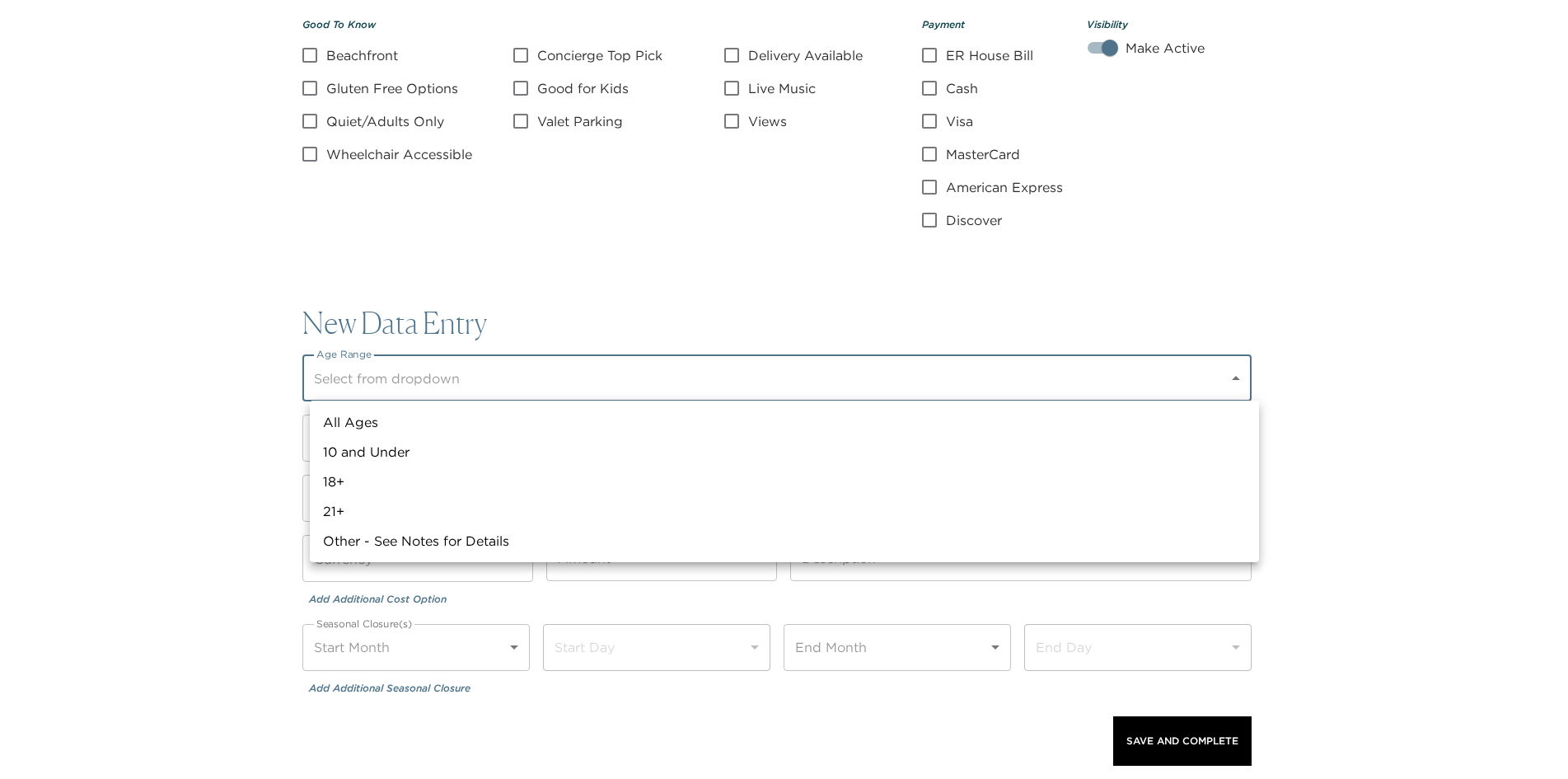 click on "Front Desk Review Current Info Internal Name   * Calistoga Depot Internal Name   * Itinerary Title   * Calistoga Depot - Lunch Itinerary Title   * Included Destinations   * The Ink House a0n7V00000dSEw8QAG Included Destinations   * Category   * Restaurants Restaurants Category   * Subcategory Select from dropdown ​ Google ID ChIJ4X5IOkZDhIARbYFs850yimA Google ID Calistoga Depot, Lincoln Avenue, Calistoga, CA, USA ← Move left → Move right ↑ Move up ↓ Move down + Zoom in - Zoom out Home Jump left by 75% End Jump right by 75% Page Up Jump up by 75% Page Down Jump down by 75% Calistoga Depot ChIJ4X5IOkZDhIARbYFs850yimA 1458 Lincoln Ave, Calistoga, CA 94515, USA Map Terrain Satellite Labels Keyboard shortcuts Map Data Map data ©2025 Map data ©2025 100 m  Click to toggle between metric and imperial units Terms Report a map error Vendor Name Calistoga Depot Vendor Name Website https://www.calistogadepot.com/ Website Phone (707) 963-6925 Phone Address 1458 Lincoln Avenue Address City City" at bounding box center (784, -1260) 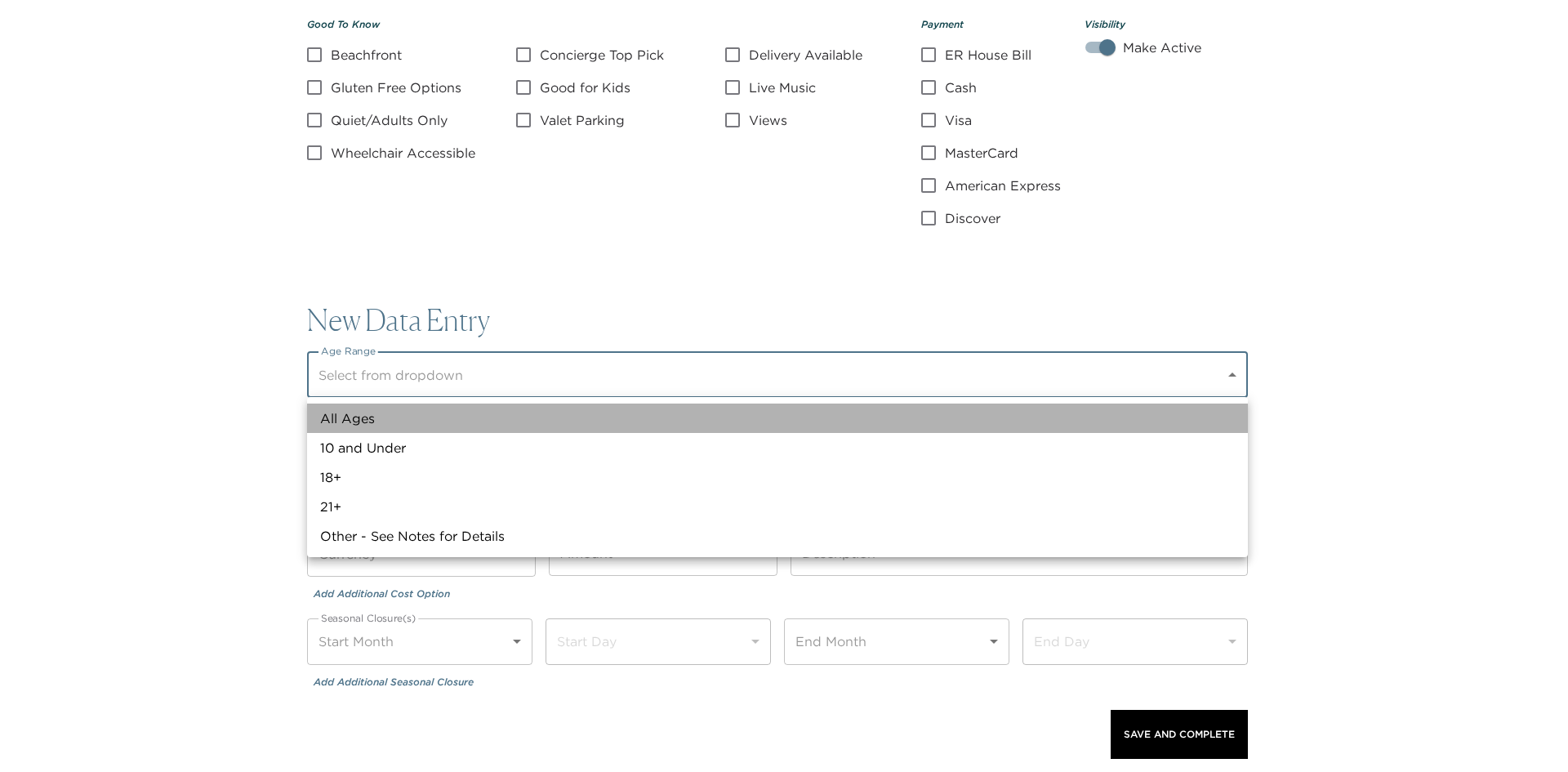 click on "All Ages" at bounding box center (777, 418) 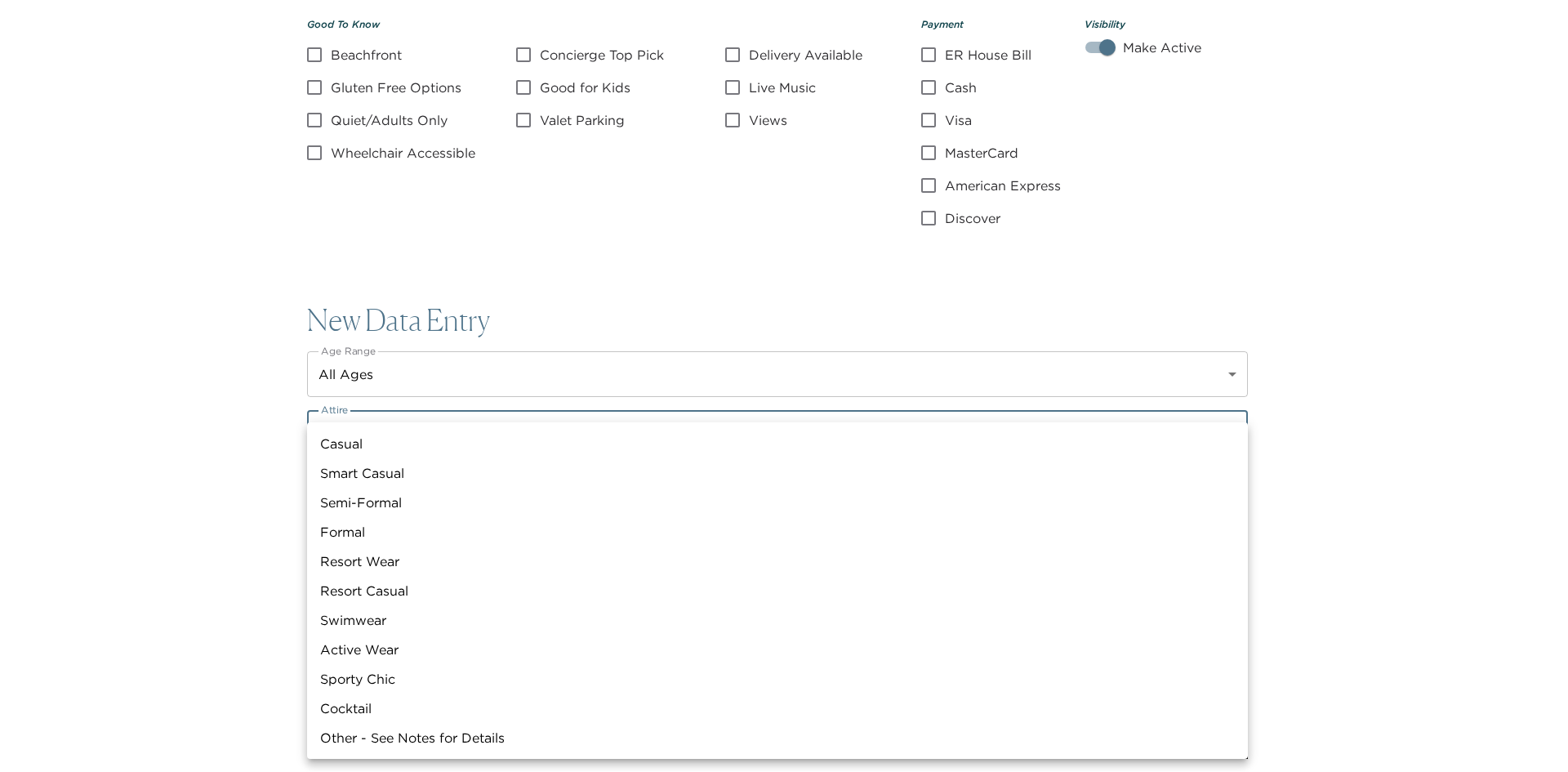 click on "Front Desk Review Current Info Internal Name   * Calistoga Depot Internal Name   * Itinerary Title   * Calistoga Depot - Lunch Itinerary Title   * Included Destinations   * The Ink House a0n7V00000dSEw8QAG Included Destinations   * Category   * Restaurants Restaurants Category   * Subcategory Select from dropdown ​ Google ID ChIJ4X5IOkZDhIARbYFs850yimA Google ID Calistoga Depot, Lincoln Avenue, Calistoga, CA, USA ← Move left → Move right ↑ Move up ↓ Move down + Zoom in - Zoom out Home Jump left by 75% End Jump right by 75% Page Up Jump up by 75% Page Down Jump down by 75% Calistoga Depot ChIJ4X5IOkZDhIARbYFs850yimA 1458 Lincoln Ave, Calistoga, CA 94515, USA Map Terrain Satellite Labels Keyboard shortcuts Map Data Map data ©2025 Map data ©2025 100 m  Click to toggle between metric and imperial units Terms Report a map error Vendor Name Calistoga Depot Vendor Name Website https://www.calistogadepot.com/ Website Phone (707) 963-6925 Phone Address 1458 Lincoln Avenue Address City City" at bounding box center (784, -1248) 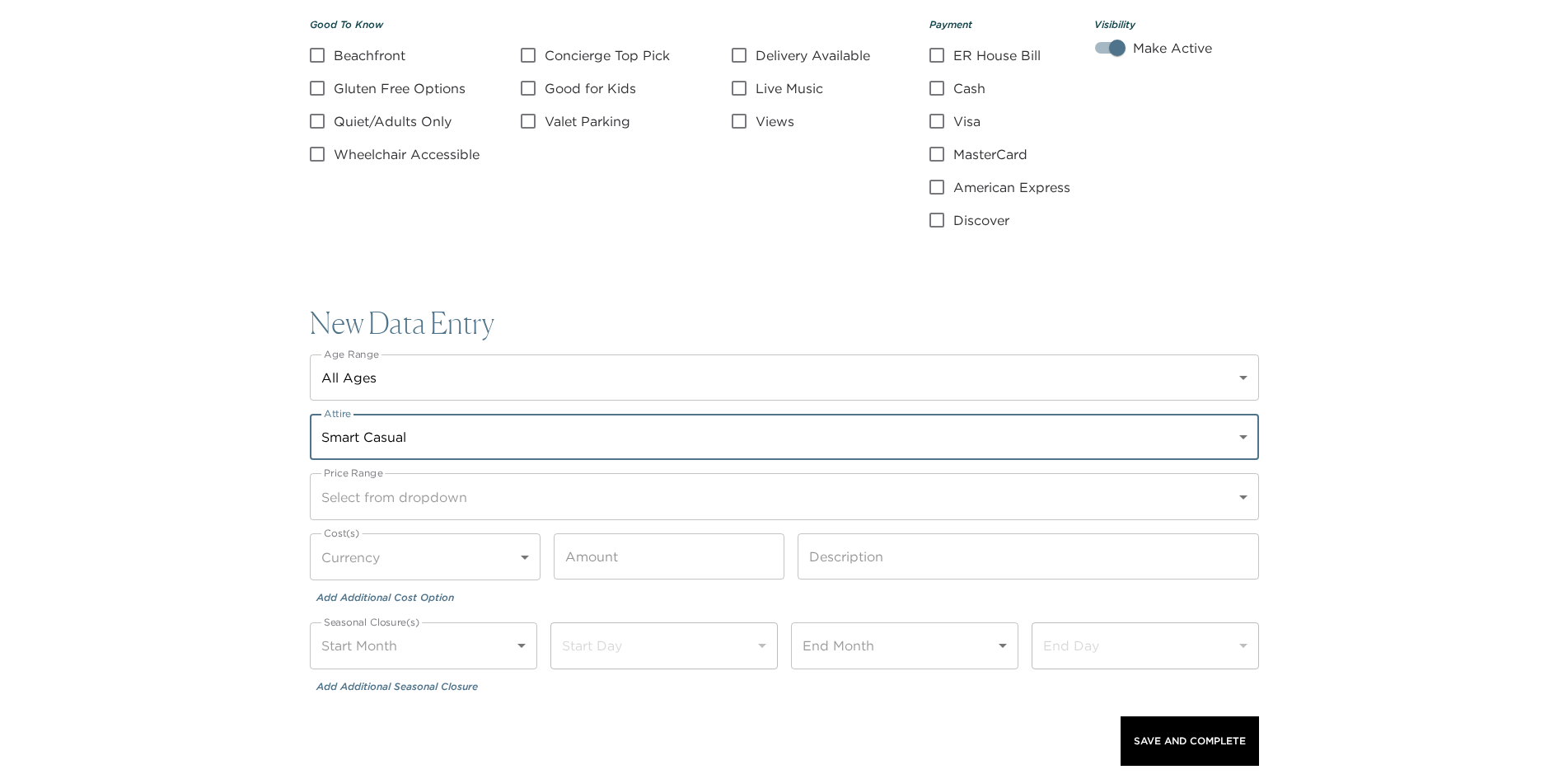 click on "Front Desk Review Current Info Internal Name   * Calistoga Depot Internal Name   * Itinerary Title   * Calistoga Depot - Lunch Itinerary Title   * Included Destinations   * The Ink House a0n7V00000dSEw8QAG Included Destinations   * Category   * Restaurants Restaurants Category   * Subcategory Select from dropdown ​ Google ID ChIJ4X5IOkZDhIARbYFs850yimA Google ID Calistoga Depot, Lincoln Avenue, Calistoga, CA, USA ← Move left → Move right ↑ Move up ↓ Move down + Zoom in - Zoom out Home Jump left by 75% End Jump right by 75% Page Up Jump up by 75% Page Down Jump down by 75% Calistoga Depot ChIJ4X5IOkZDhIARbYFs850yimA 1458 Lincoln Ave, Calistoga, CA 94515, USA Map Terrain Satellite Labels Keyboard shortcuts Map Data Map data ©2025 Map data ©2025 100 m  Click to toggle between metric and imperial units Terms Report a map error Vendor Name Calistoga Depot Vendor Name Website https://www.calistogadepot.com/ Website Phone (707) 963-6925 Phone Address 1458 Lincoln Avenue Address City City" at bounding box center [784, -1260] 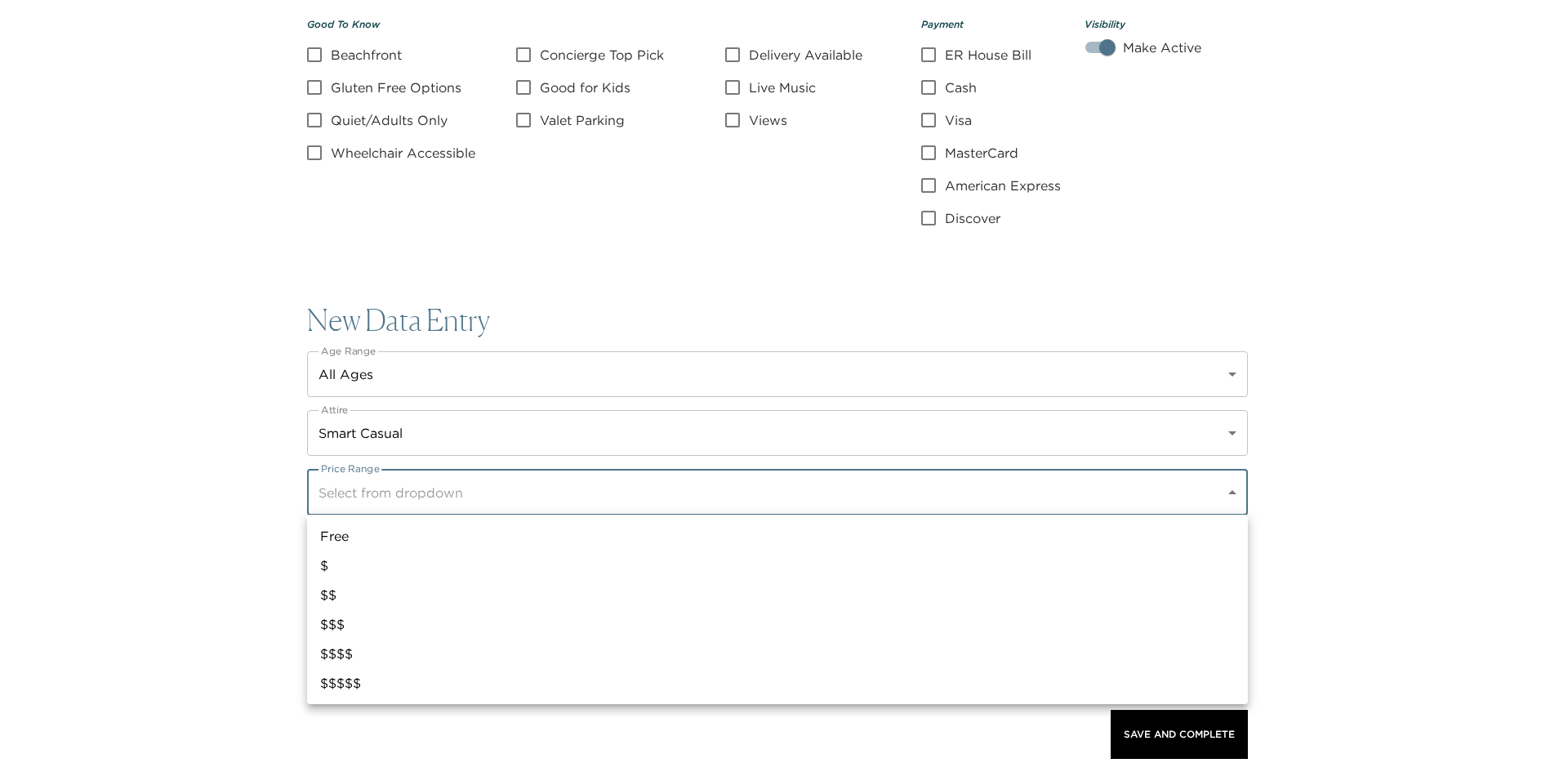 click at bounding box center (784, 386) 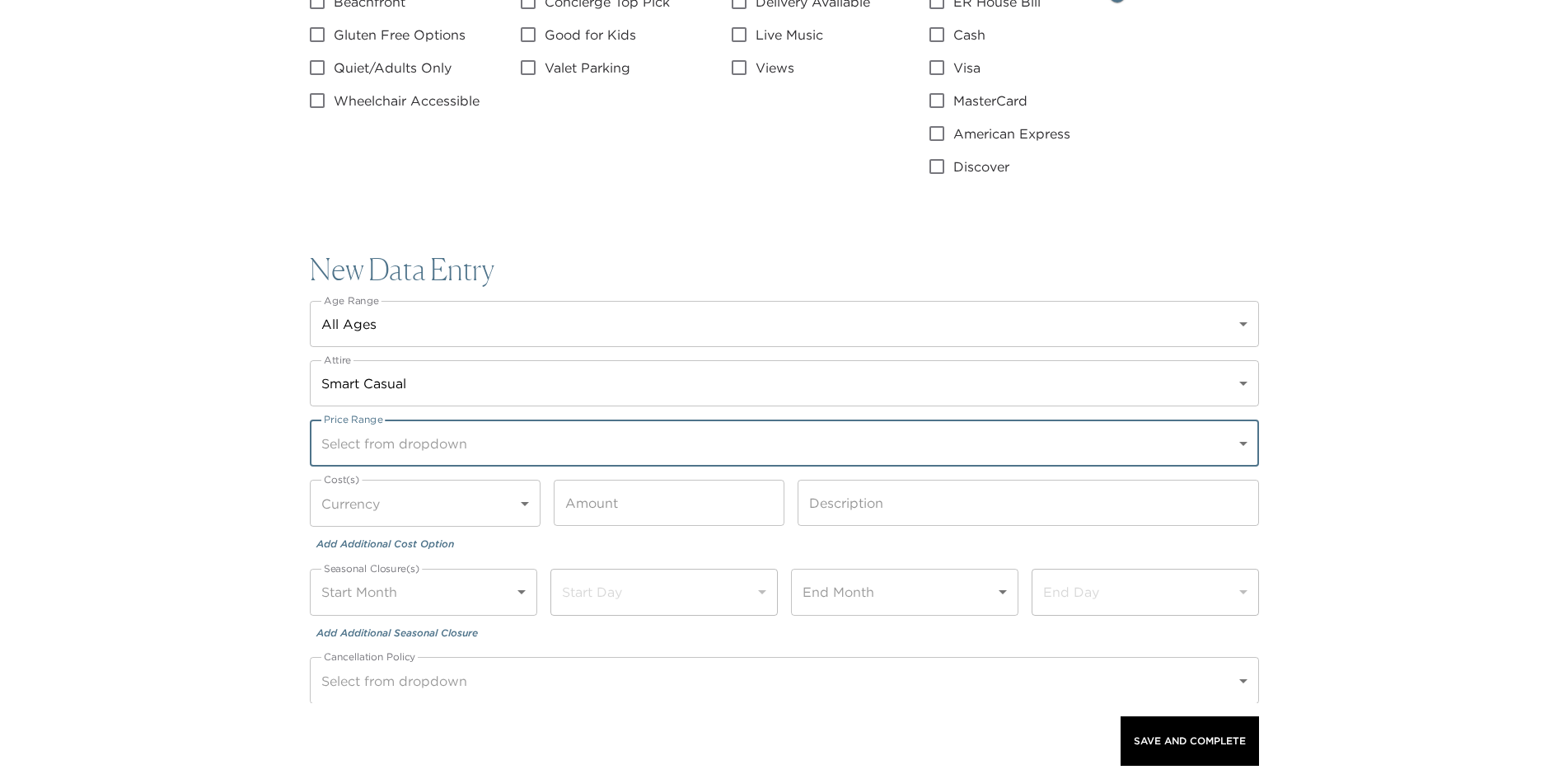 scroll, scrollTop: 1814, scrollLeft: 0, axis: vertical 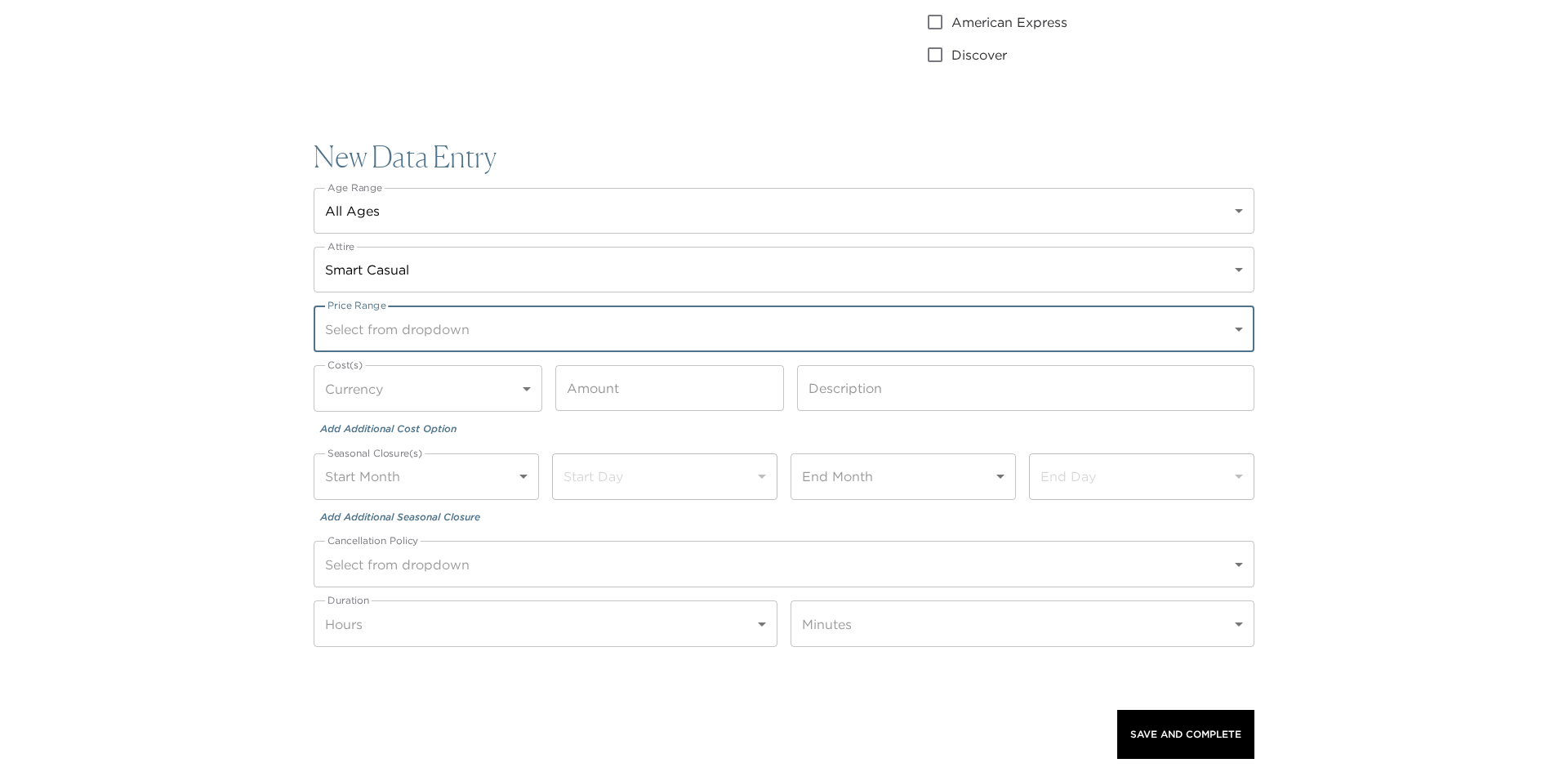 click on "Front Desk Review Current Info Internal Name   * Calistoga Depot Internal Name   * Itinerary Title   * Calistoga Depot - Lunch Itinerary Title   * Included Destinations   * The Ink House a0n7V00000dSEw8QAG Included Destinations   * Category   * Restaurants Restaurants Category   * Subcategory Select from dropdown ​ Google ID ChIJ4X5IOkZDhIARbYFs850yimA Google ID Calistoga Depot, Lincoln Avenue, Calistoga, CA, USA ← Move left → Move right ↑ Move up ↓ Move down + Zoom in - Zoom out Home Jump left by 75% End Jump right by 75% Page Up Jump up by 75% Page Down Jump down by 75% Calistoga Depot ChIJ4X5IOkZDhIARbYFs850yimA 1458 Lincoln Ave, Calistoga, CA 94515, USA Map Terrain Satellite Labels Keyboard shortcuts Map Data Map data ©2025 Map data ©2025 100 m  Click to toggle between metric and imperial units Terms Report a map error Vendor Name Calistoga Depot Vendor Name Website https://www.calistogadepot.com/ Website Phone (707) 963-6925 Phone Address 1458 Lincoln Avenue Address City City" at bounding box center (784, -1412) 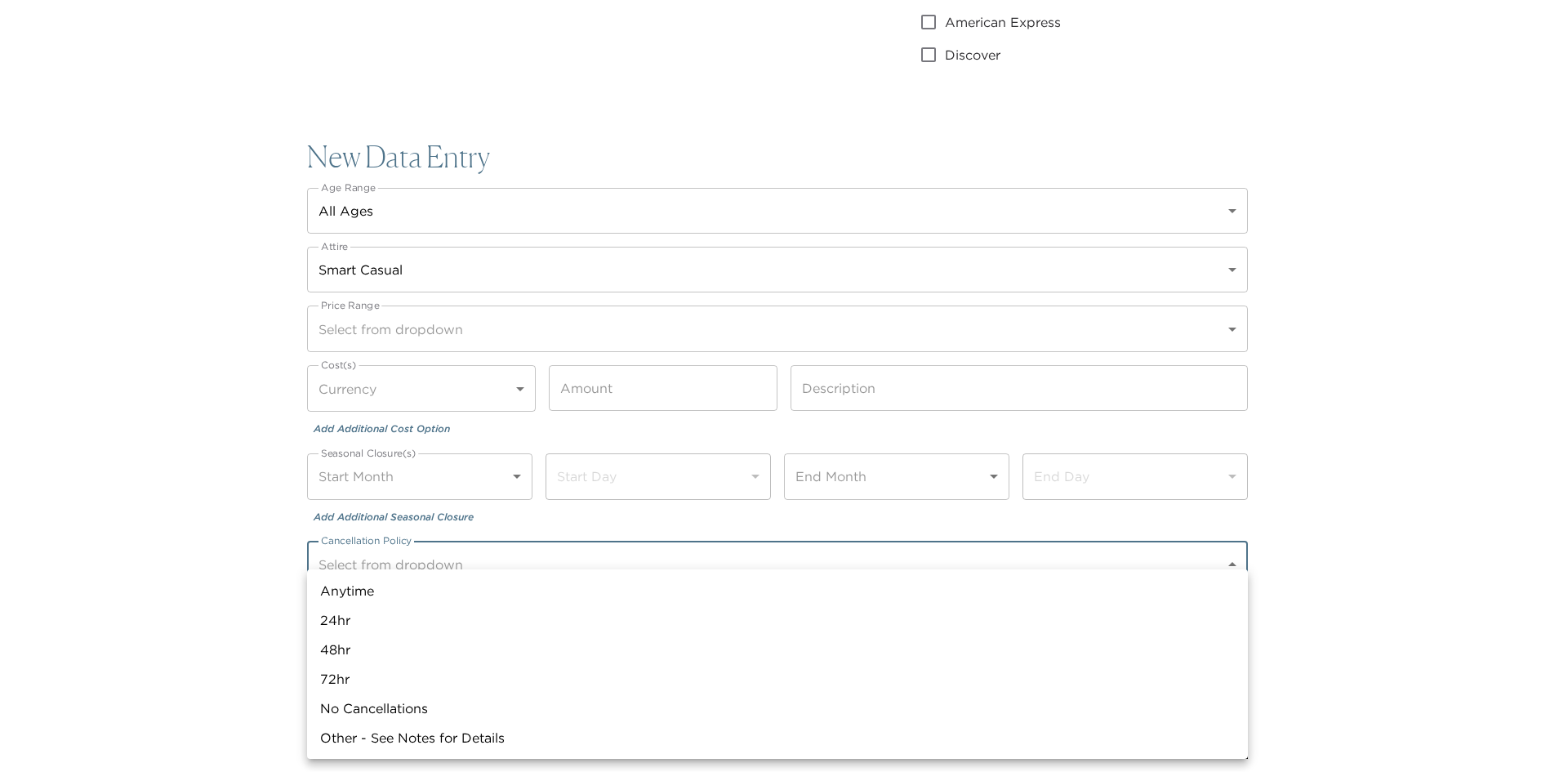 click at bounding box center [784, 386] 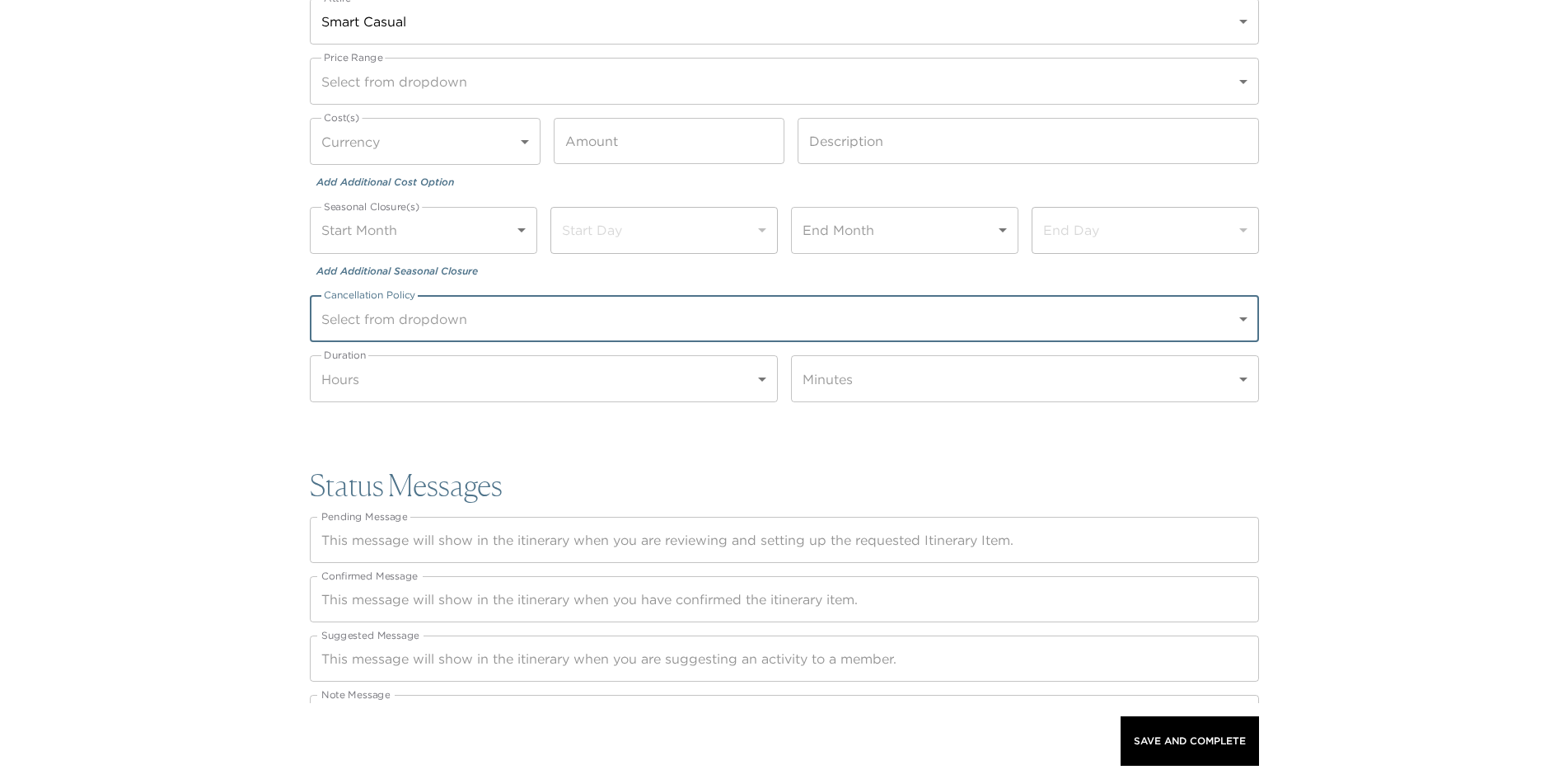 scroll, scrollTop: 2101, scrollLeft: 0, axis: vertical 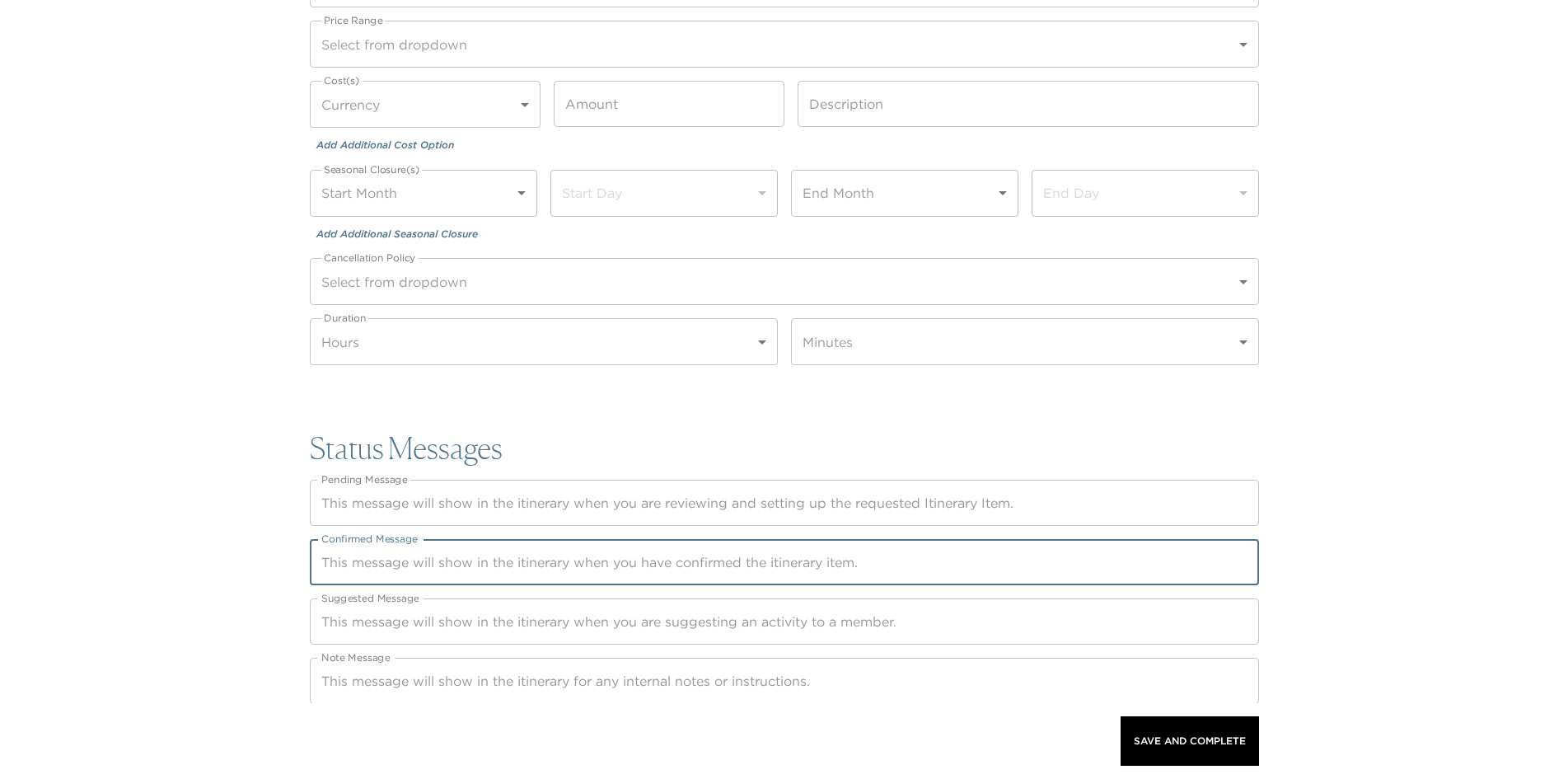 click on "Confirmed Message" at bounding box center [784, 562] 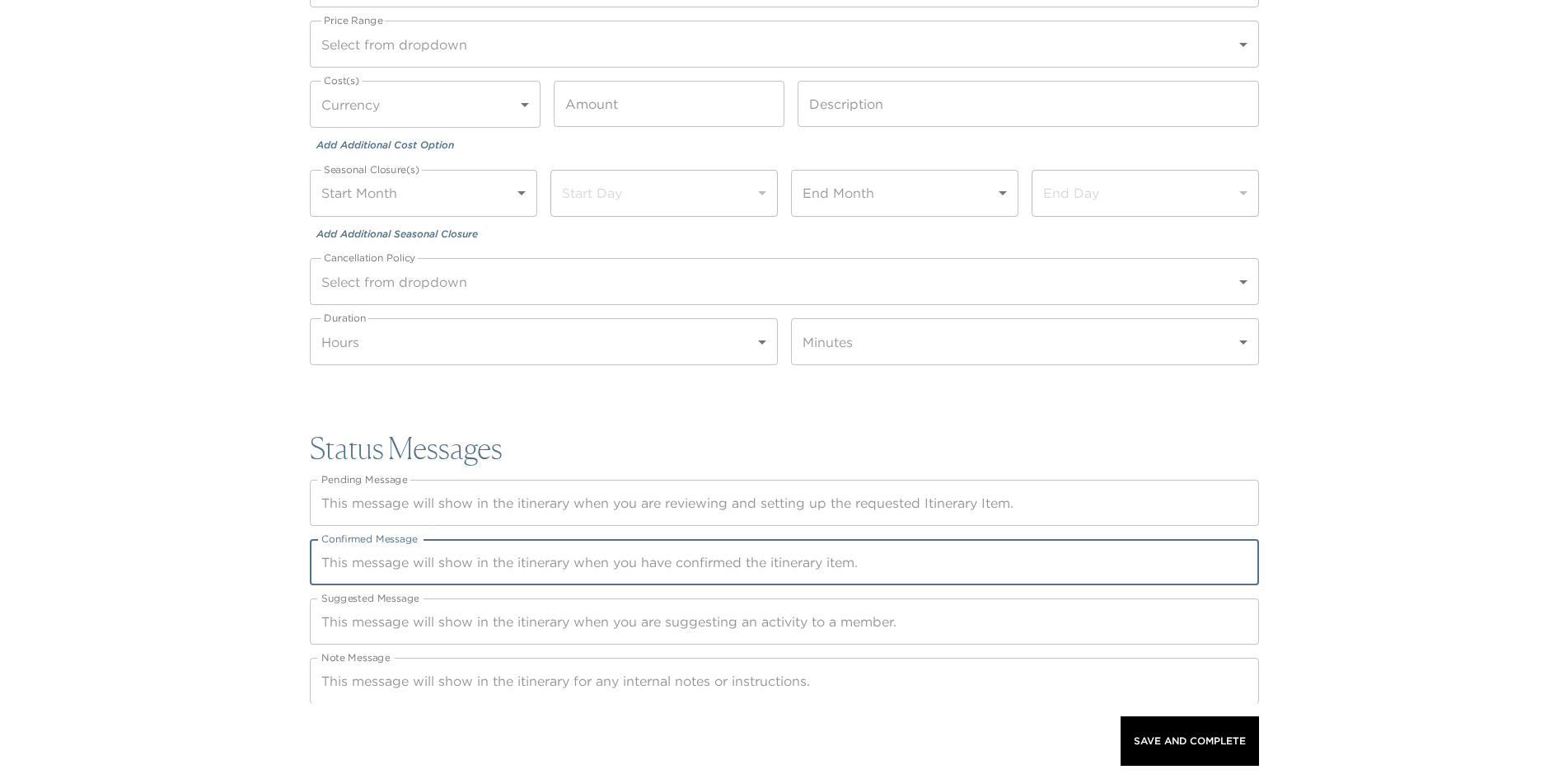 paste on "info@calistogadepot.com" 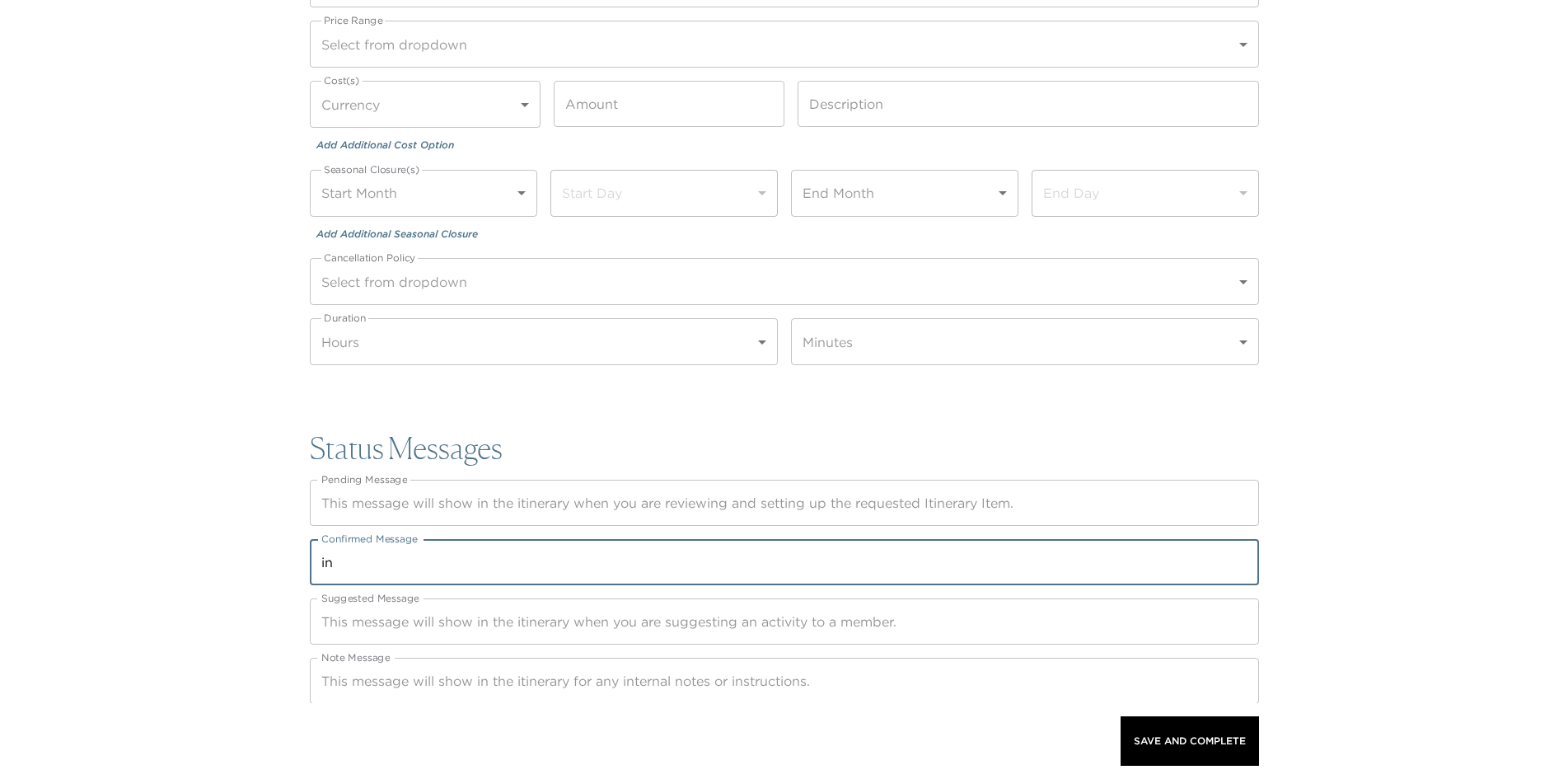 type on "i" 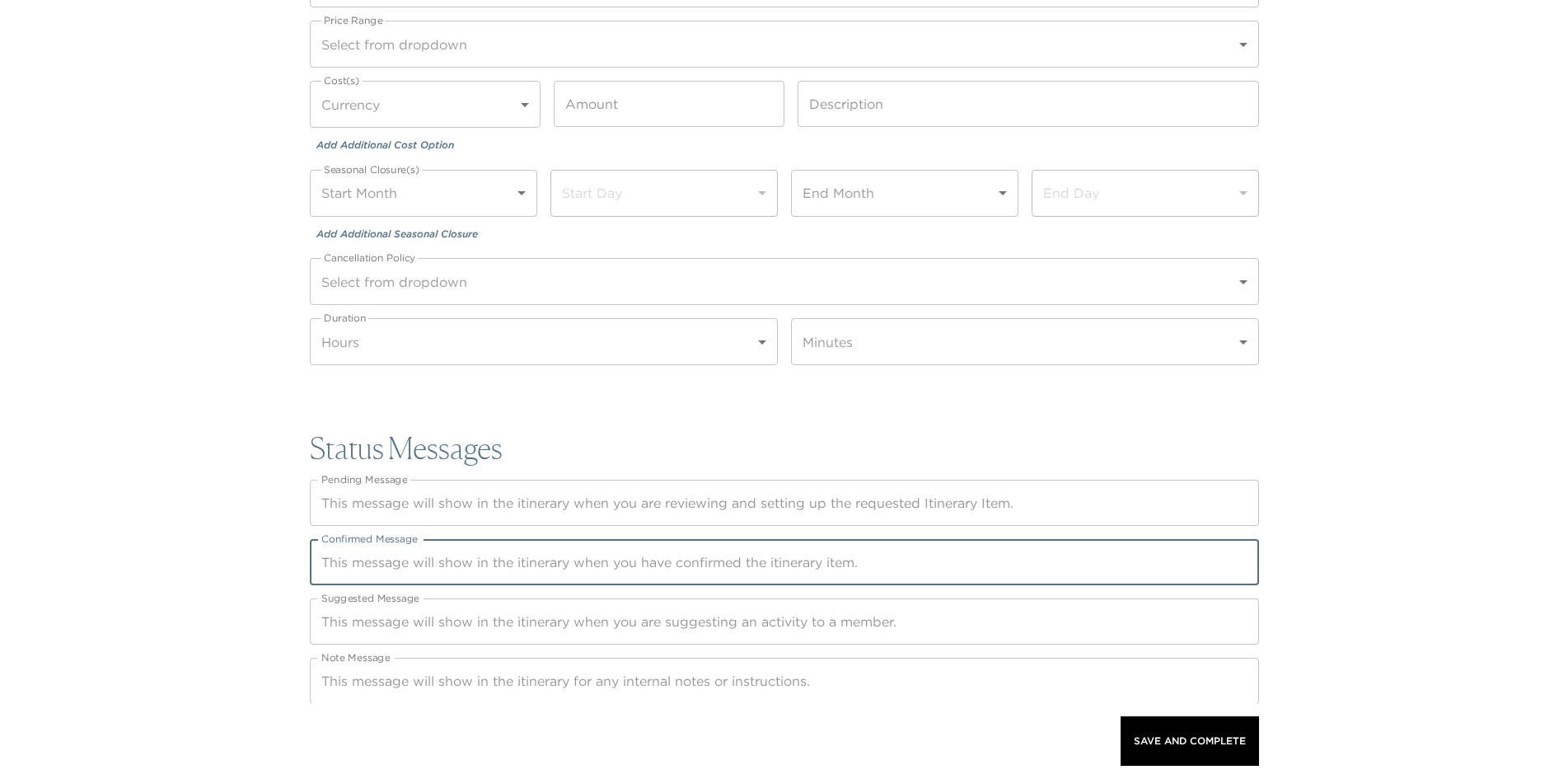 paste on "Vibrant destination in the heart of Calistoga featuring 4 restaurants and 4 bars with small-batch spirits, fine wines, and artisanal foods inspired by the history of Calistoga." 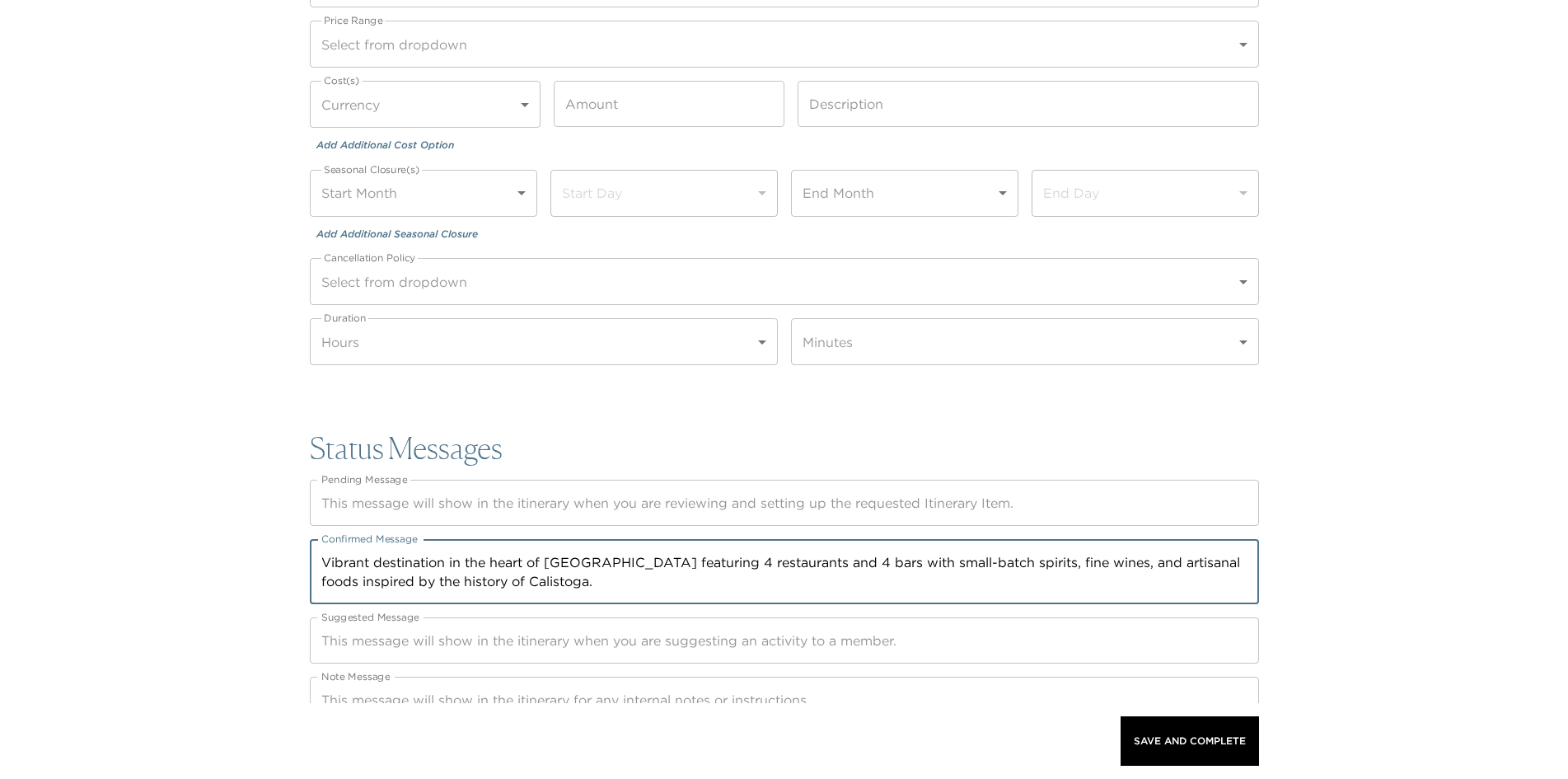 click on "Vibrant destination in the heart of Calistoga featuring 4 restaurants and 4 bars with small-batch spirits, fine wines, and artisanal foods inspired by the history of Calistoga." at bounding box center (784, 572) 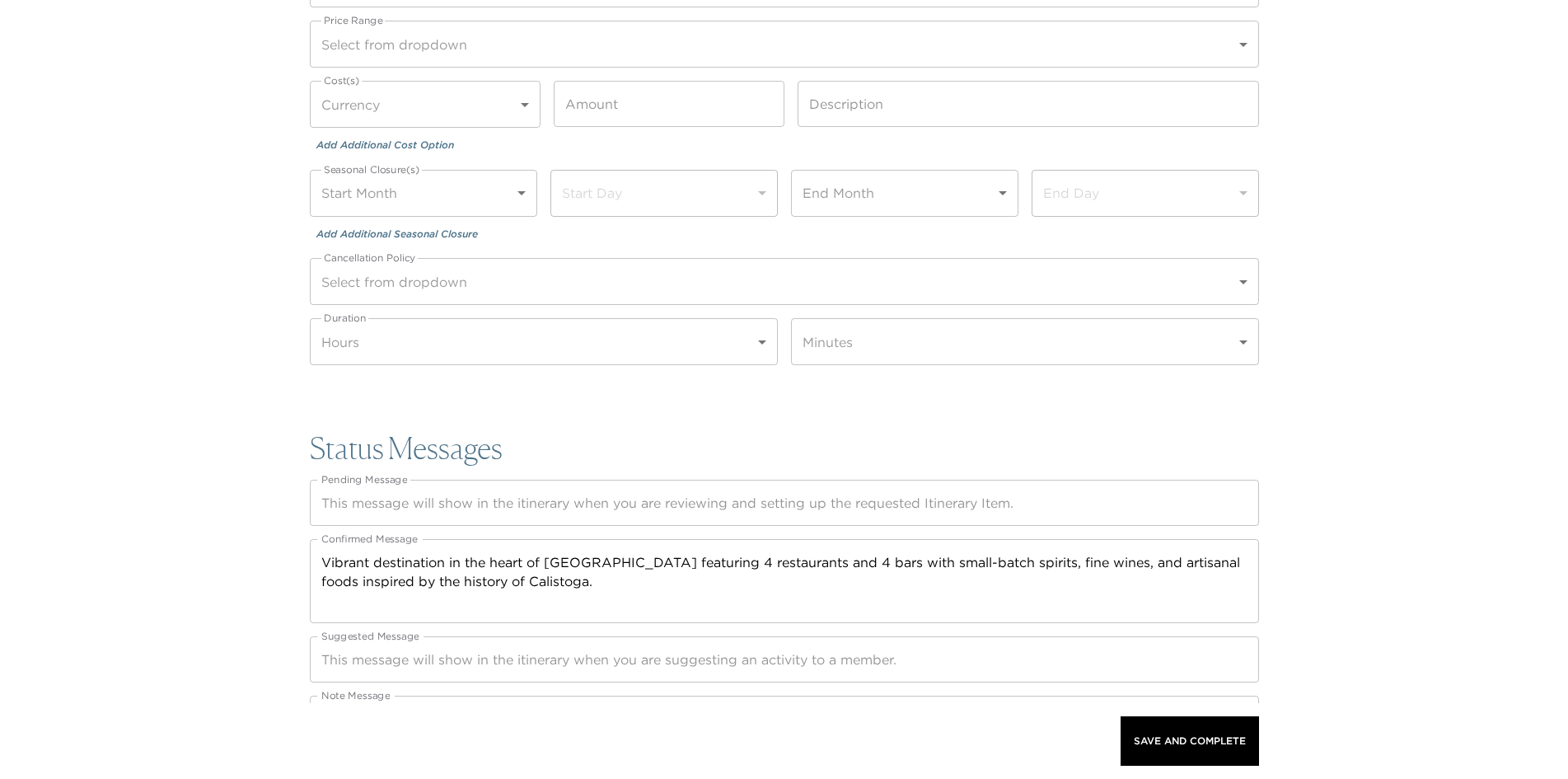 click on "Vibrant destination in the heart of Calistoga featuring 4 restaurants and 4 bars with small-batch spirits, fine wines, and artisanal foods inspired by the history of Calistoga.  x Confirmed Message" at bounding box center (784, 581) 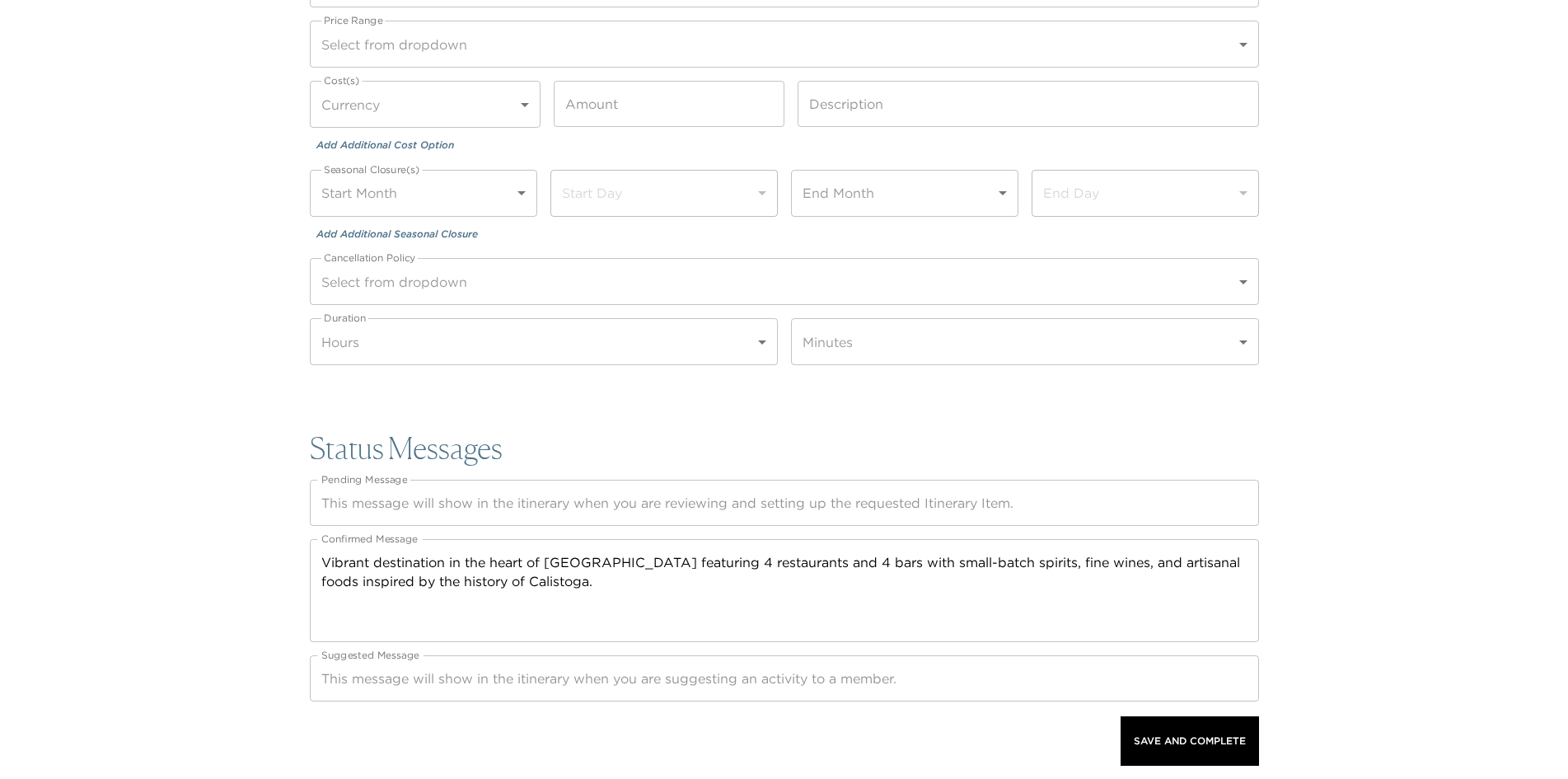 drag, startPoint x: 319, startPoint y: 554, endPoint x: 323, endPoint y: 570, distance: 16.492423 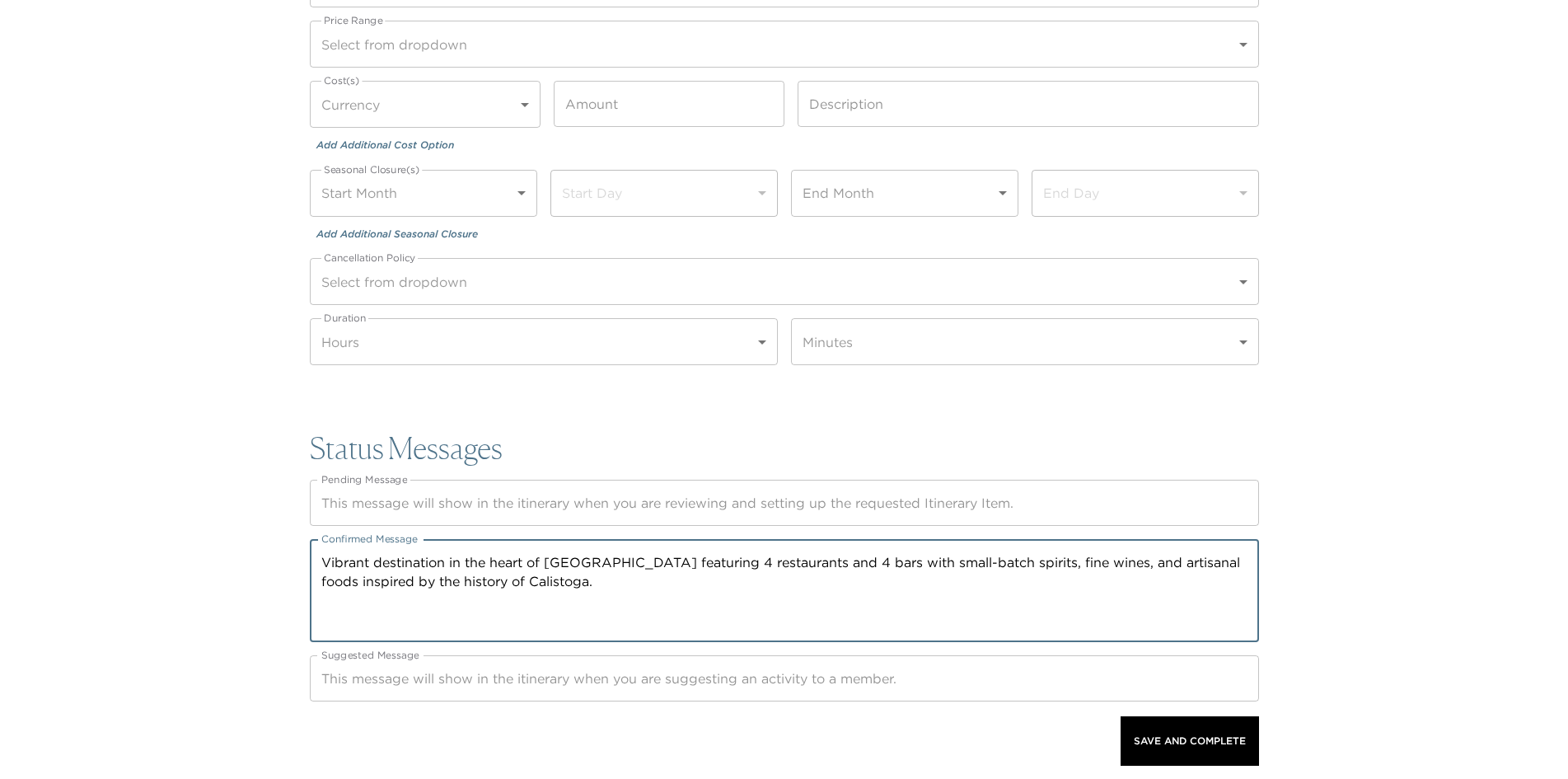 click on "Vibrant destination in the heart of Calistoga featuring 4 restaurants and 4 bars with small-batch spirits, fine wines, and artisanal foods inspired by the history of Calistoga." at bounding box center (784, 591) 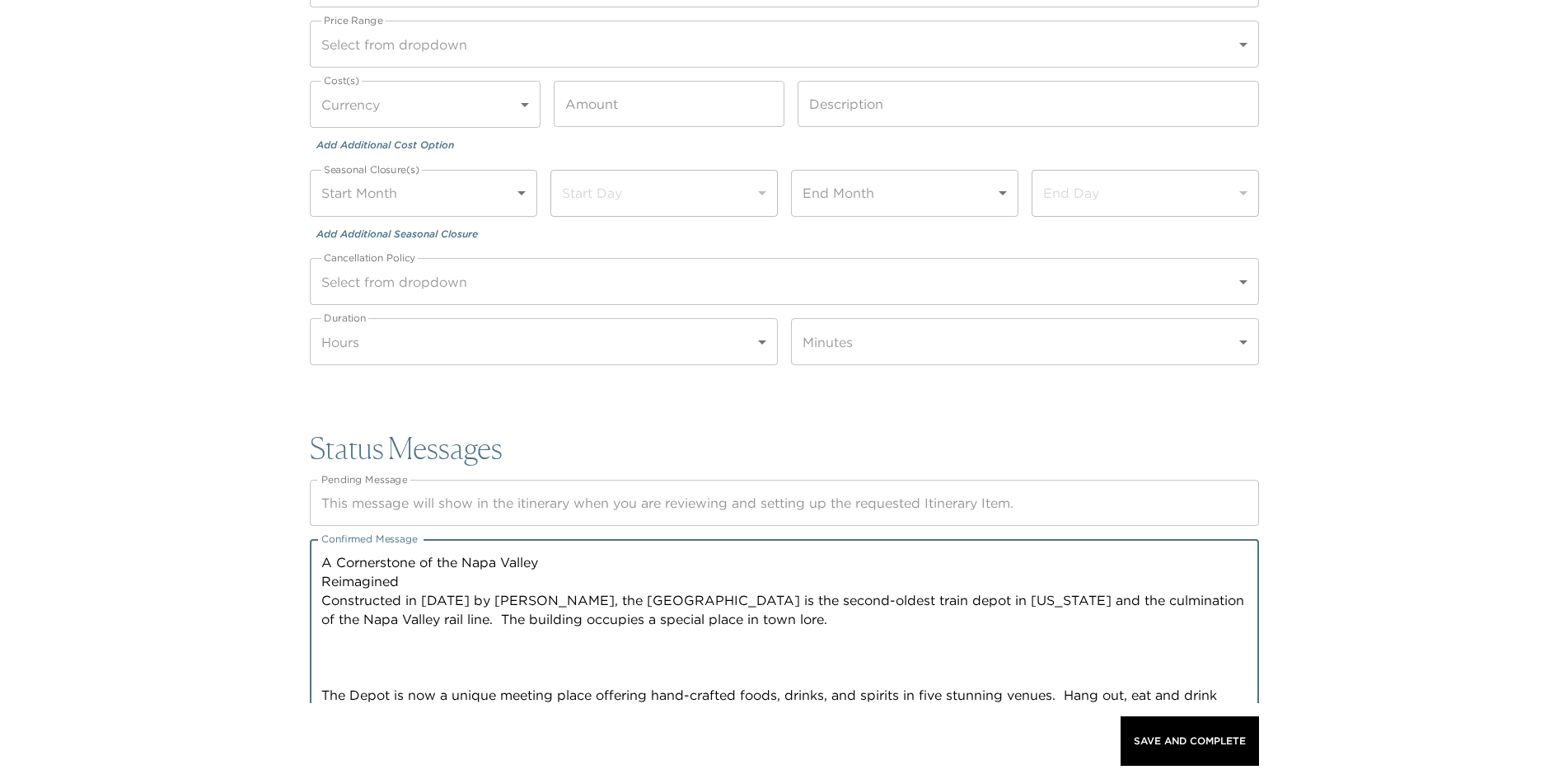 click on "A Cornerstone of the Napa Valley
Reimagined
Constructed in 1868 by Sam Brannan, the Calistoga Depot is the second-oldest train depot in California and the culmination of the Napa Valley rail line.  The building occupies a special place in town lore.
The Depot is now a unique meeting place offering hand-crafted foods, drinks, and spirits in five stunning venues.  Hang out, eat and drink well, and enjoy a game of pool or live music! Or host your party for a private event like no other.Vibrant destination in the heart of Calistoga featuring 4 restaurants and 4 bars with small-batch spirits, fine wines, and artisanal foods inspired by the history of Calistoga." at bounding box center (784, 667) 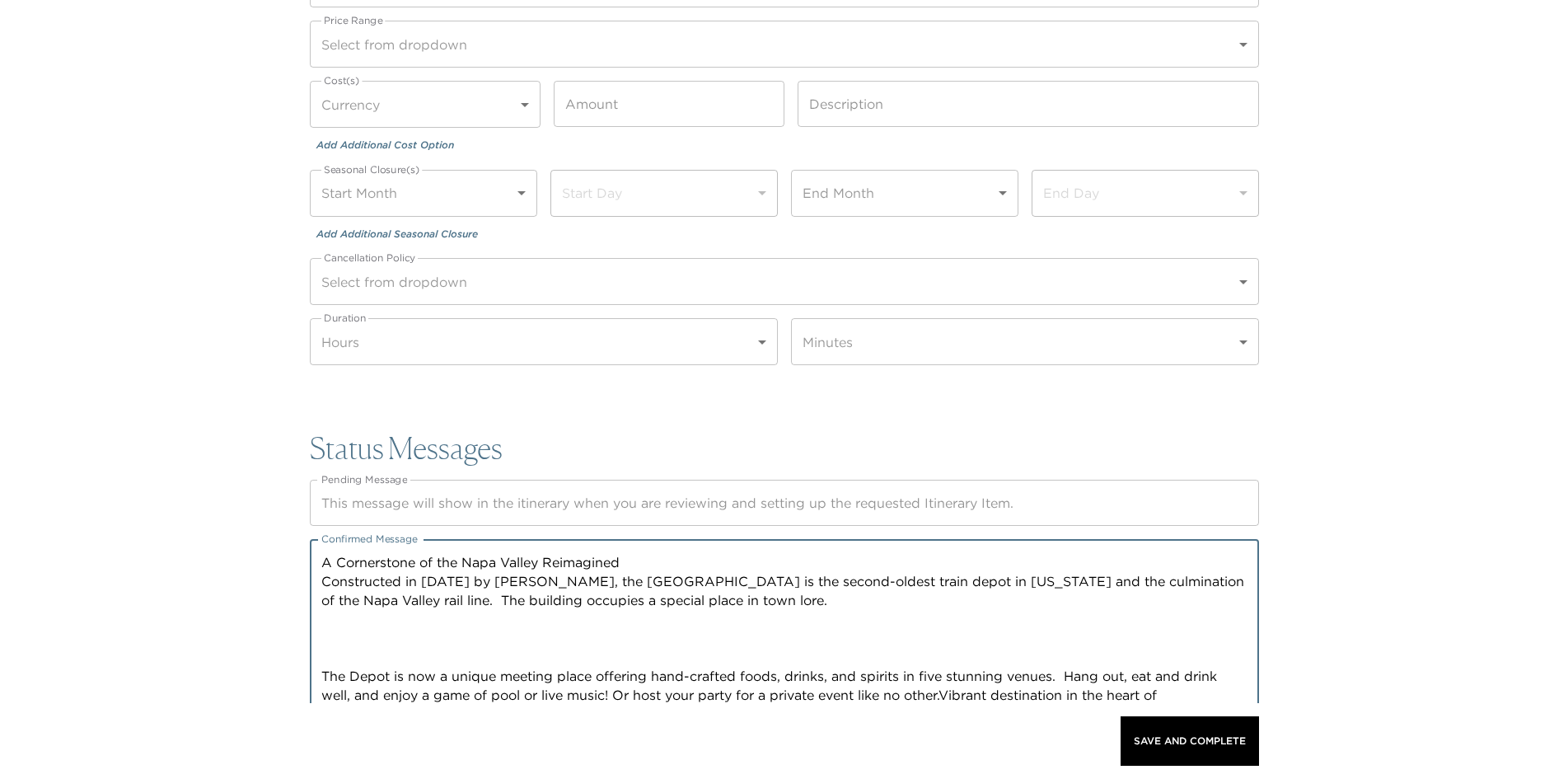 click on "A Cornerstone of the Napa Valley Reimagined
Constructed in 1868 by Sam Brannan, the Calistoga Depot is the second-oldest train depot in California and the culmination of the Napa Valley rail line.  The building occupies a special place in town lore.
The Depot is now a unique meeting place offering hand-crafted foods, drinks, and spirits in five stunning venues.  Hang out, eat and drink well, and enjoy a game of pool or live music! Or host your party for a private event like no other.Vibrant destination in the heart of Calistoga featuring 4 restaurants and 4 bars with small-batch spirits, fine wines, and artisanal foods inspired by the history of Calistoga." at bounding box center [784, 638] 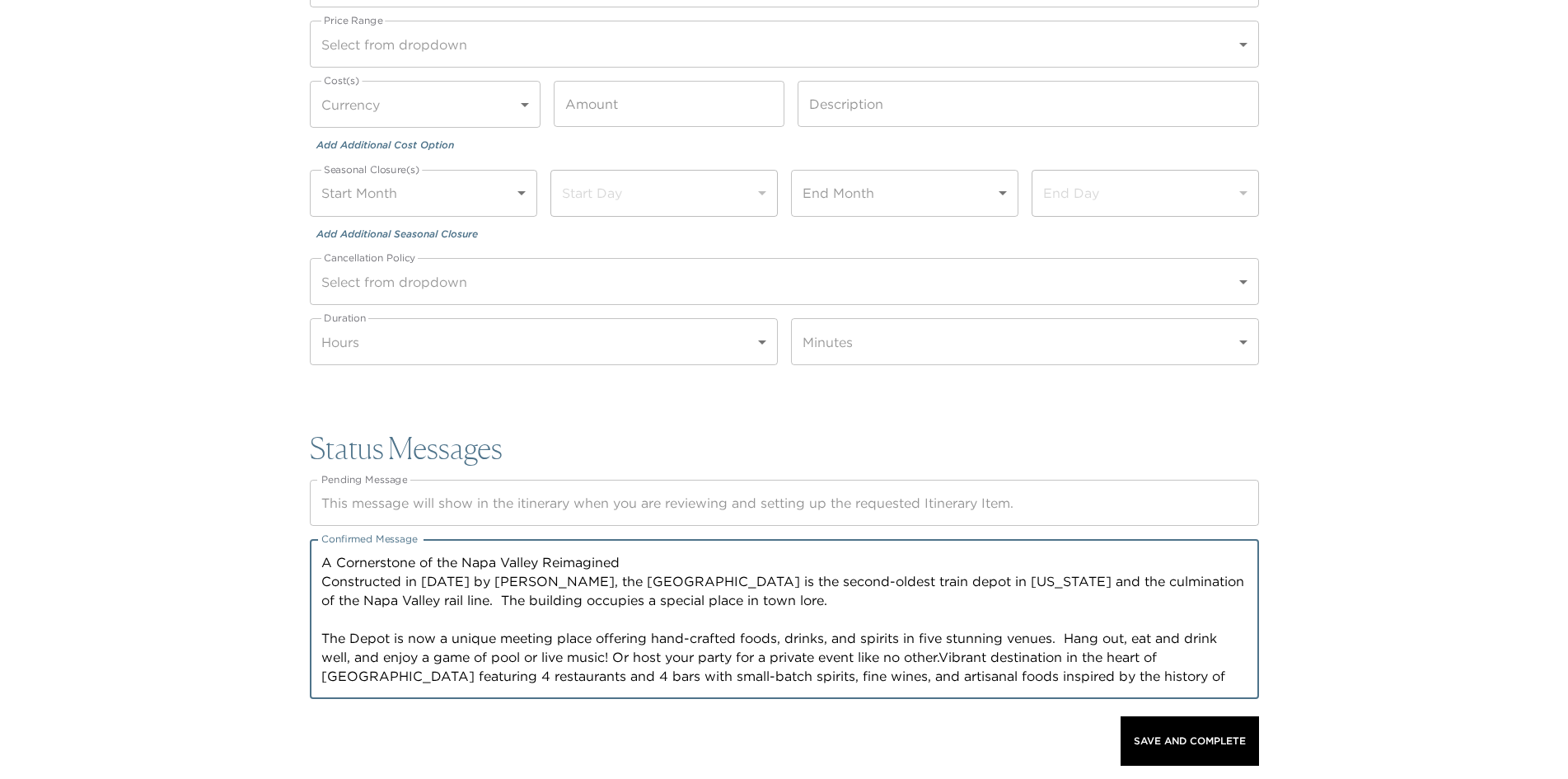 click on "A Cornerstone of the Napa Valley Reimagined
Constructed in 1868 by Sam Brannan, the Calistoga Depot is the second-oldest train depot in California and the culmination of the Napa Valley rail line.  The building occupies a special place in town lore.
The Depot is now a unique meeting place offering hand-crafted foods, drinks, and spirits in five stunning venues.  Hang out, eat and drink well, and enjoy a game of pool or live music! Or host your party for a private event like no other.Vibrant destination in the heart of Calistoga featuring 4 restaurants and 4 bars with small-batch spirits, fine wines, and artisanal foods inspired by the history of Calistoga." at bounding box center (784, 619) 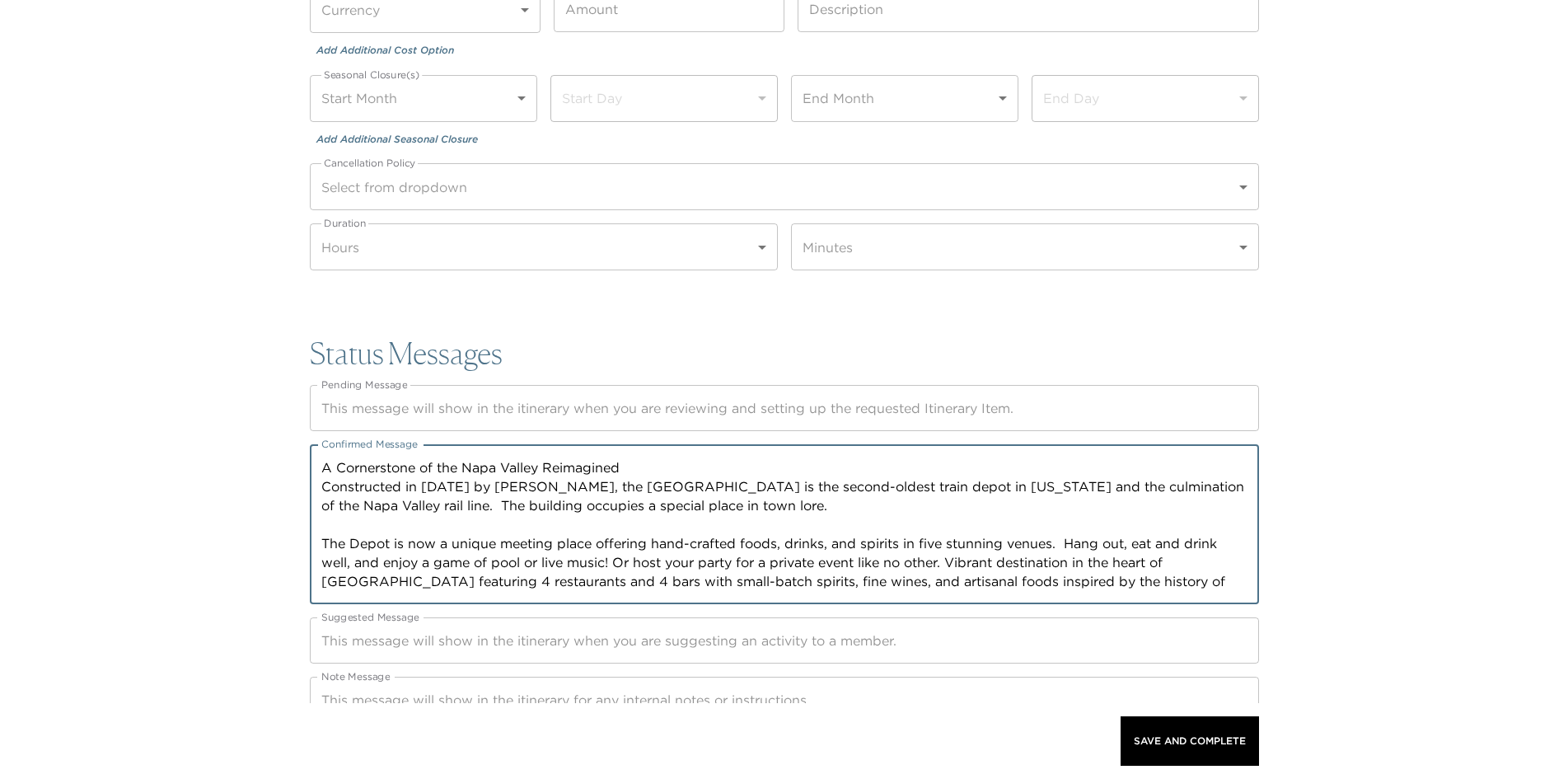 scroll, scrollTop: 2215, scrollLeft: 0, axis: vertical 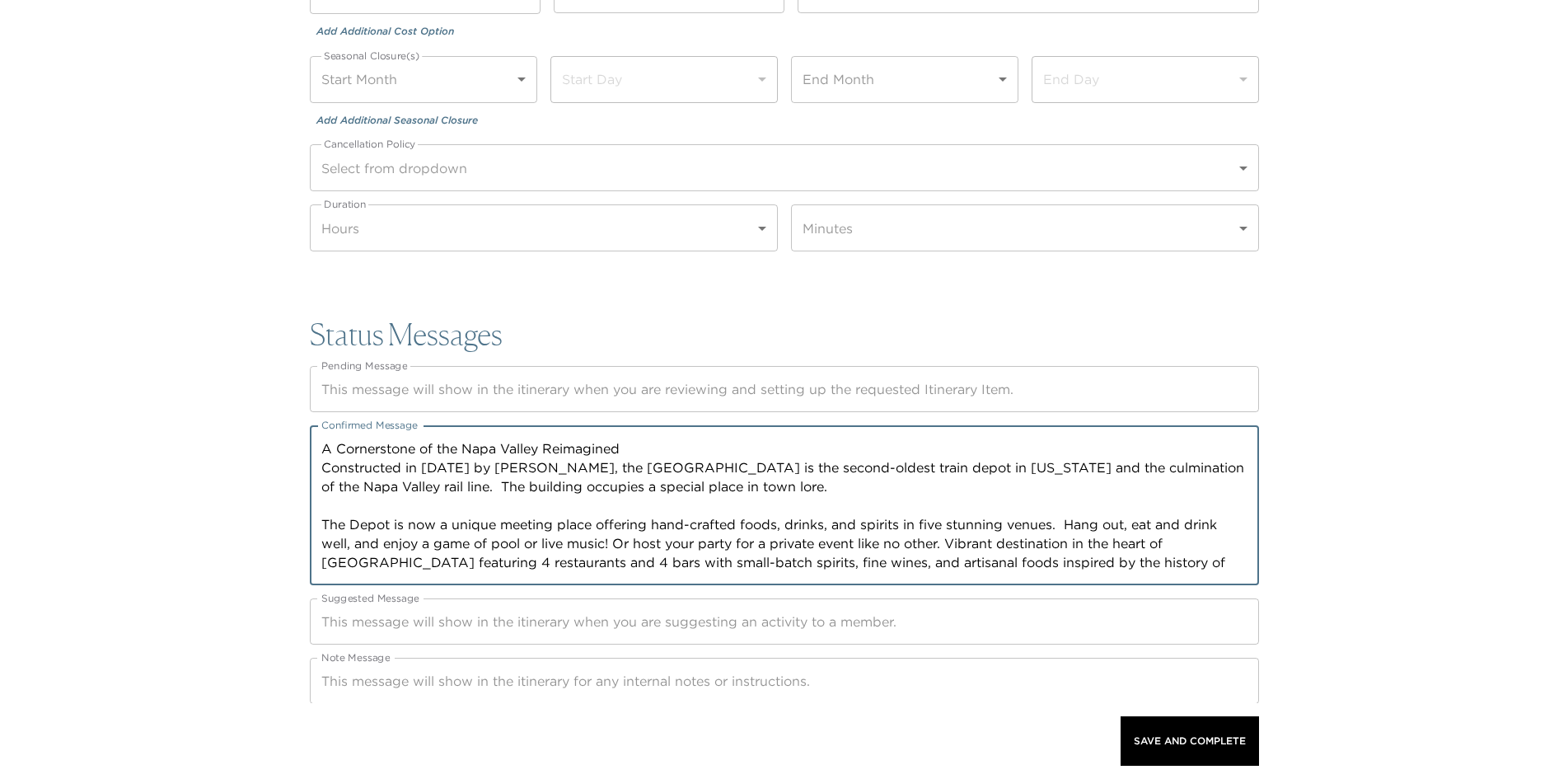 click on "A Cornerstone of the Napa Valley Reimagined
Constructed in 1868 by Sam Brannan, the Calistoga Depot is the second-oldest train depot in California and the culmination of the Napa Valley rail line.  The building occupies a special place in town lore.
The Depot is now a unique meeting place offering hand-crafted foods, drinks, and spirits in five stunning venues.  Hang out, eat and drink well, and enjoy a game of pool or live music! Or host your party for a private event like no other. Vibrant destination in the heart of Calistoga featuring 4 restaurants and 4 bars with small-batch spirits, fine wines, and artisanal foods inspired by the history of Calistoga." at bounding box center (784, 505) 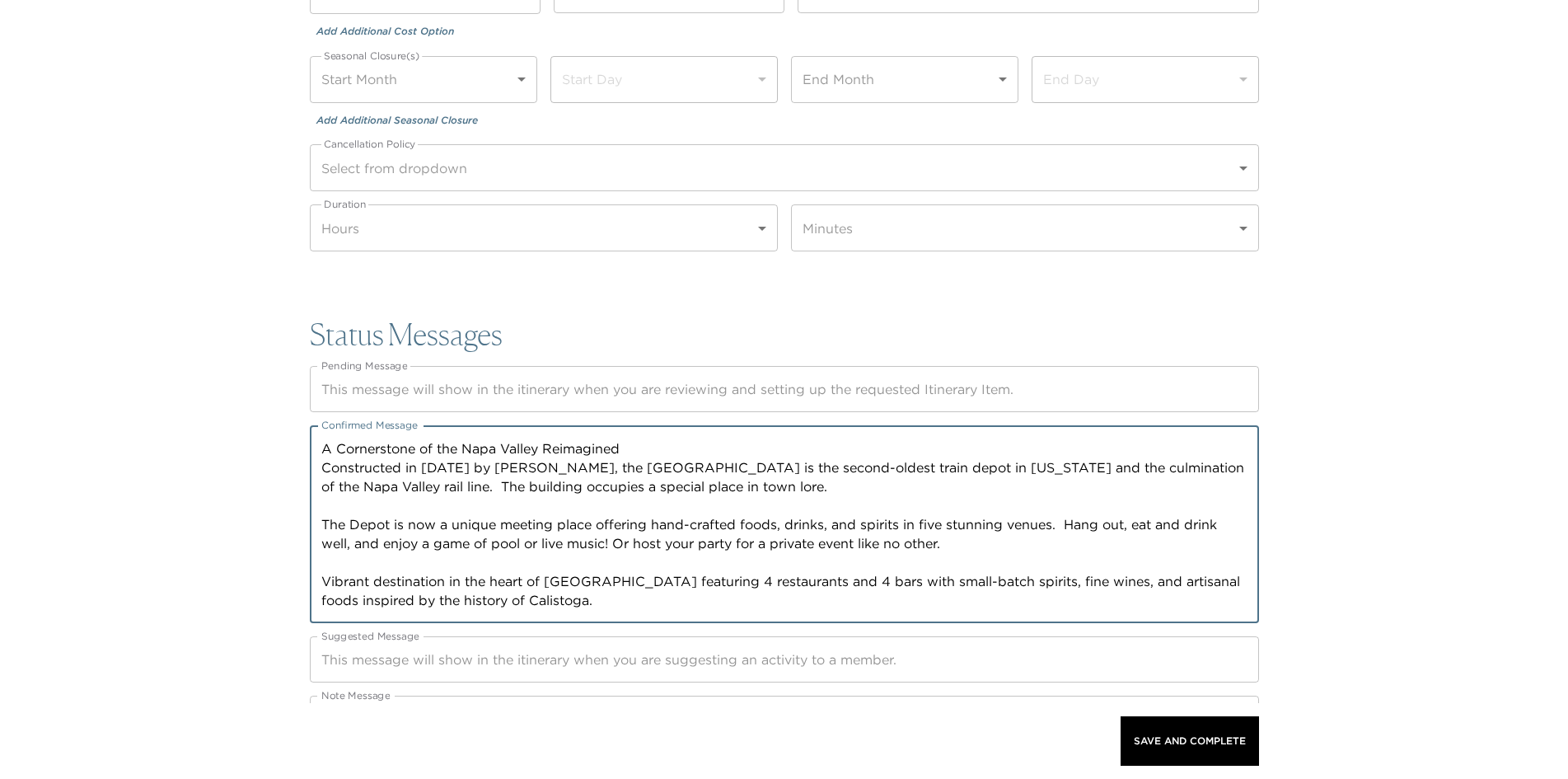 scroll, scrollTop: 2253, scrollLeft: 0, axis: vertical 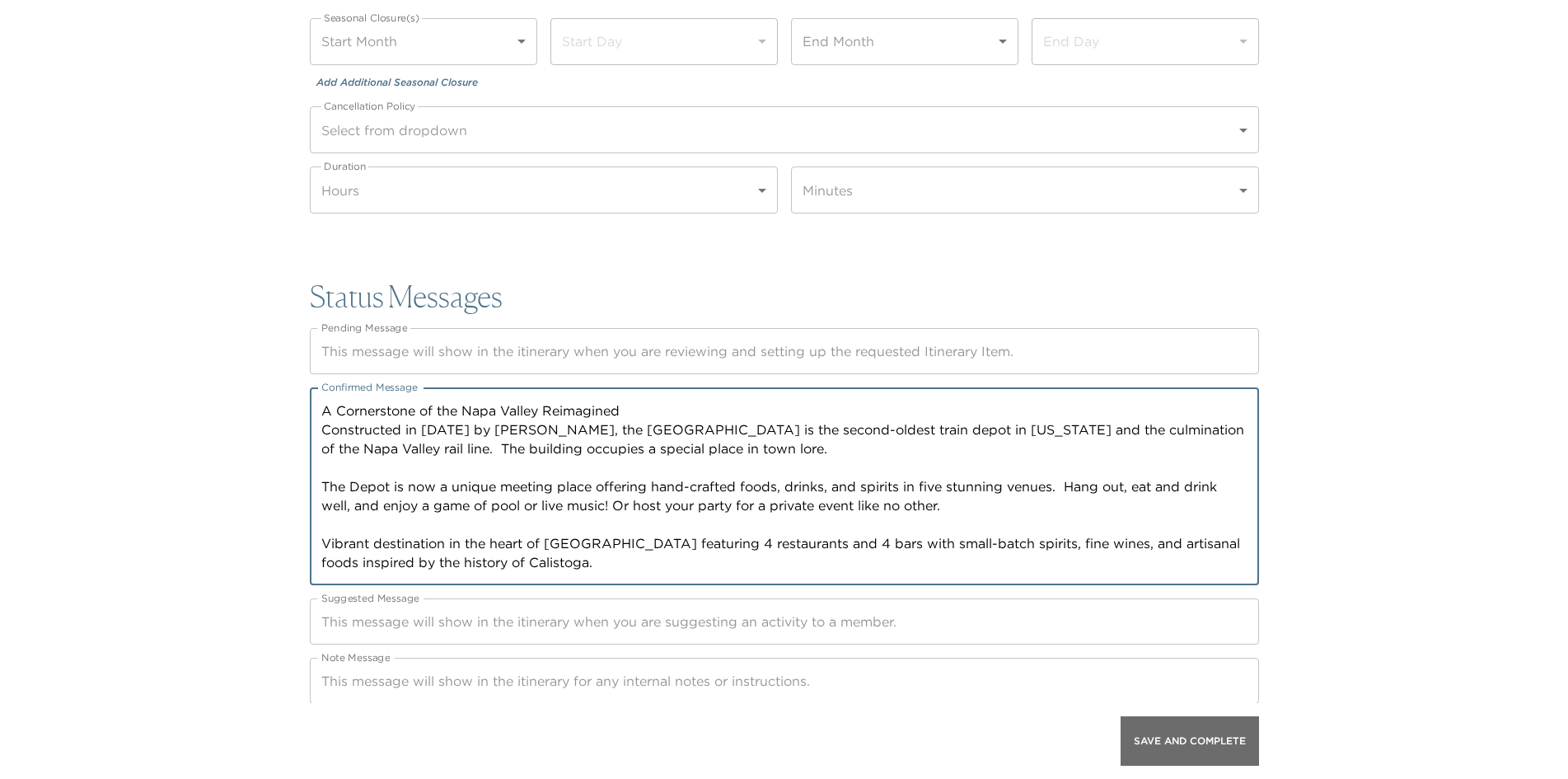 type on "A Cornerstone of the Napa Valley Reimagined
Constructed in 1868 by Sam Brannan, the Calistoga Depot is the second-oldest train depot in California and the culmination of the Napa Valley rail line.  The building occupies a special place in town lore.
The Depot is now a unique meeting place offering hand-crafted foods, drinks, and spirits in five stunning venues.  Hang out, eat and drink well, and enjoy a game of pool or live music! Or host your party for a private event like no other.
Vibrant destination in the heart of Calistoga featuring 4 restaurants and 4 bars with small-batch spirits, fine wines, and artisanal foods inspired by the history of Calistoga." 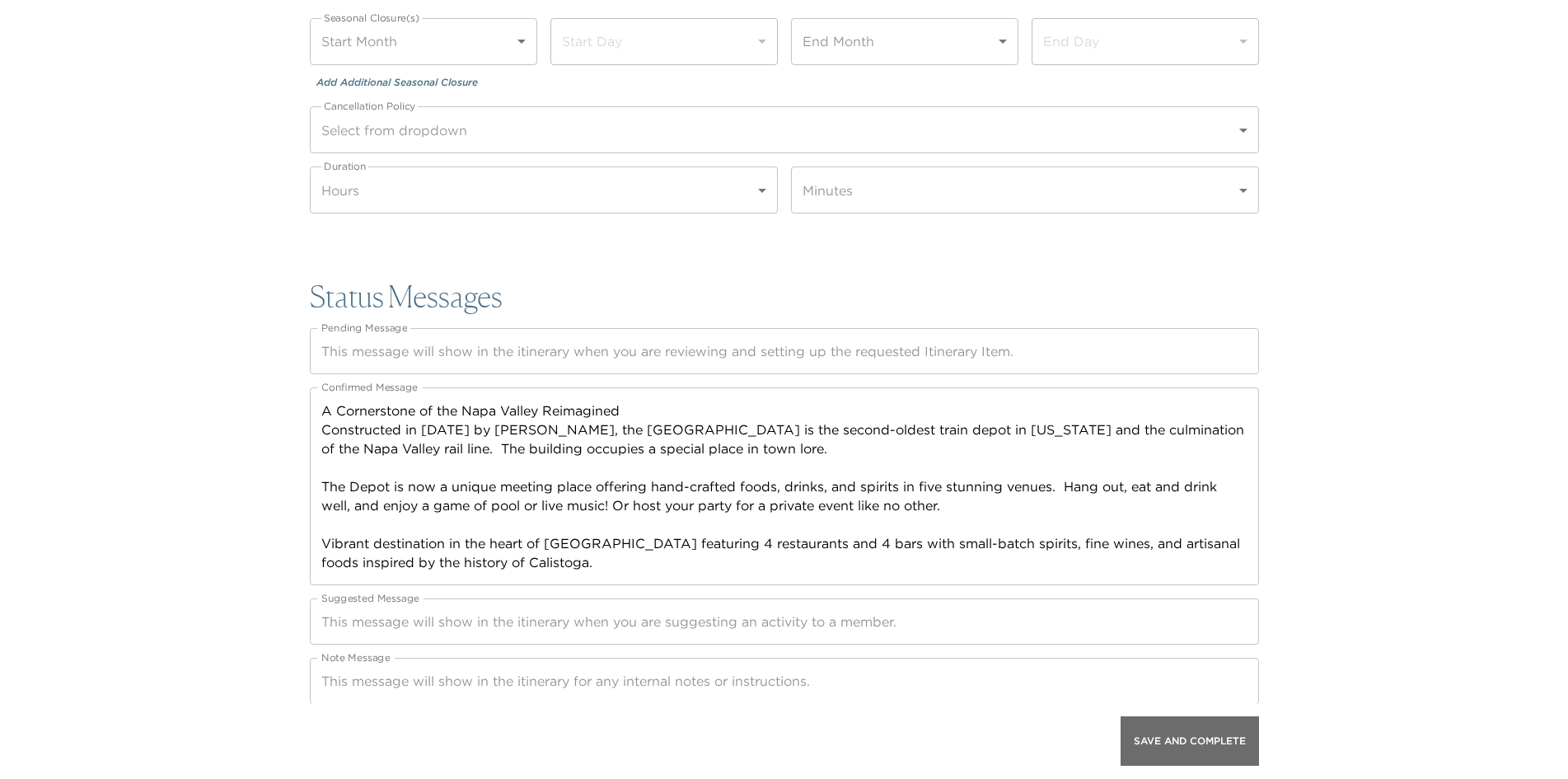 click on "Save And Complete" at bounding box center (1190, 741) 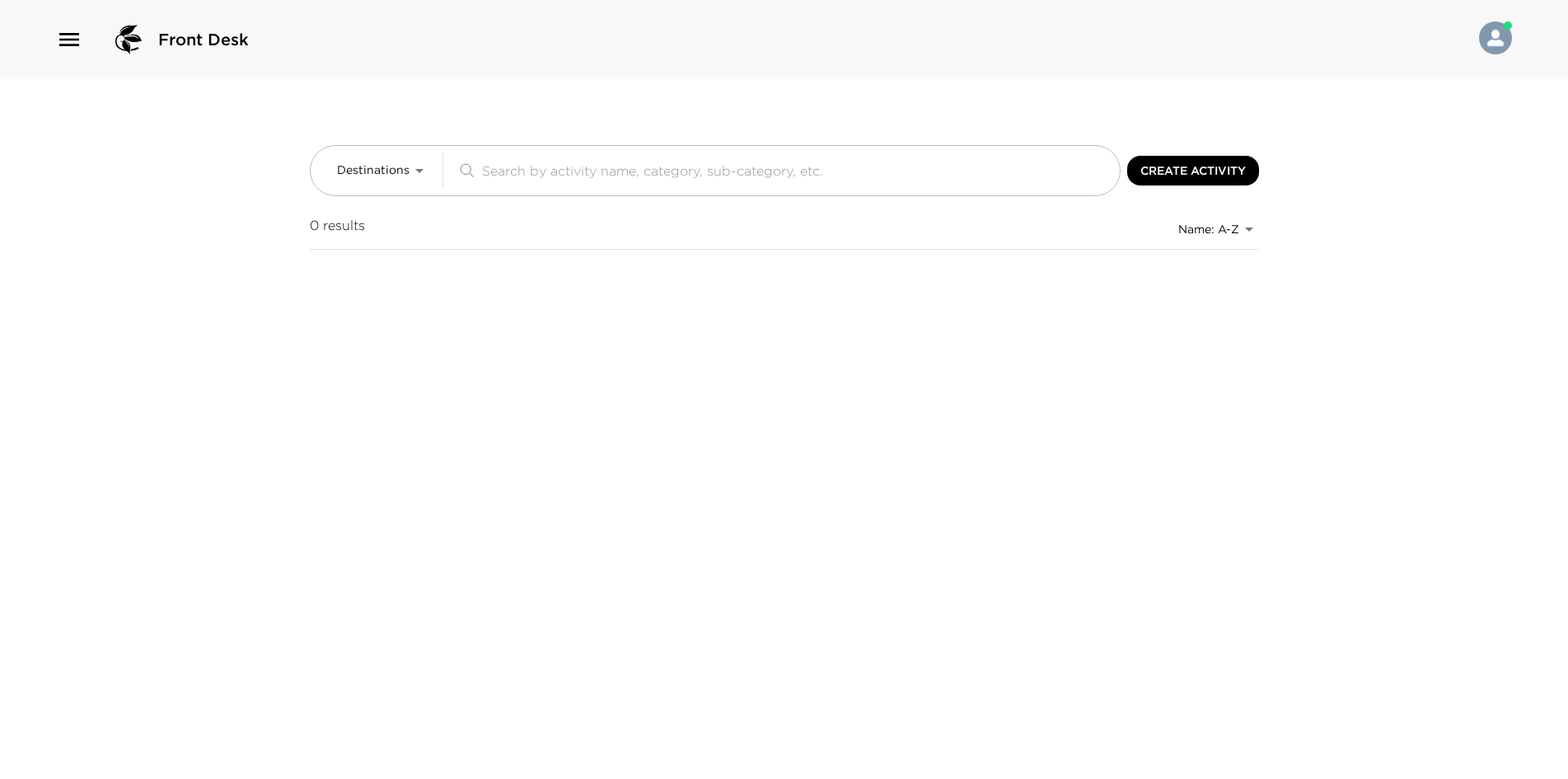 scroll, scrollTop: 0, scrollLeft: 0, axis: both 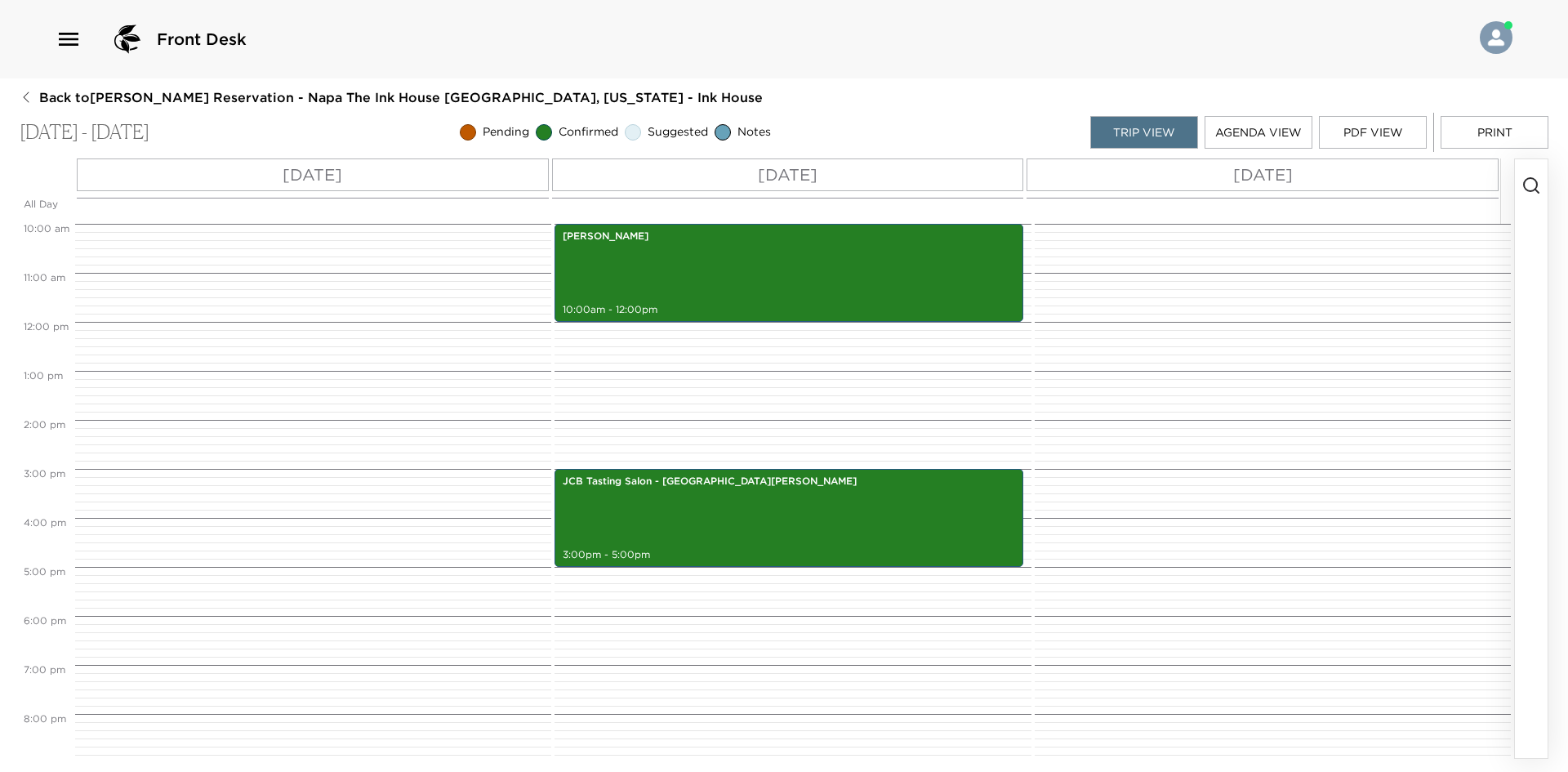 click 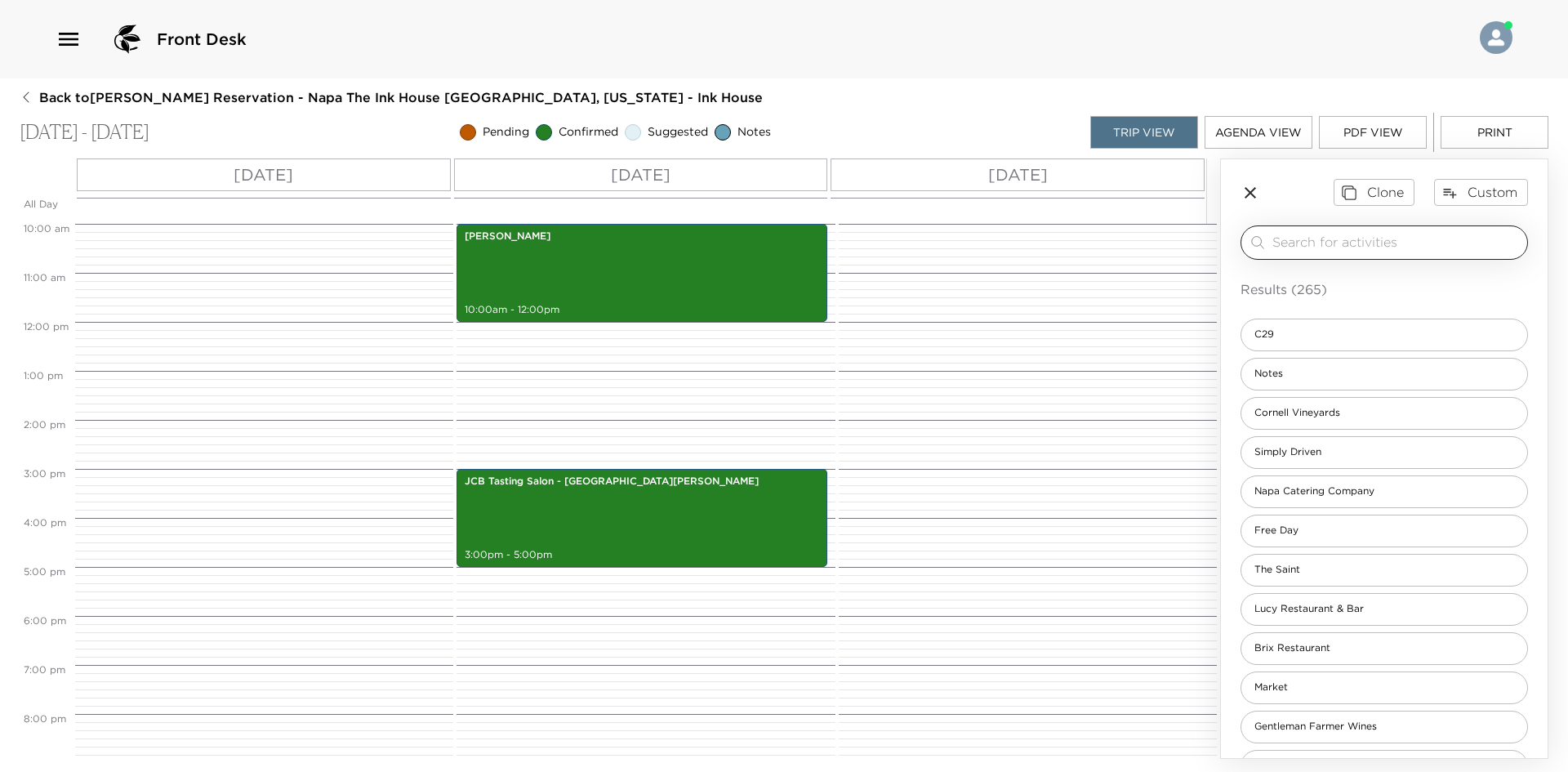 click at bounding box center (1396, 242) 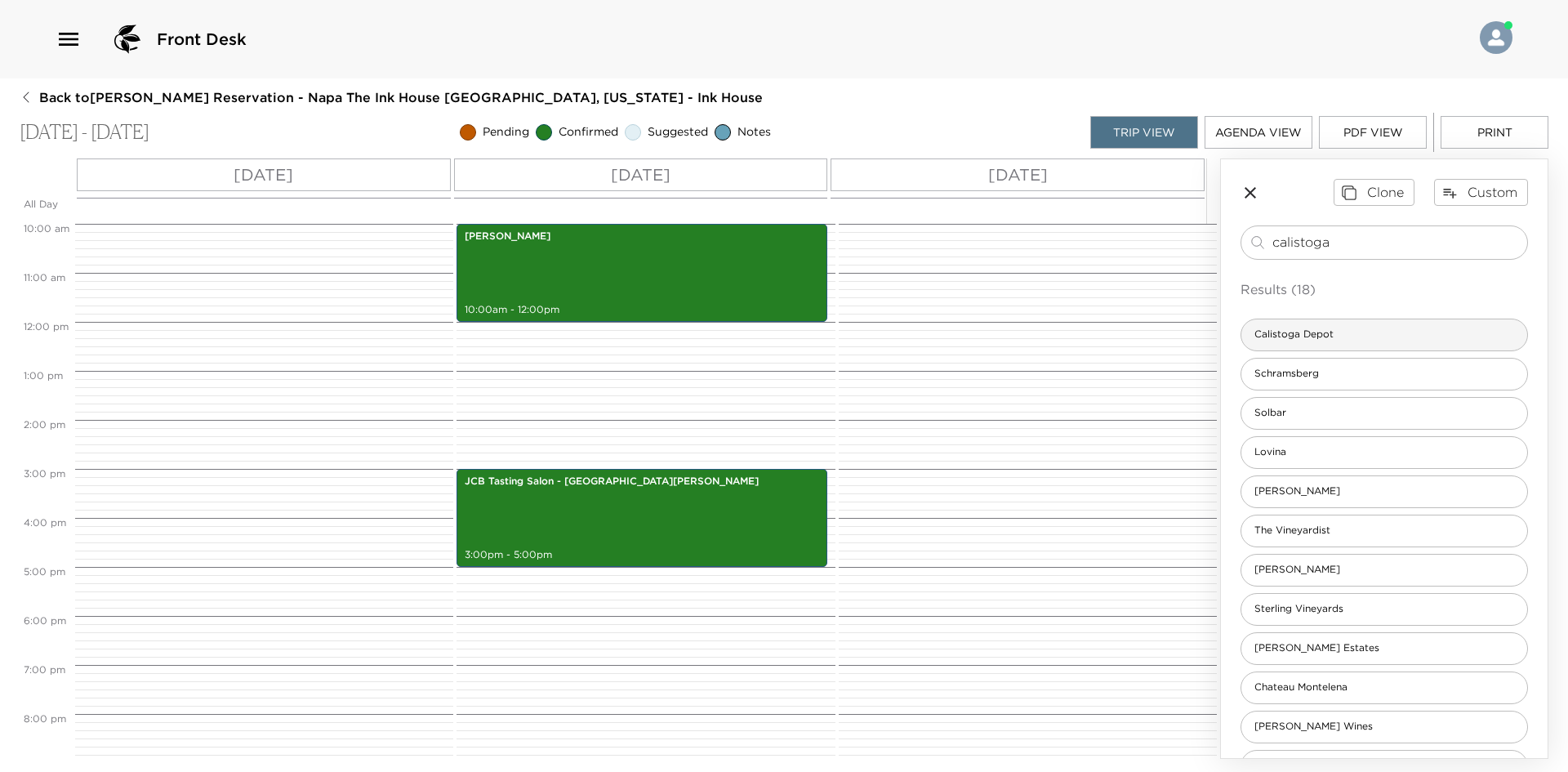 type on "calistoga" 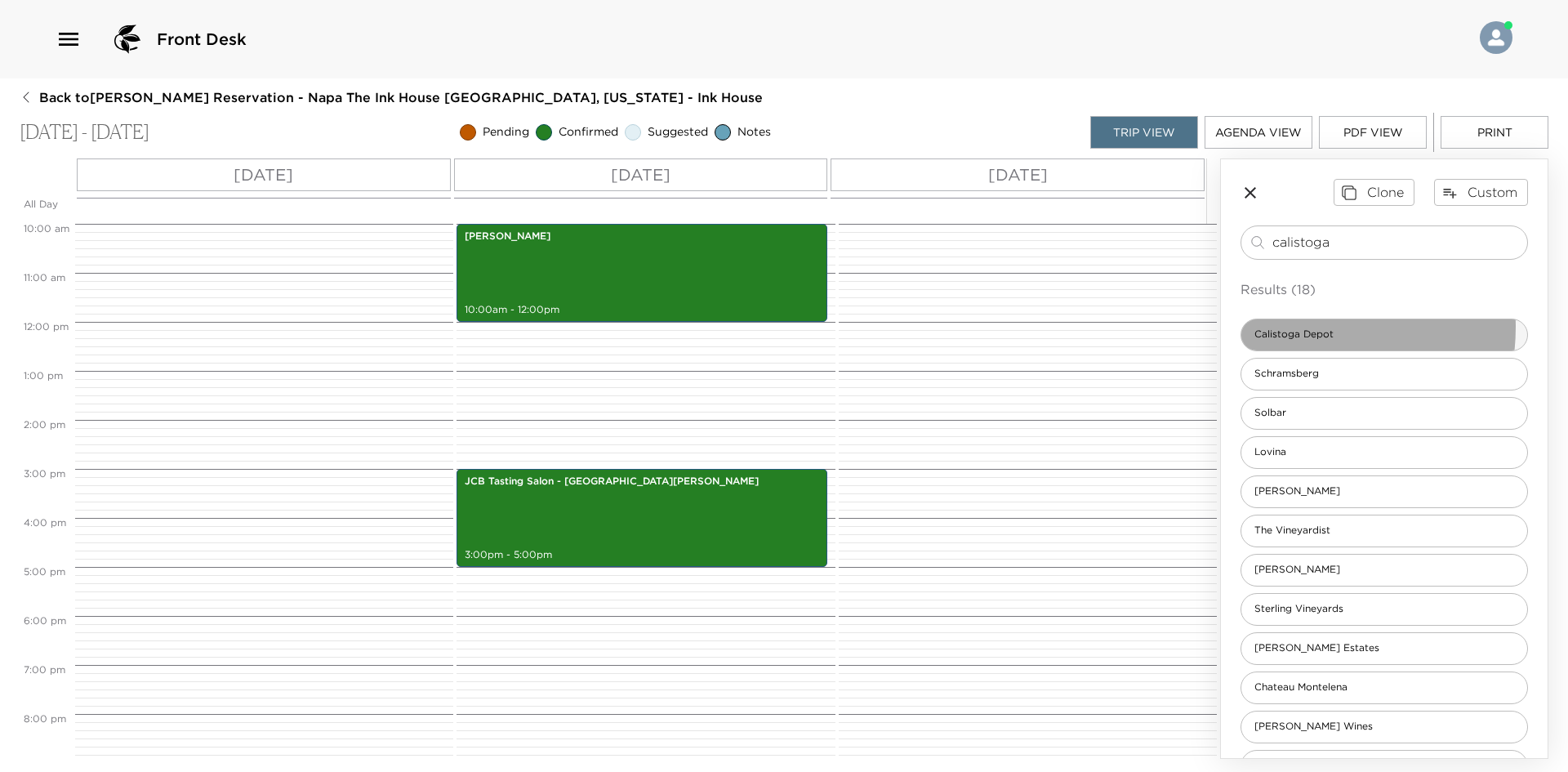 click on "Calistoga Depot" at bounding box center (1294, 334) 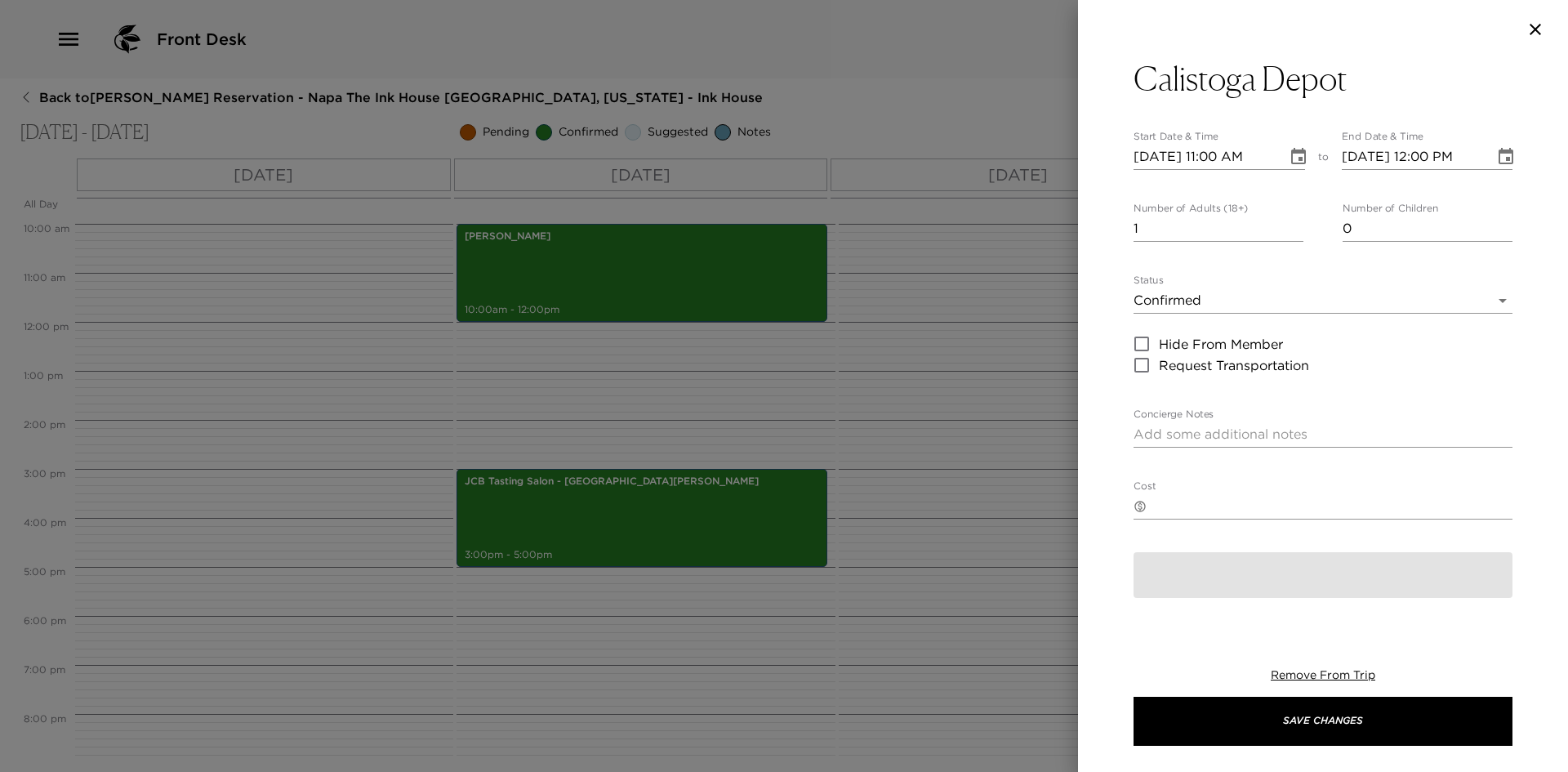 type on "A Cornerstone of the Napa Valley Reimagined
Constructed in 1868 by Sam Brannan, the Calistoga Depot is the second-oldest train depot in California and the culmination of the Napa Valley rail line.  The building occupies a special place in town lore.
The Depot is now a unique meeting place offering hand-crafted foods, drinks, and spirits in five stunning venues.  Hang out, eat and drink well, and enjoy a game of pool or live music! Or host your party for a private event like no other.
Vibrant destination in the heart of Calistoga featuring 4 restaurants and 4 bars with small-batch spirits, fine wines, and artisanal foods inspired by the history of Calistoga." 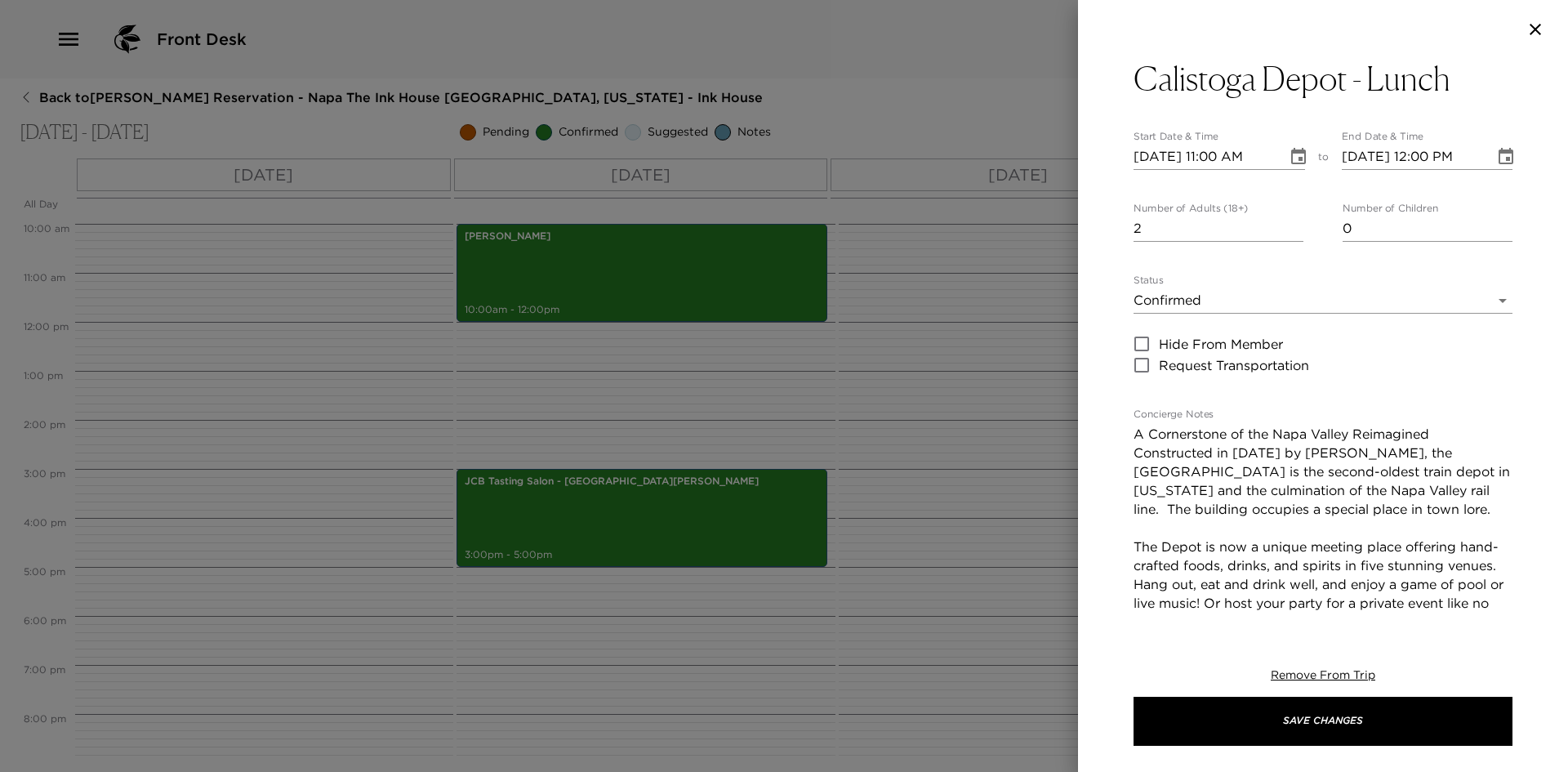 click on "2" at bounding box center (1218, 229) 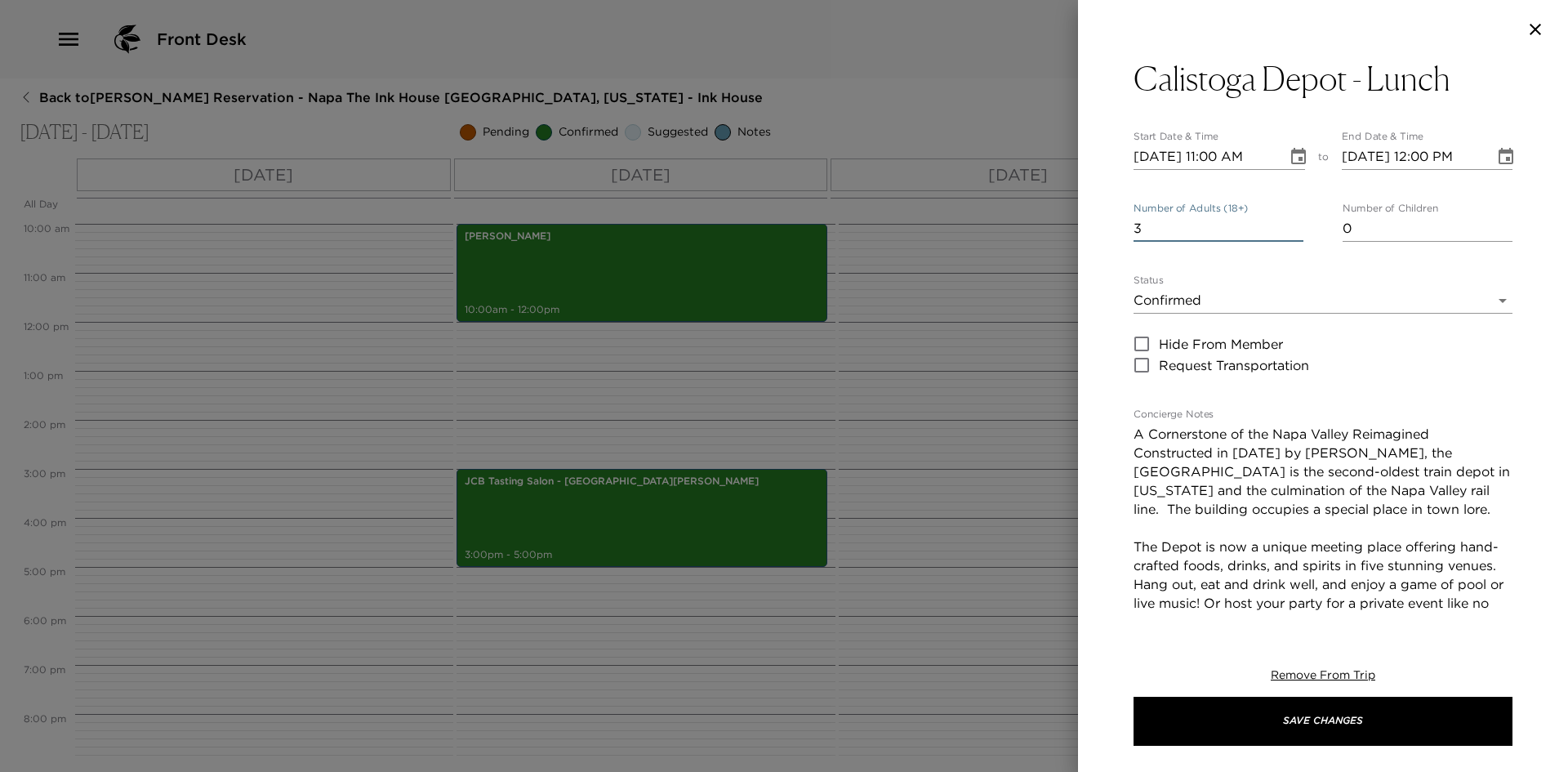 click on "3" at bounding box center [1218, 229] 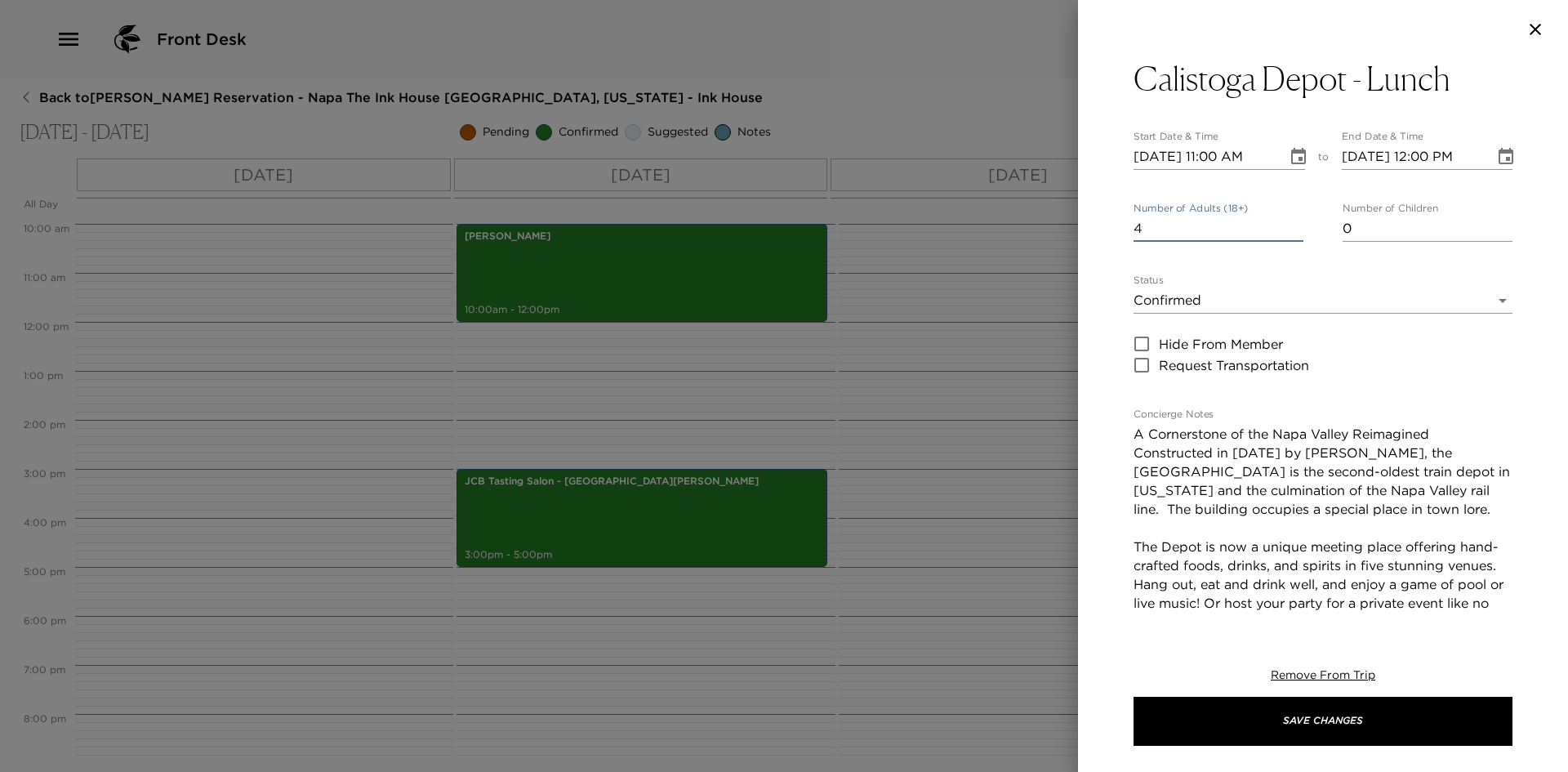 click on "4" at bounding box center [1218, 229] 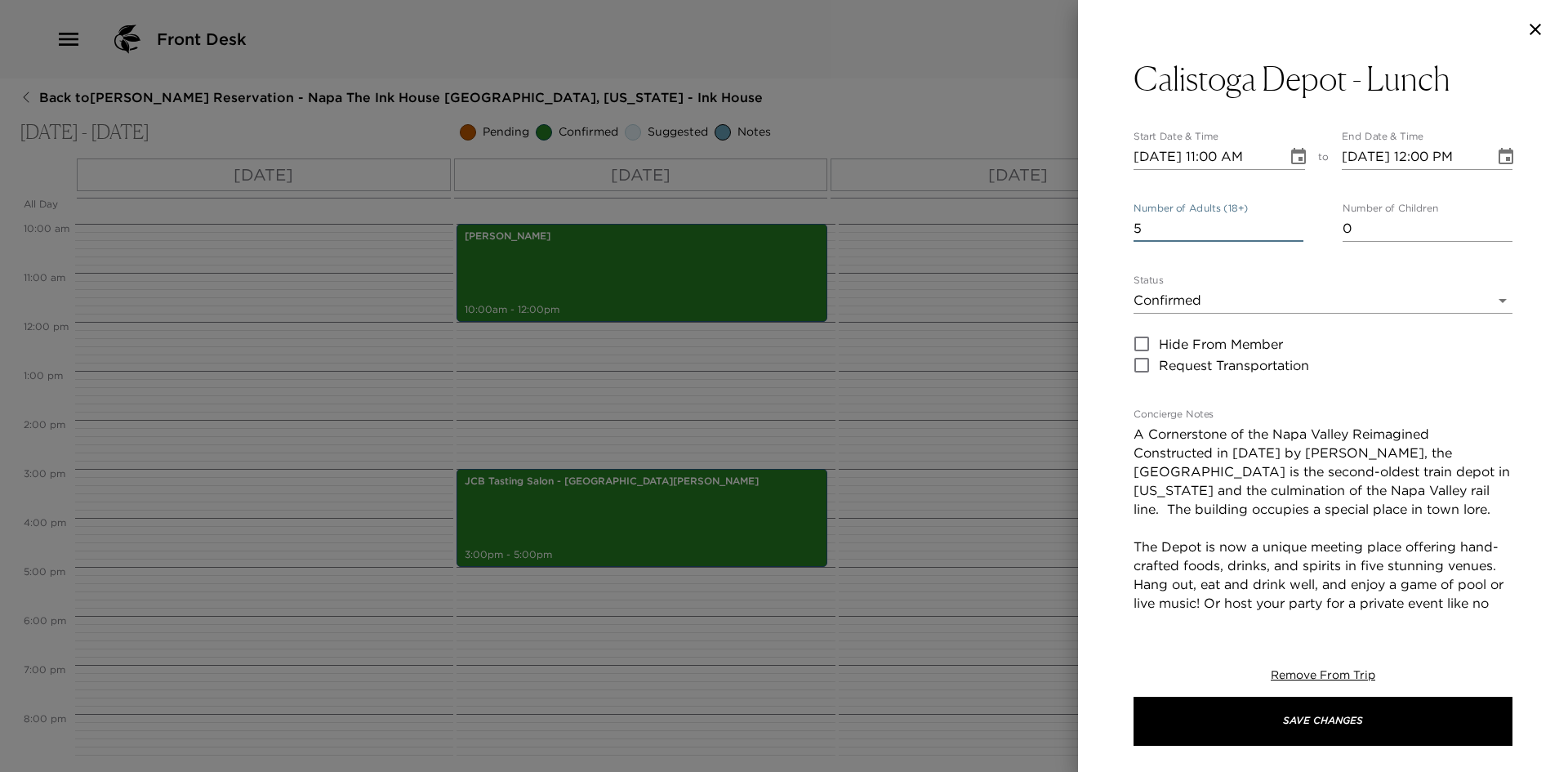 click on "5" at bounding box center (1218, 229) 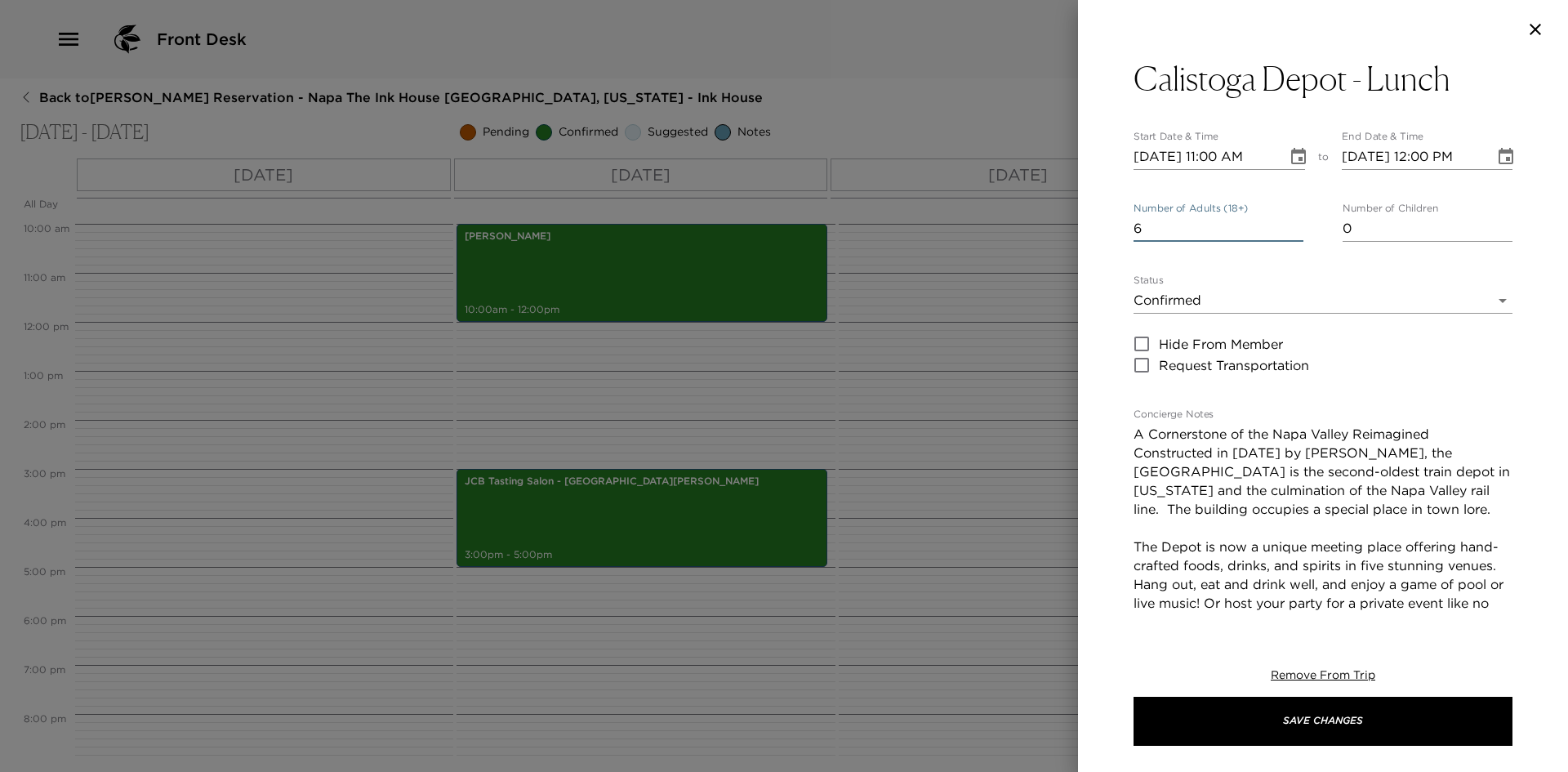 click on "6" at bounding box center (1218, 229) 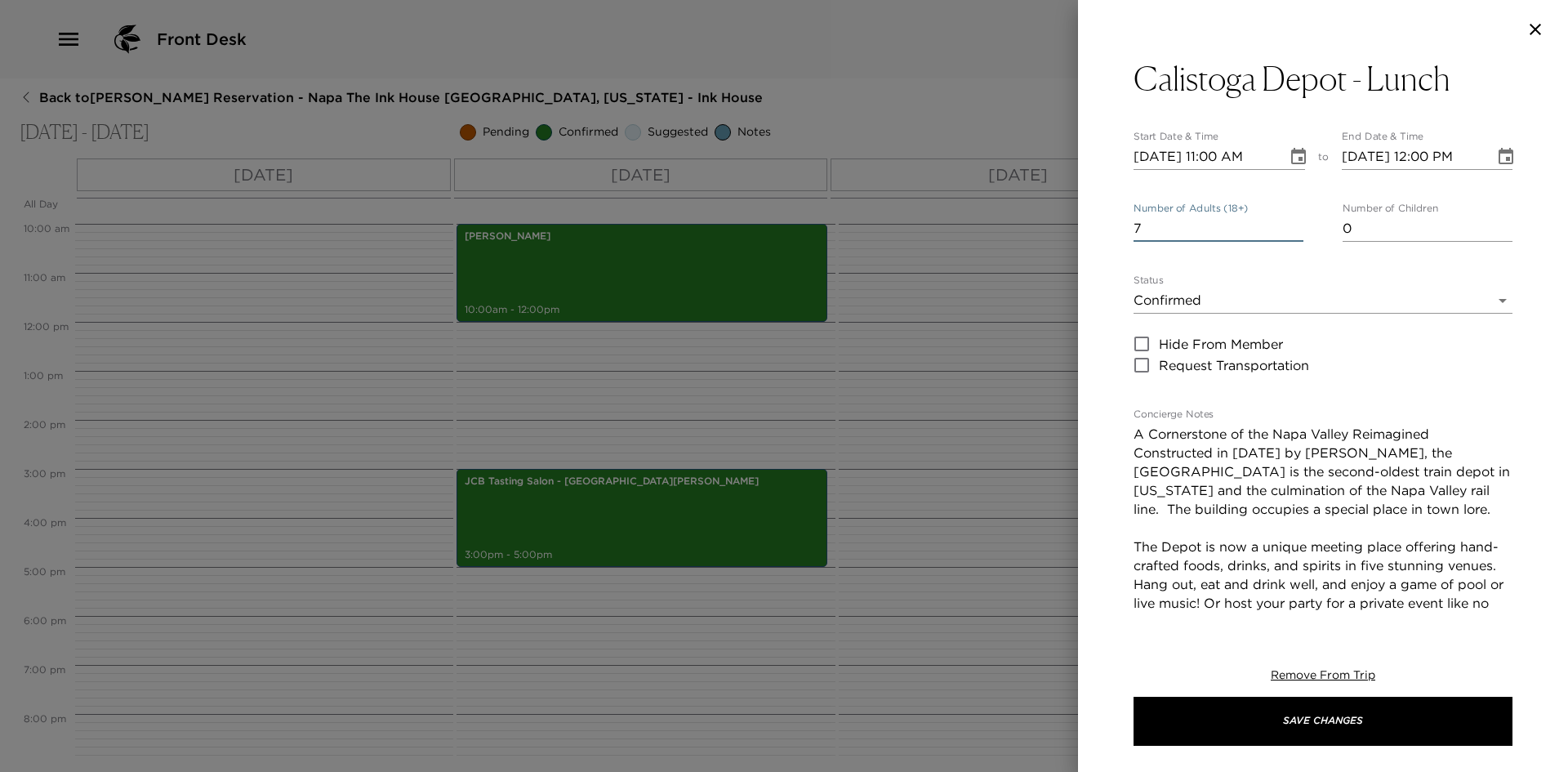 click on "7" at bounding box center (1218, 229) 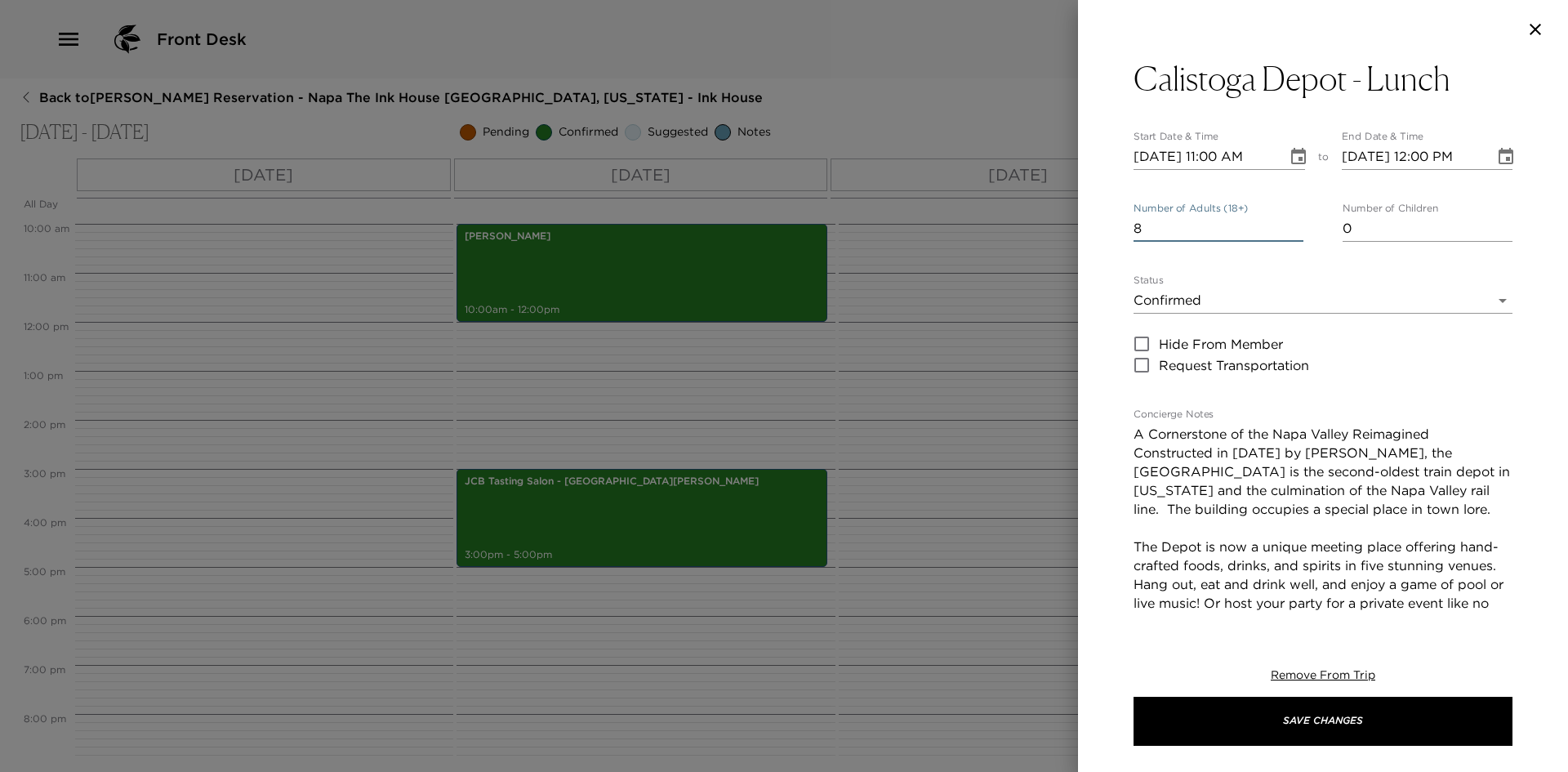 click on "8" at bounding box center (1218, 229) 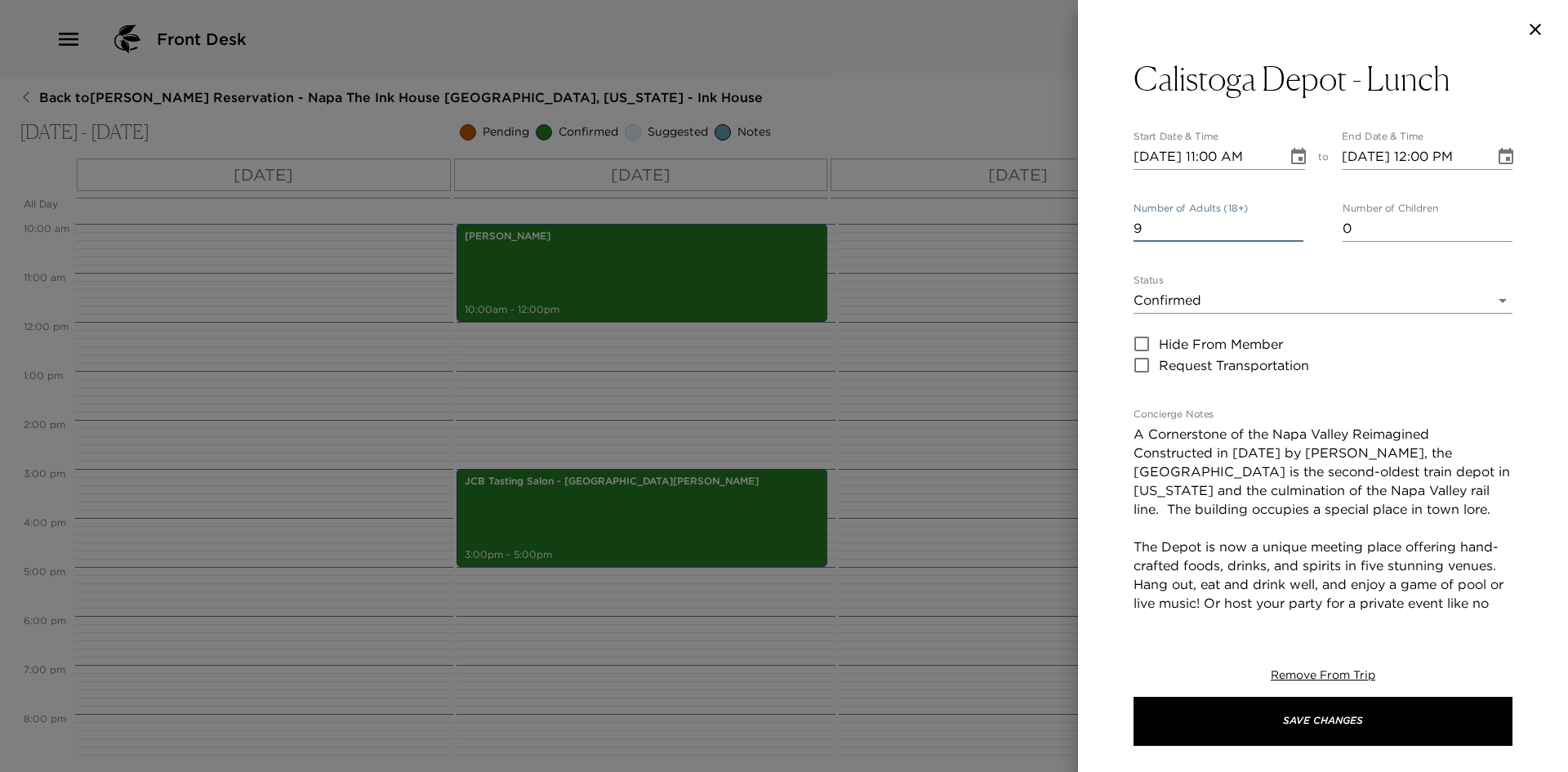 click on "9" at bounding box center [1218, 229] 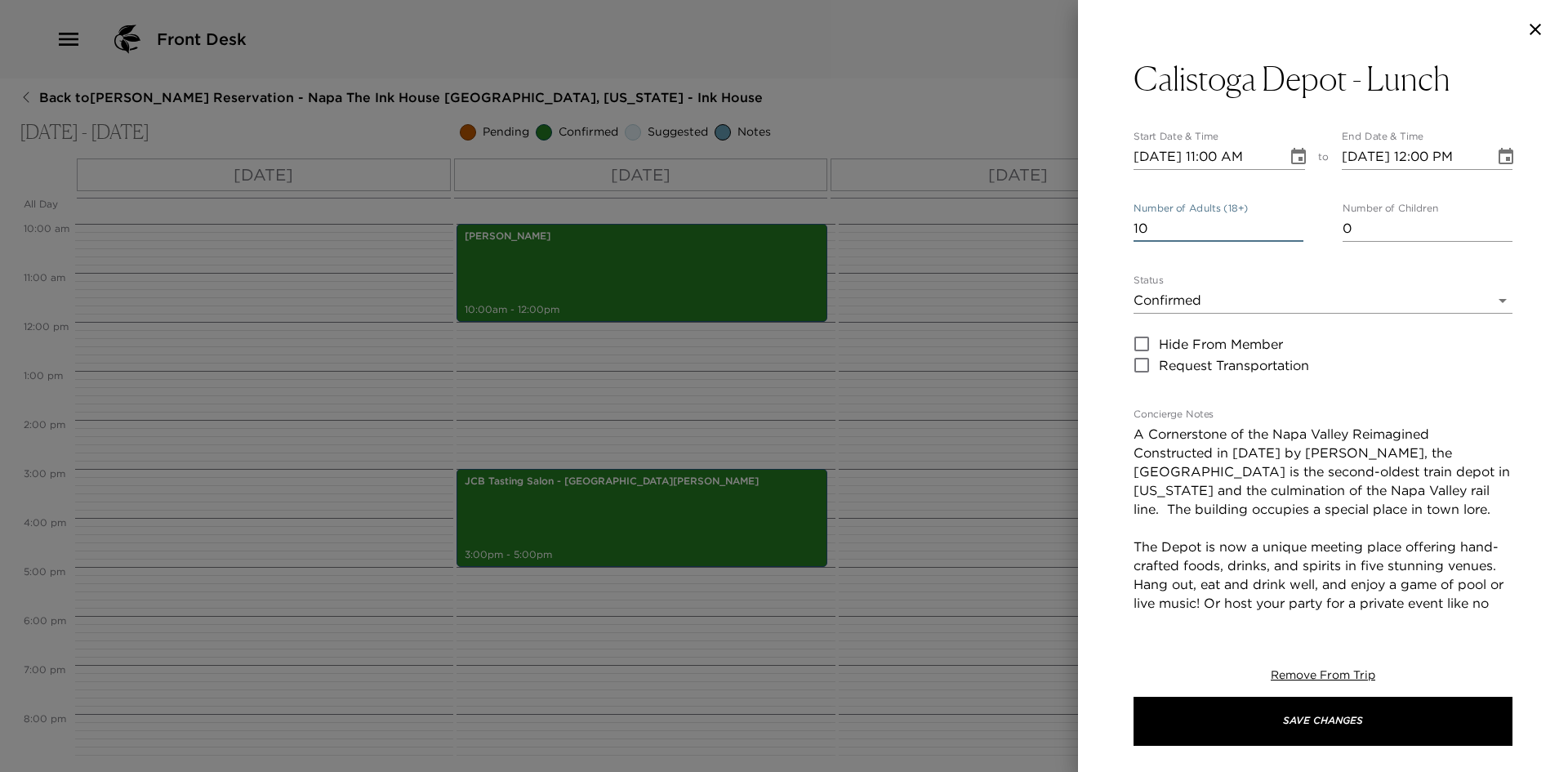 click on "10" at bounding box center (1218, 229) 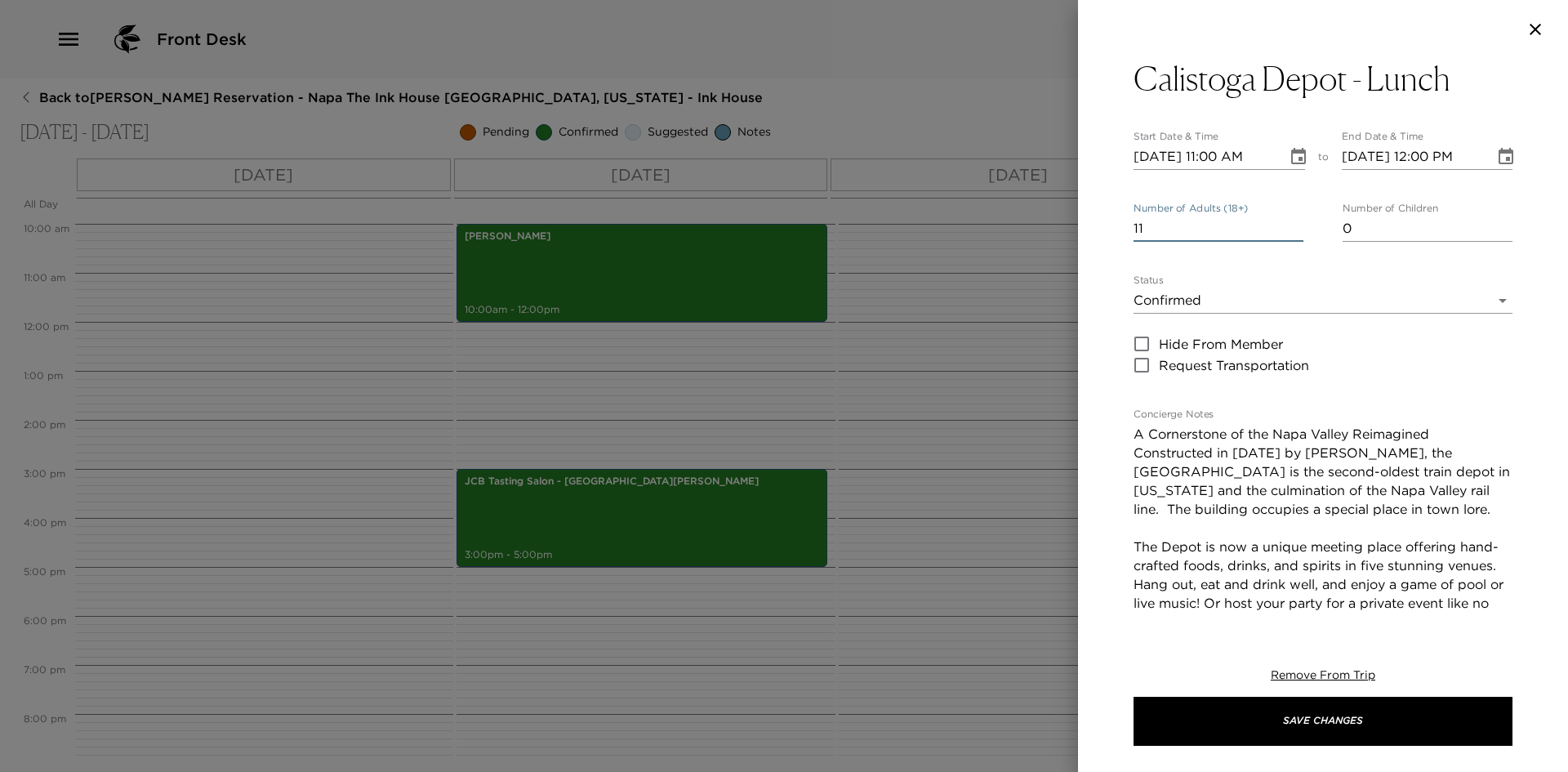 click on "11" at bounding box center (1218, 229) 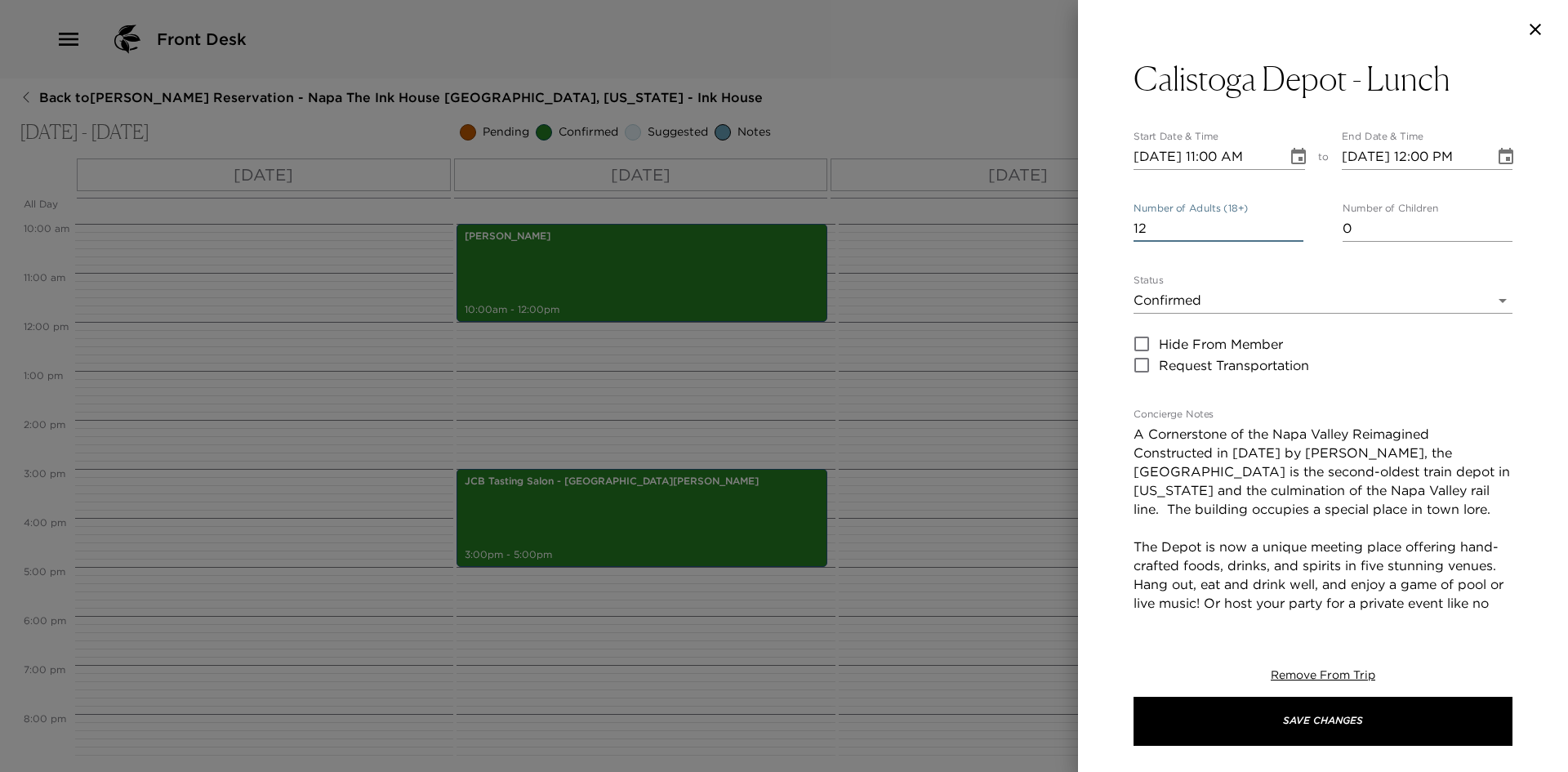 click on "12" at bounding box center [1218, 229] 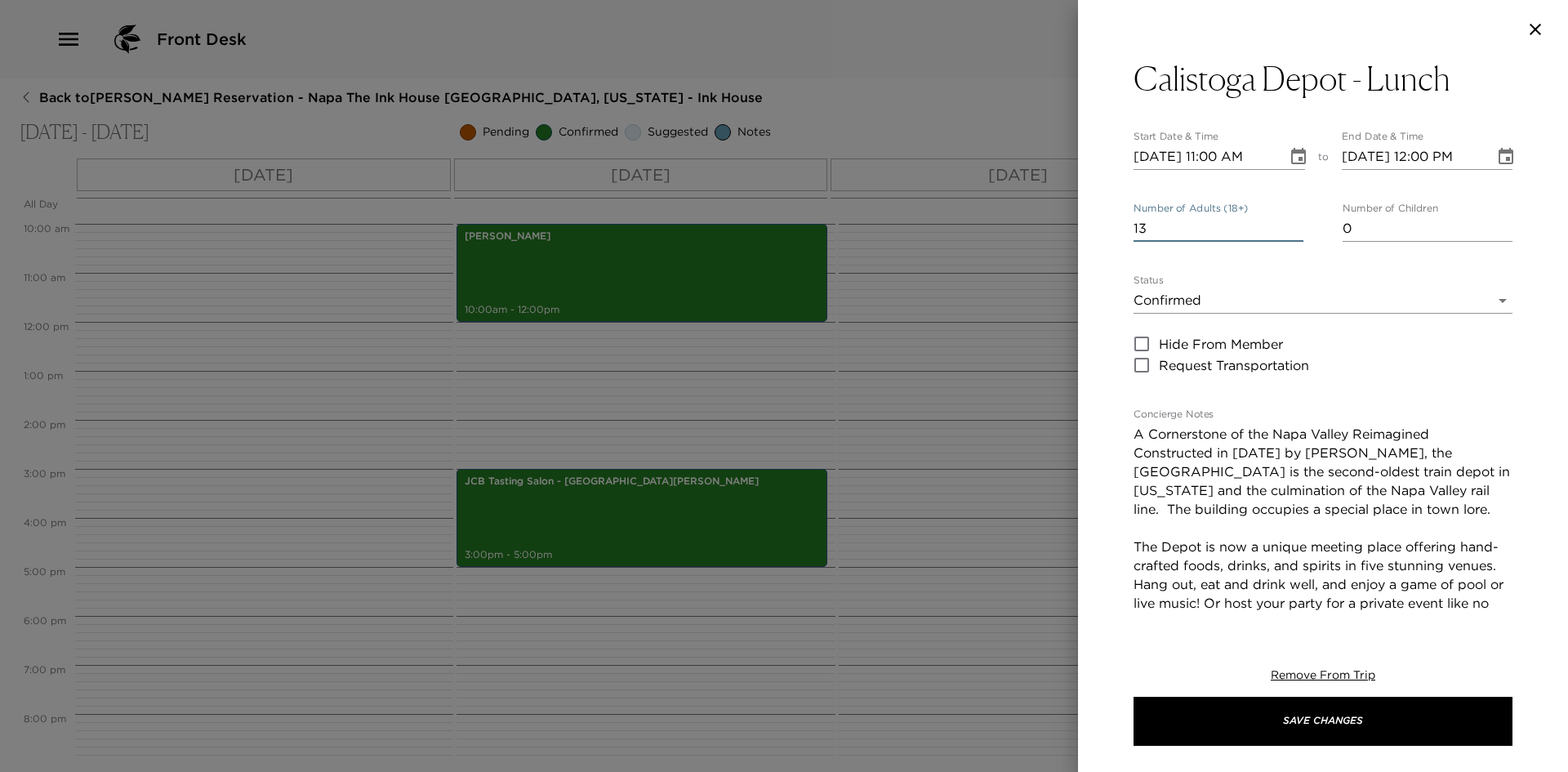 click on "13" at bounding box center [1218, 229] 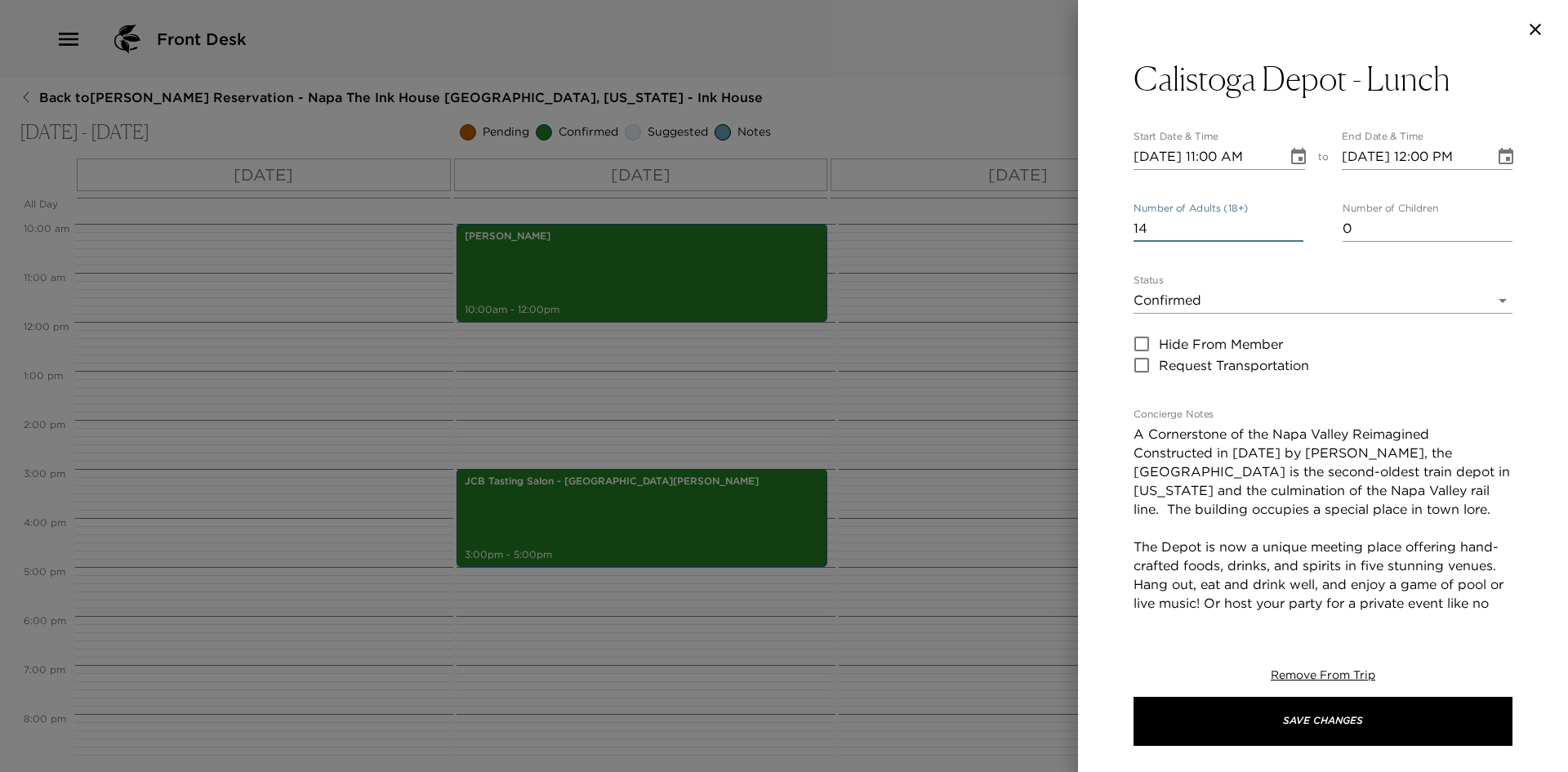 type on "14" 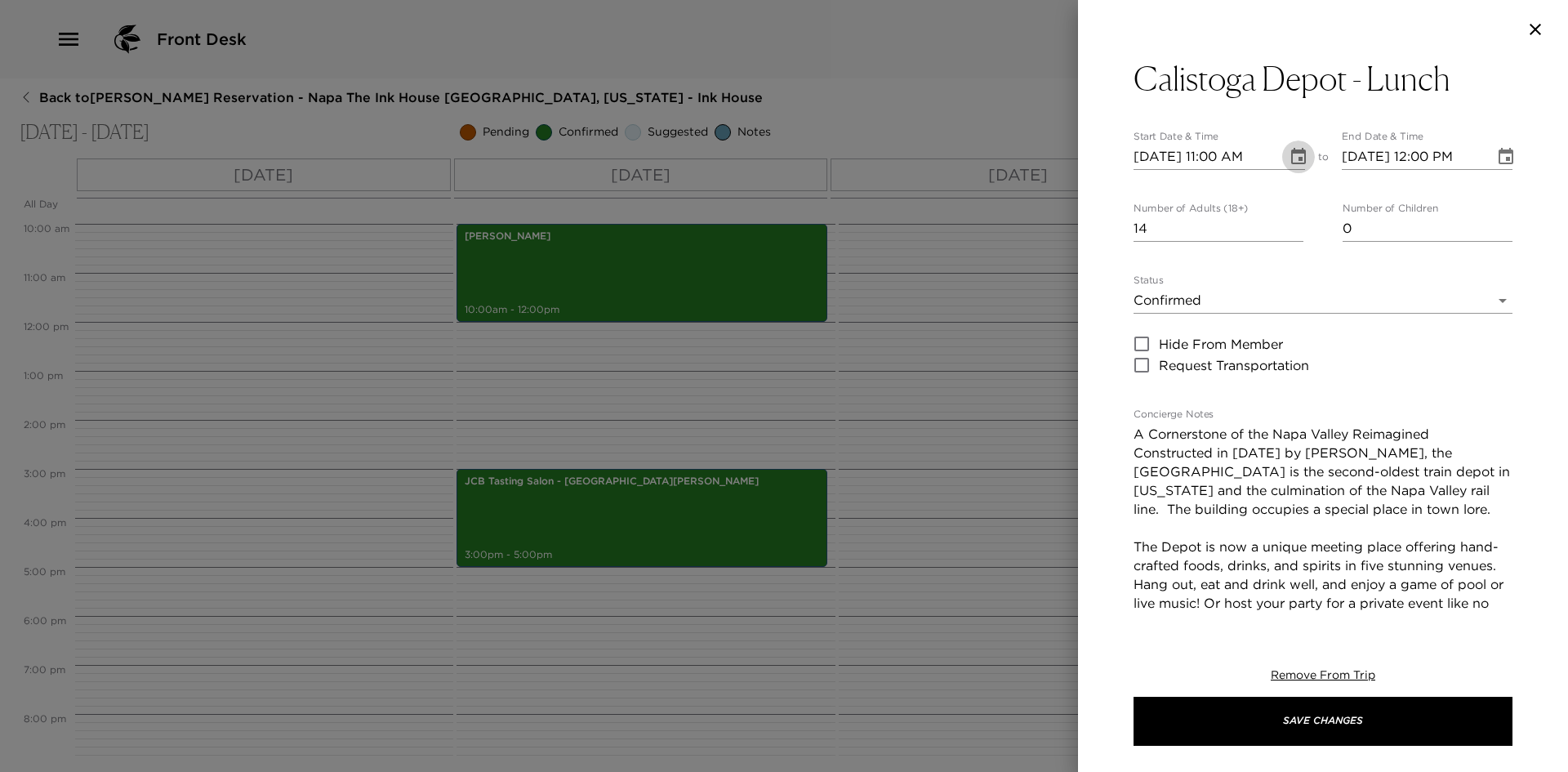 click 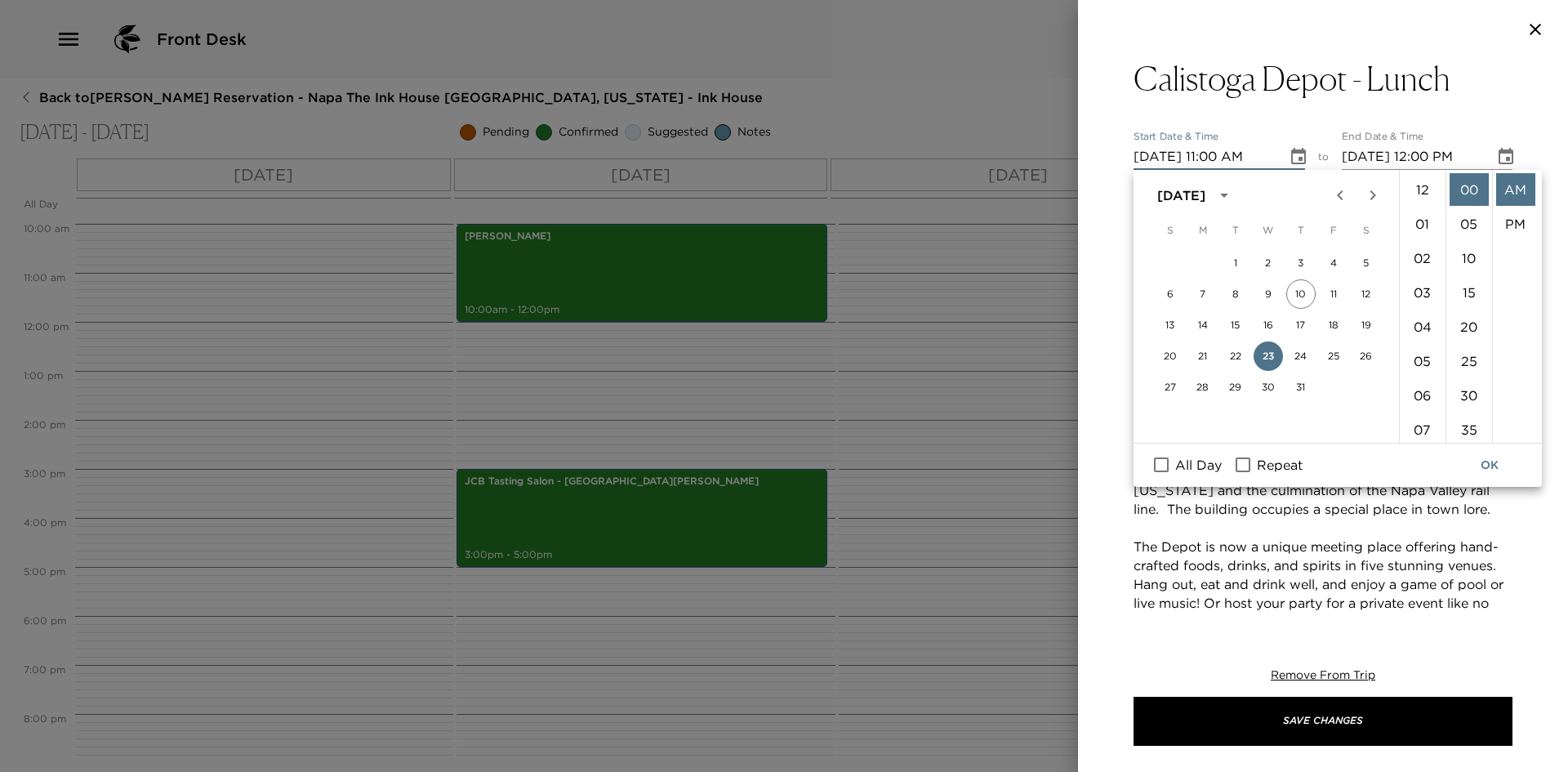 scroll, scrollTop: 377, scrollLeft: 0, axis: vertical 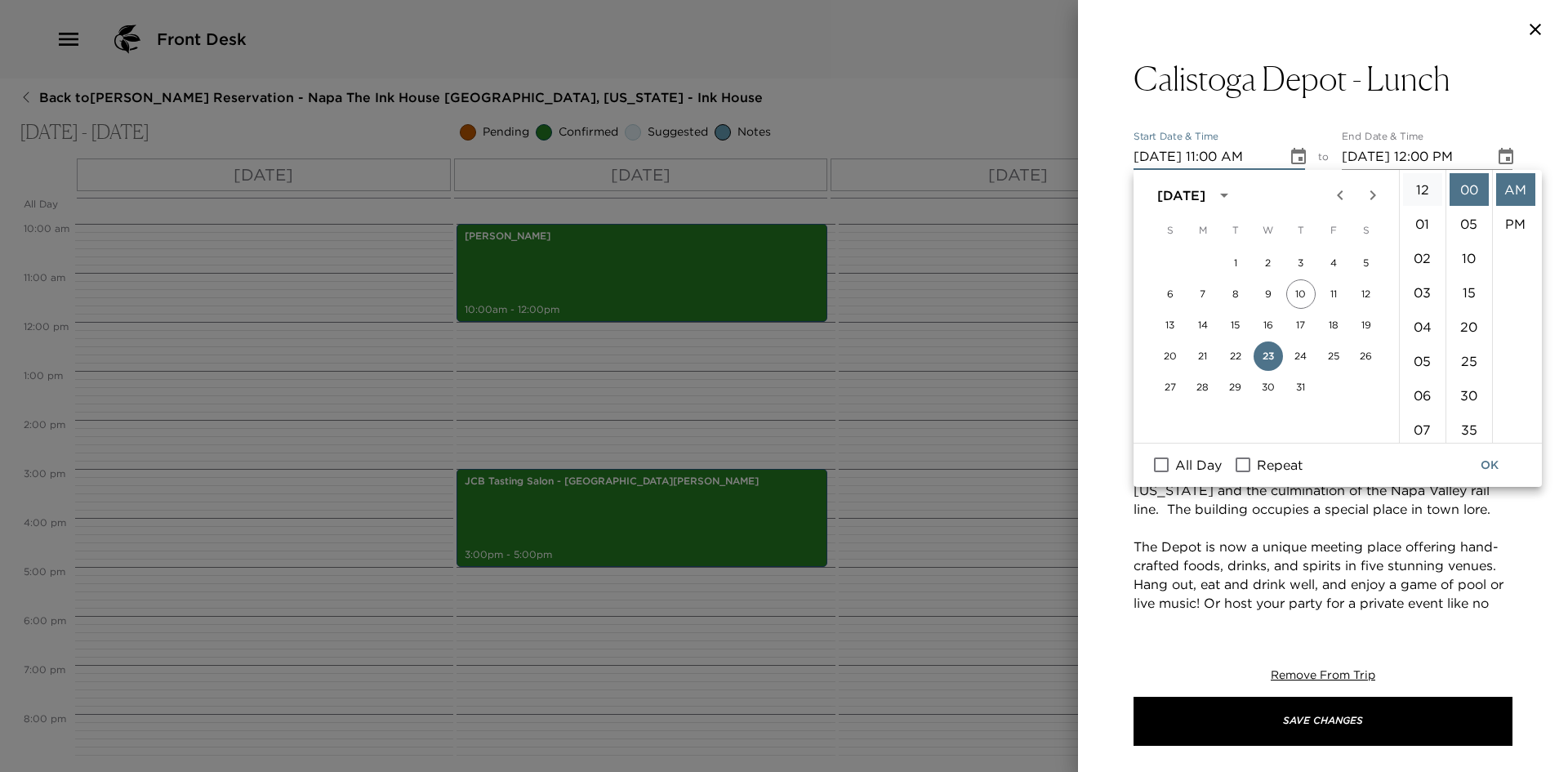 click on "12" at bounding box center (1423, 190) 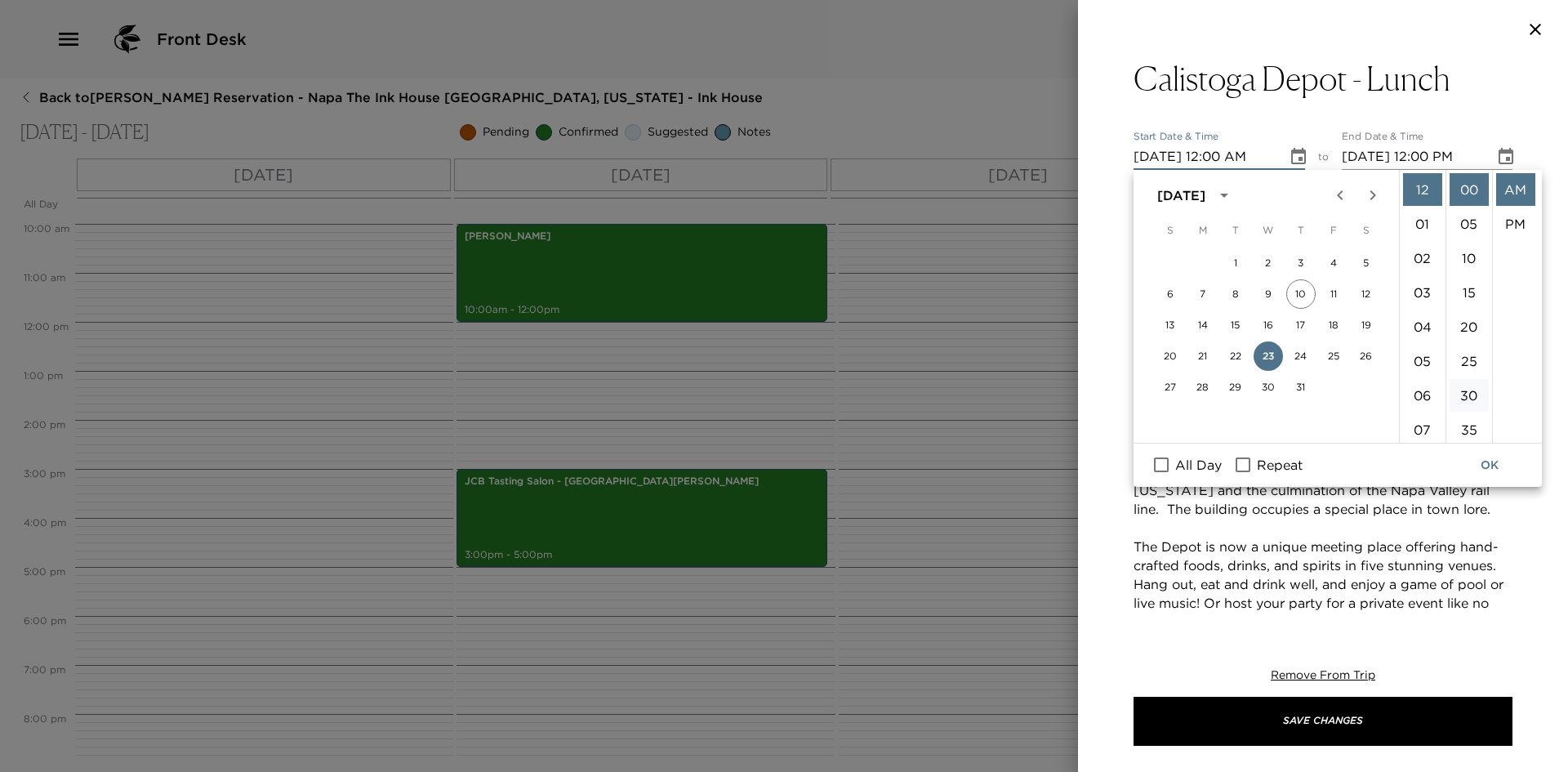drag, startPoint x: 1469, startPoint y: 394, endPoint x: 1472, endPoint y: 382, distance: 12.3693169 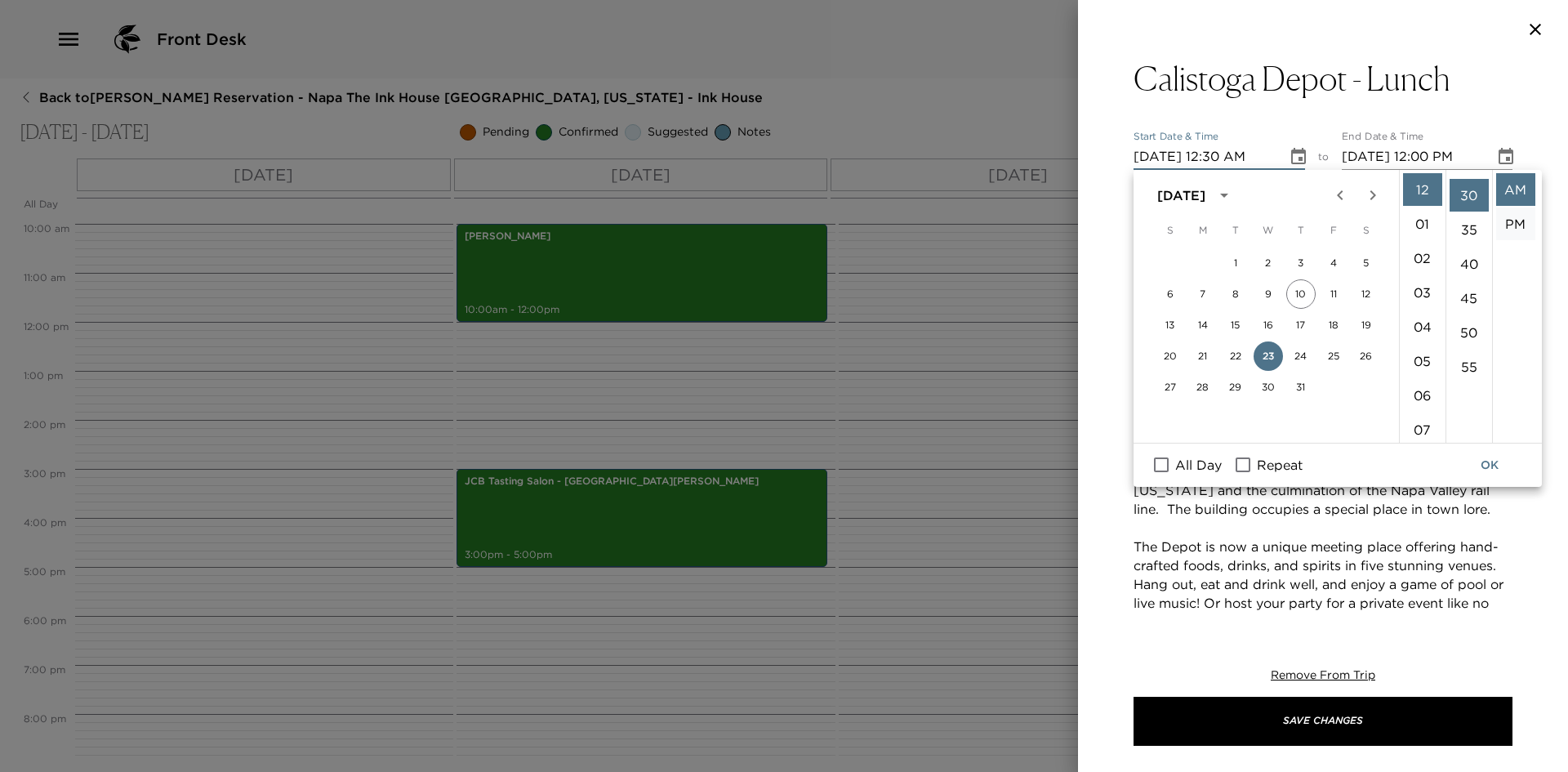 scroll, scrollTop: 206, scrollLeft: 0, axis: vertical 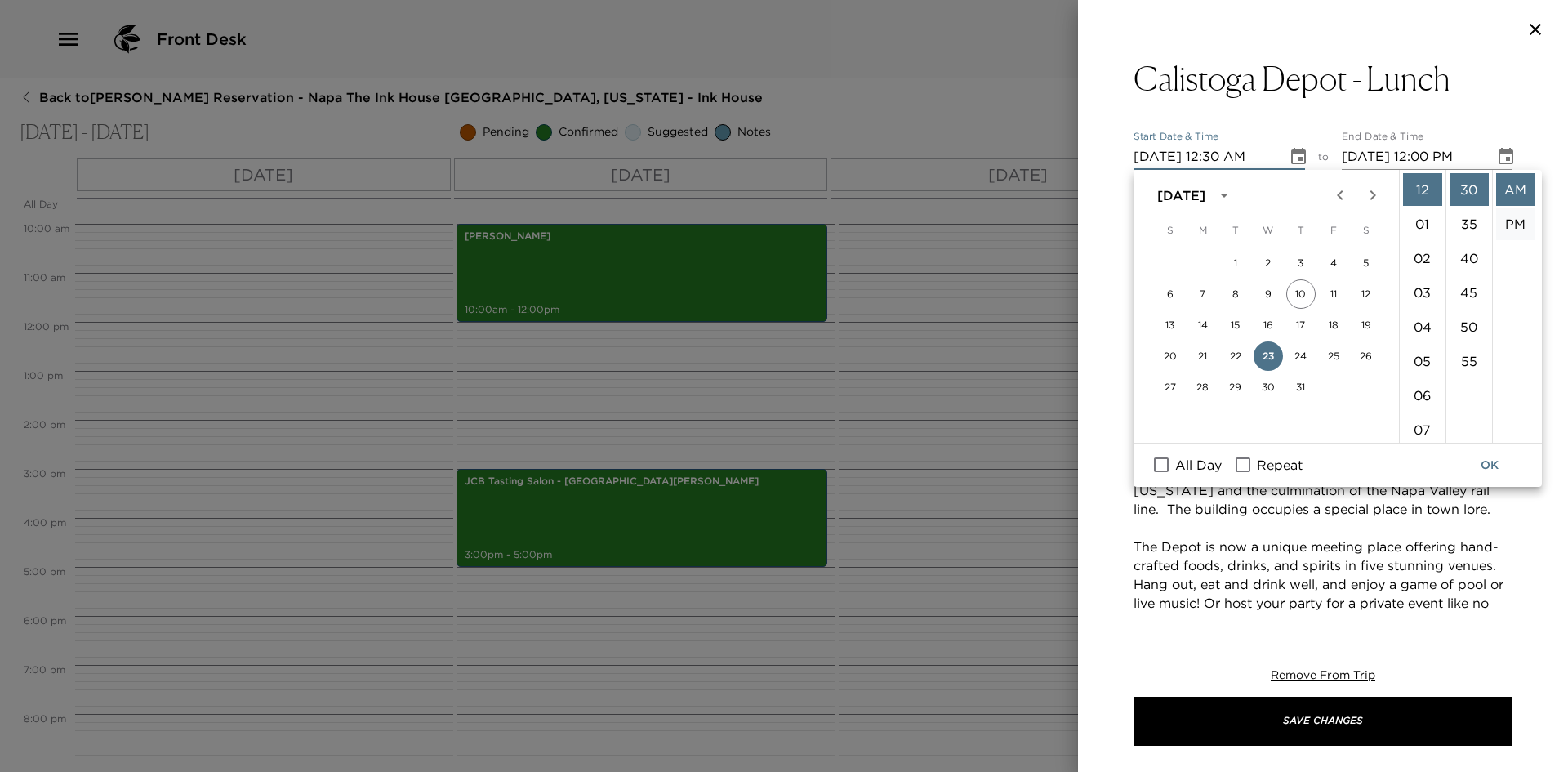 click on "PM" at bounding box center (1516, 224) 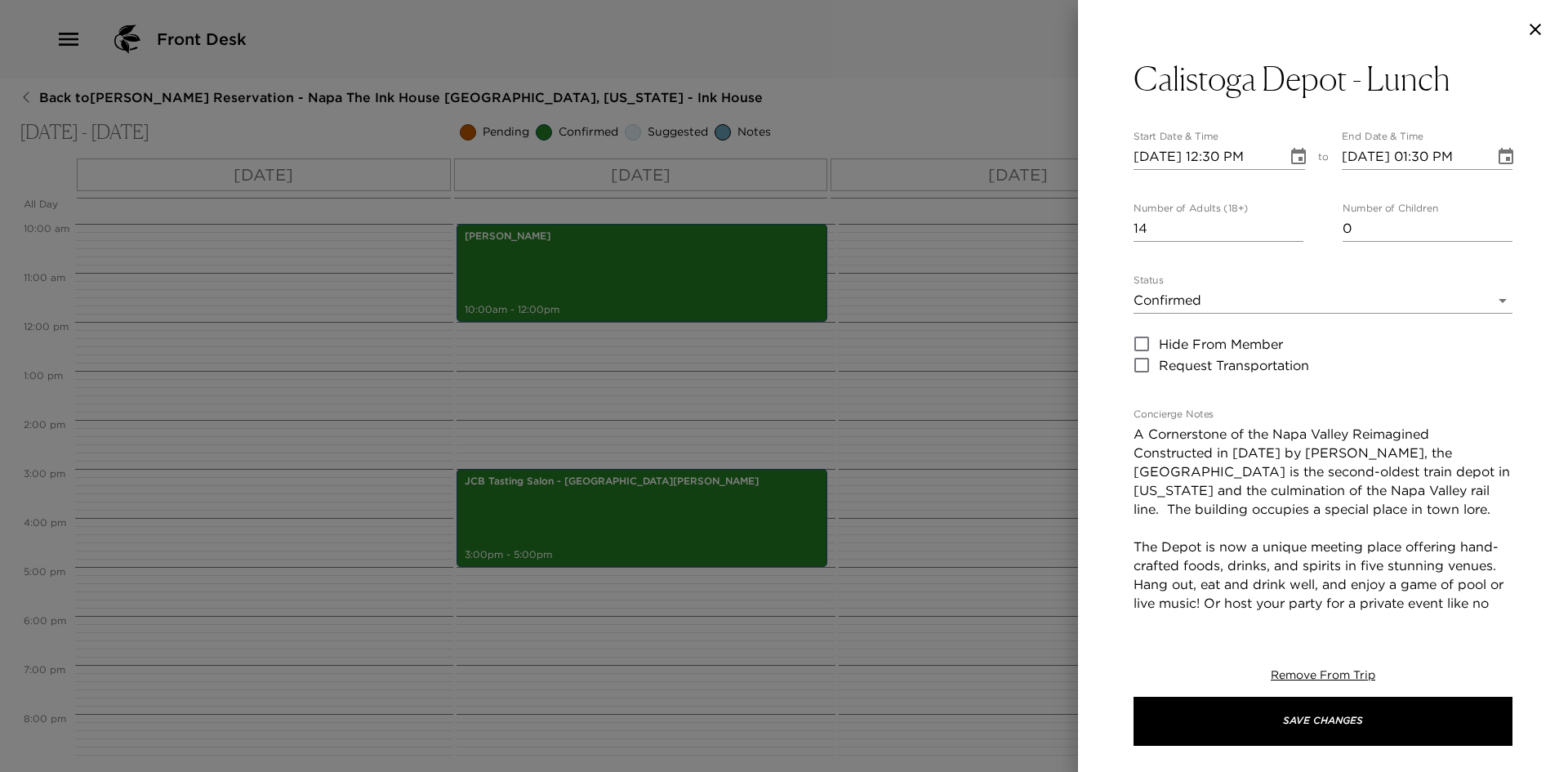 scroll, scrollTop: 34, scrollLeft: 0, axis: vertical 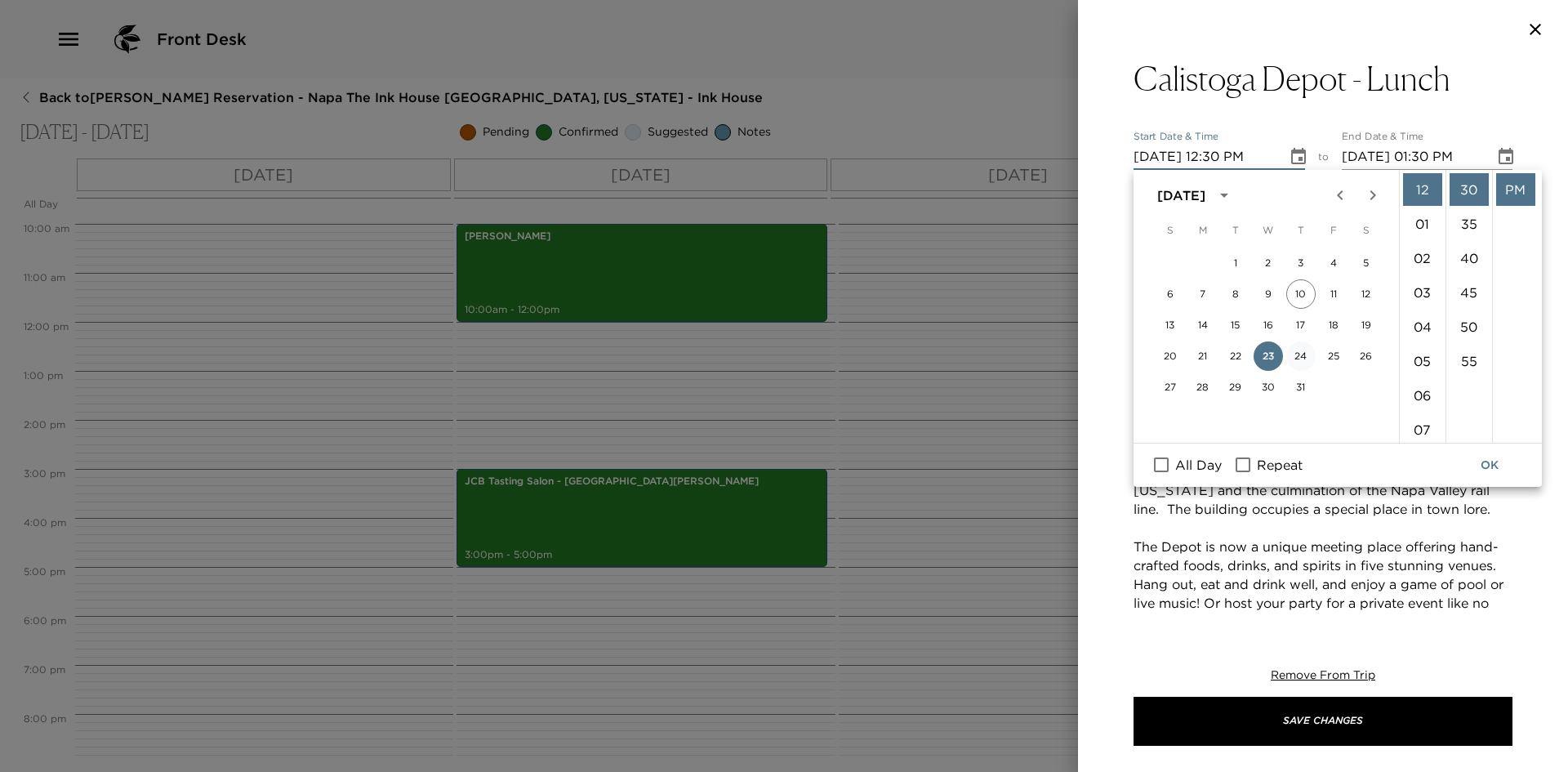 click on "24" at bounding box center [1301, 356] 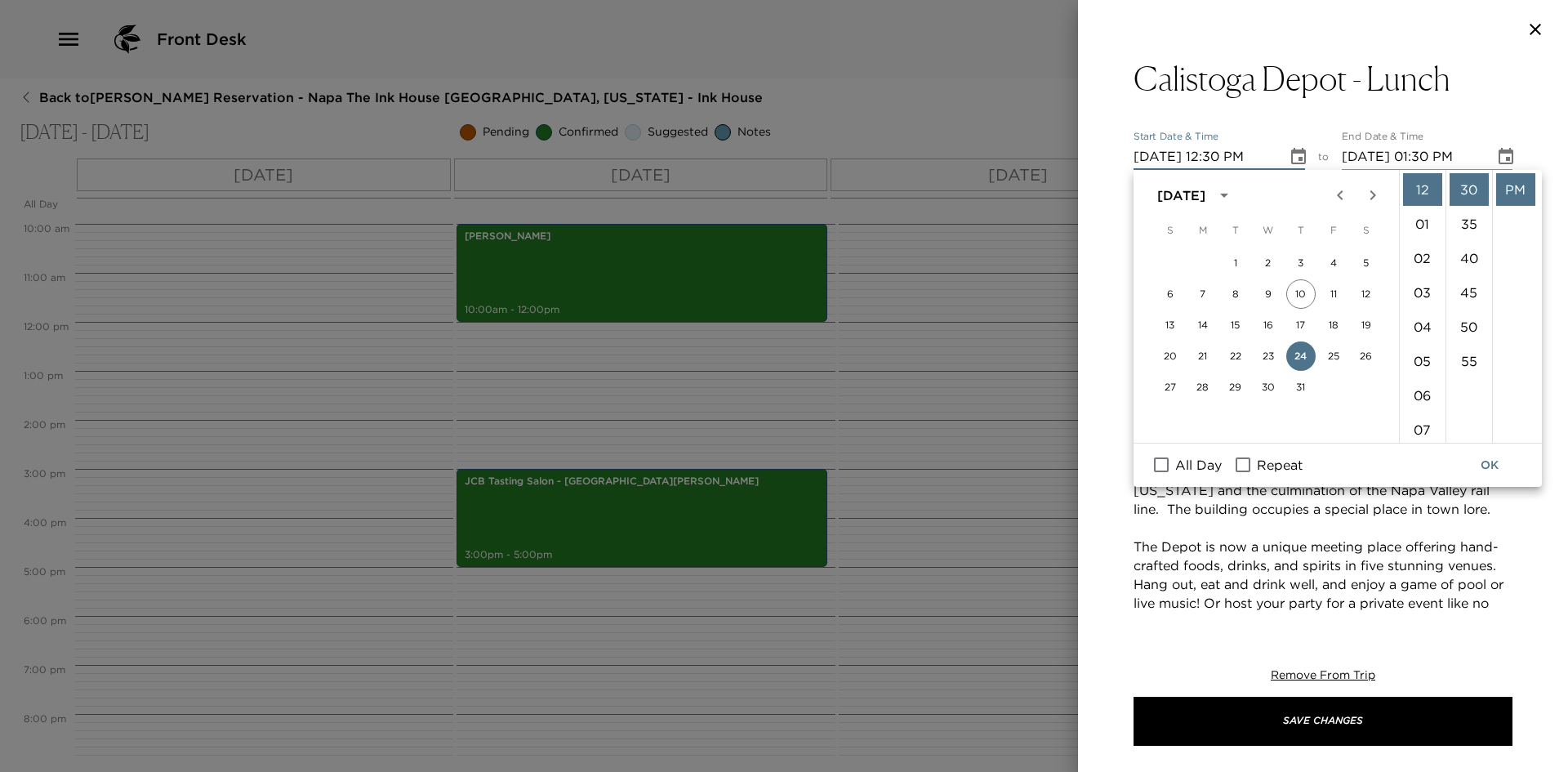 click 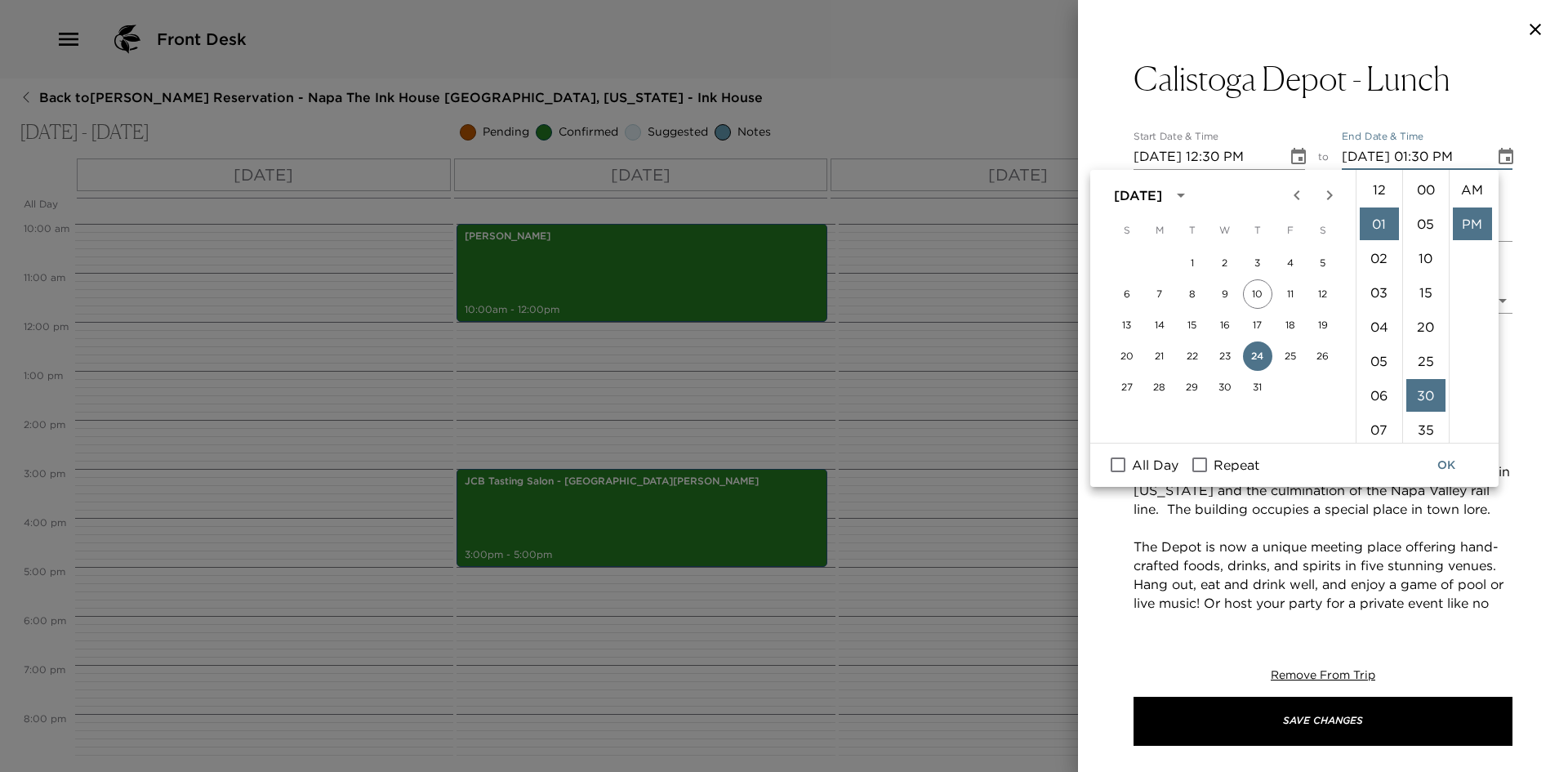 scroll, scrollTop: 34, scrollLeft: 0, axis: vertical 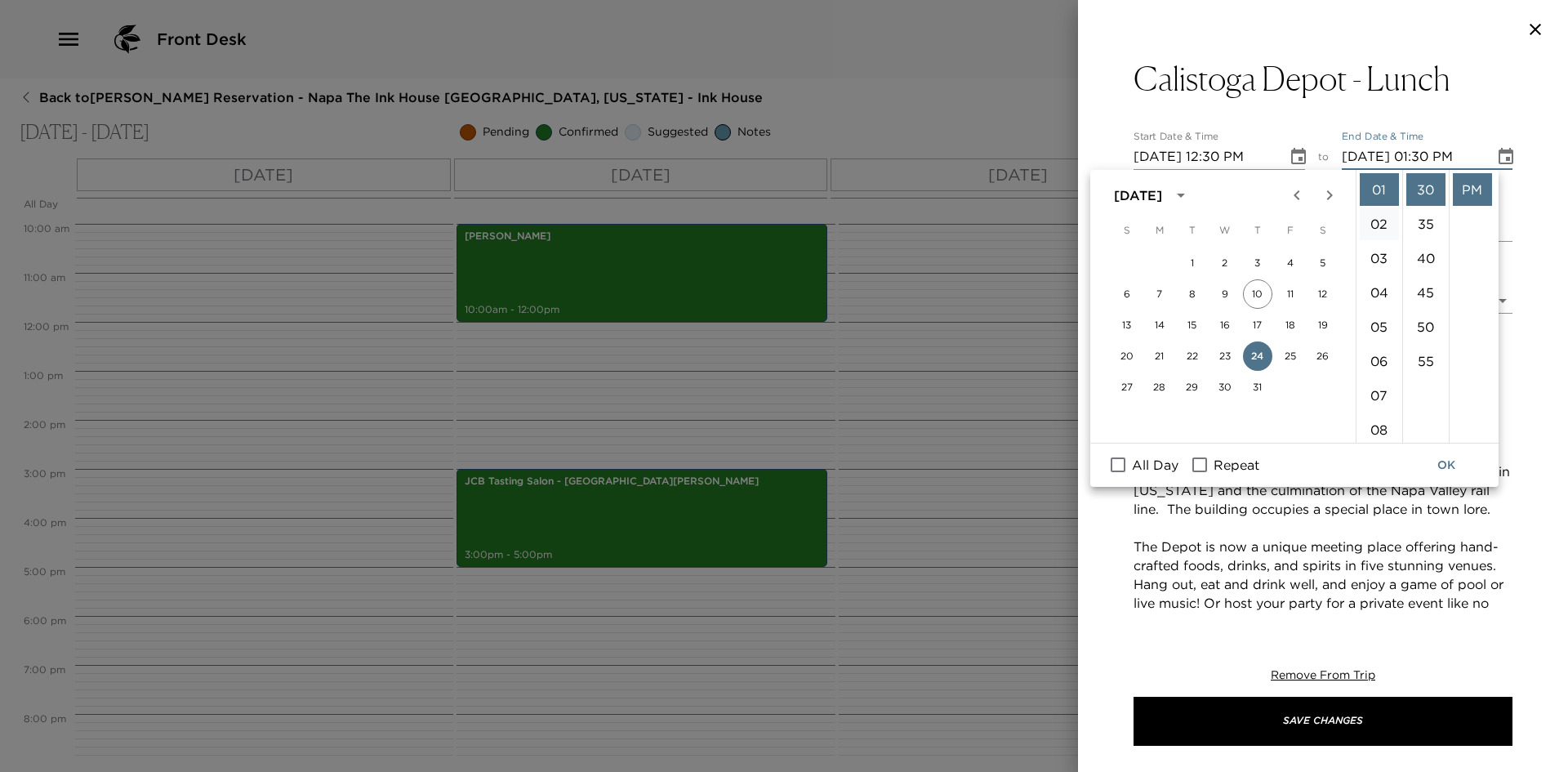 click on "02" at bounding box center [1379, 224] 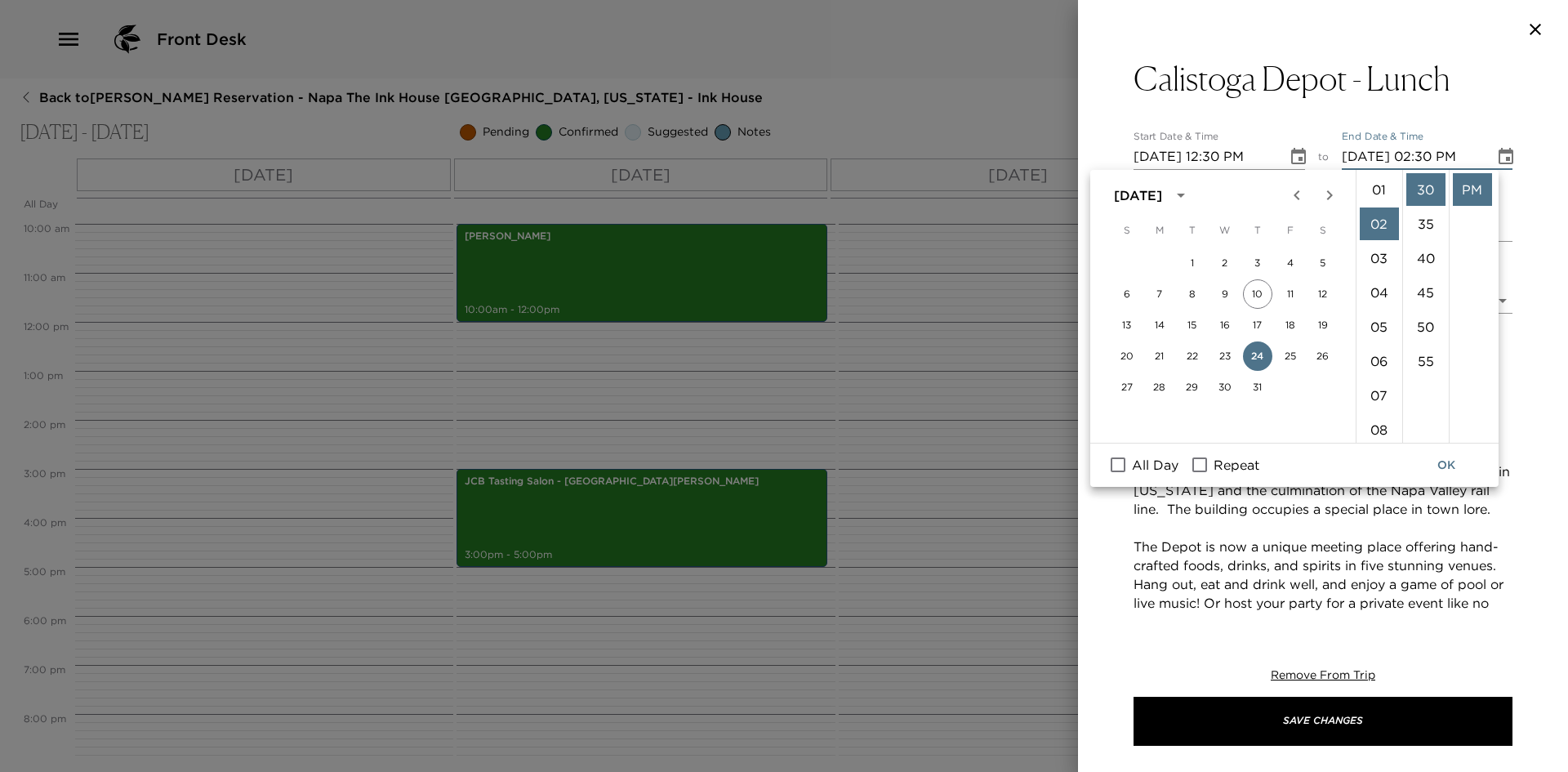 scroll, scrollTop: 69, scrollLeft: 0, axis: vertical 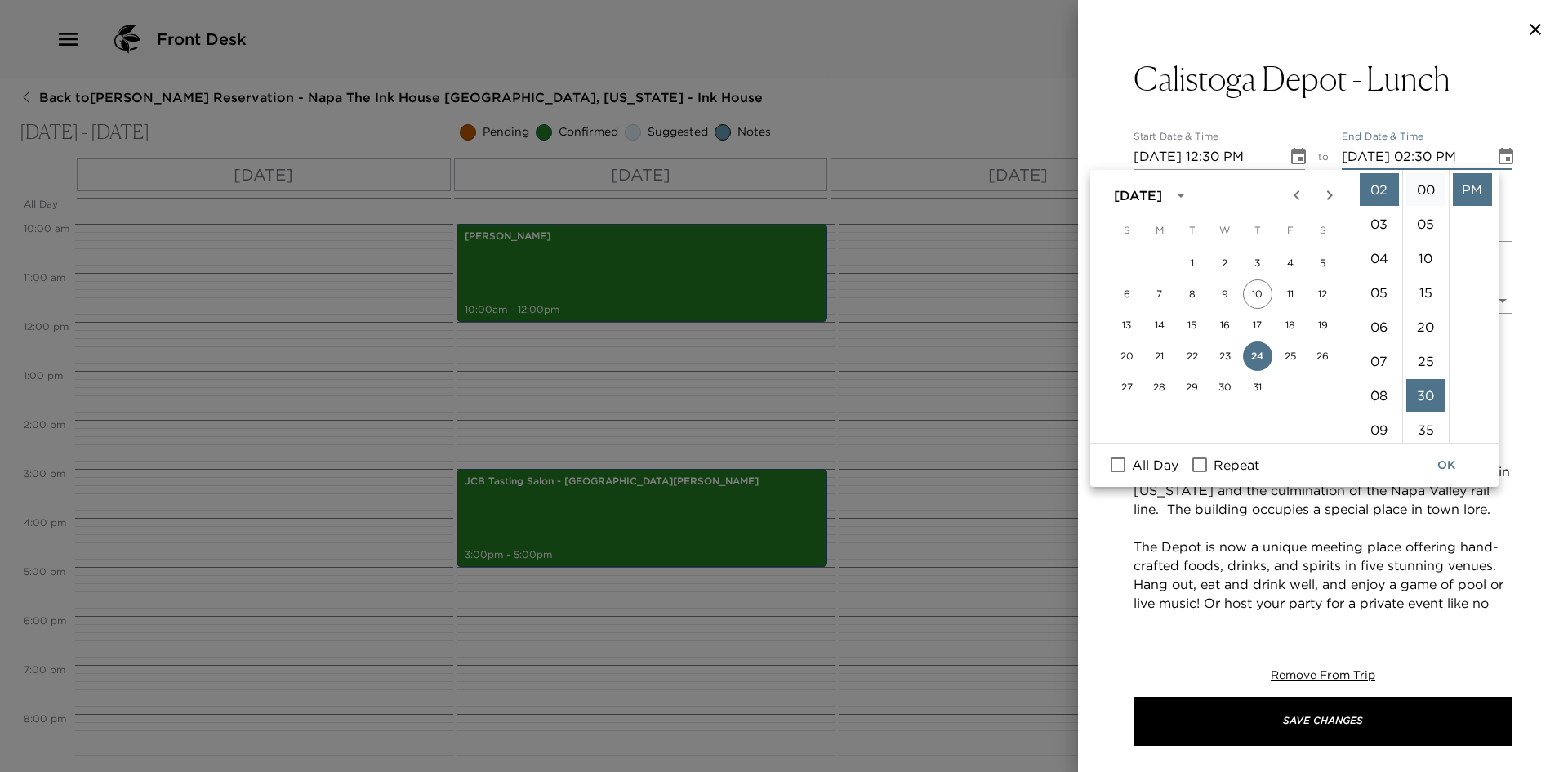 click on "00" at bounding box center (1426, 190) 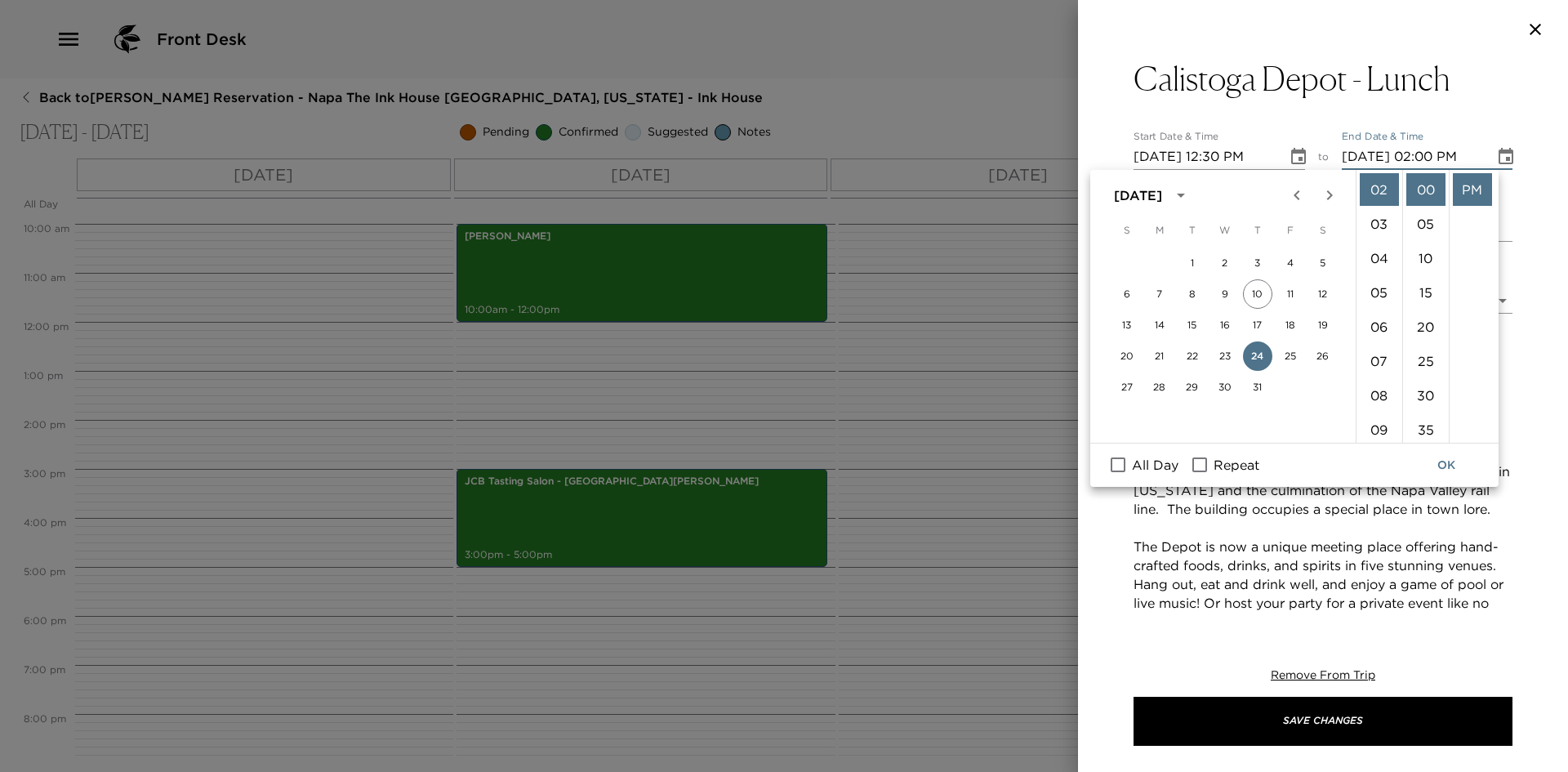 click on "Calistoga Depot - Lunch Start Date & Time 07/24/2025 12:30 PM to End Date & Time 07/24/2025 02:00 PM Number of Adults (18+) 14 Number of Children 0 Status Confirmed Confirmed Hide From Member Request Transportation Concierge Notes A Cornerstone of the Napa Valley Reimagined
Constructed in 1868 by Sam Brannan, the Calistoga Depot is the second-oldest train depot in California and the culmination of the Napa Valley rail line.  The building occupies a special place in town lore.
The Depot is now a unique meeting place offering hand-crafted foods, drinks, and spirits in five stunning venues.  Hang out, eat and drink well, and enjoy a game of pool or live music! Or host your party for a private event like no other.
Vibrant destination in the heart of Calistoga featuring 4 restaurants and 4 bars with small-batch spirits, fine wines, and artisanal foods inspired by the history of Calistoga. x Cost ​ x Address ​ 1458 Lincoln Avenue
Calistoga California
United States x Phone Number ​ (707) 963-6925 Email ​" at bounding box center [1323, 337] 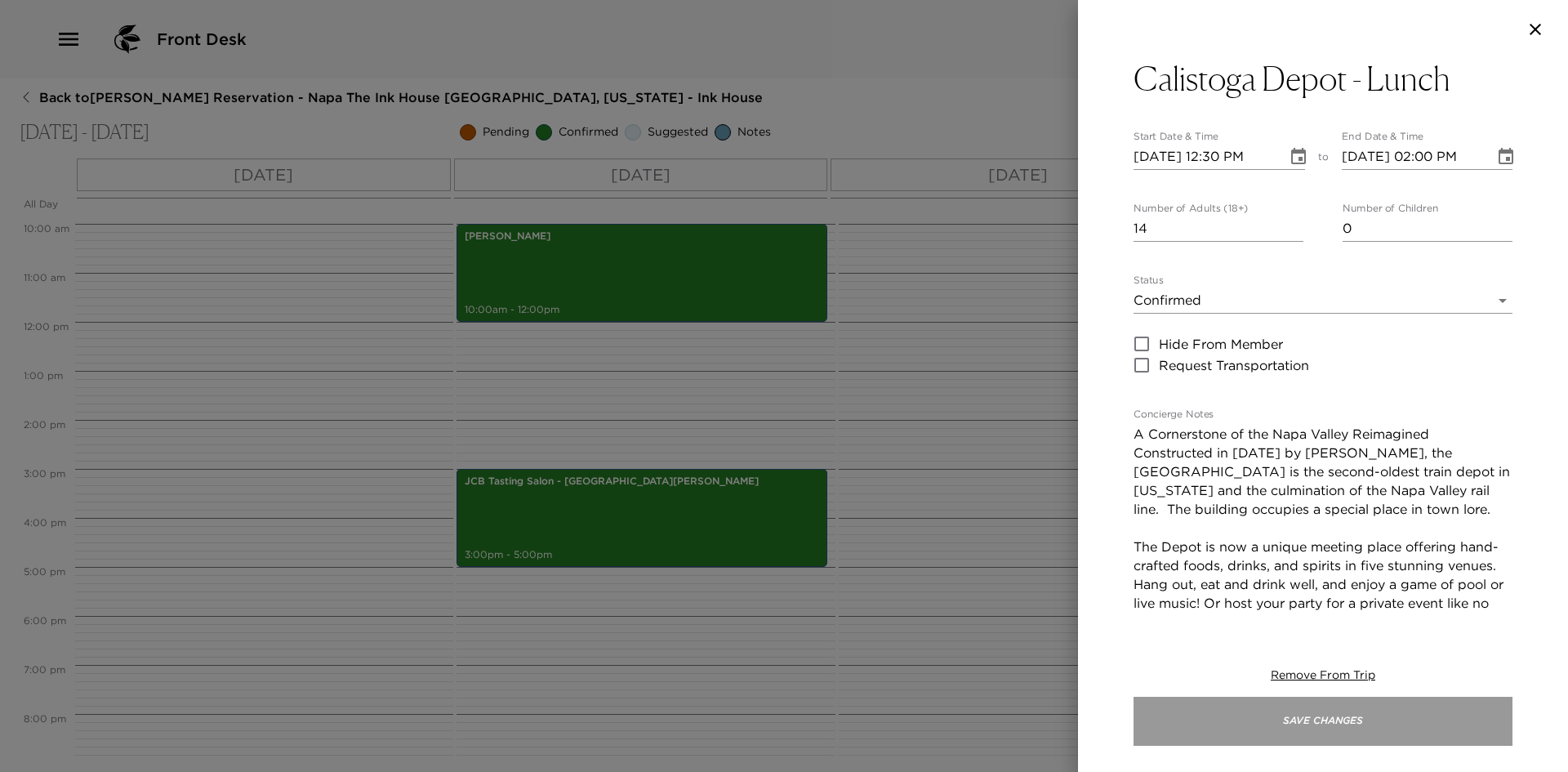 click on "Save Changes" at bounding box center (1323, 721) 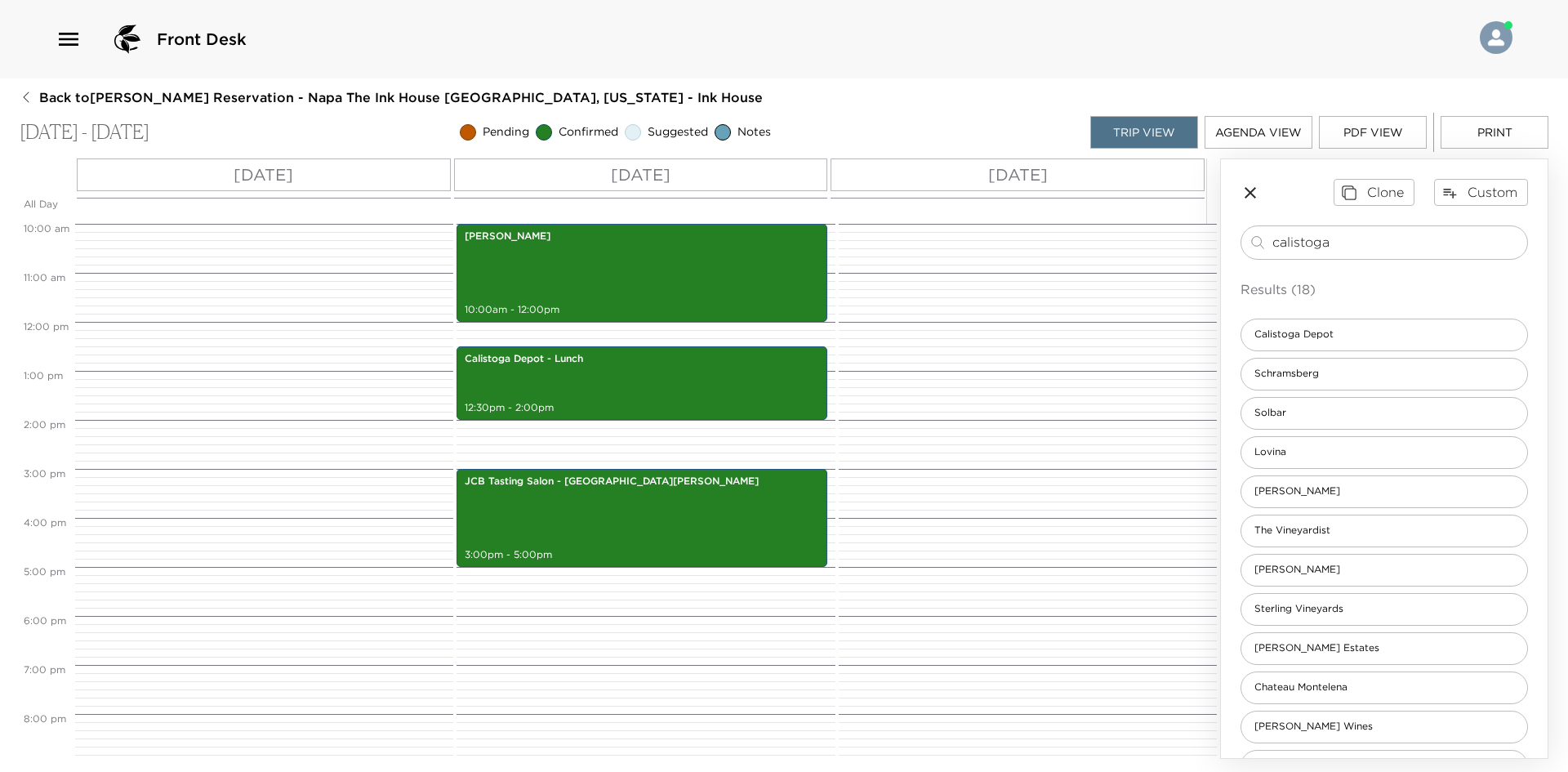 click 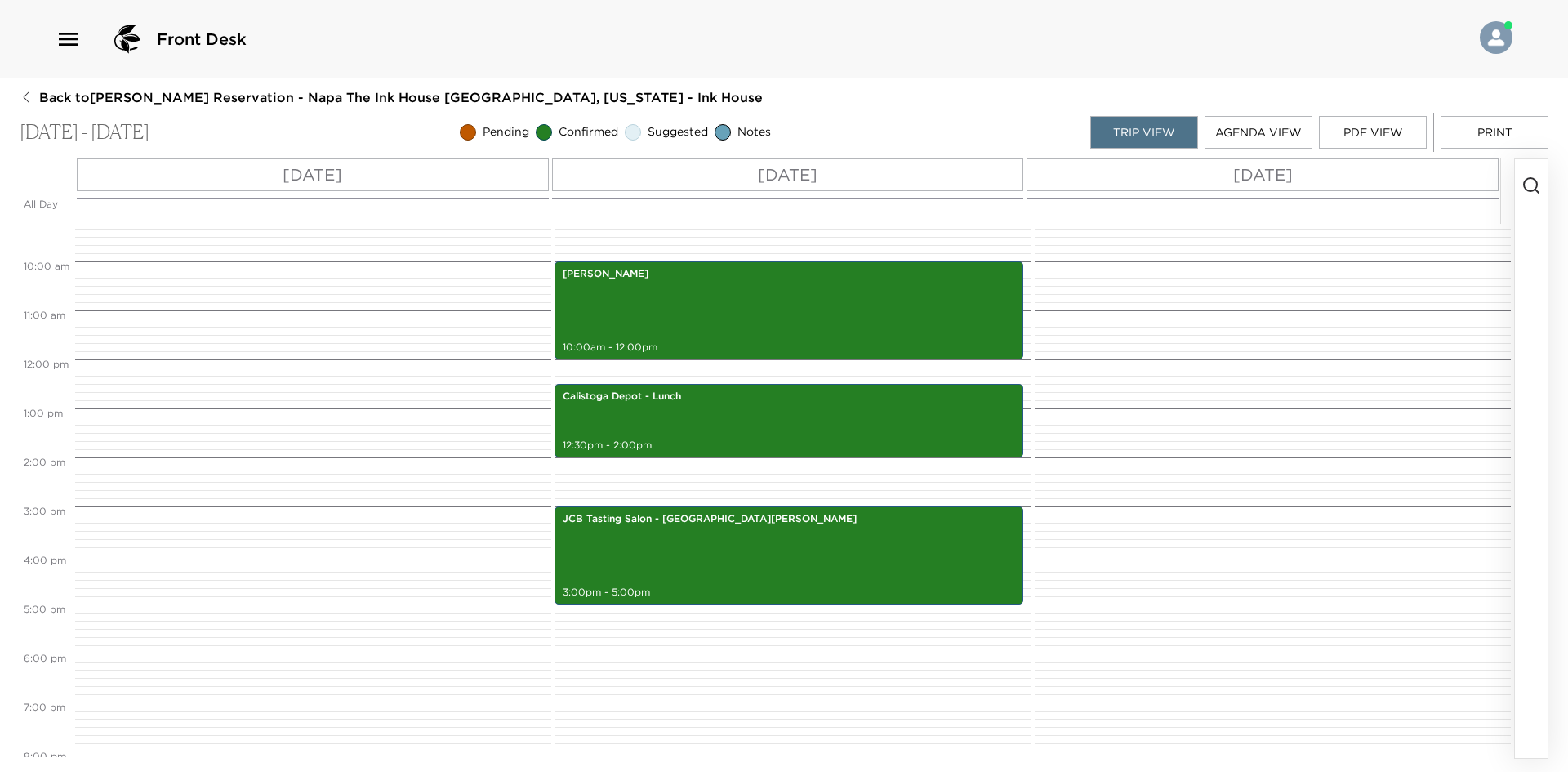 scroll, scrollTop: 490, scrollLeft: 0, axis: vertical 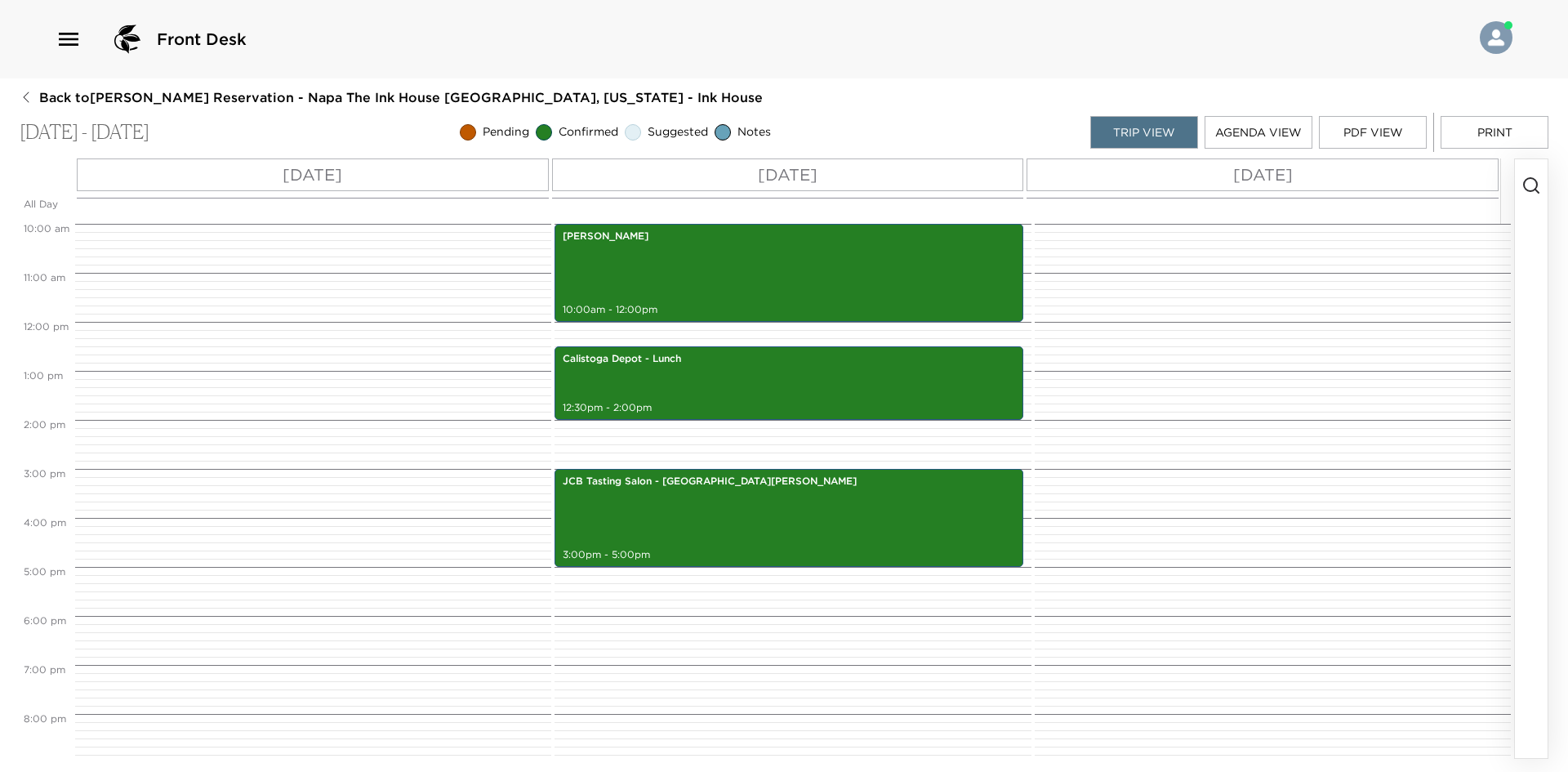 click 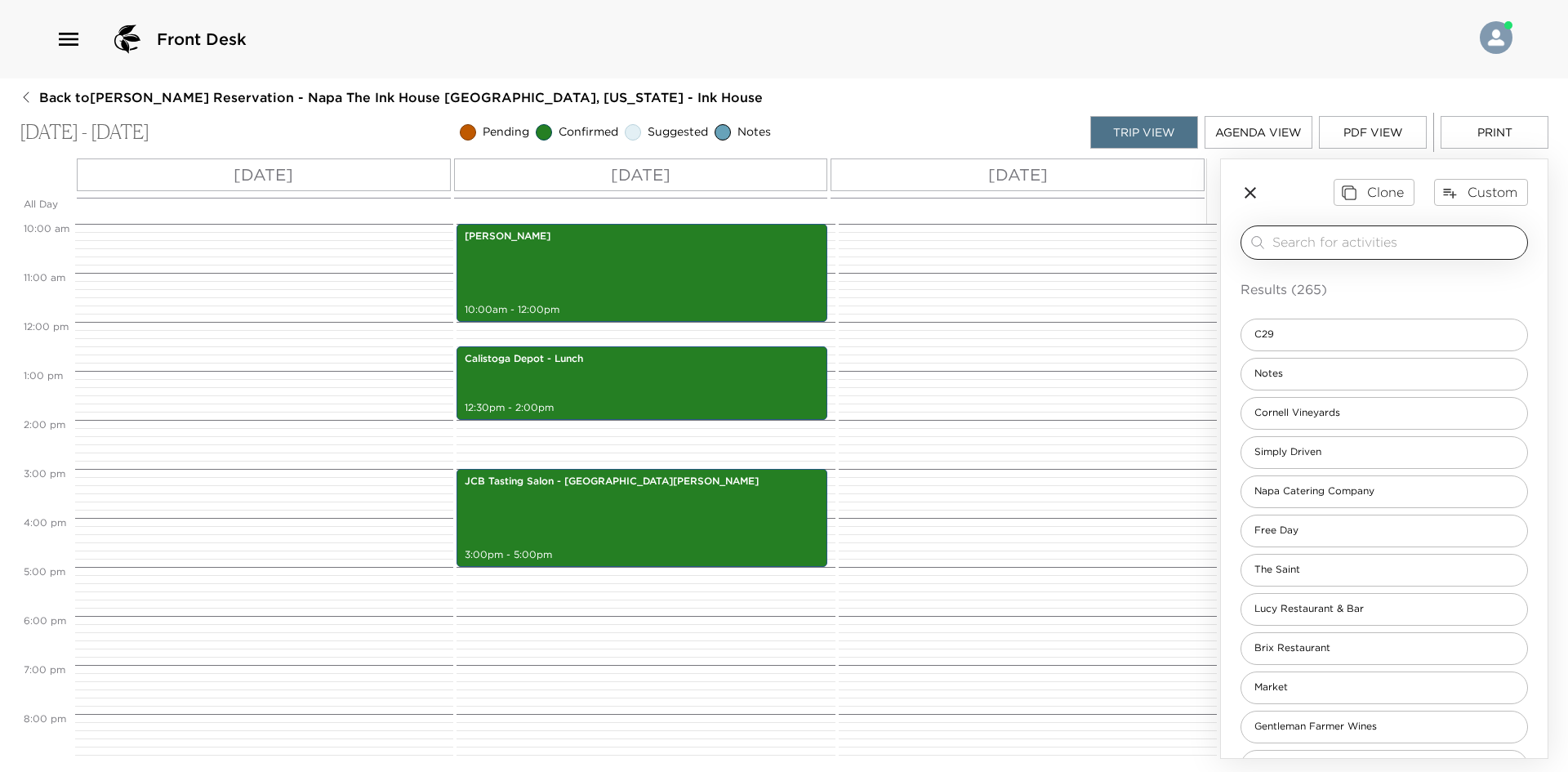 click on "​" at bounding box center [1384, 243] 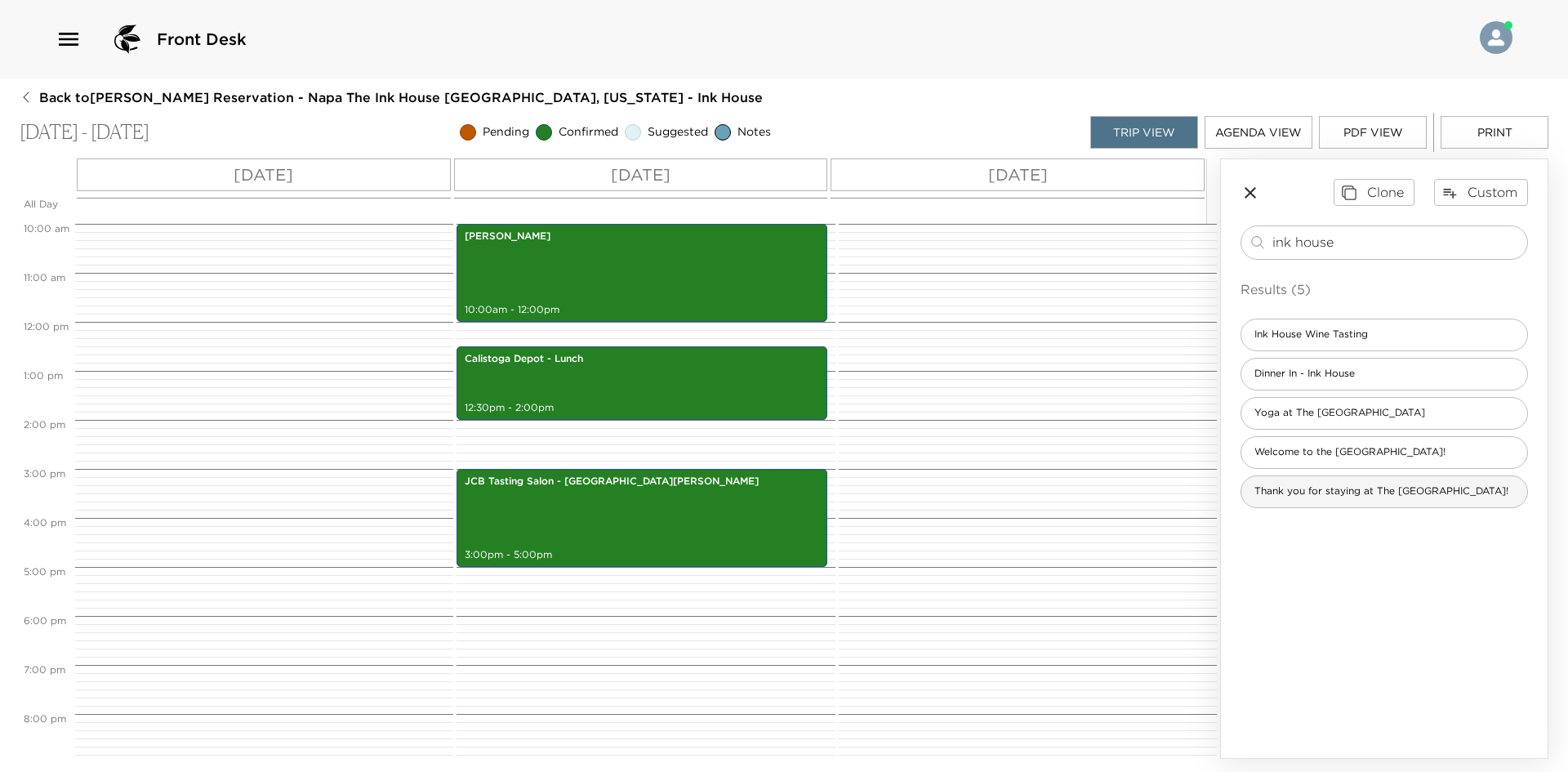 type on "ink house" 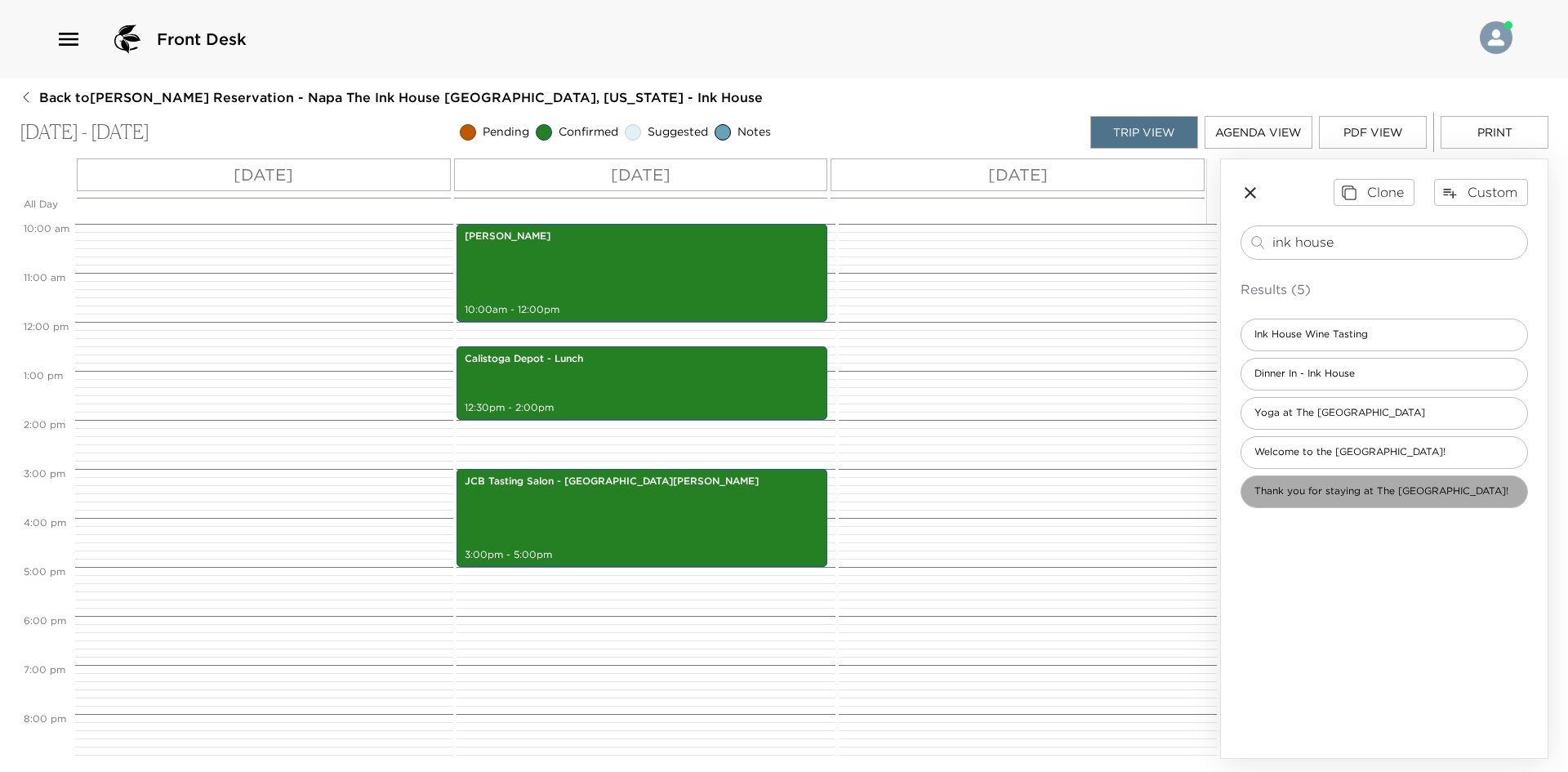 click on "Thank you for staying at The Ink House!" at bounding box center [1381, 491] 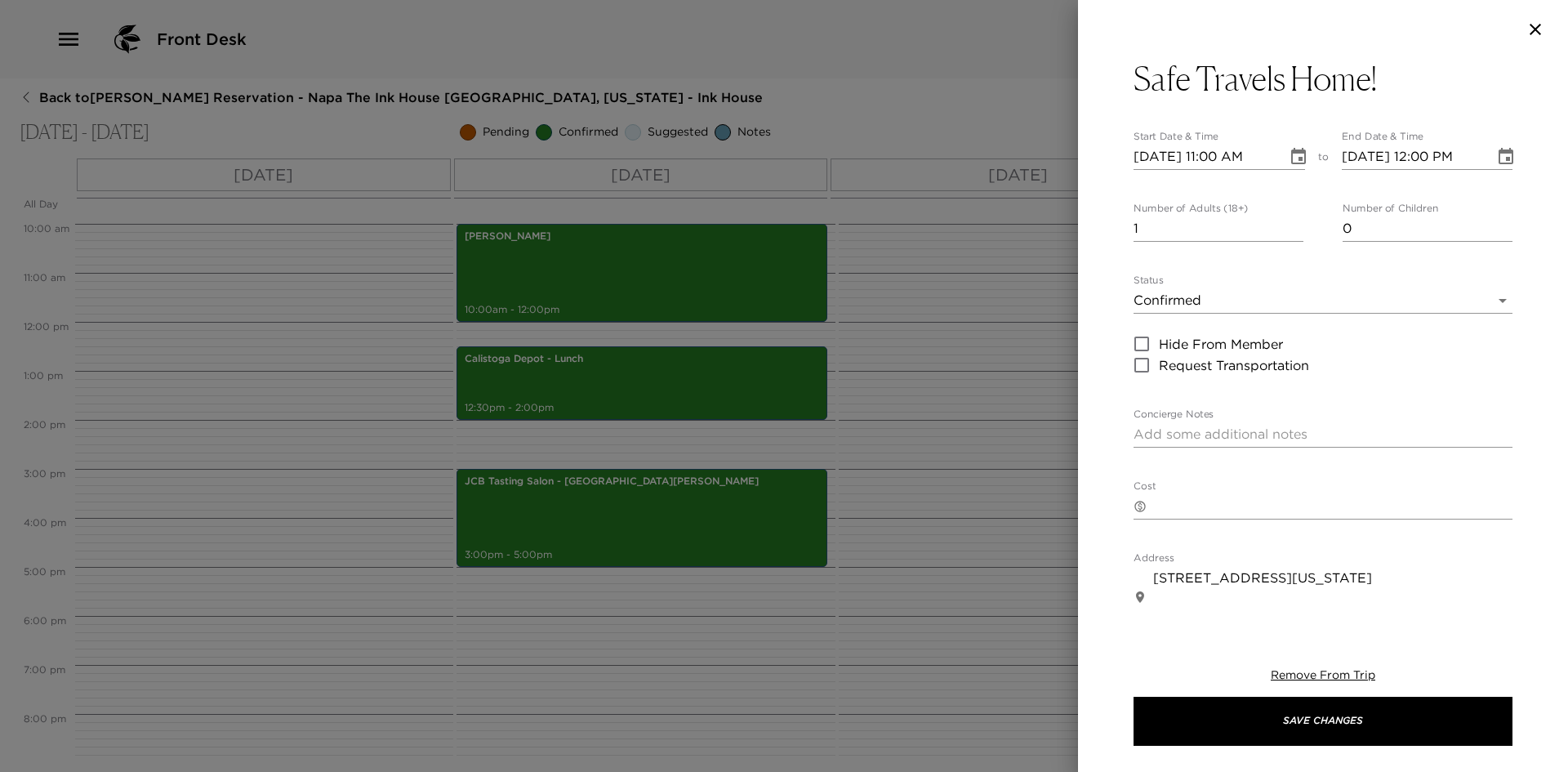 click 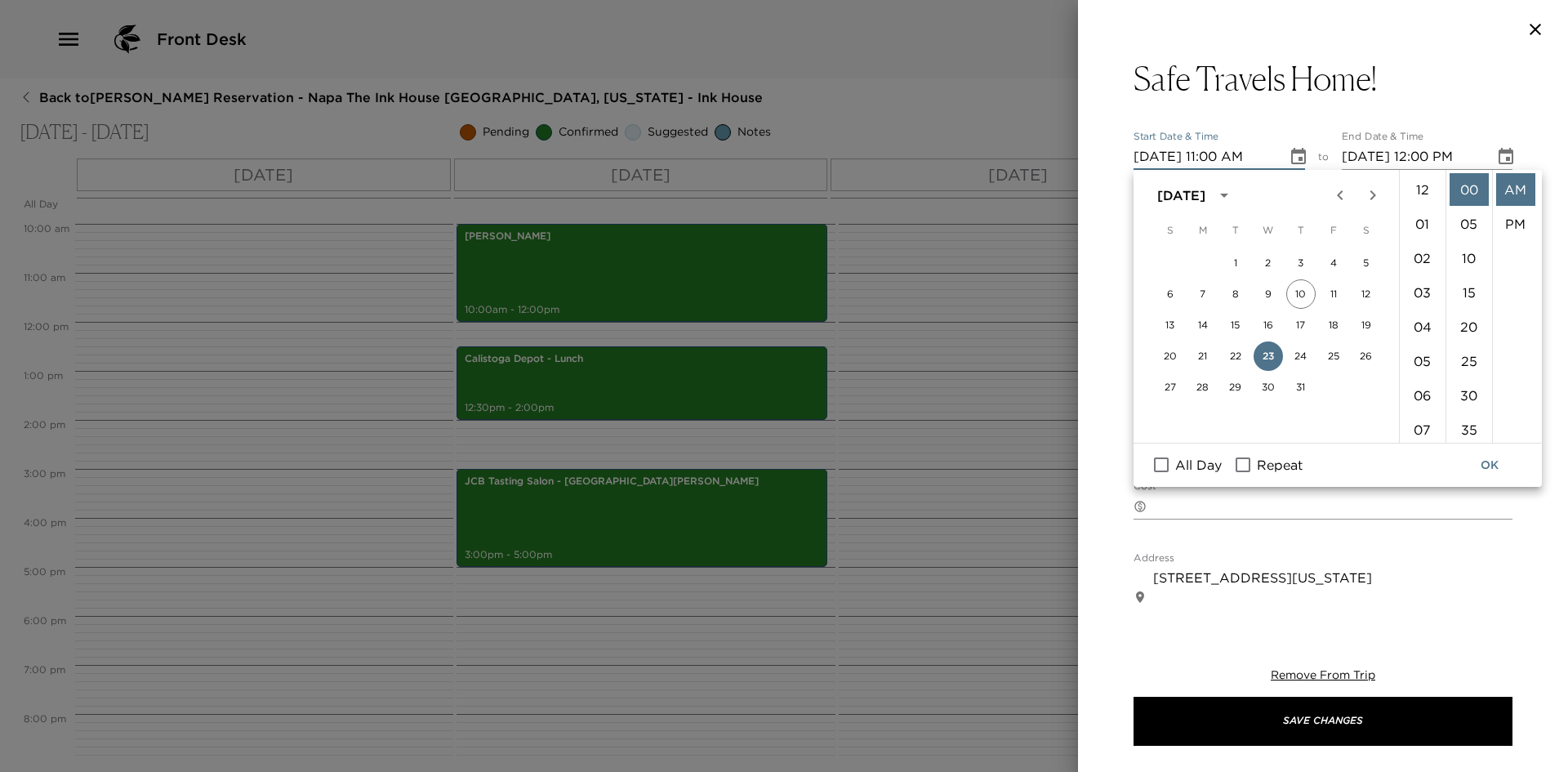scroll, scrollTop: 377, scrollLeft: 0, axis: vertical 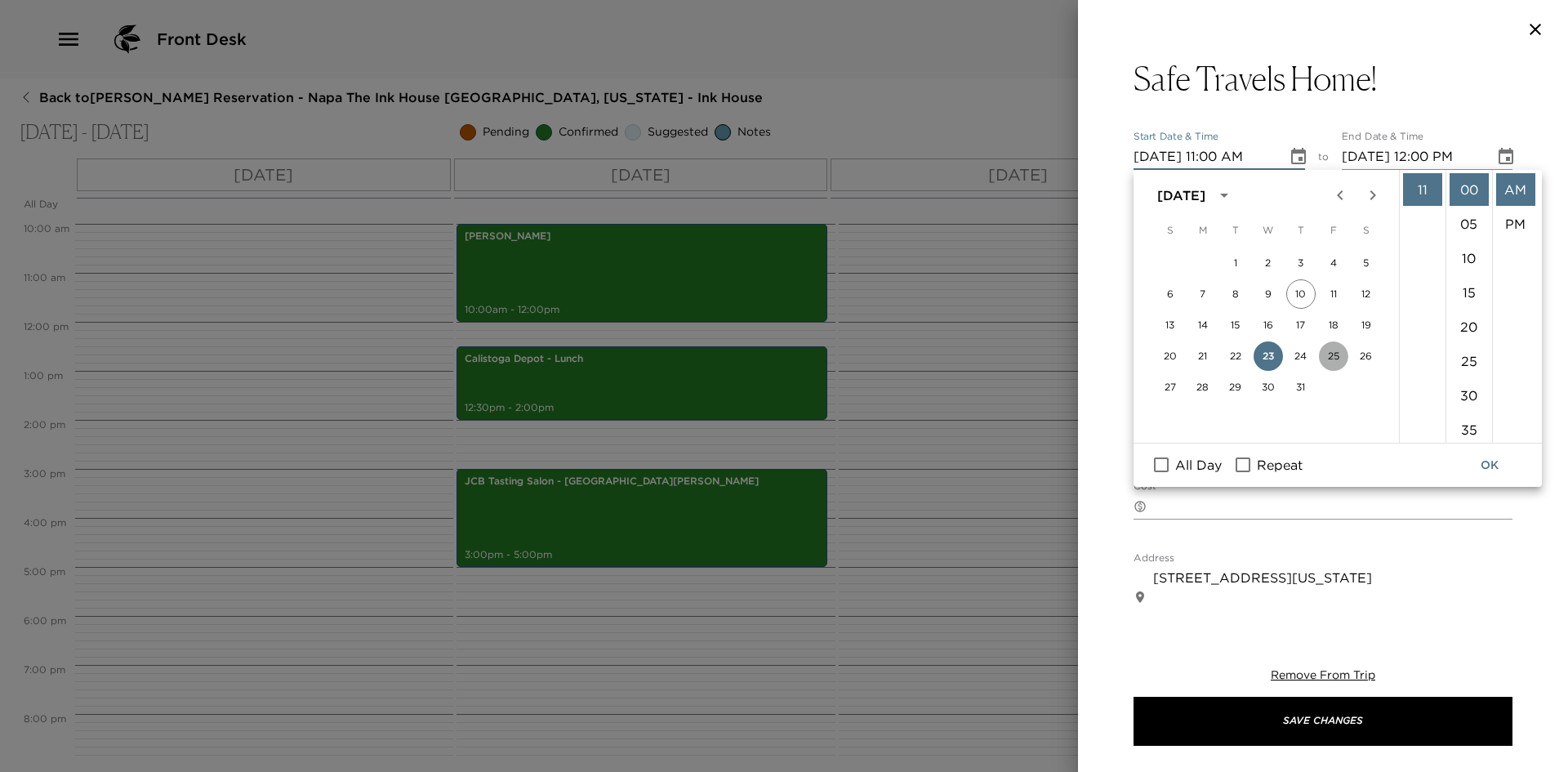 click on "25" at bounding box center [1334, 356] 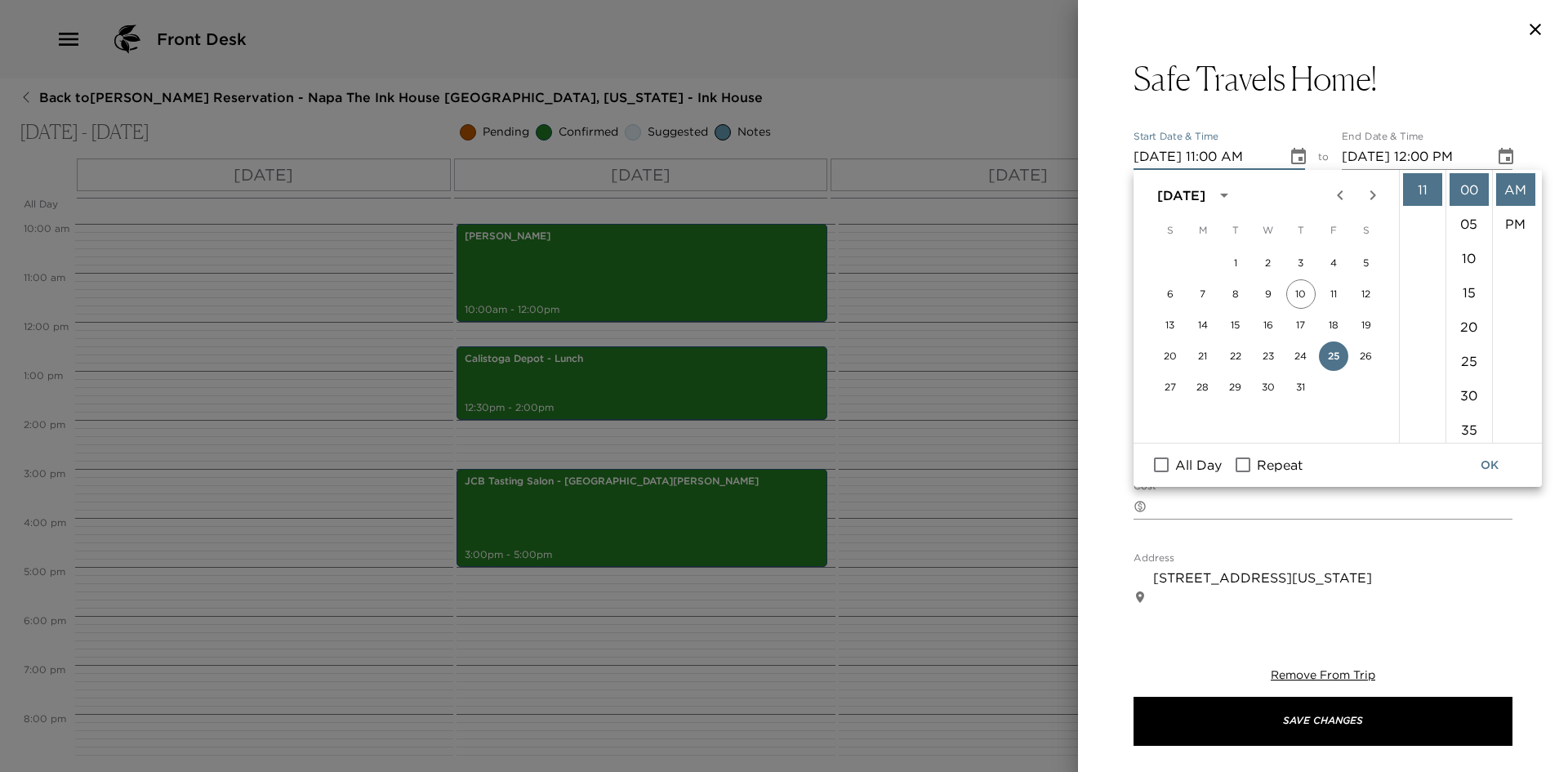 click 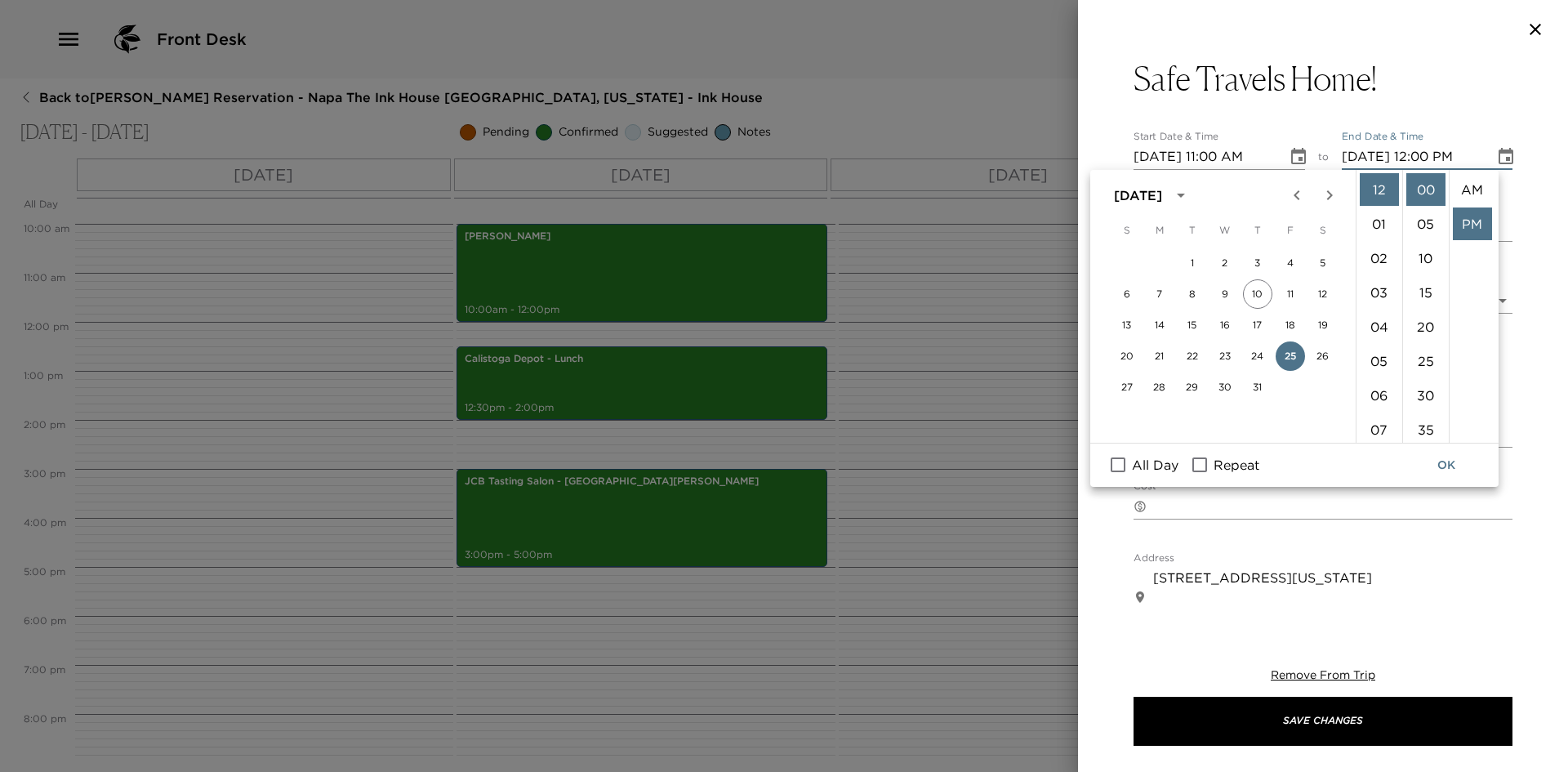 scroll, scrollTop: 34, scrollLeft: 0, axis: vertical 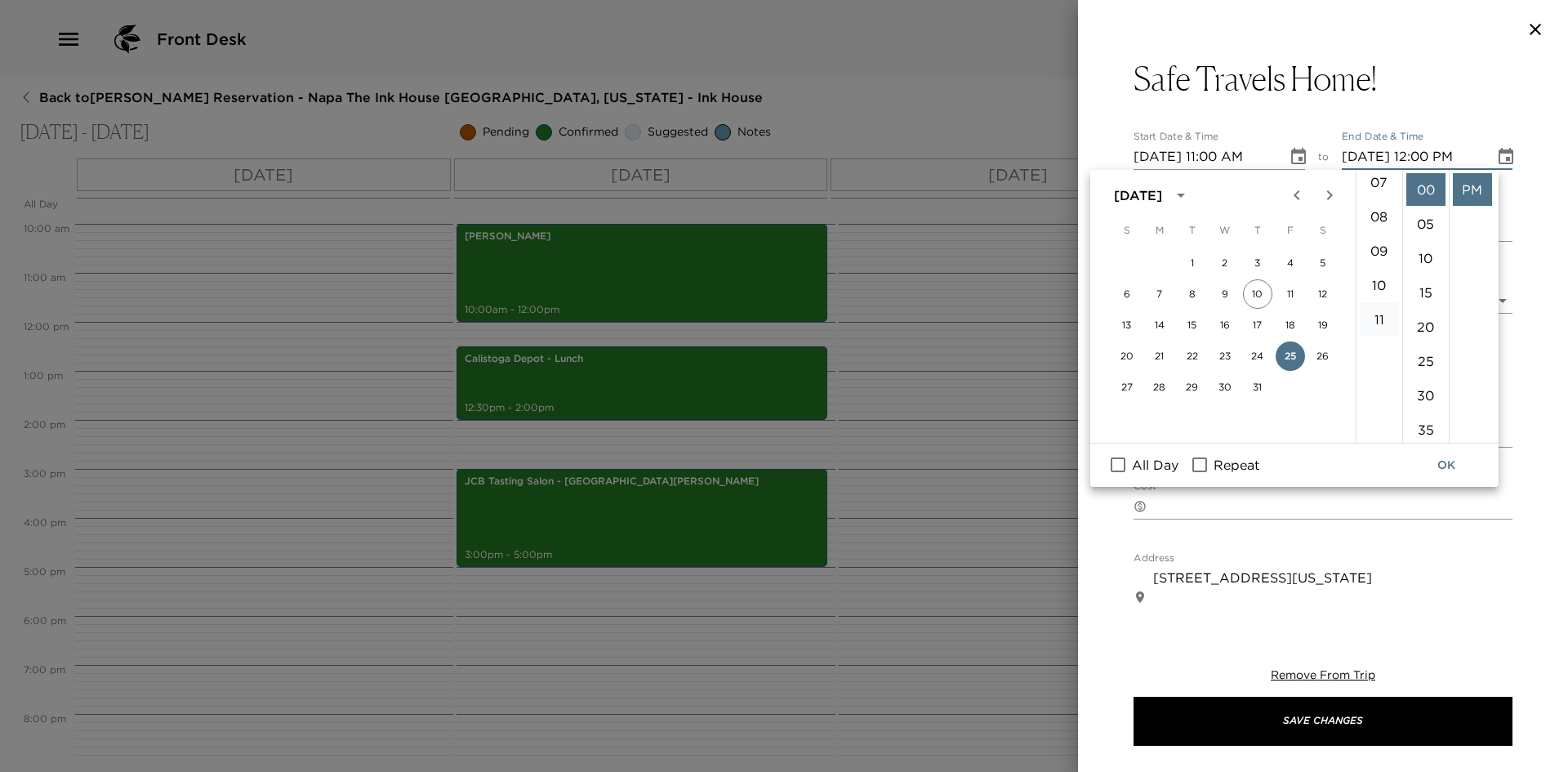 click on "11" at bounding box center (1379, 319) 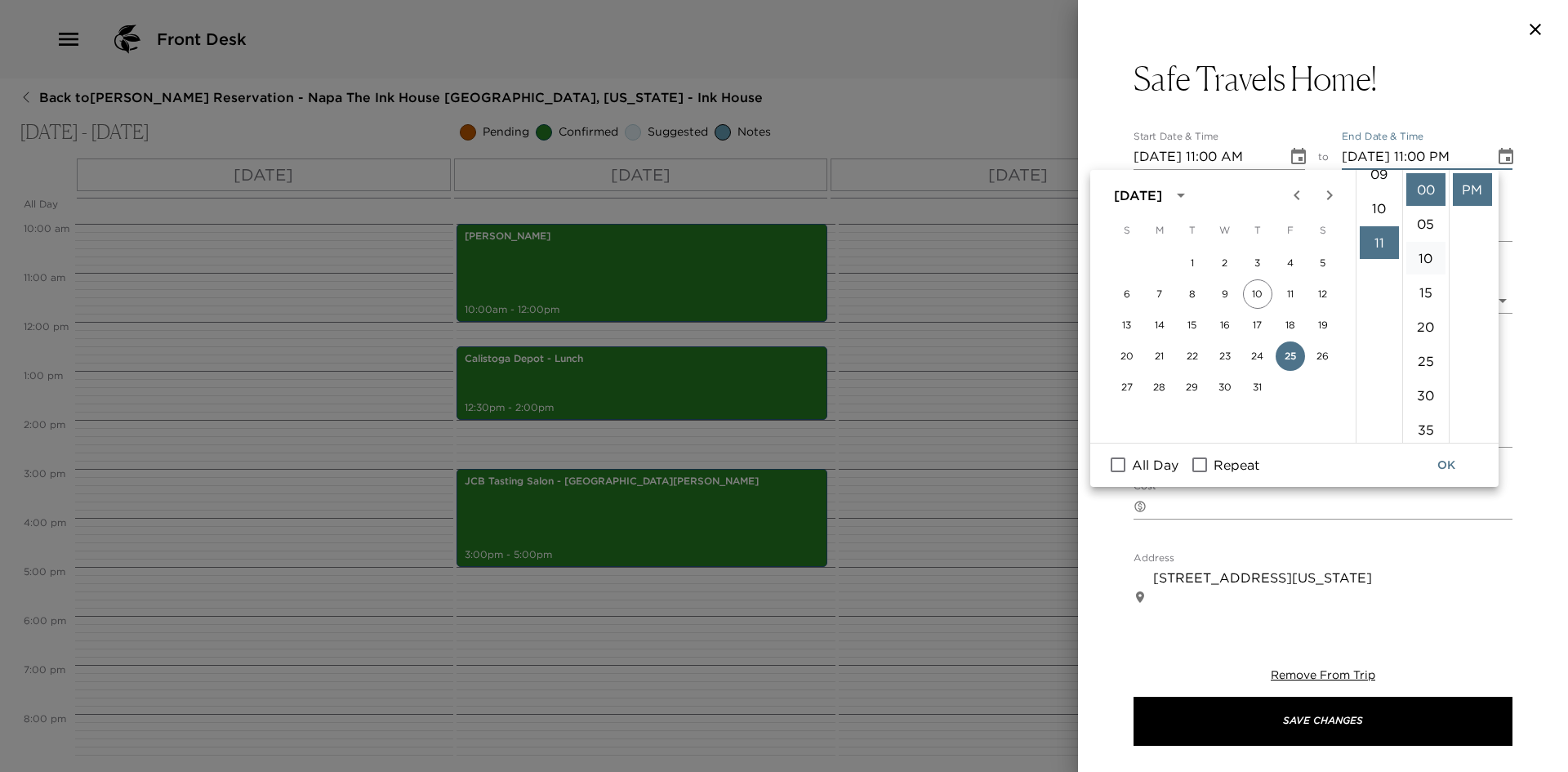 scroll, scrollTop: 377, scrollLeft: 0, axis: vertical 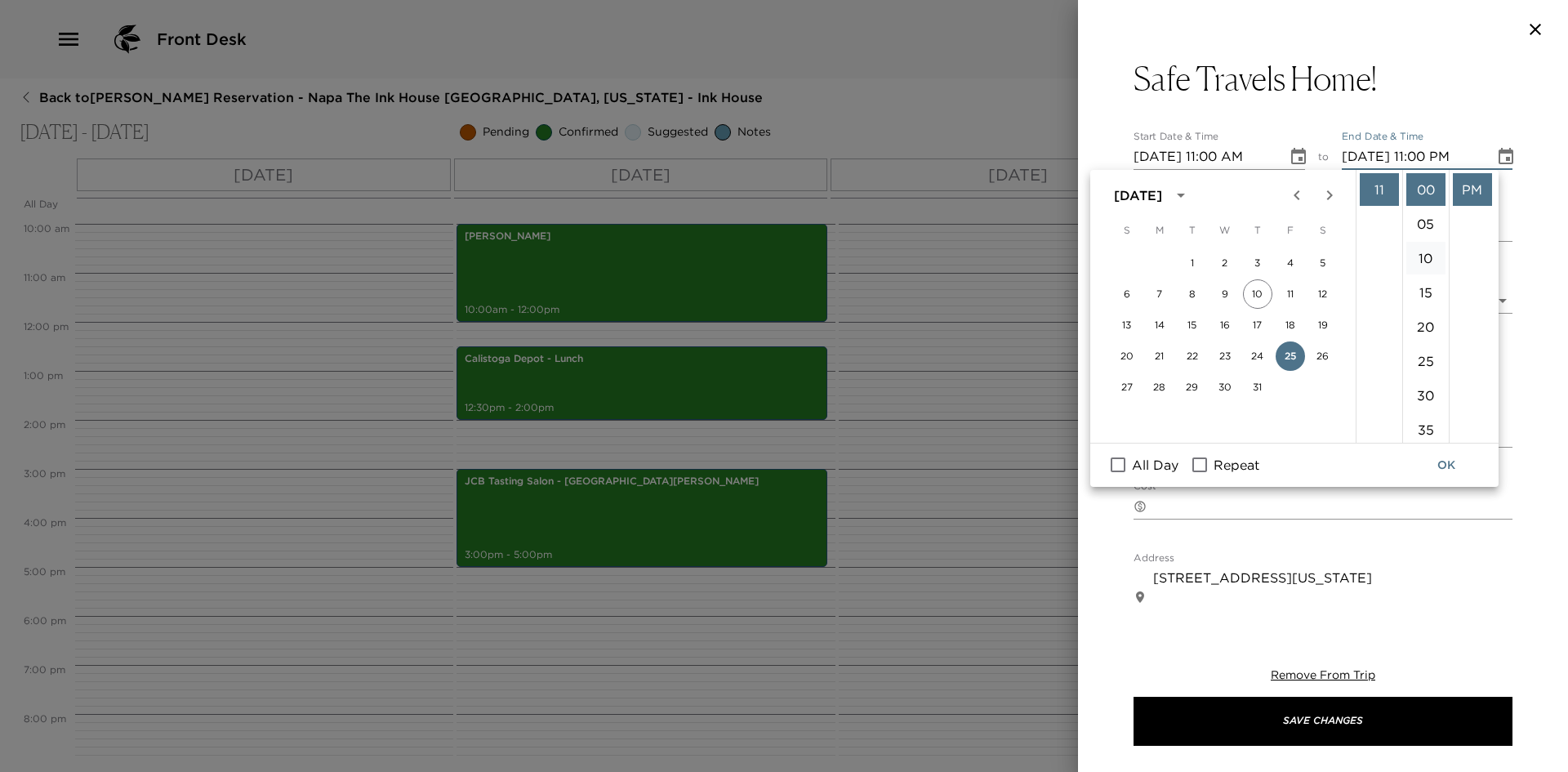 click on "10" at bounding box center (1426, 258) 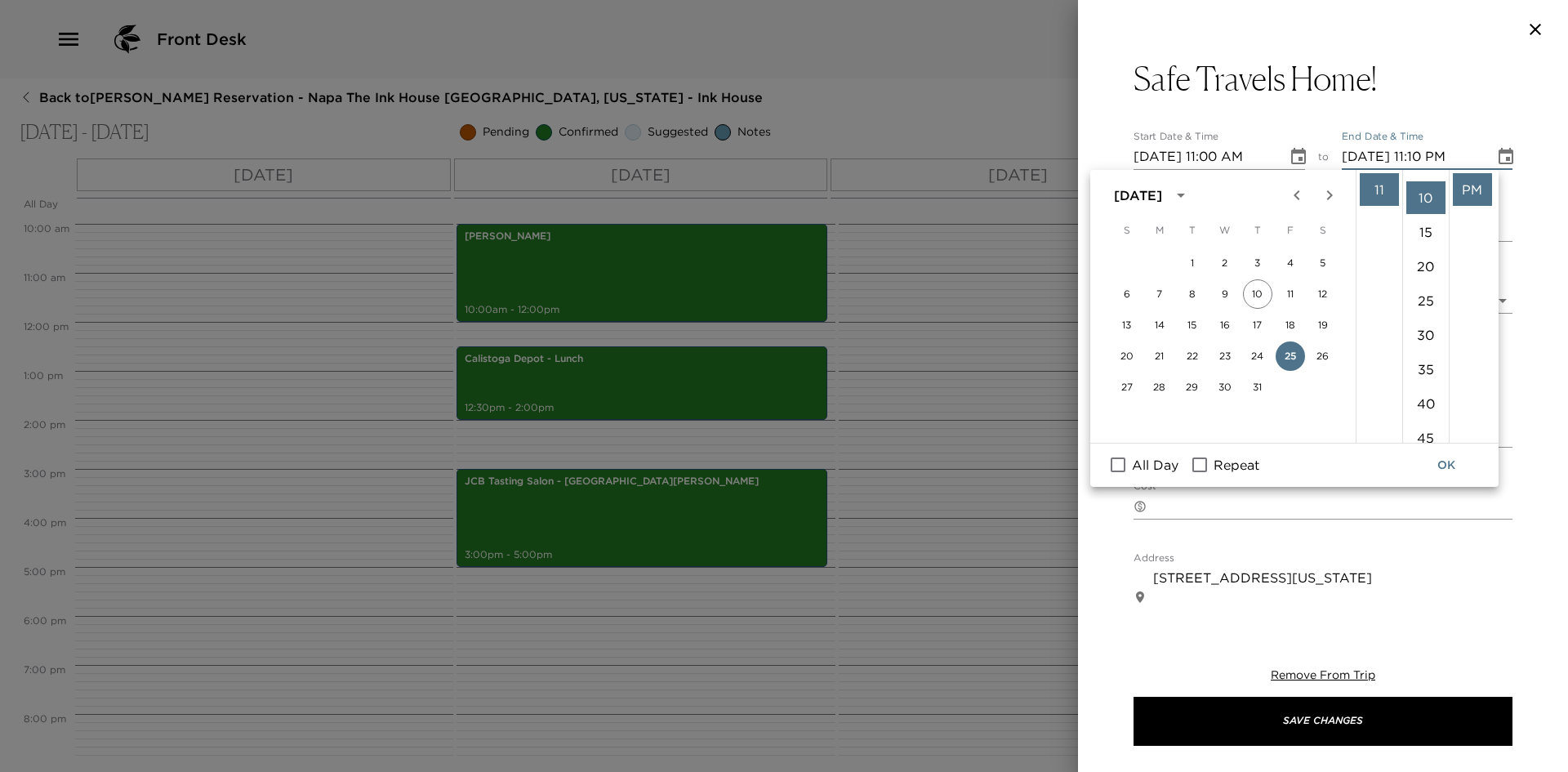 scroll, scrollTop: 69, scrollLeft: 0, axis: vertical 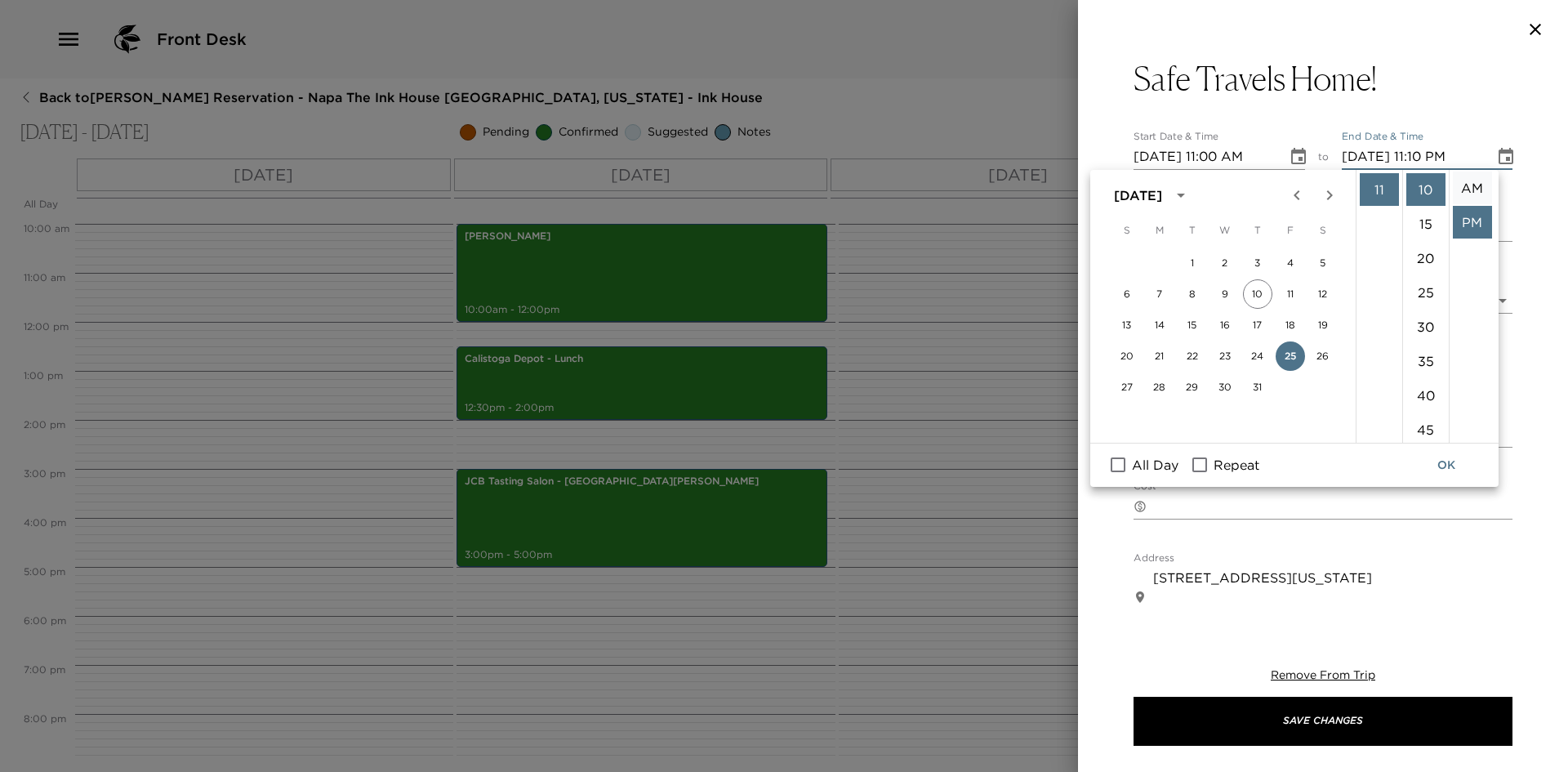 click on "AM" at bounding box center (1472, 188) 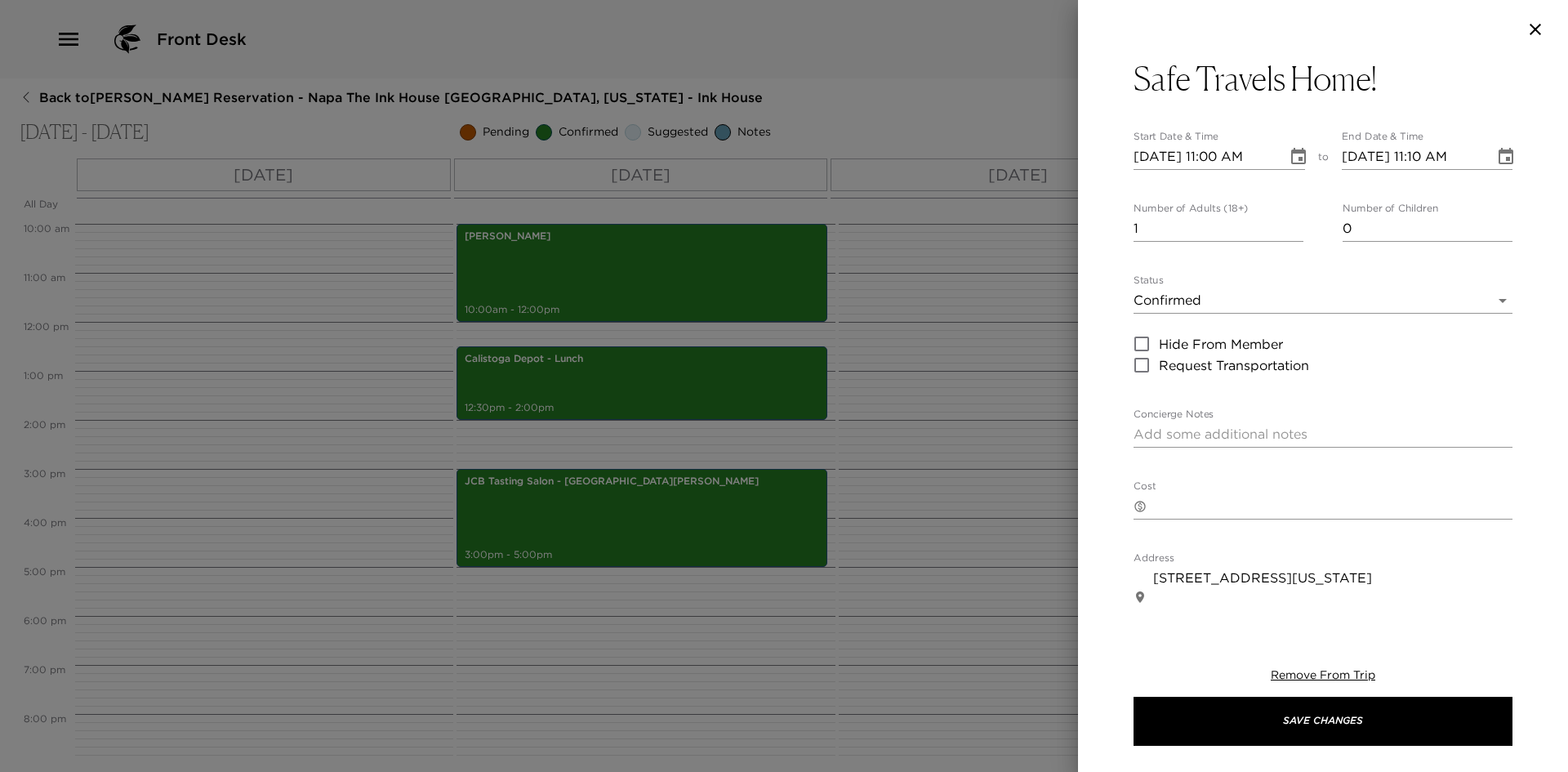 scroll, scrollTop: 0, scrollLeft: 0, axis: both 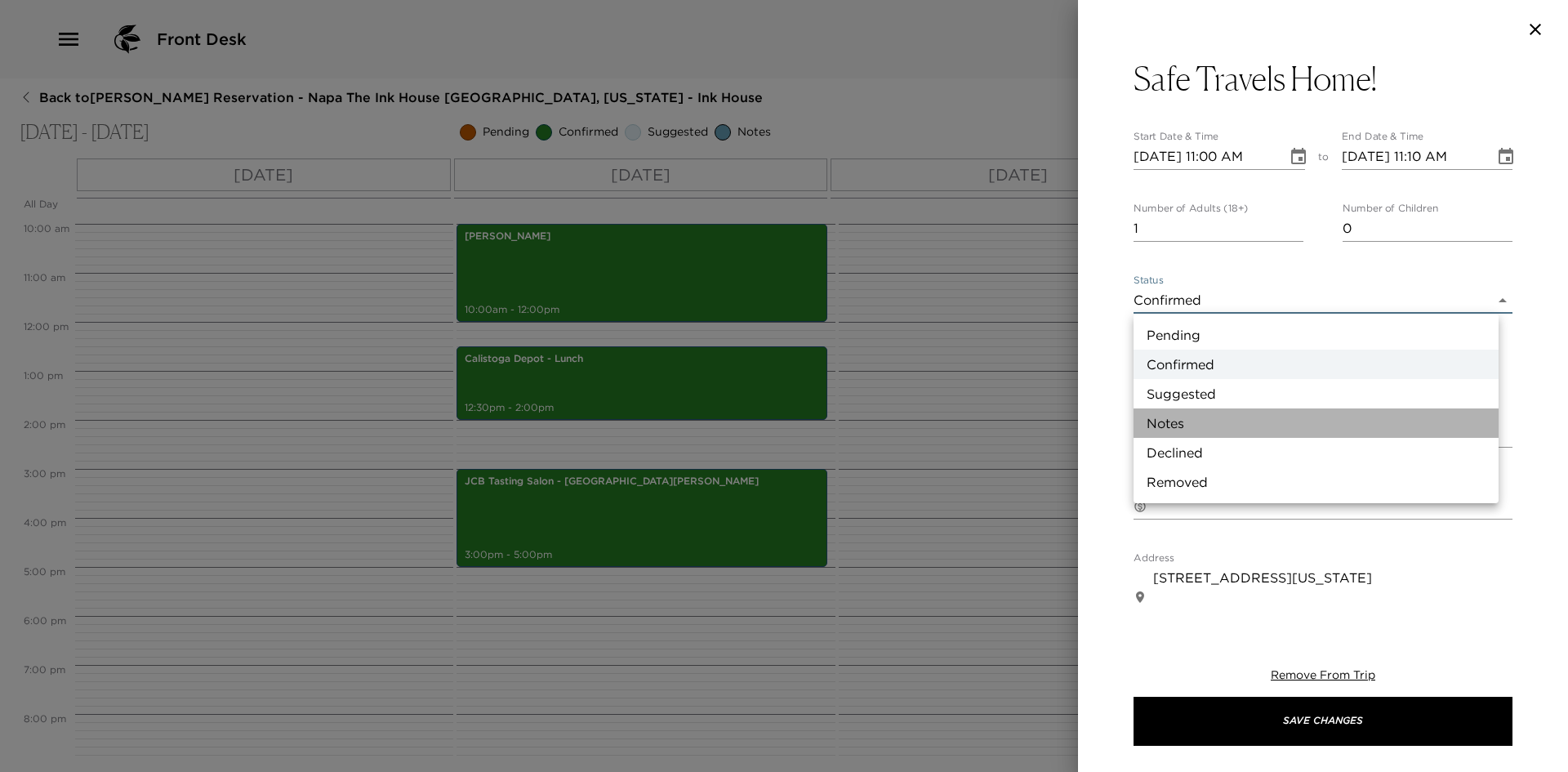 click on "Notes" at bounding box center [1316, 423] 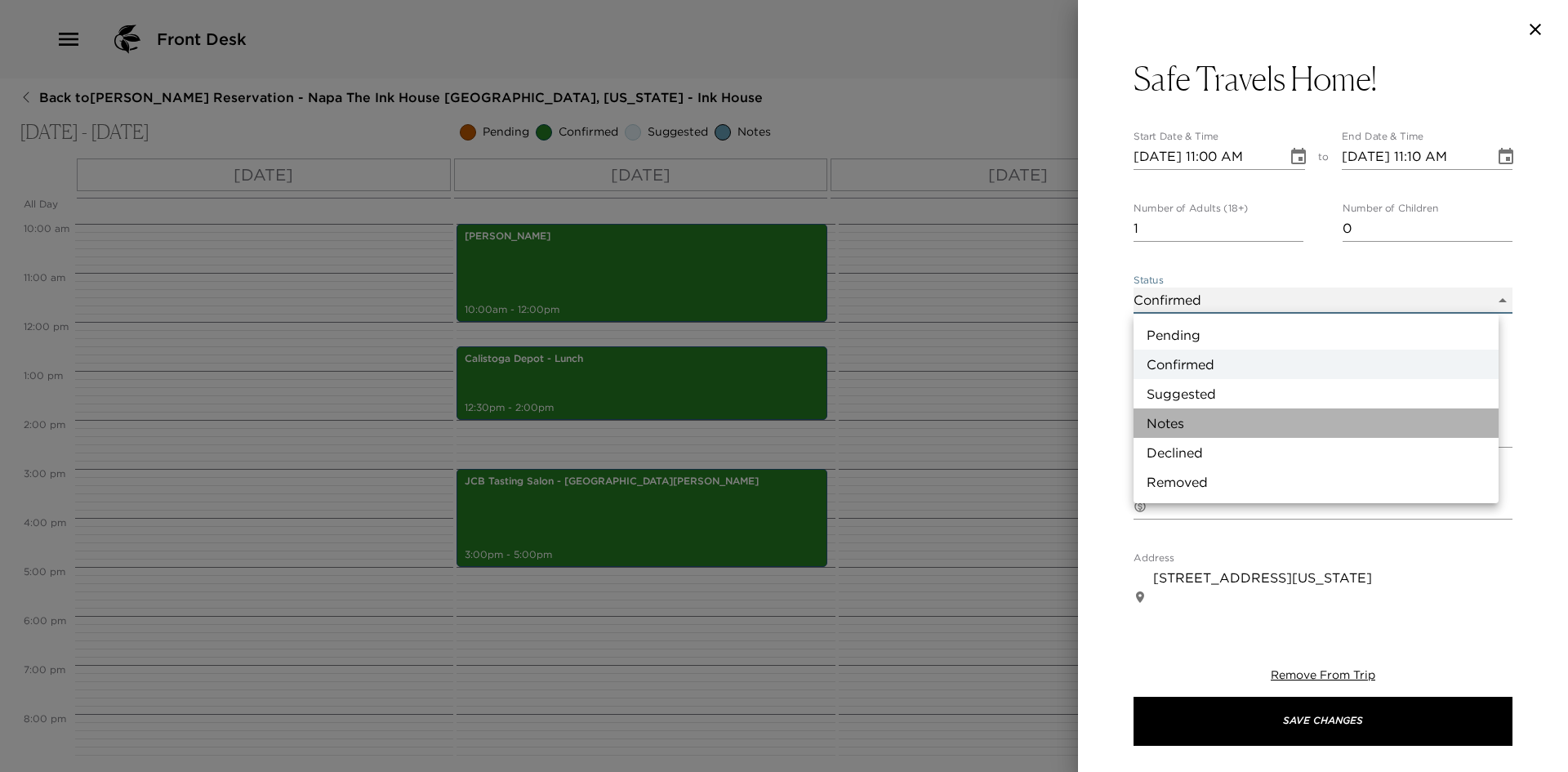 type on "Concierge Note" 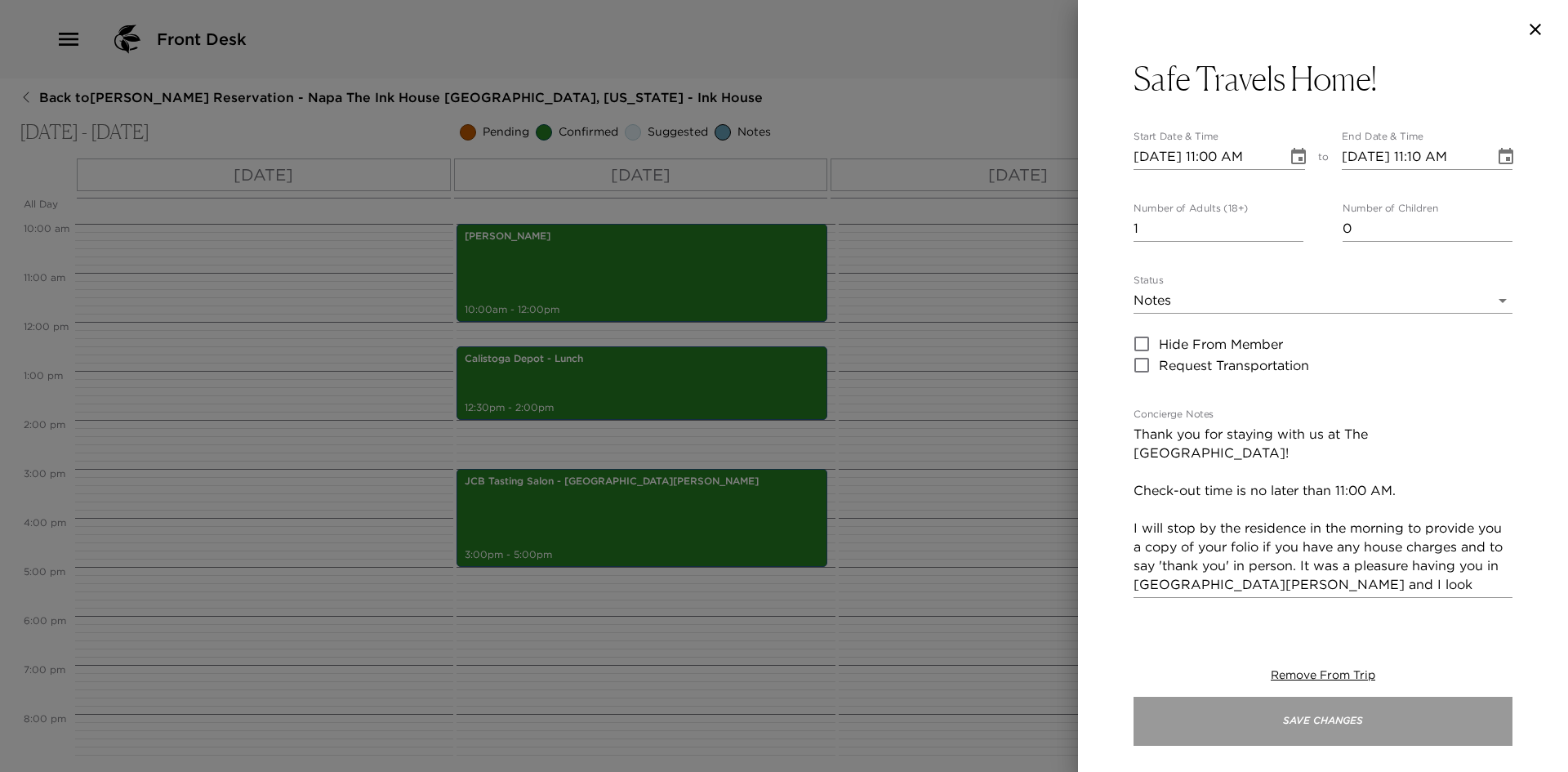 click on "Save Changes" at bounding box center [1323, 721] 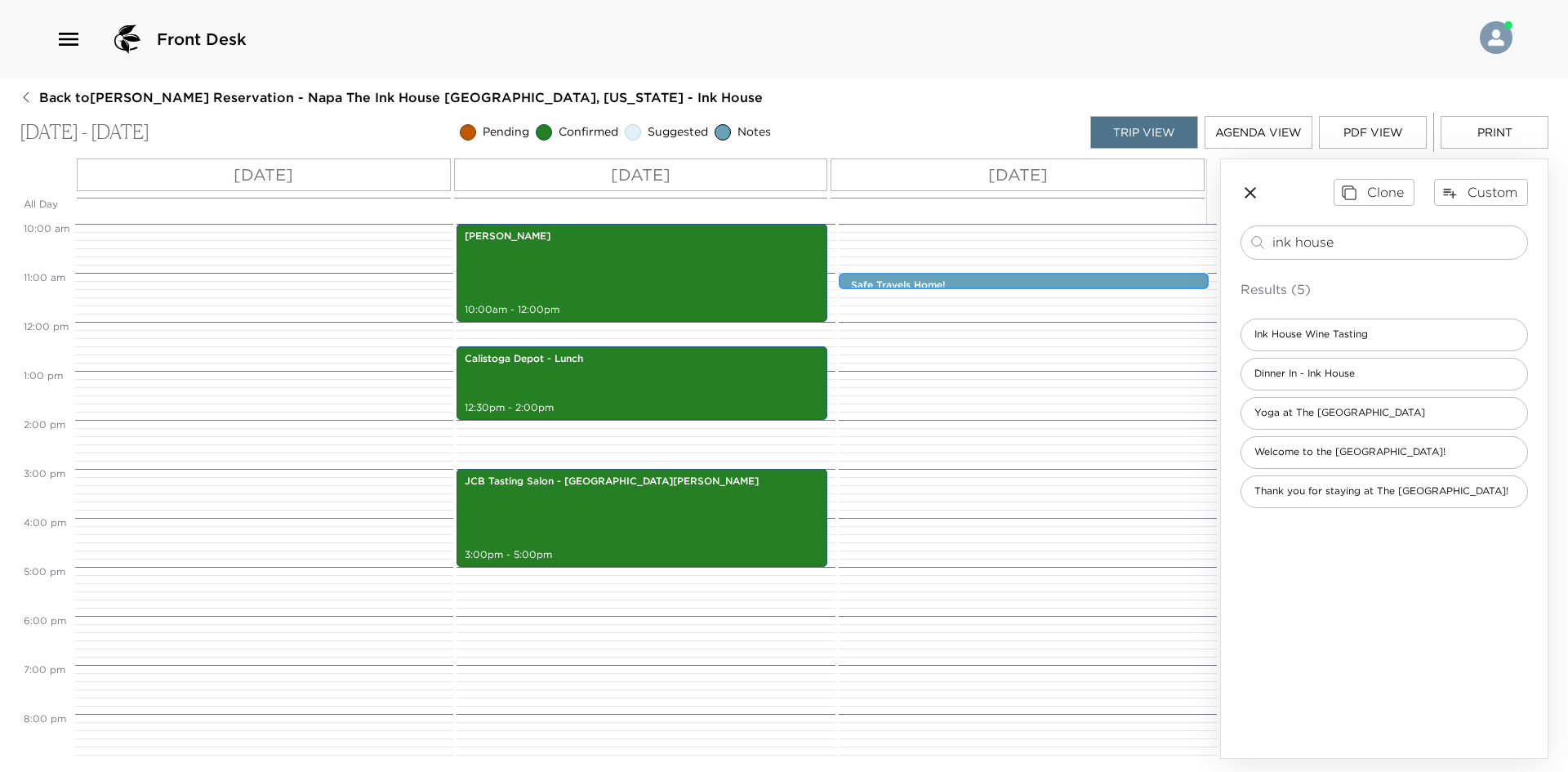 click on "Safe Travels Home! 11:00am - 11:10am" at bounding box center (1027, 282) 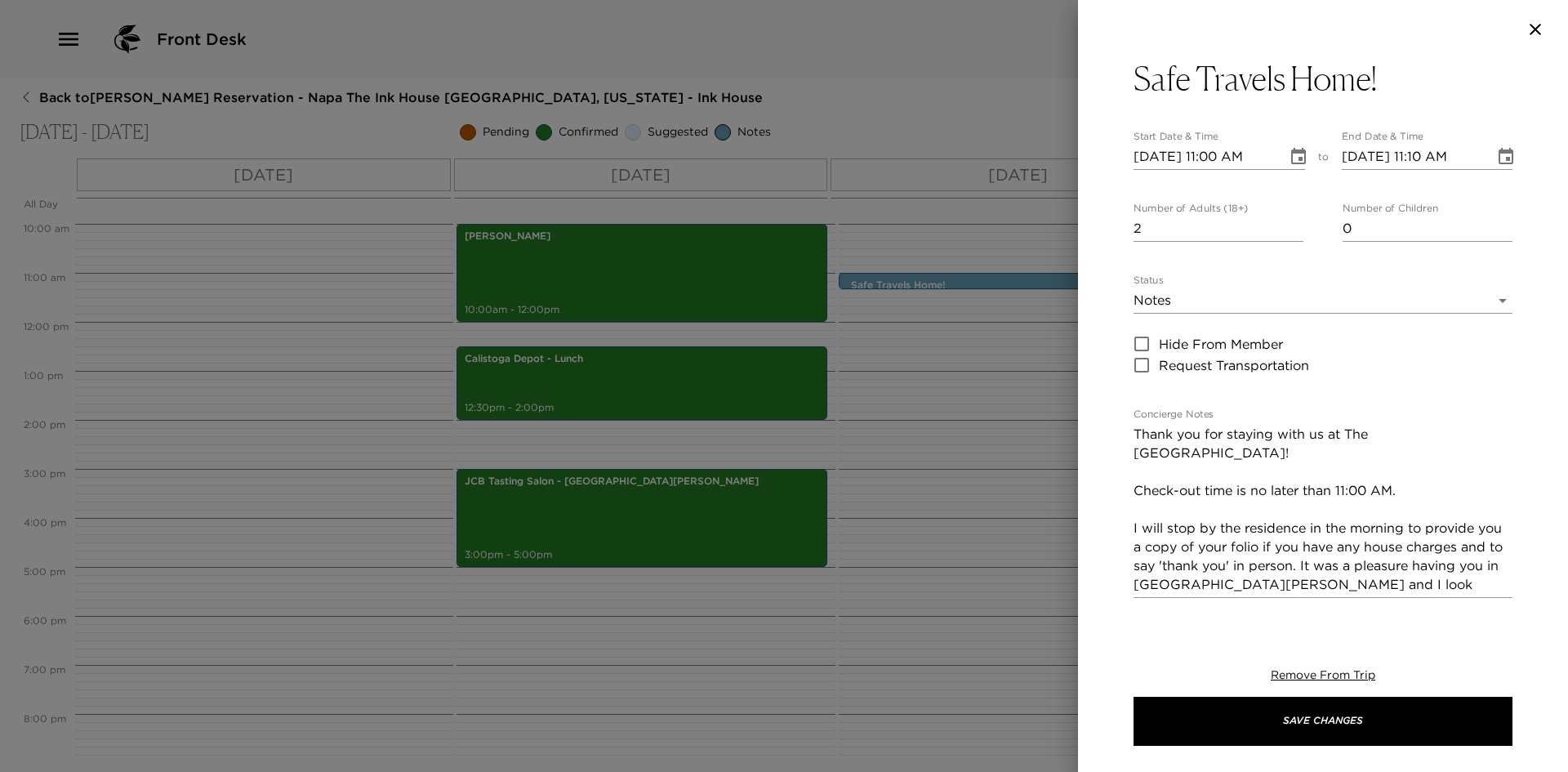 click on "2" at bounding box center [1218, 229] 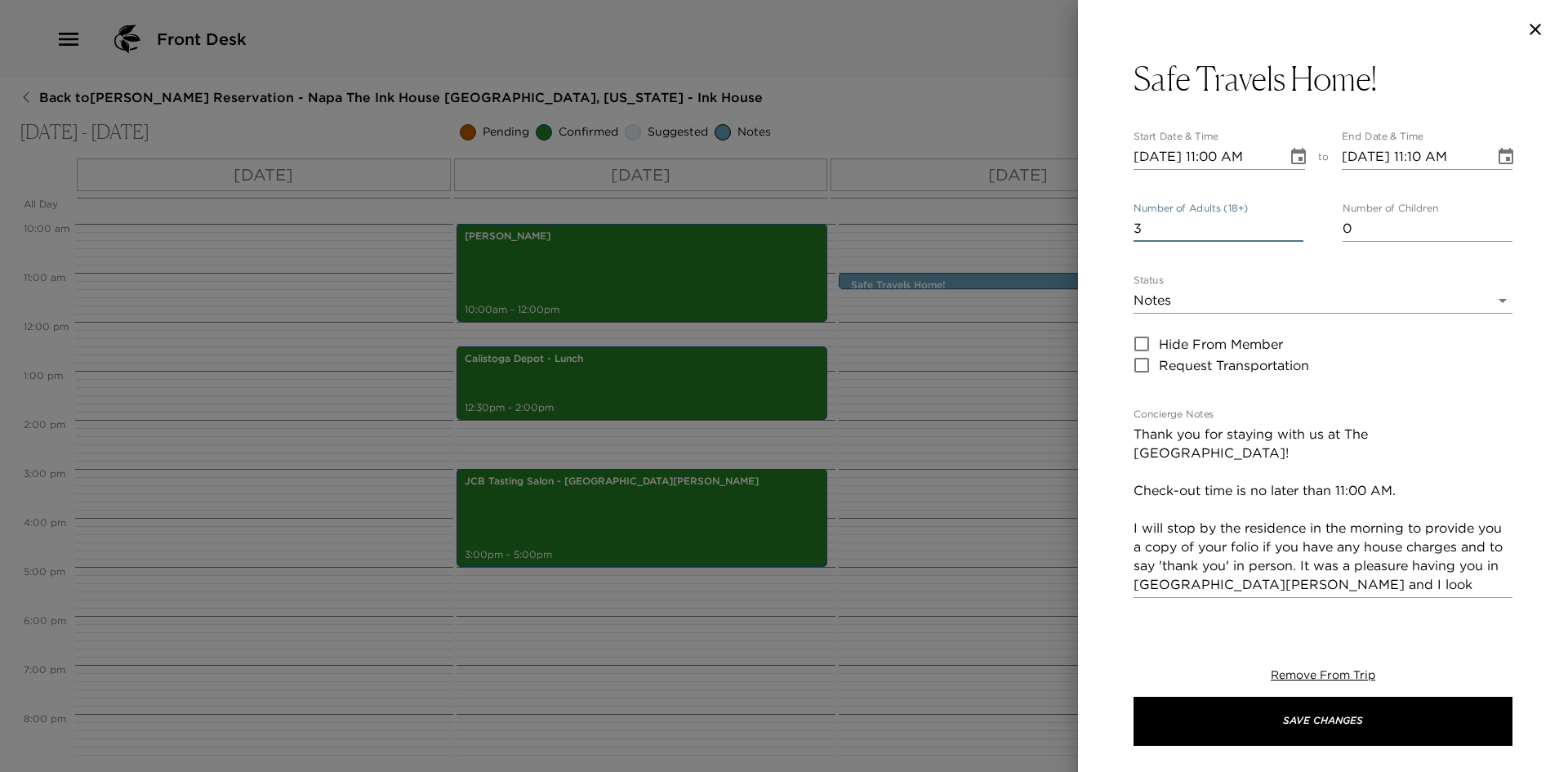 click on "3" at bounding box center (1218, 229) 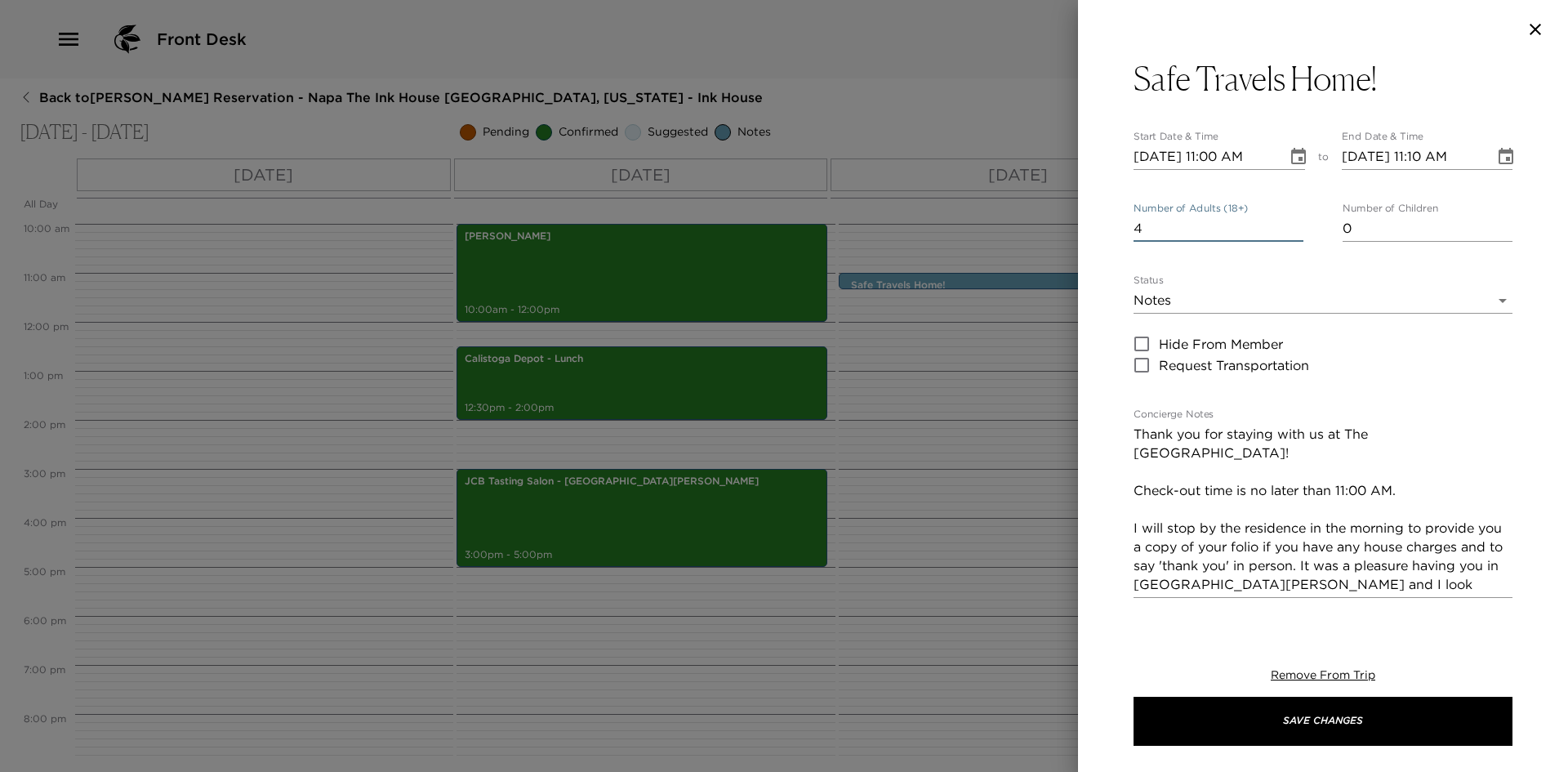 click on "4" at bounding box center [1218, 229] 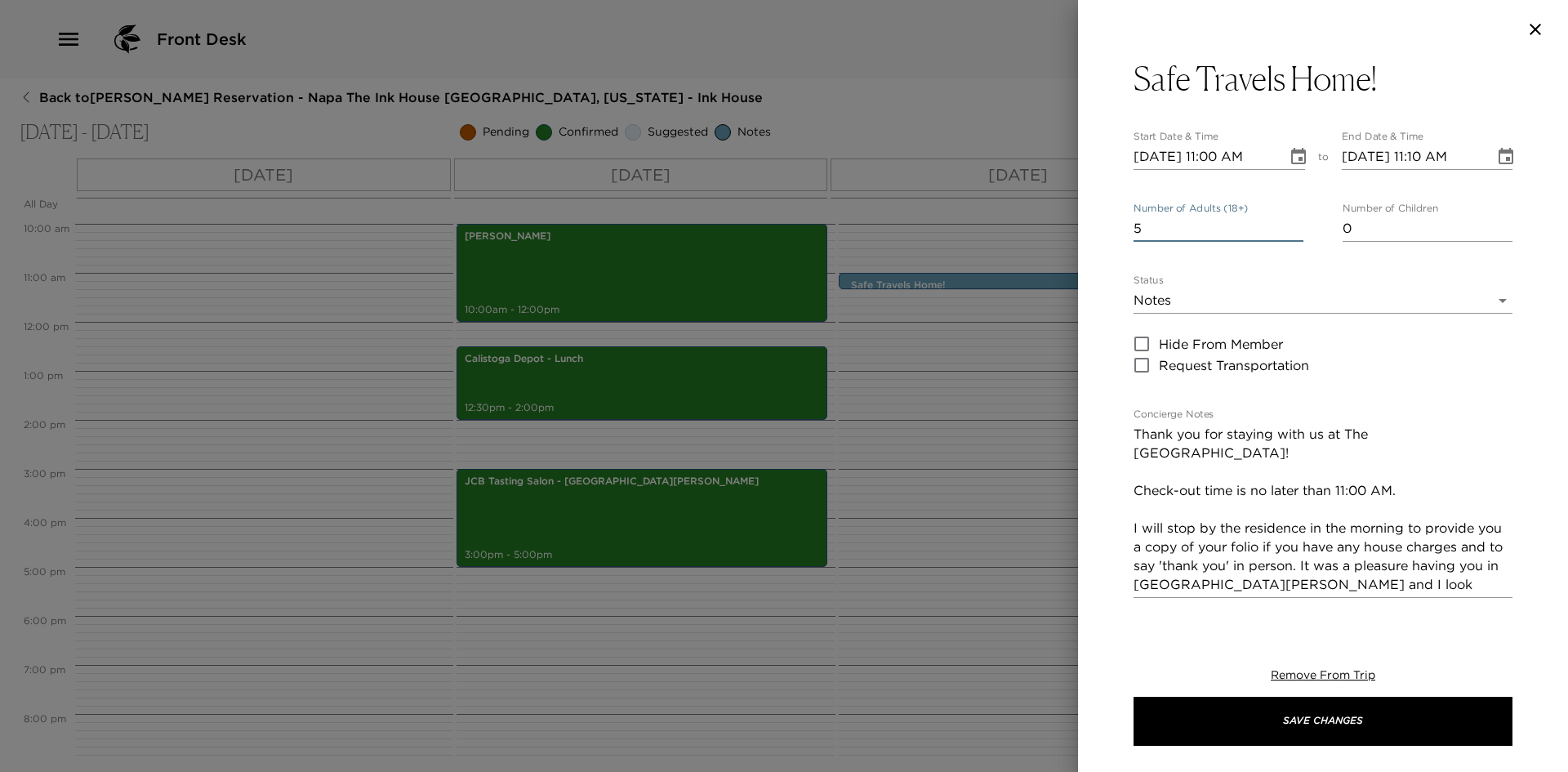 click on "5" at bounding box center [1218, 229] 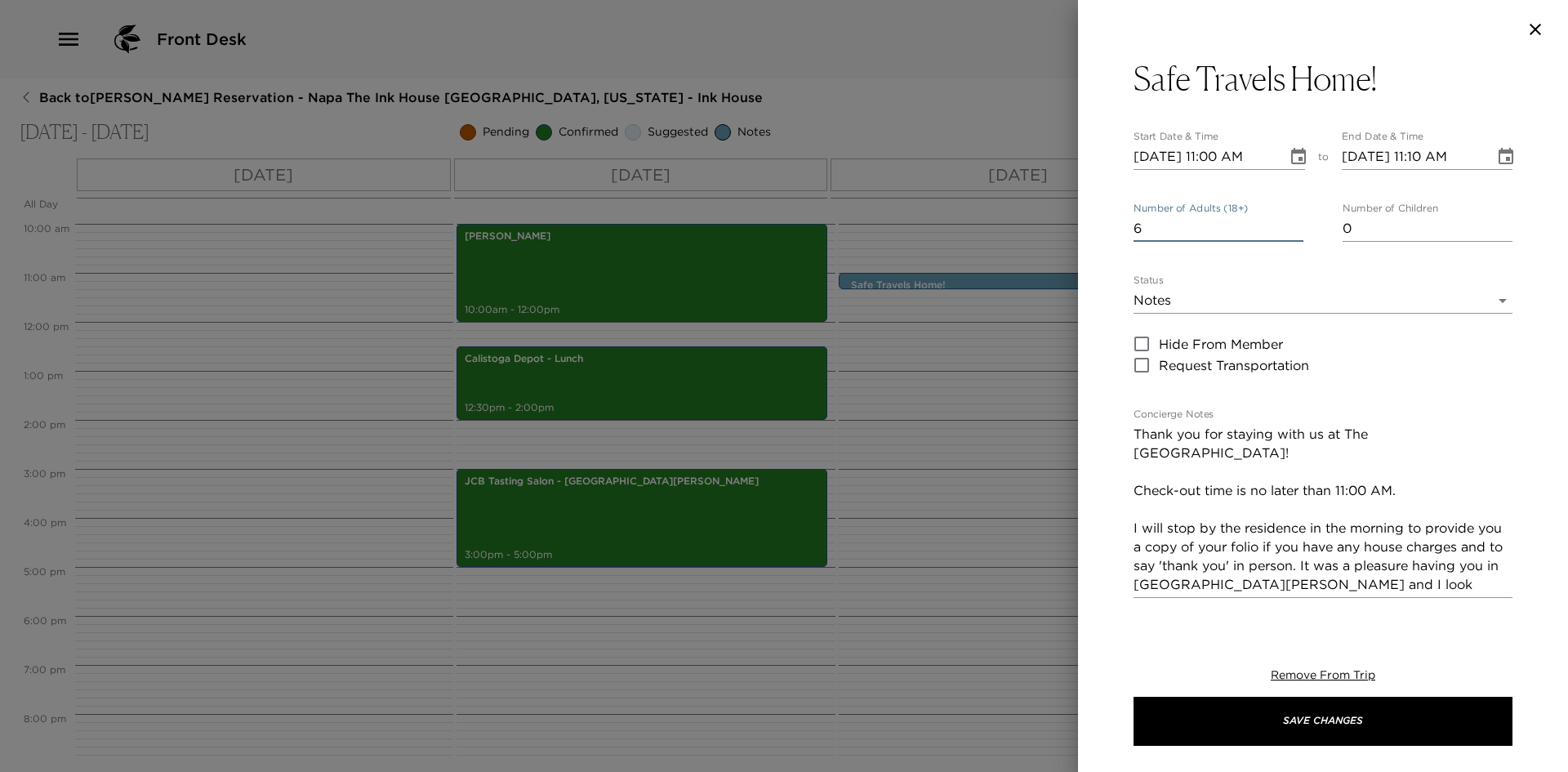 click on "6" at bounding box center (1218, 229) 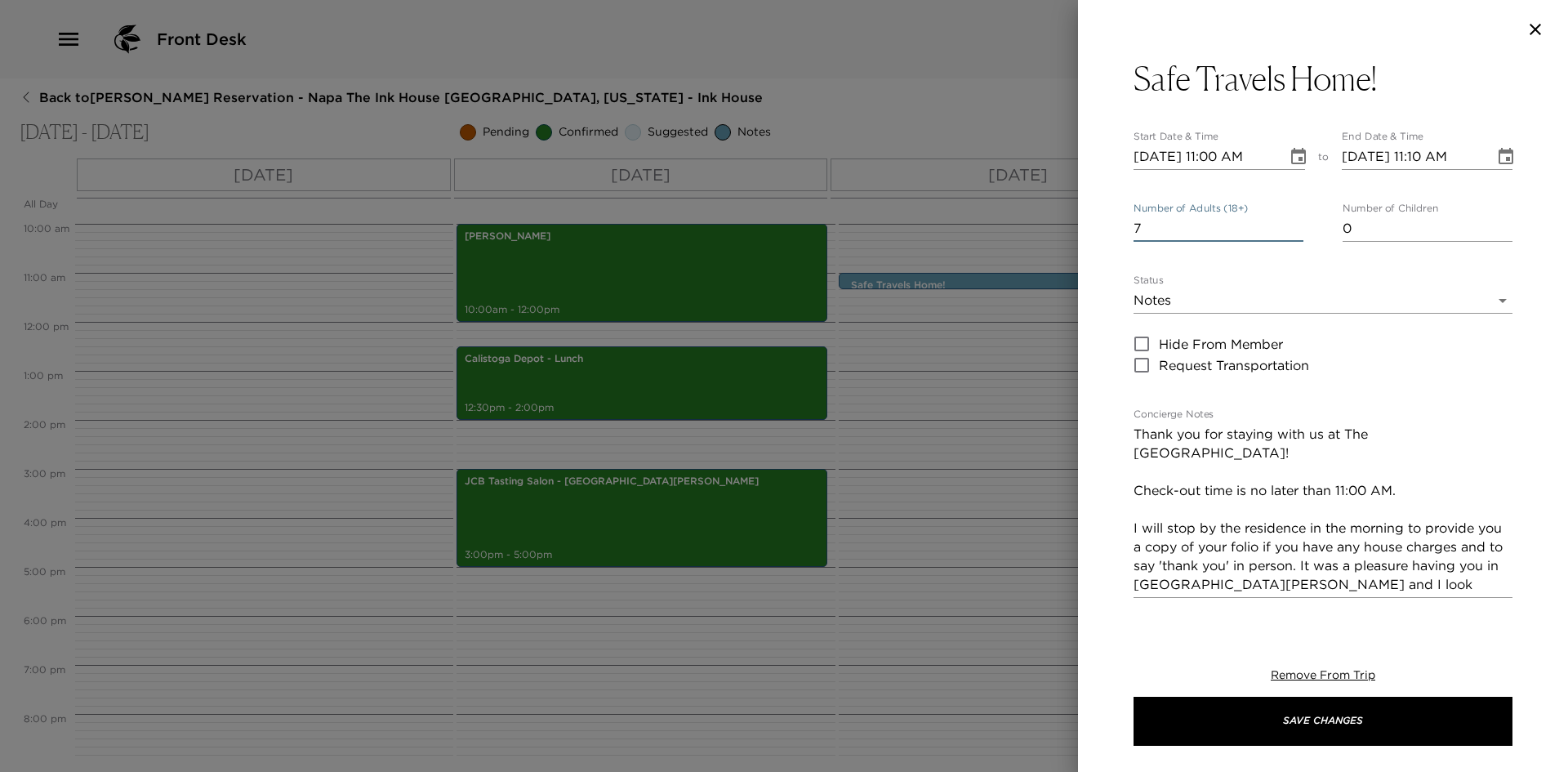 click on "7" at bounding box center [1218, 229] 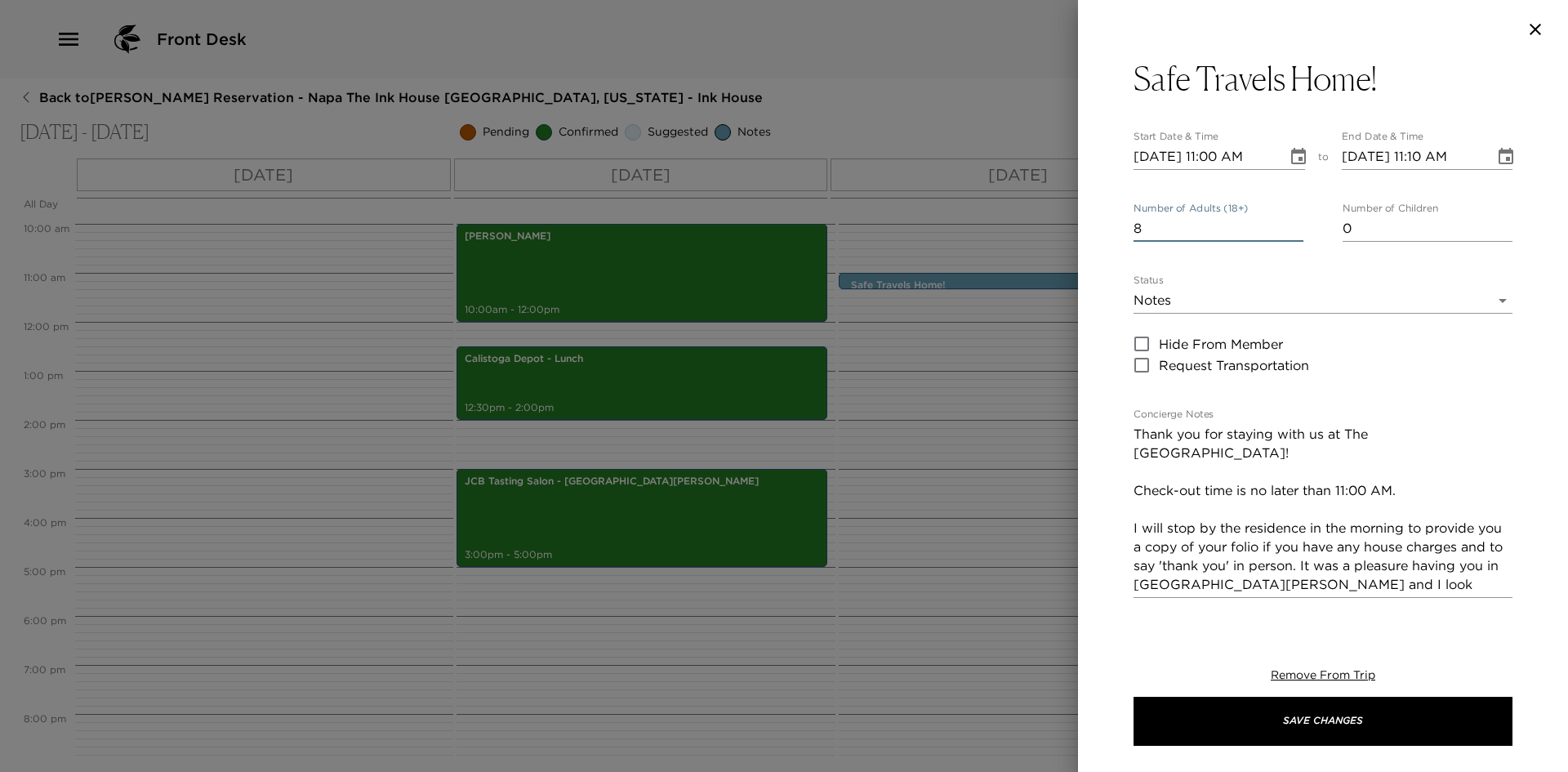 click on "8" at bounding box center (1218, 229) 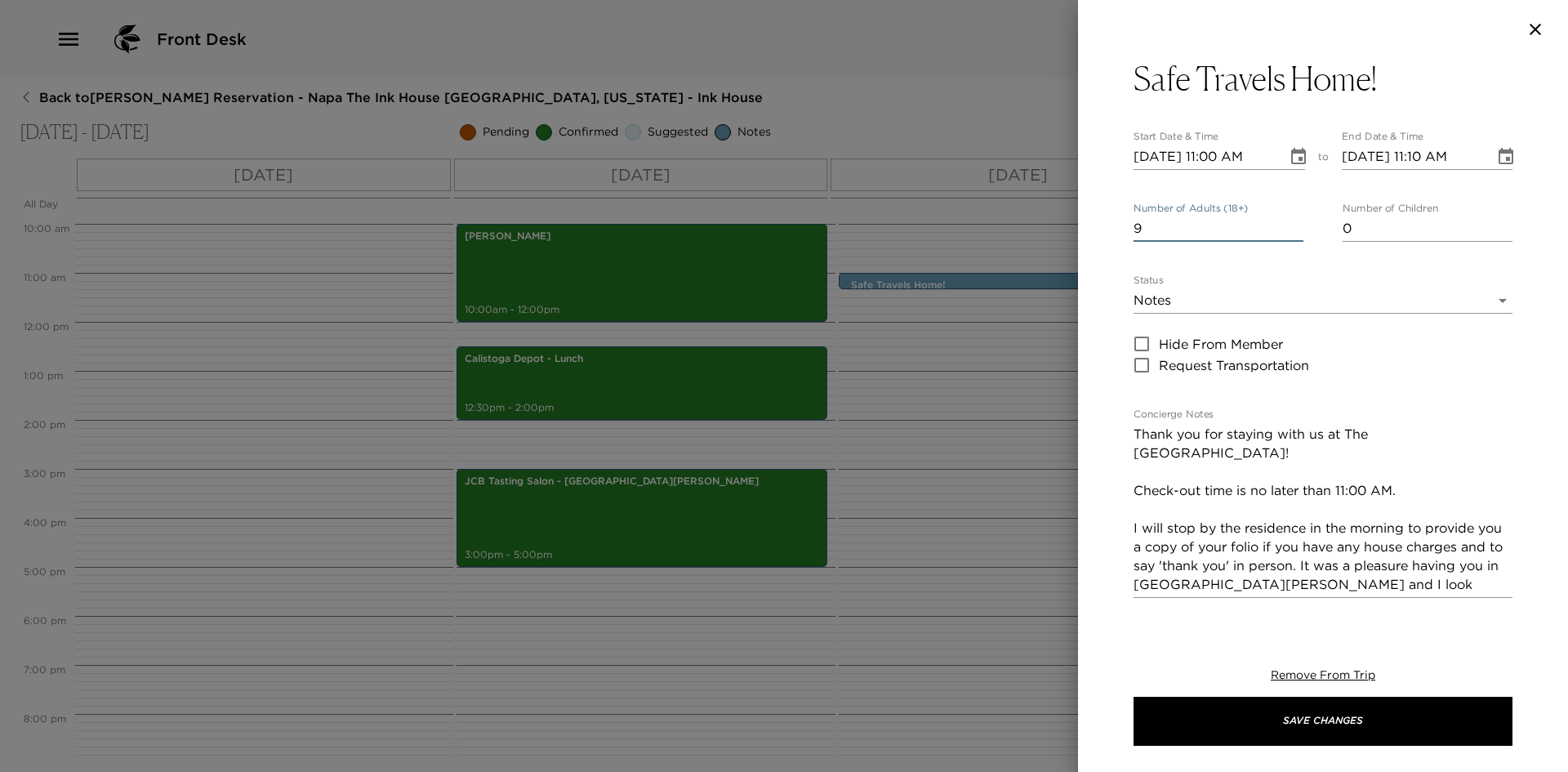 click on "9" at bounding box center (1218, 229) 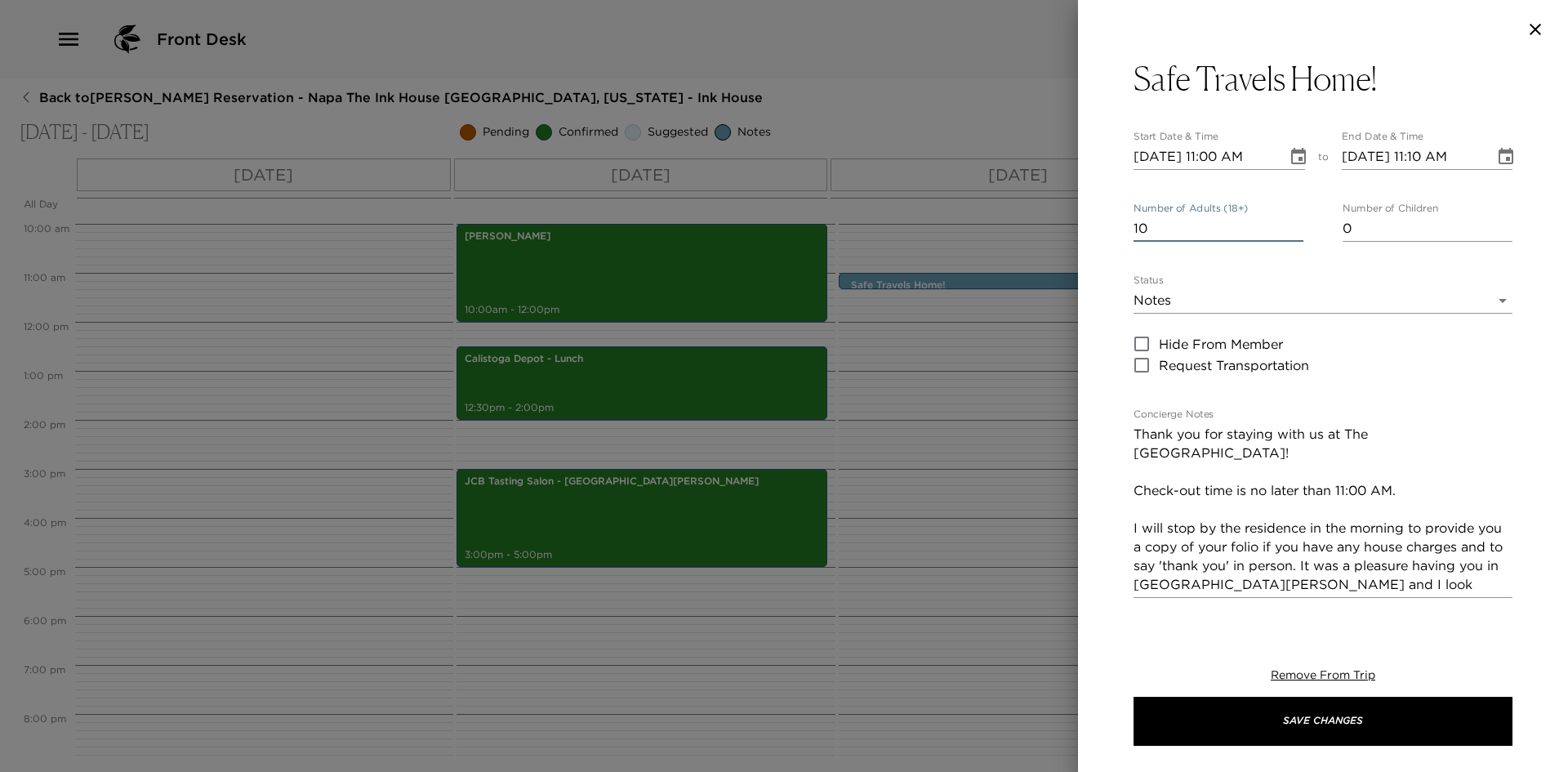click on "10" at bounding box center (1218, 229) 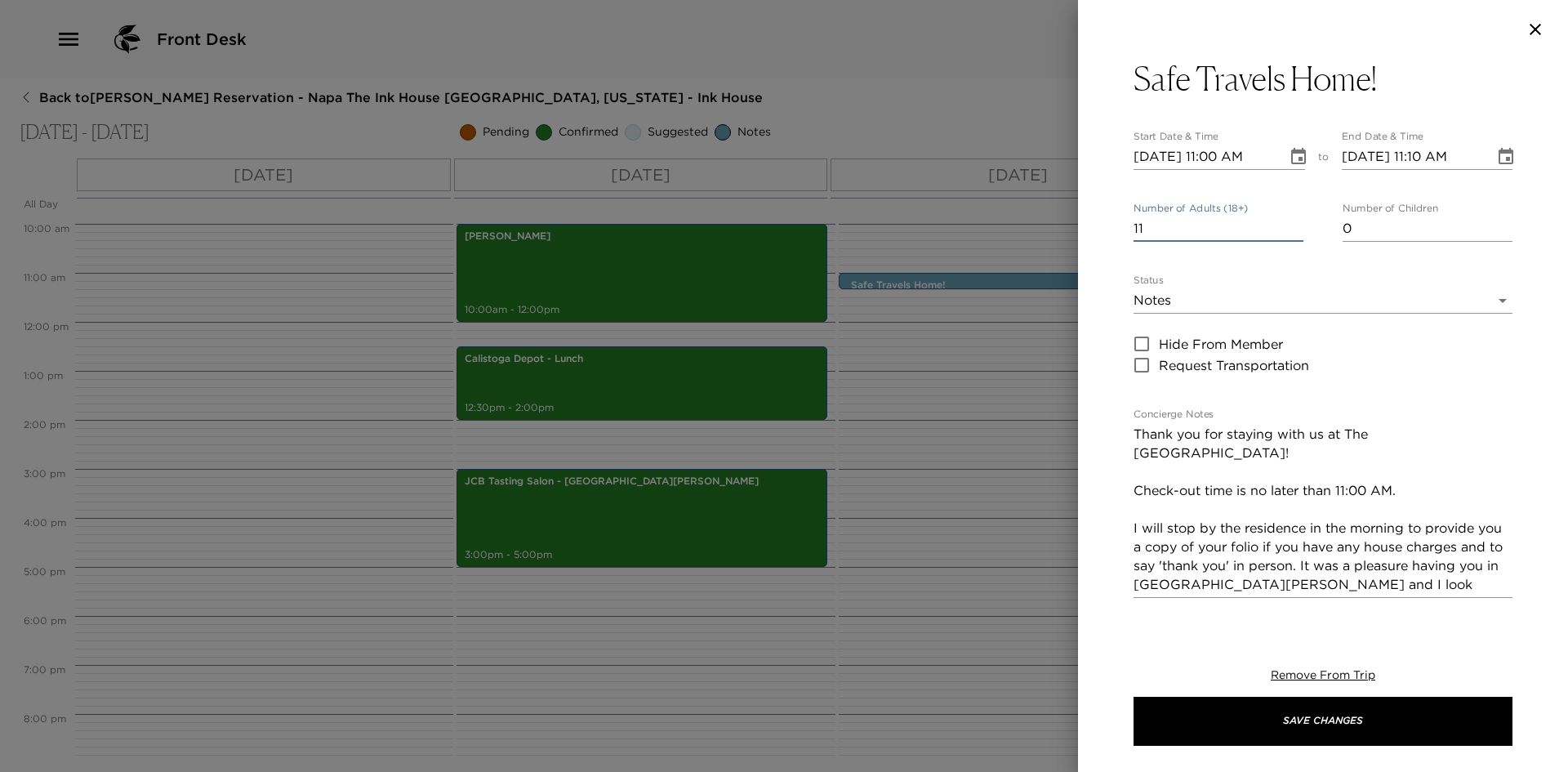 click on "11" at bounding box center (1218, 229) 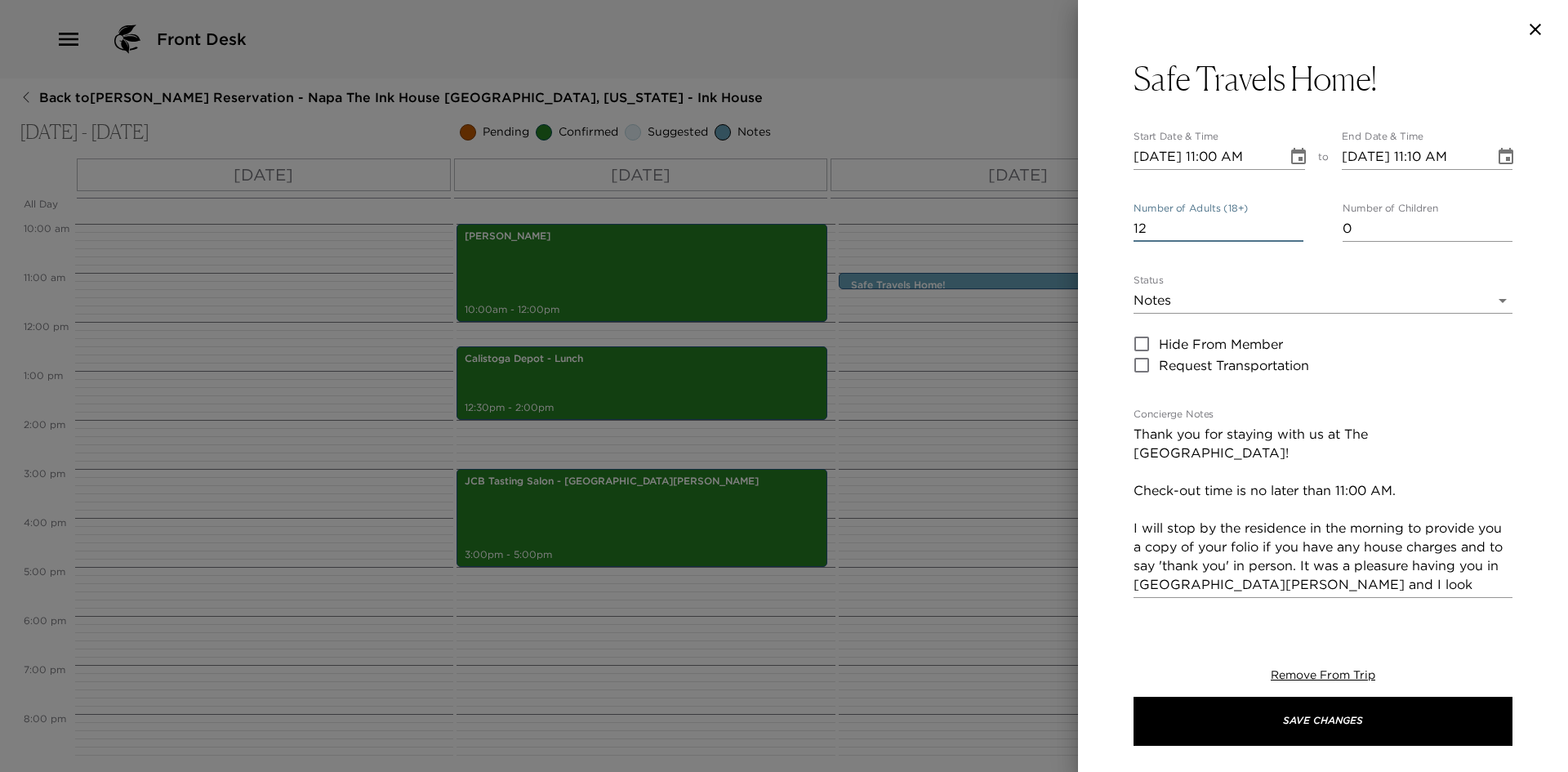 click on "12" at bounding box center [1218, 229] 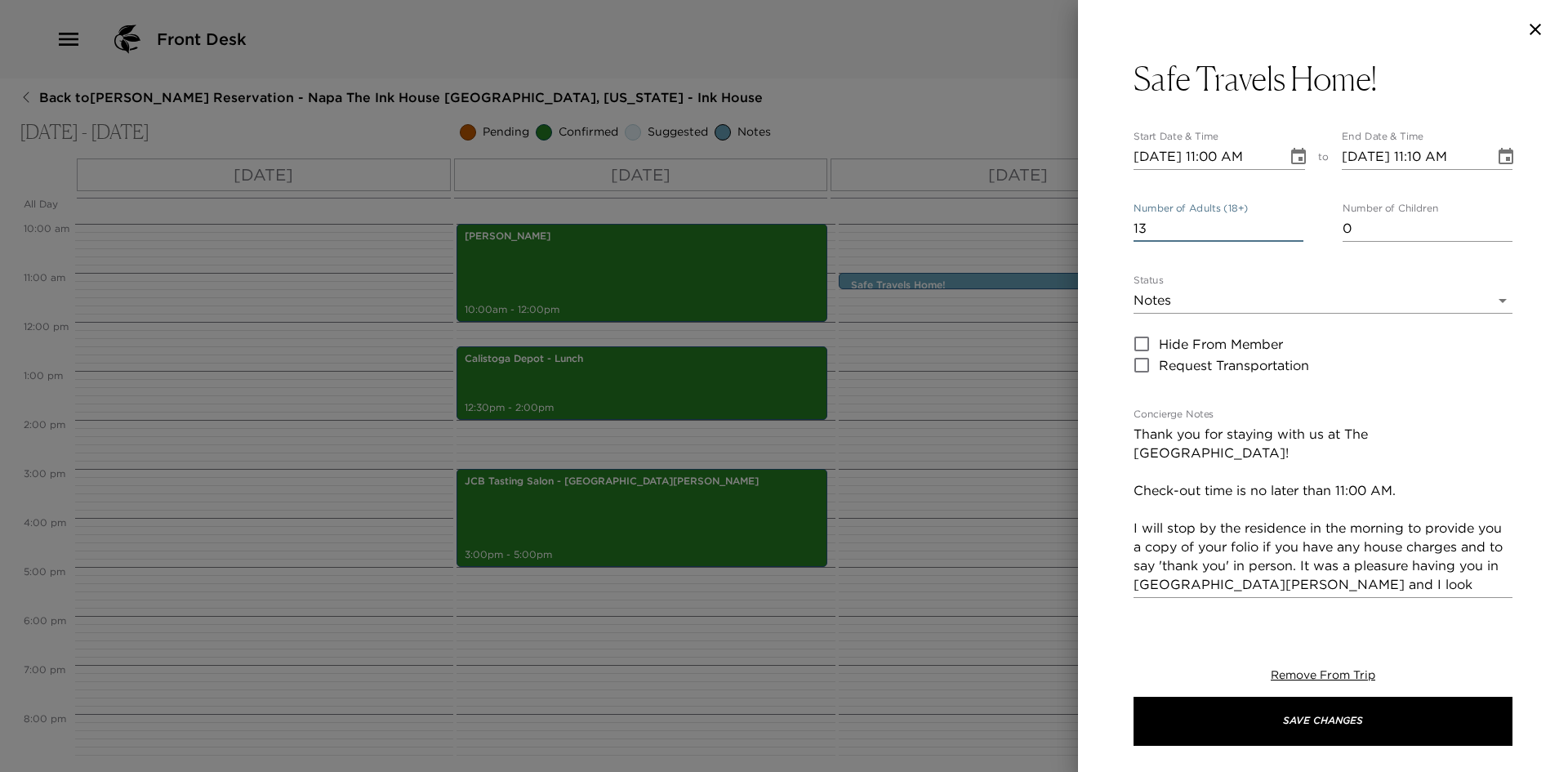 click on "13" at bounding box center [1218, 229] 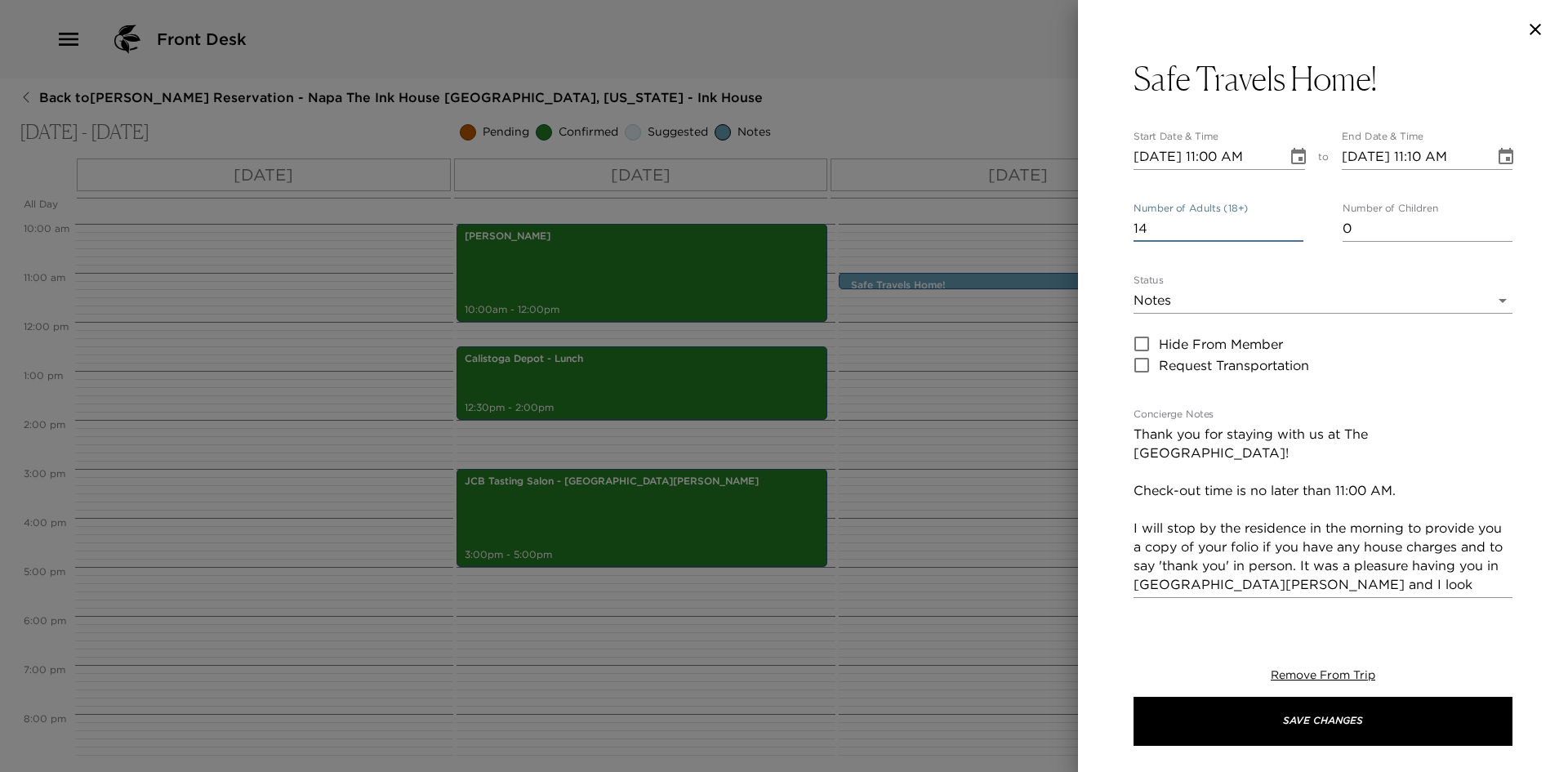 click on "14" at bounding box center (1218, 229) 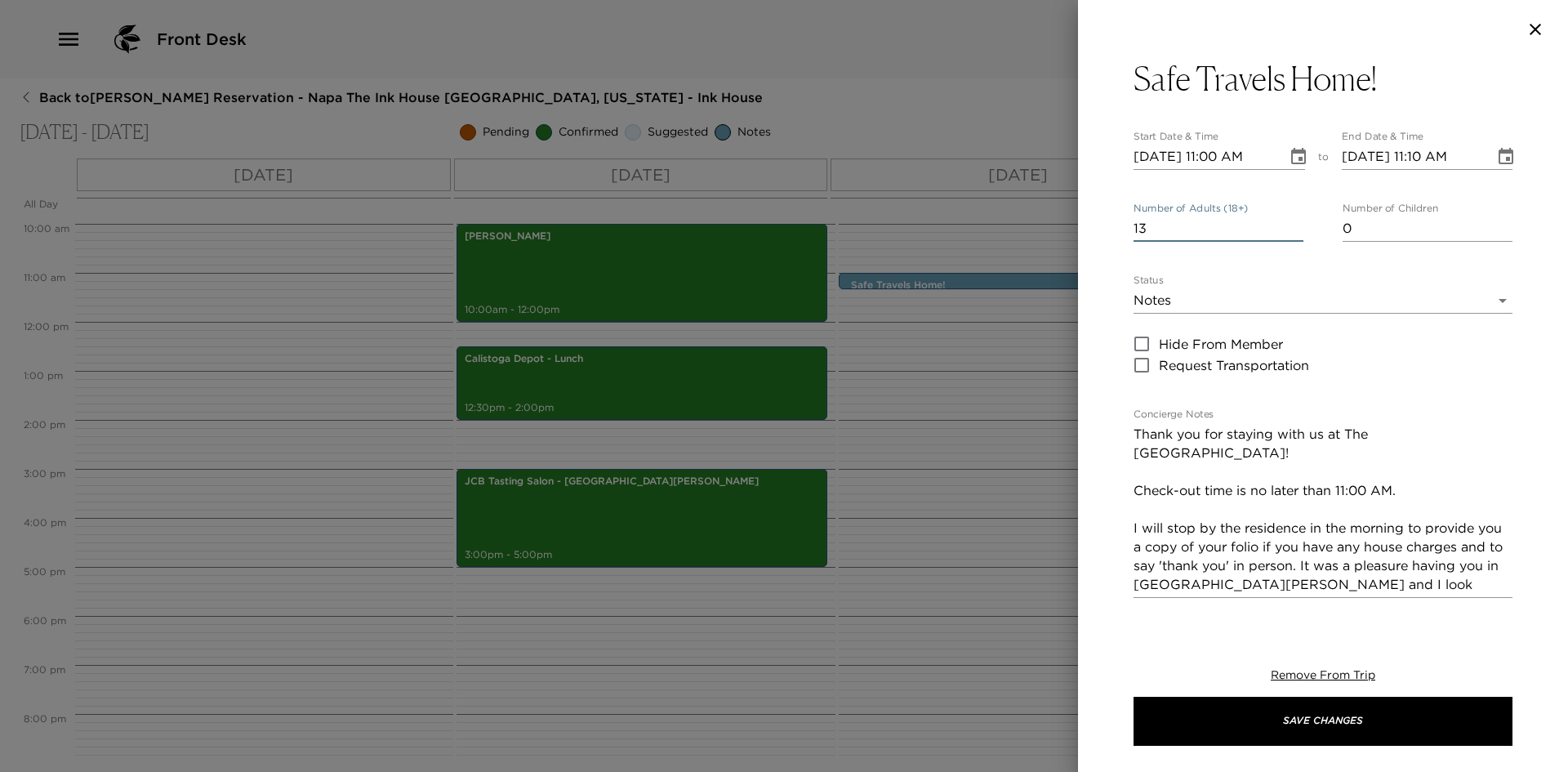 click on "13" at bounding box center [1218, 229] 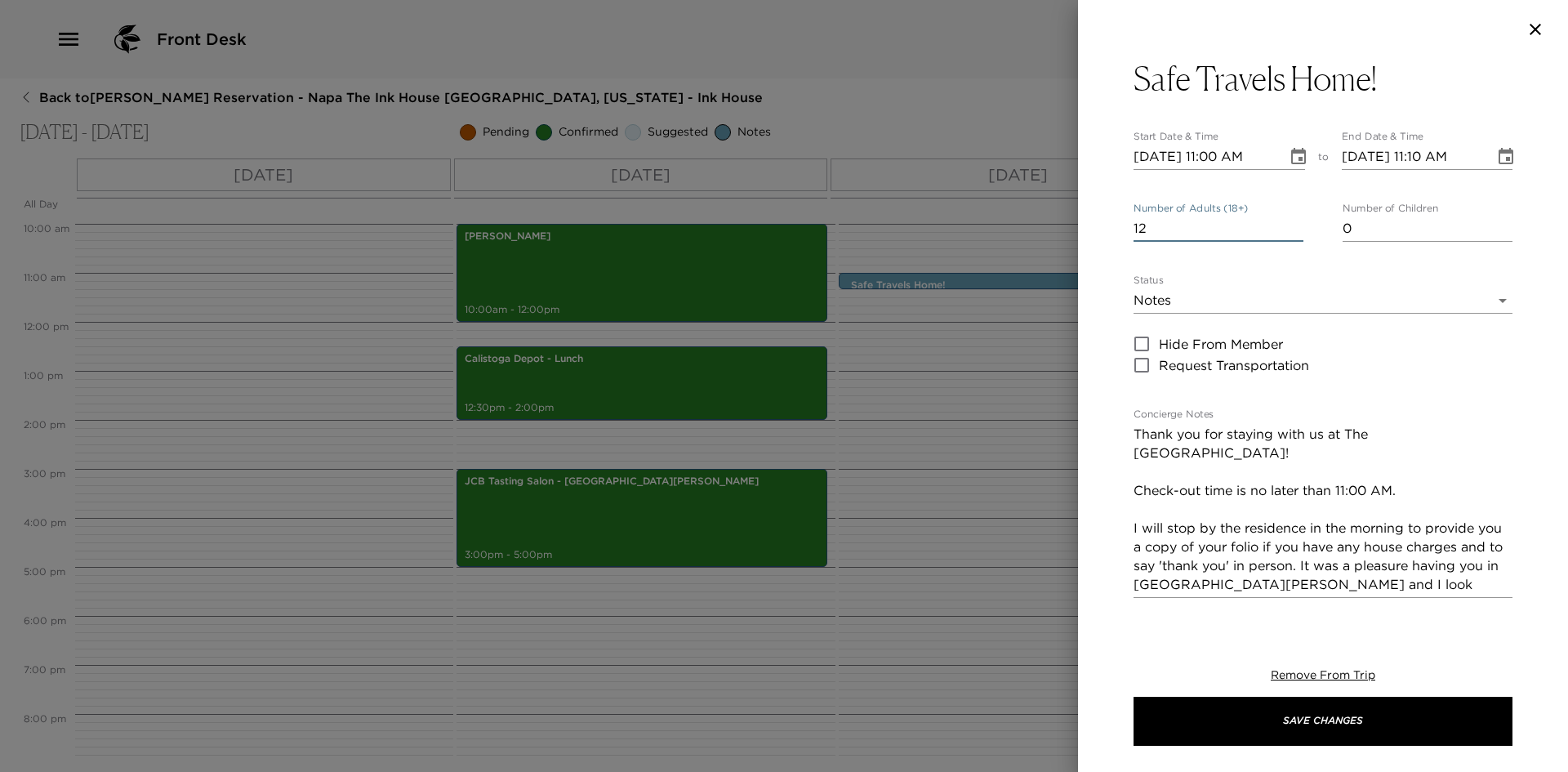 type on "12" 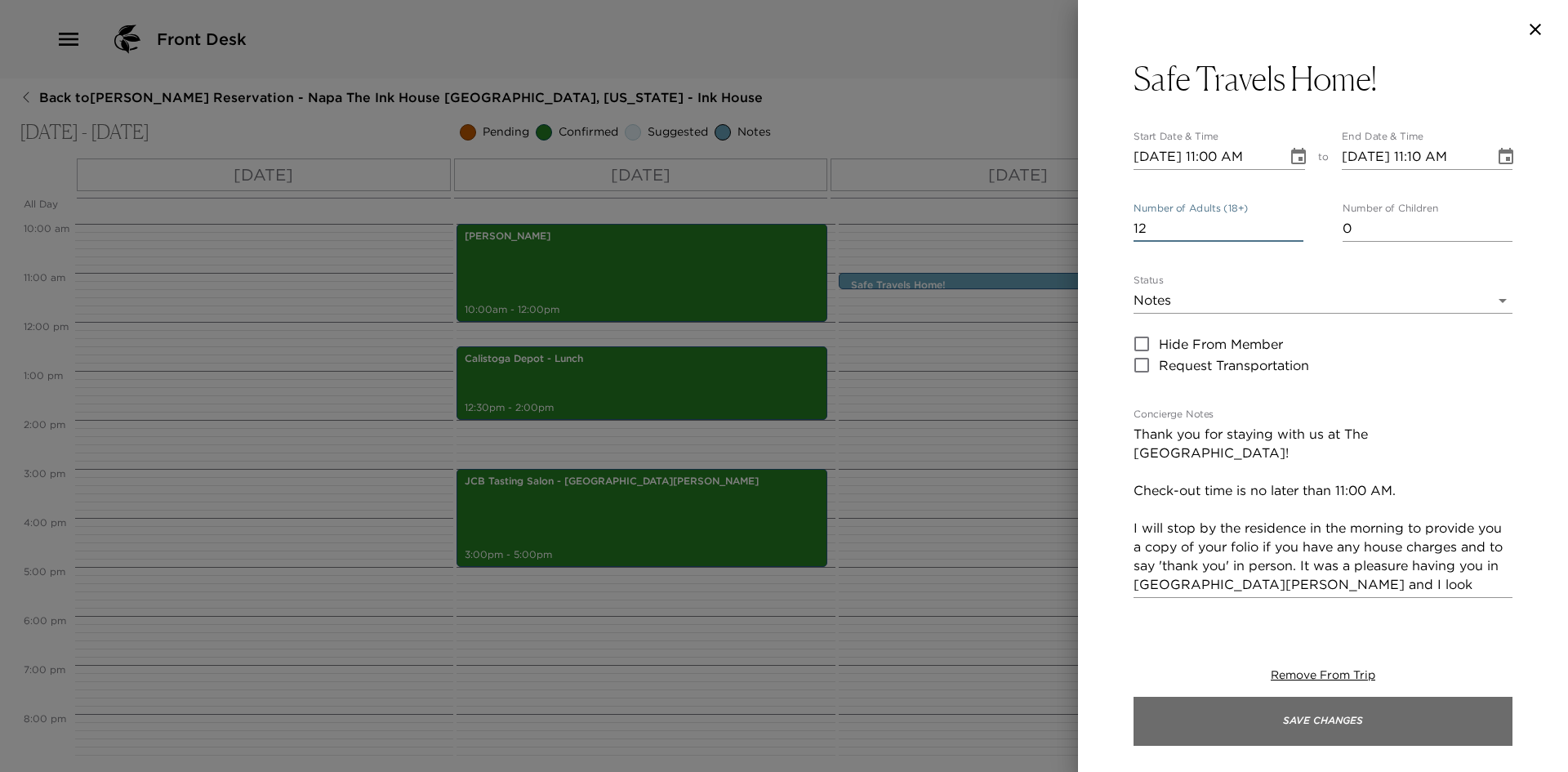 click on "Save Changes" at bounding box center (1323, 721) 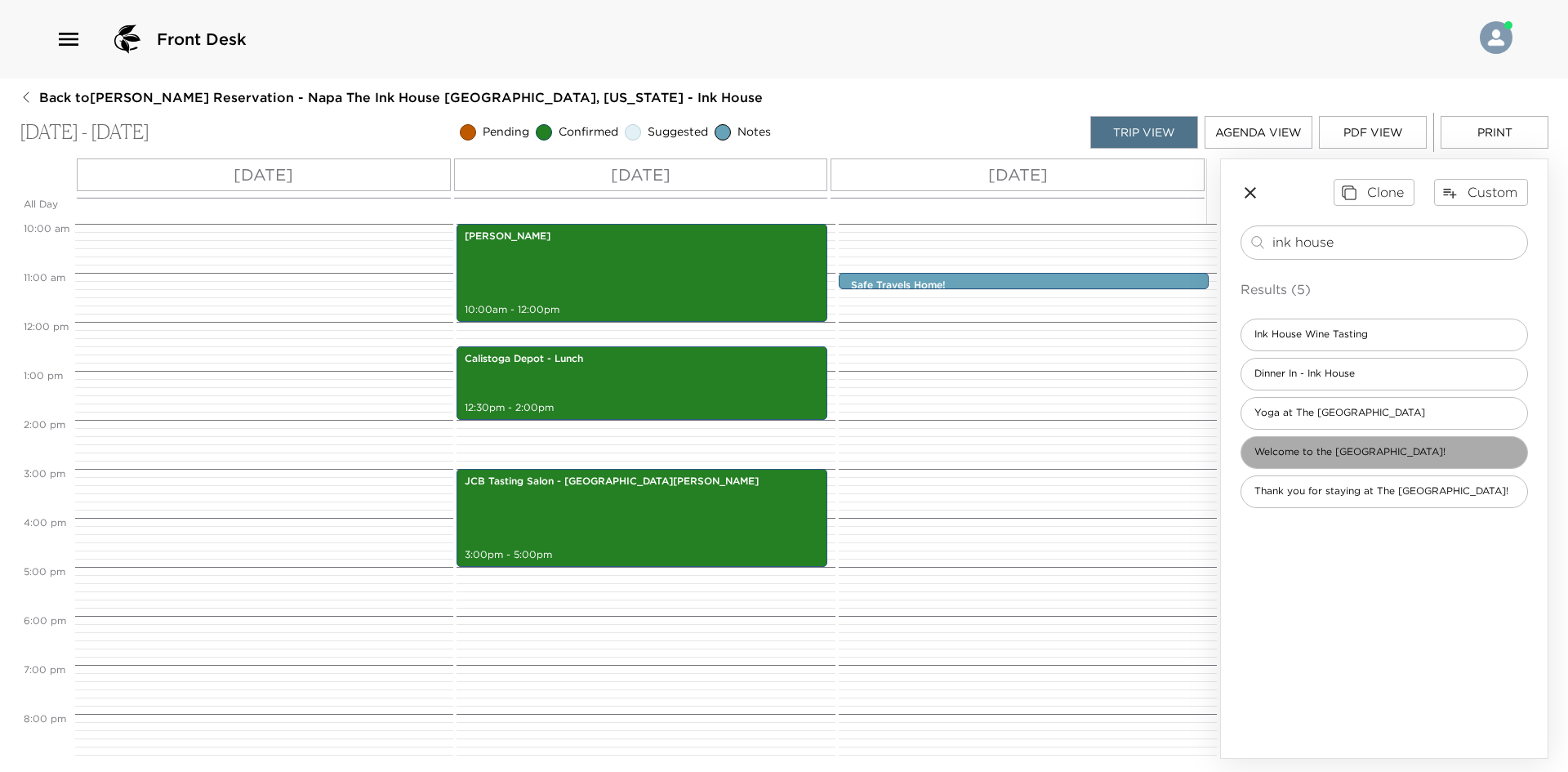 click on "Welcome to the [GEOGRAPHIC_DATA]!" at bounding box center (1350, 452) 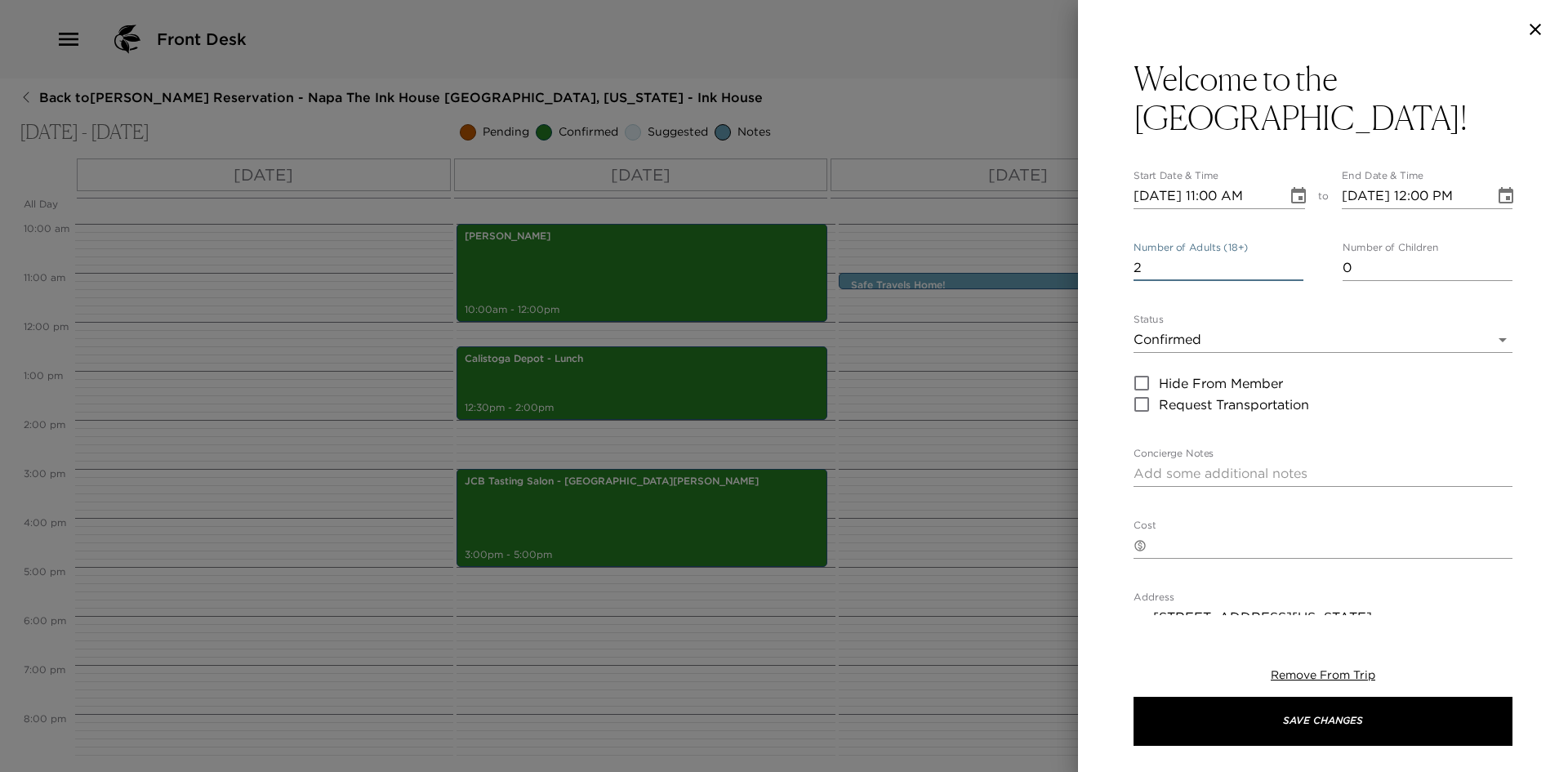 click on "2" at bounding box center (1218, 268) 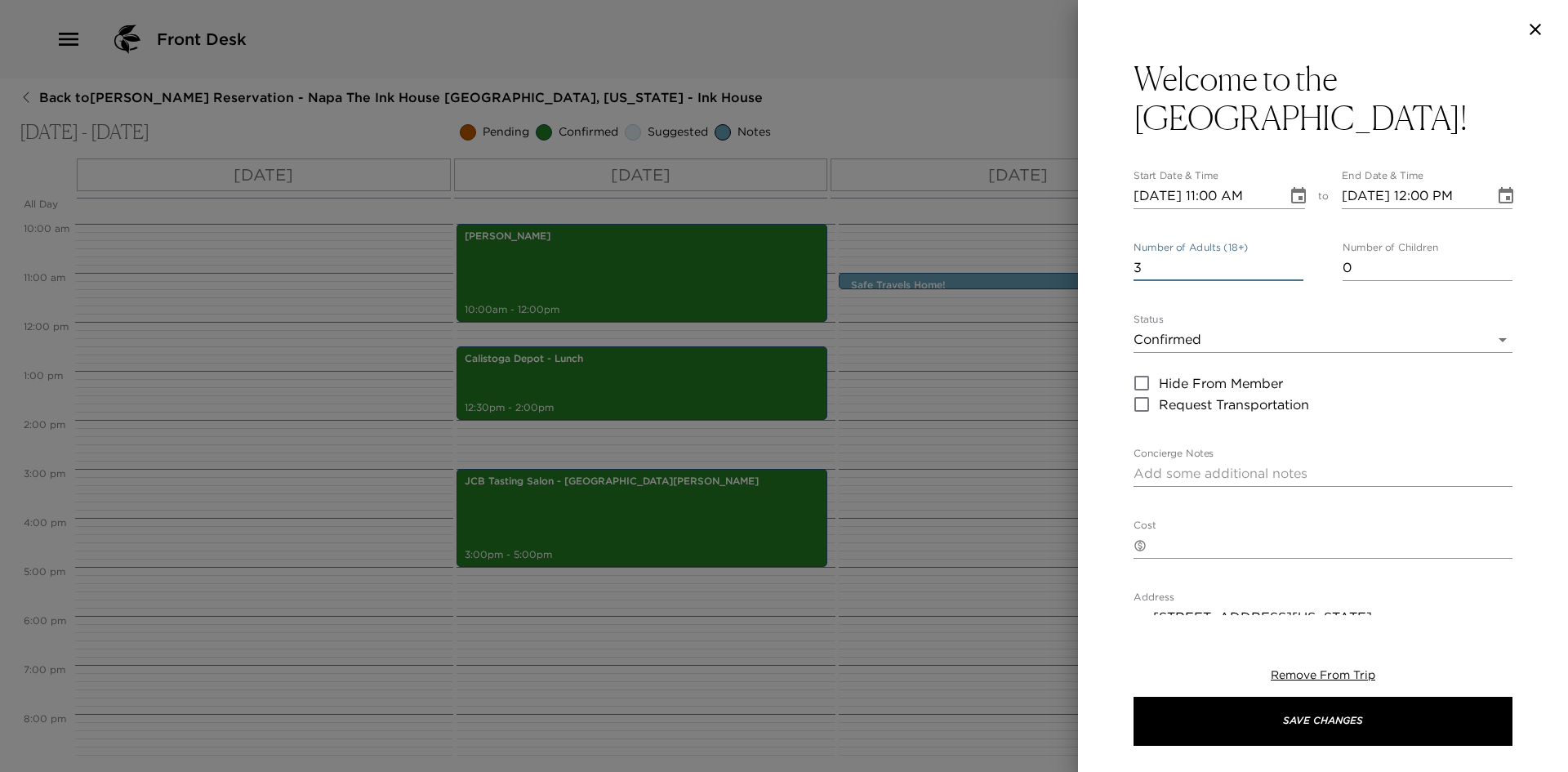 click on "3" at bounding box center [1218, 268] 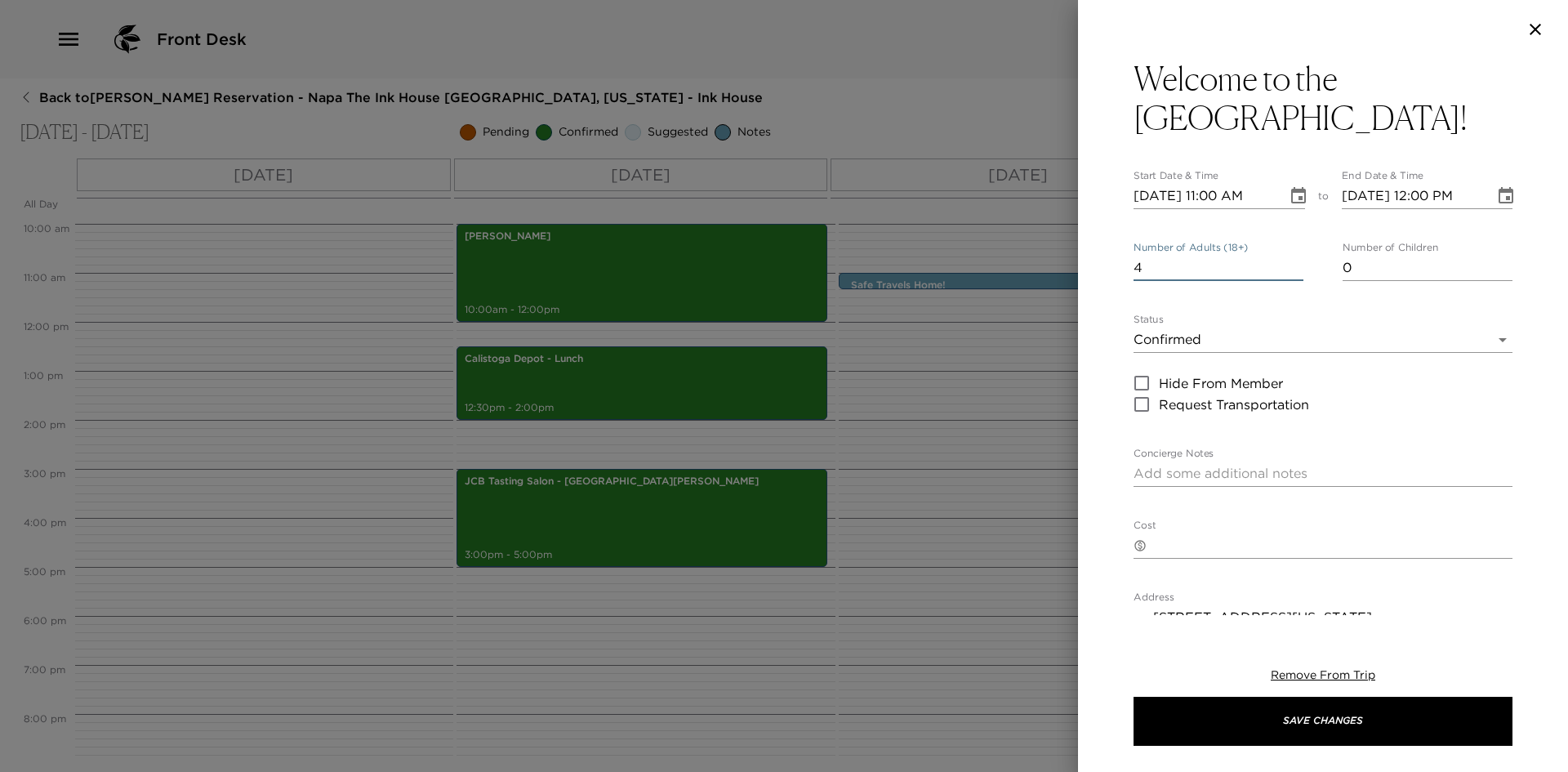 click on "4" at bounding box center [1218, 268] 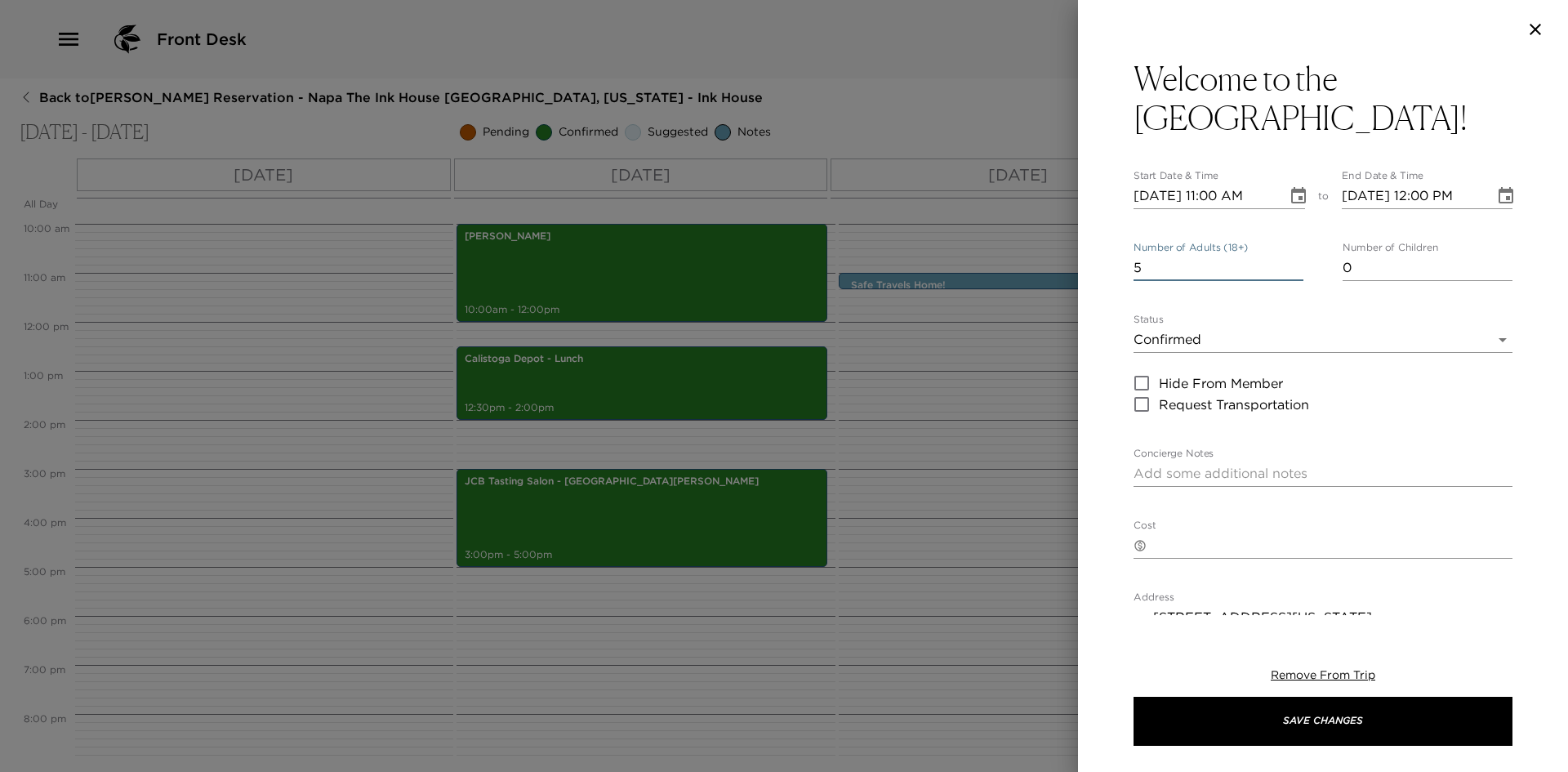 click on "5" at bounding box center [1218, 268] 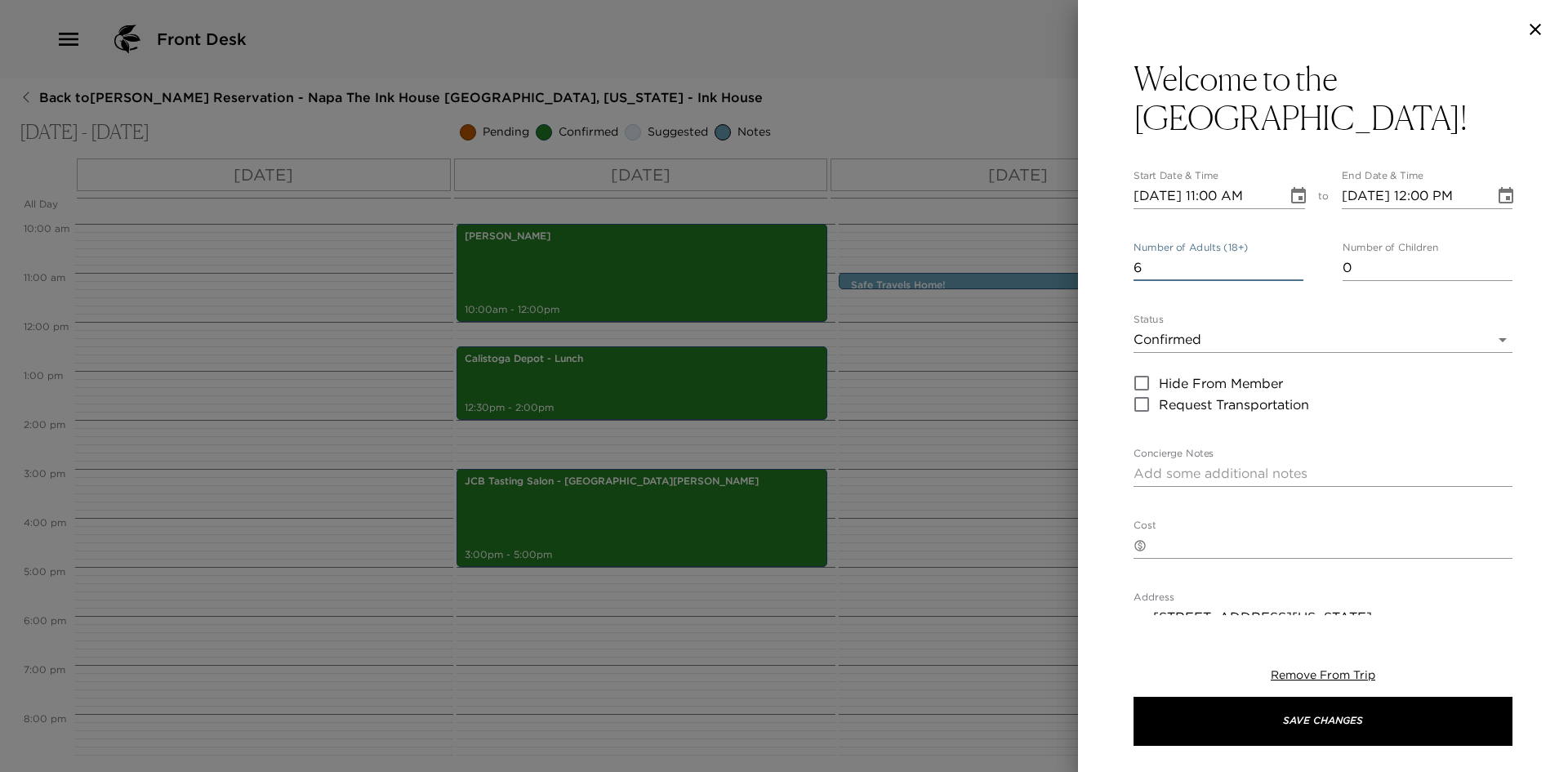 click on "6" at bounding box center (1218, 268) 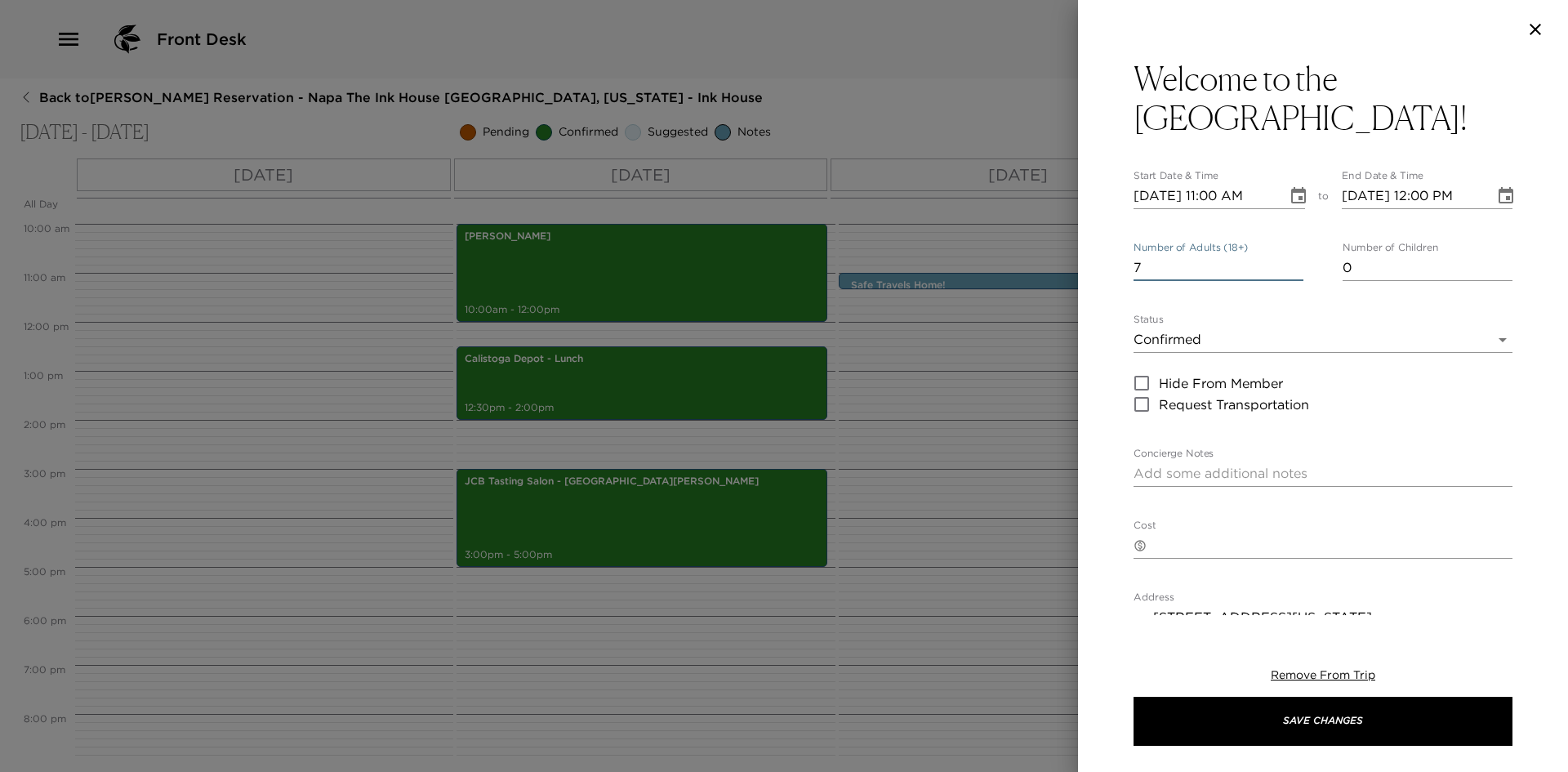 click on "7" at bounding box center [1218, 268] 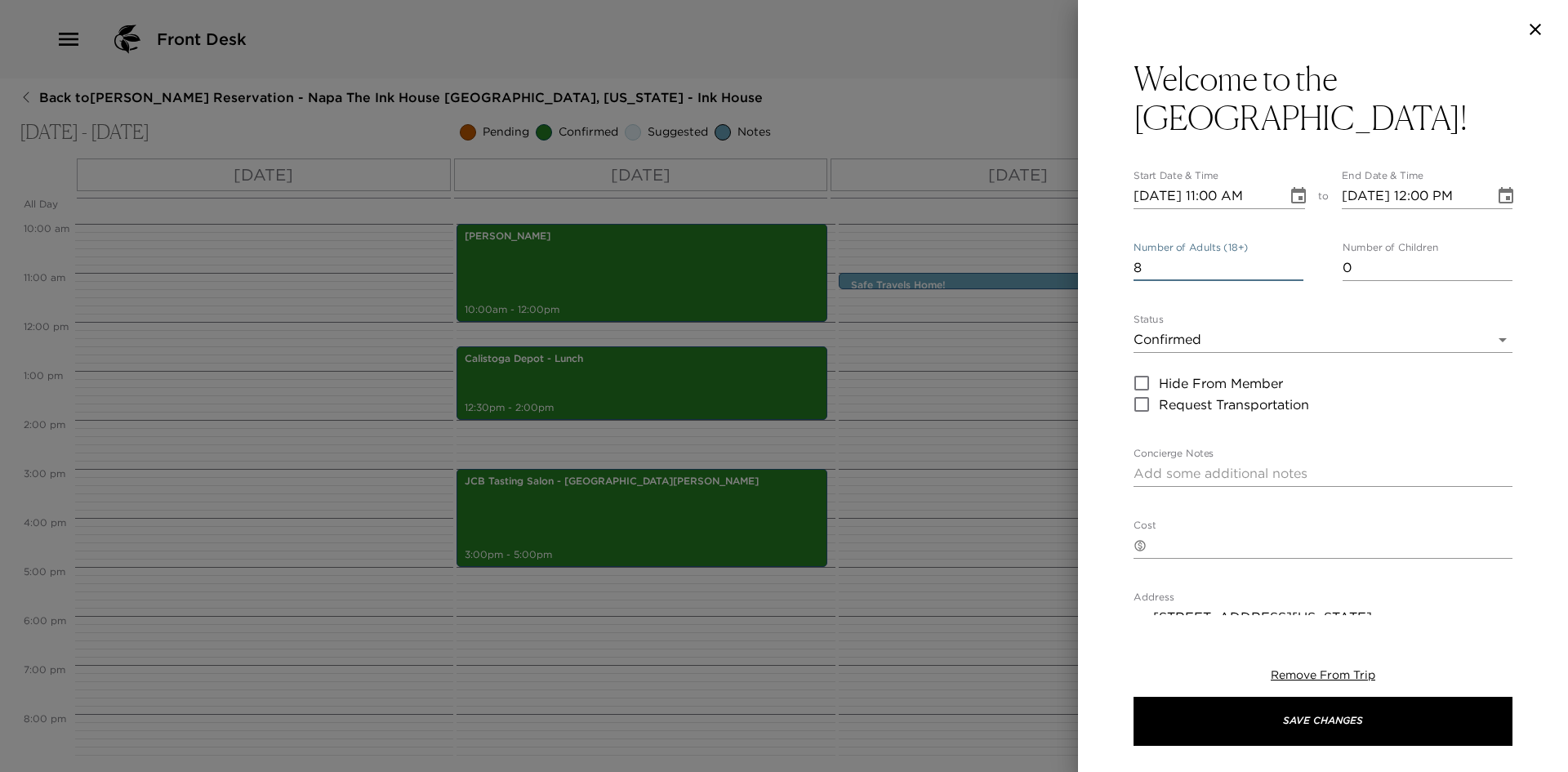 click on "8" at bounding box center (1218, 268) 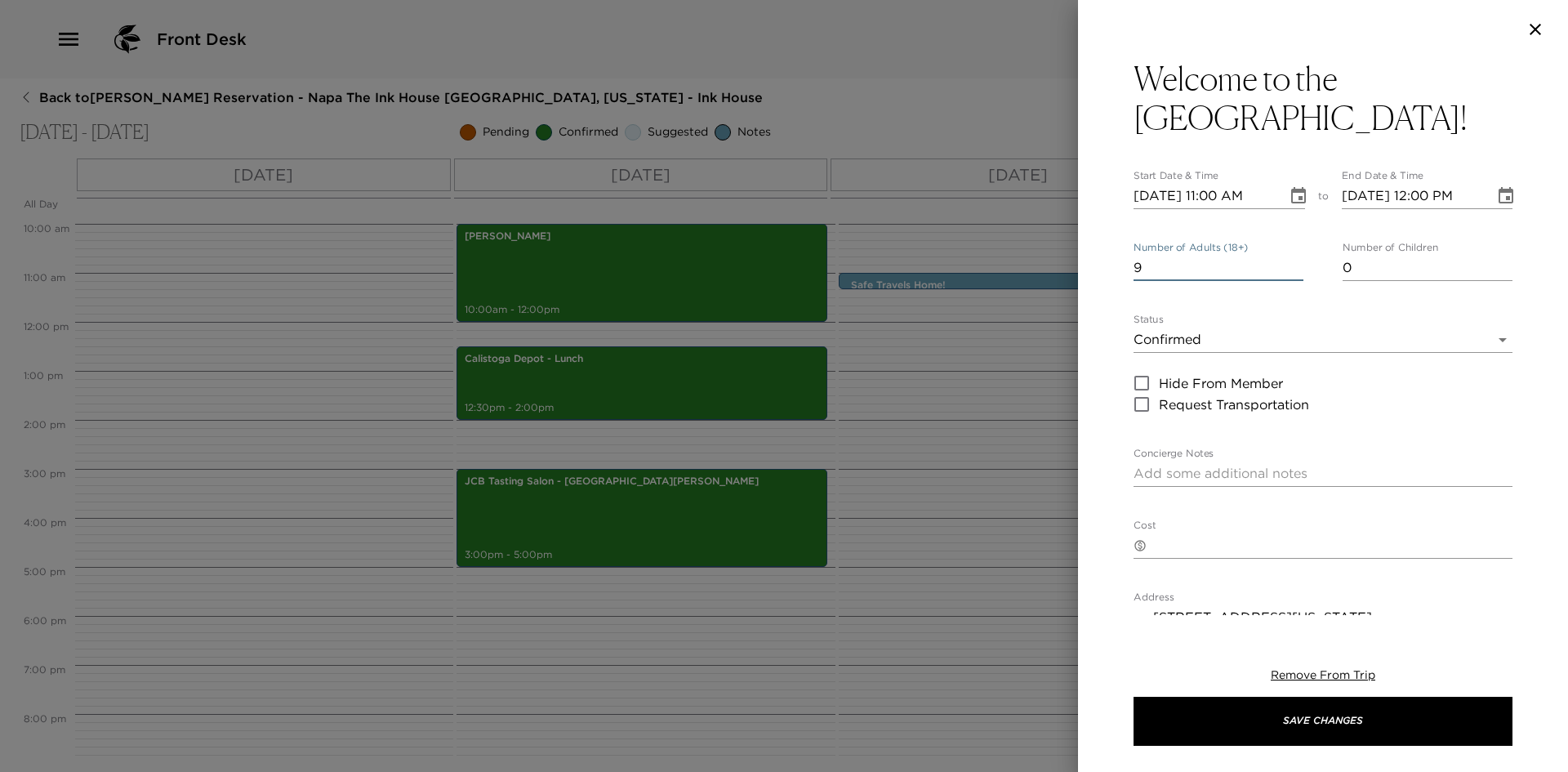 click on "9" at bounding box center [1218, 268] 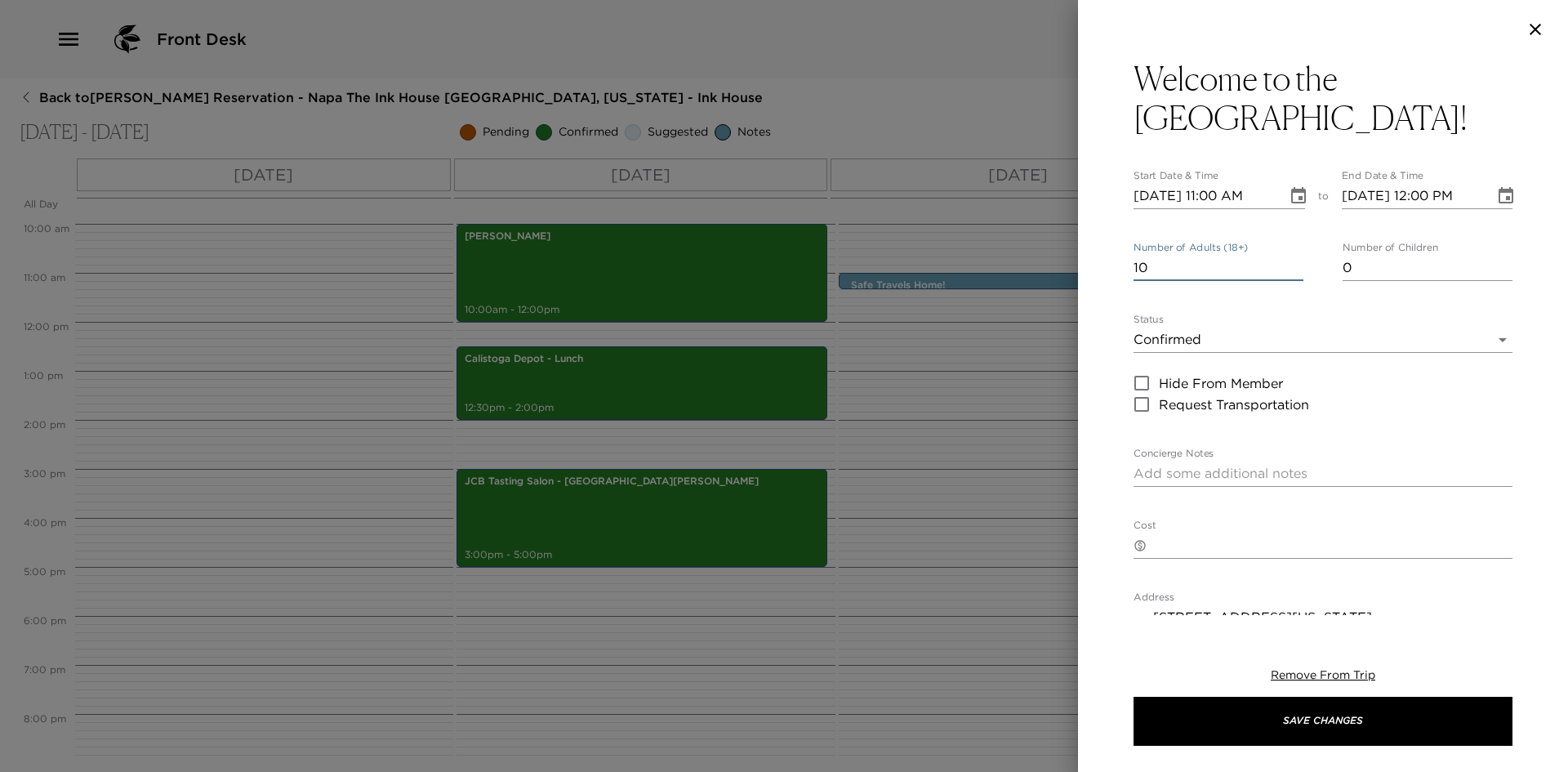 click on "10" at bounding box center (1218, 268) 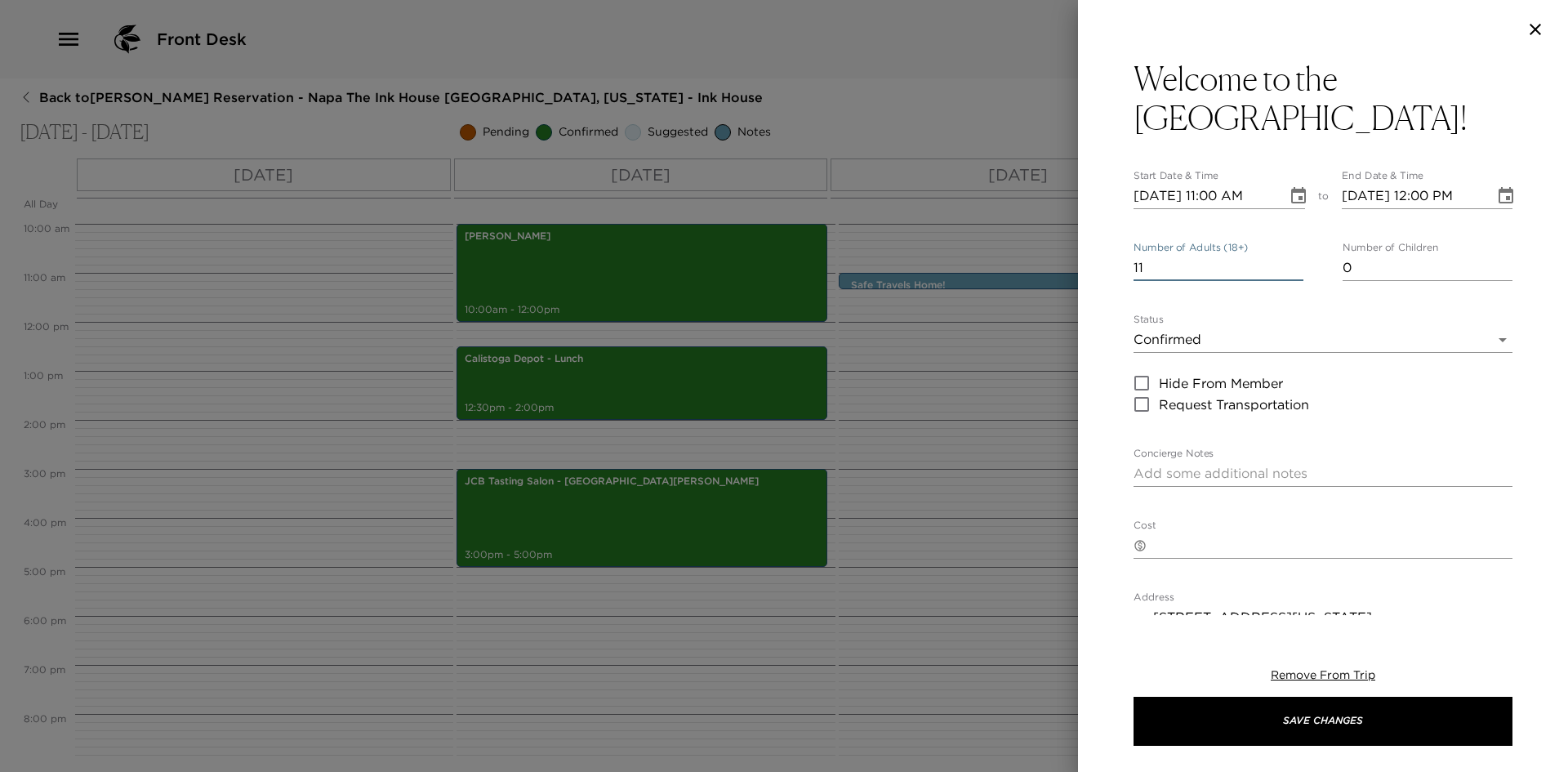 click on "11" at bounding box center (1218, 268) 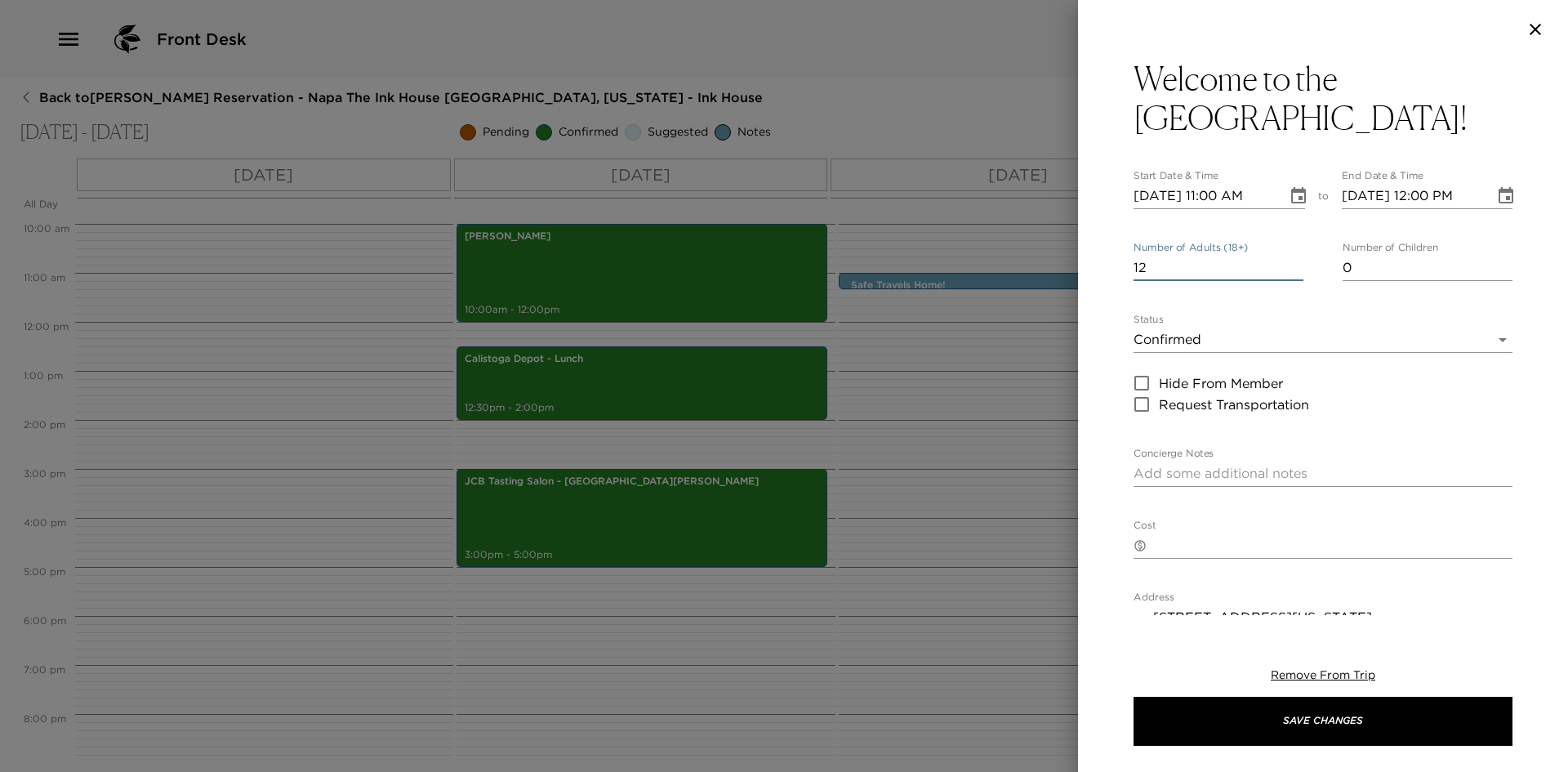 type on "12" 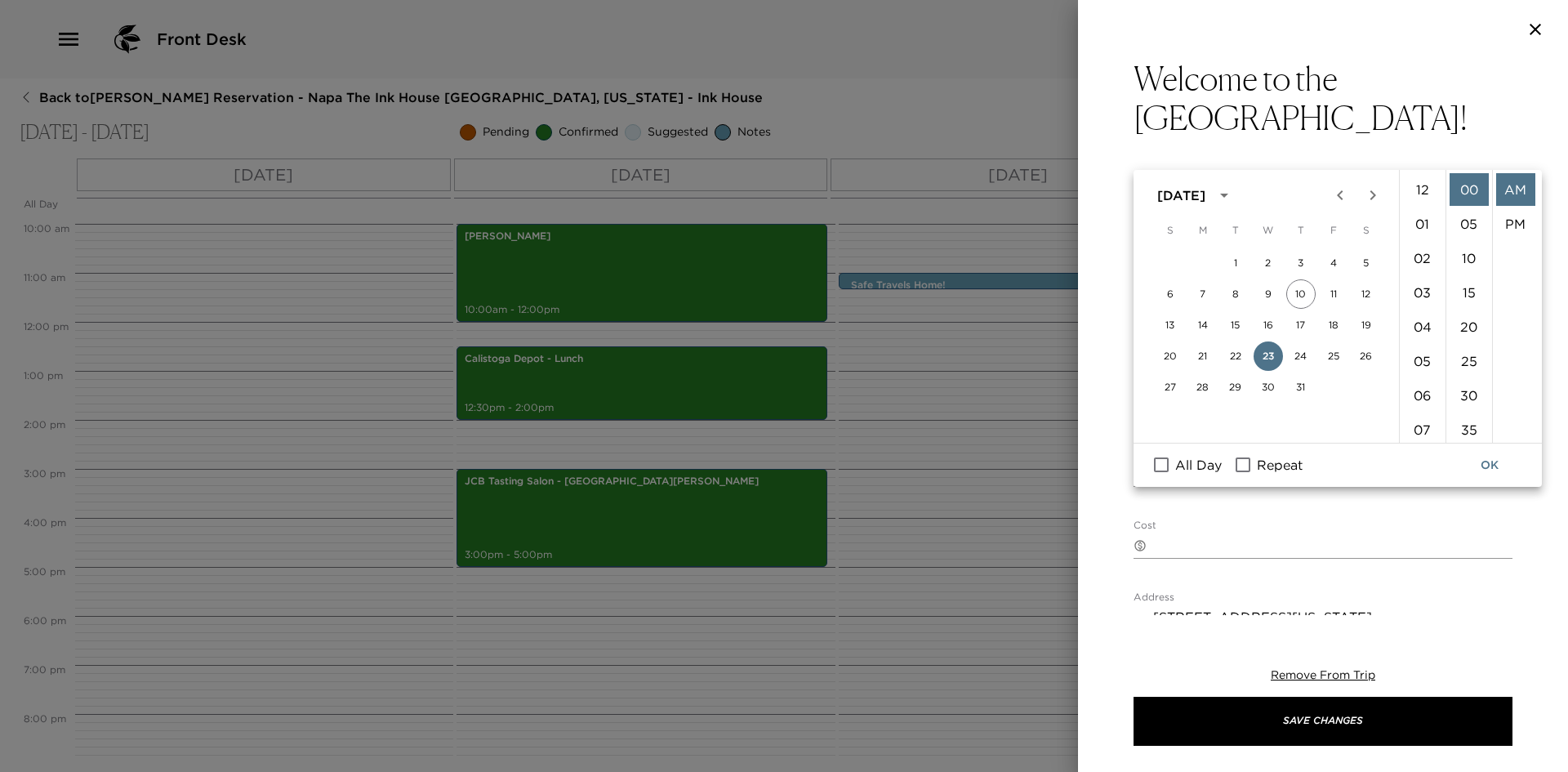 scroll, scrollTop: 377, scrollLeft: 0, axis: vertical 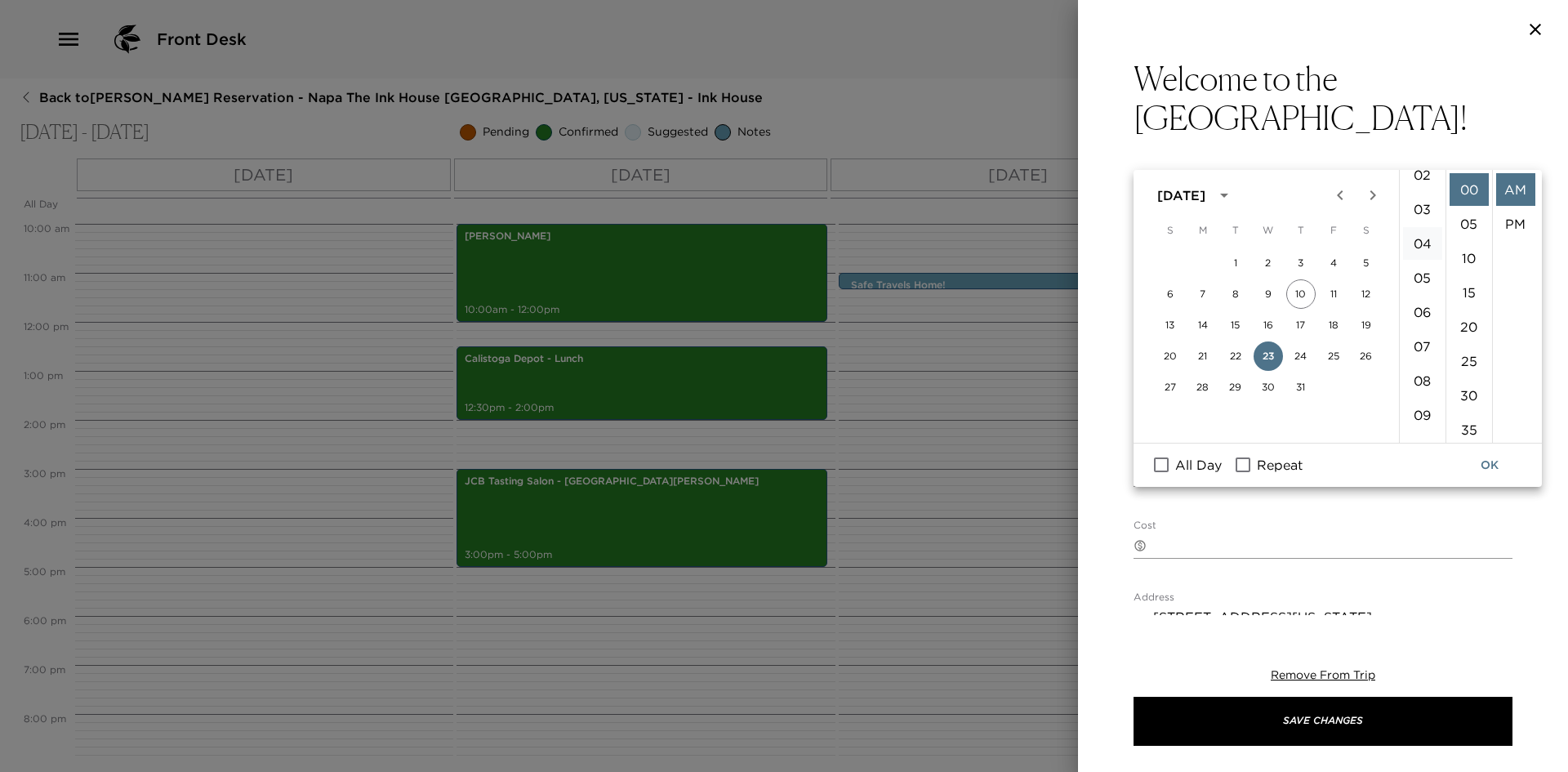 click on "04" at bounding box center [1423, 243] 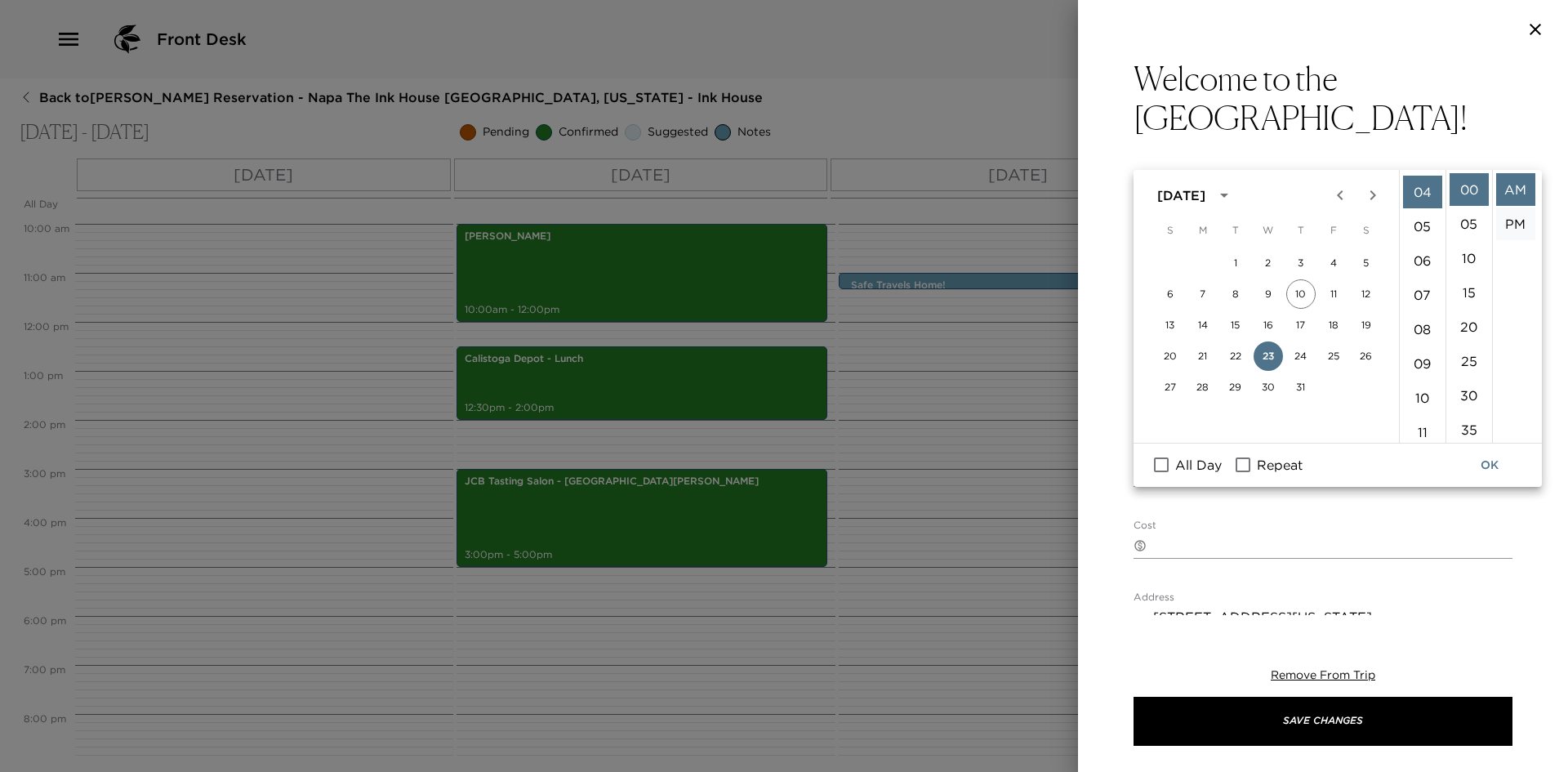 scroll, scrollTop: 137, scrollLeft: 0, axis: vertical 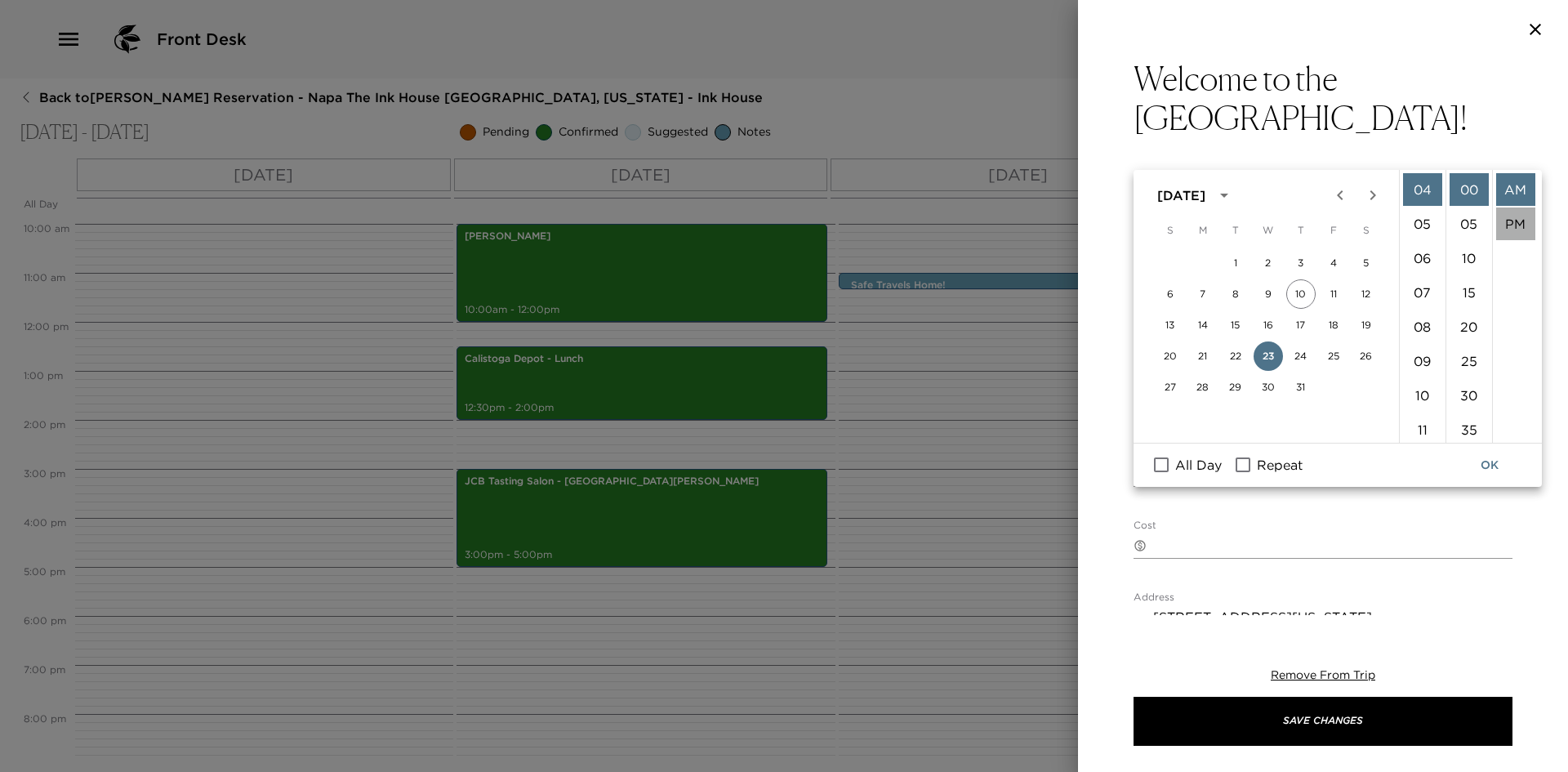 click on "PM" at bounding box center [1516, 224] 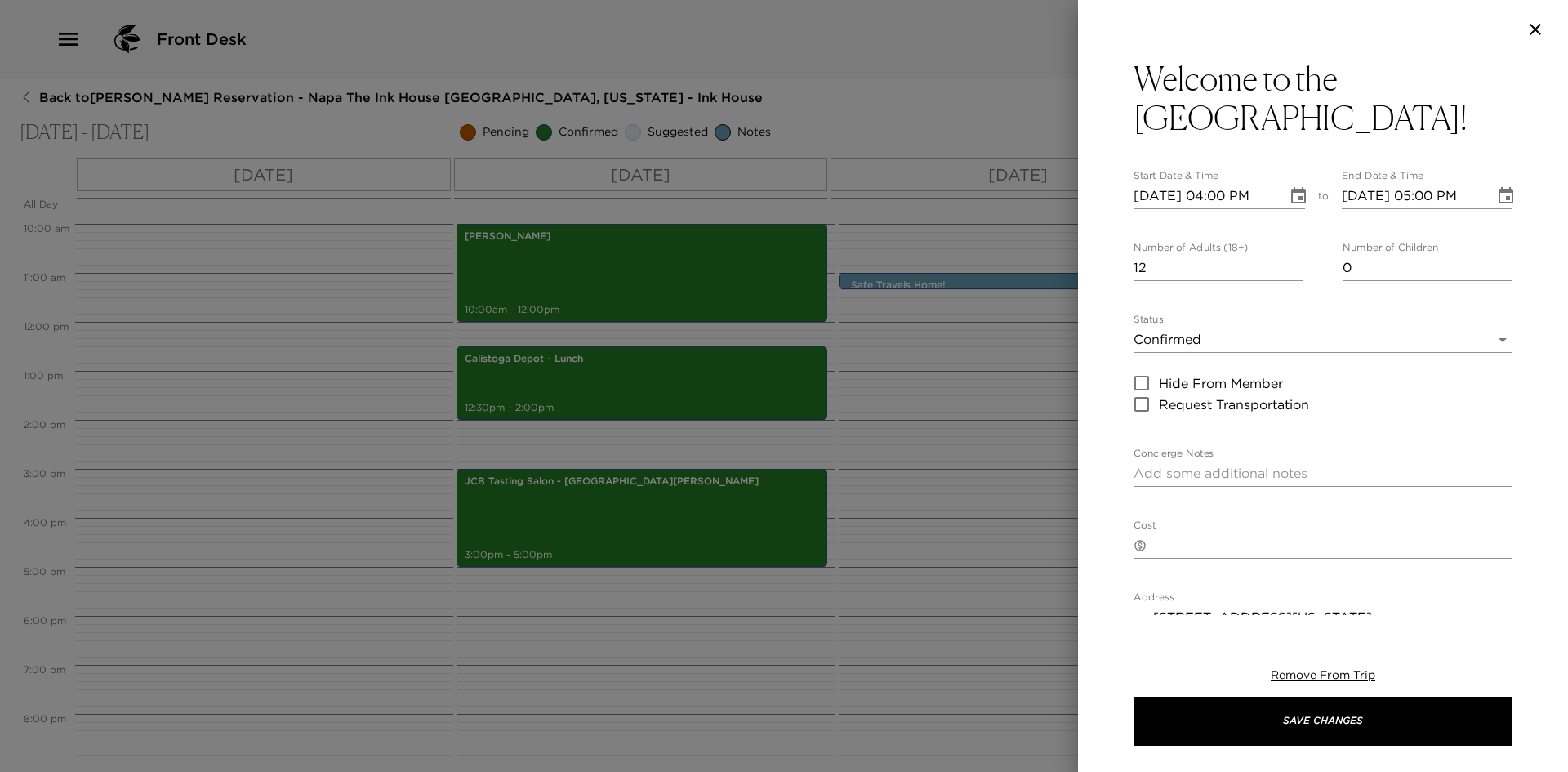 scroll, scrollTop: 34, scrollLeft: 0, axis: vertical 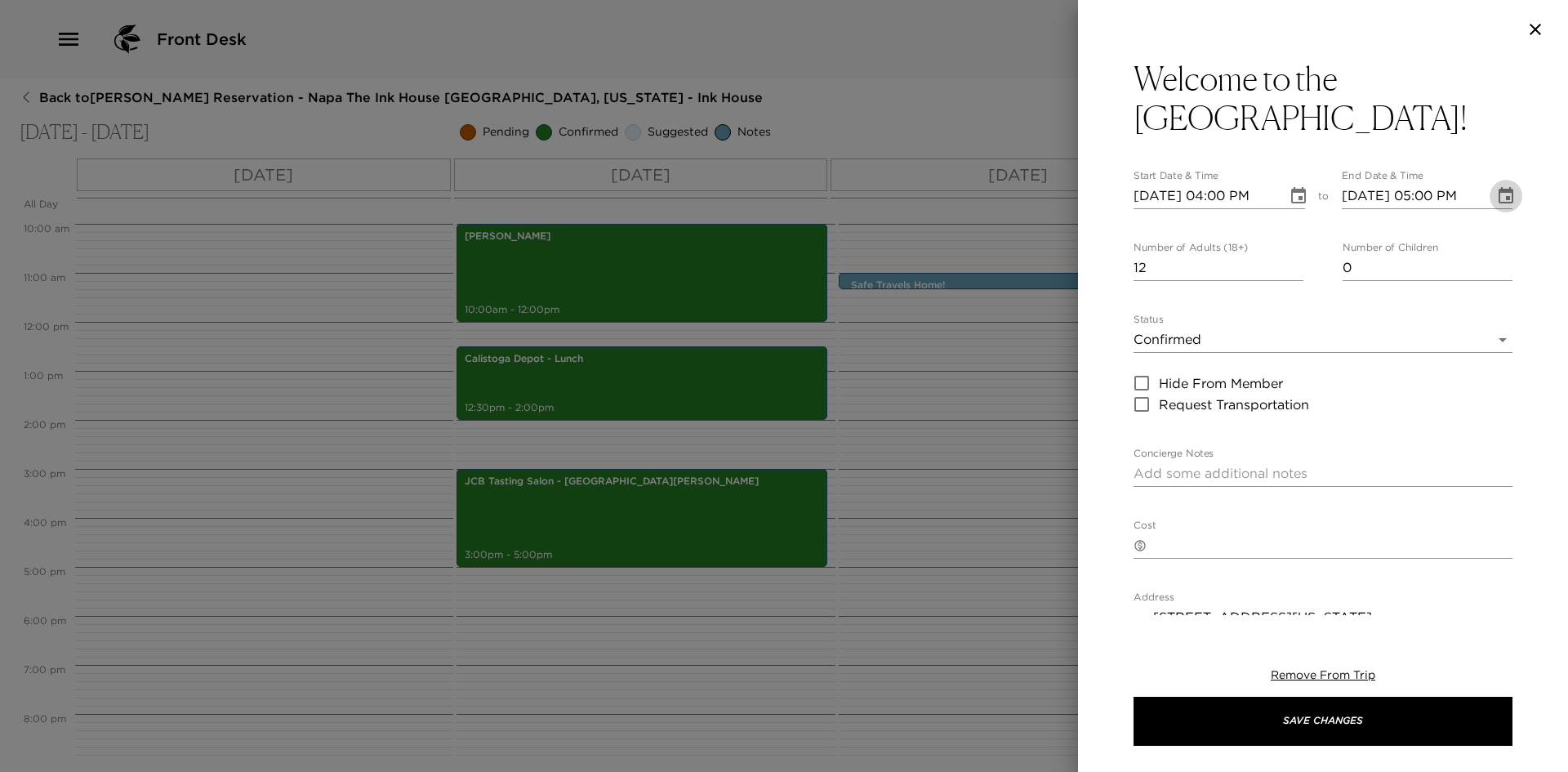 click 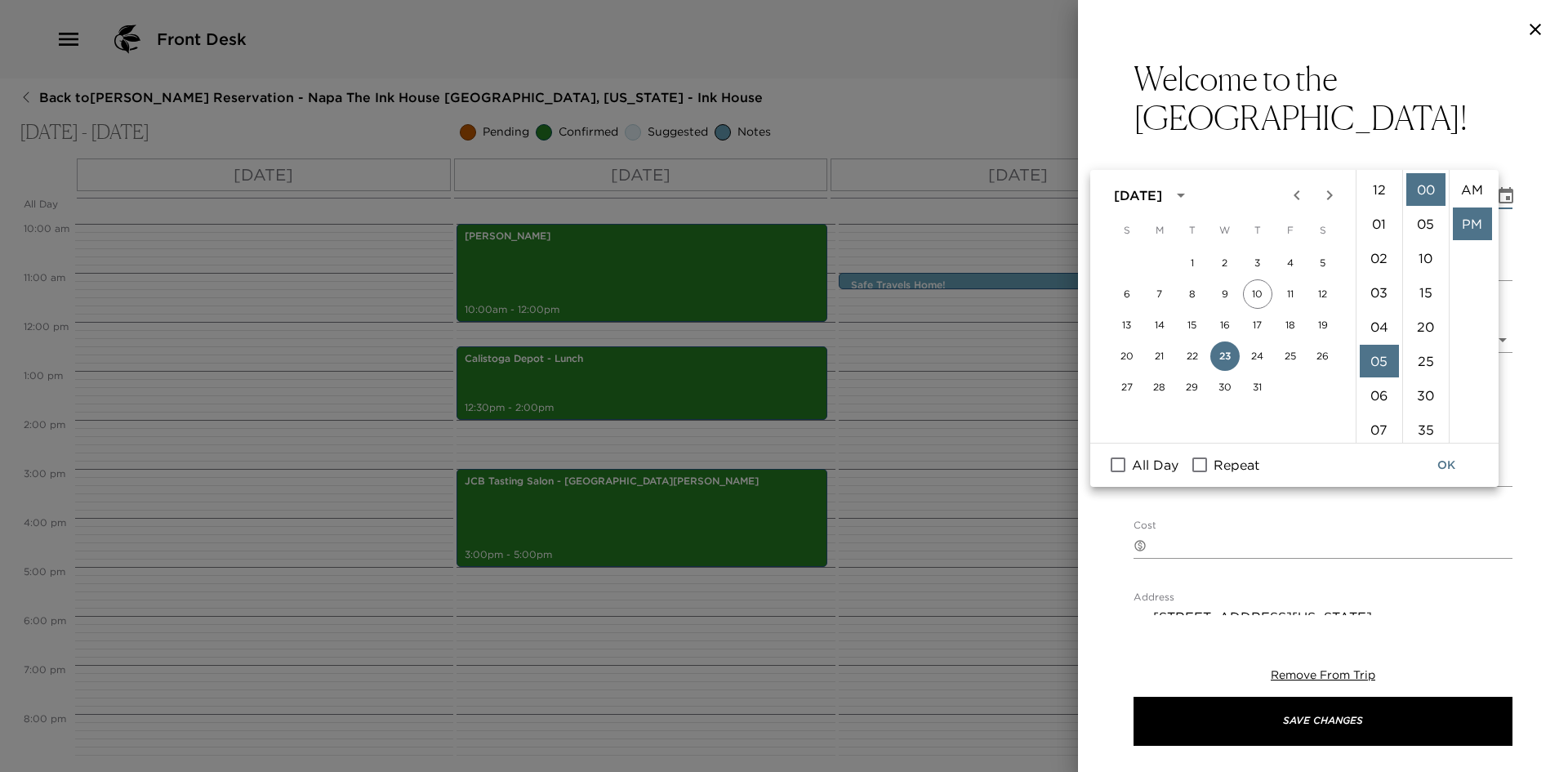 scroll, scrollTop: 172, scrollLeft: 0, axis: vertical 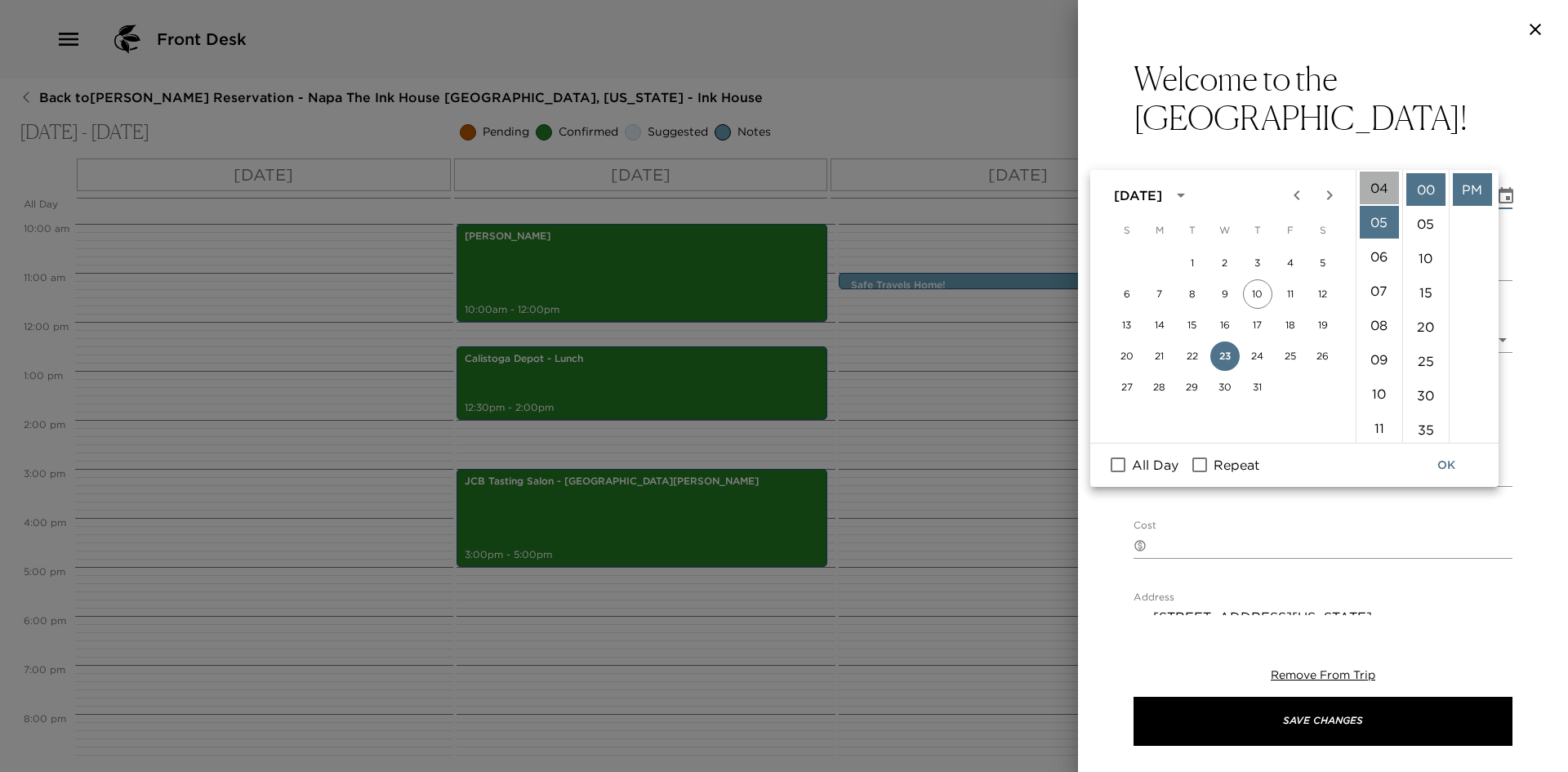 click on "04" at bounding box center (1379, 188) 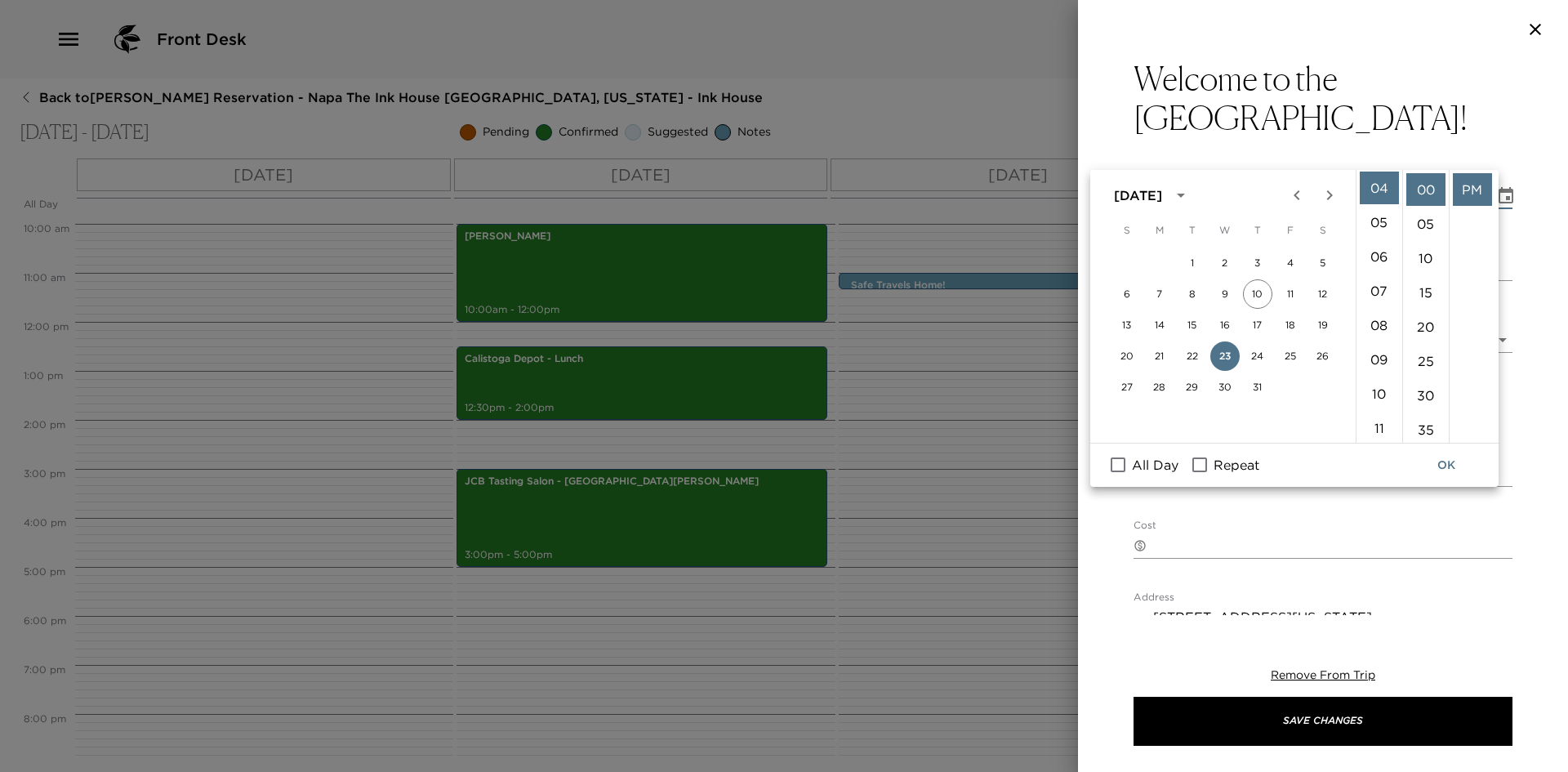 scroll, scrollTop: 137, scrollLeft: 0, axis: vertical 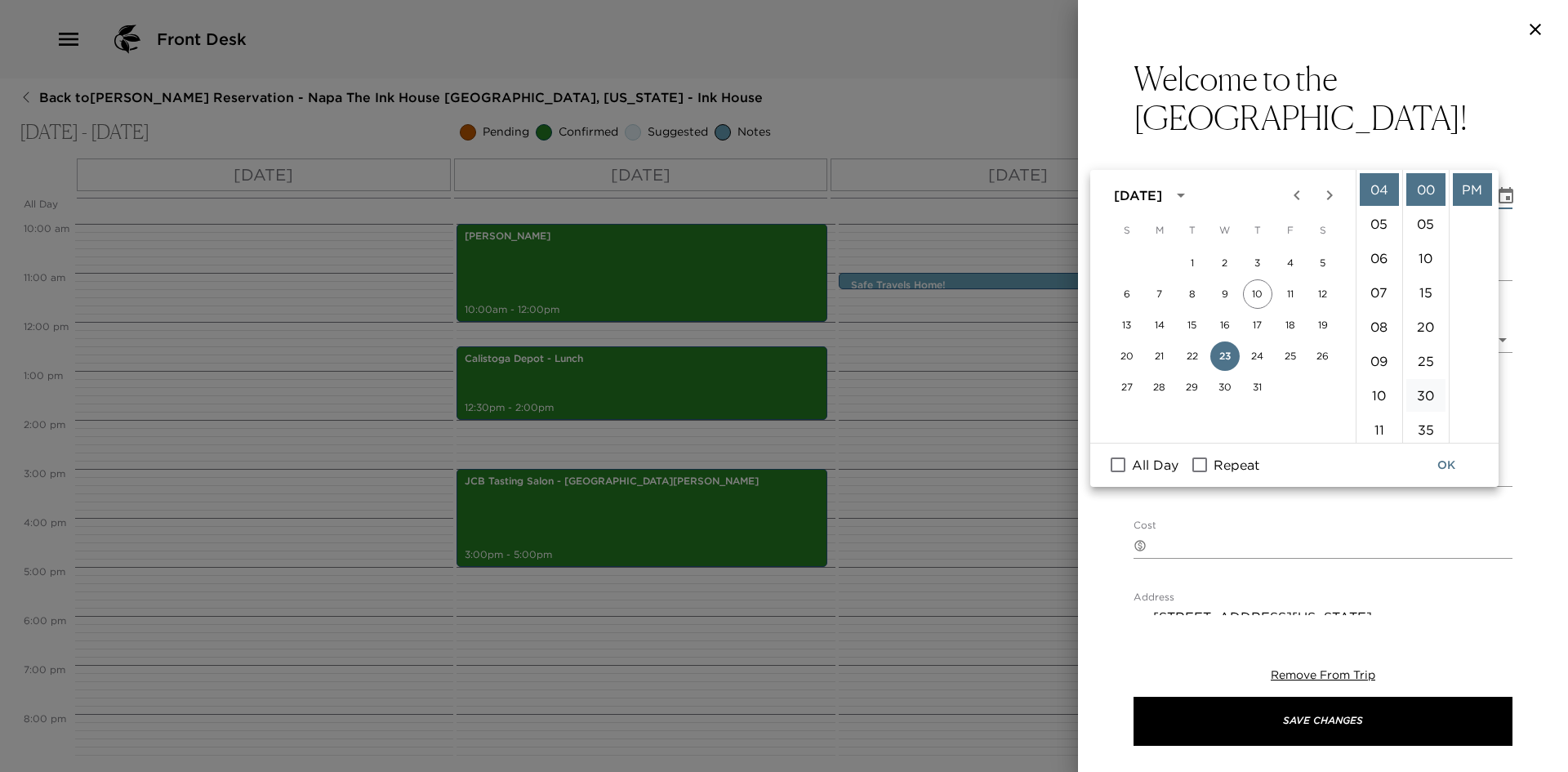 click on "30" at bounding box center (1426, 395) 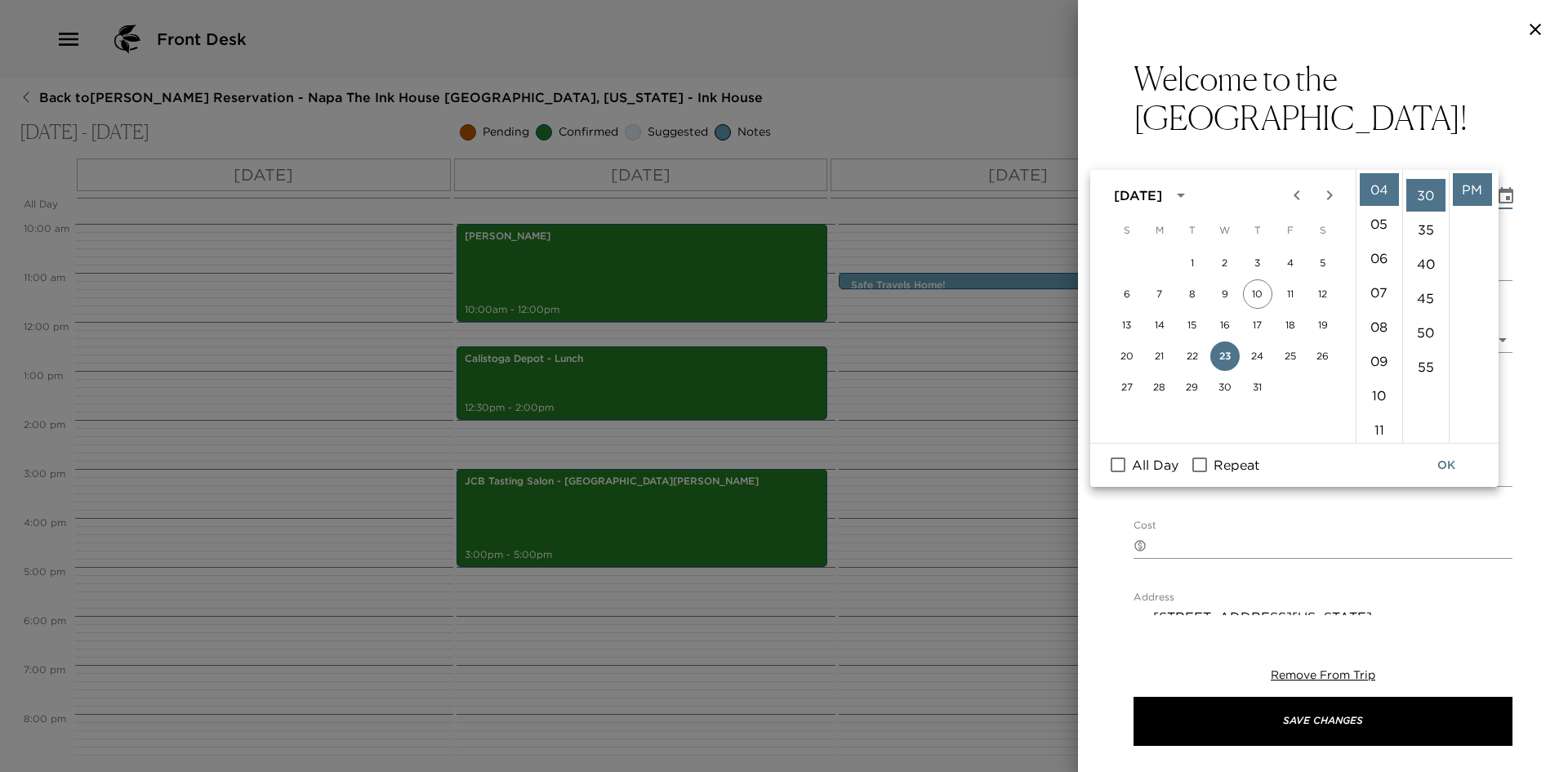 scroll, scrollTop: 206, scrollLeft: 0, axis: vertical 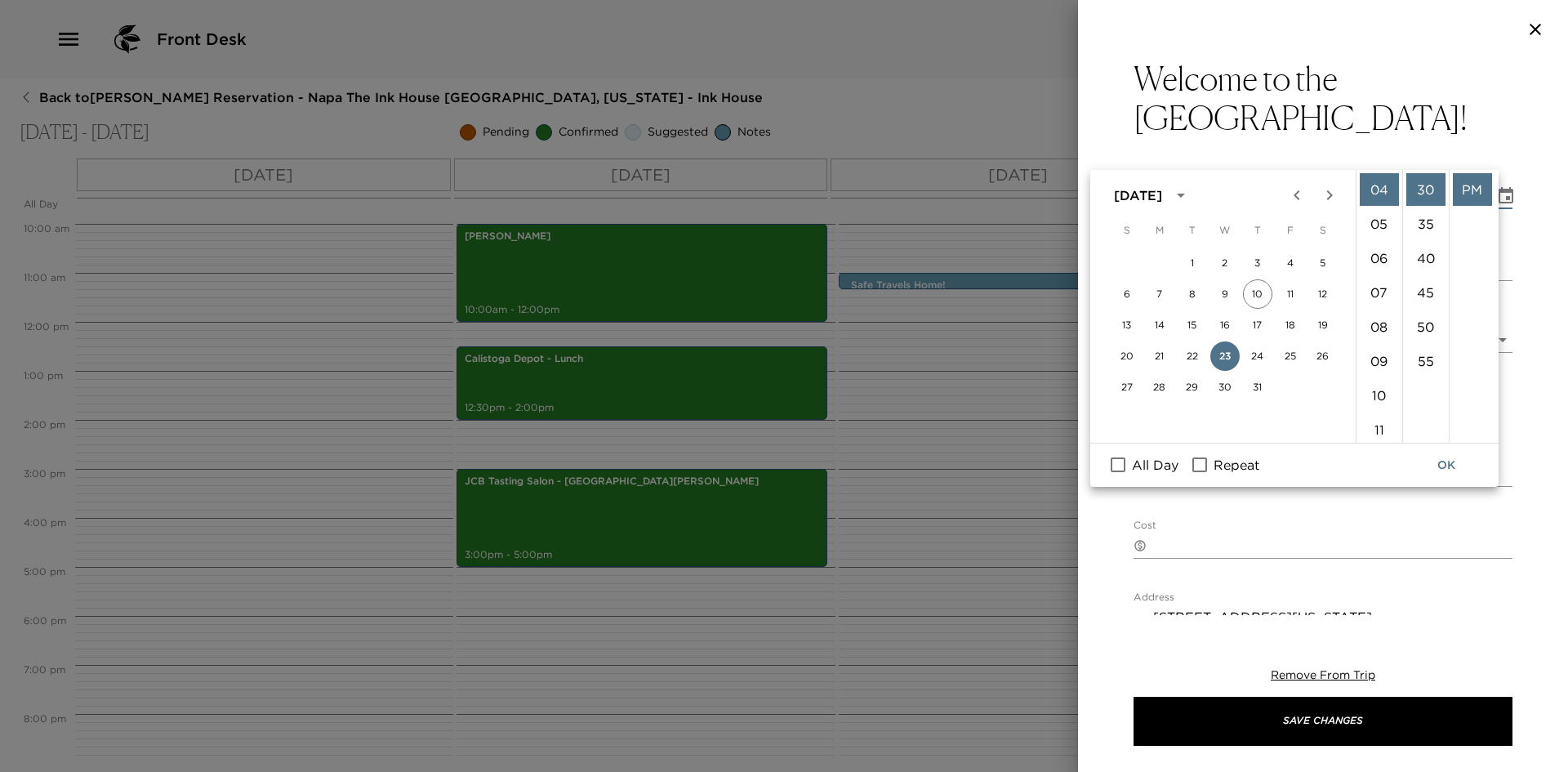 click on "1575 Saint Helena Highway
St. Helena California 94574
United States" at bounding box center [1333, 636] 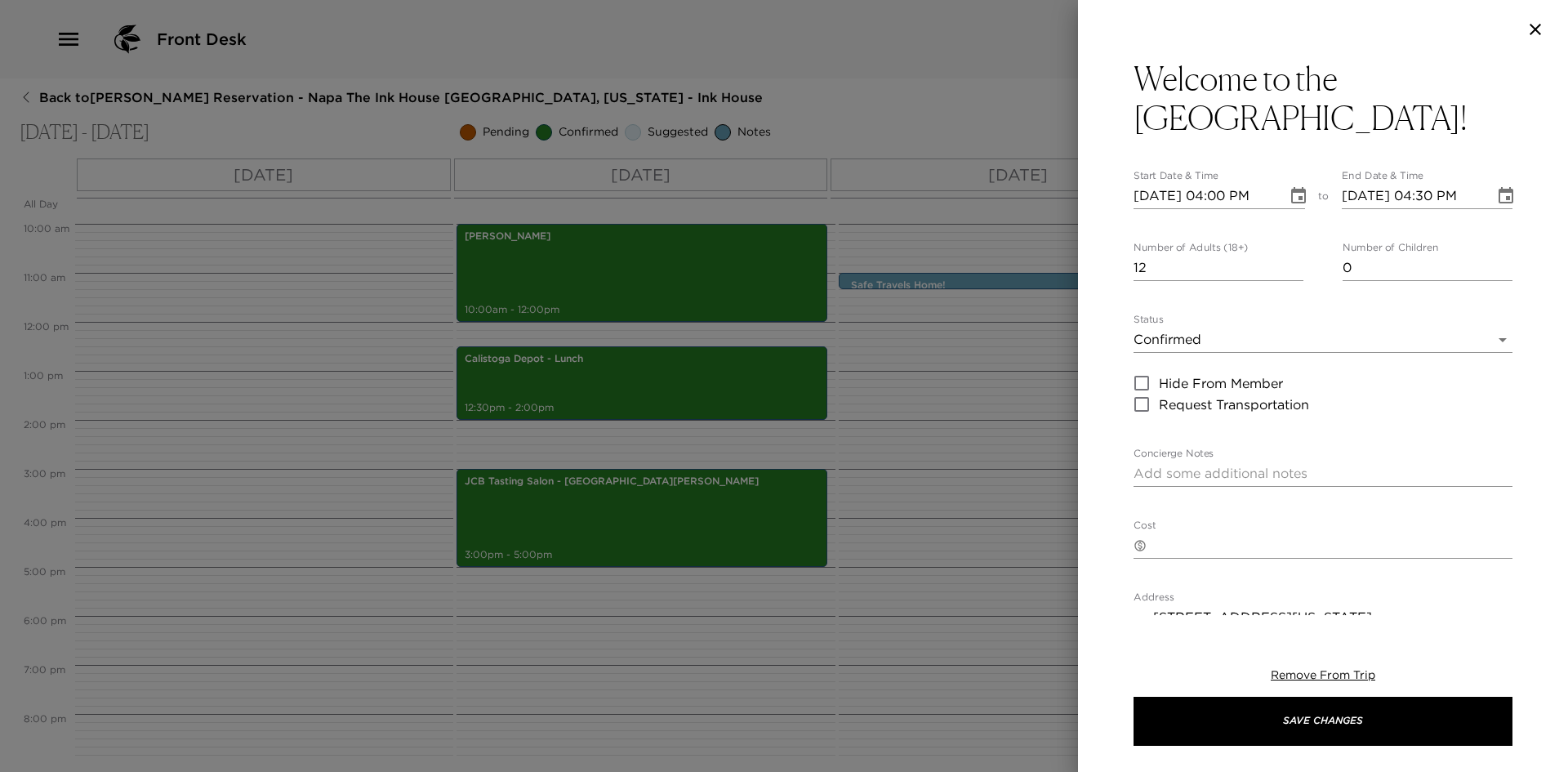 click on "Front Desk Back to  Kathy DiMatteo Reservation - Napa The Ink House Napa, California - Ink House Jul 23 - Jul 25, 2025 Pending Confirmed Suggested Notes Trip View Agenda View PDF View Print All Day Wed 07/23 Thu 07/24 Fri 07/25 12:00 AM 1:00 AM 2:00 AM 3:00 AM 4:00 AM 5:00 AM 6:00 AM 7:00 AM 8:00 AM 9:00 AM 10:00 AM 11:00 AM 12:00 PM 1:00 PM 2:00 PM 3:00 PM 4:00 PM 5:00 PM 6:00 PM 7:00 PM 8:00 PM 9:00 PM 10:00 PM 11:00 PM Tamber Bey 10:00am - 12:00pm Calistoga Depot - Lunch 12:30pm - 2:00pm JCB Tasting Salon - St. Helena 3:00pm - 5:00pm Safe Travels Home! 11:00am - 11:10am Clone Custom ink house ​ Results (5) Ink House Wine Tasting Dinner In - Ink House Yoga at The Ink House Welcome to the Ink House! Thank you for staying at The Ink House! Welcome to the Ink House! Start Date & Time 07/23/2025 04:00 PM to End Date & Time 07/23/2025 04:30 PM Number of Adults (18+) 12 Number of Children 0 Status Confirmed Confirmed Hide From Member Request Transportation Concierge Notes x Cost ​ x Address ​ x Phone Number" at bounding box center (784, 386) 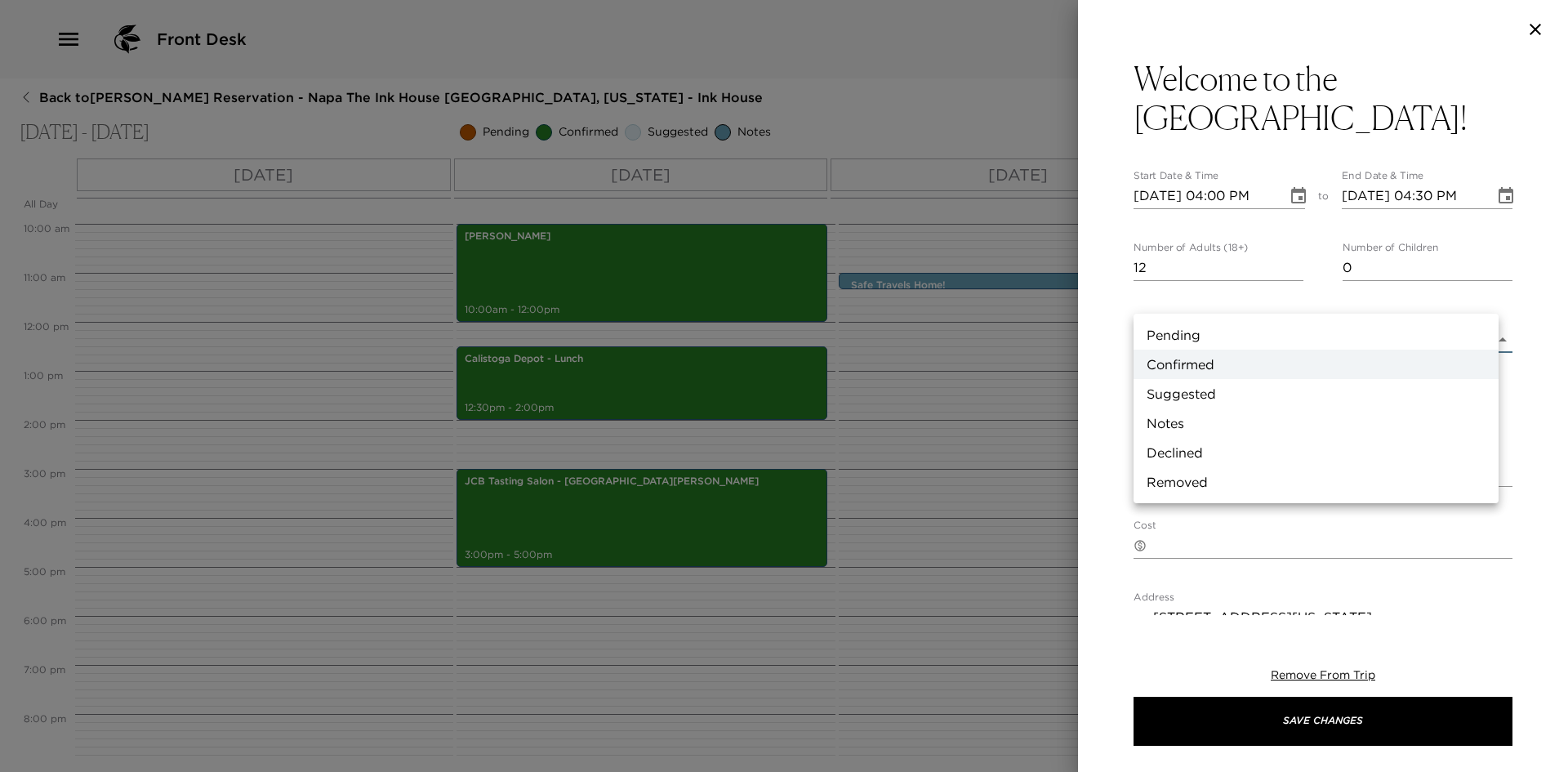 click on "Notes" at bounding box center [1316, 423] 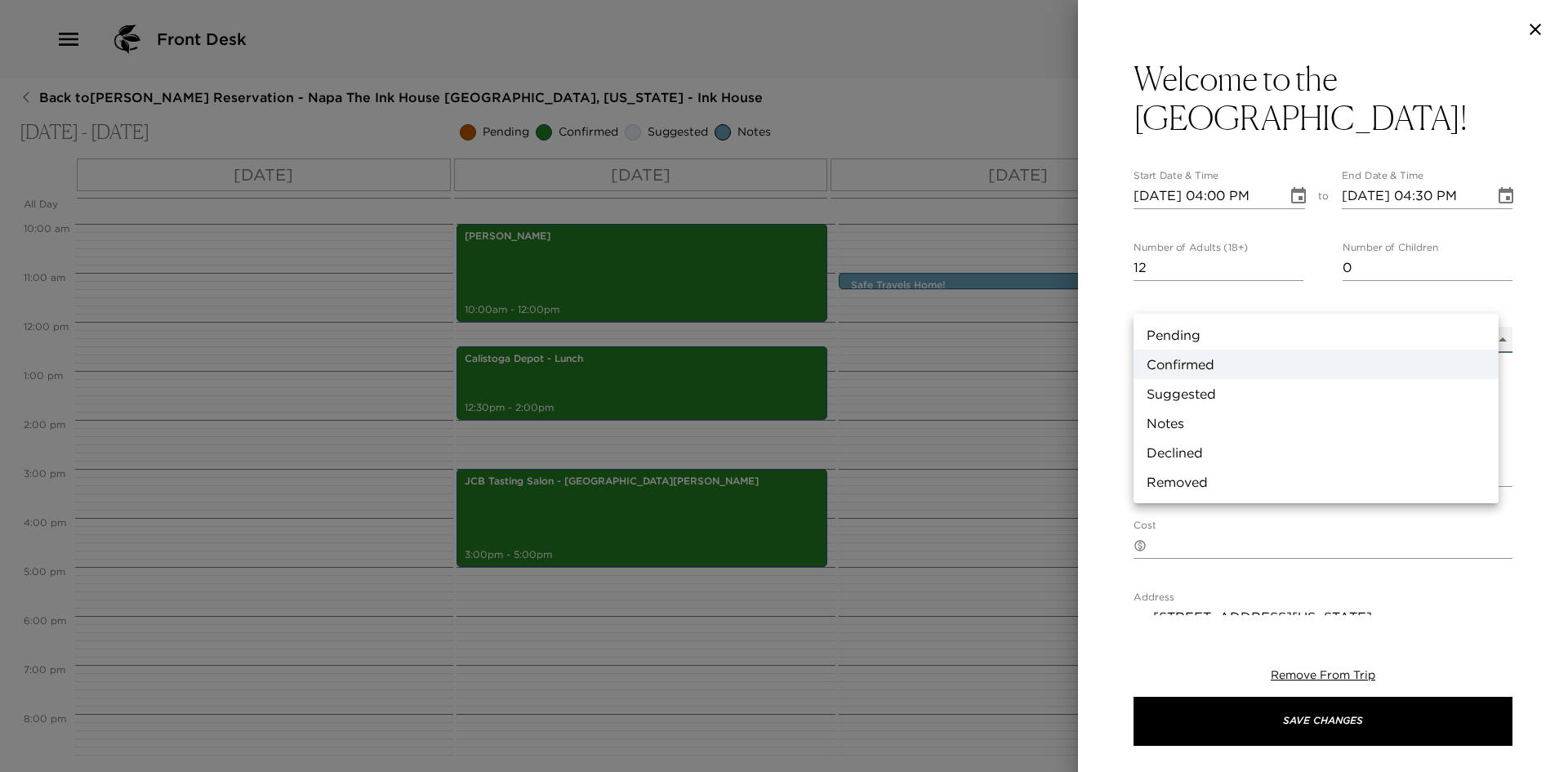 type on "Concierge Note" 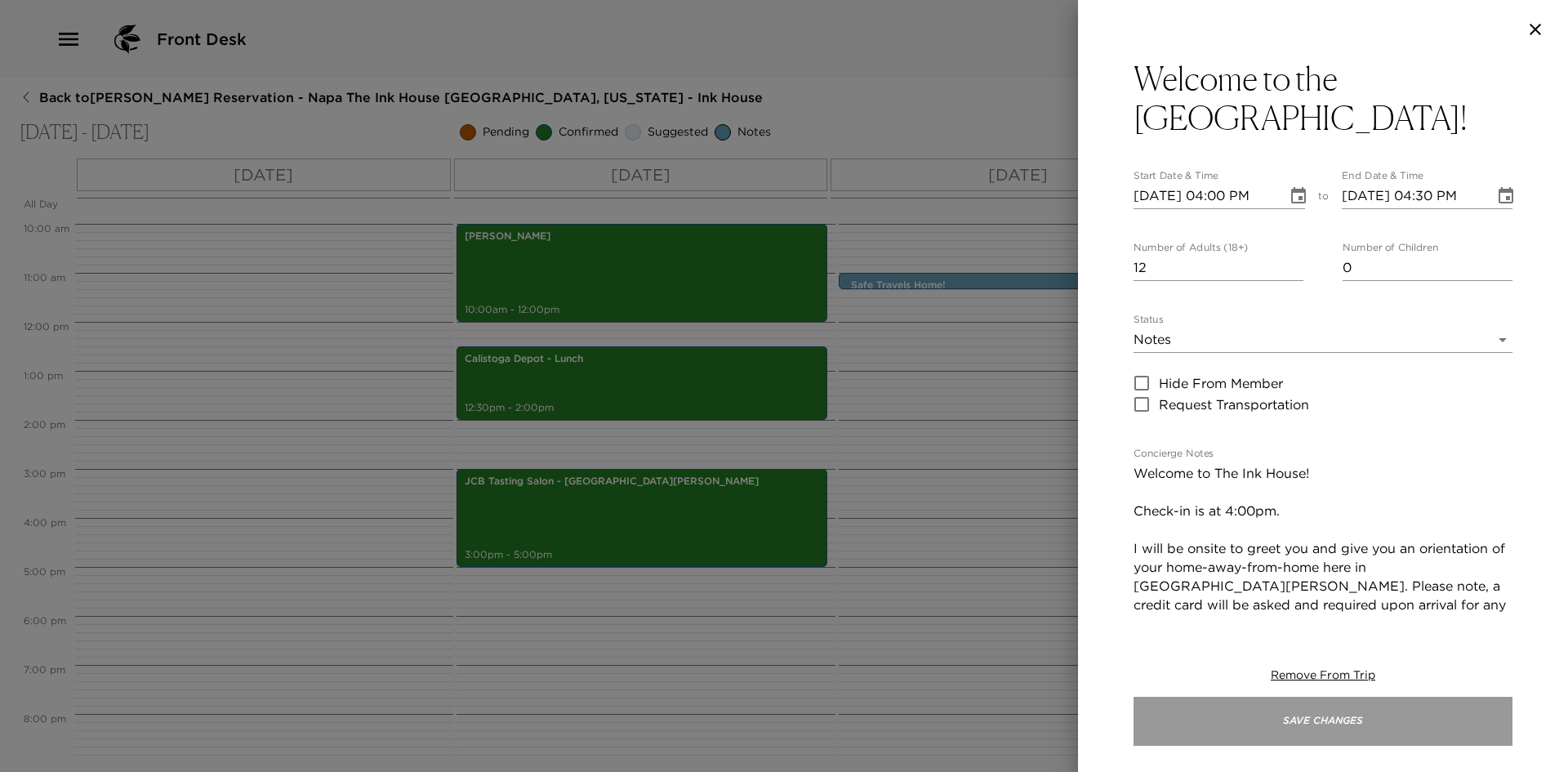 click on "Save Changes" at bounding box center [1323, 721] 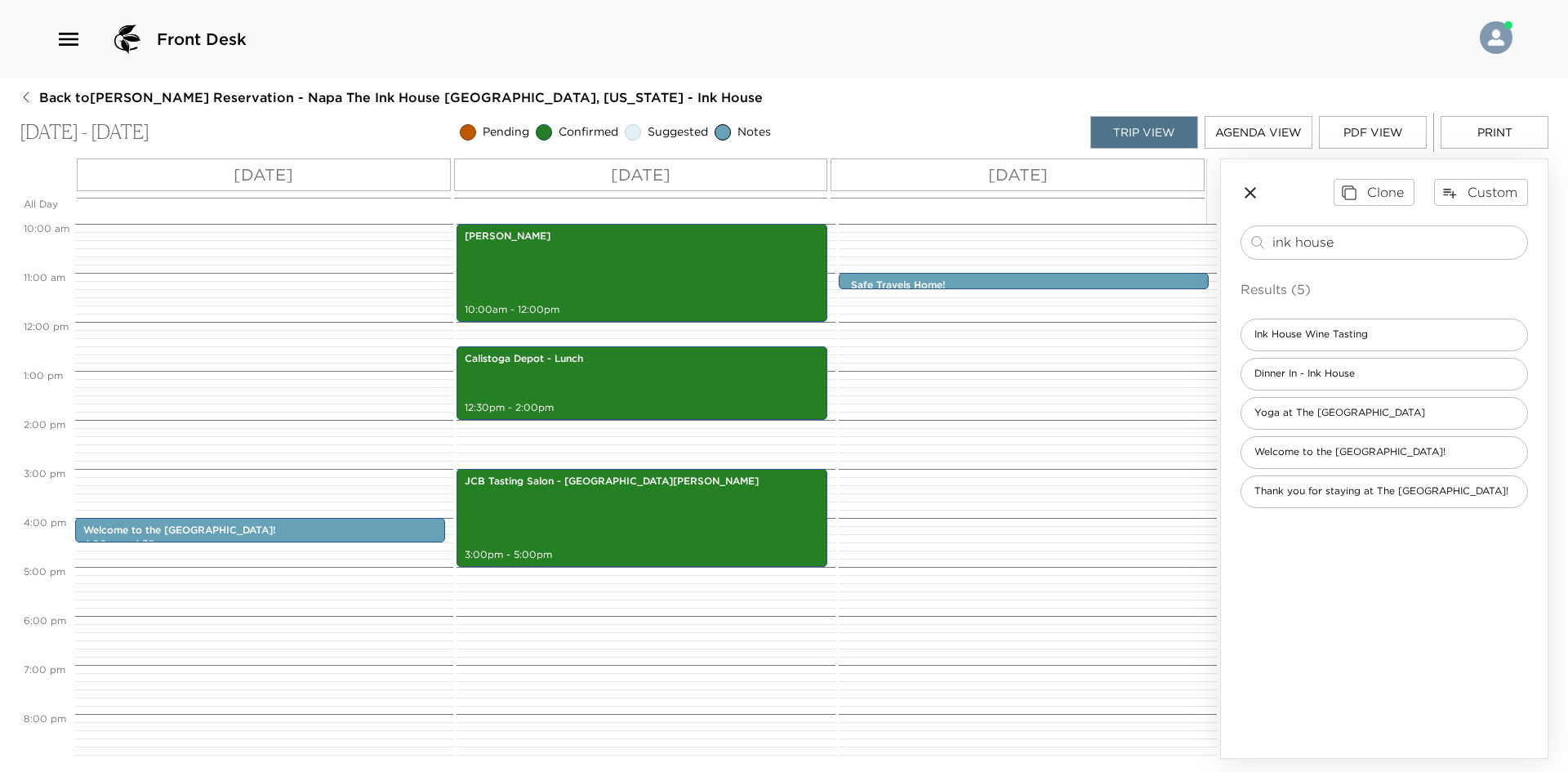 click on "Front Desk" at bounding box center [784, 39] 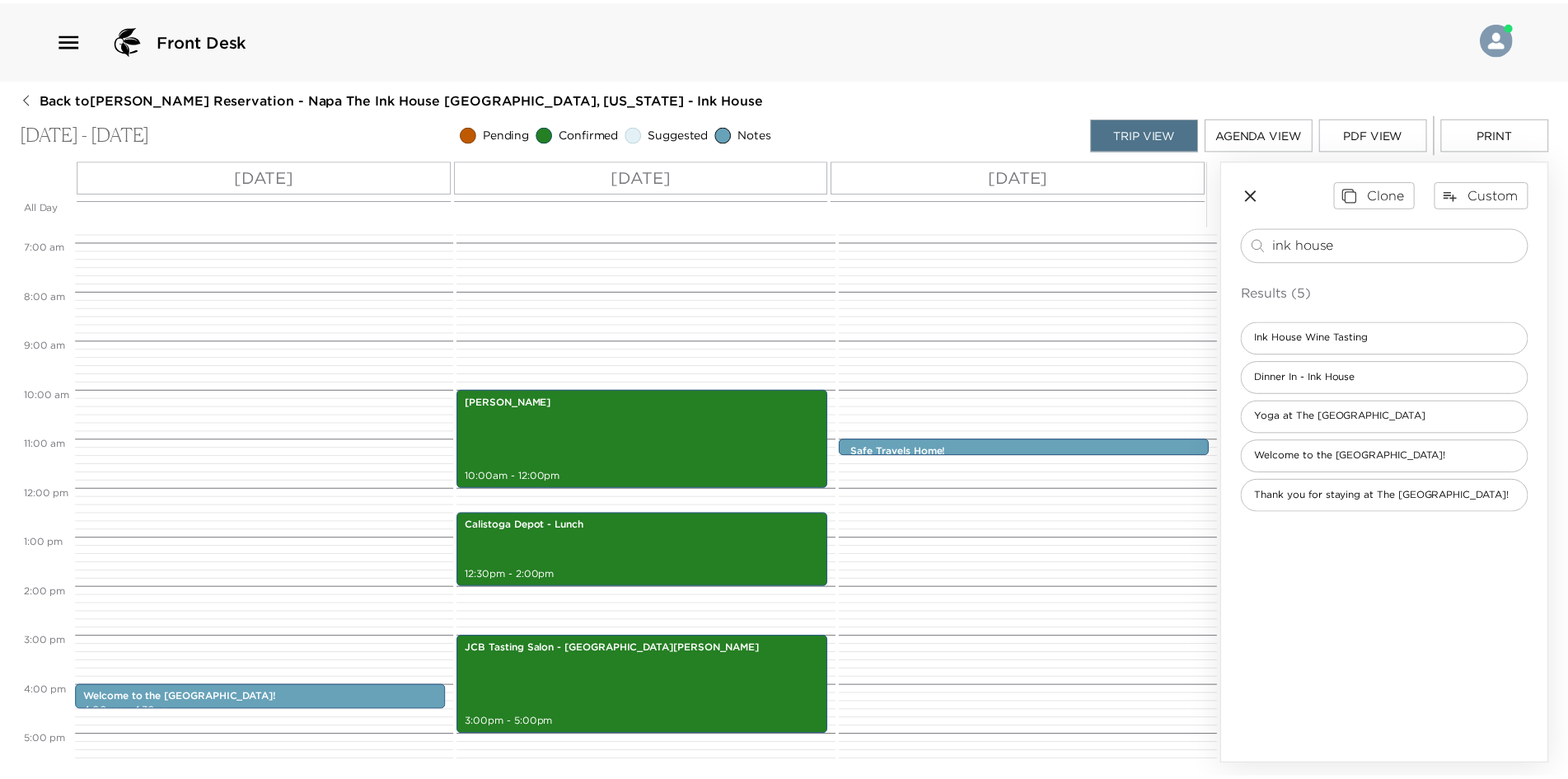 scroll, scrollTop: 330, scrollLeft: 0, axis: vertical 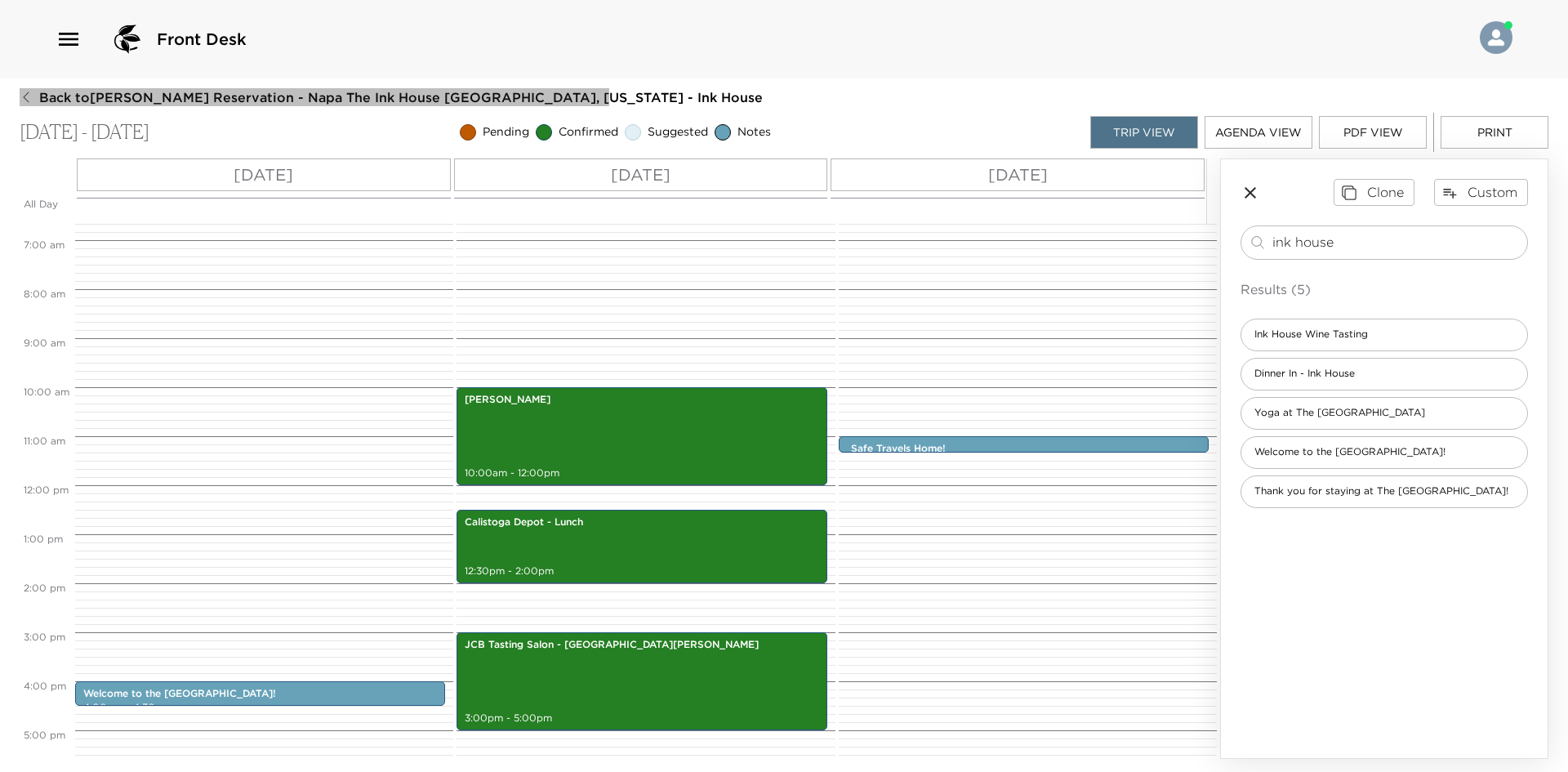 click 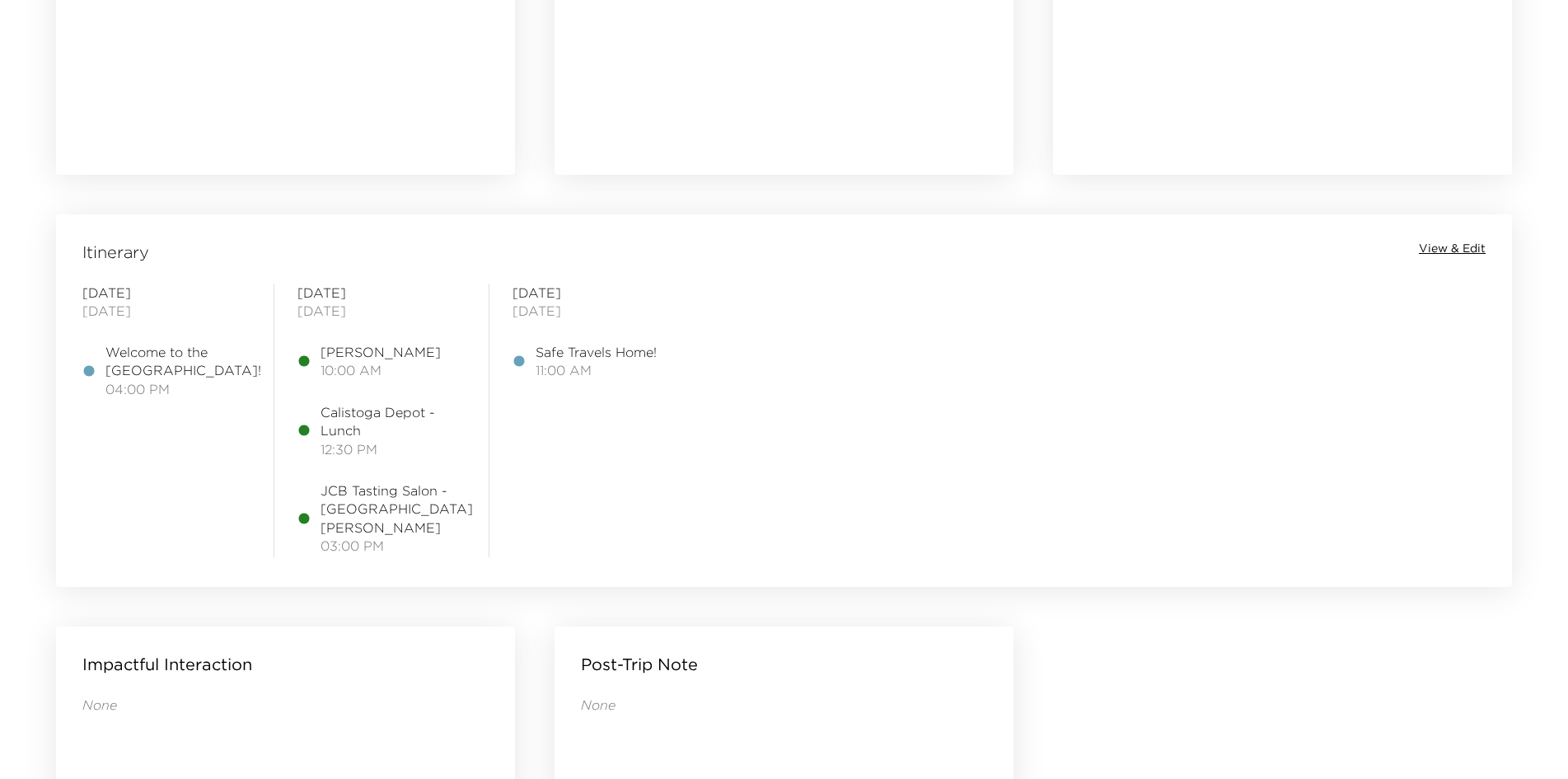 scroll, scrollTop: 1154, scrollLeft: 0, axis: vertical 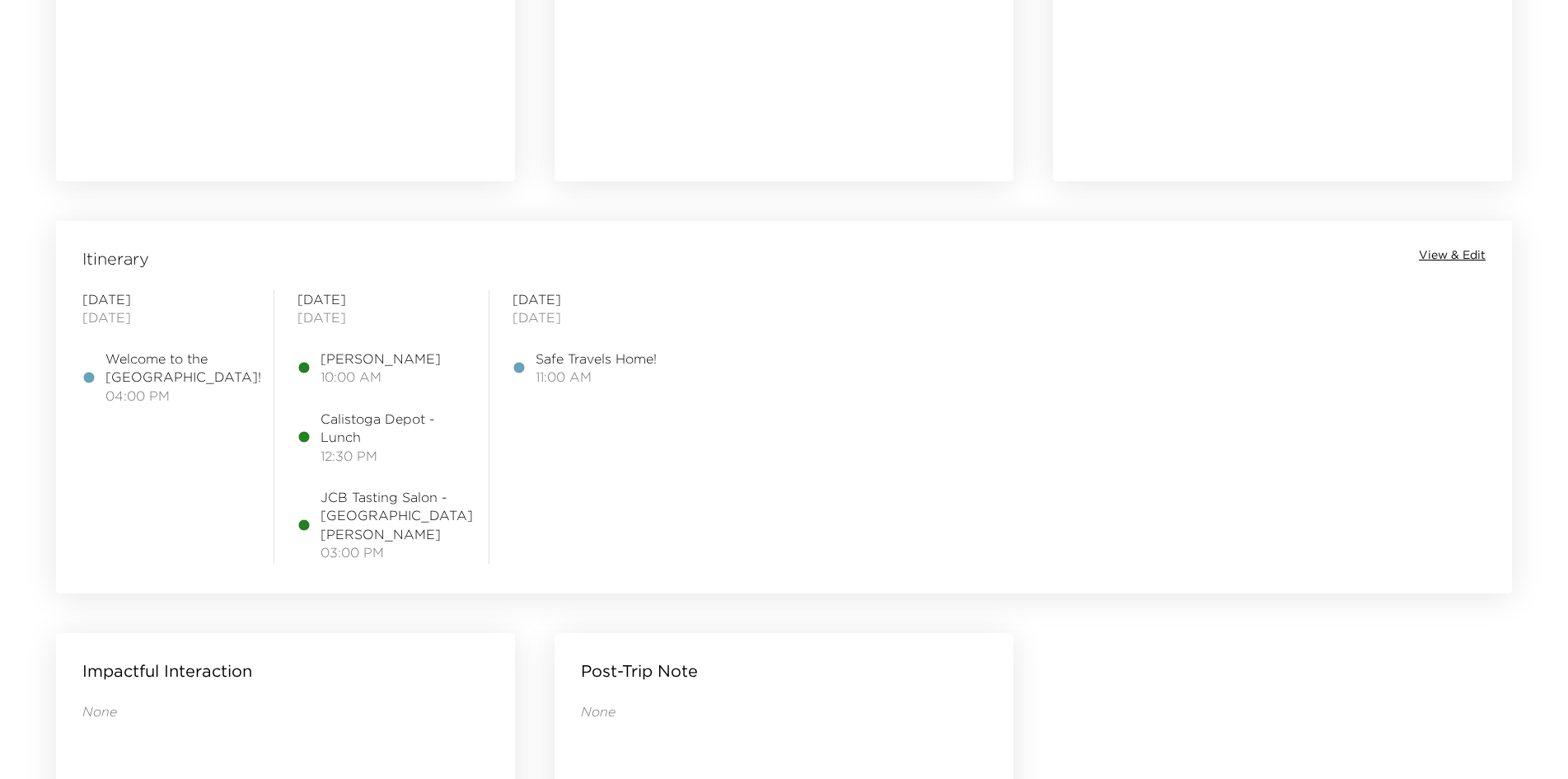 click on "Impactful Interaction None Edit Impactful Interactions" at bounding box center (285, 913) 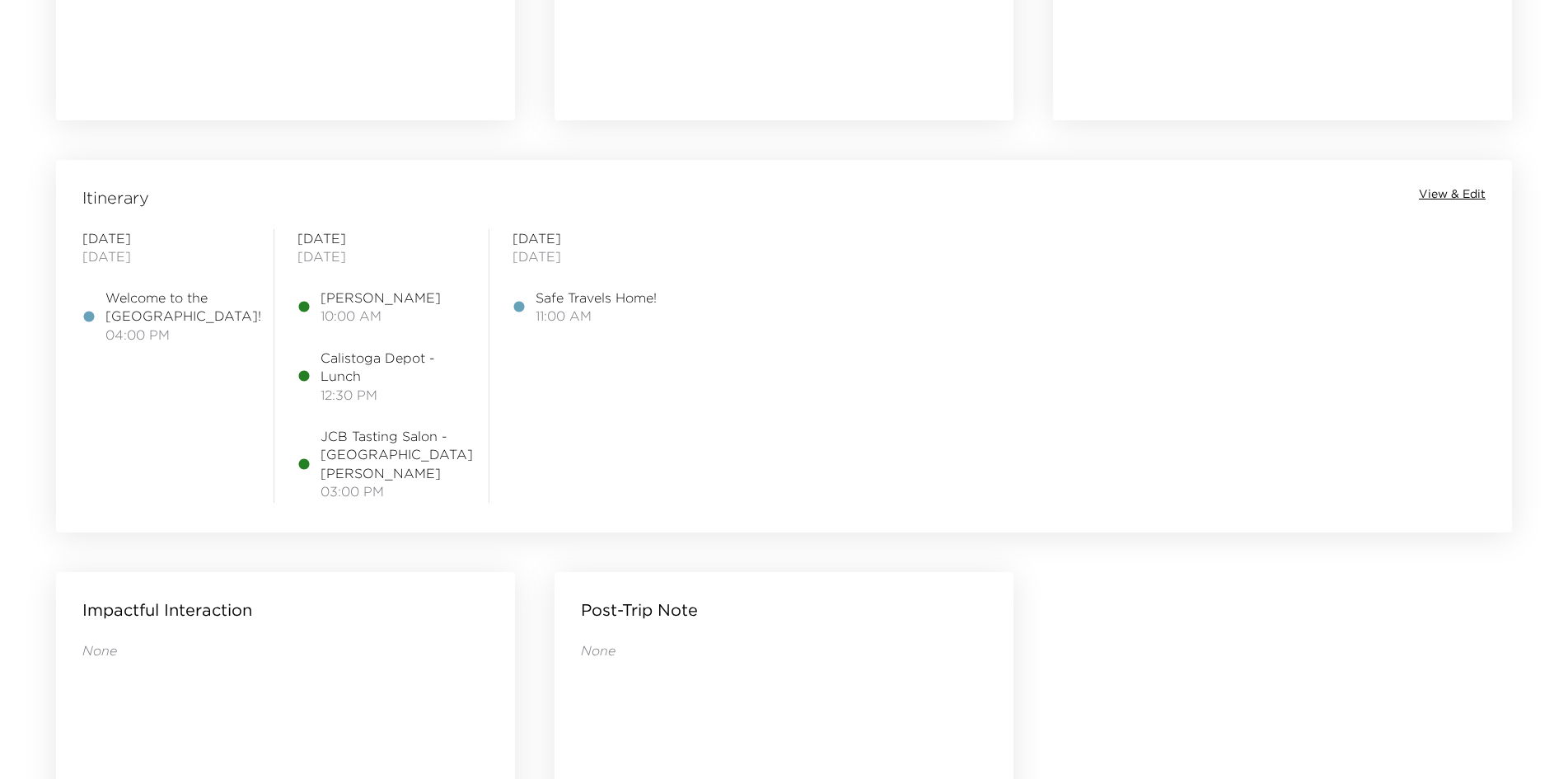 scroll, scrollTop: 1237, scrollLeft: 0, axis: vertical 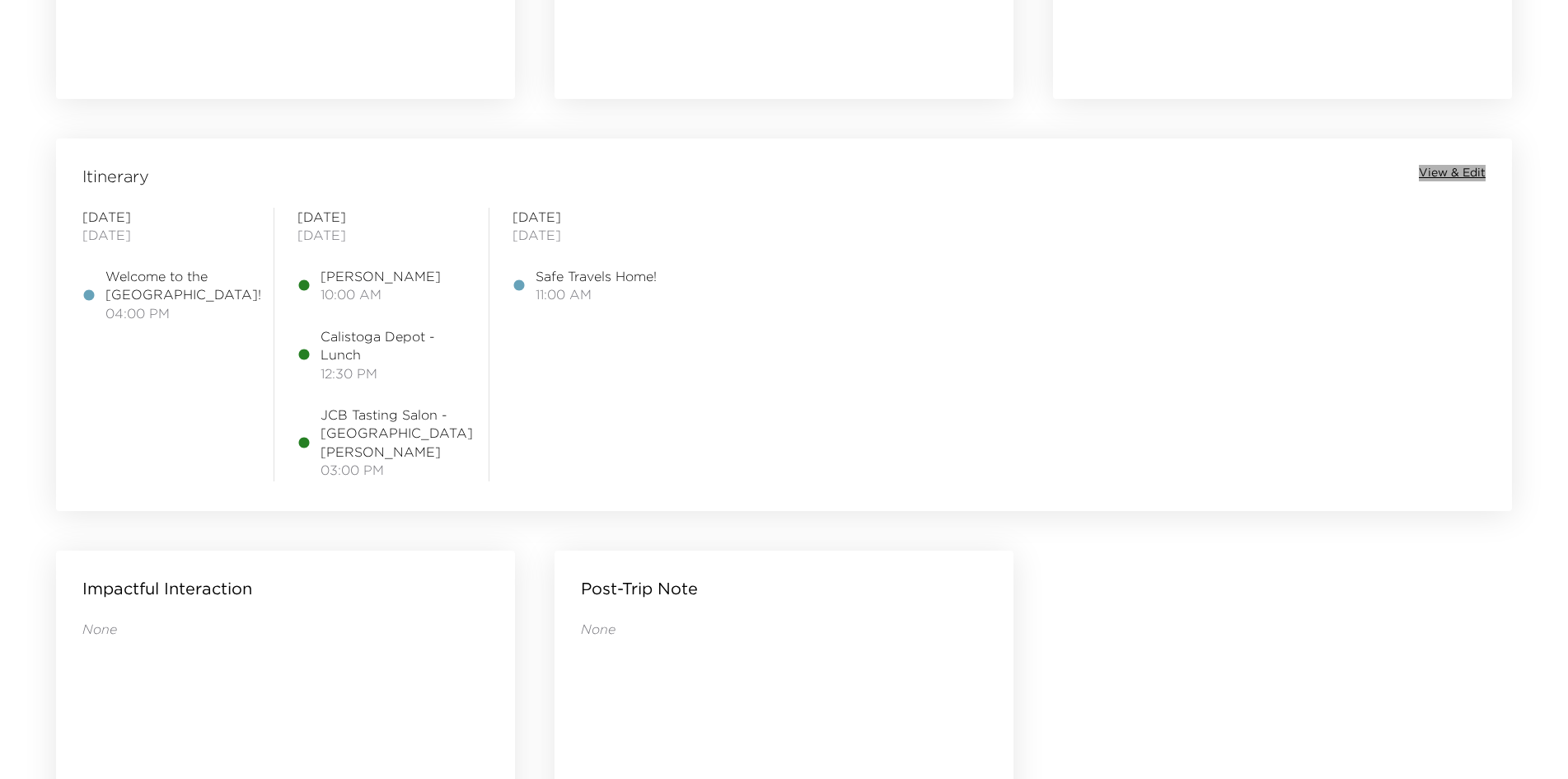 click on "View & Edit" at bounding box center (1452, 173) 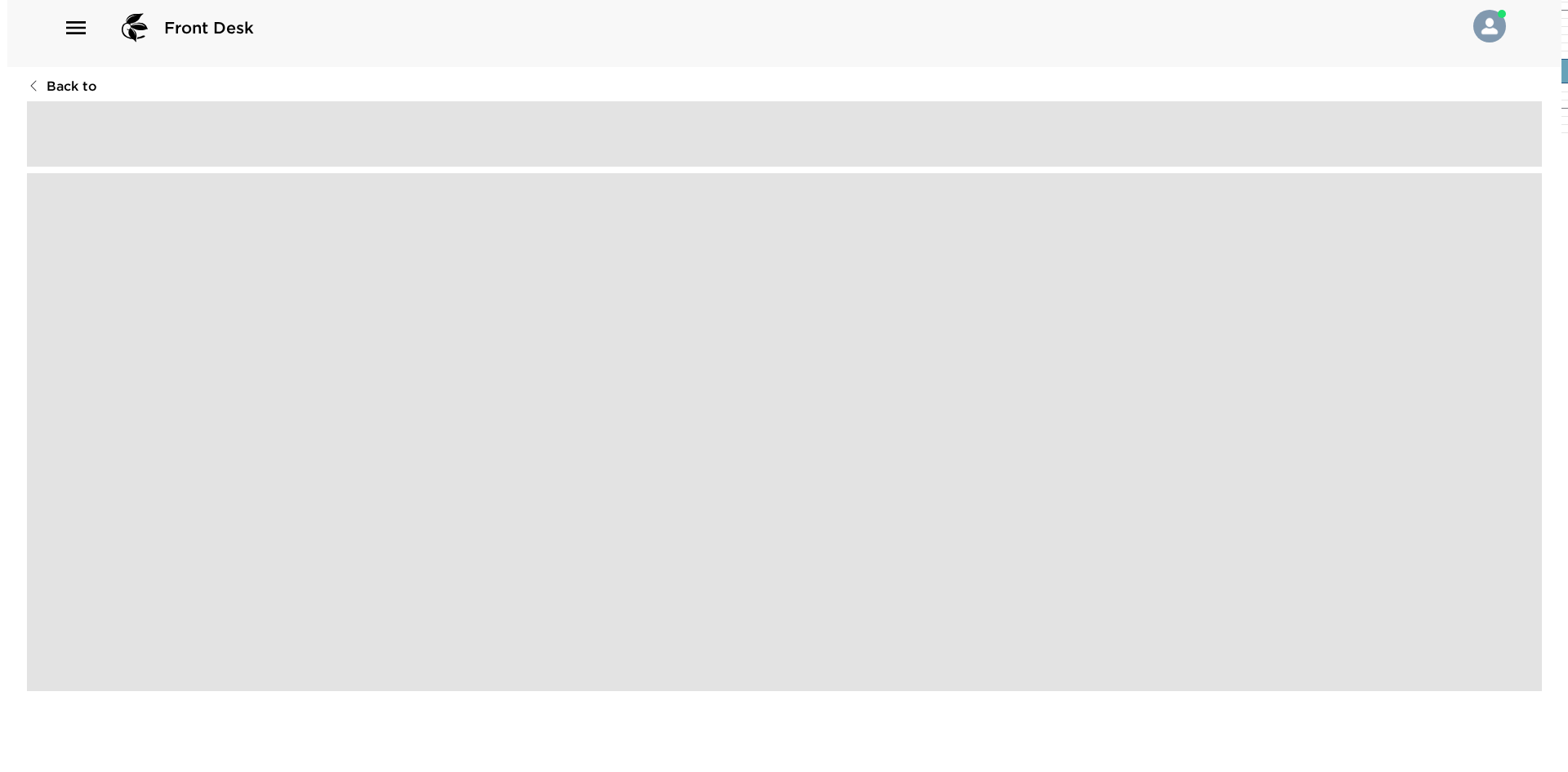 scroll, scrollTop: 0, scrollLeft: 0, axis: both 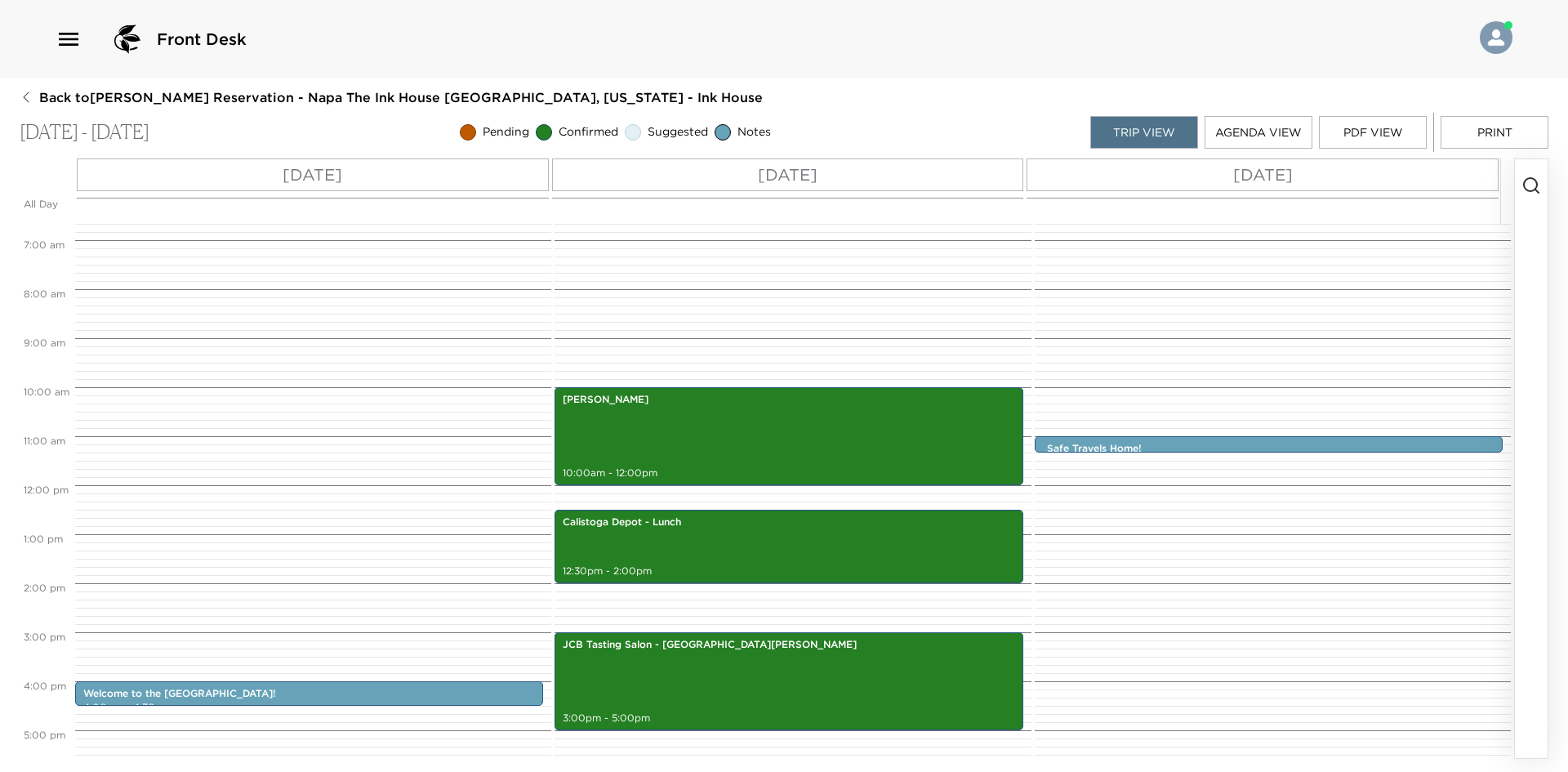 click 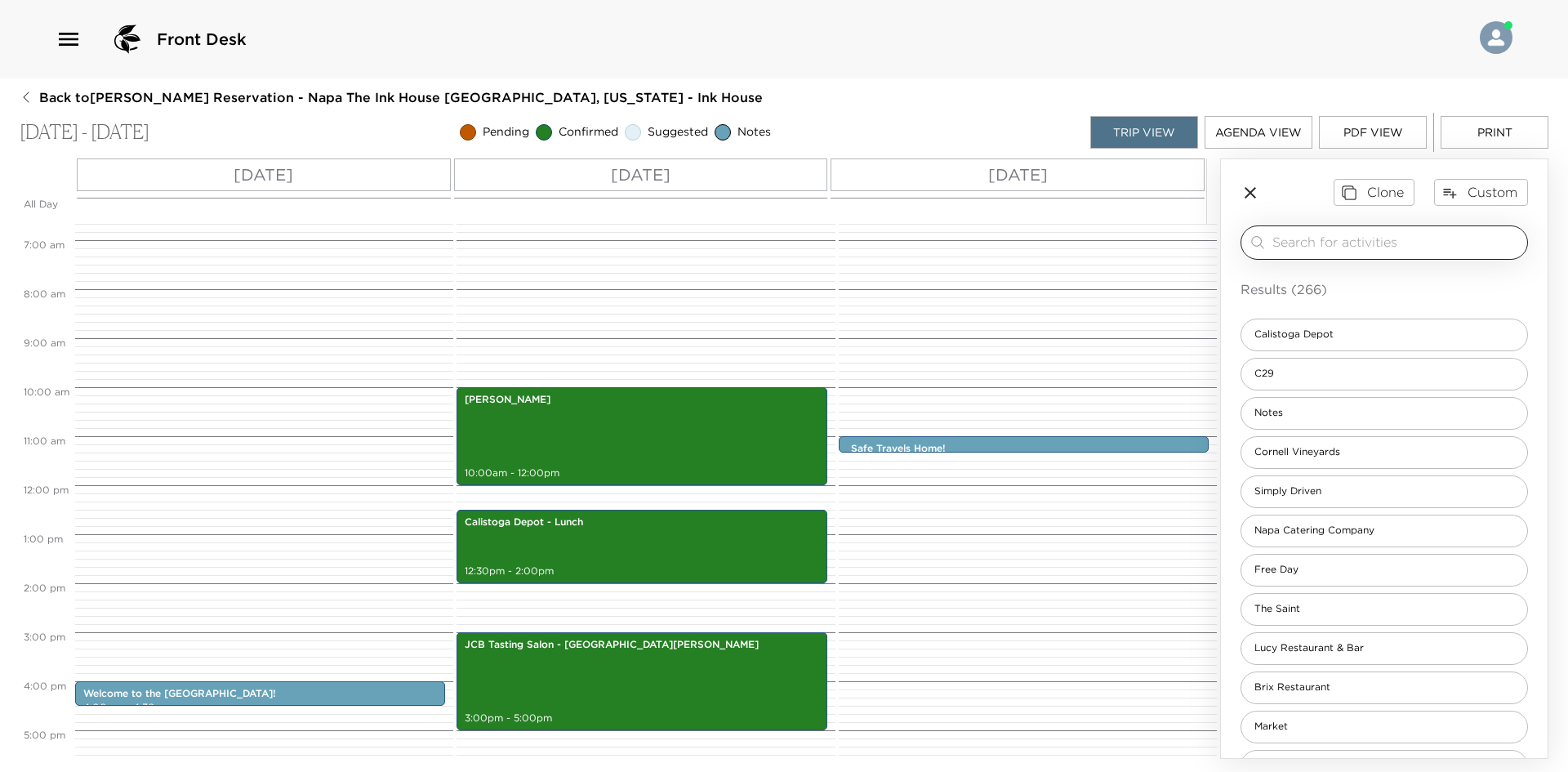 click at bounding box center [1396, 242] 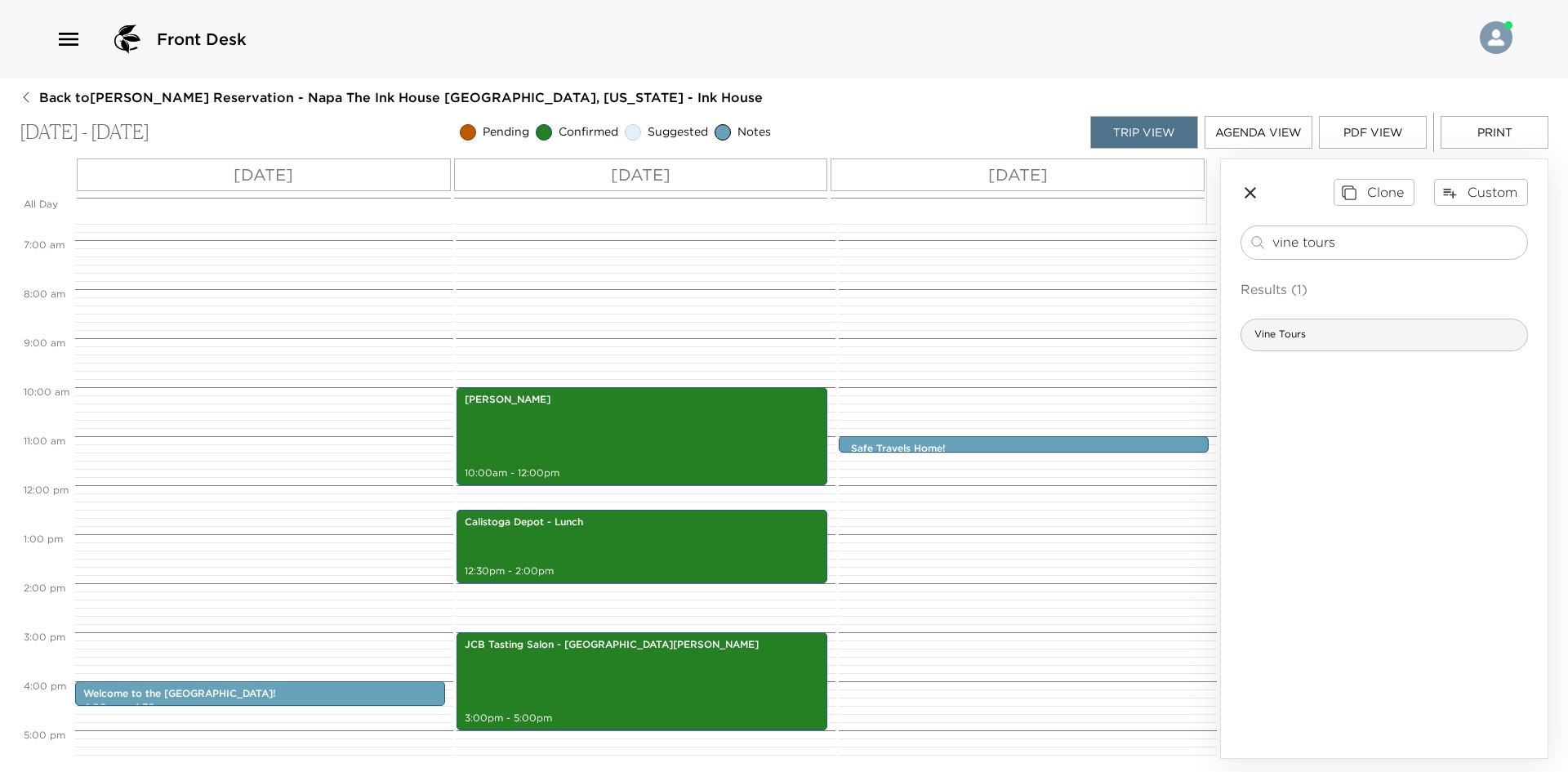 type on "vine tours" 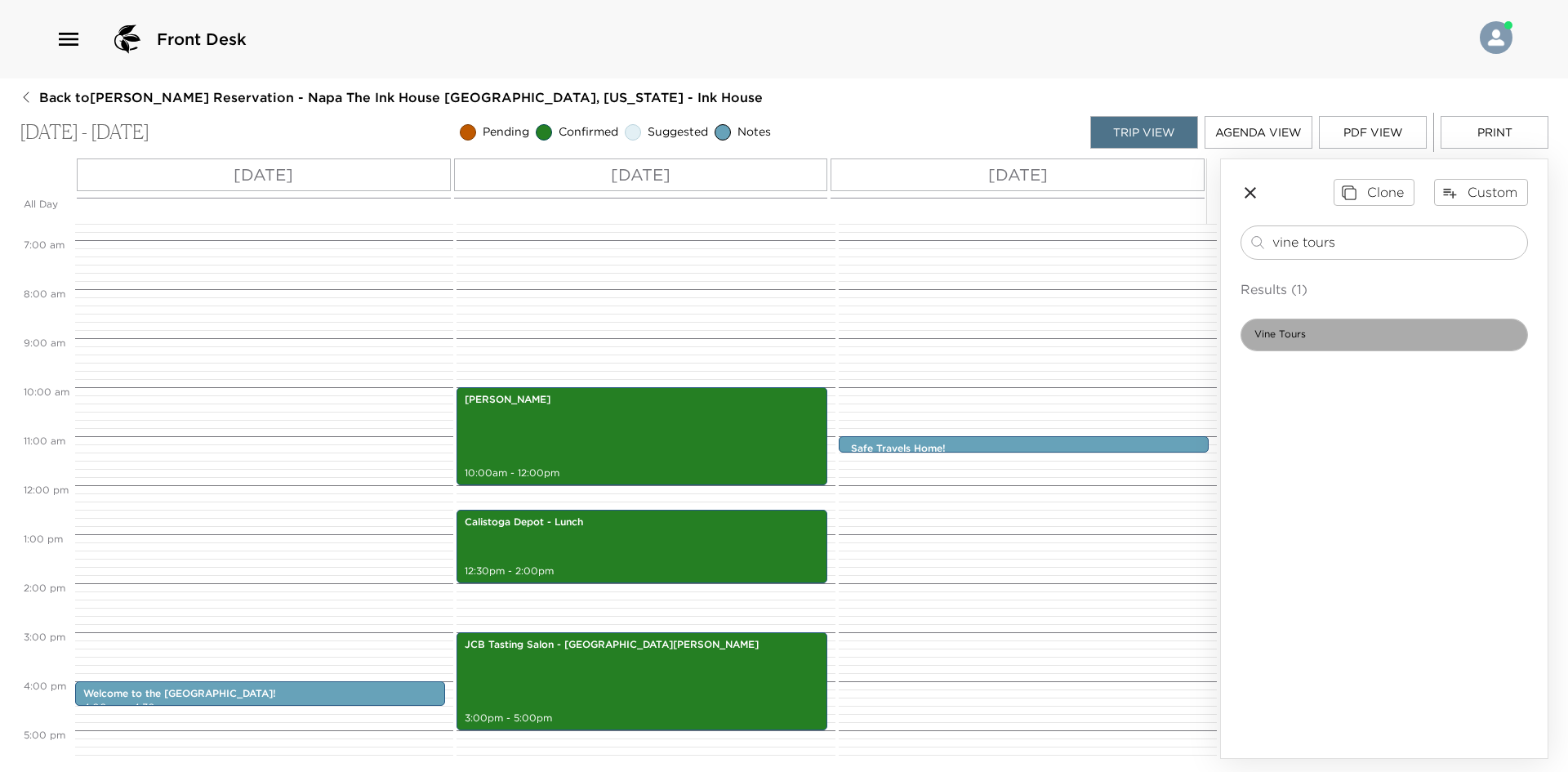 click on "Vine Tours" at bounding box center (1280, 334) 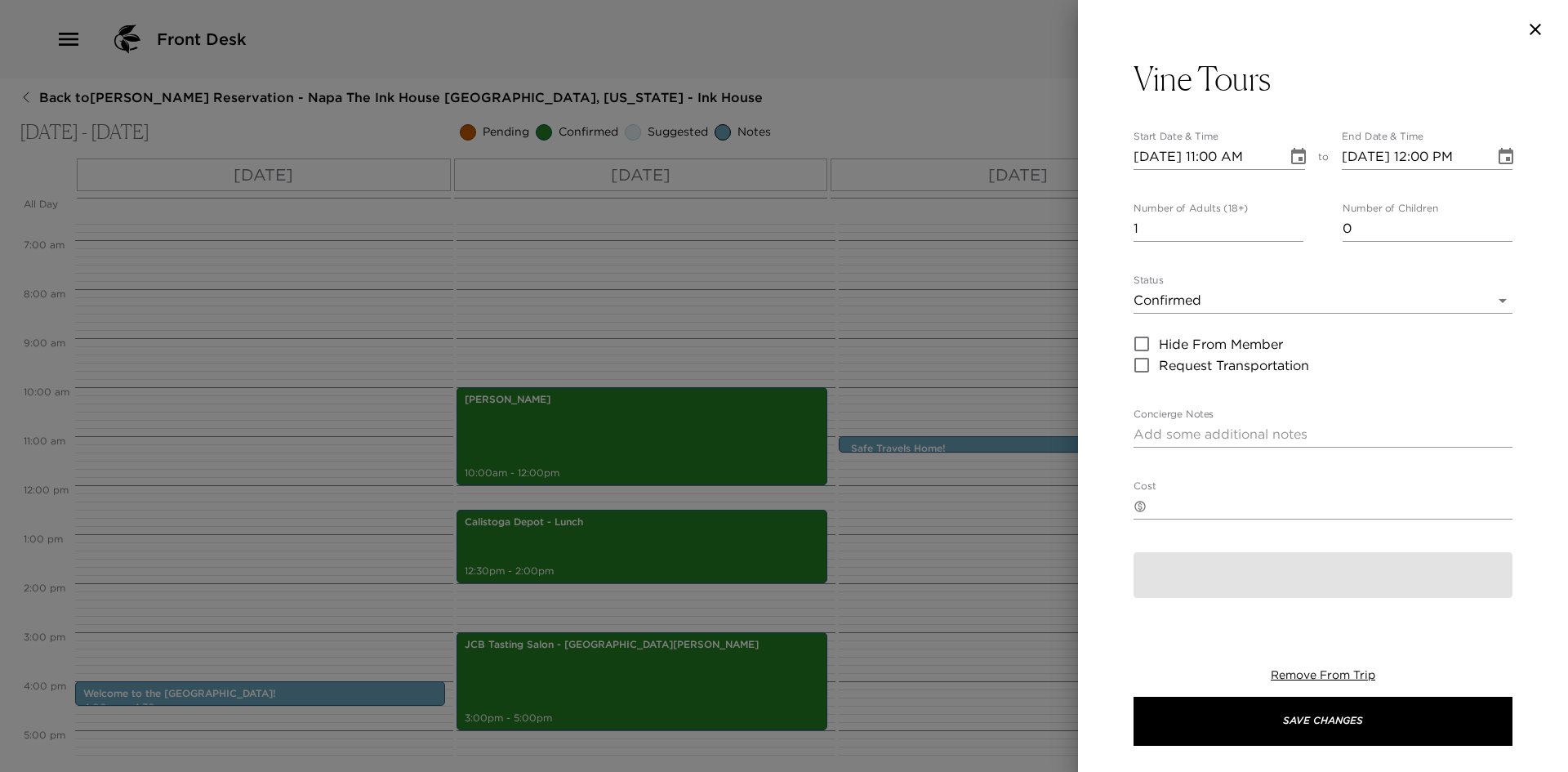 type on "Vine Tours is locally owned and operated in Napa. We strive to communicate our enchantment with the surrounding environment by sharing the rich culture and history of the valley. We hope that your experiences here in wine country cultivate memories that last a lifetime!" 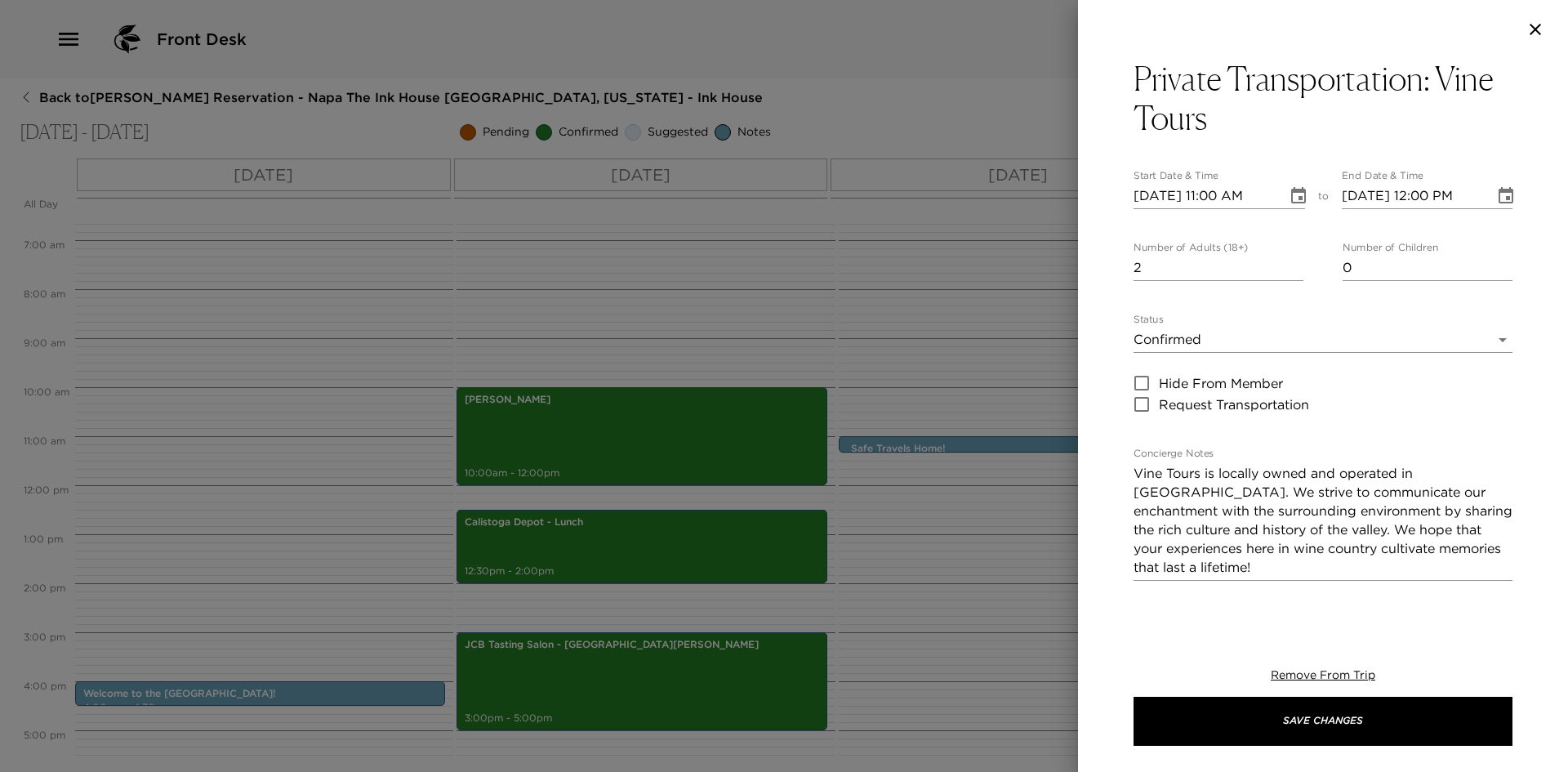 click on "2" at bounding box center [1218, 268] 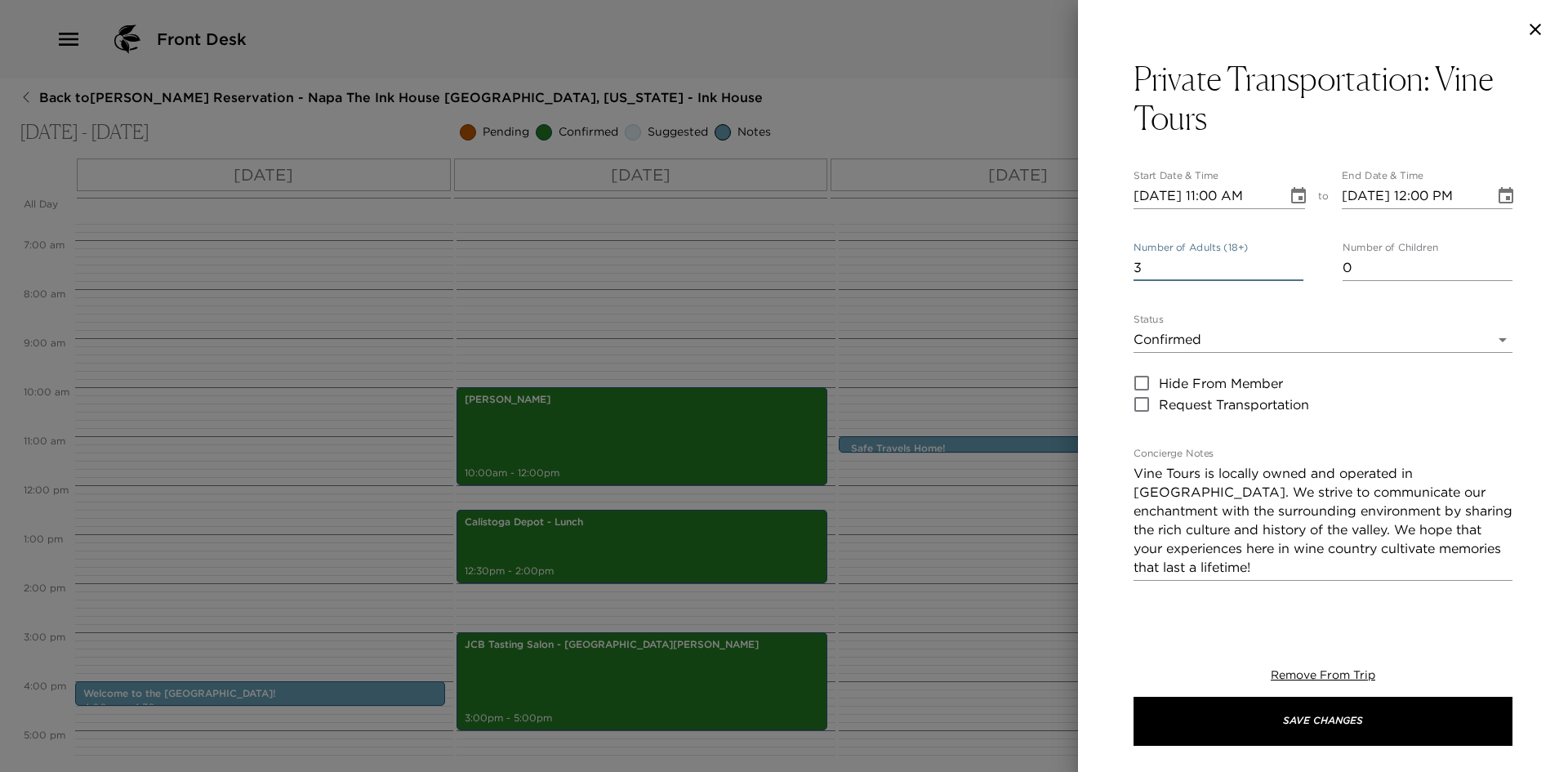 click on "3" at bounding box center [1218, 268] 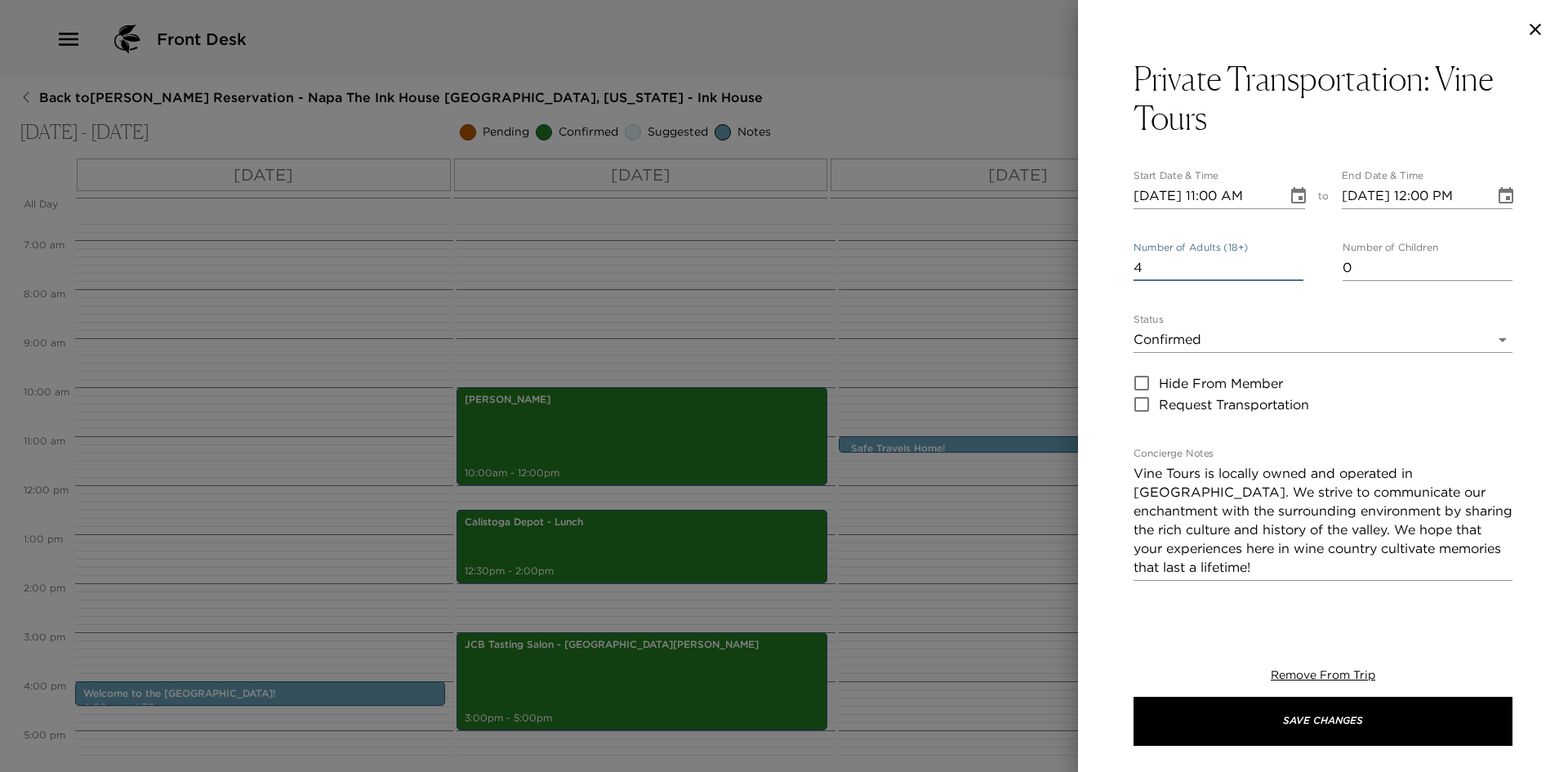 click on "4" at bounding box center [1218, 268] 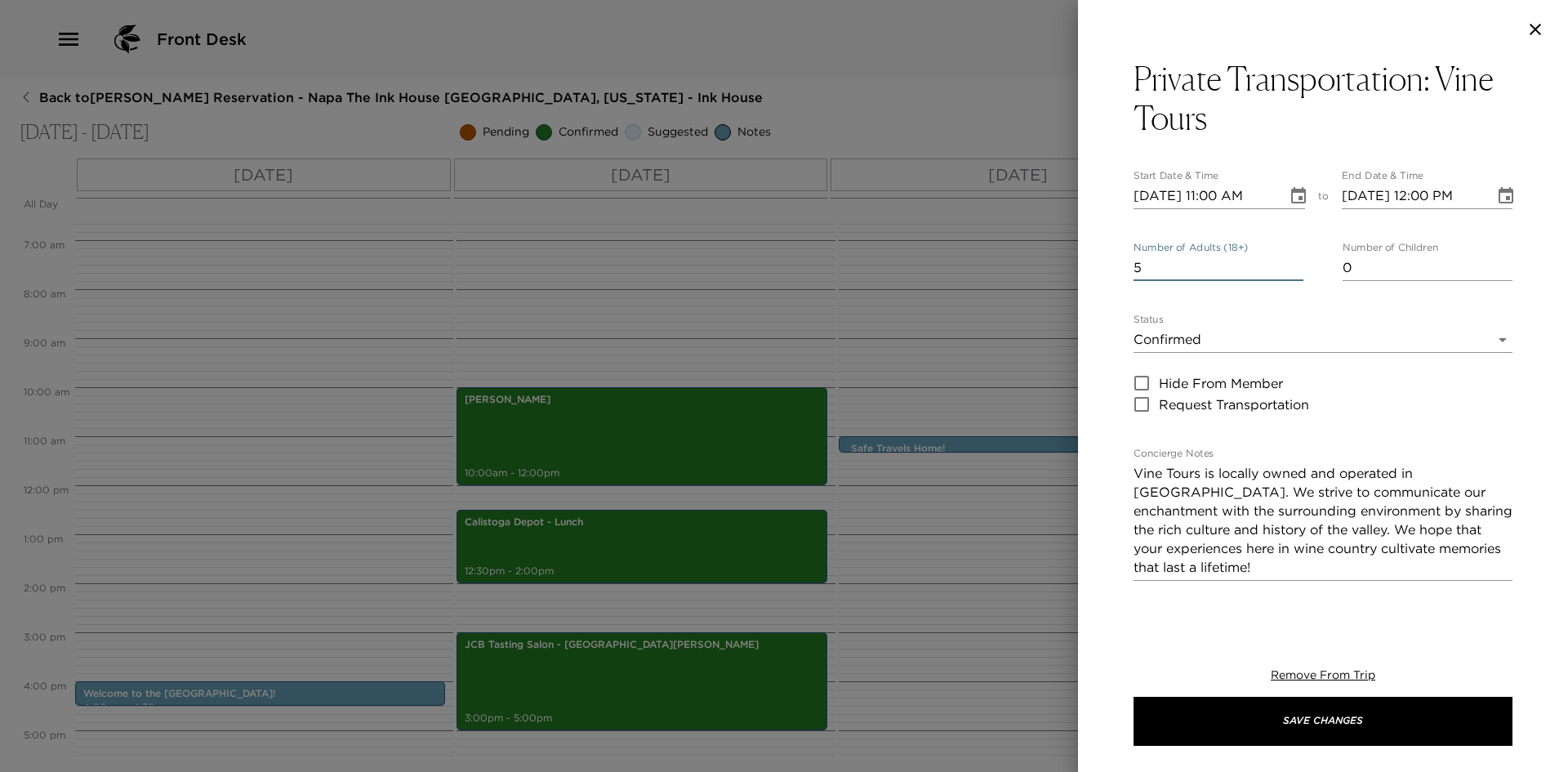 click on "5" at bounding box center (1218, 268) 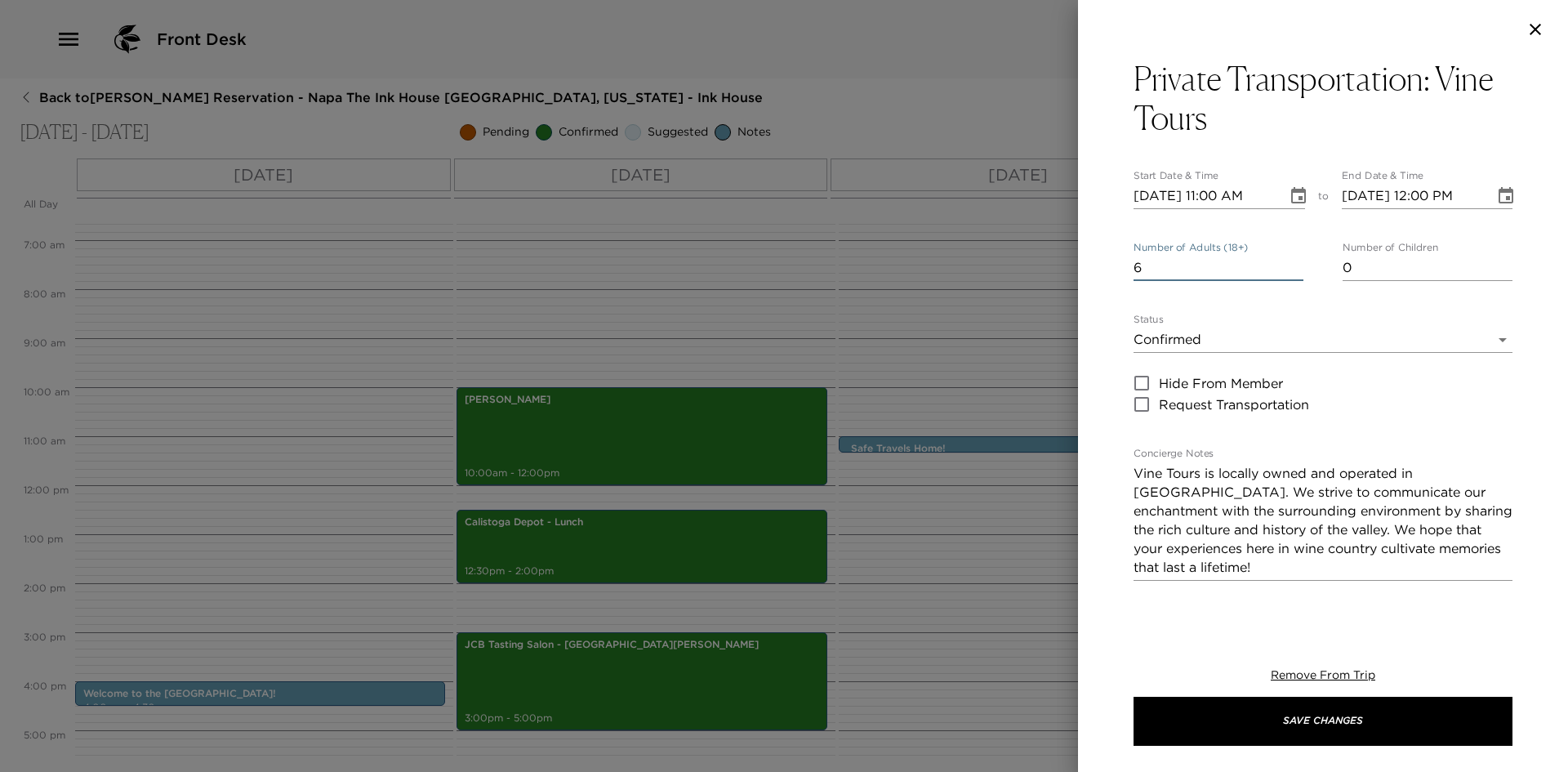 click on "6" at bounding box center [1218, 268] 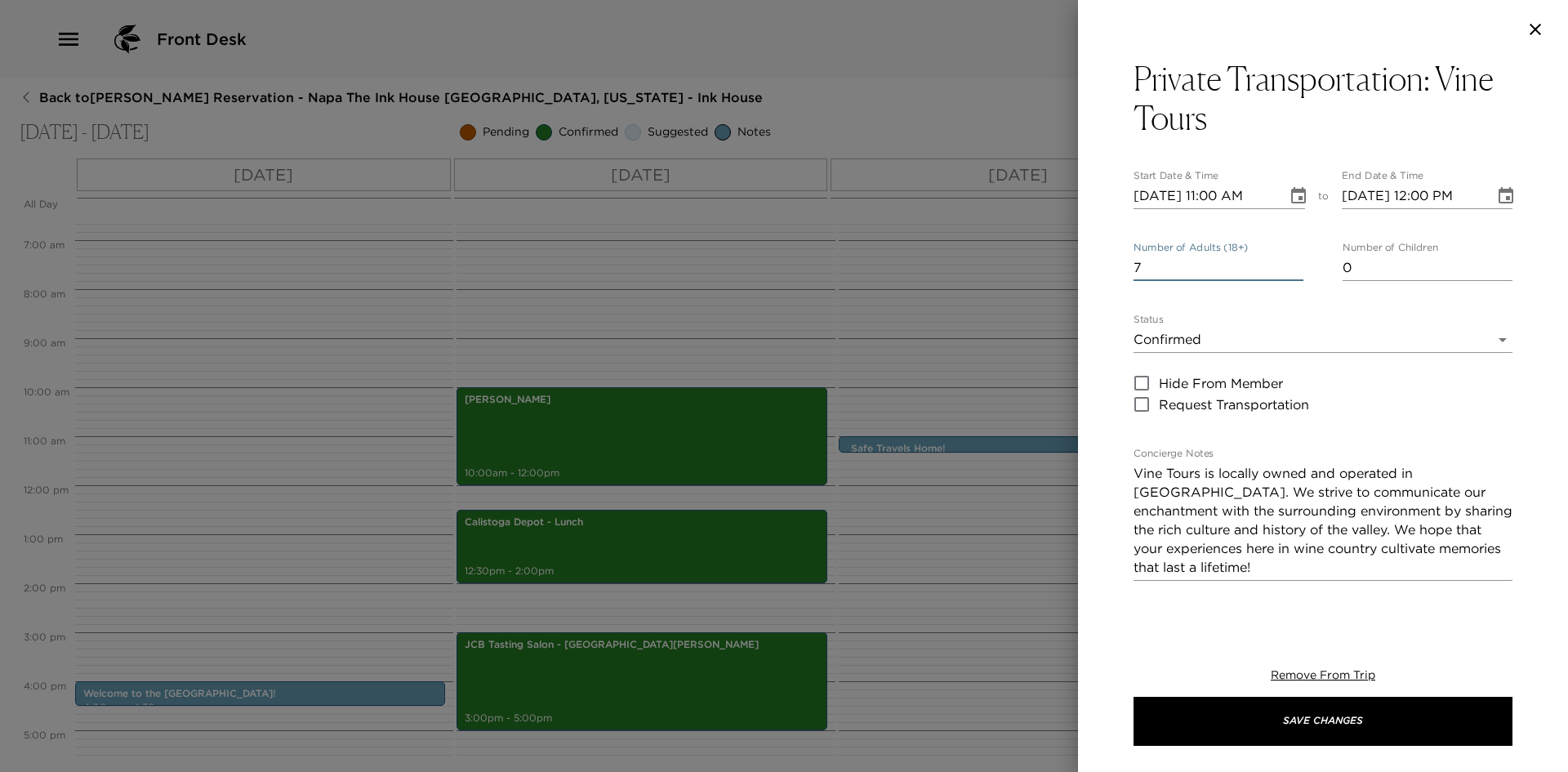 click on "7" at bounding box center (1218, 268) 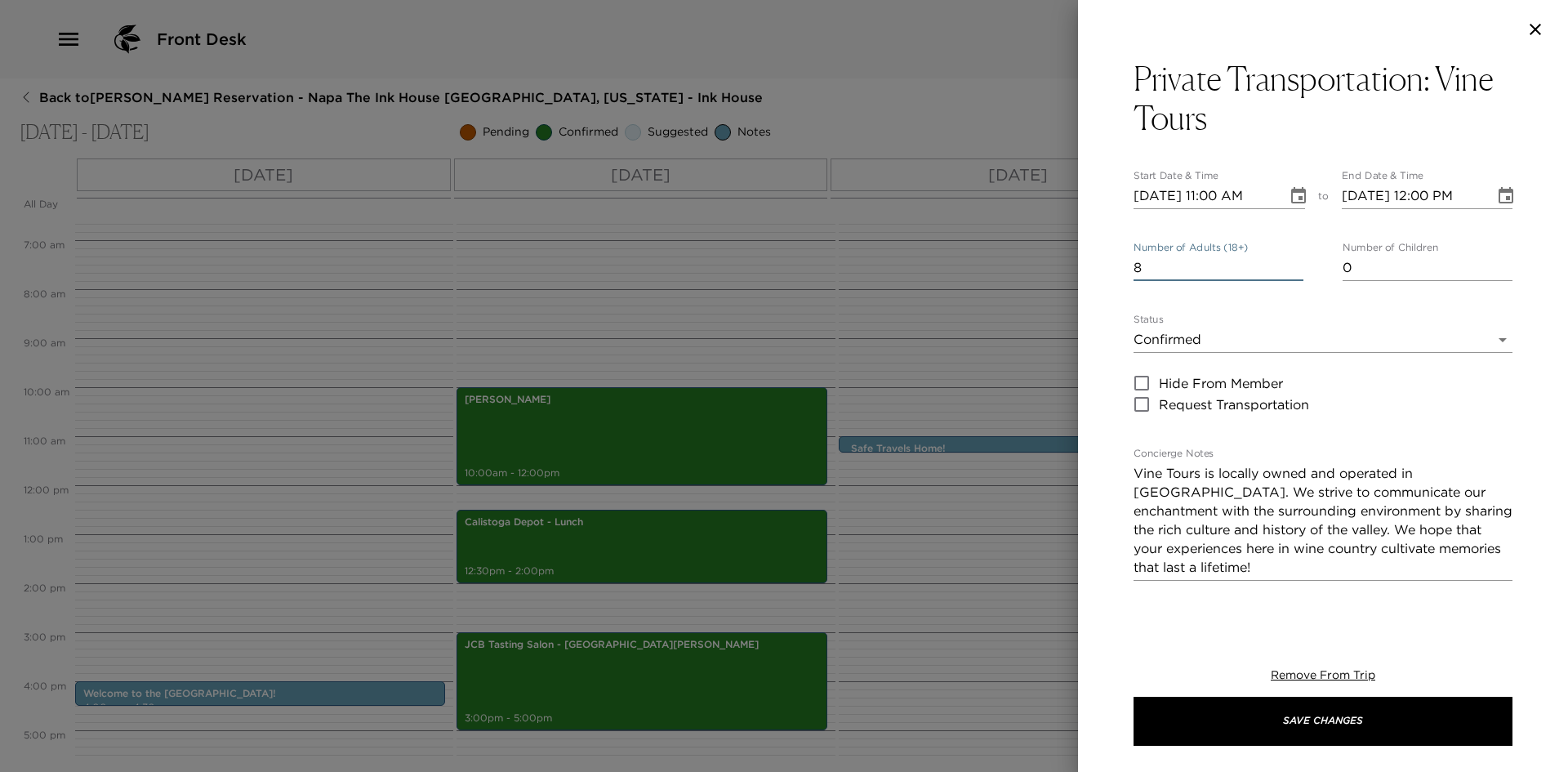 click on "8" at bounding box center [1218, 268] 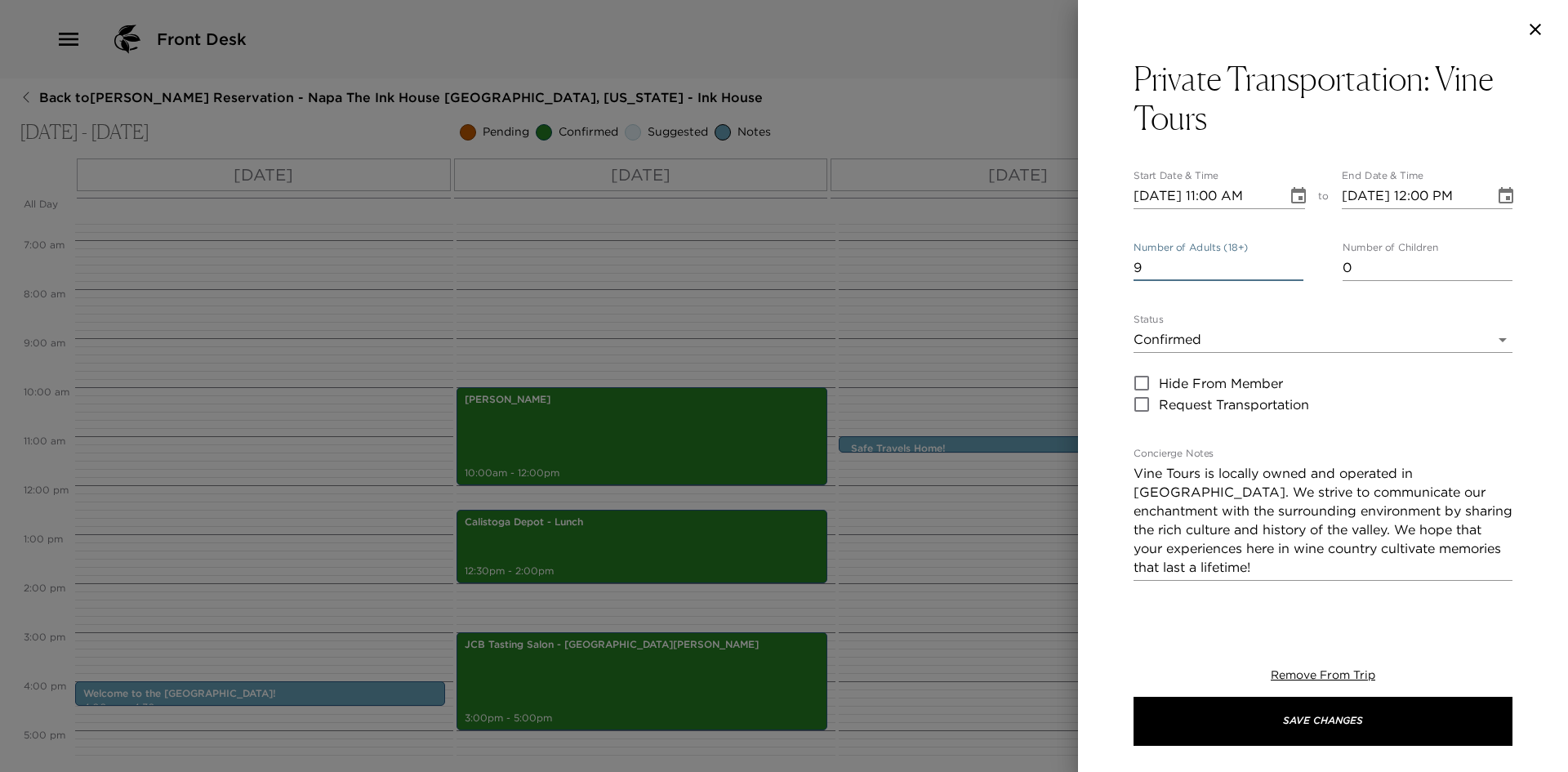 click on "9" at bounding box center (1218, 268) 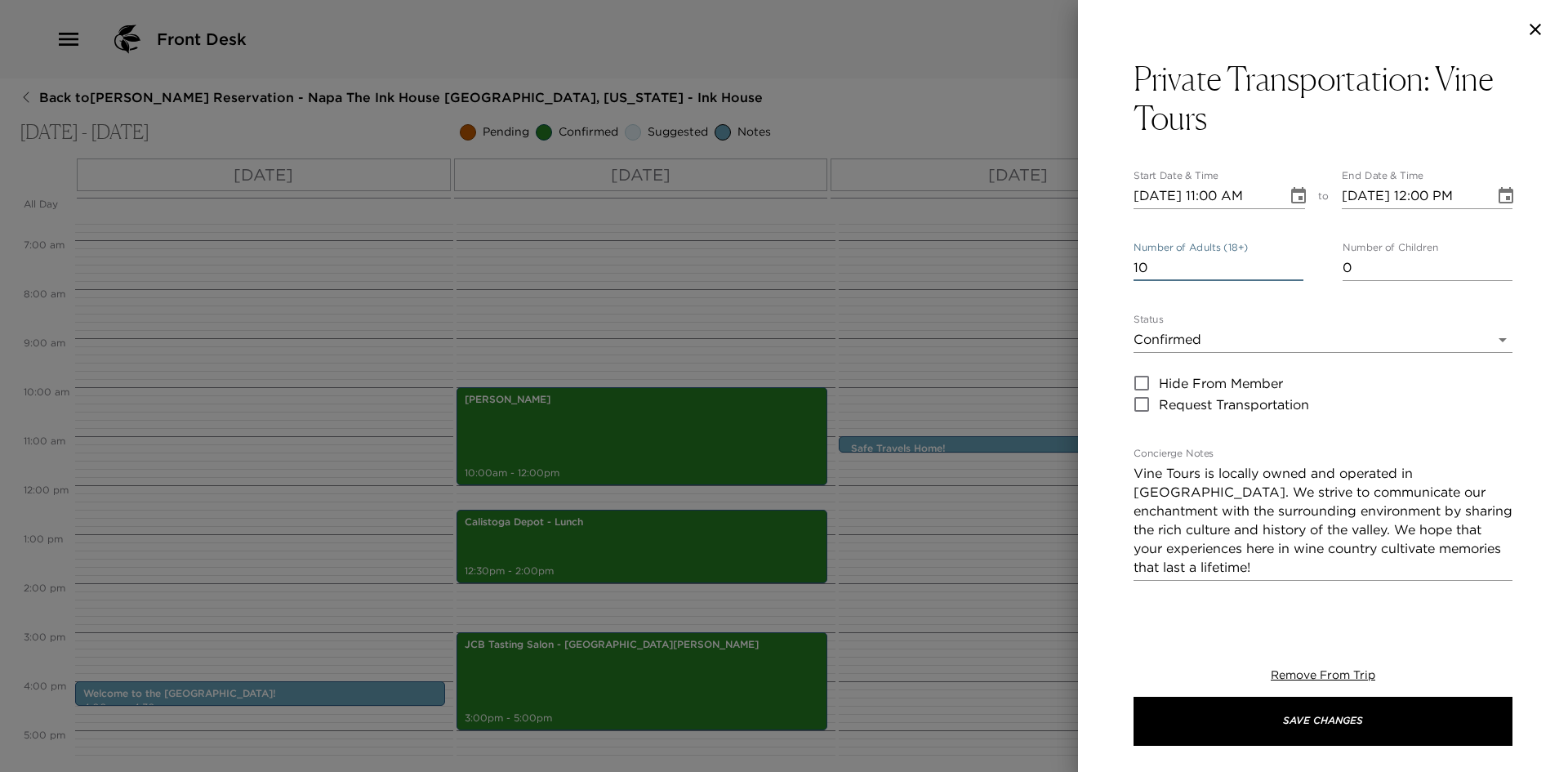 click on "10" at bounding box center (1218, 268) 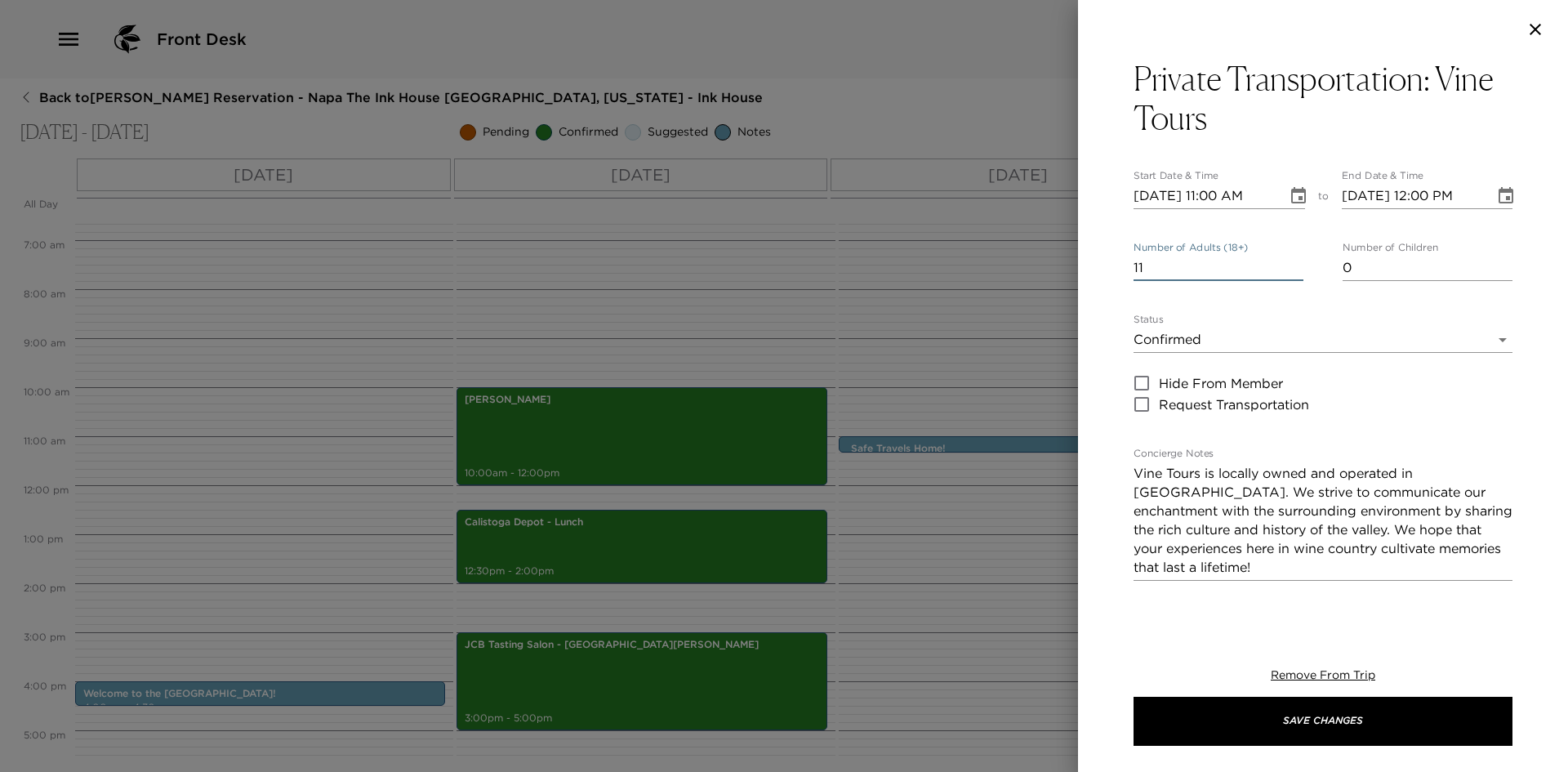 click on "11" at bounding box center (1218, 268) 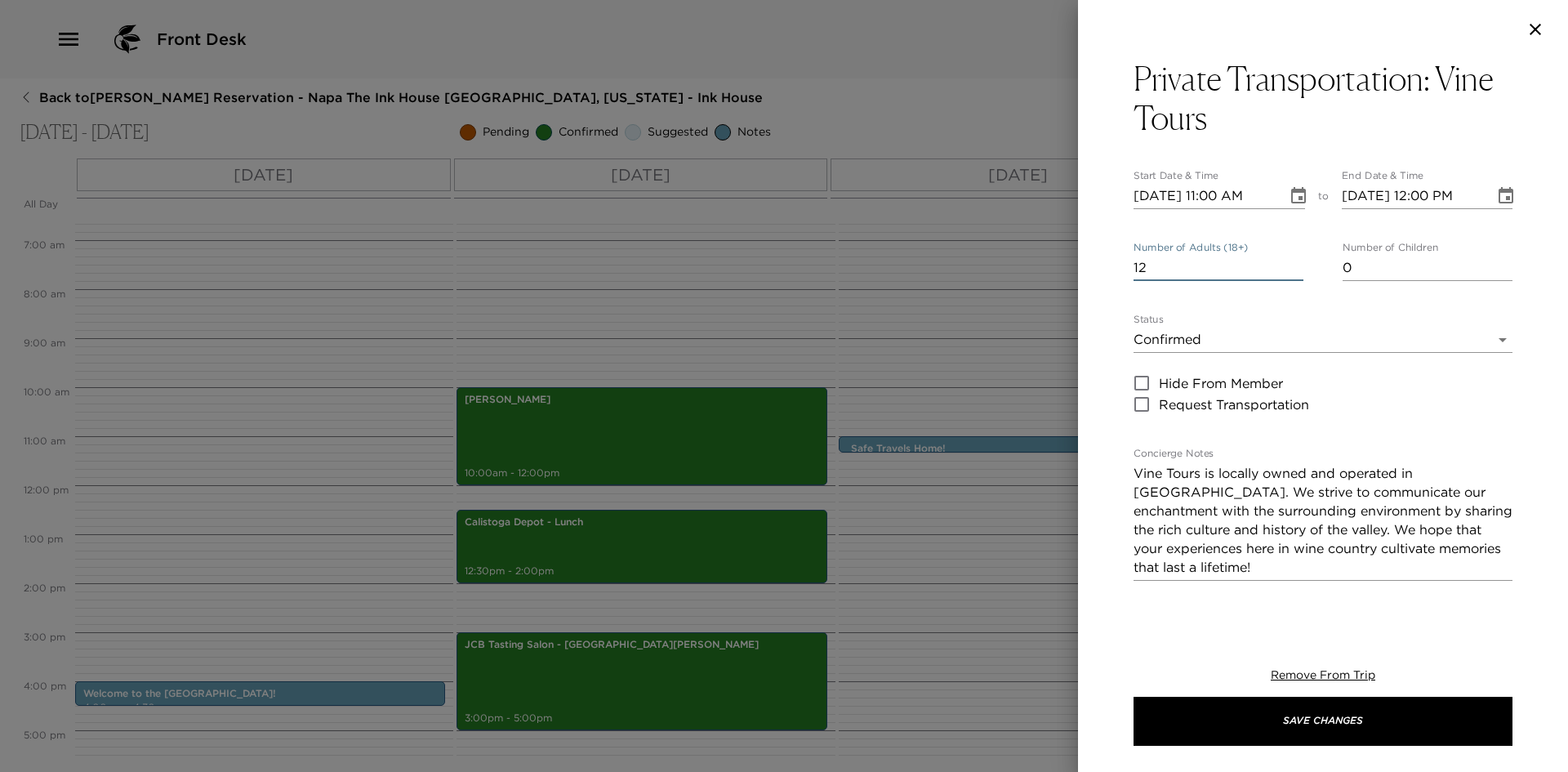 click on "12" at bounding box center (1218, 268) 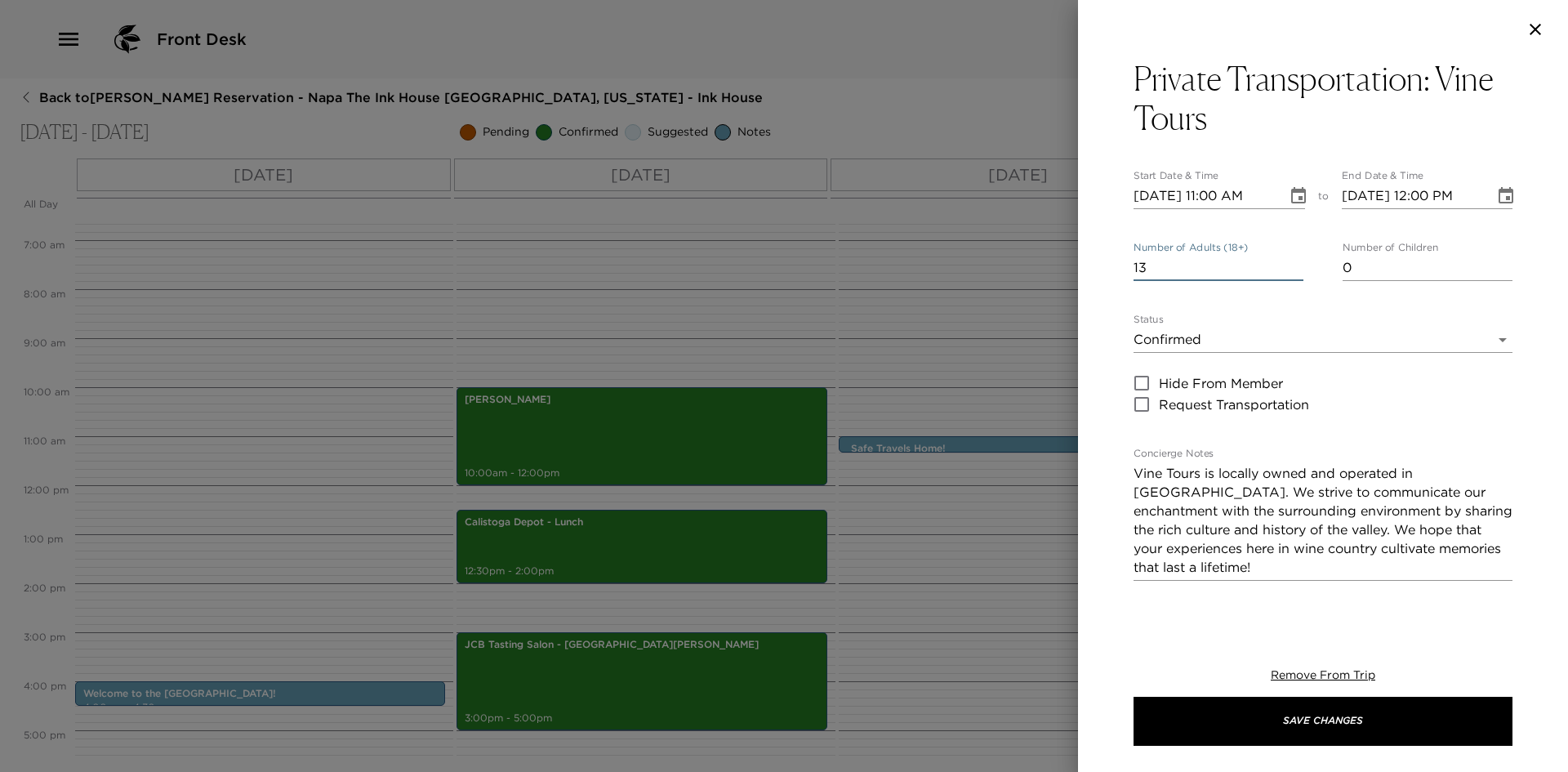 click on "13" at bounding box center [1218, 268] 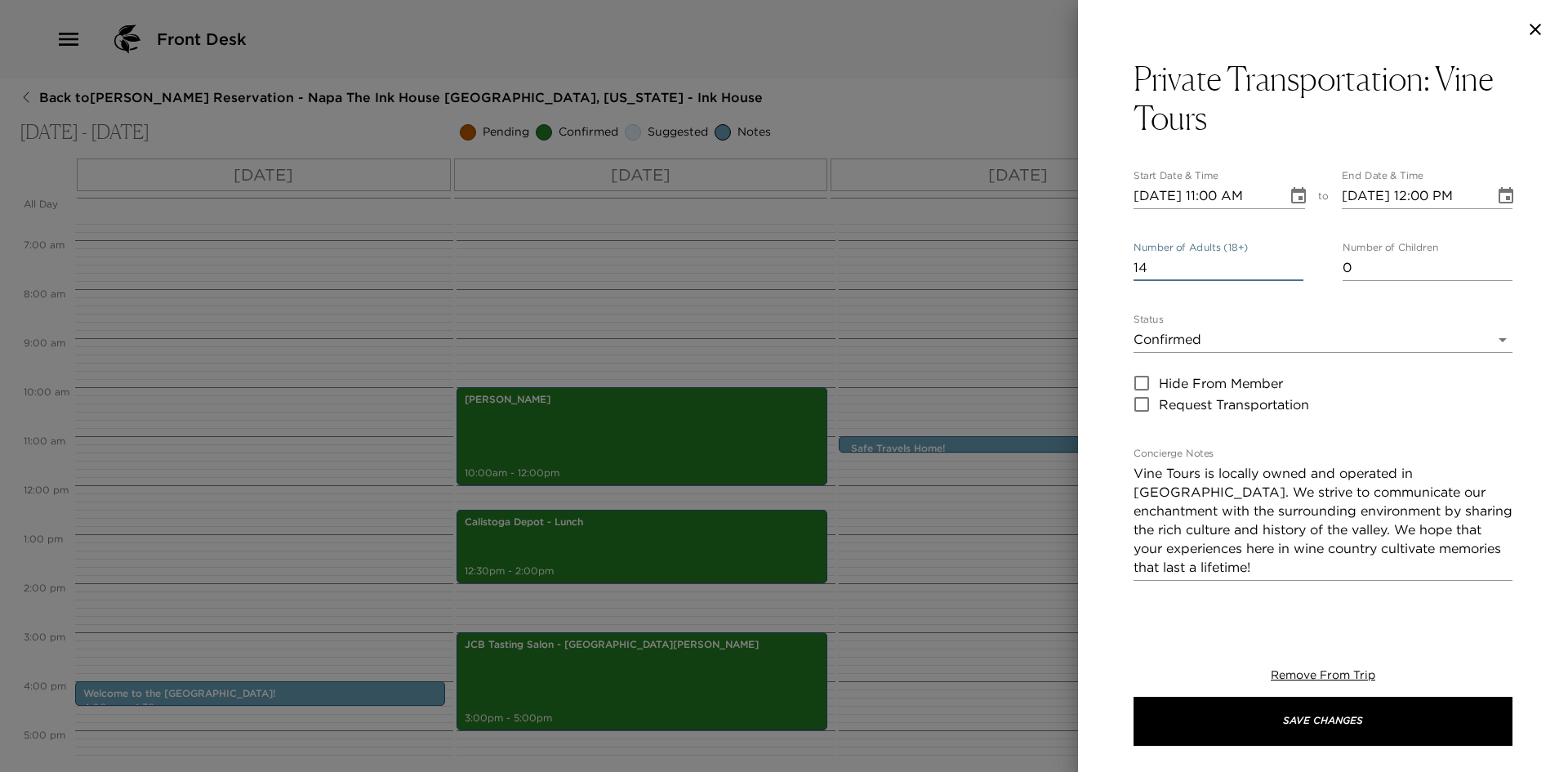 type on "14" 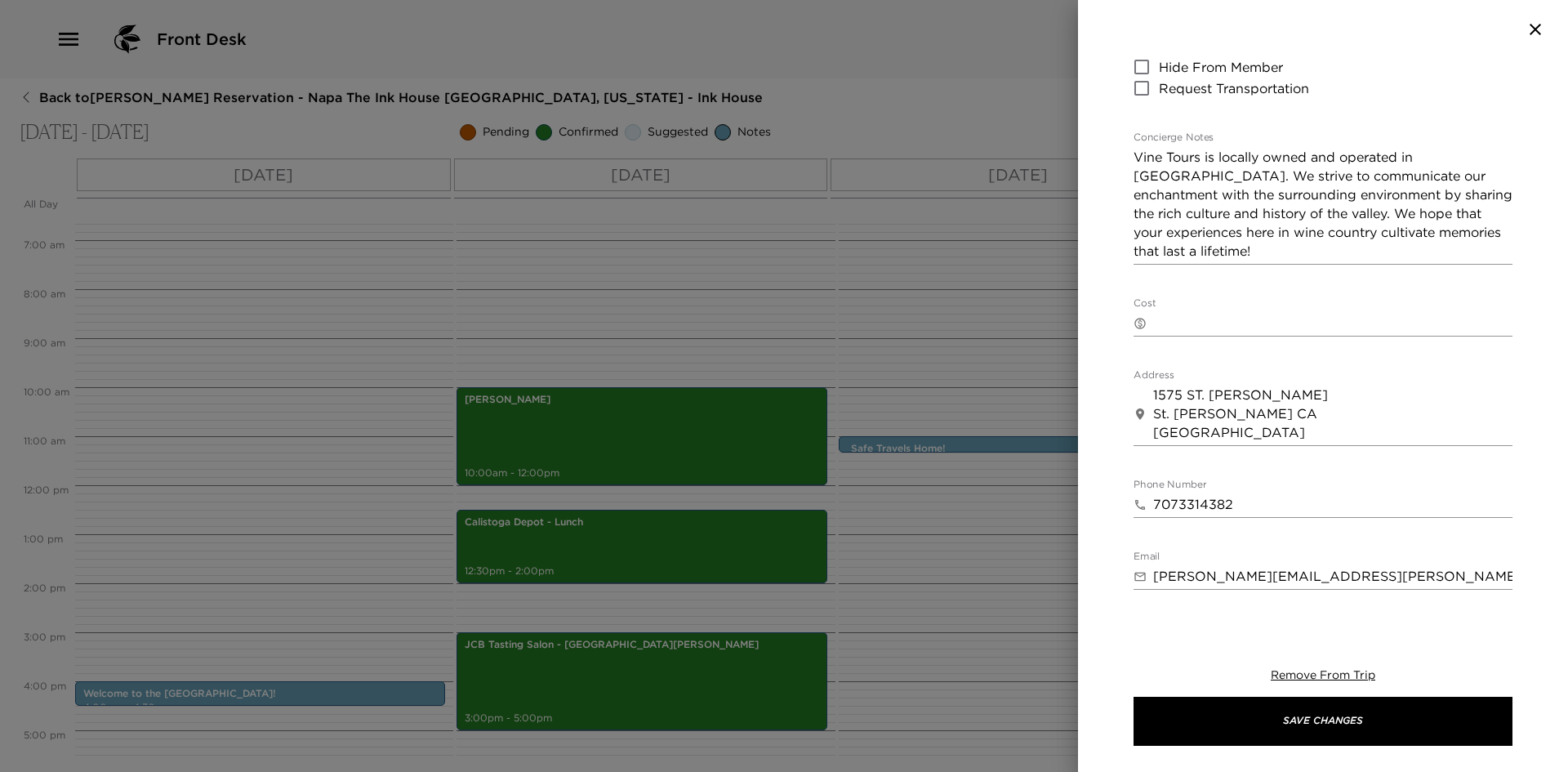 scroll, scrollTop: 327, scrollLeft: 0, axis: vertical 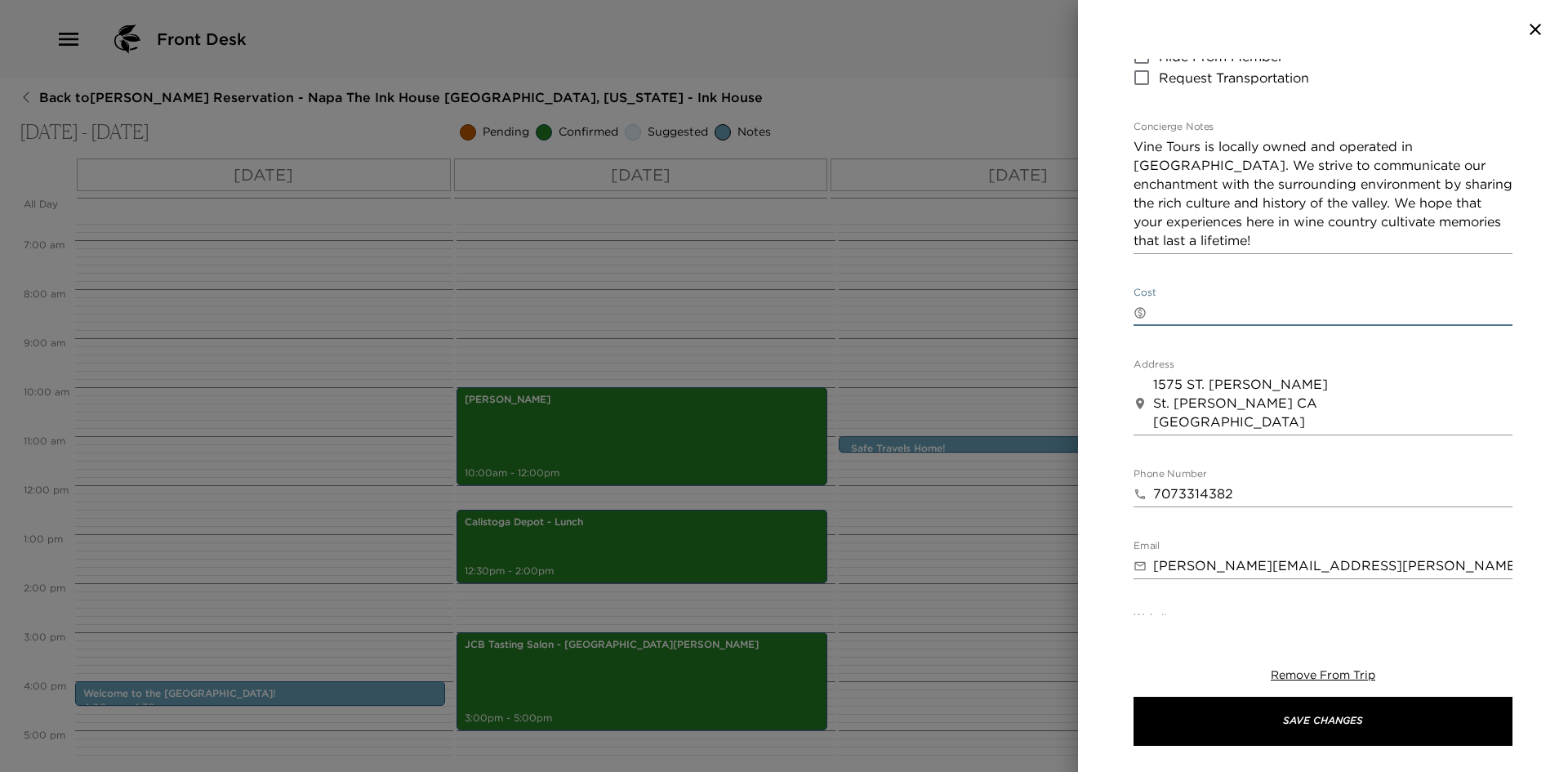 click on "Cost" at bounding box center (1333, 312) 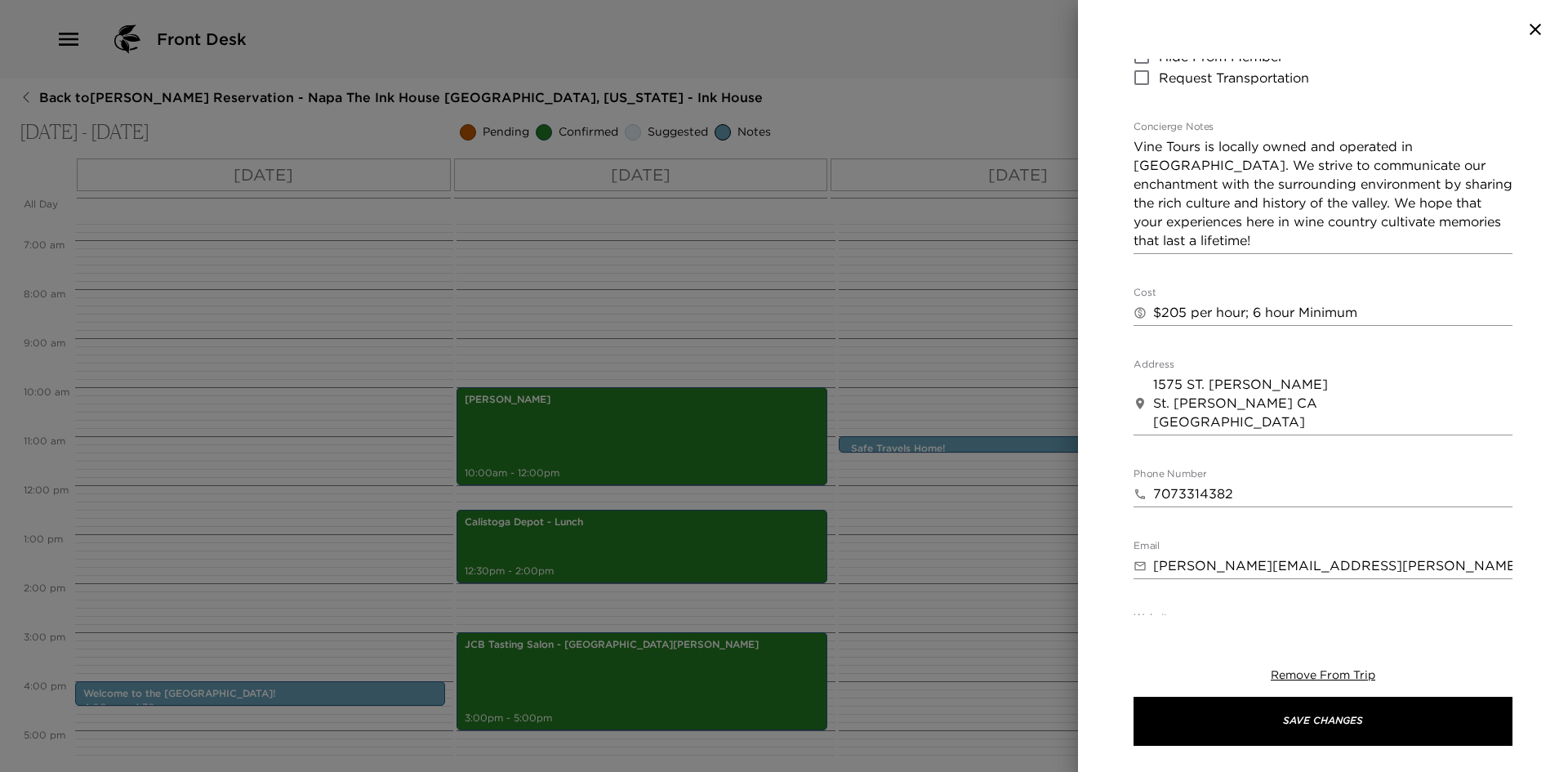 click on "Private Transportation: Vine Tours Start Date & Time 07/23/2025 11:00 AM to End Date & Time 07/23/2025 12:00 PM Number of Adults (18+) 14 Number of Children 0 Status Confirmed Confirmed Hide From Member Request Transportation Concierge Notes Vine Tours is locally owned and operated in Napa. We strive to communicate our enchantment with the surrounding environment by sharing the rich culture and history of the valley. We hope that your experiences here in wine country cultivate memories that last a lifetime! x Cost ​ $205 per hour; 6 hour Minimum x Address ​ 1575 ST. Helena Hwy
St. Helena CA
United States x Phone Number ​ 7073314382 Email ​ felisa.wieser@jcbcollection.com Website ​ http://vinetours.wine/ Cancellation Policy Other - See Notes for Details Other - See Notes for Details Recommended Attire ​ undefined Age Range All Ages All Ages Remove From Trip Save Changes" at bounding box center [1323, 302] 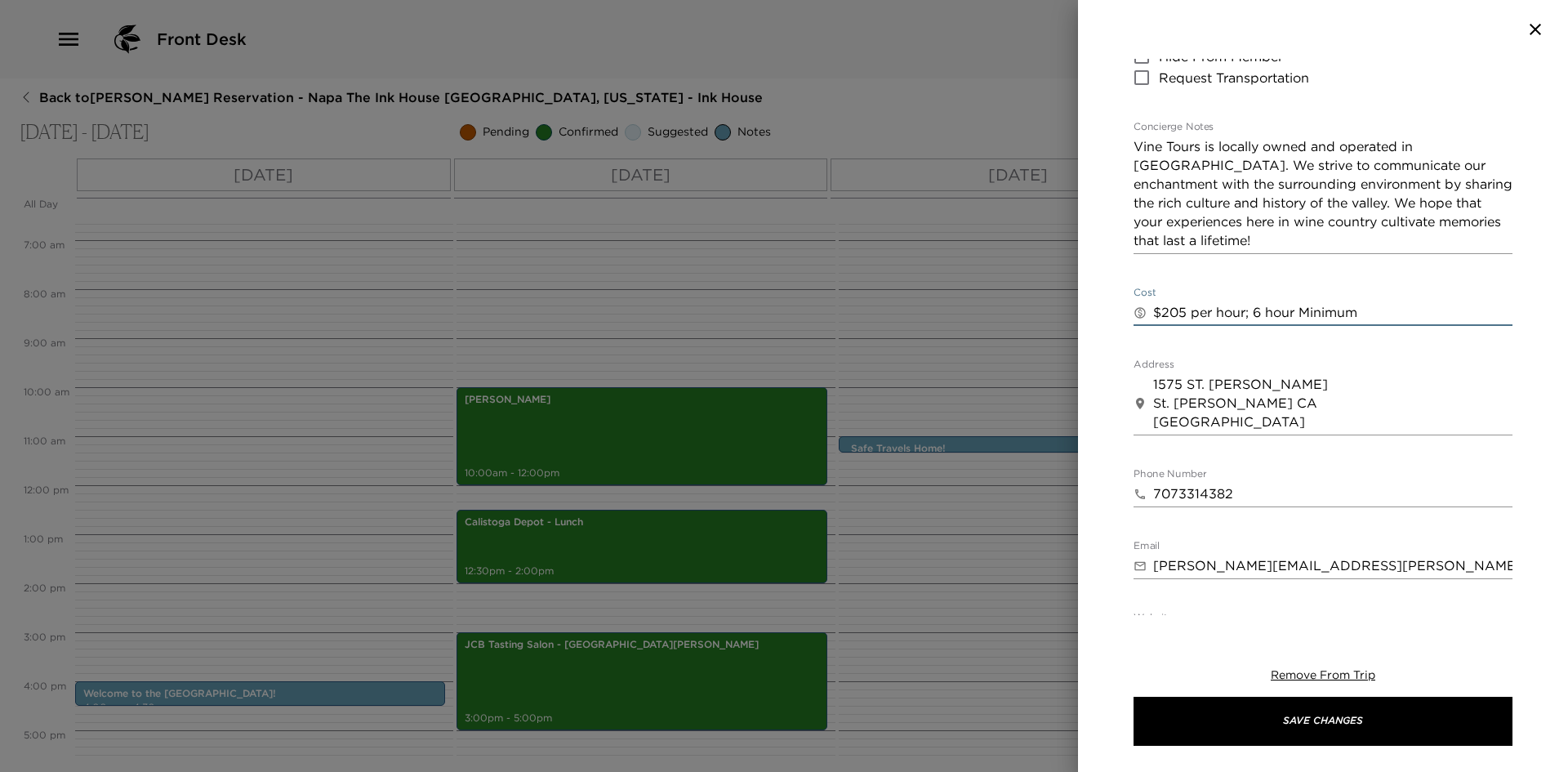 click on "$205 per hour; 6 hour Minimum" at bounding box center (1333, 312) 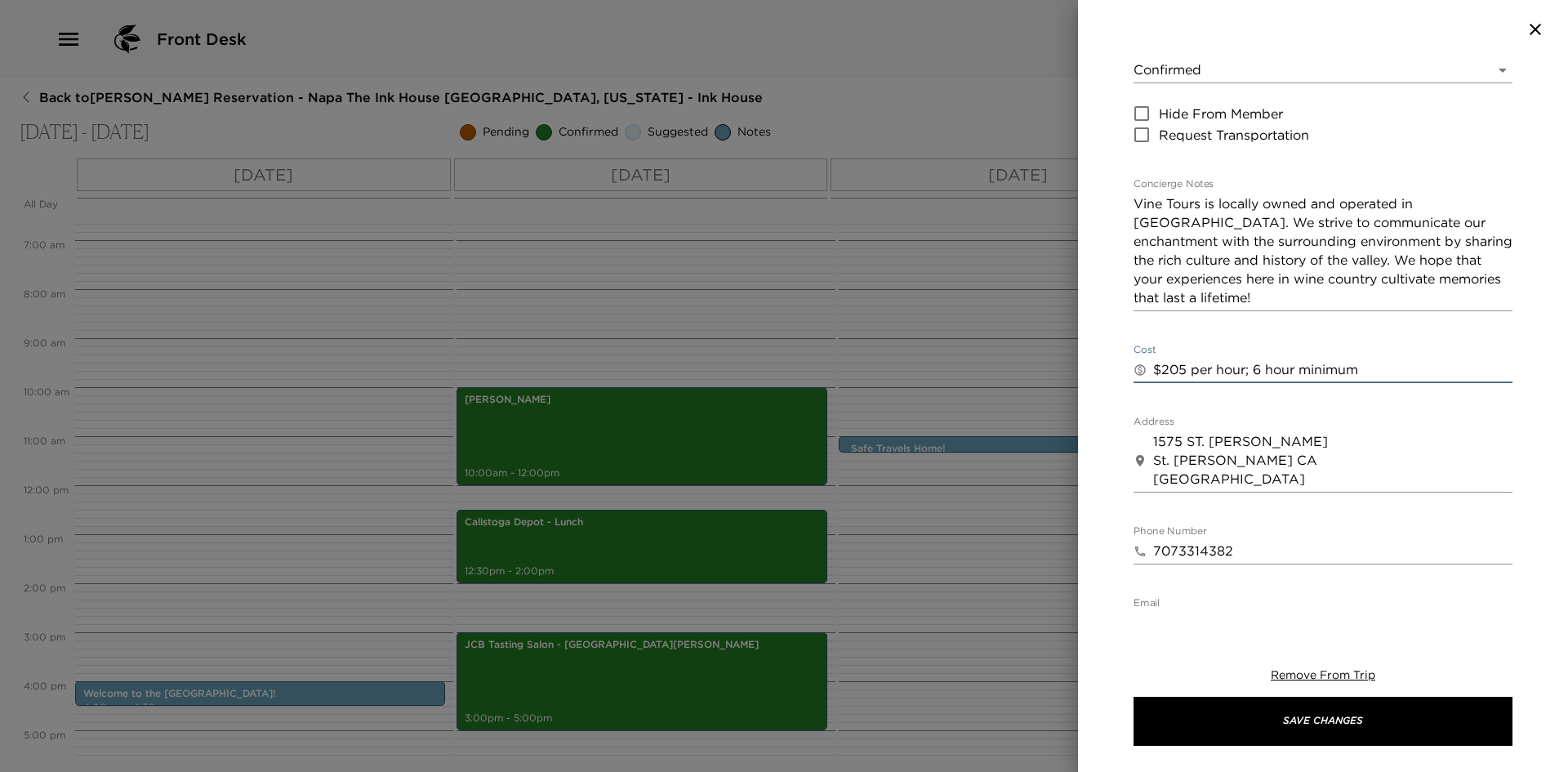 scroll, scrollTop: 163, scrollLeft: 0, axis: vertical 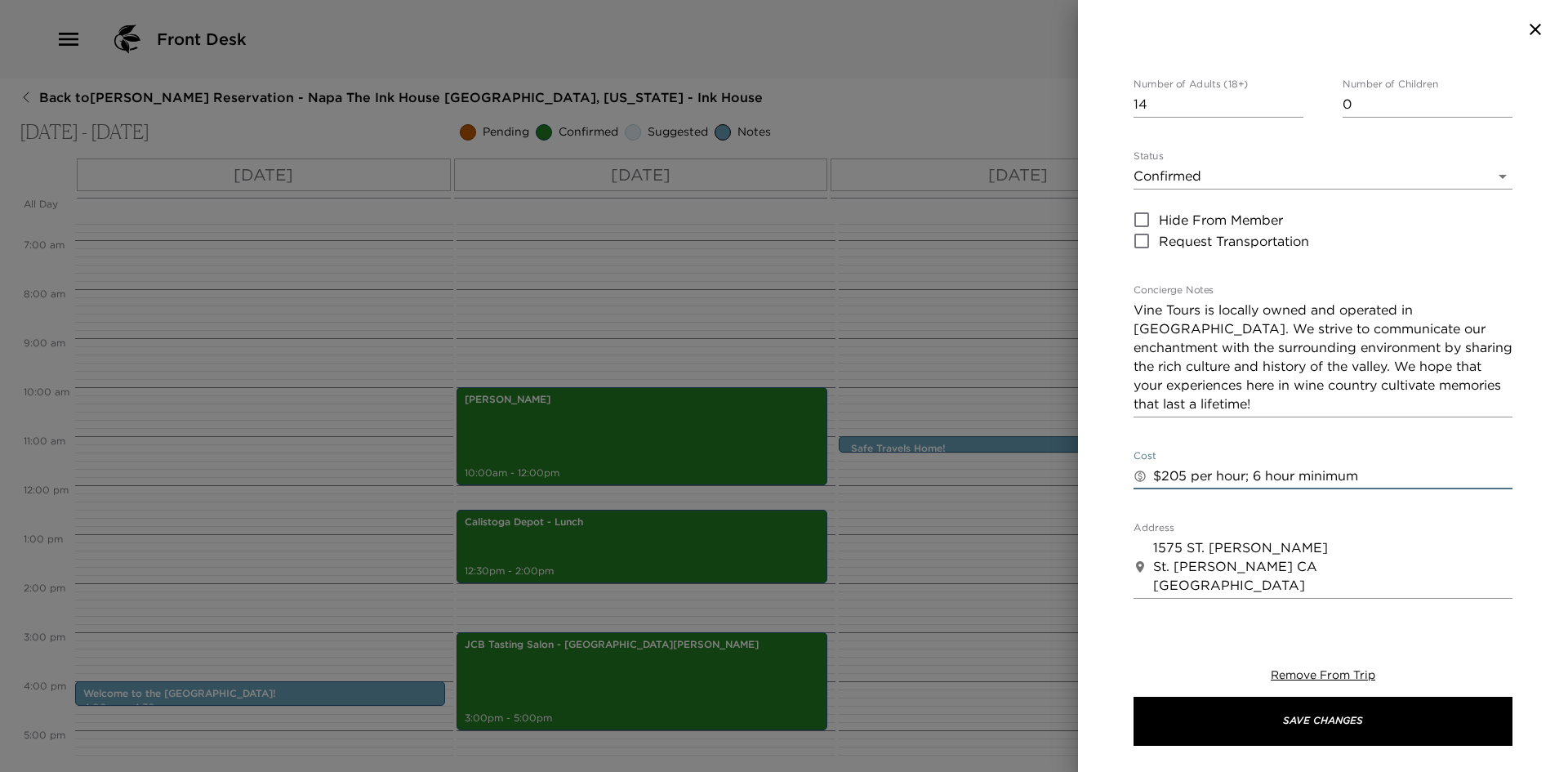type on "$205 per hour; 6 hour minimum" 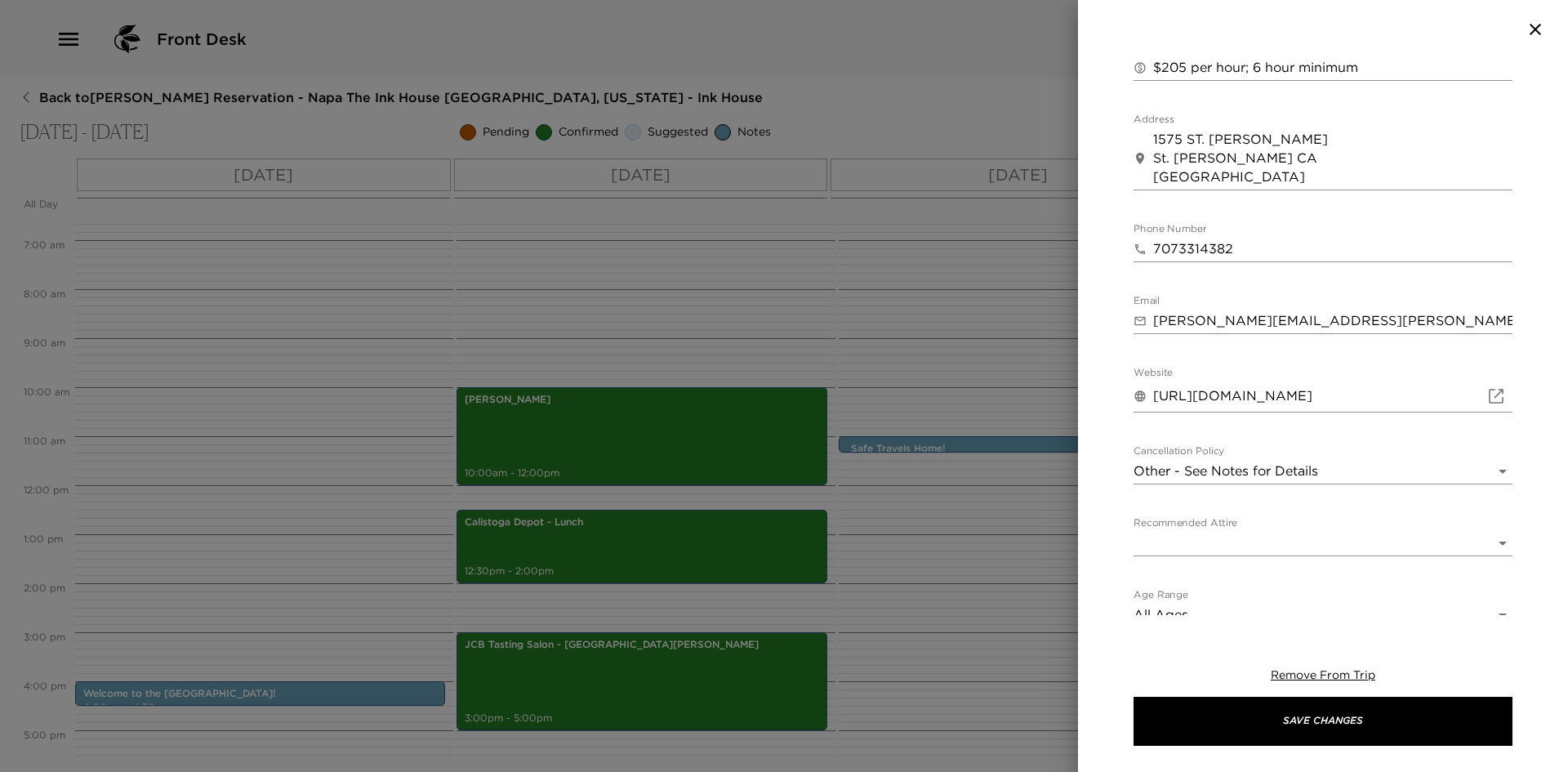 scroll, scrollTop: 585, scrollLeft: 0, axis: vertical 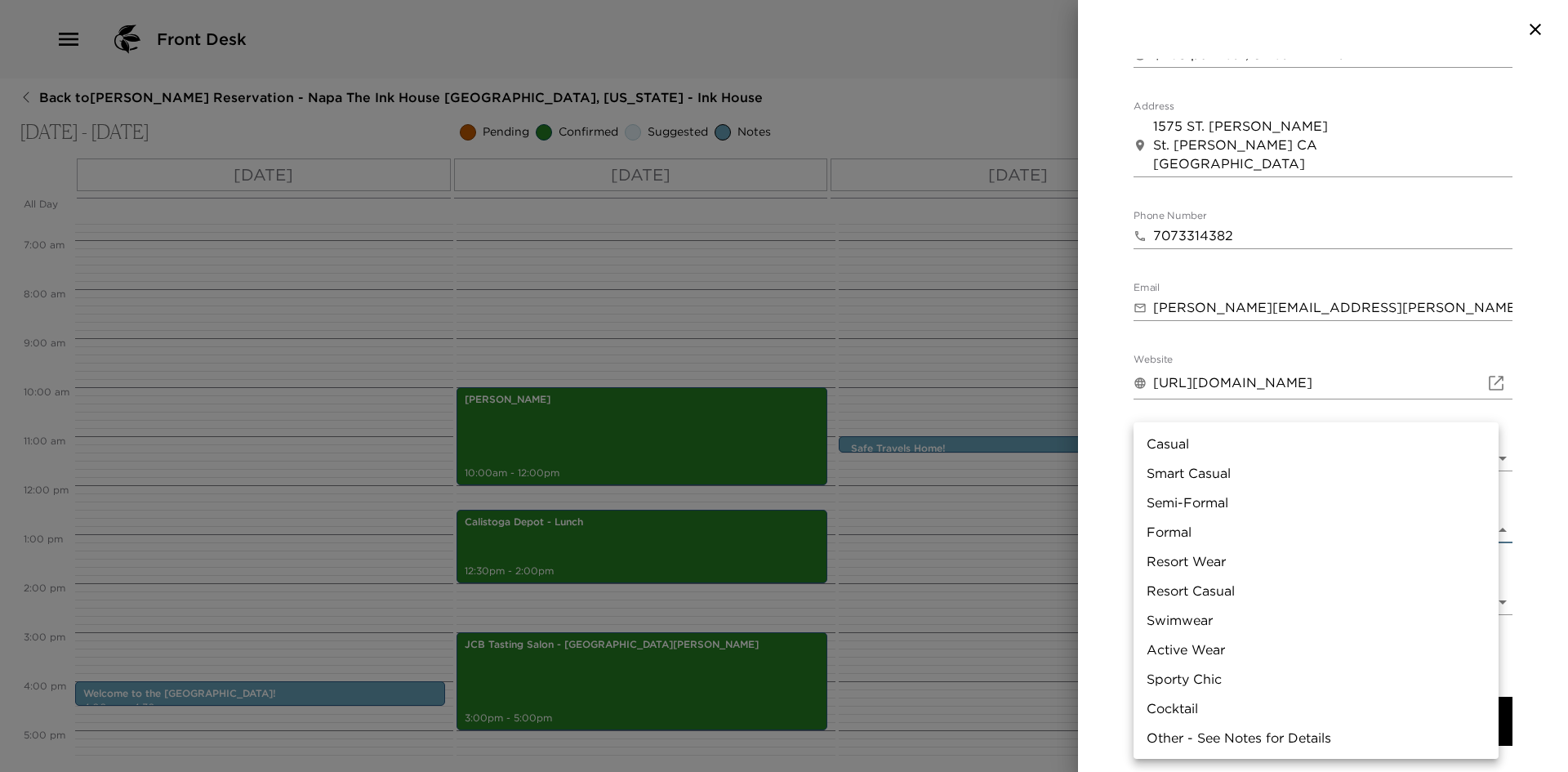 click on "Front Desk Back to  Kathy DiMatteo Reservation - Napa The Ink House Napa, California - Ink House Jul 23 - Jul 25, 2025 Pending Confirmed Suggested Notes Trip View Agenda View PDF View Print All Day Wed 07/23 Thu 07/24 Fri 07/25 12:00 AM 1:00 AM 2:00 AM 3:00 AM 4:00 AM 5:00 AM 6:00 AM 7:00 AM 8:00 AM 9:00 AM 10:00 AM 11:00 AM 12:00 PM 1:00 PM 2:00 PM 3:00 PM 4:00 PM 5:00 PM 6:00 PM 7:00 PM 8:00 PM 9:00 PM 10:00 PM 11:00 PM Welcome to the Ink House! 4:00pm - 4:30pm Tamber Bey 10:00am - 12:00pm Calistoga Depot - Lunch 12:30pm - 2:00pm JCB Tasting Salon - St. Helena 3:00pm - 5:00pm Safe Travels Home! 11:00am - 11:10am Clone Custom vine tours ​ Results (1) Vine Tours Private Transportation: Vine Tours Start Date & Time 07/23/2025 11:00 AM to End Date & Time 07/23/2025 12:00 PM Number of Adults (18+) 14 Number of Children 0 Status Confirmed Confirmed Hide From Member Request Transportation Concierge Notes x Cost ​ $205 per hour; 6 hour minimum x Address ​ 1575 ST. Helena Hwy
St. Helena CA
United States x ​" at bounding box center [784, 386] 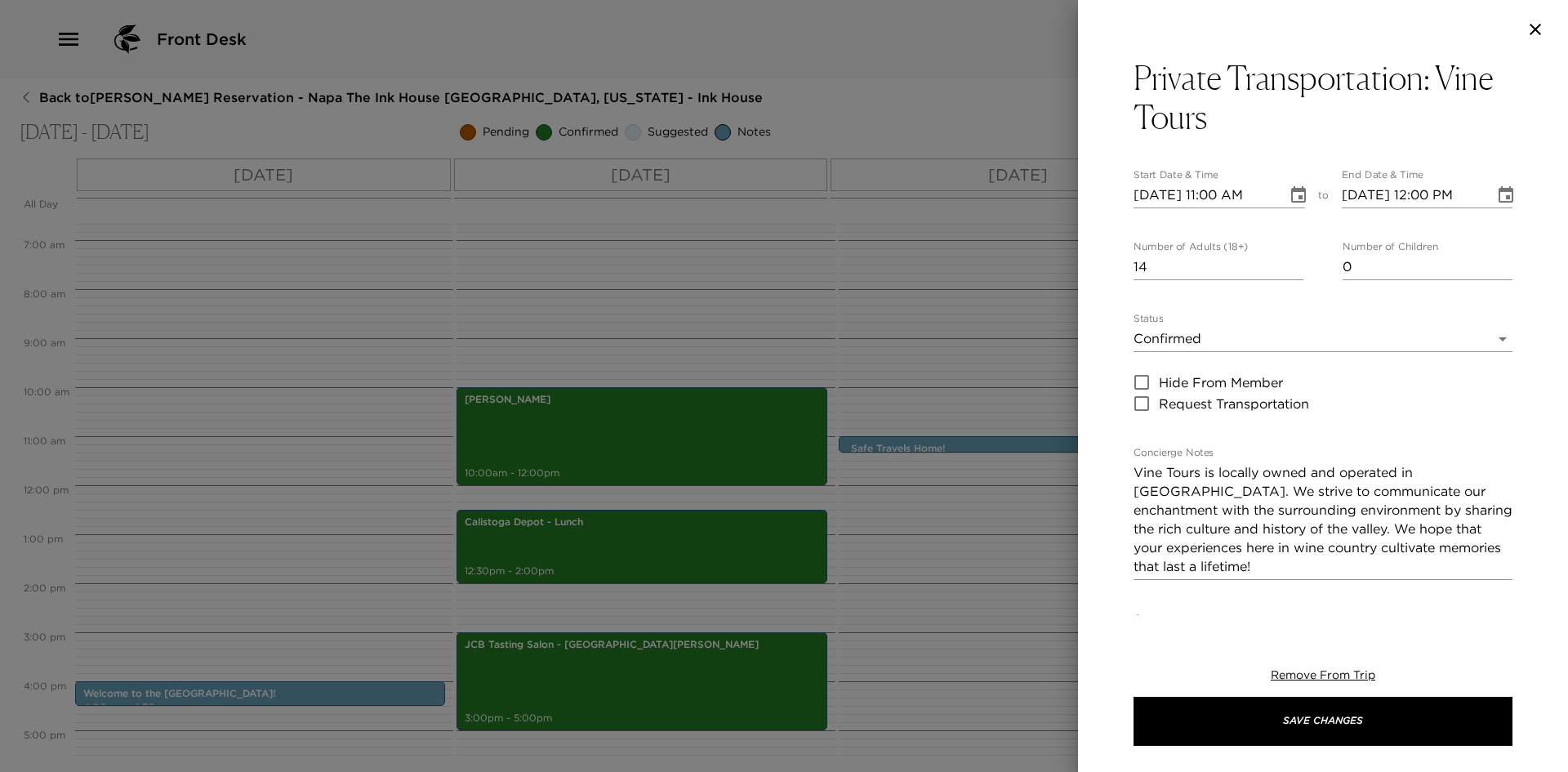 scroll, scrollTop: 0, scrollLeft: 0, axis: both 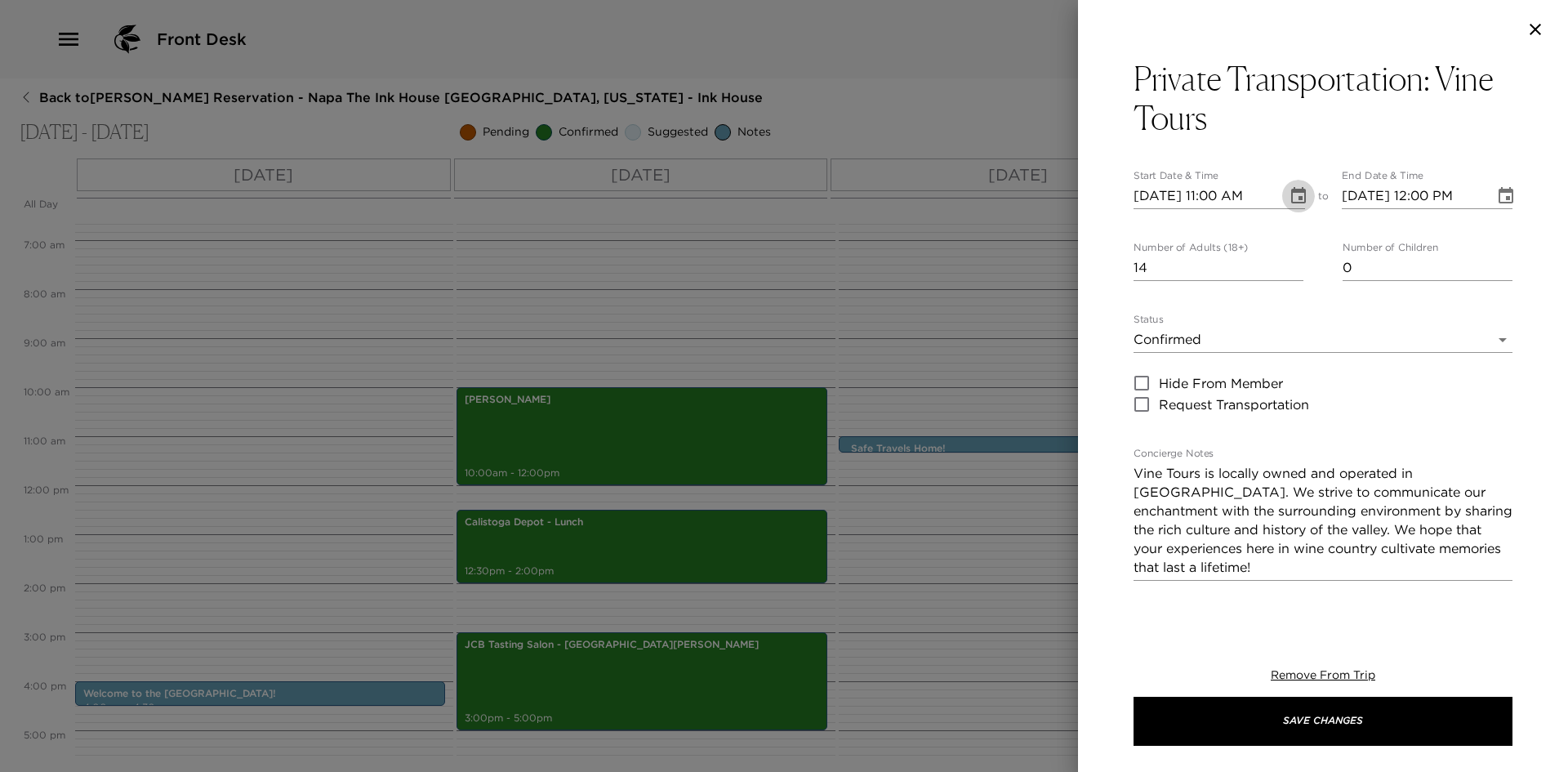 click 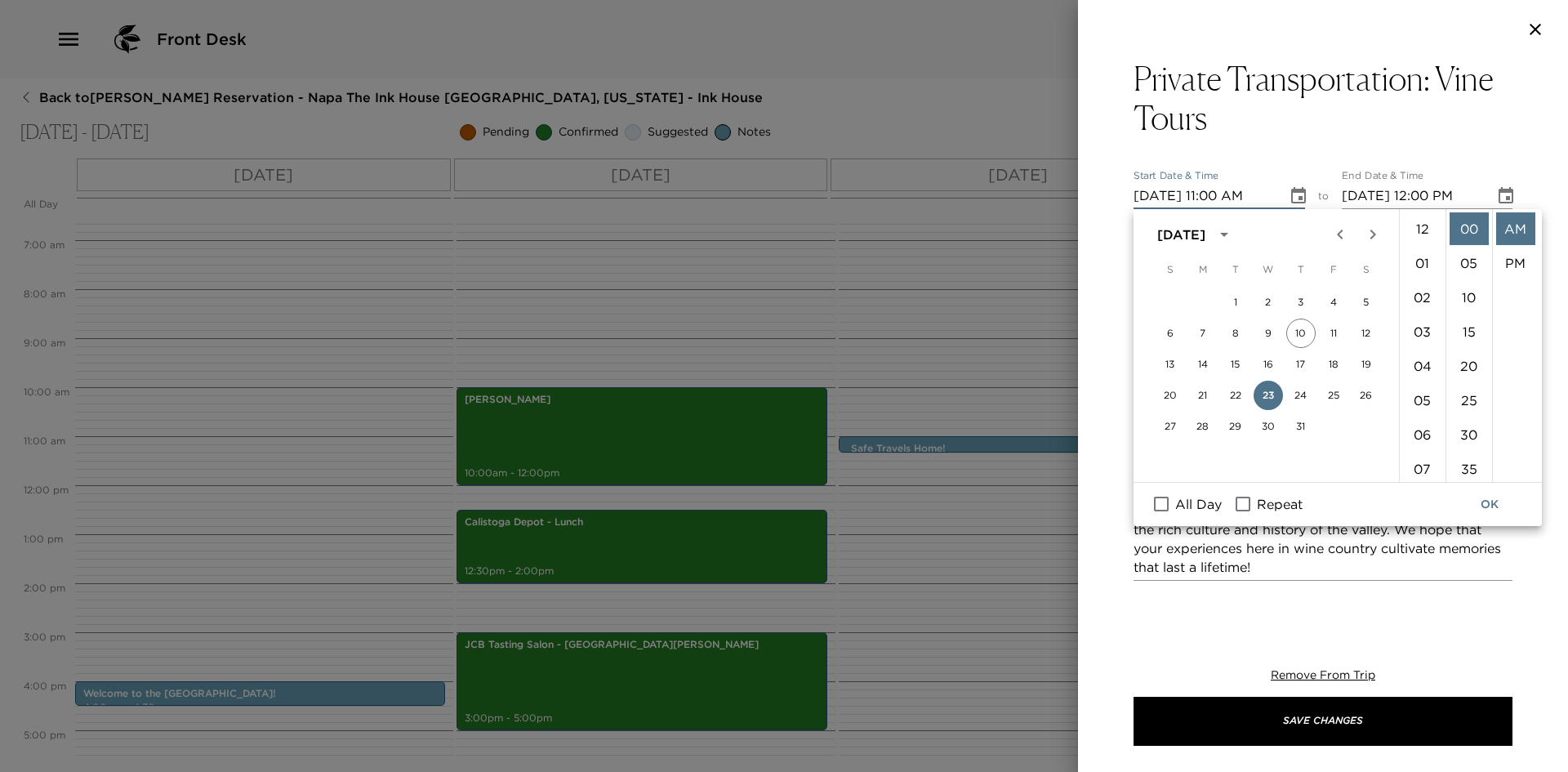 scroll, scrollTop: 377, scrollLeft: 0, axis: vertical 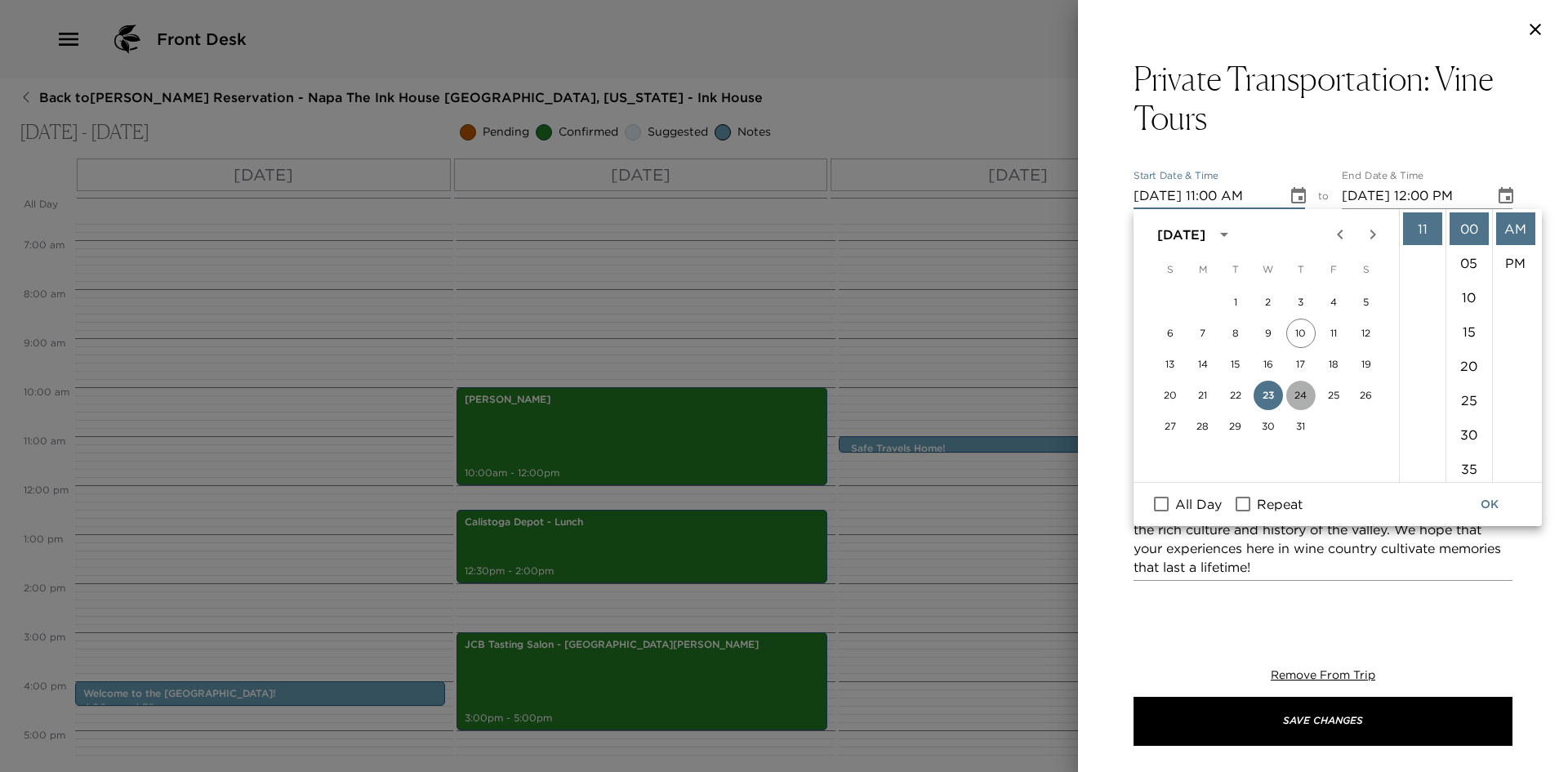 click on "24" at bounding box center (1301, 395) 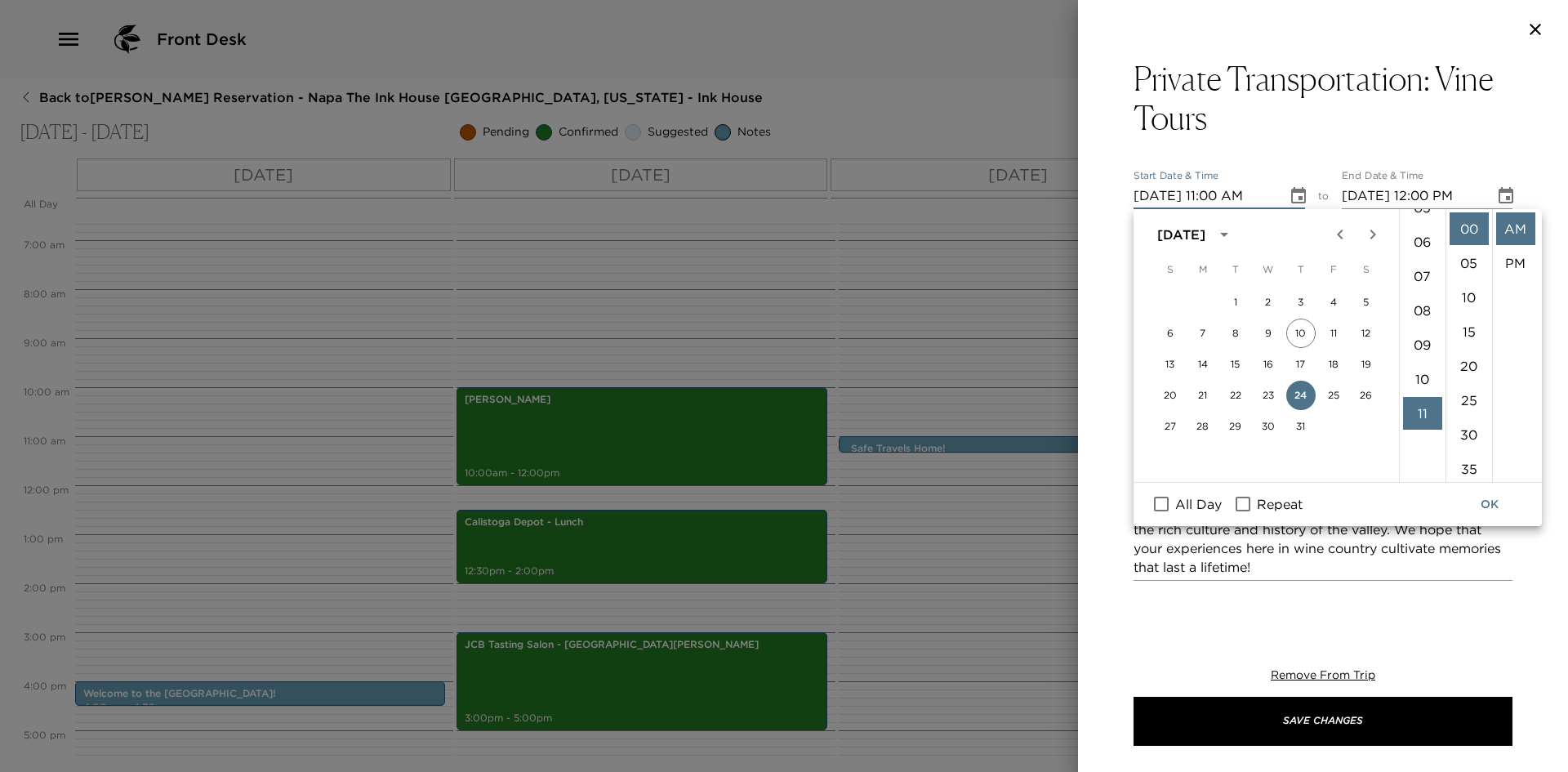 scroll, scrollTop: 181, scrollLeft: 0, axis: vertical 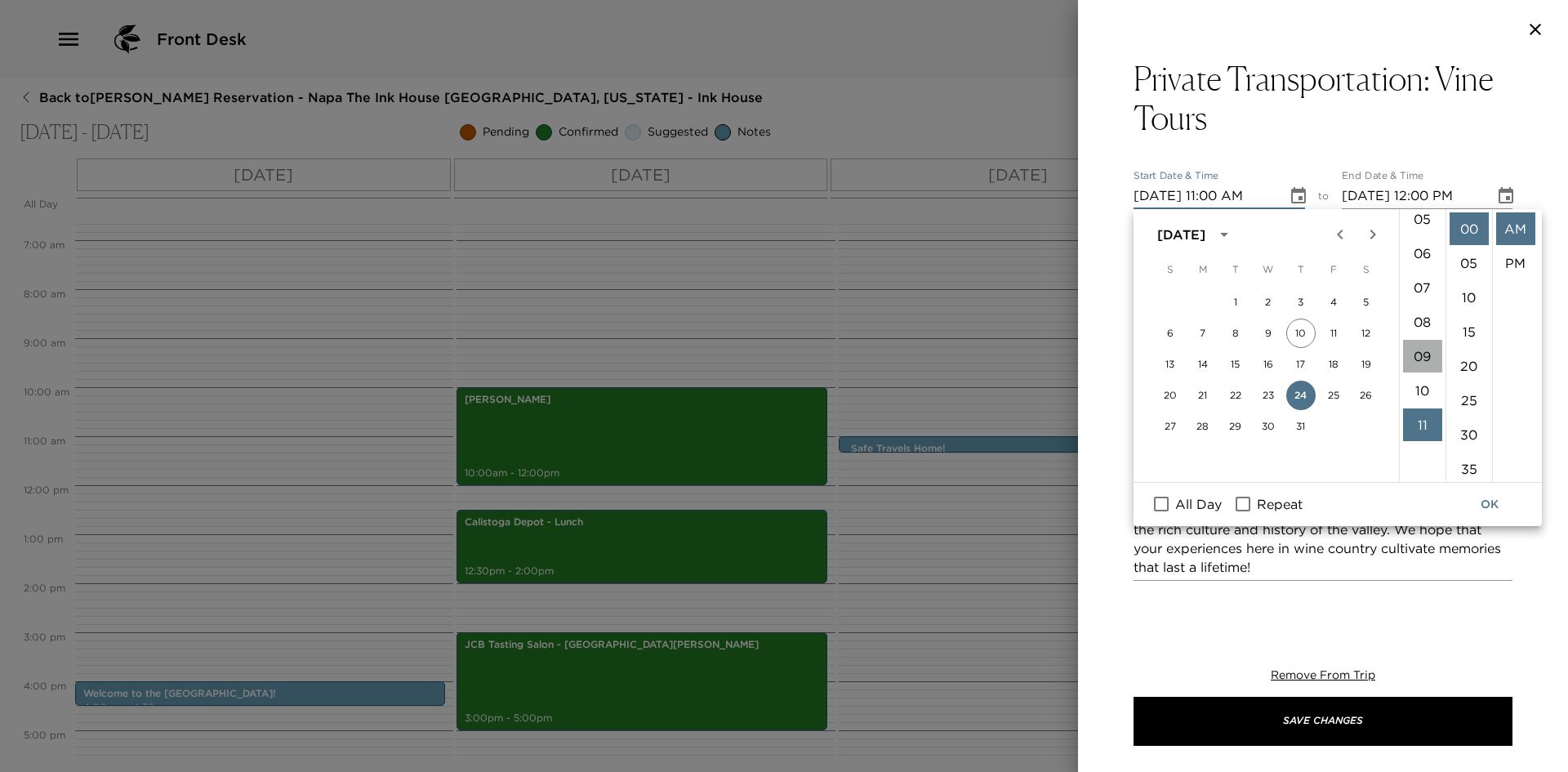 click on "09" at bounding box center [1423, 356] 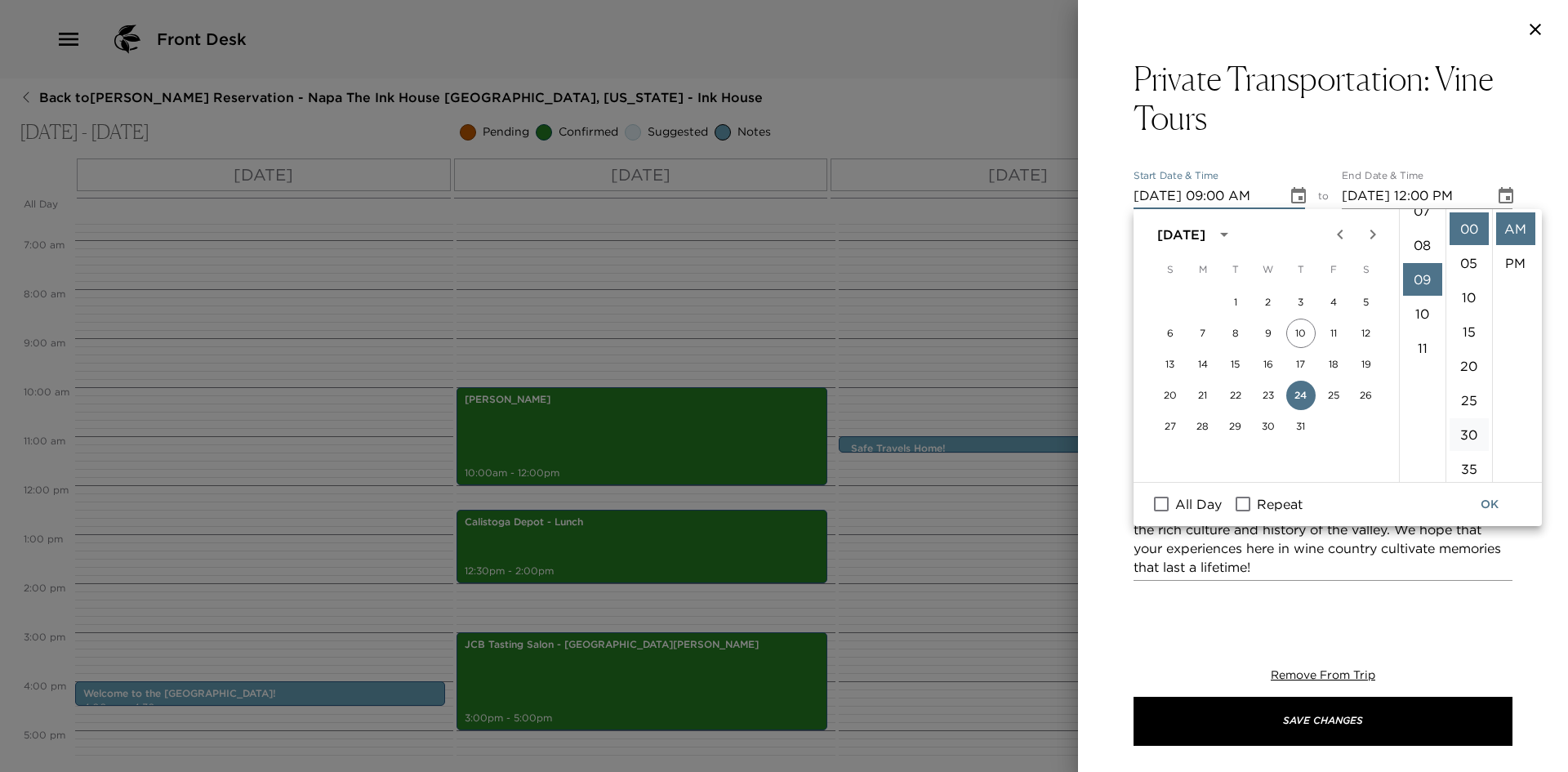 scroll, scrollTop: 309, scrollLeft: 0, axis: vertical 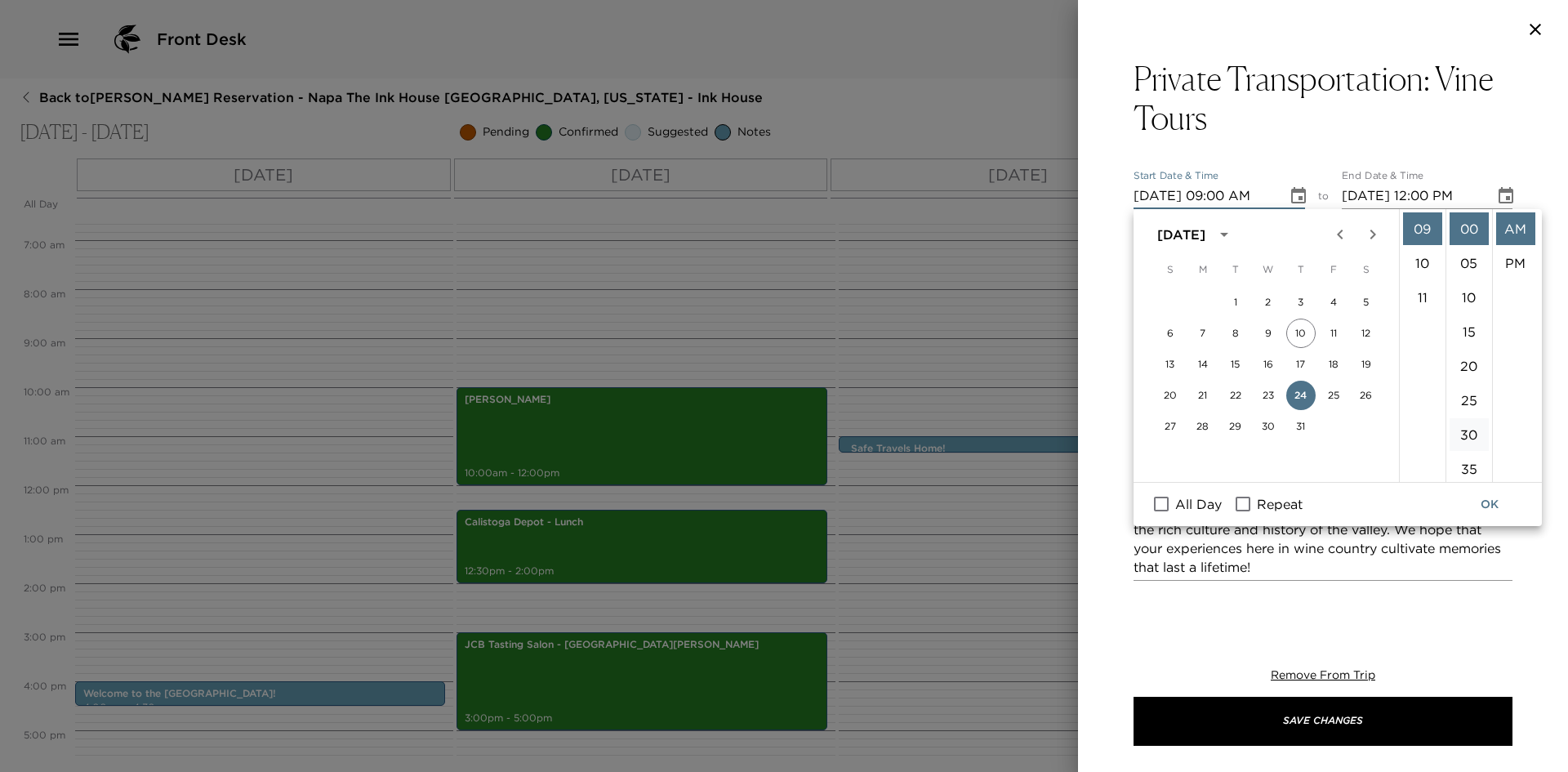 click on "30" at bounding box center (1469, 435) 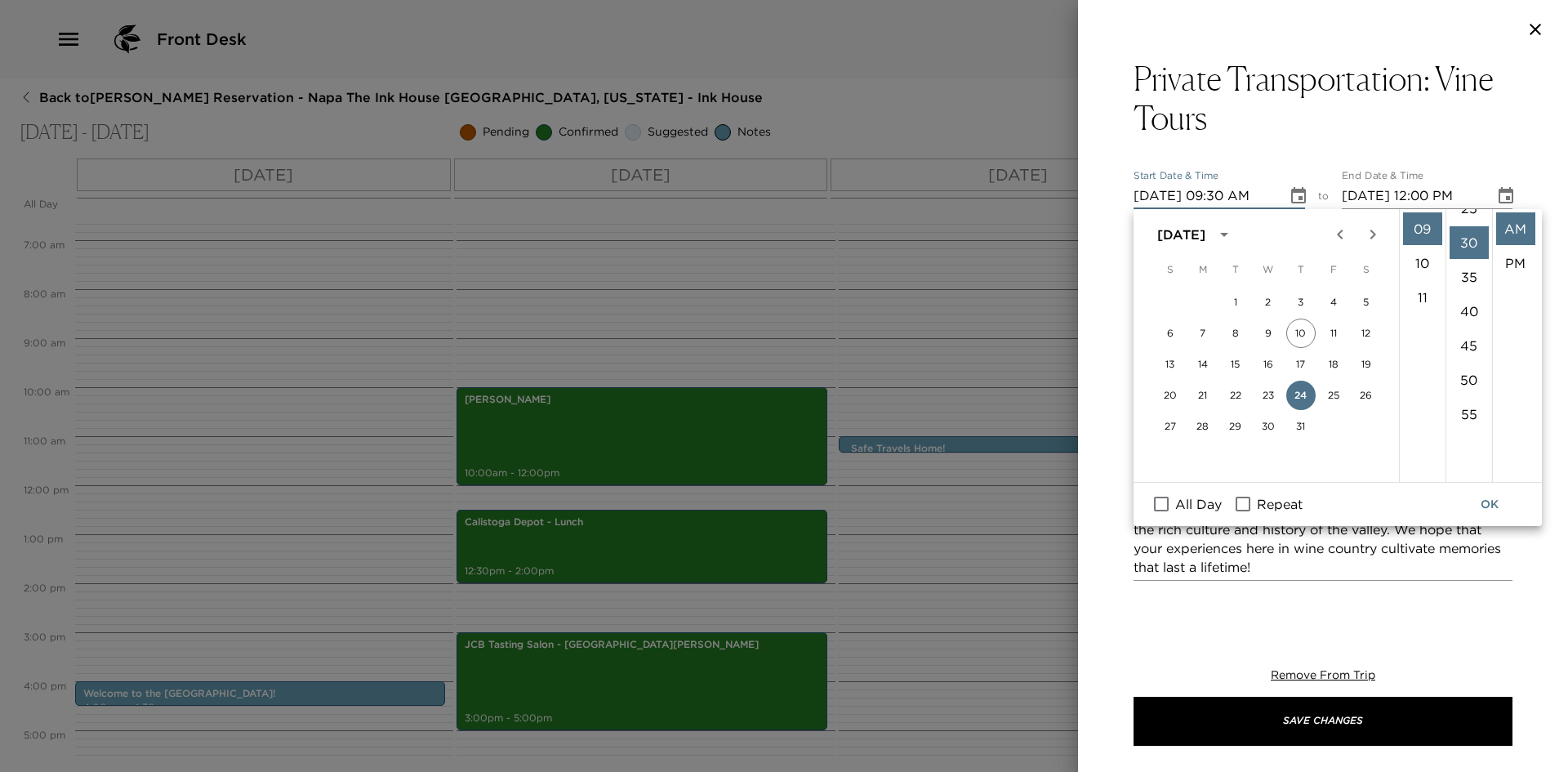 scroll, scrollTop: 206, scrollLeft: 0, axis: vertical 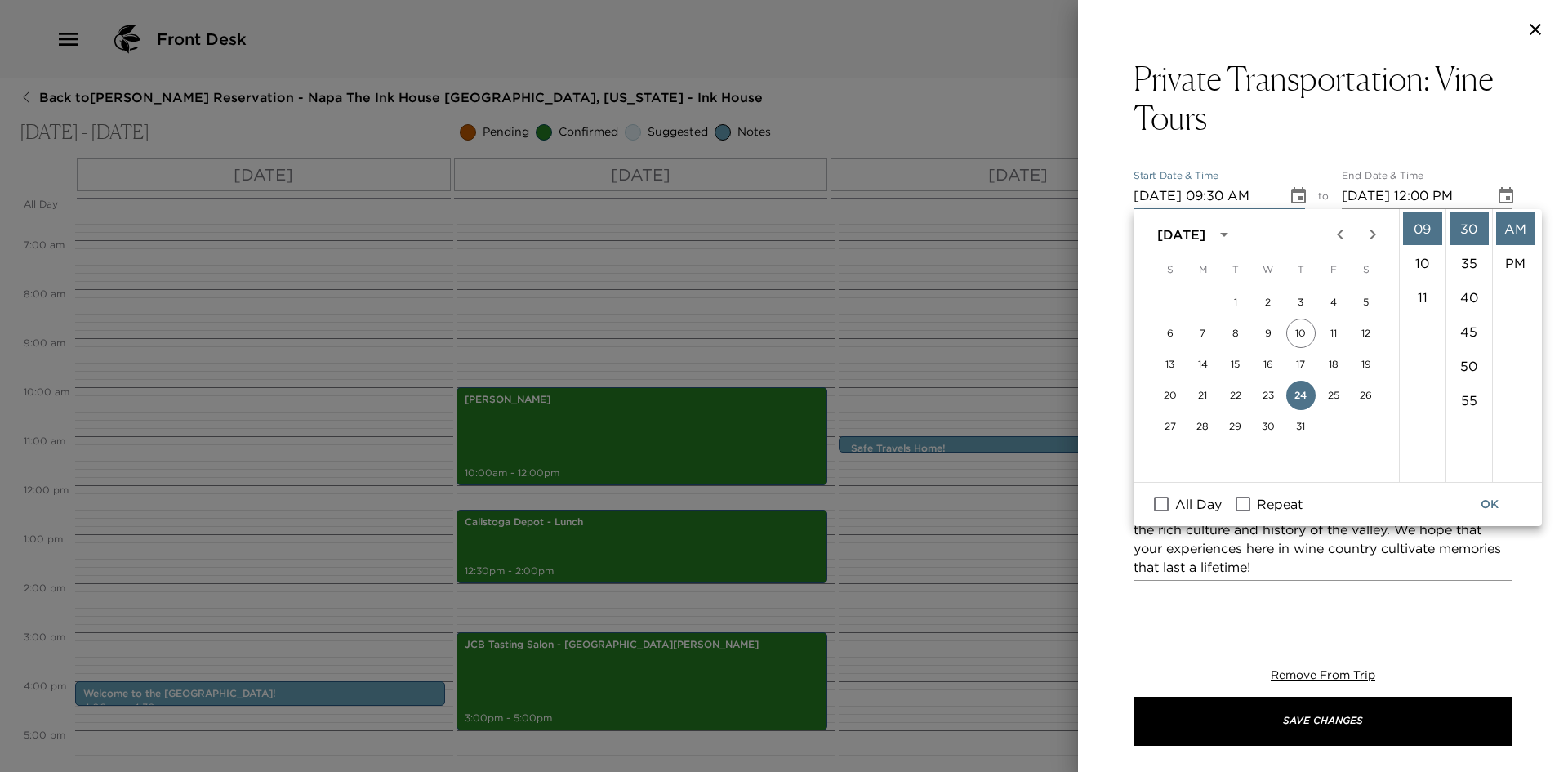 click 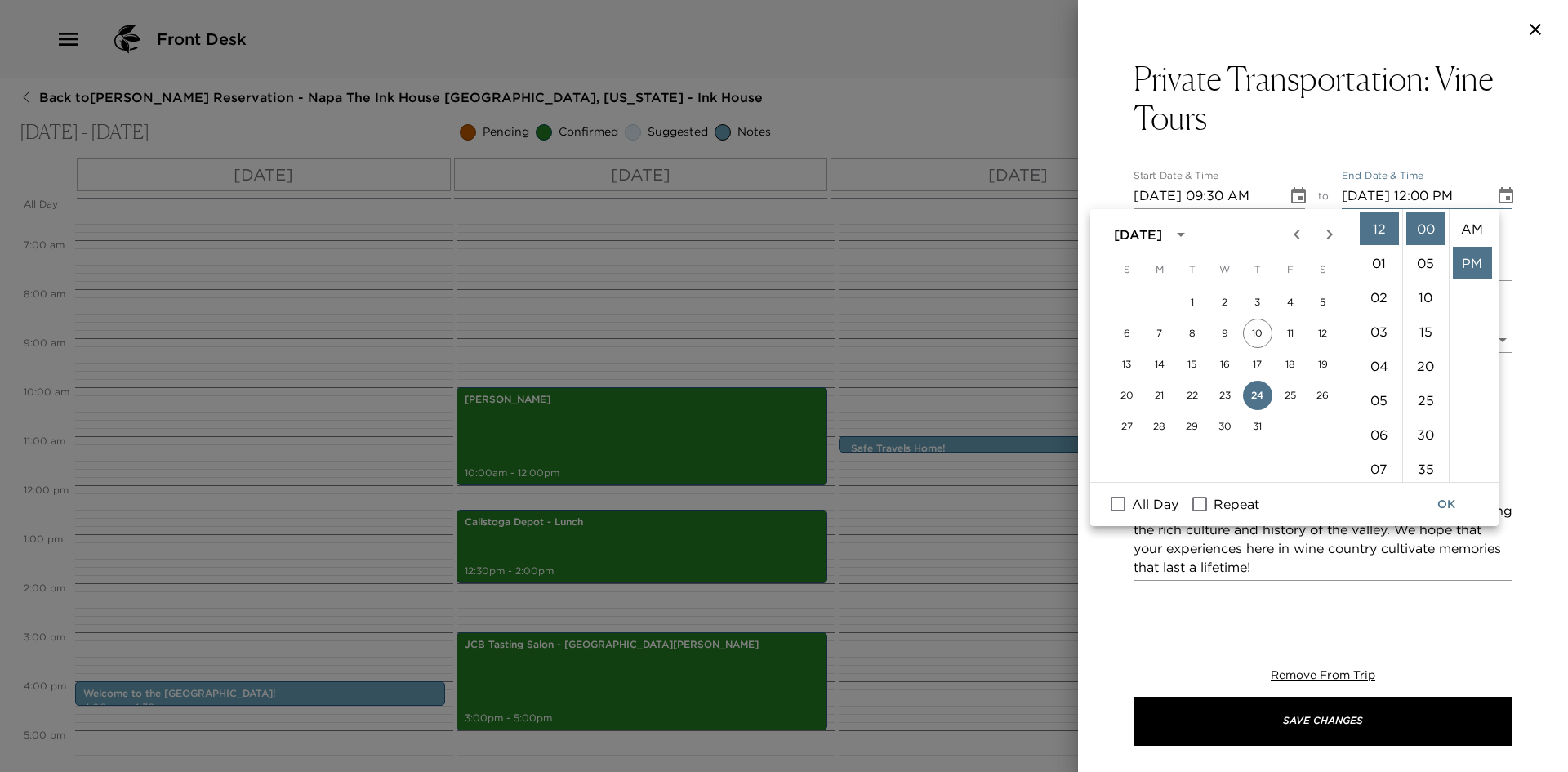 scroll, scrollTop: 34, scrollLeft: 0, axis: vertical 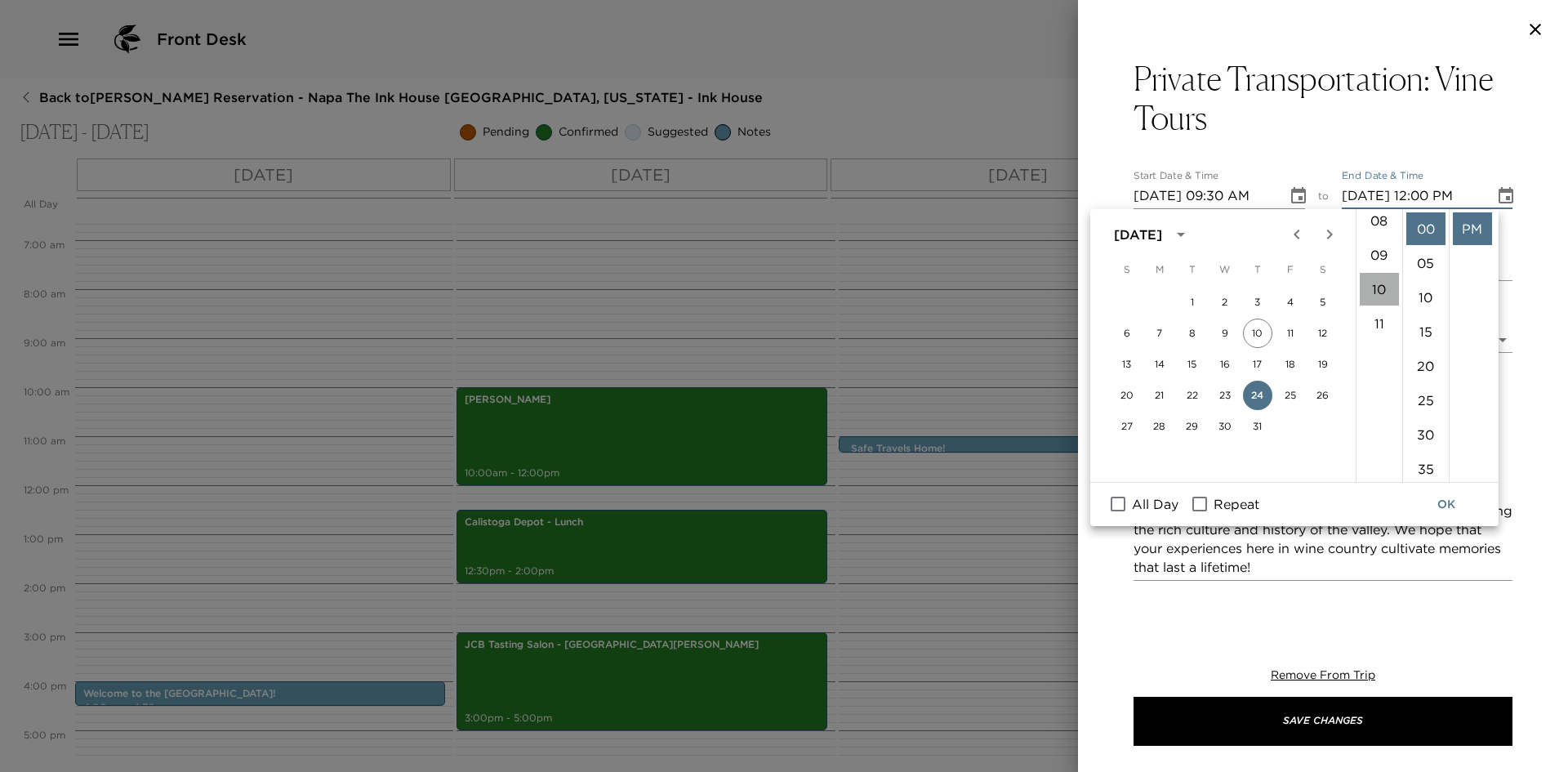 click on "10" at bounding box center [1379, 289] 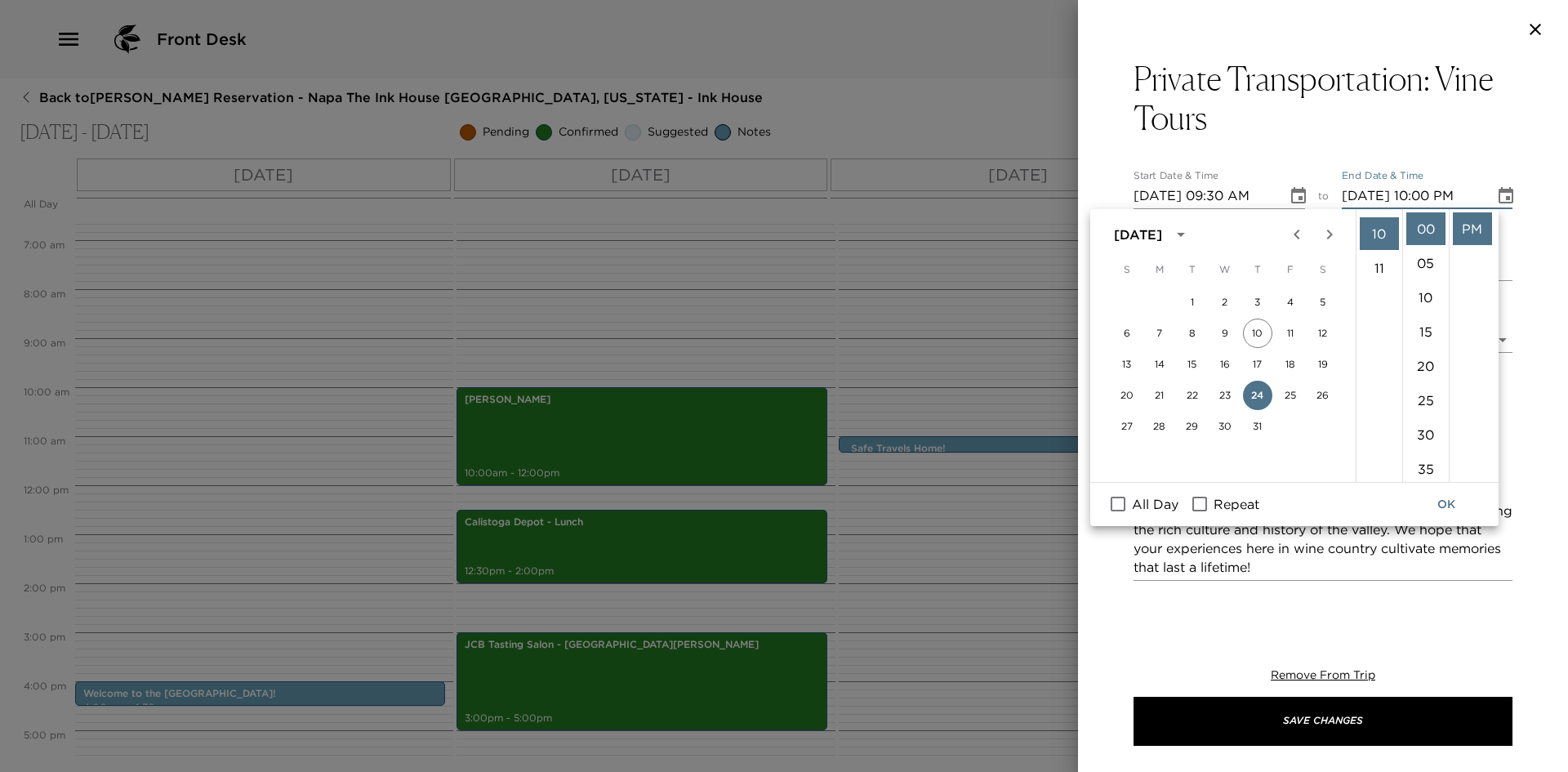 scroll, scrollTop: 343, scrollLeft: 0, axis: vertical 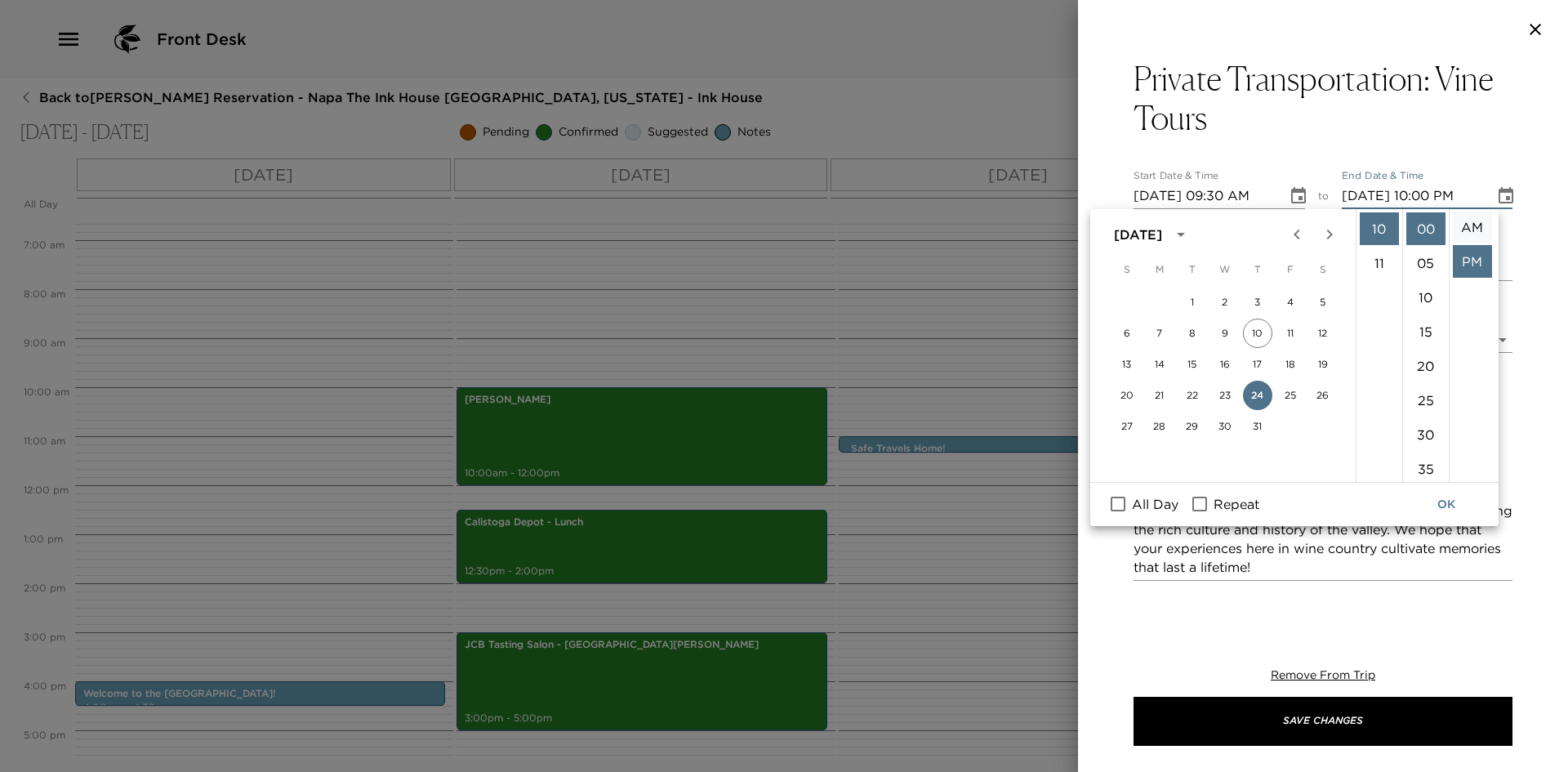 click on "AM" at bounding box center [1472, 227] 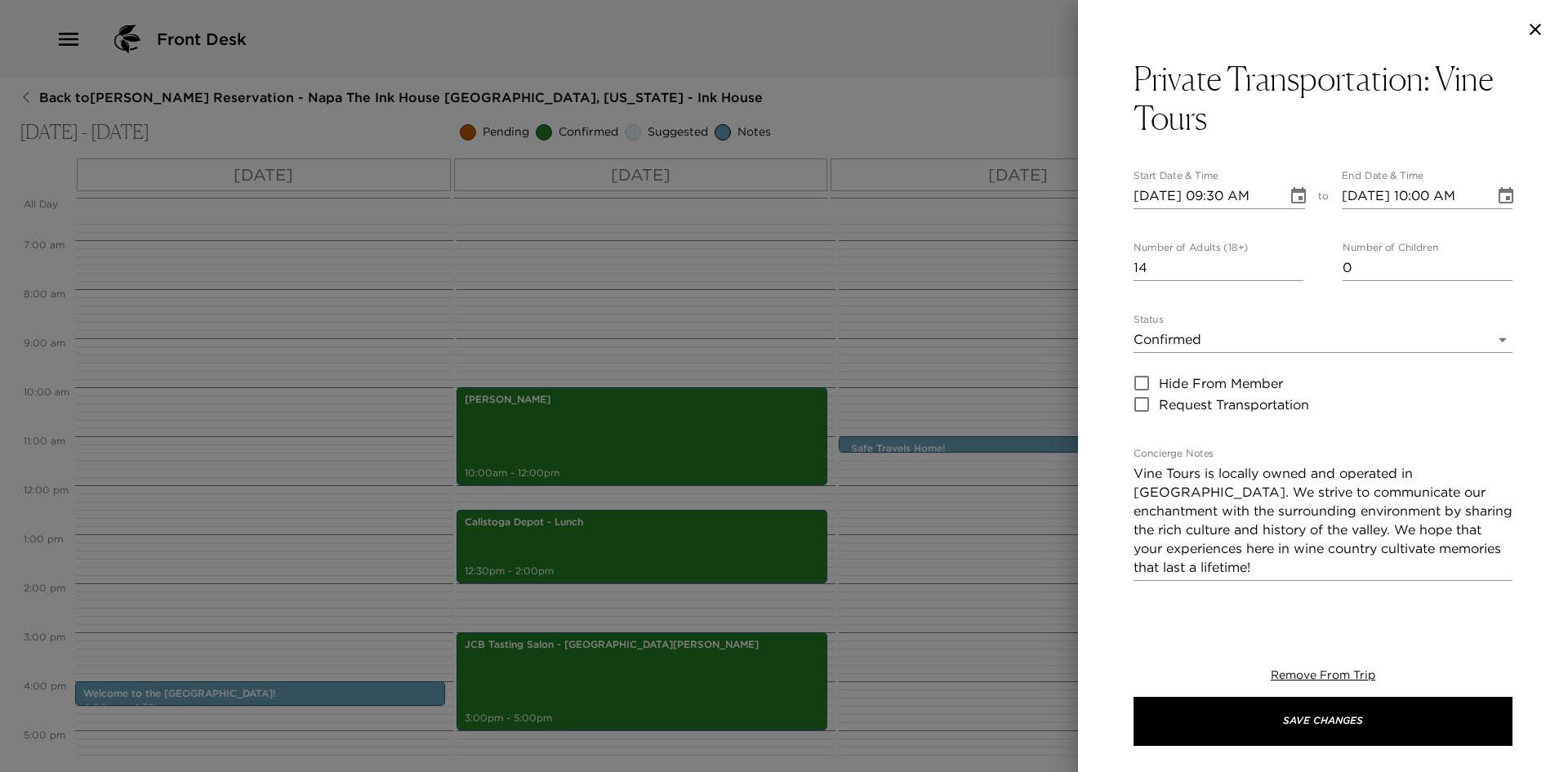 scroll, scrollTop: 0, scrollLeft: 0, axis: both 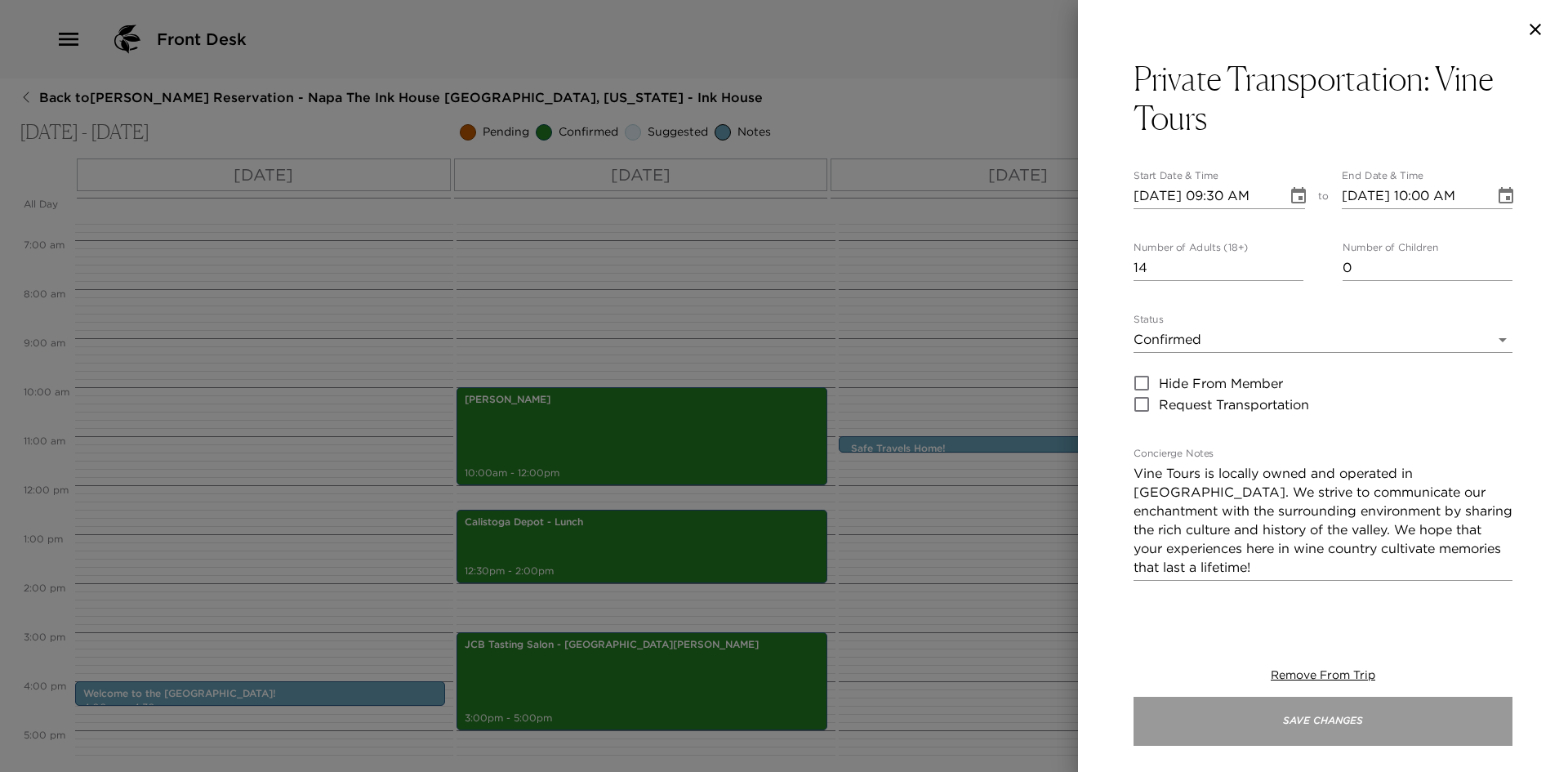 click on "Save Changes" at bounding box center (1323, 721) 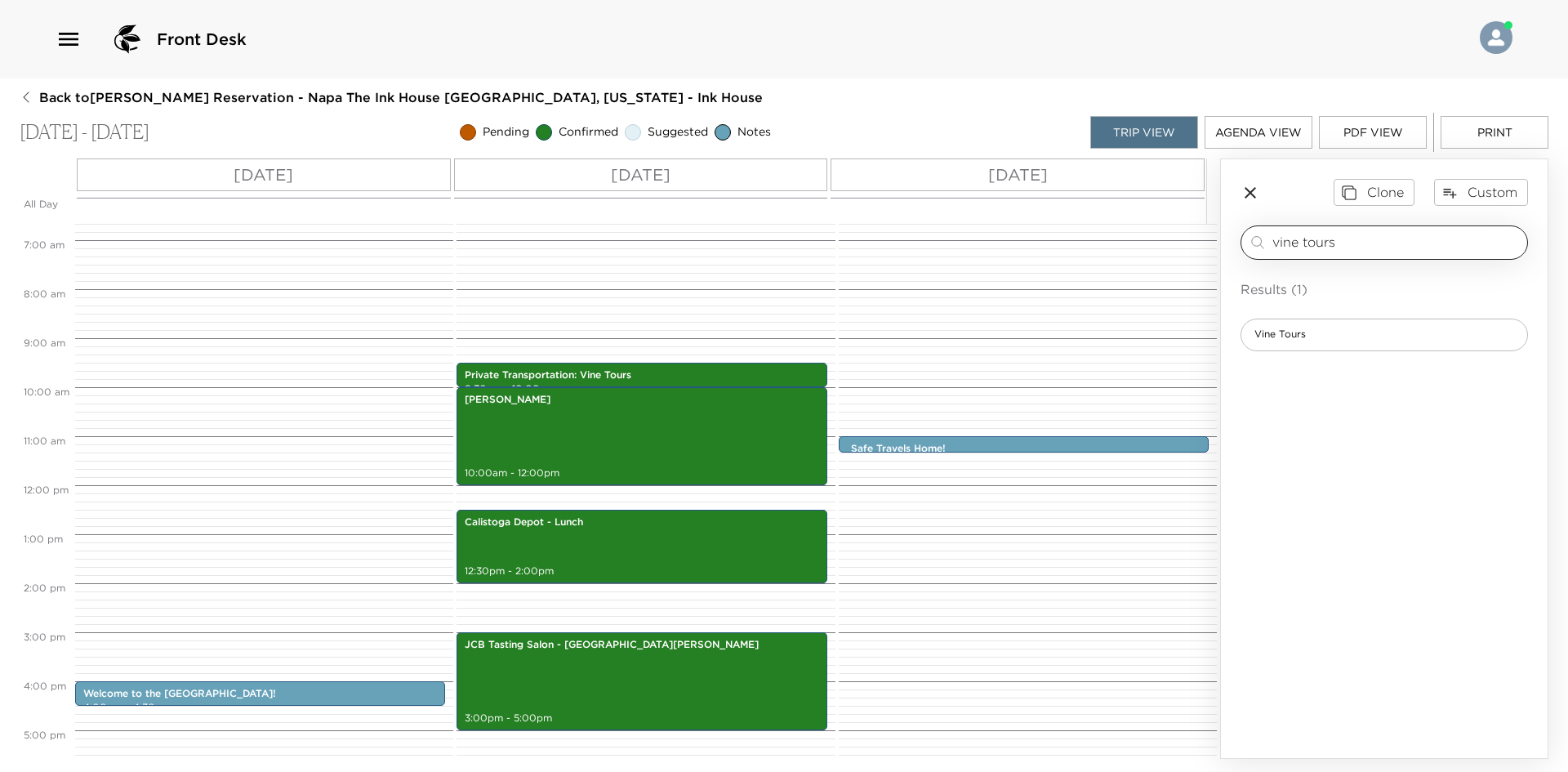 drag, startPoint x: 1347, startPoint y: 240, endPoint x: 1267, endPoint y: 241, distance: 80.00625 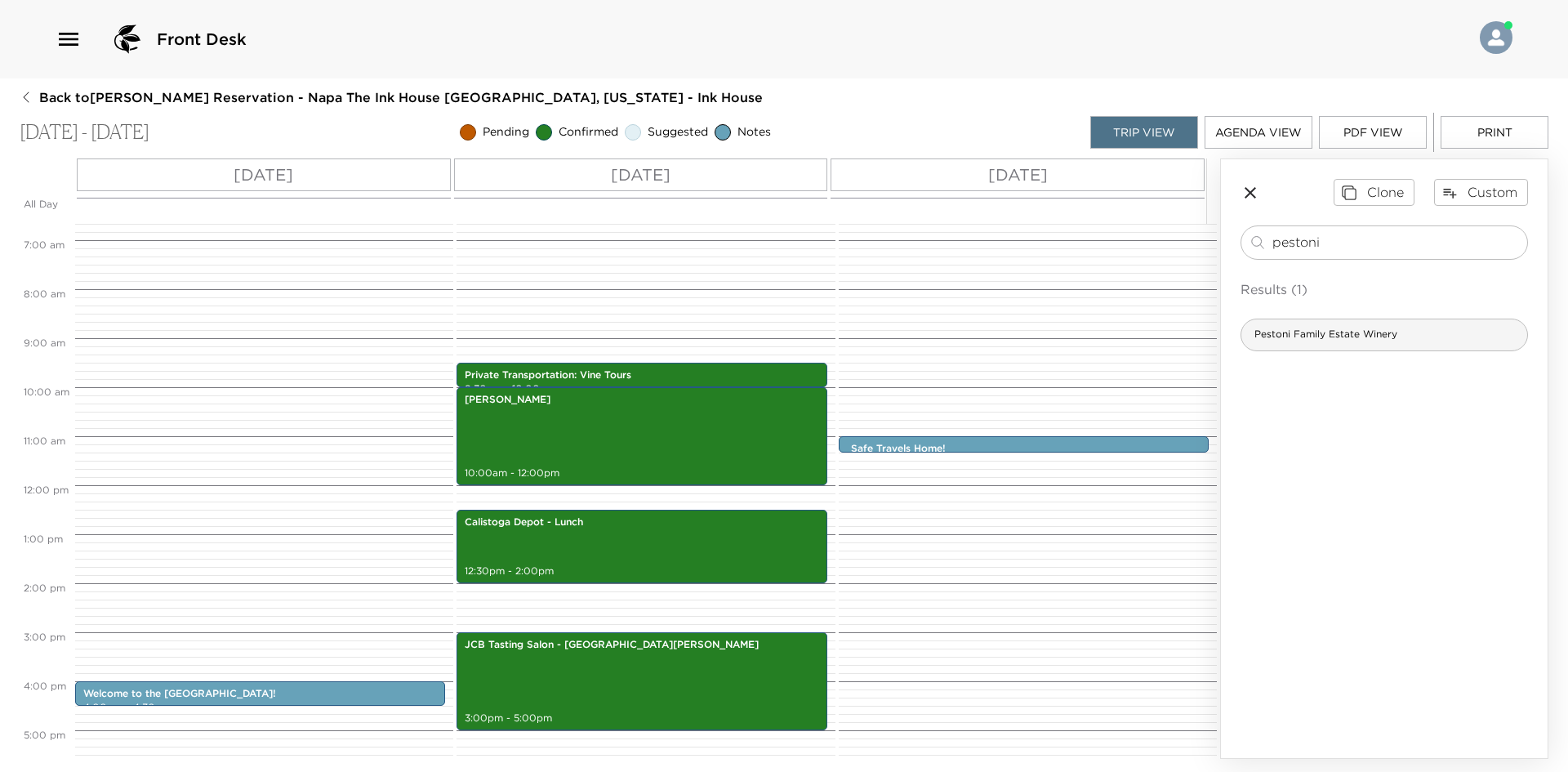 type on "pestoni" 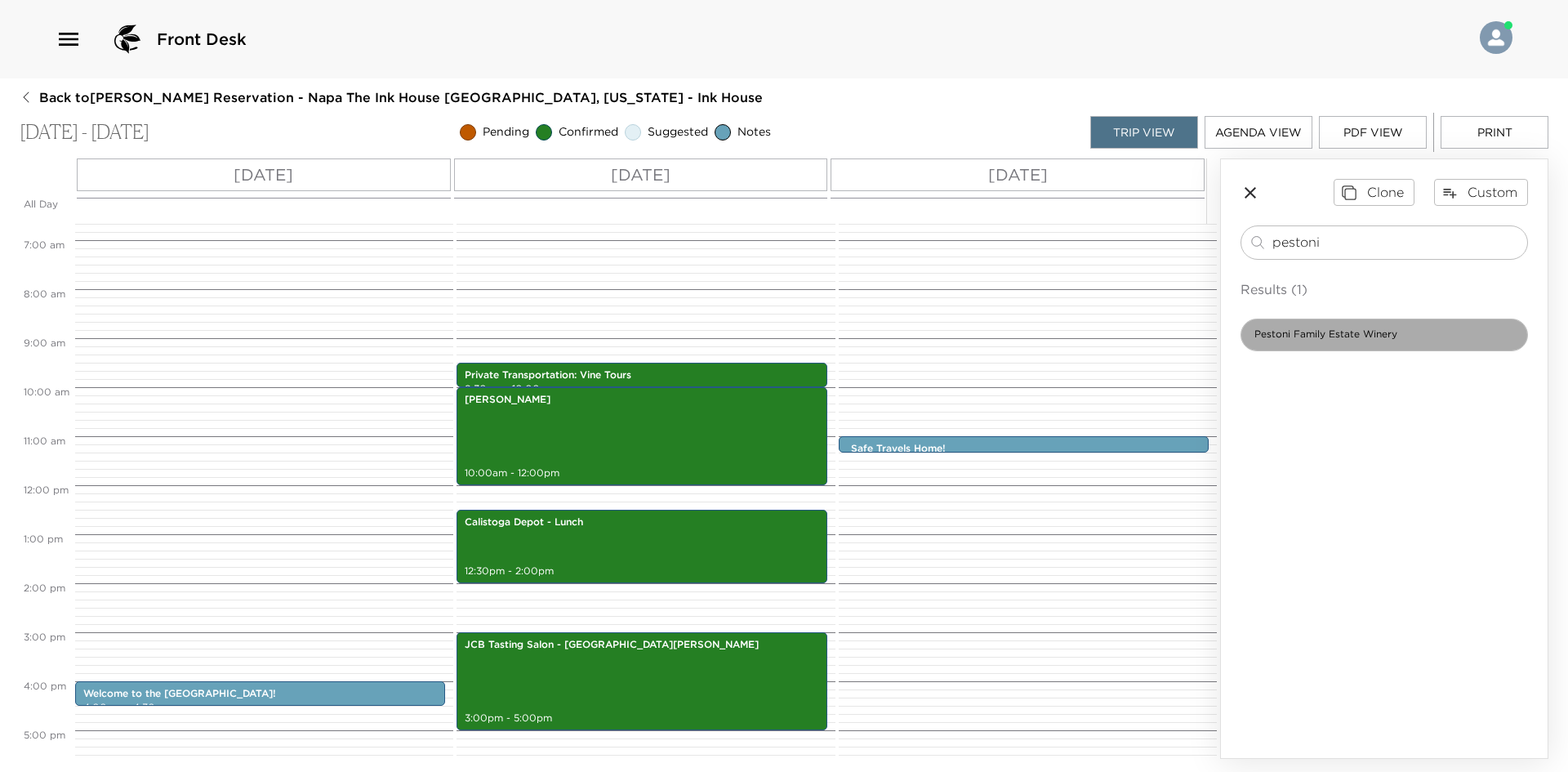 click on "Pestoni Family Estate Winery" at bounding box center (1325, 334) 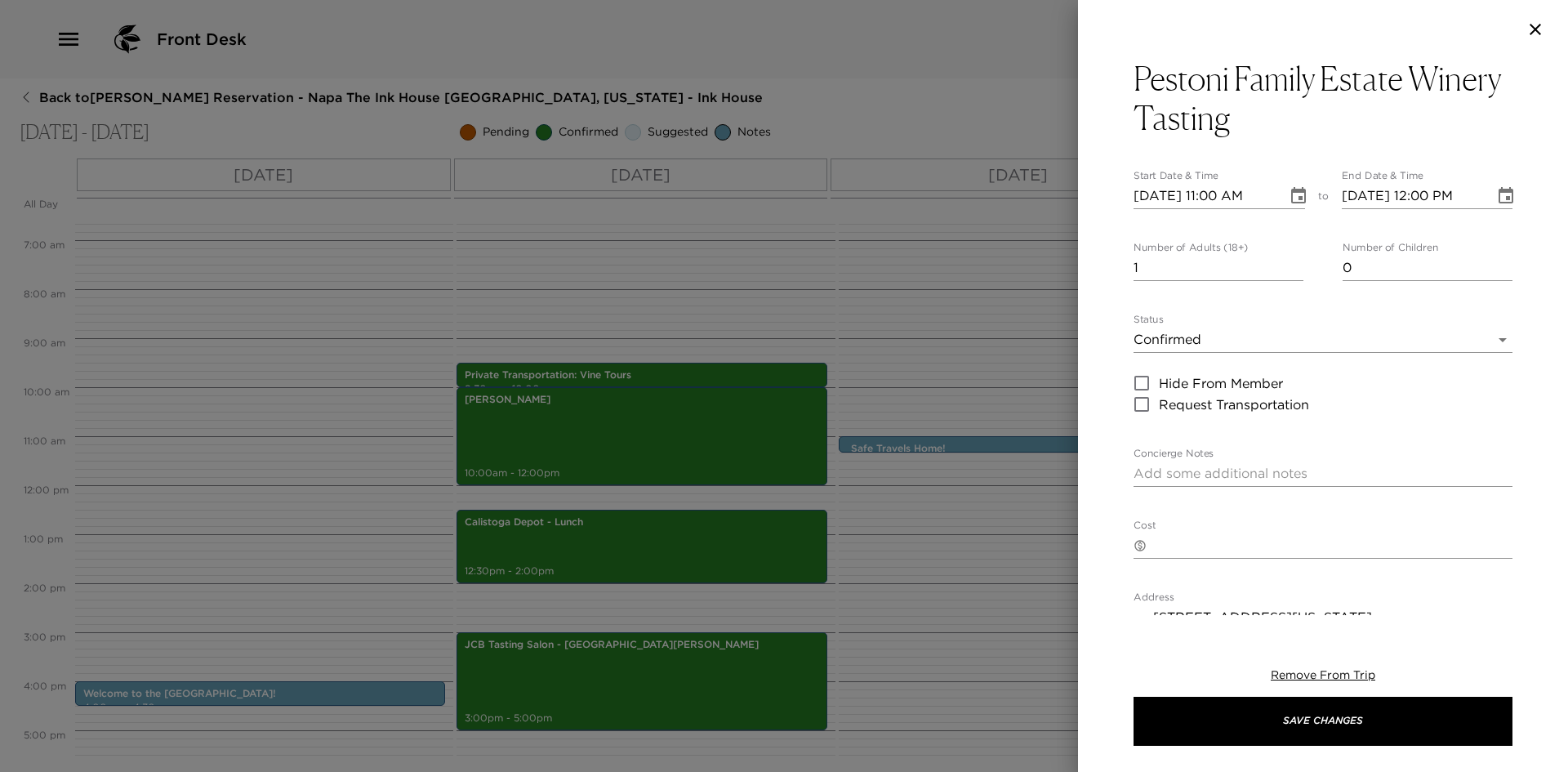 click 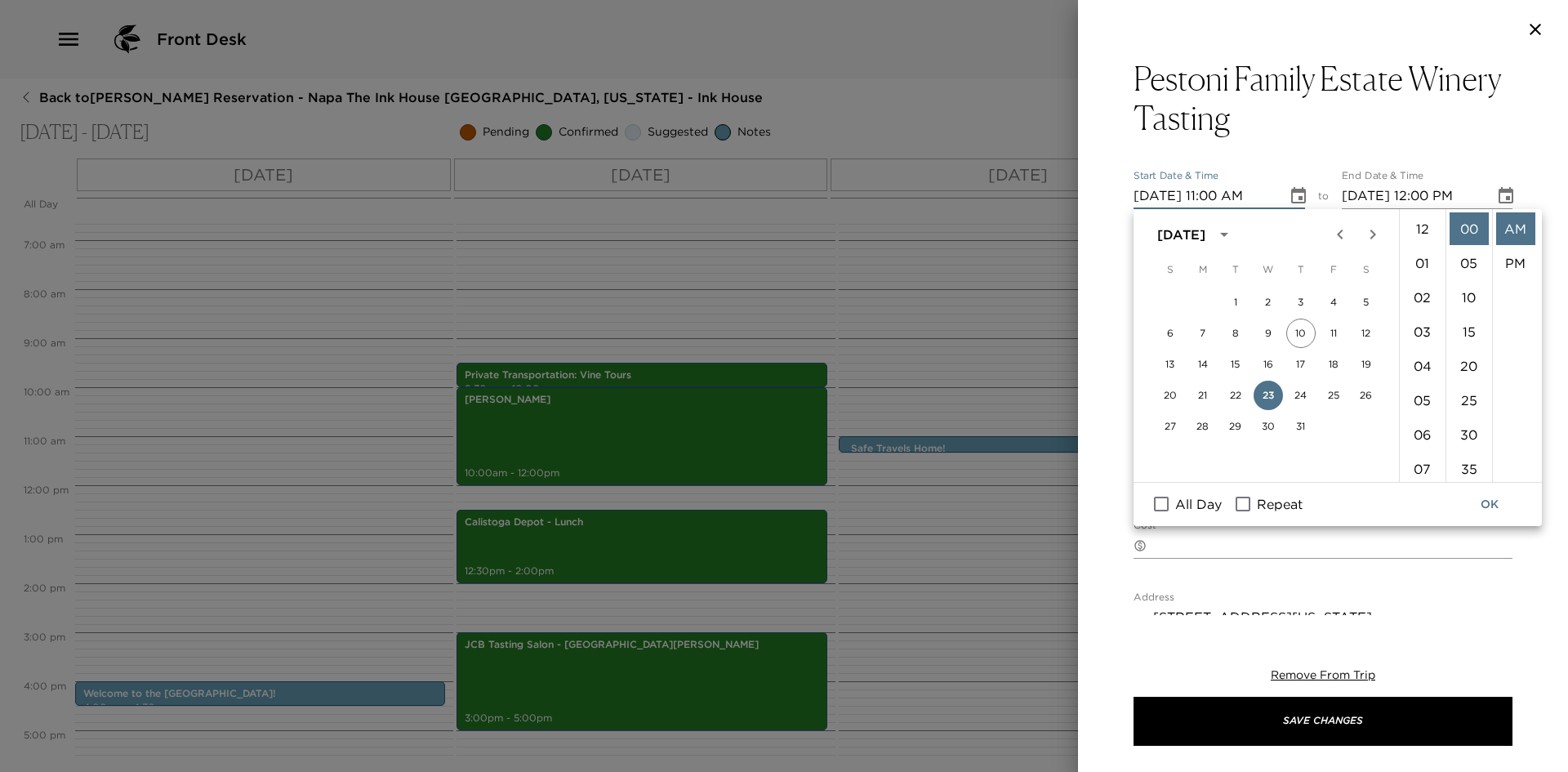 scroll, scrollTop: 377, scrollLeft: 0, axis: vertical 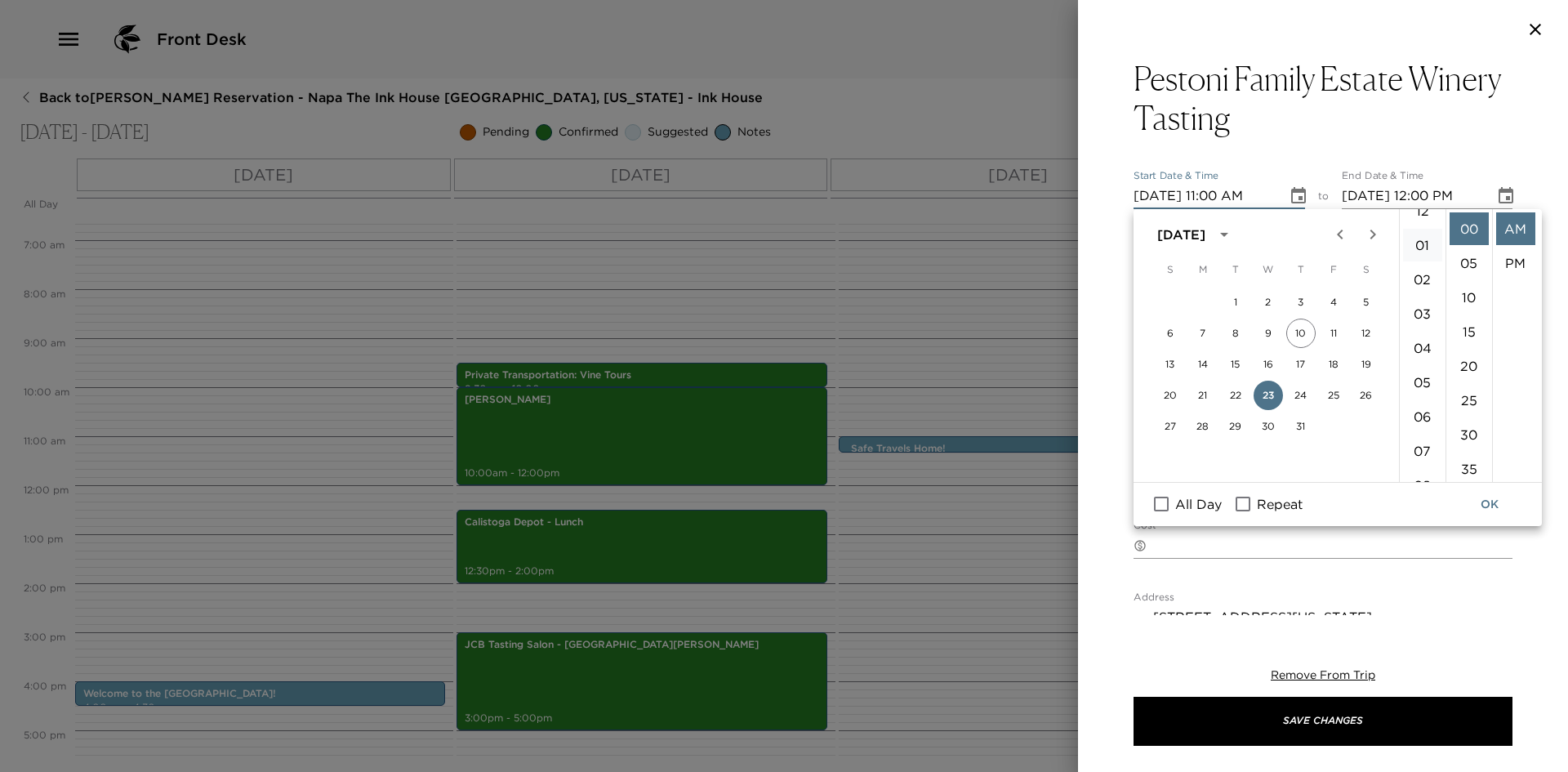click on "01" at bounding box center (1423, 245) 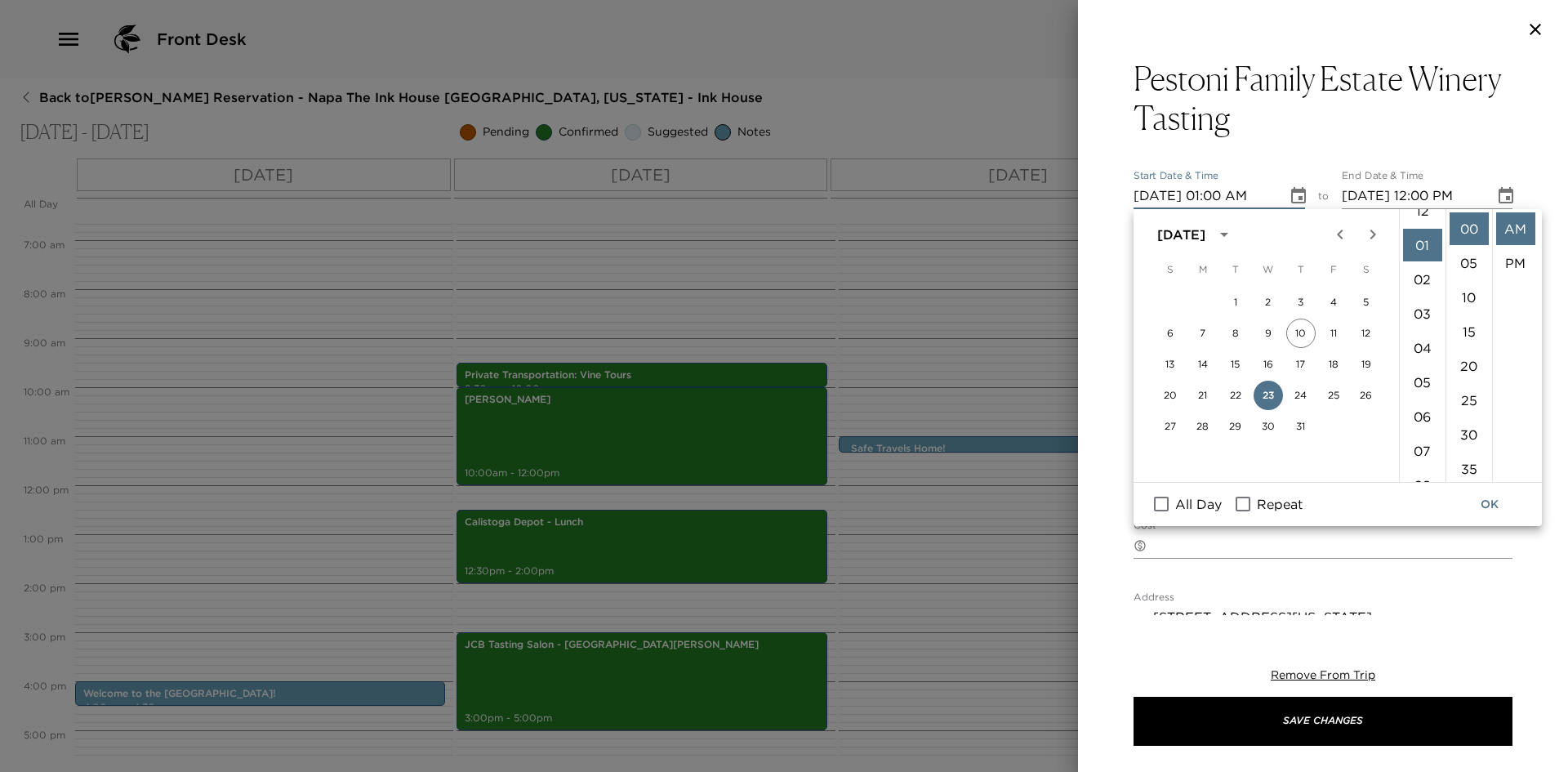 scroll, scrollTop: 34, scrollLeft: 0, axis: vertical 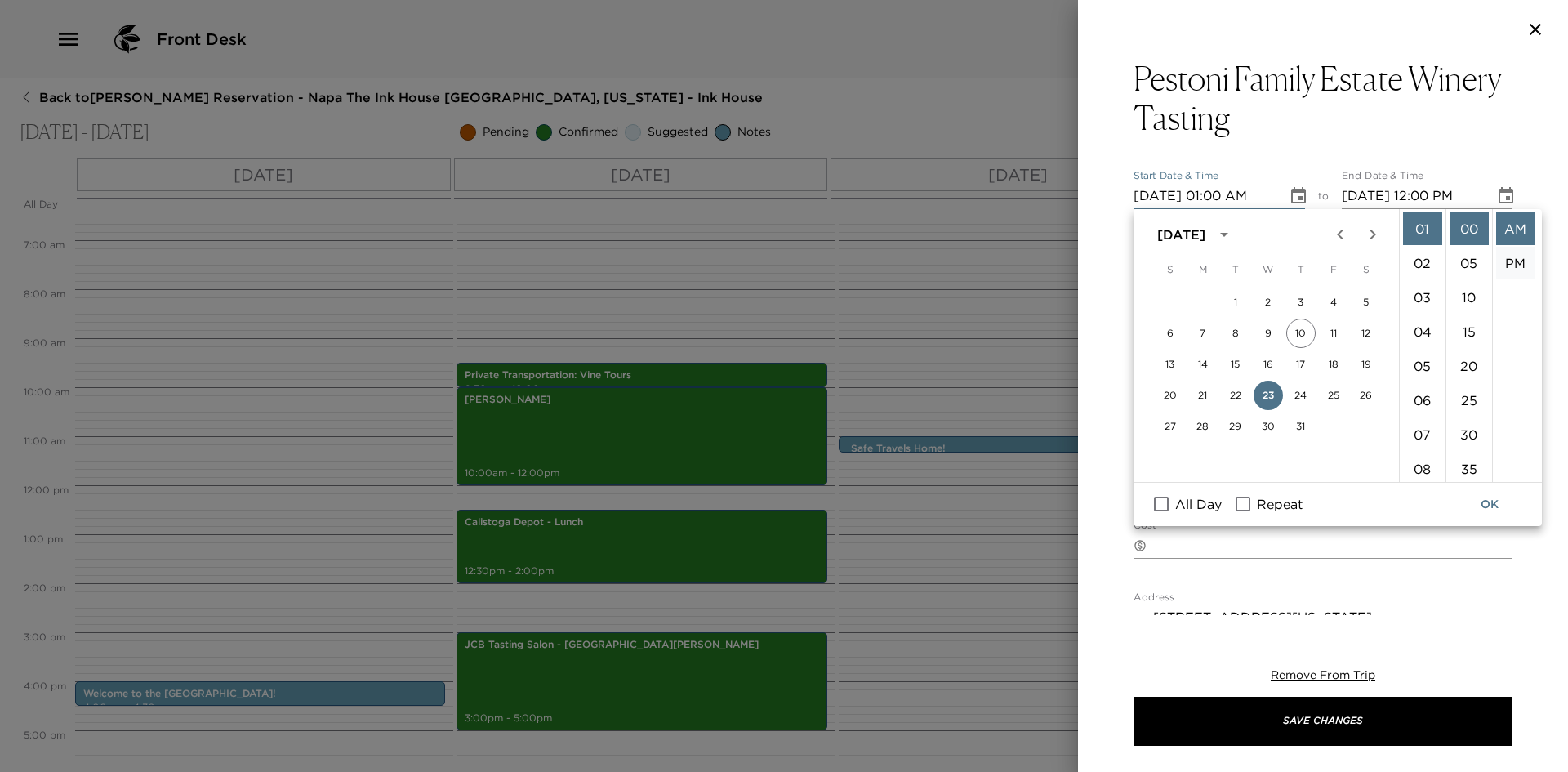 click on "PM" at bounding box center [1516, 263] 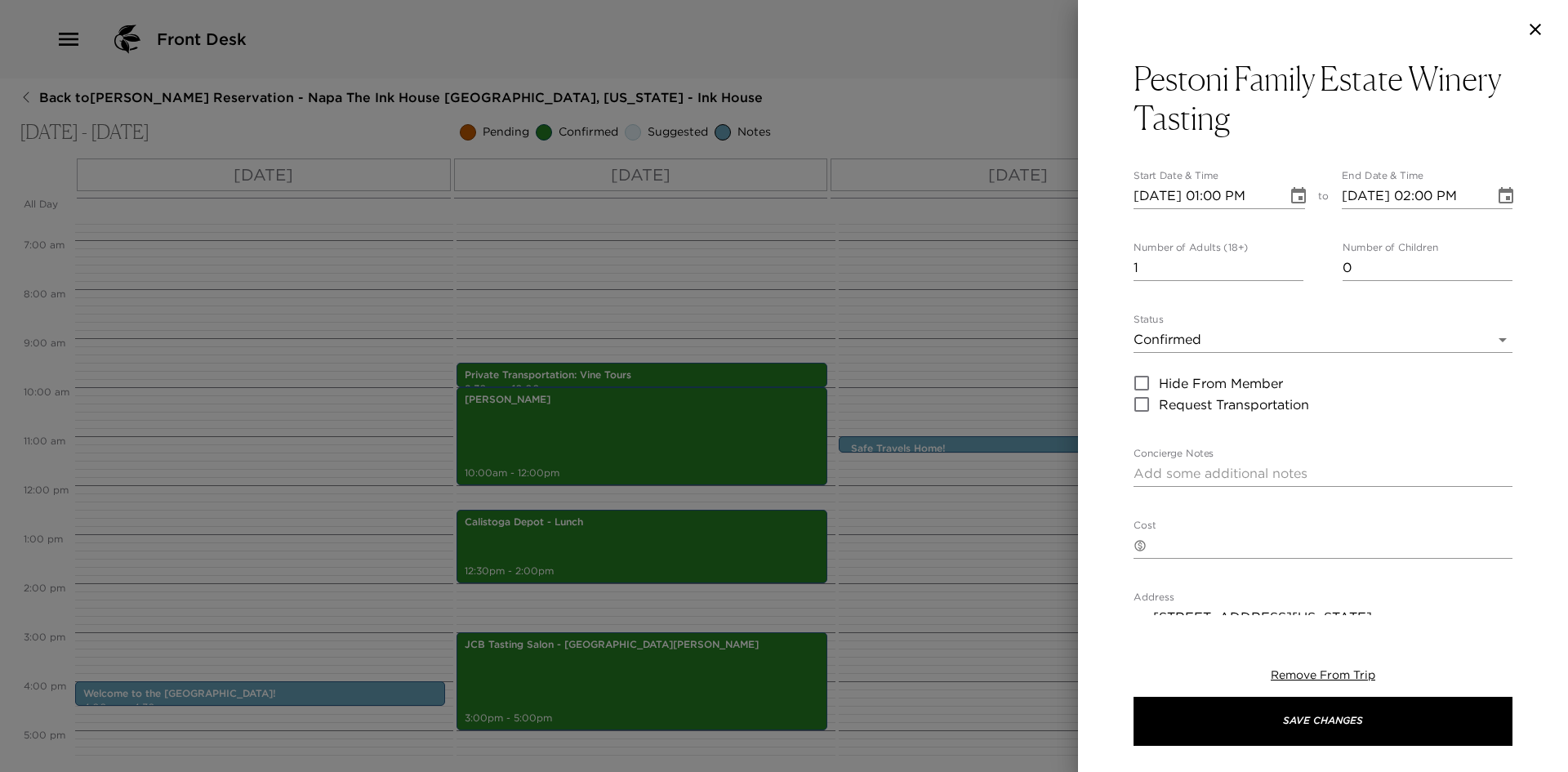 scroll, scrollTop: 34, scrollLeft: 0, axis: vertical 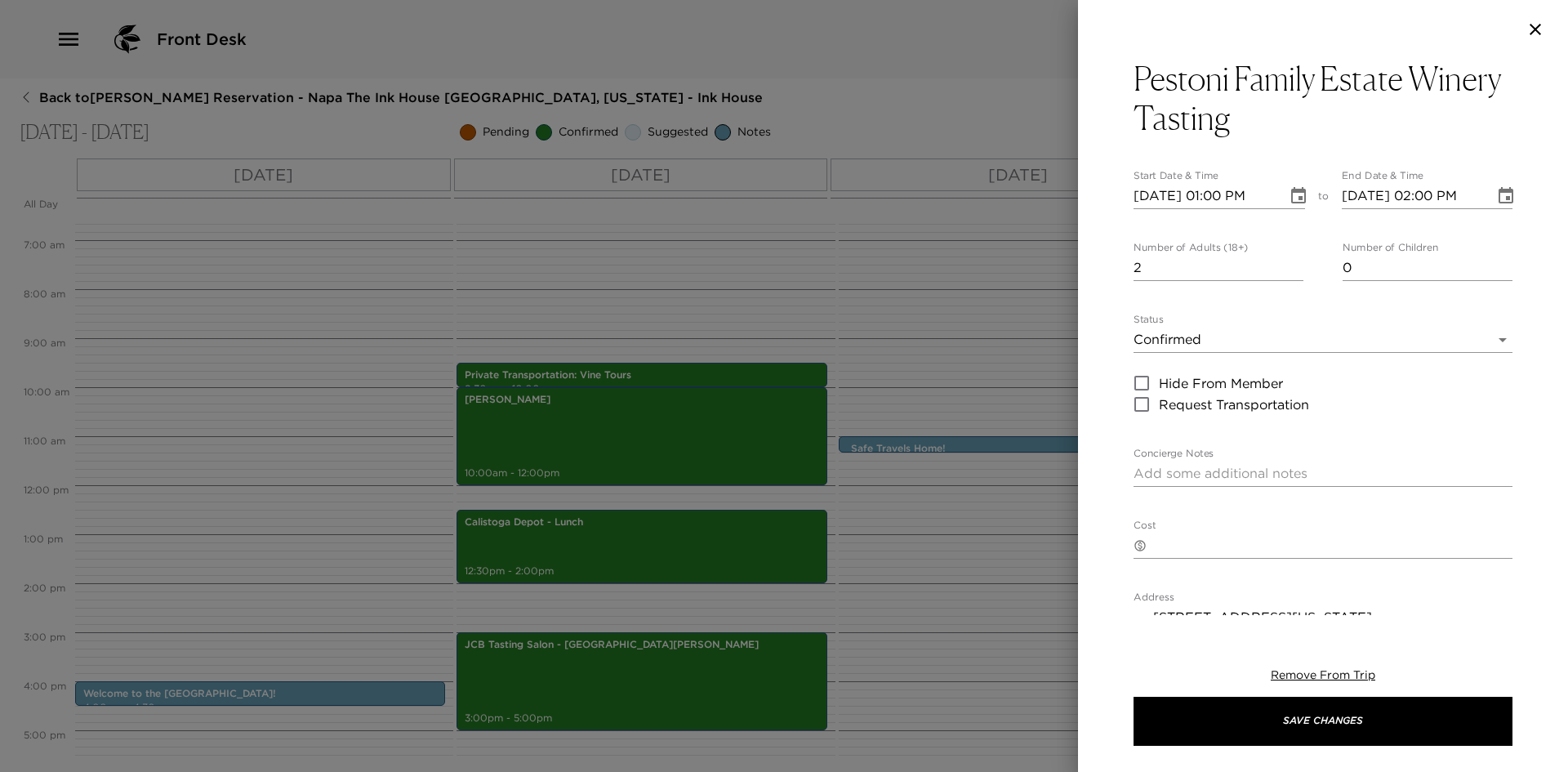 click on "2" at bounding box center [1218, 268] 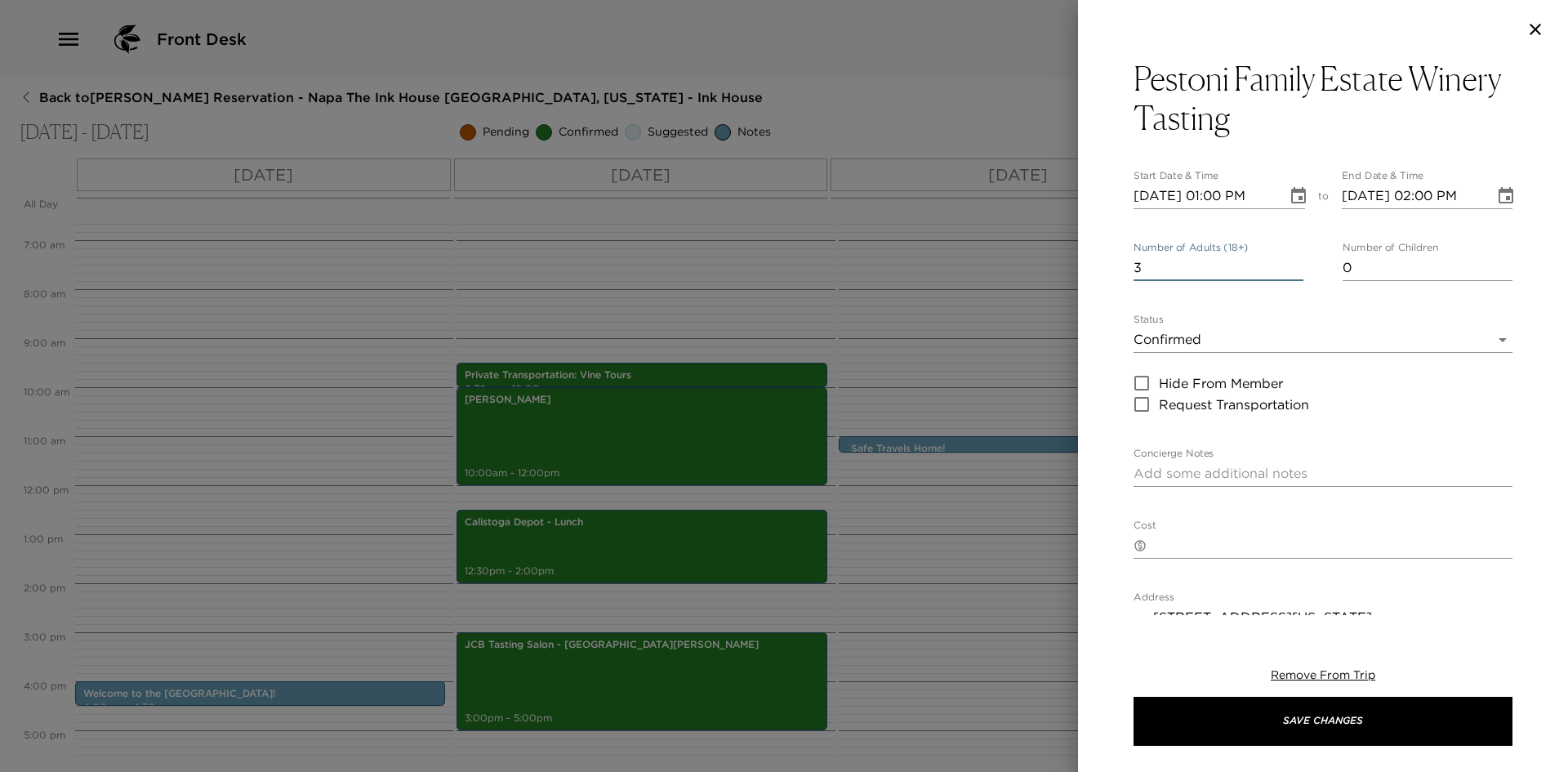click on "3" at bounding box center [1218, 268] 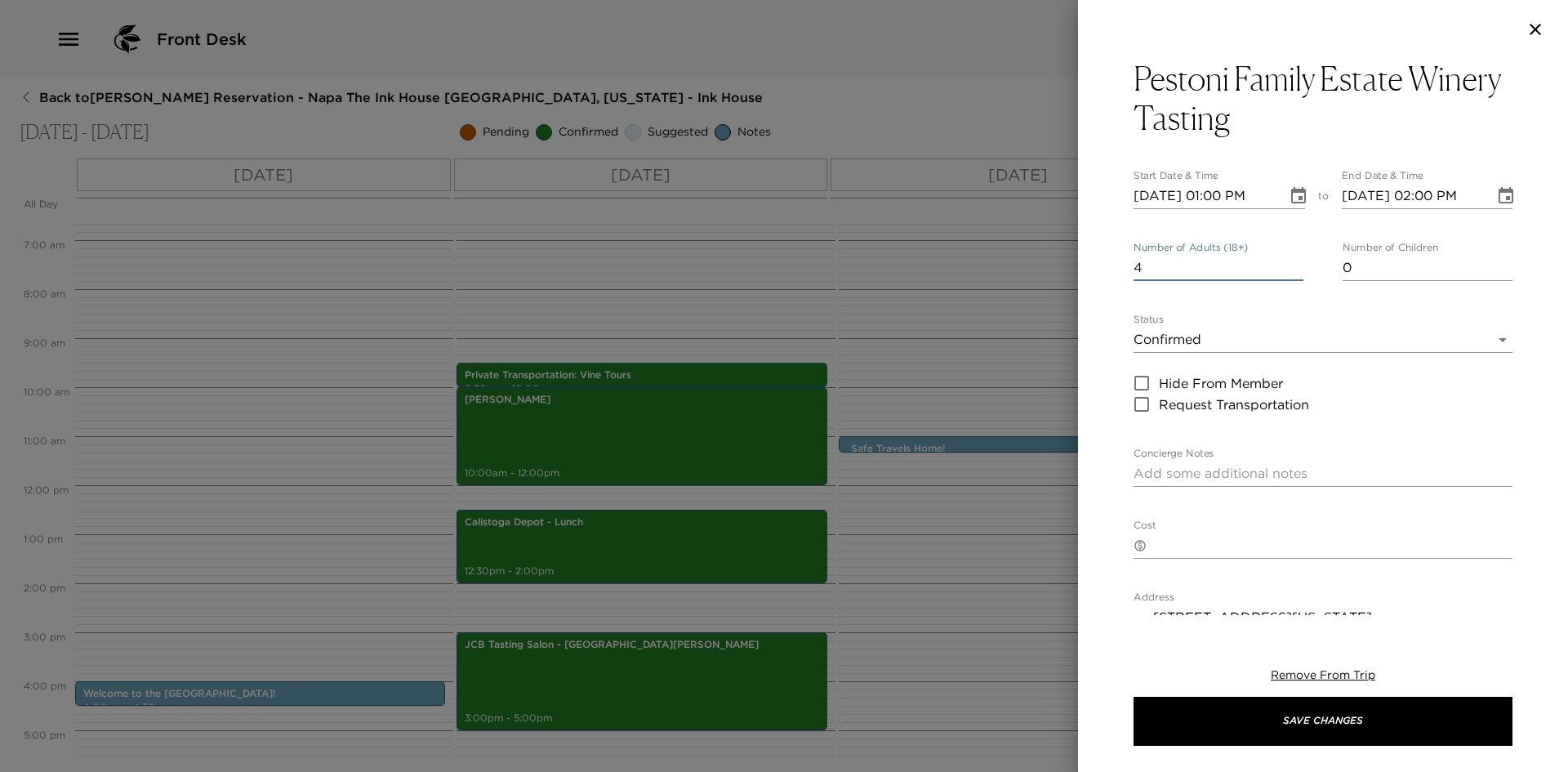 click on "4" at bounding box center (1218, 268) 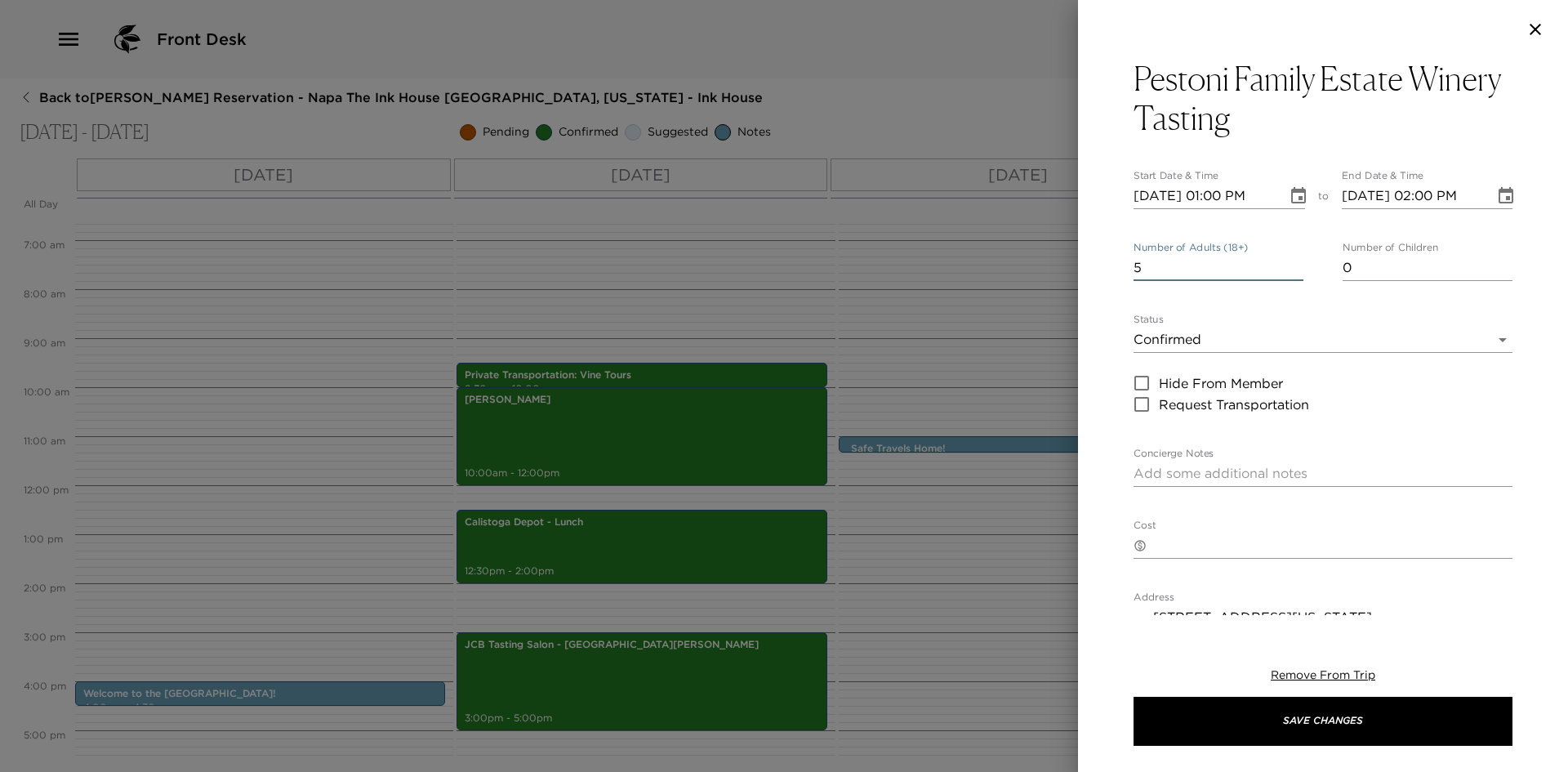 click on "5" at bounding box center (1218, 268) 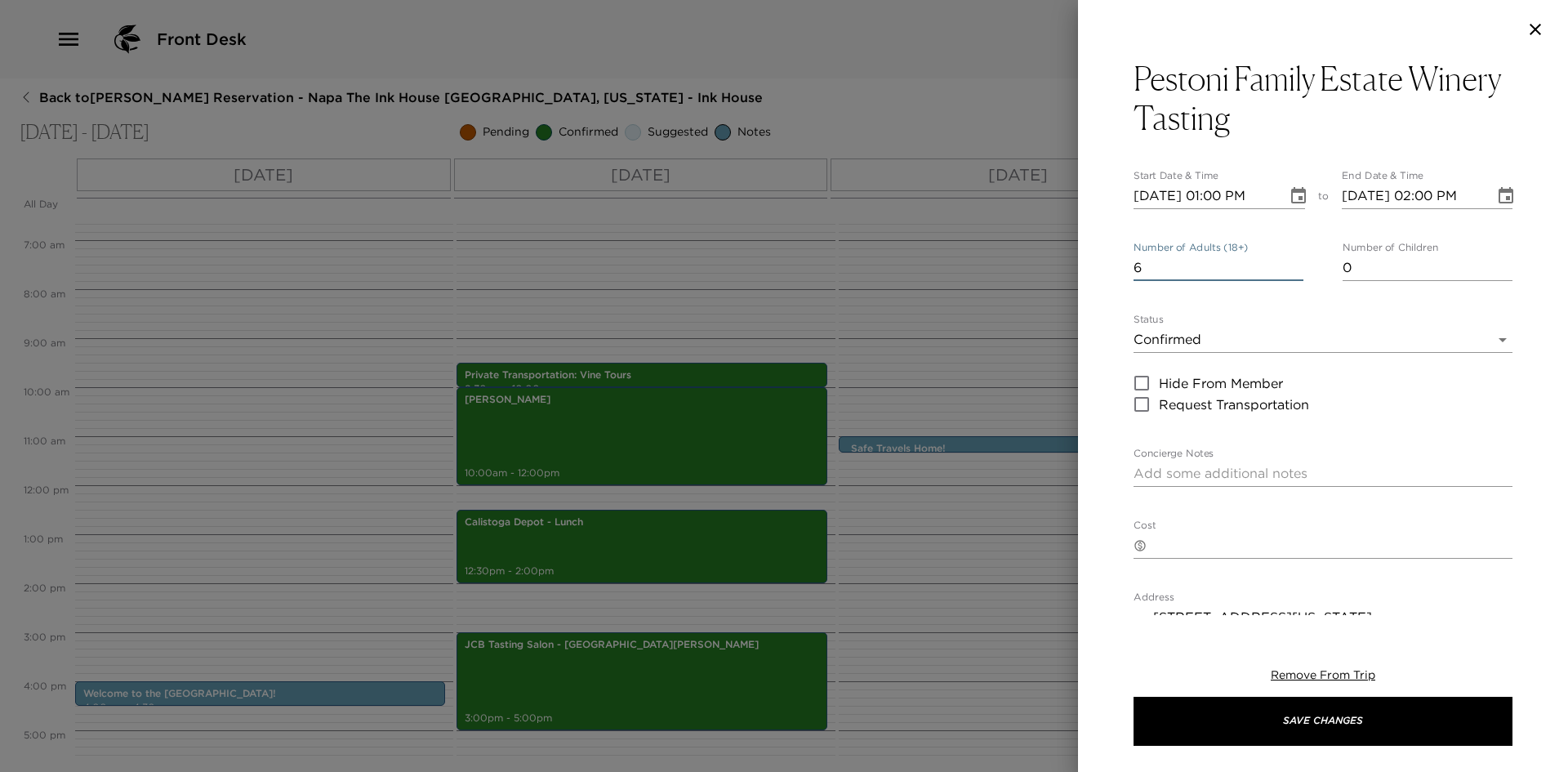 click on "6" at bounding box center [1218, 268] 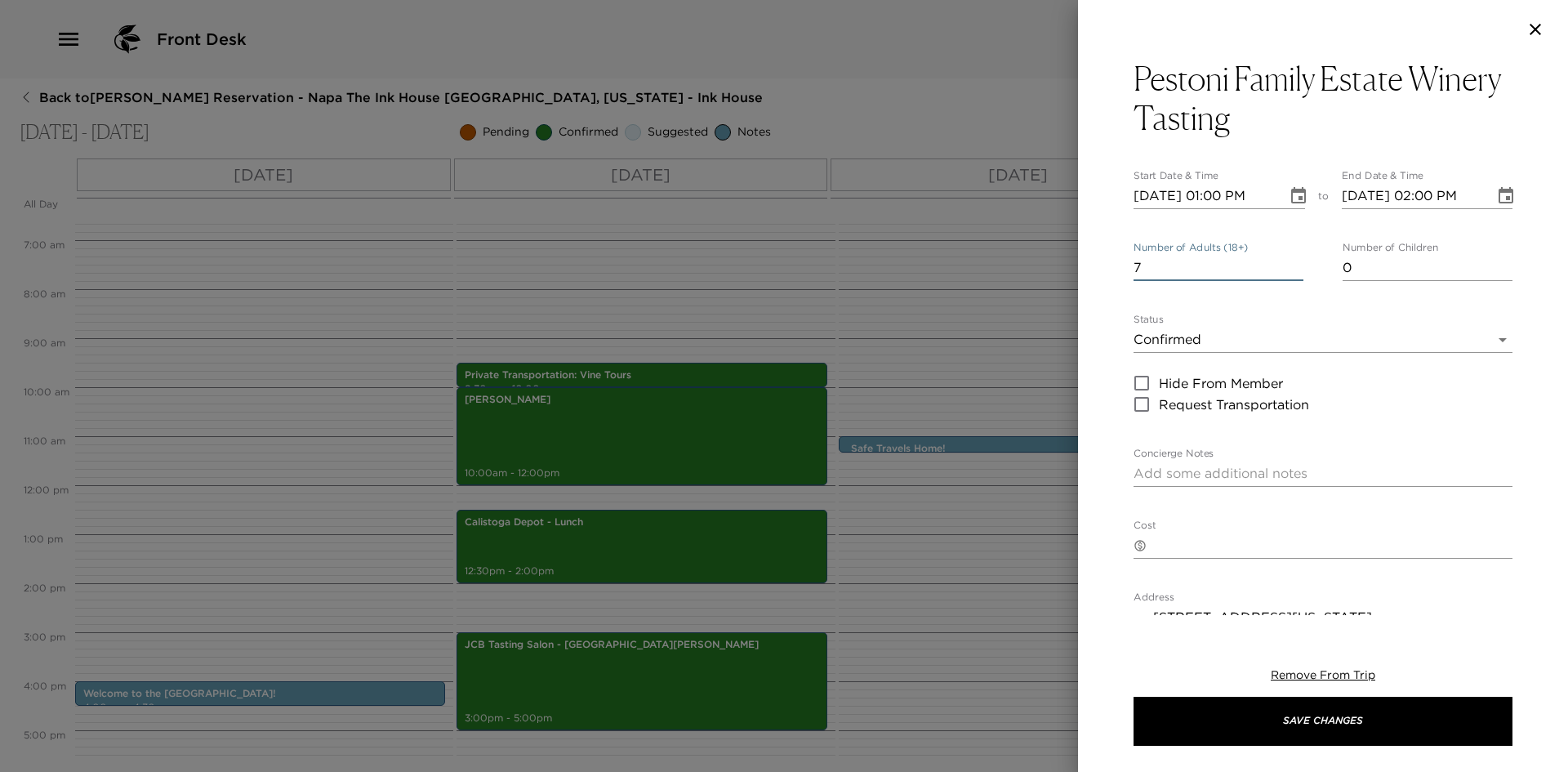 click on "7" at bounding box center (1218, 268) 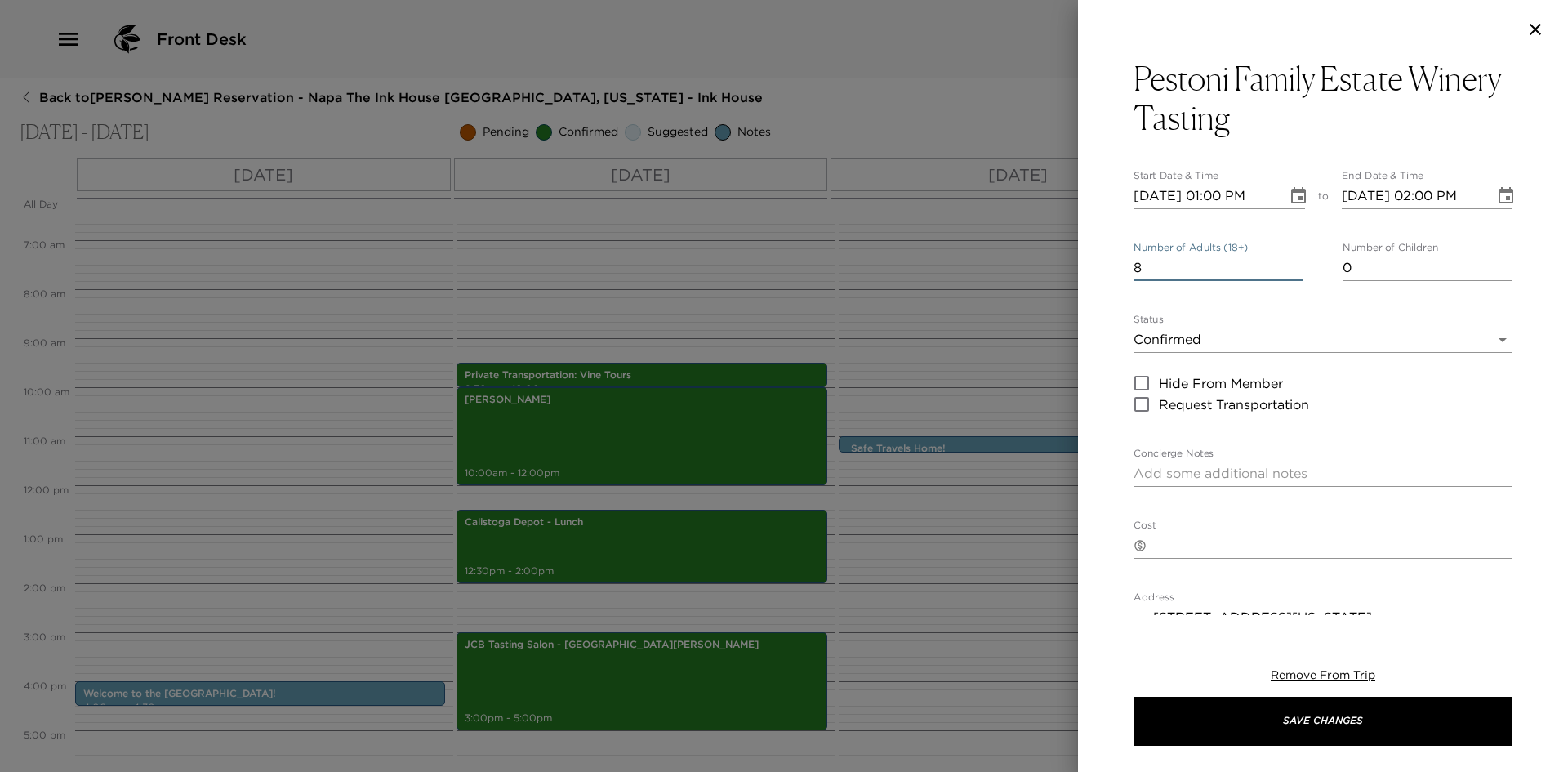 click on "8" at bounding box center (1218, 268) 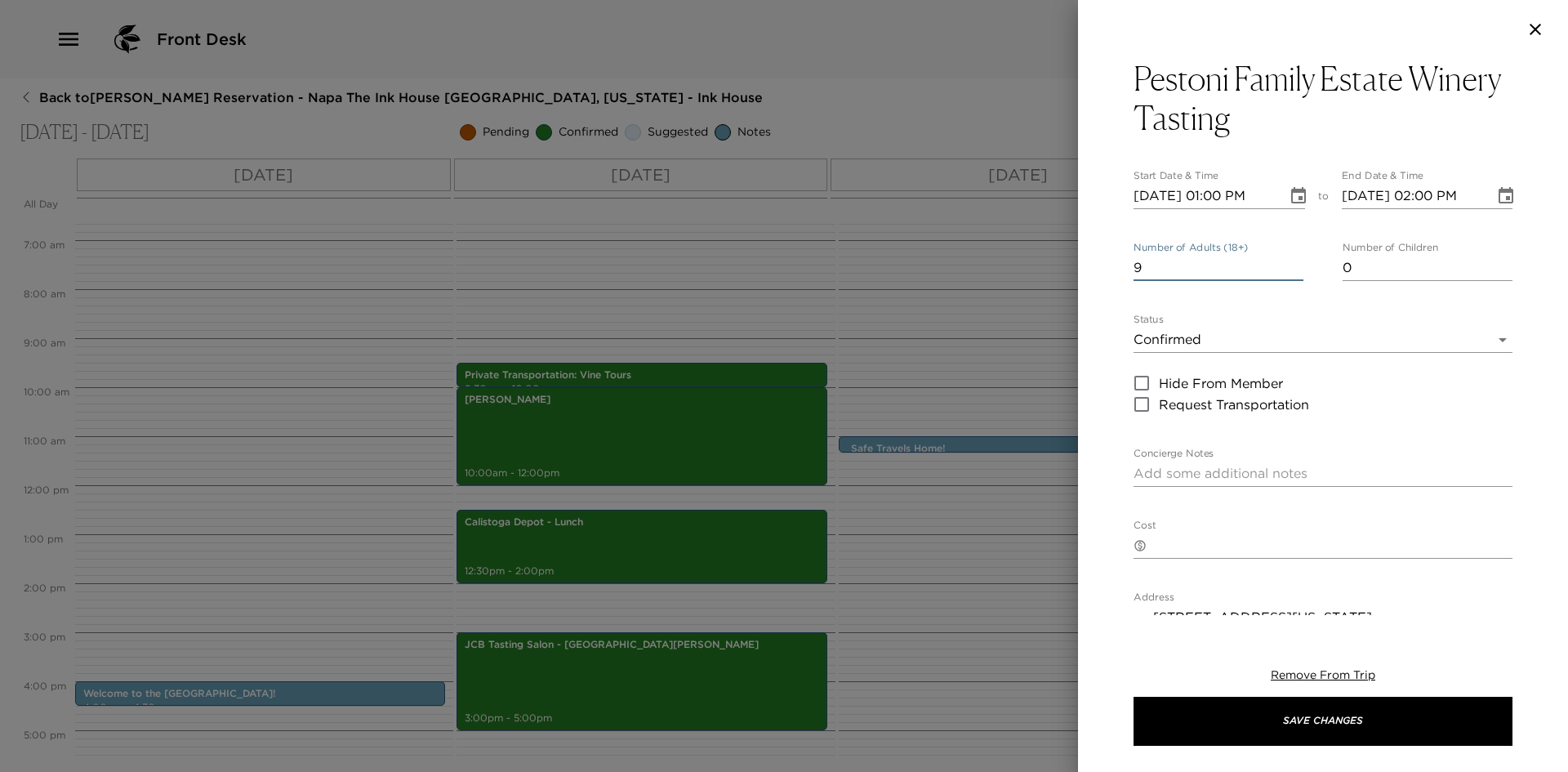 click on "9" at bounding box center [1218, 268] 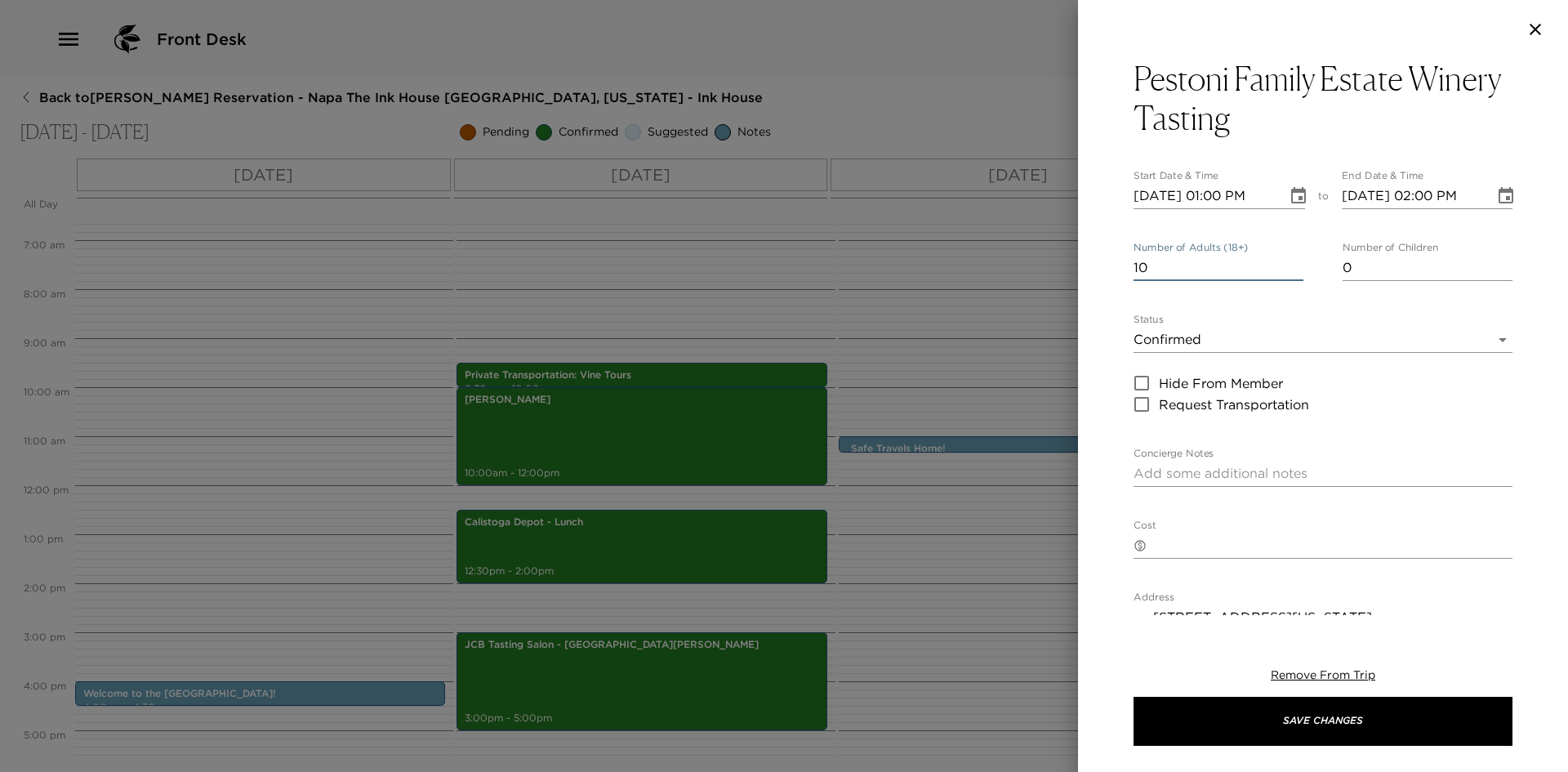 click on "10" at bounding box center (1218, 268) 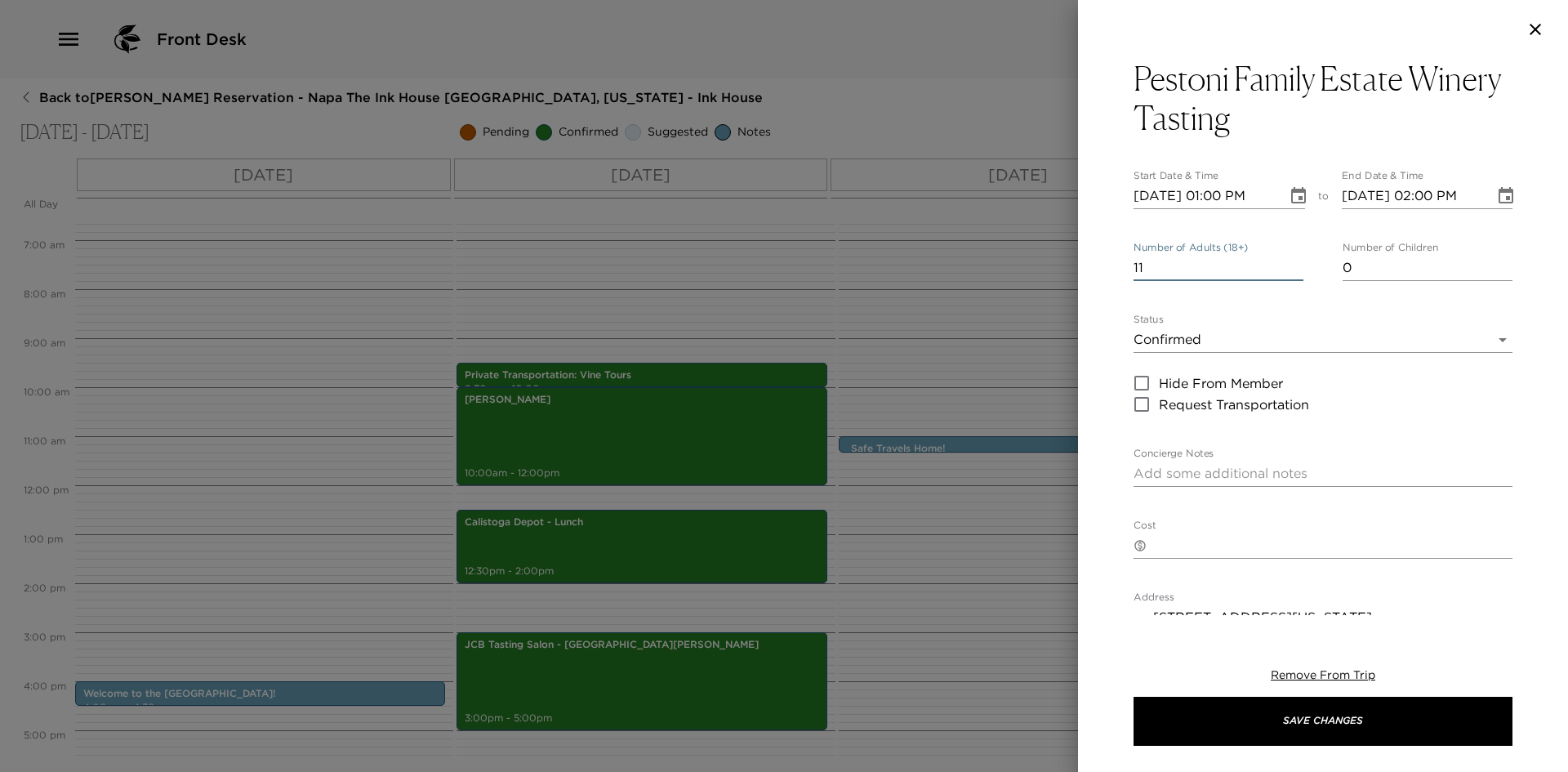 click on "11" at bounding box center (1218, 268) 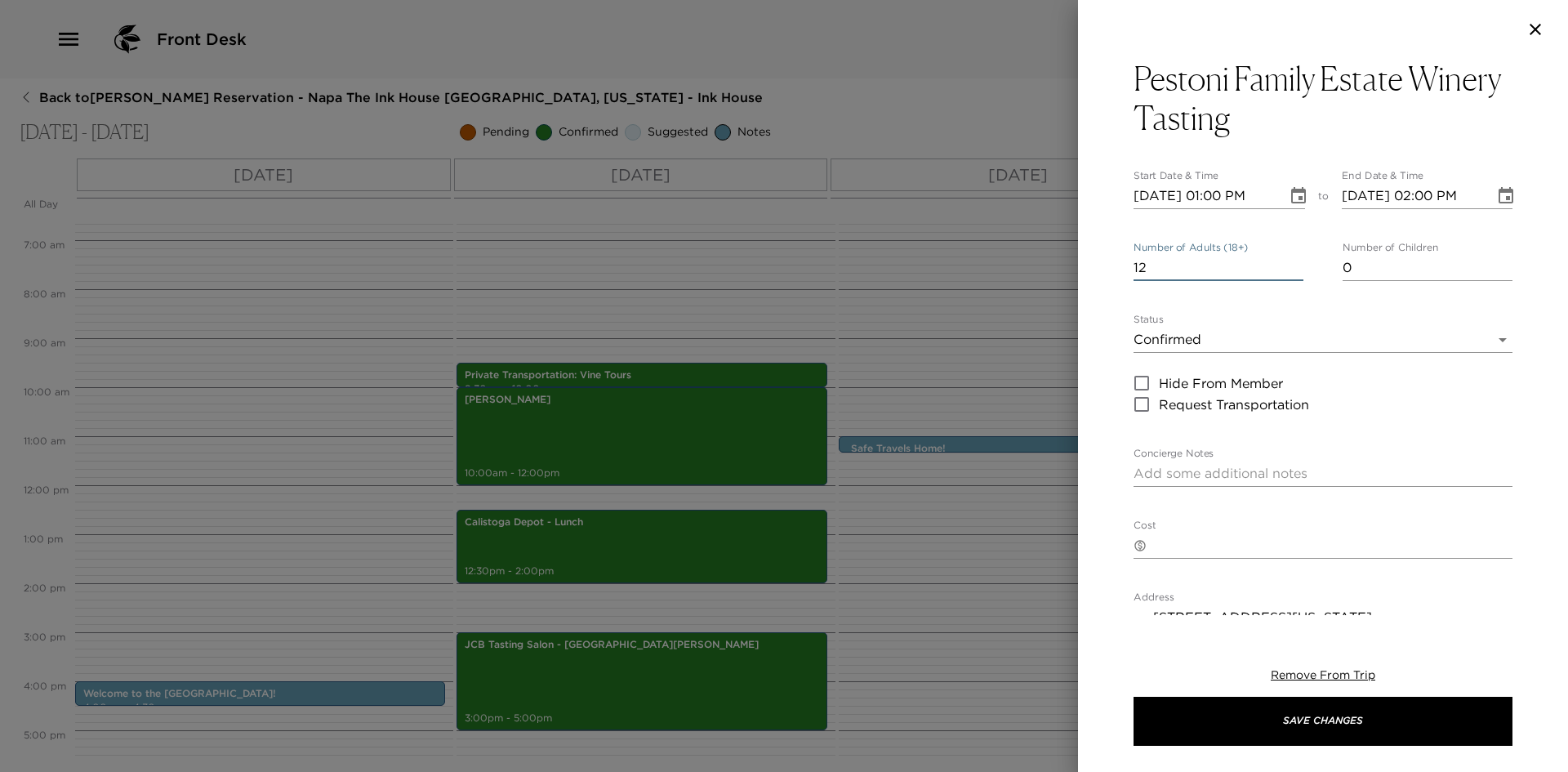 click on "12" at bounding box center [1218, 268] 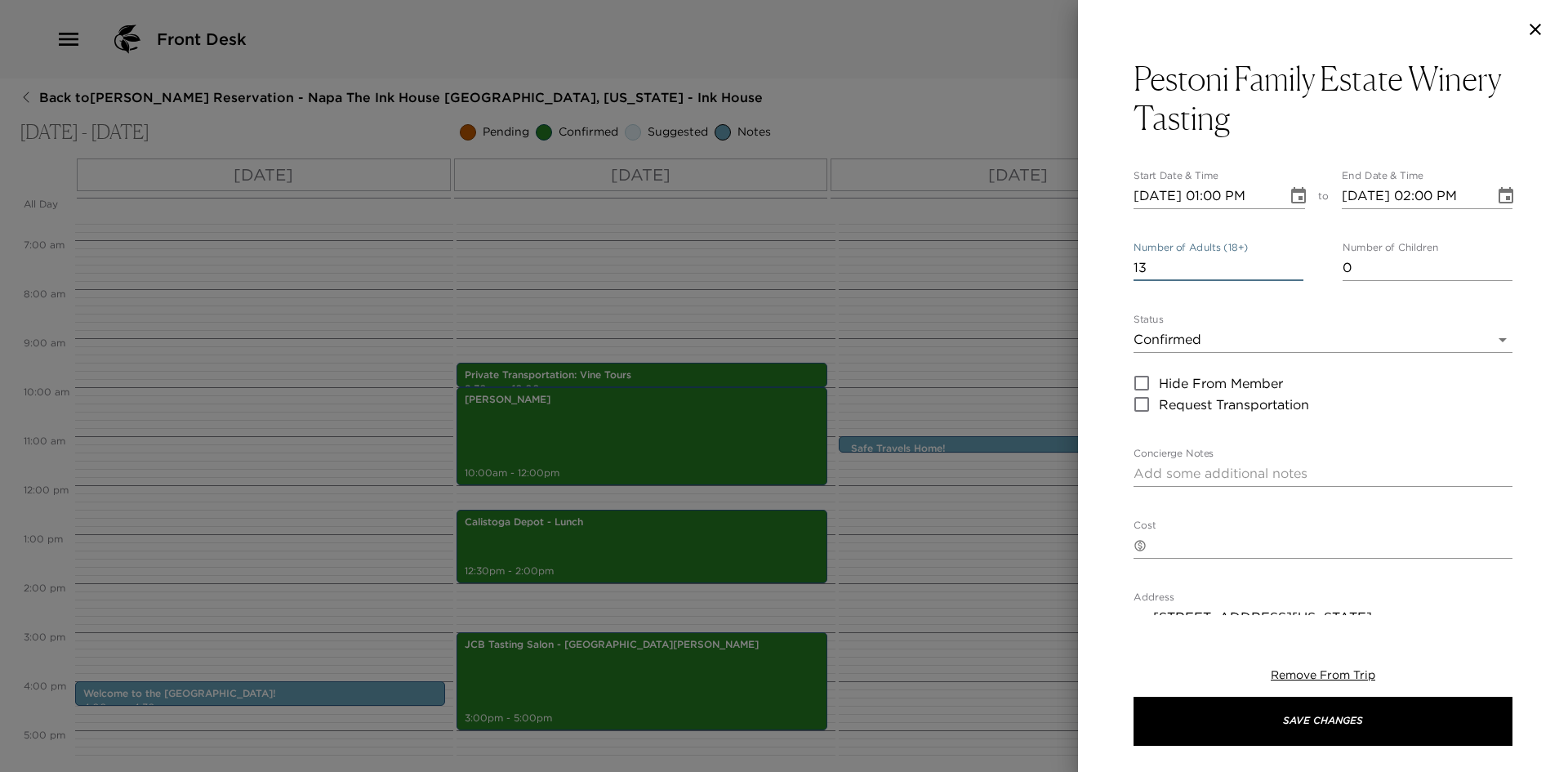 click on "13" at bounding box center (1218, 268) 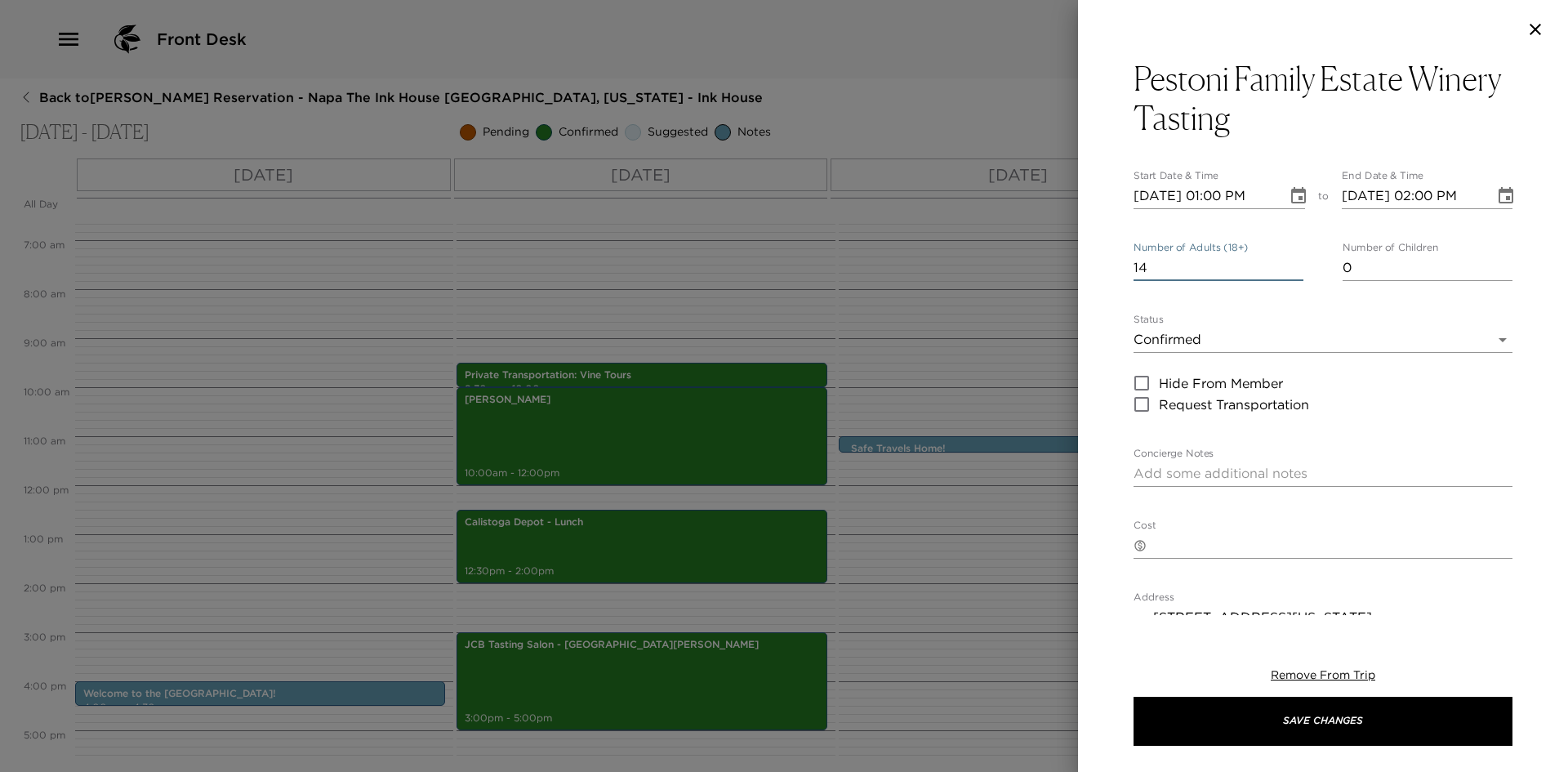type on "14" 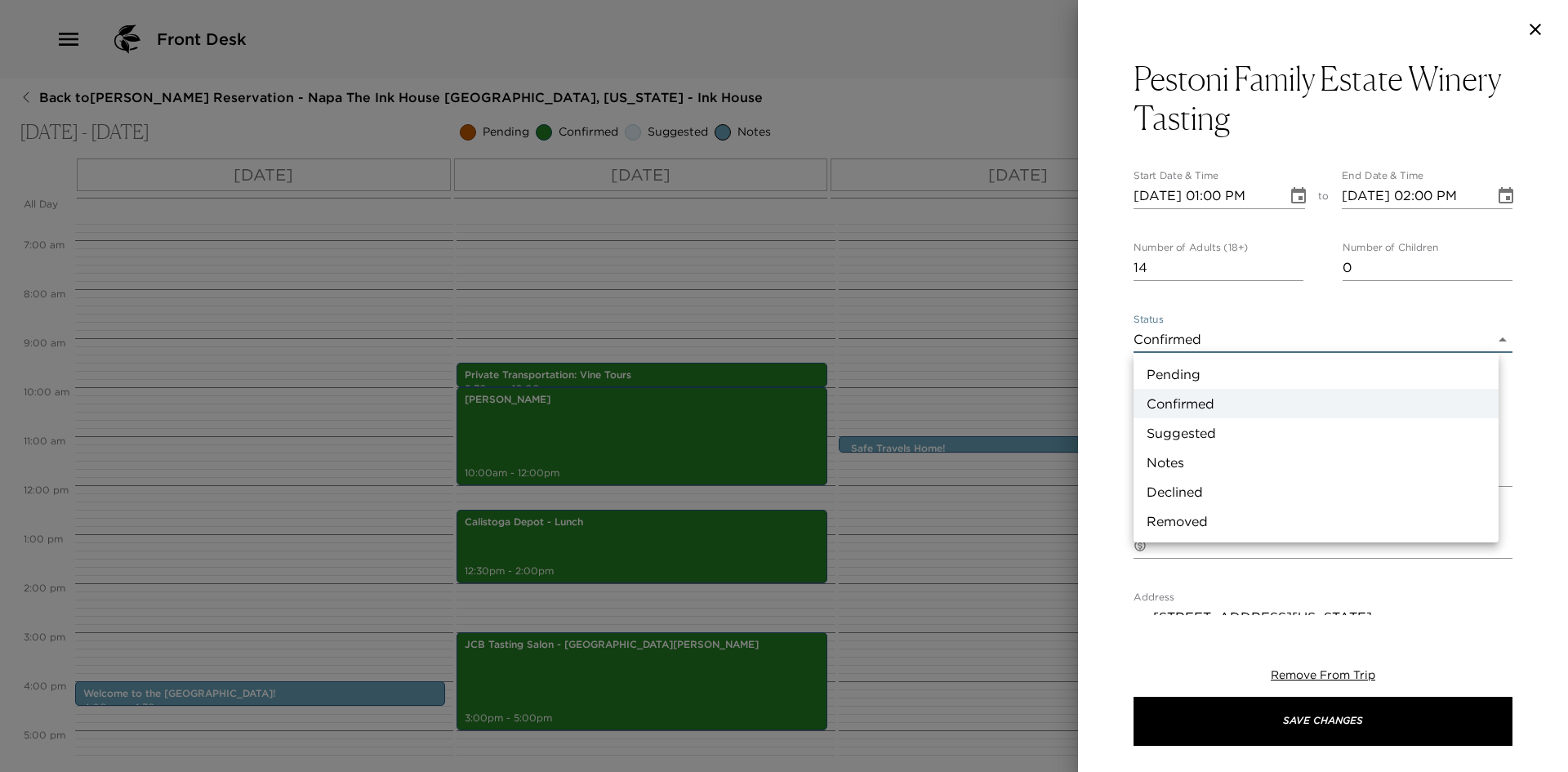 click on "Pending" at bounding box center (1316, 374) 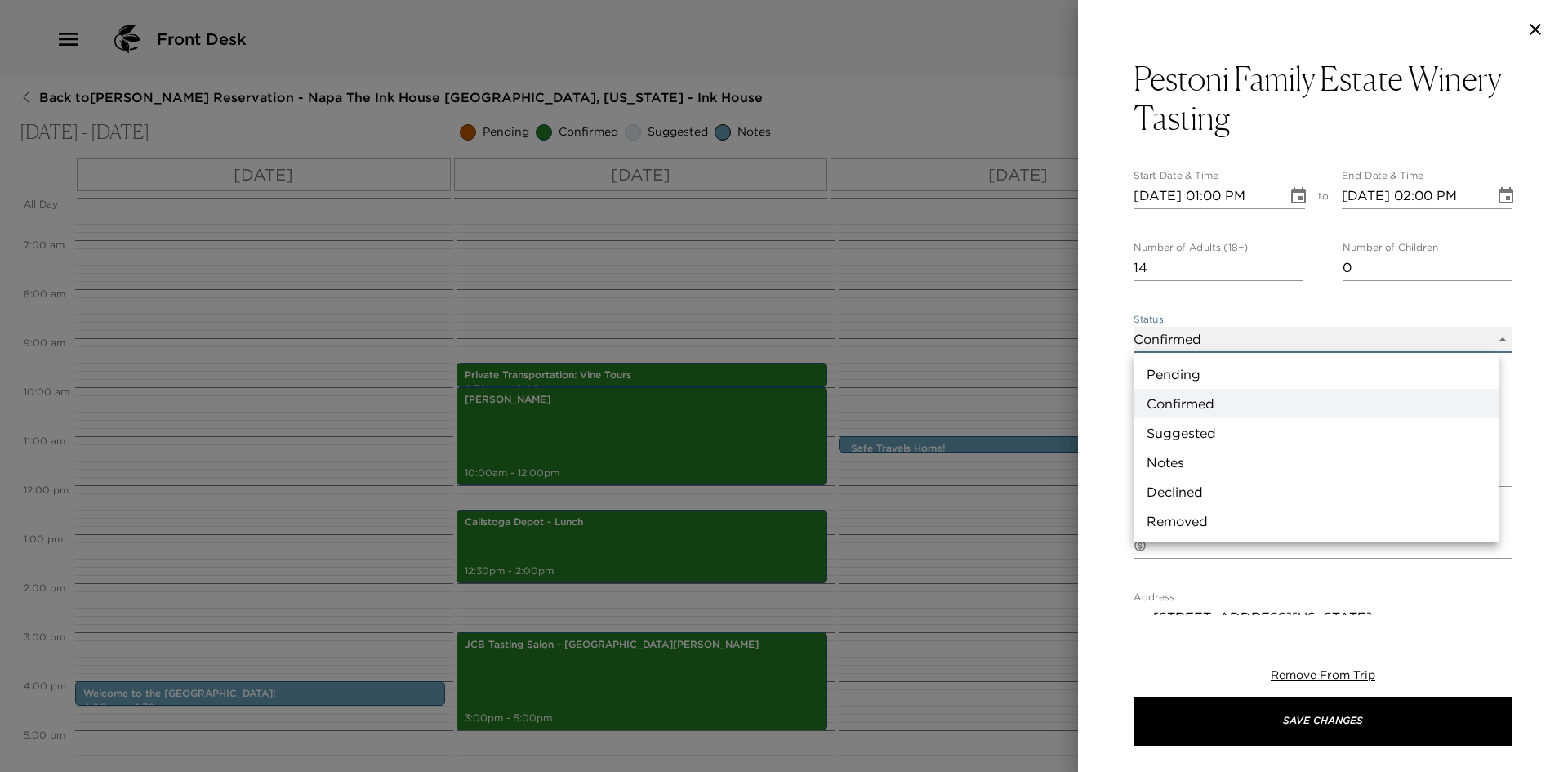 type on "Pending" 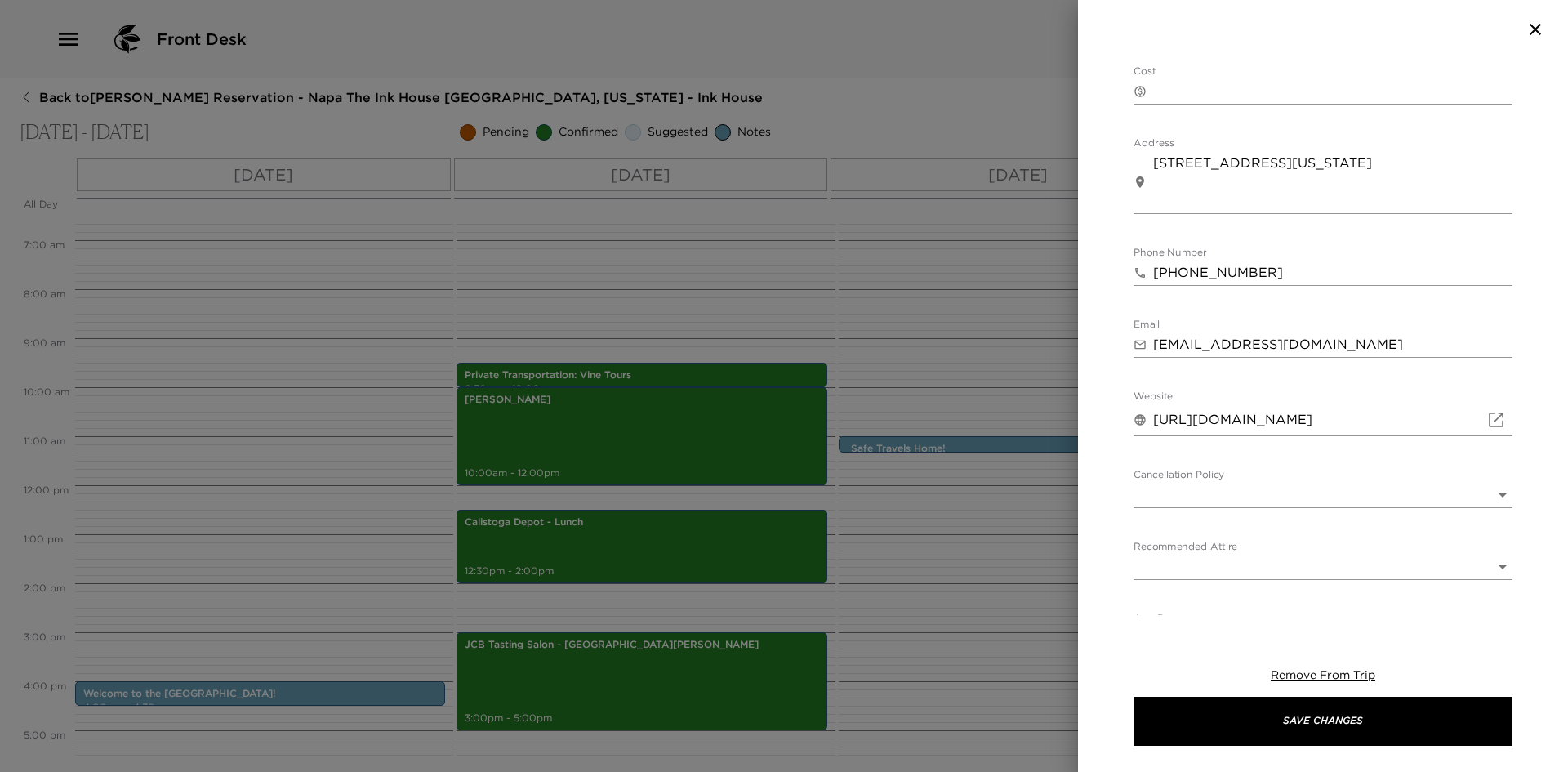 scroll, scrollTop: 491, scrollLeft: 0, axis: vertical 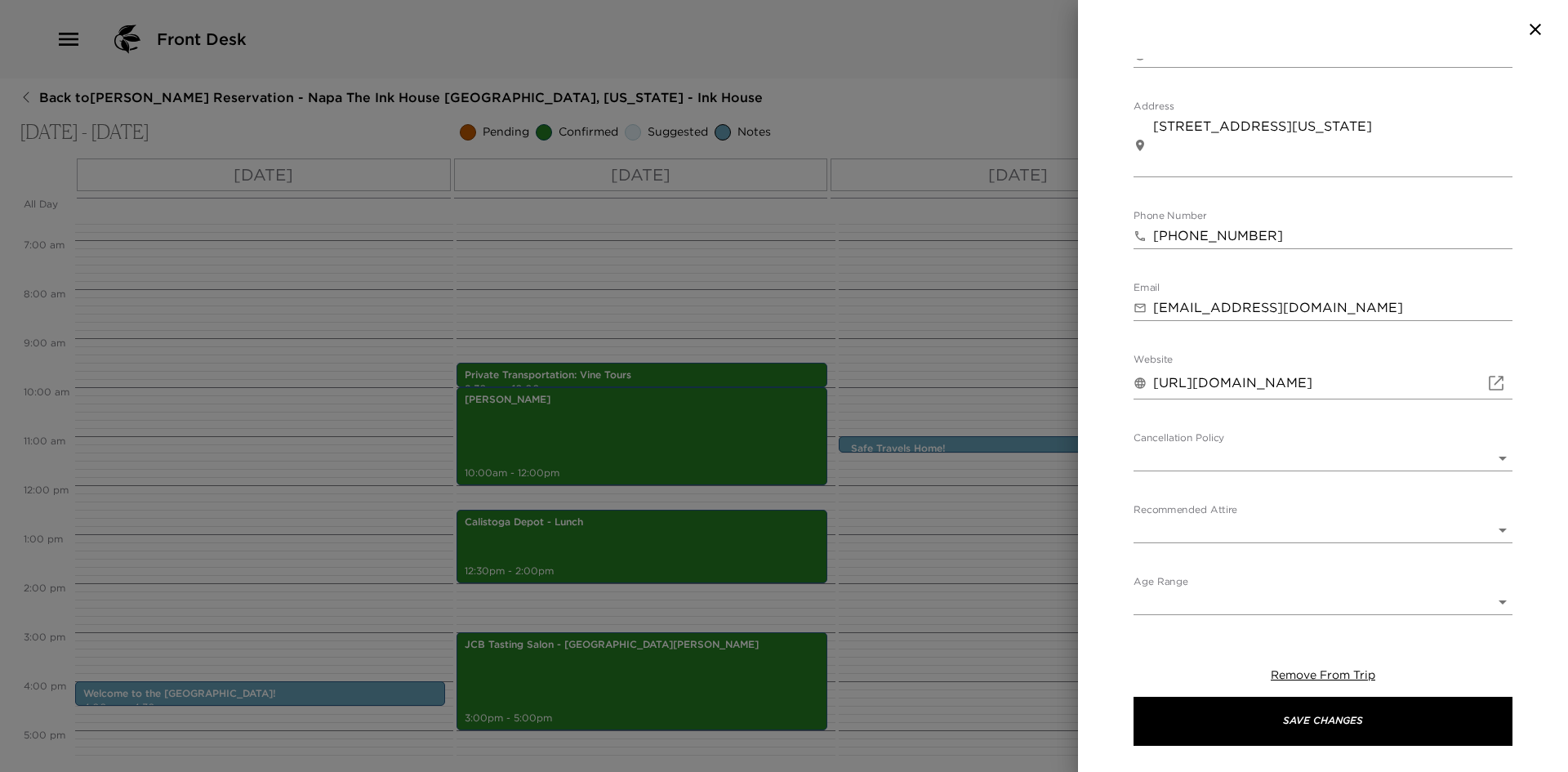 click on "Front Desk Back to  Kathy DiMatteo Reservation - Napa The Ink House Napa, California - Ink House Jul 23 - Jul 25, 2025 Pending Confirmed Suggested Notes Trip View Agenda View PDF View Print All Day Wed 07/23 Thu 07/24 Fri 07/25 12:00 AM 1:00 AM 2:00 AM 3:00 AM 4:00 AM 5:00 AM 6:00 AM 7:00 AM 8:00 AM 9:00 AM 10:00 AM 11:00 AM 12:00 PM 1:00 PM 2:00 PM 3:00 PM 4:00 PM 5:00 PM 6:00 PM 7:00 PM 8:00 PM 9:00 PM 10:00 PM 11:00 PM Welcome to the Ink House! 4:00pm - 4:30pm Private Transportation: Vine Tours 9:30am - 10:00am Tamber Bey 10:00am - 12:00pm Calistoga Depot - Lunch 12:30pm - 2:00pm JCB Tasting Salon - St. Helena 3:00pm - 5:00pm Safe Travels Home! 11:00am - 11:10am Clone Custom pestoni ​ Results (1) Pestoni Family Estate Winery Pestoni Family Estate Winery Tasting Start Date & Time 07/23/2025 01:00 PM to End Date & Time 07/23/2025 02:00 PM Number of Adults (18+) 14 Number of Children 0 Status Pending Pending Hide From Member Request Transportation Concierge Notes x Cost ​ x Address ​ x Phone Number ​" at bounding box center [784, 386] 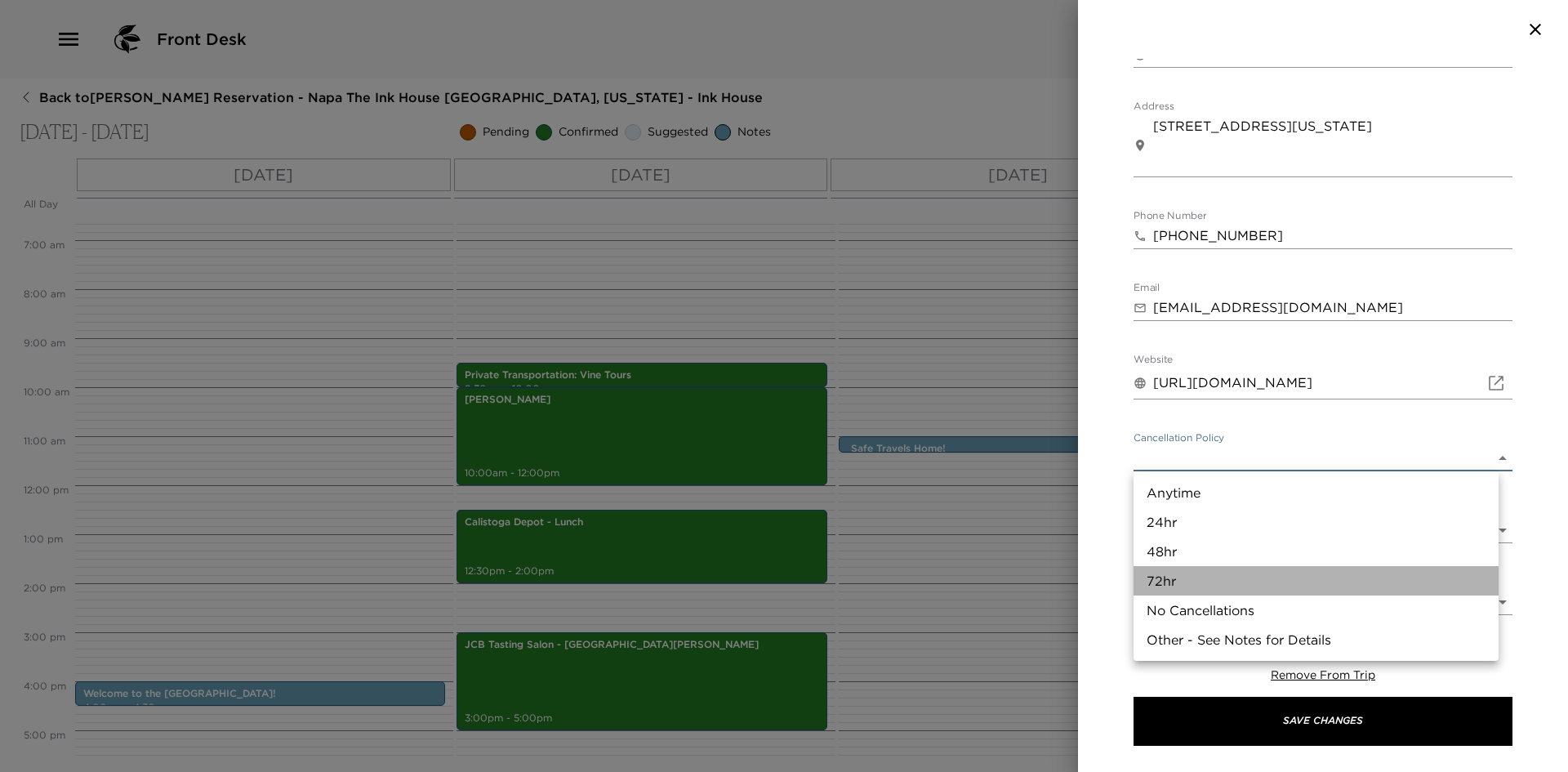 click on "72hr" at bounding box center [1316, 581] 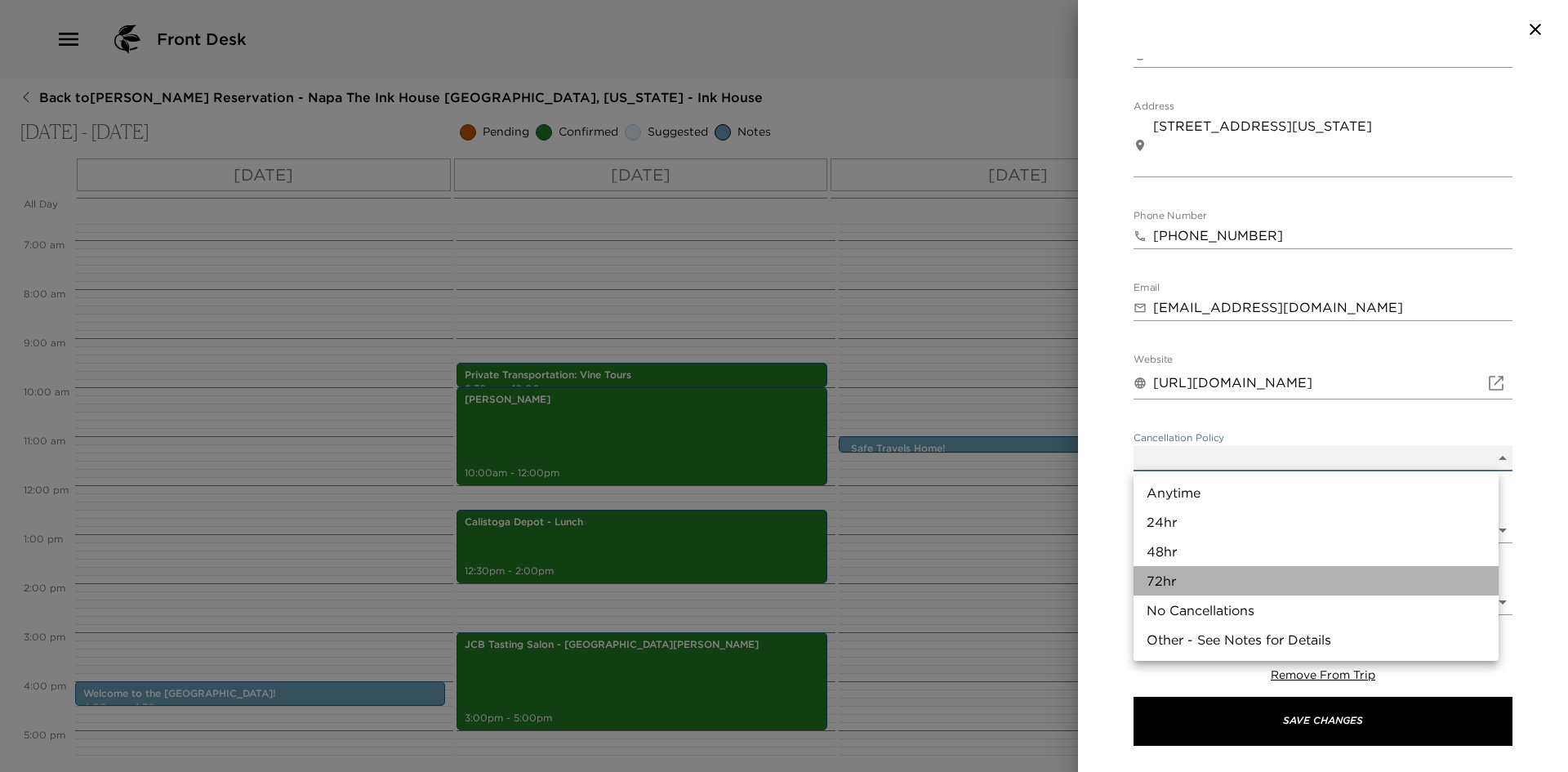 type on "72hr" 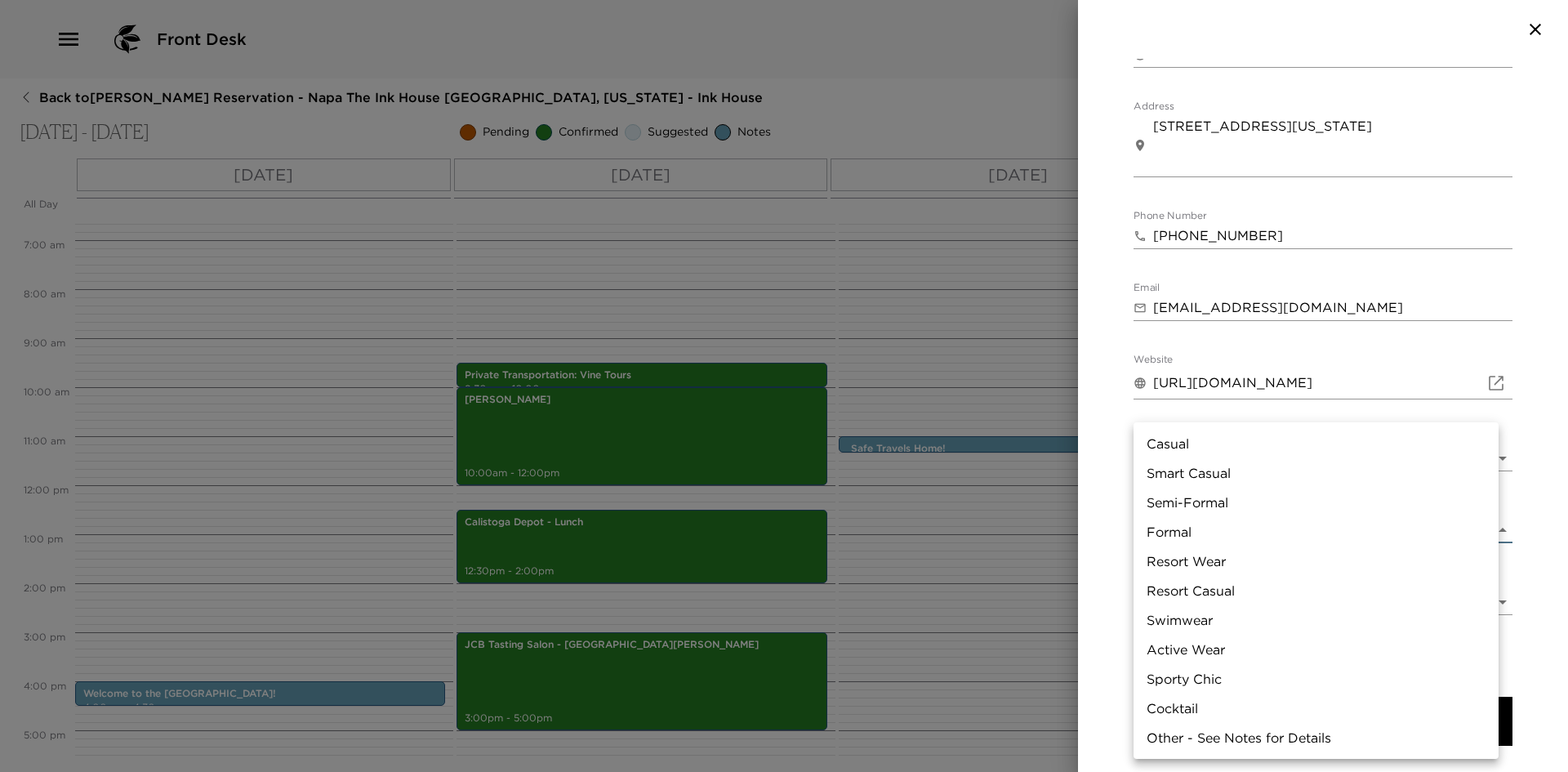 click on "Front Desk Back to  Kathy DiMatteo Reservation - Napa The Ink House Napa, California - Ink House Jul 23 - Jul 25, 2025 Pending Confirmed Suggested Notes Trip View Agenda View PDF View Print All Day Wed 07/23 Thu 07/24 Fri 07/25 12:00 AM 1:00 AM 2:00 AM 3:00 AM 4:00 AM 5:00 AM 6:00 AM 7:00 AM 8:00 AM 9:00 AM 10:00 AM 11:00 AM 12:00 PM 1:00 PM 2:00 PM 3:00 PM 4:00 PM 5:00 PM 6:00 PM 7:00 PM 8:00 PM 9:00 PM 10:00 PM 11:00 PM Welcome to the Ink House! 4:00pm - 4:30pm Private Transportation: Vine Tours 9:30am - 10:00am Tamber Bey 10:00am - 12:00pm Calistoga Depot - Lunch 12:30pm - 2:00pm JCB Tasting Salon - St. Helena 3:00pm - 5:00pm Safe Travels Home! 11:00am - 11:10am Clone Custom pestoni ​ Results (1) Pestoni Family Estate Winery Pestoni Family Estate Winery Tasting Start Date & Time 07/23/2025 01:00 PM to End Date & Time 07/23/2025 02:00 PM Number of Adults (18+) 14 Number of Children 0 Status Pending Pending Hide From Member Request Transportation Concierge Notes x Cost ​ x Address ​ x Phone Number ​" at bounding box center (784, 386) 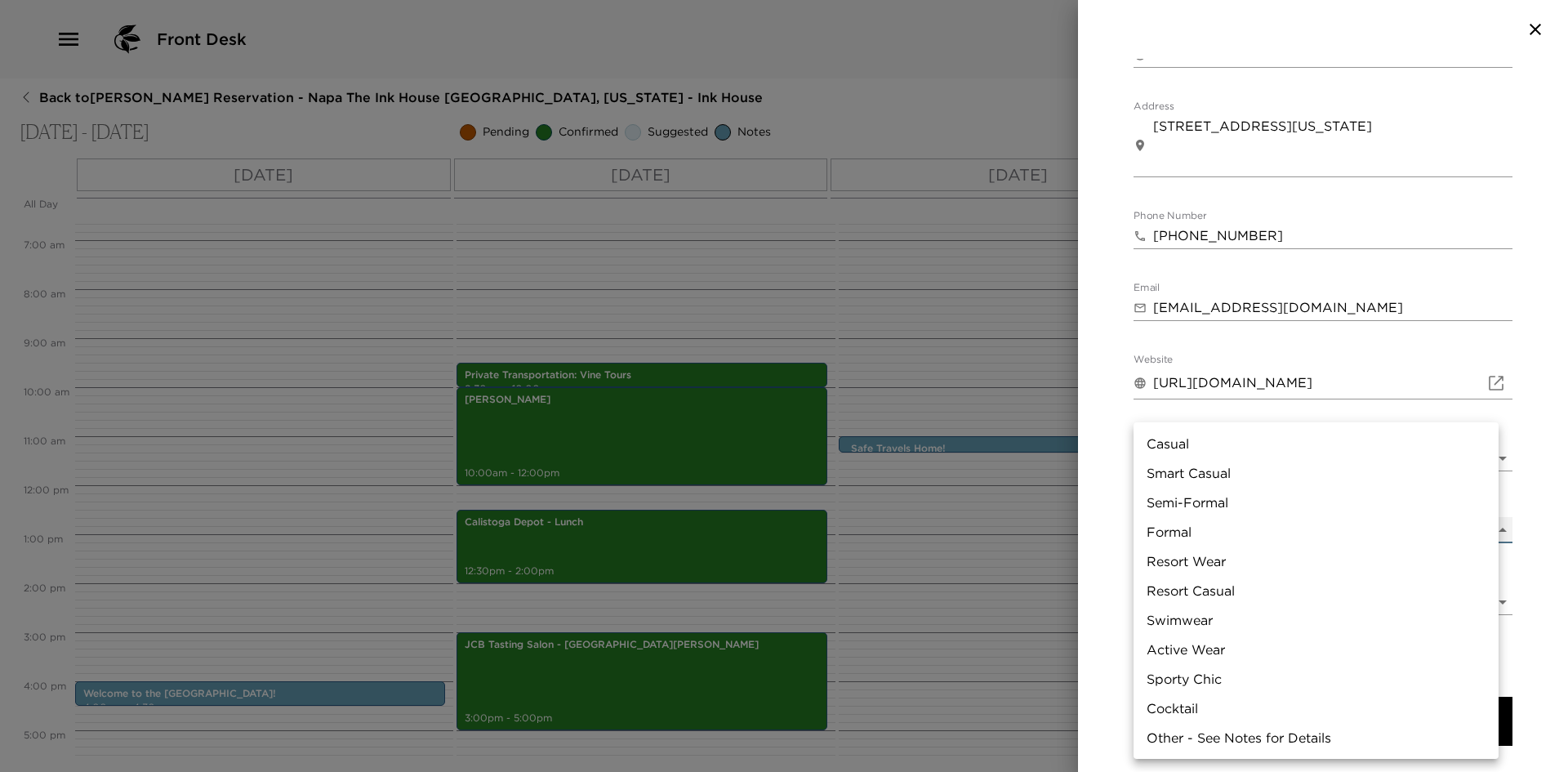 type on "Smart Casual" 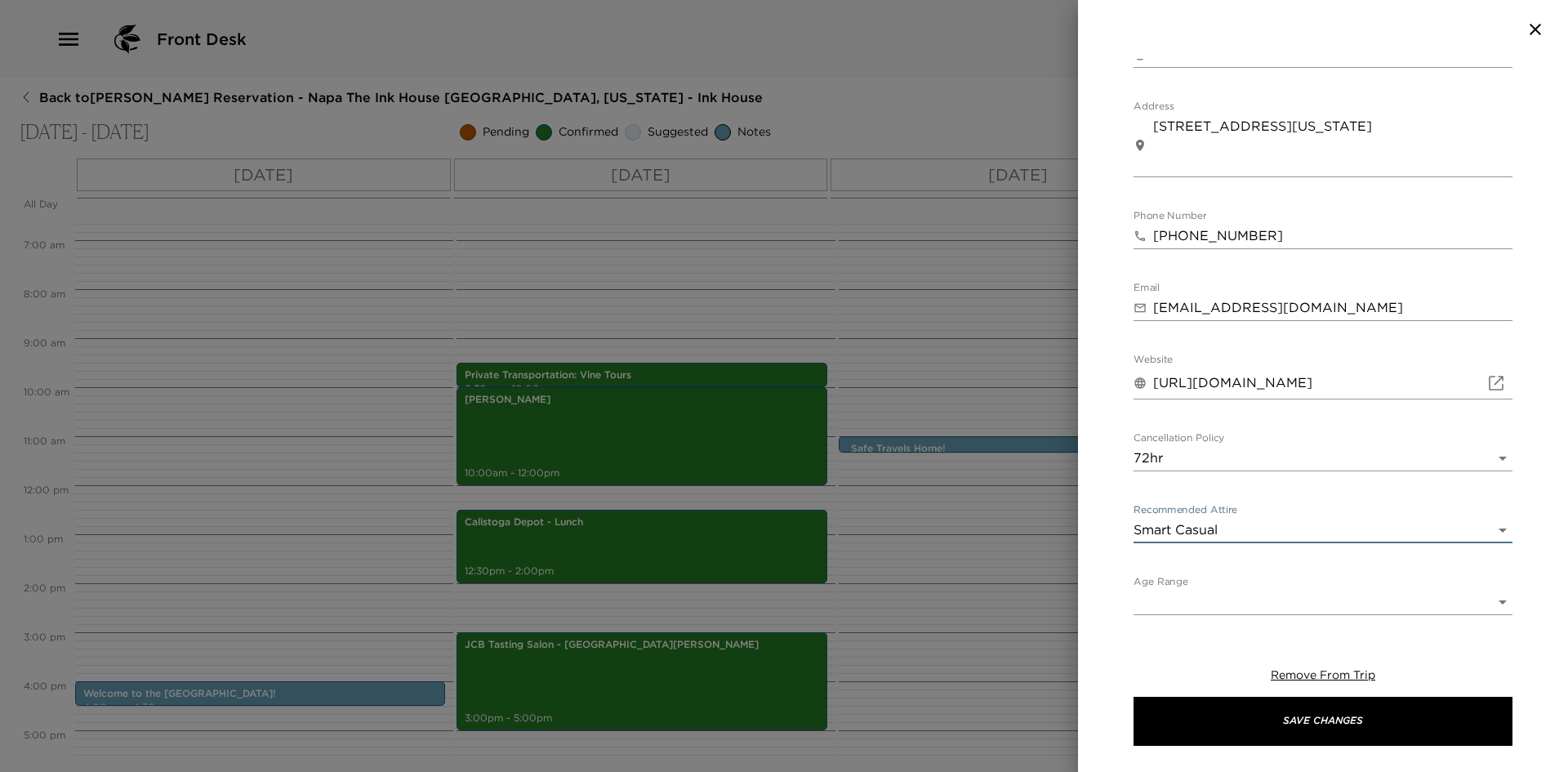 click on "Front Desk Back to  Kathy DiMatteo Reservation - Napa The Ink House Napa, California - Ink House Jul 23 - Jul 25, 2025 Pending Confirmed Suggested Notes Trip View Agenda View PDF View Print All Day Wed 07/23 Thu 07/24 Fri 07/25 12:00 AM 1:00 AM 2:00 AM 3:00 AM 4:00 AM 5:00 AM 6:00 AM 7:00 AM 8:00 AM 9:00 AM 10:00 AM 11:00 AM 12:00 PM 1:00 PM 2:00 PM 3:00 PM 4:00 PM 5:00 PM 6:00 PM 7:00 PM 8:00 PM 9:00 PM 10:00 PM 11:00 PM Welcome to the Ink House! 4:00pm - 4:30pm Private Transportation: Vine Tours 9:30am - 10:00am Tamber Bey 10:00am - 12:00pm Calistoga Depot - Lunch 12:30pm - 2:00pm JCB Tasting Salon - St. Helena 3:00pm - 5:00pm Safe Travels Home! 11:00am - 11:10am Clone Custom pestoni ​ Results (1) Pestoni Family Estate Winery Pestoni Family Estate Winery Tasting Start Date & Time 07/23/2025 01:00 PM to End Date & Time 07/23/2025 02:00 PM Number of Adults (18+) 14 Number of Children 0 Status Pending Pending Hide From Member Request Transportation Concierge Notes x Cost ​ x Address ​ x Phone Number ​" at bounding box center [784, 386] 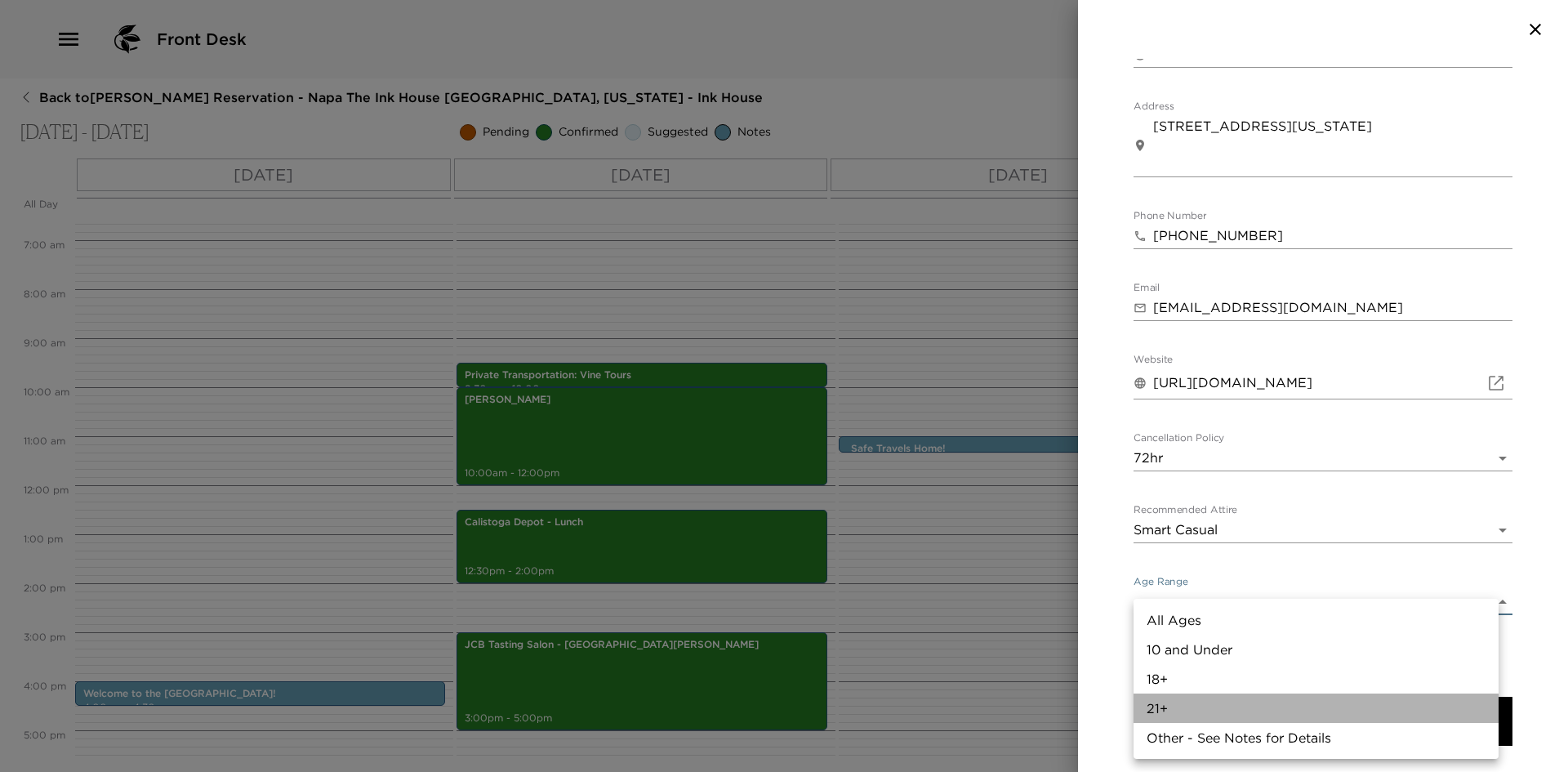 click on "21+" at bounding box center (1316, 708) 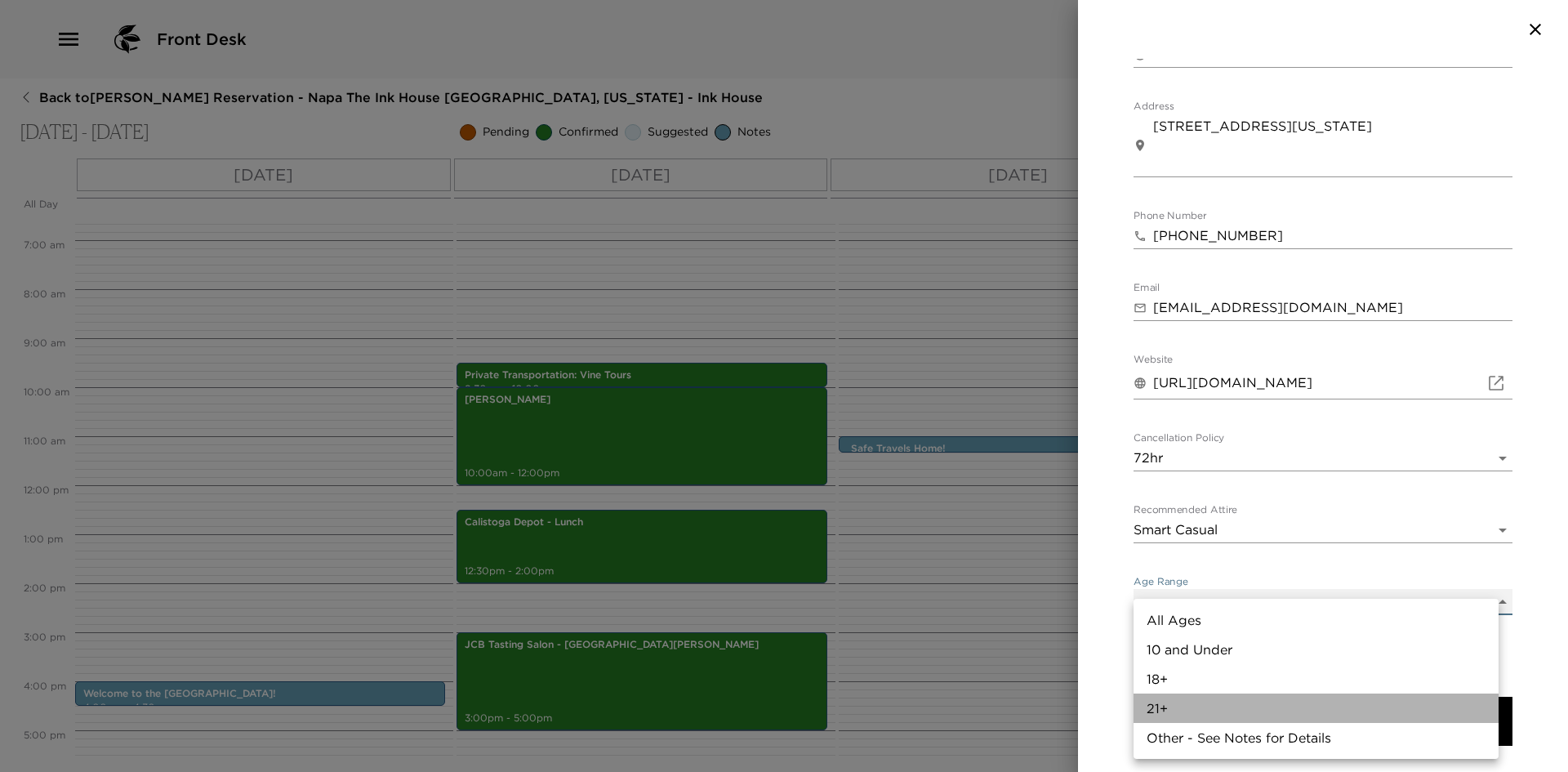 type on "21+" 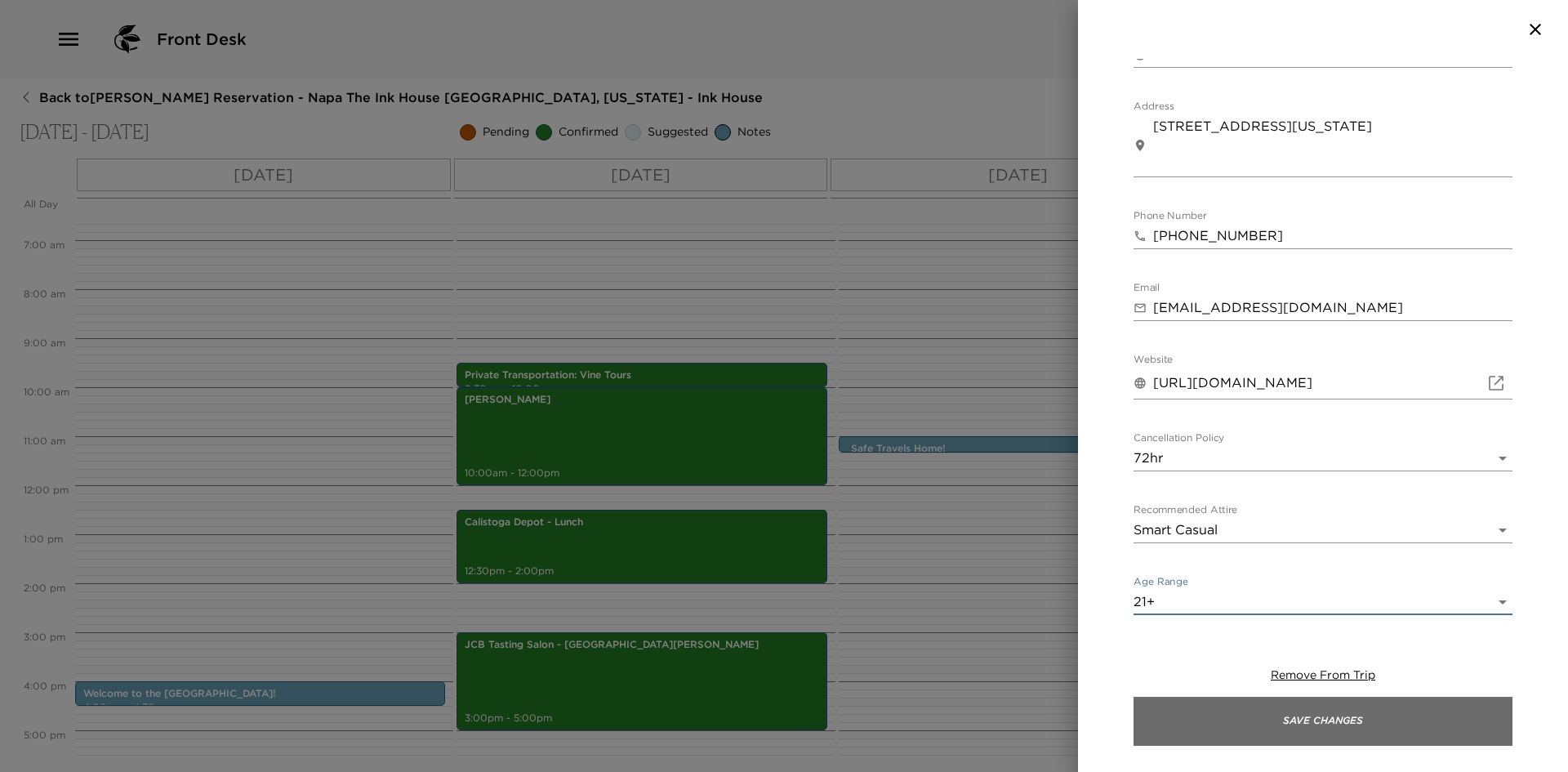 click on "Save Changes" at bounding box center (1323, 721) 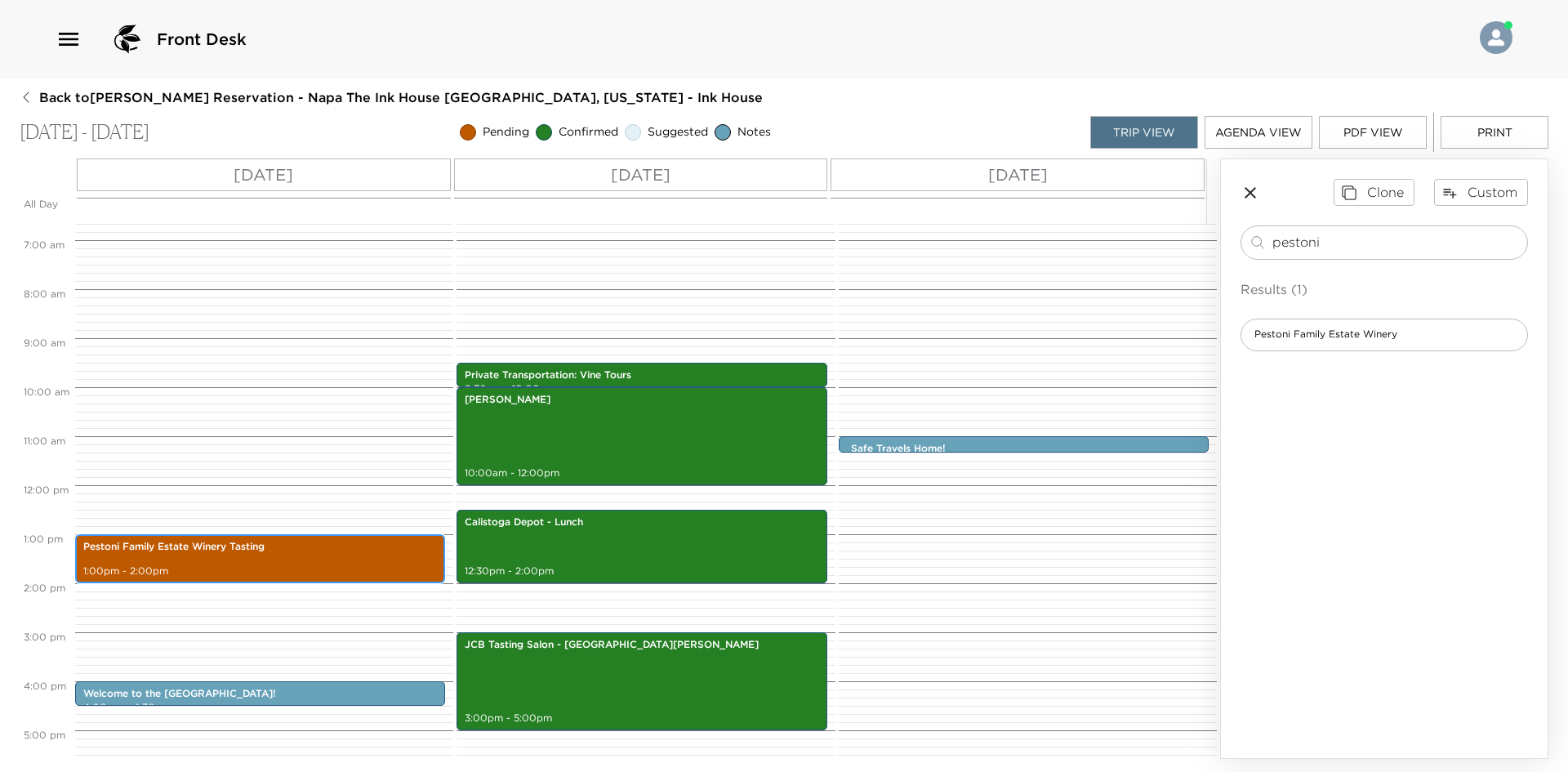 click on "Pestoni Family Estate Winery Tasting 1:00pm - 2:00pm" at bounding box center [260, 559] 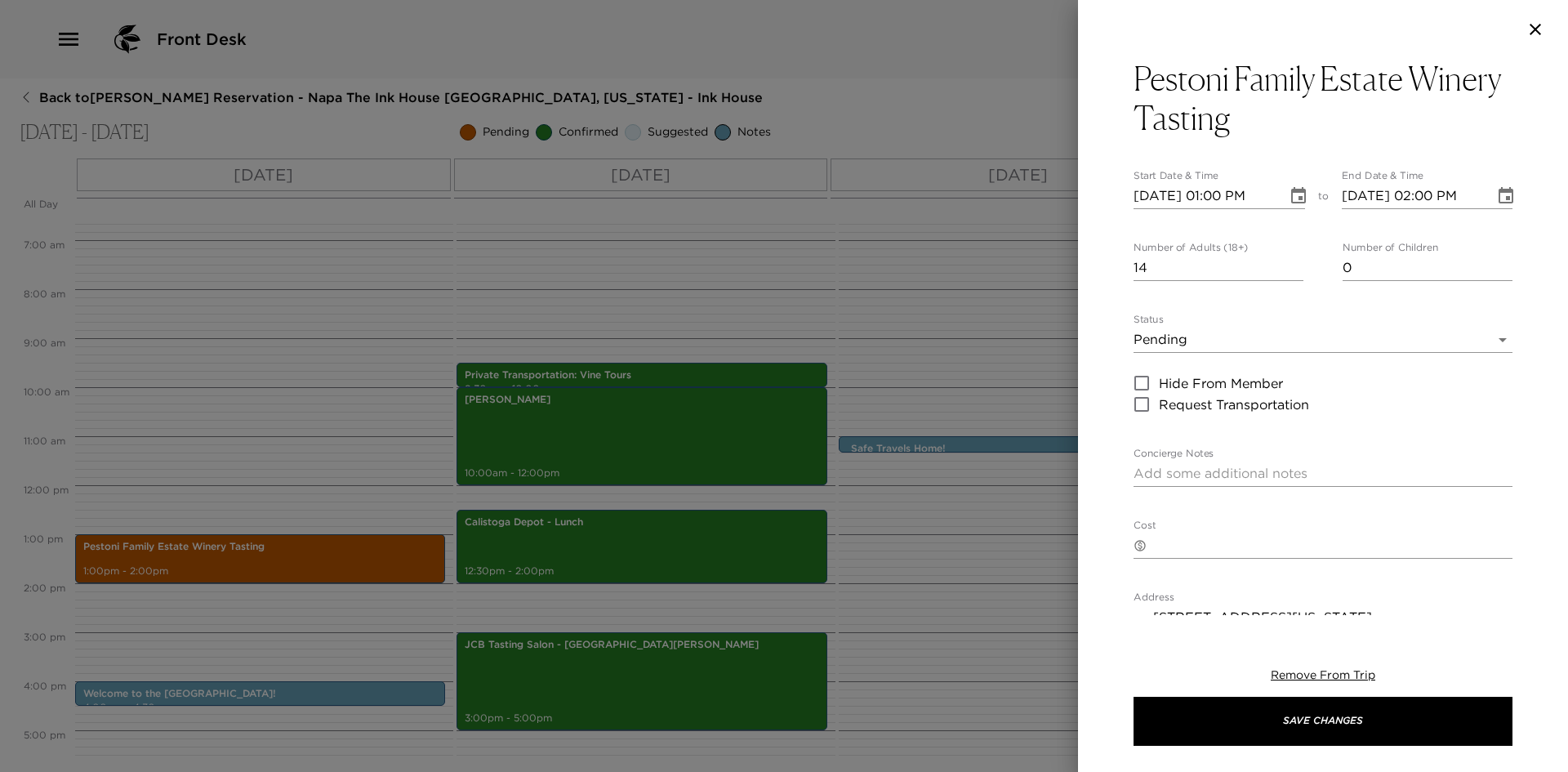 click 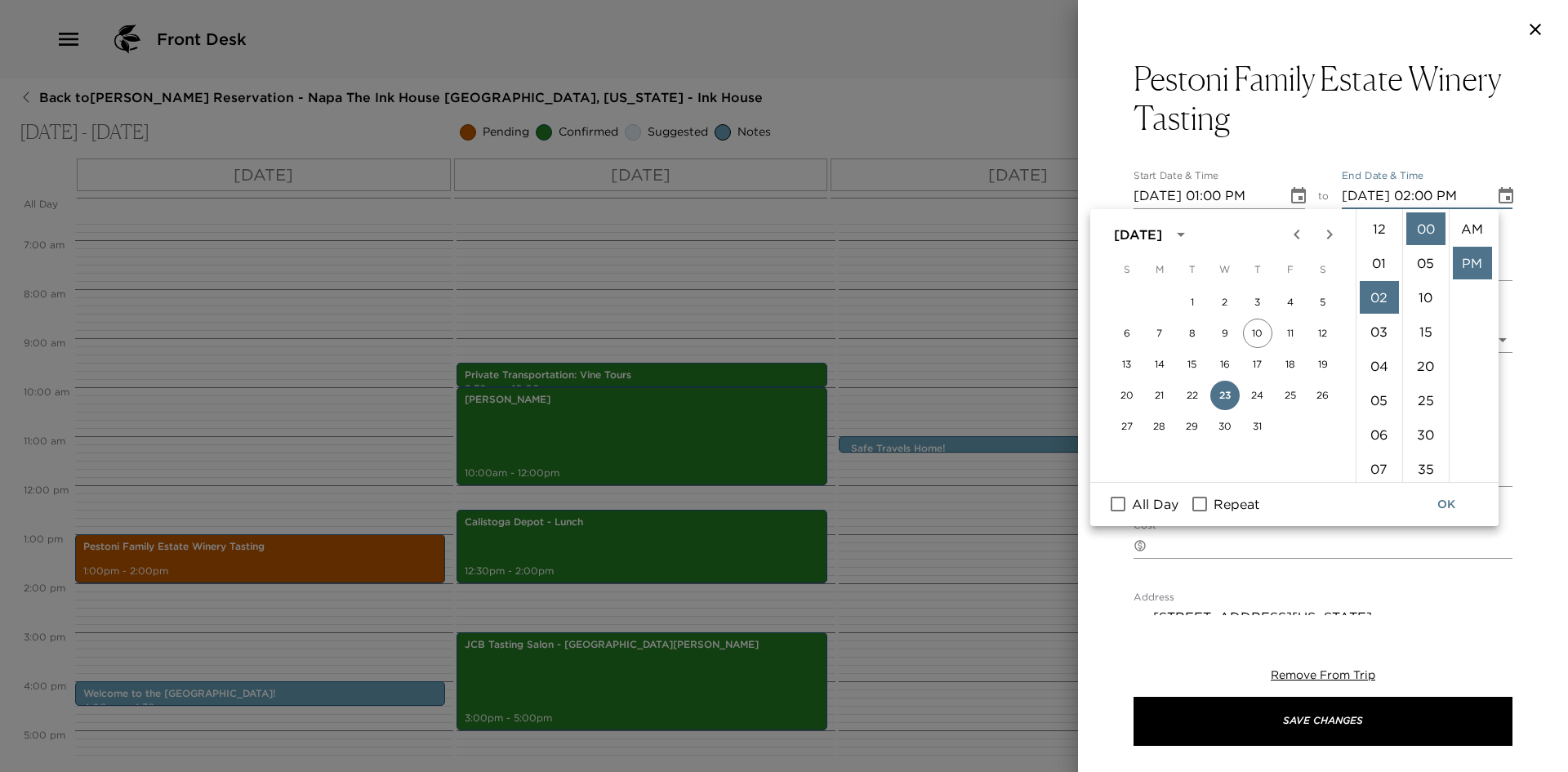 scroll, scrollTop: 69, scrollLeft: 0, axis: vertical 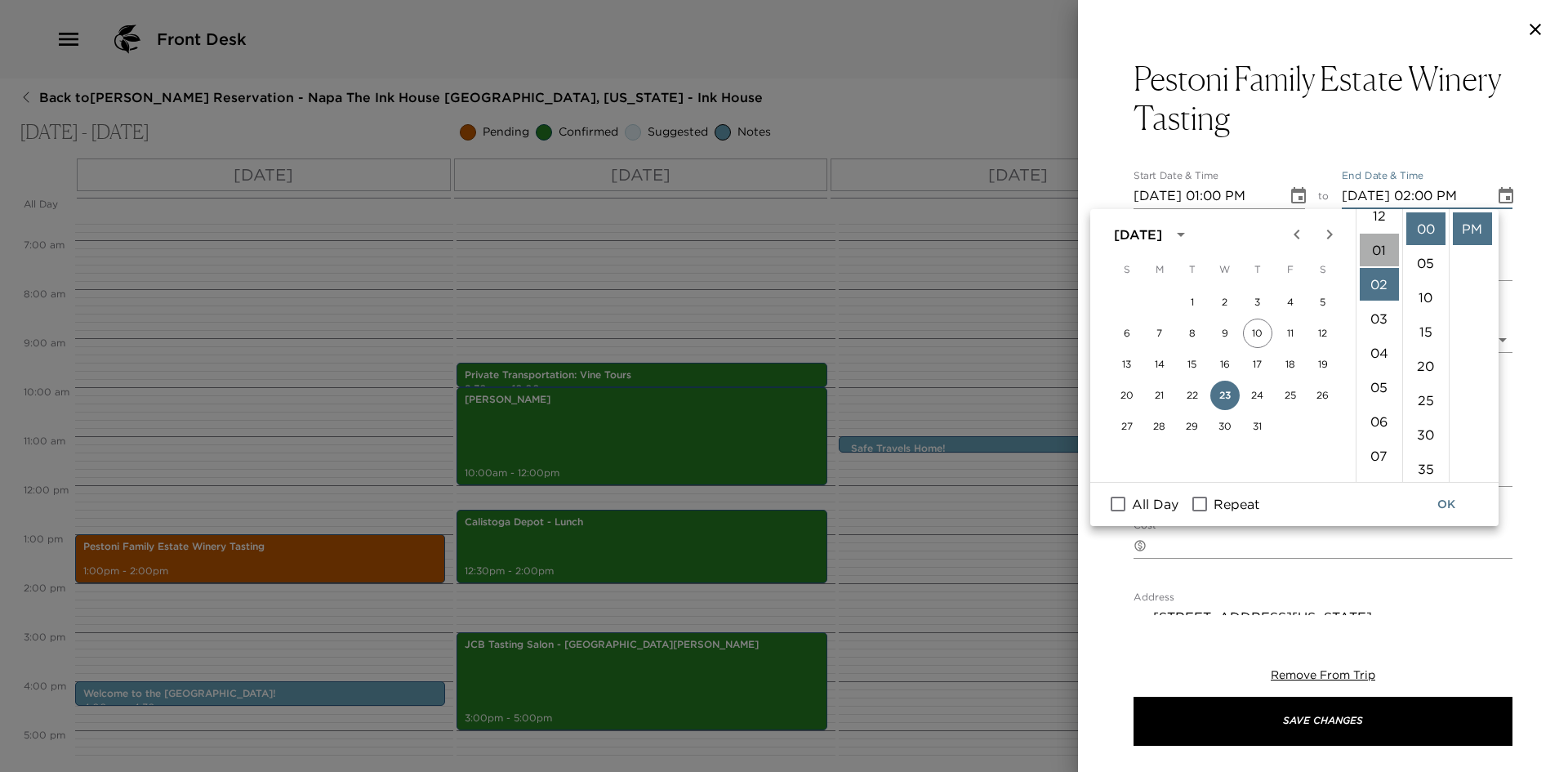 click on "01" at bounding box center [1379, 250] 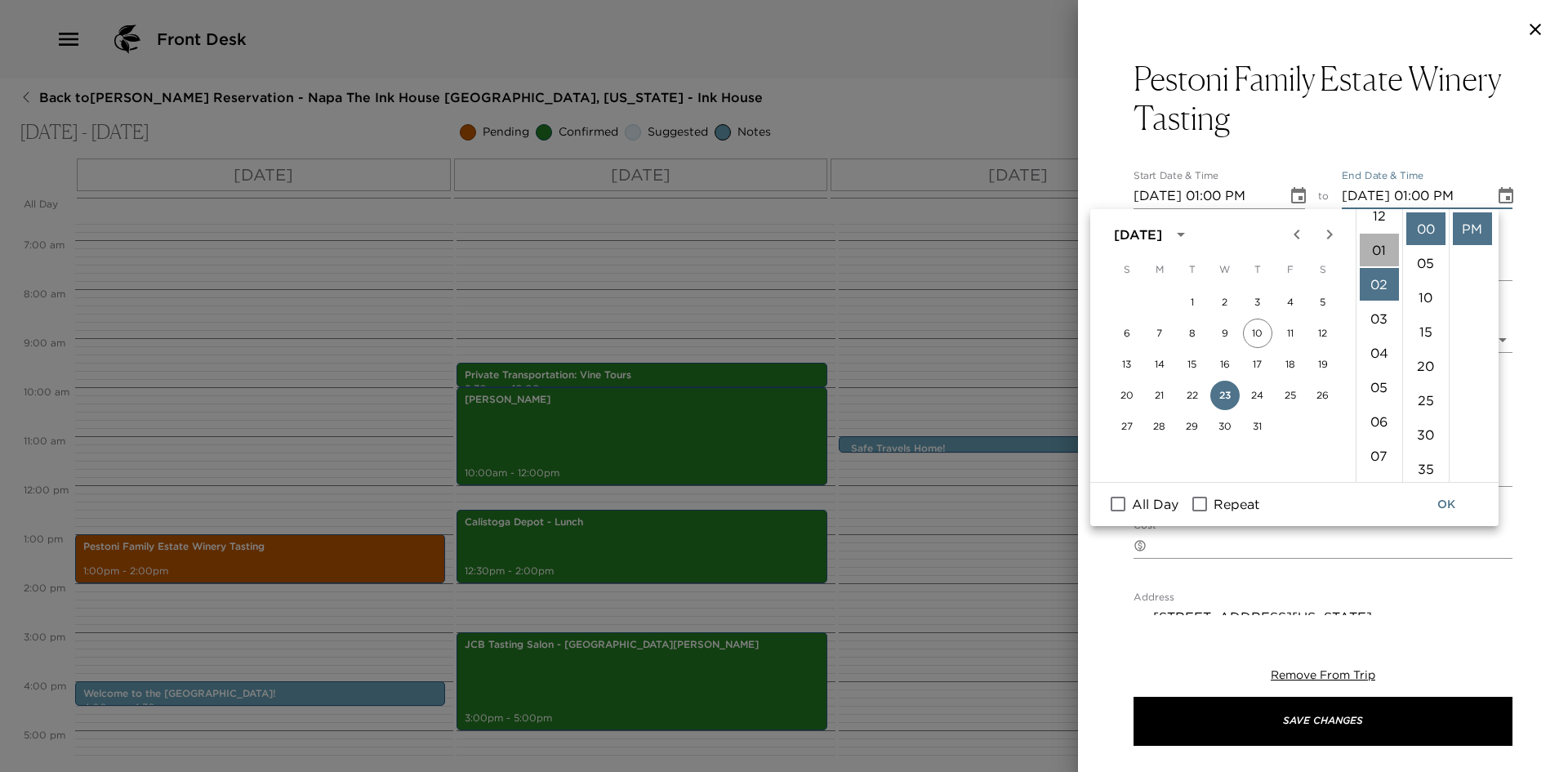 scroll, scrollTop: 34, scrollLeft: 0, axis: vertical 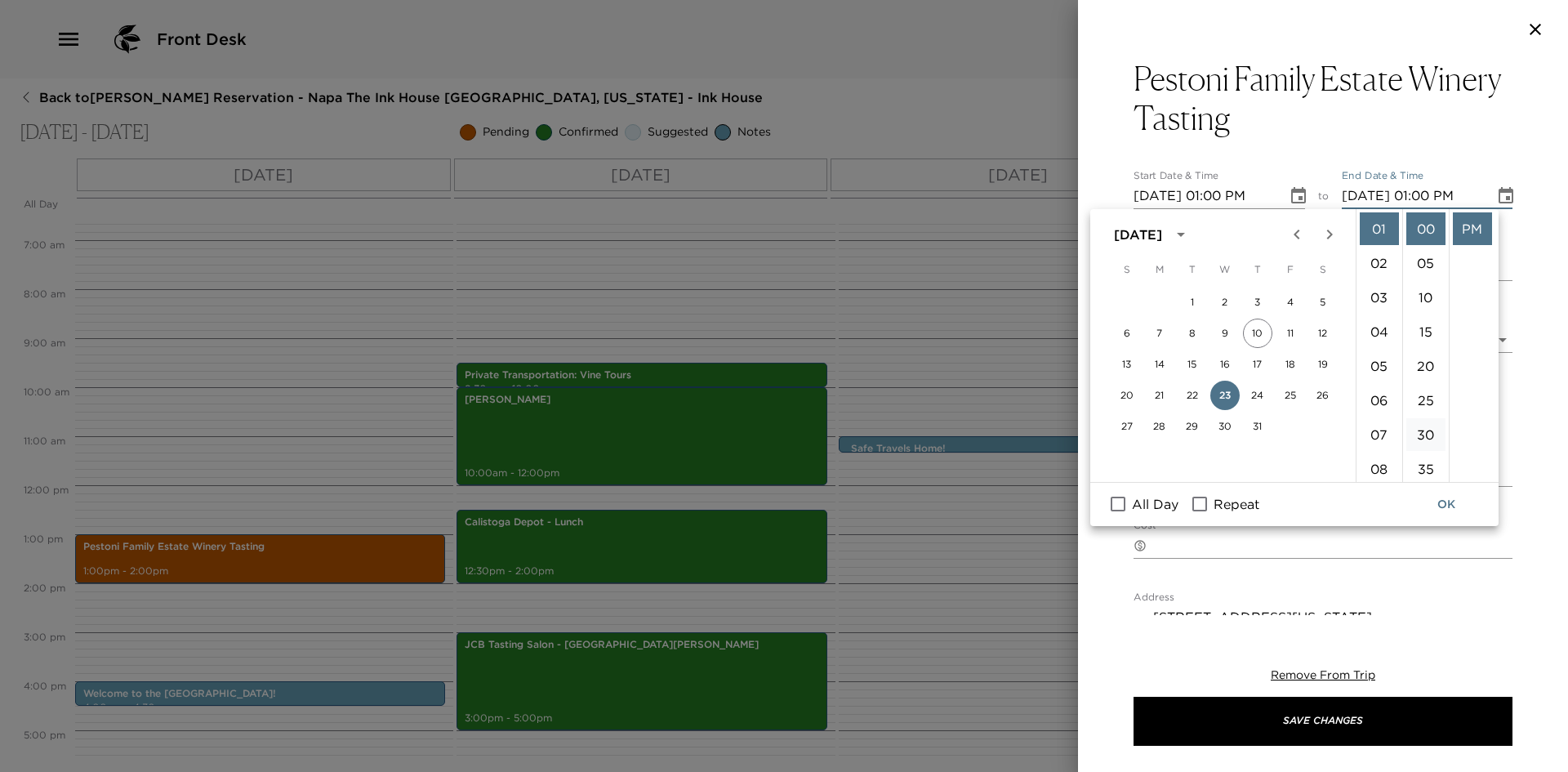 click on "30" at bounding box center (1426, 435) 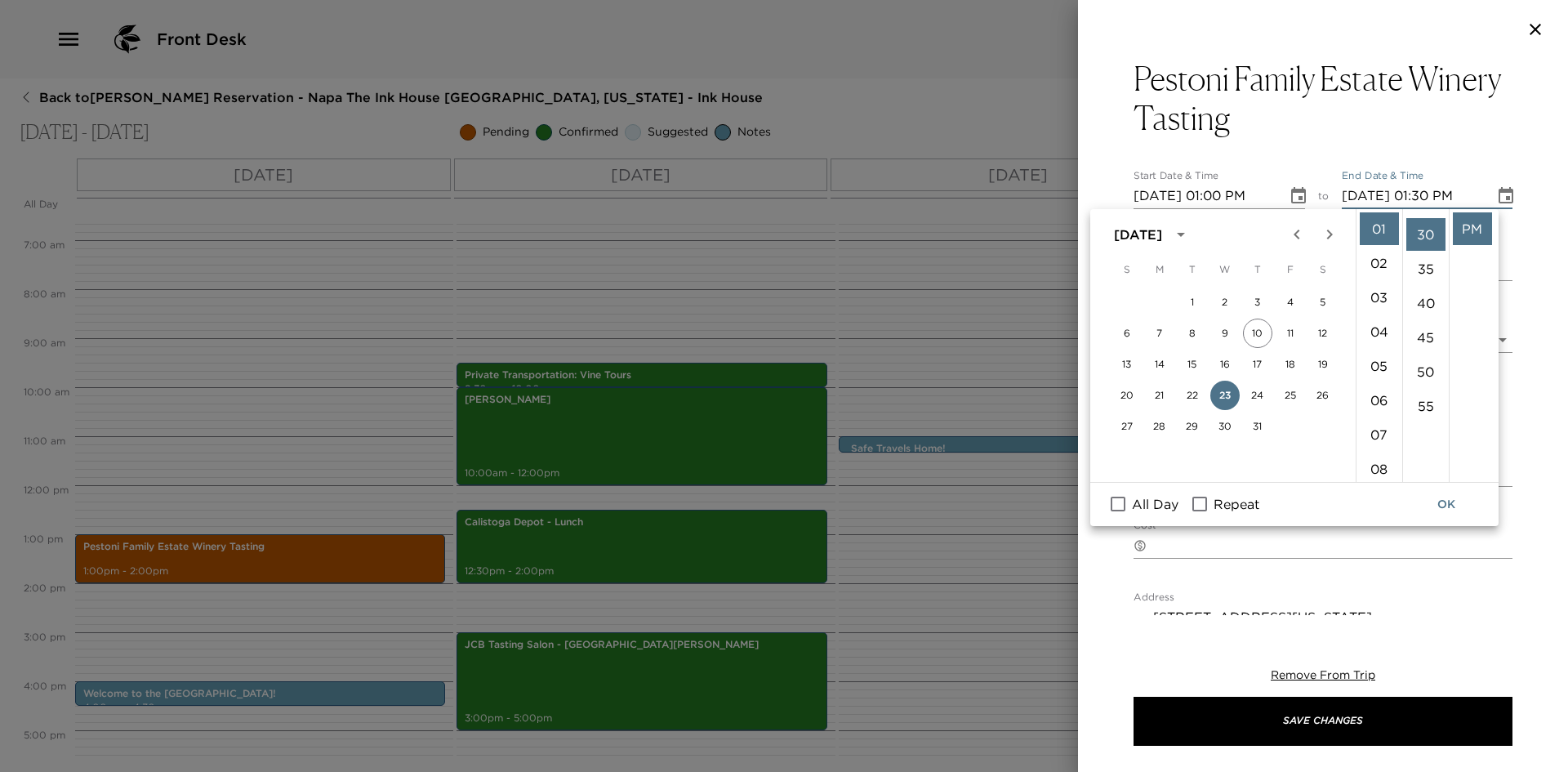 scroll, scrollTop: 206, scrollLeft: 0, axis: vertical 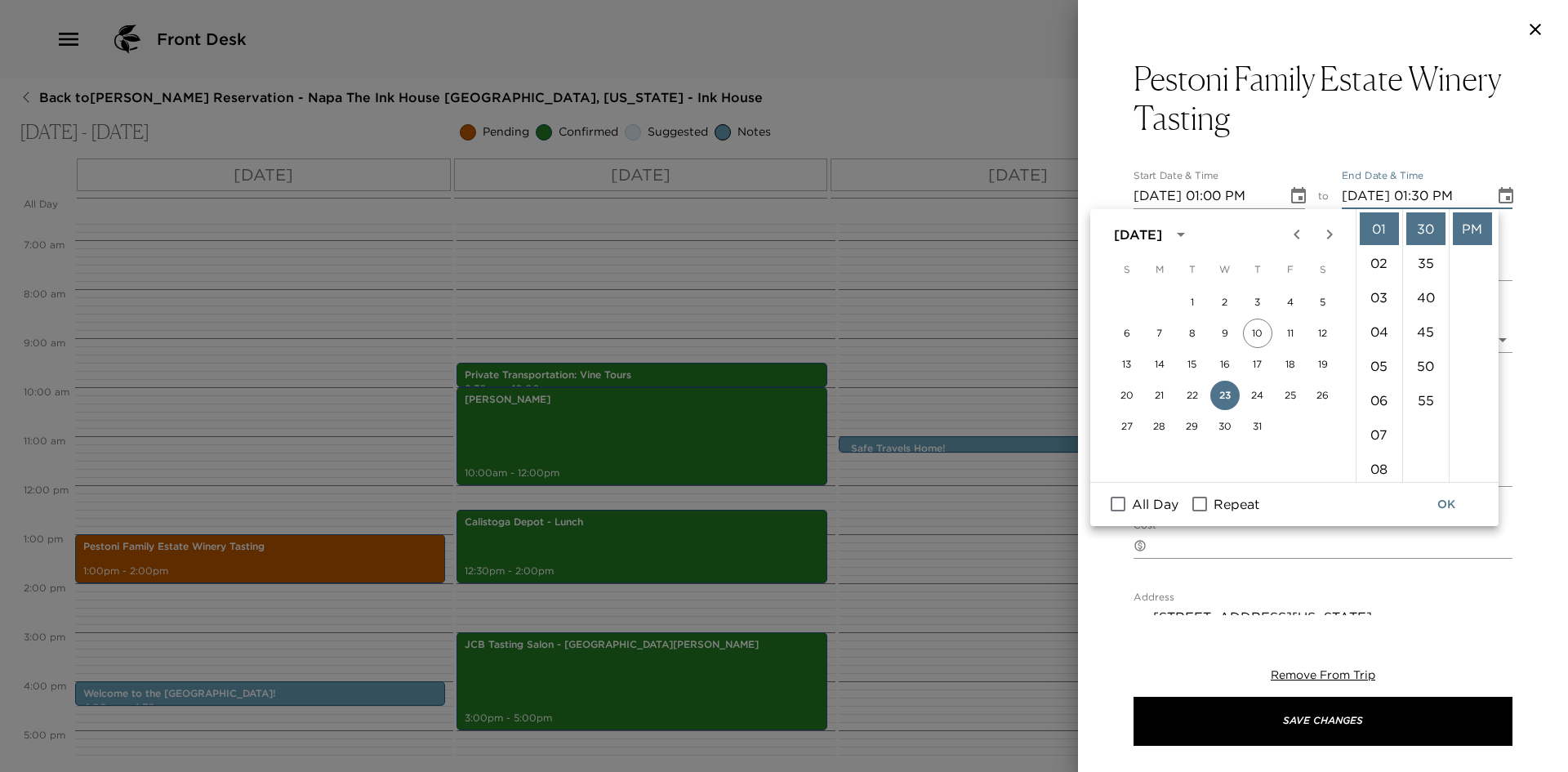 click 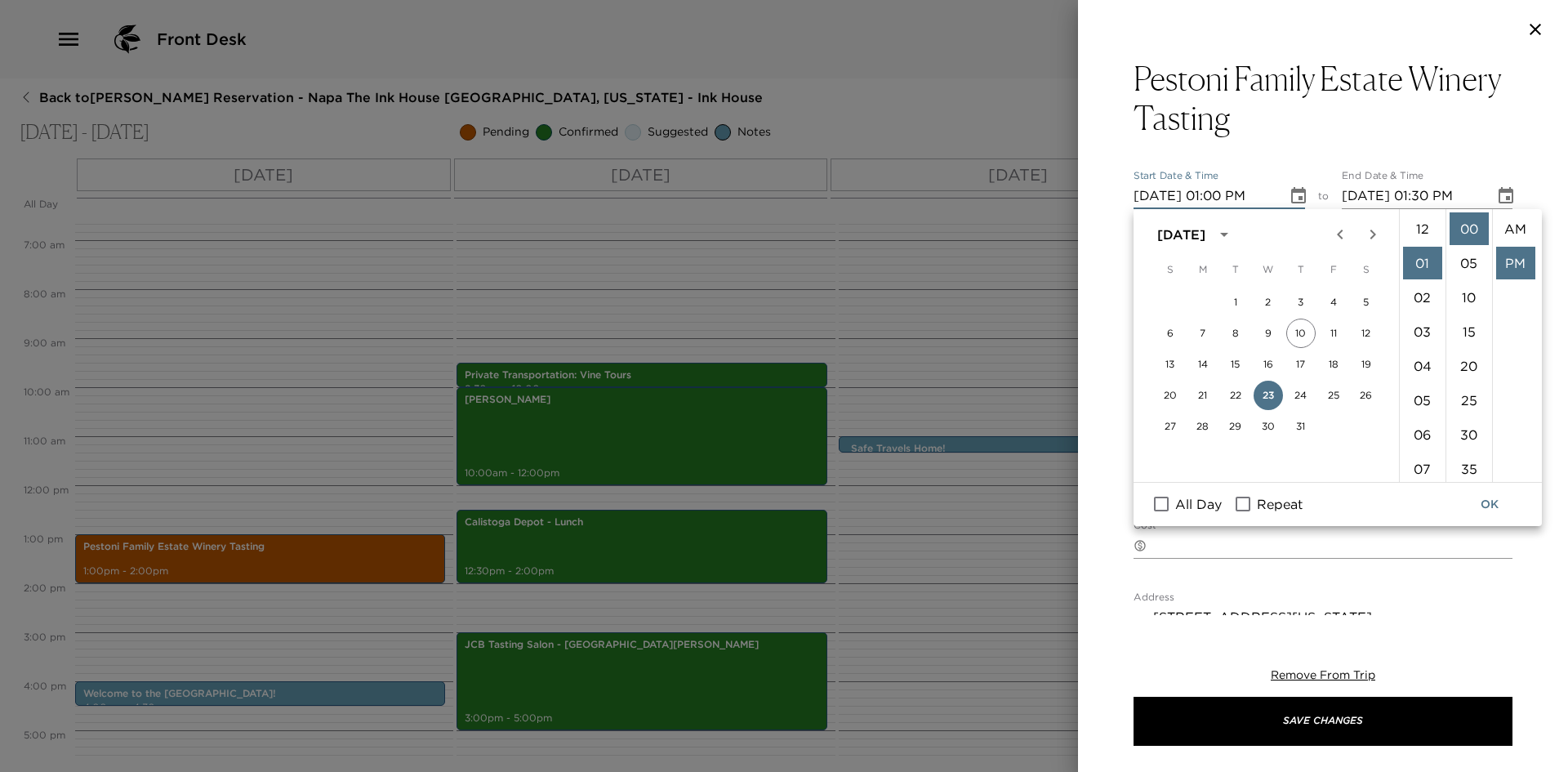 scroll, scrollTop: 34, scrollLeft: 0, axis: vertical 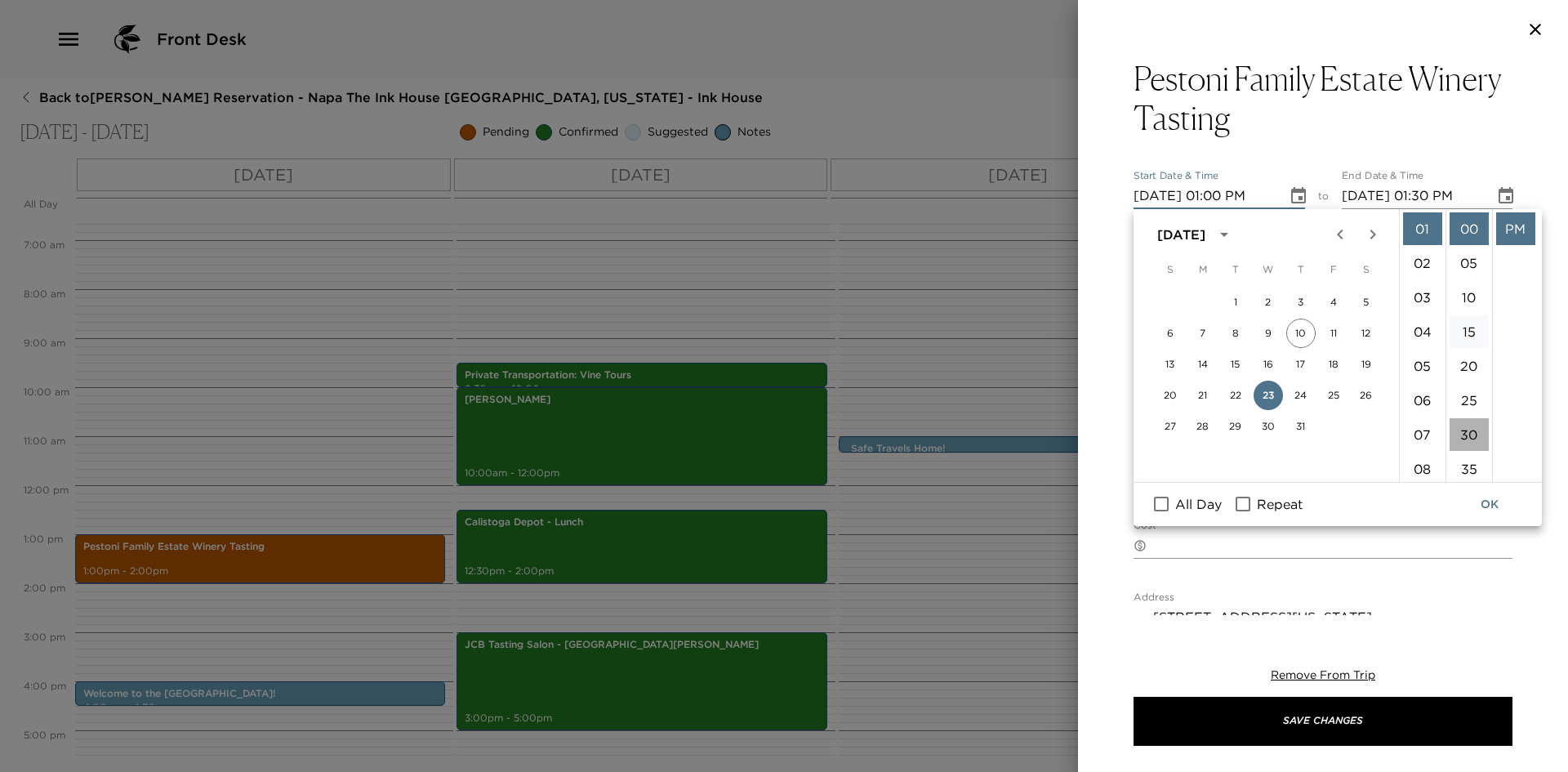 drag, startPoint x: 1461, startPoint y: 425, endPoint x: 1473, endPoint y: 305, distance: 120.59851 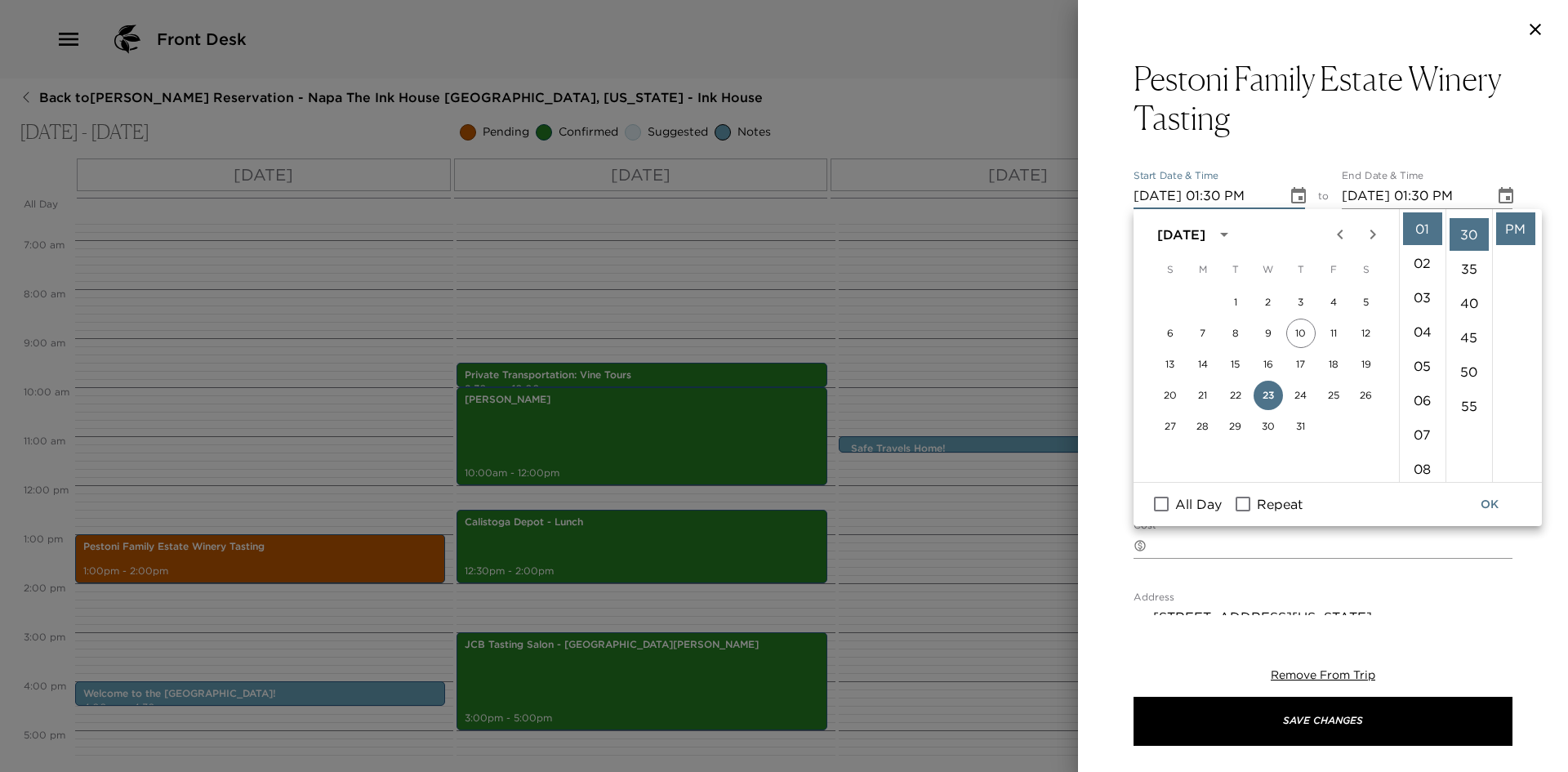 scroll, scrollTop: 206, scrollLeft: 0, axis: vertical 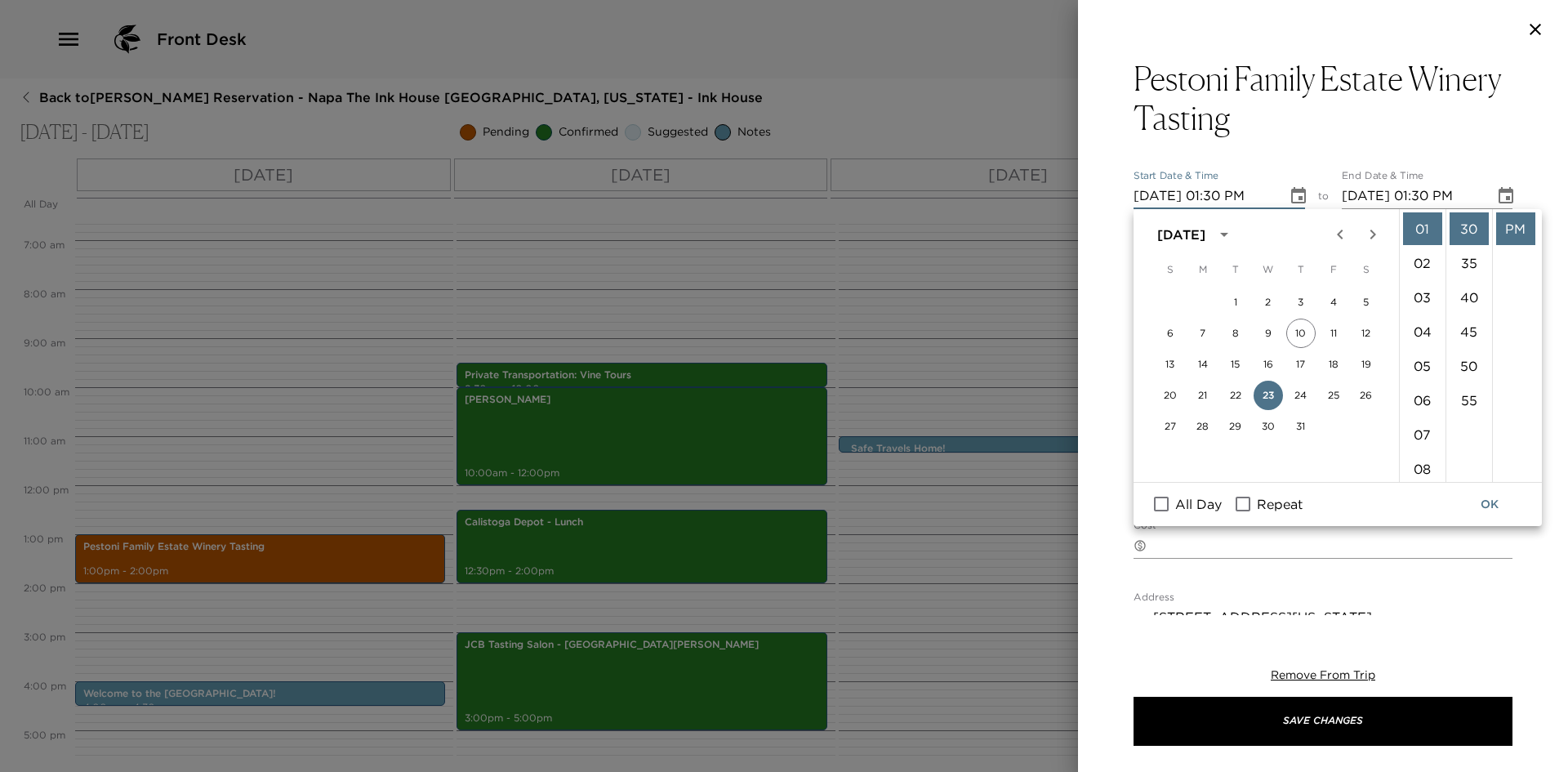 click 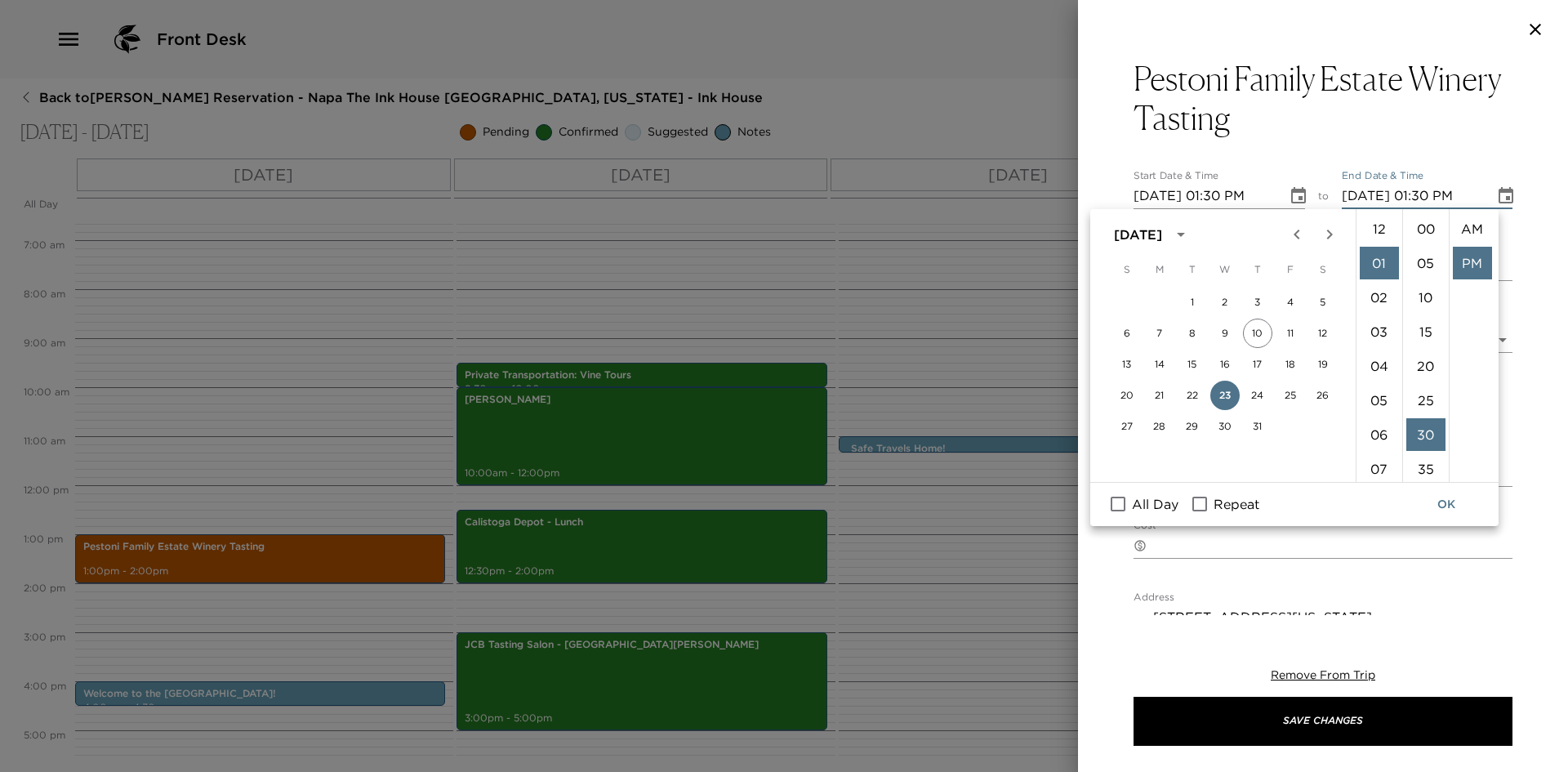 scroll, scrollTop: 34, scrollLeft: 0, axis: vertical 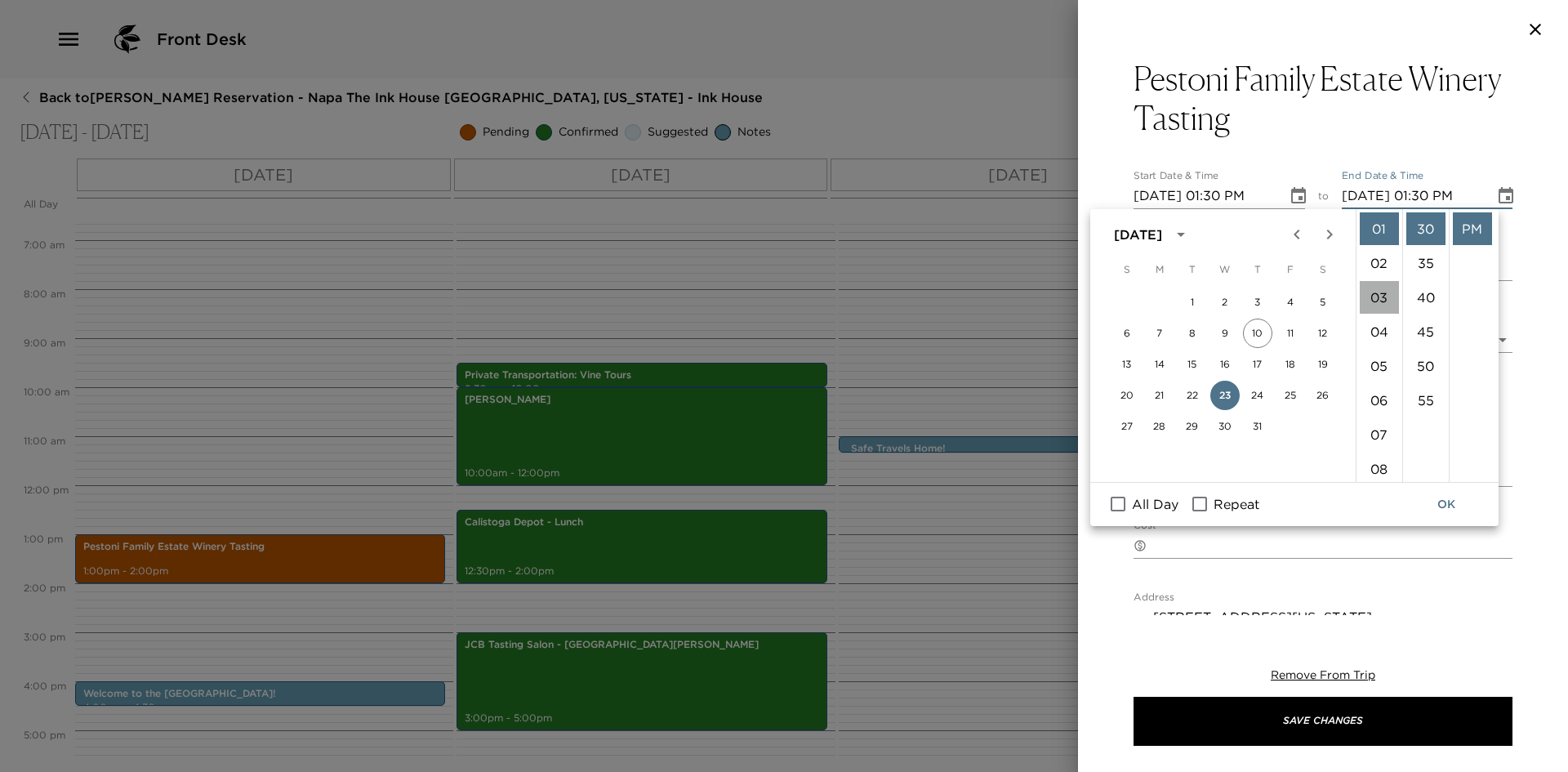 click on "03" at bounding box center [1379, 297] 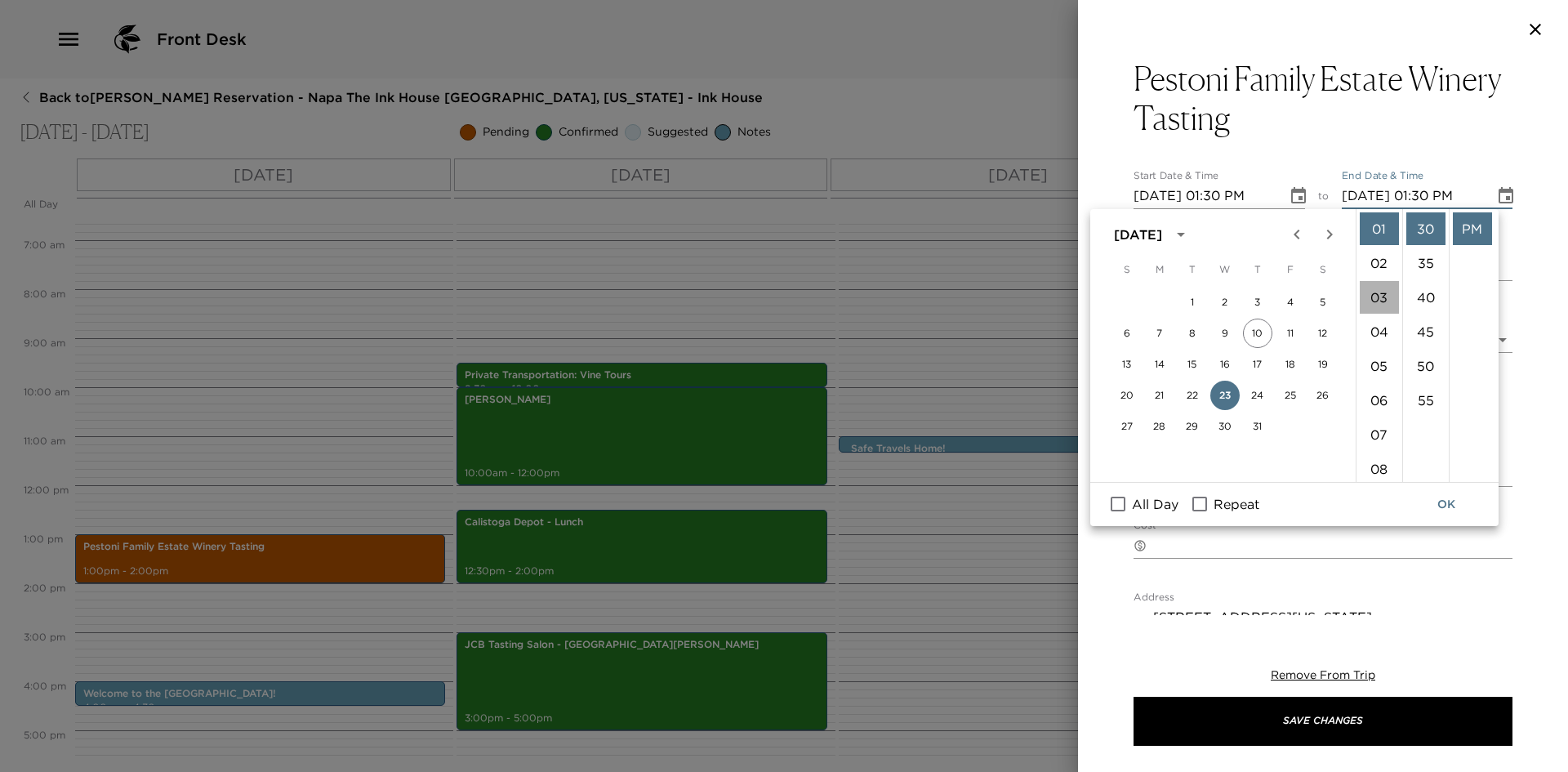 type on "07/23/2025 03:30 PM" 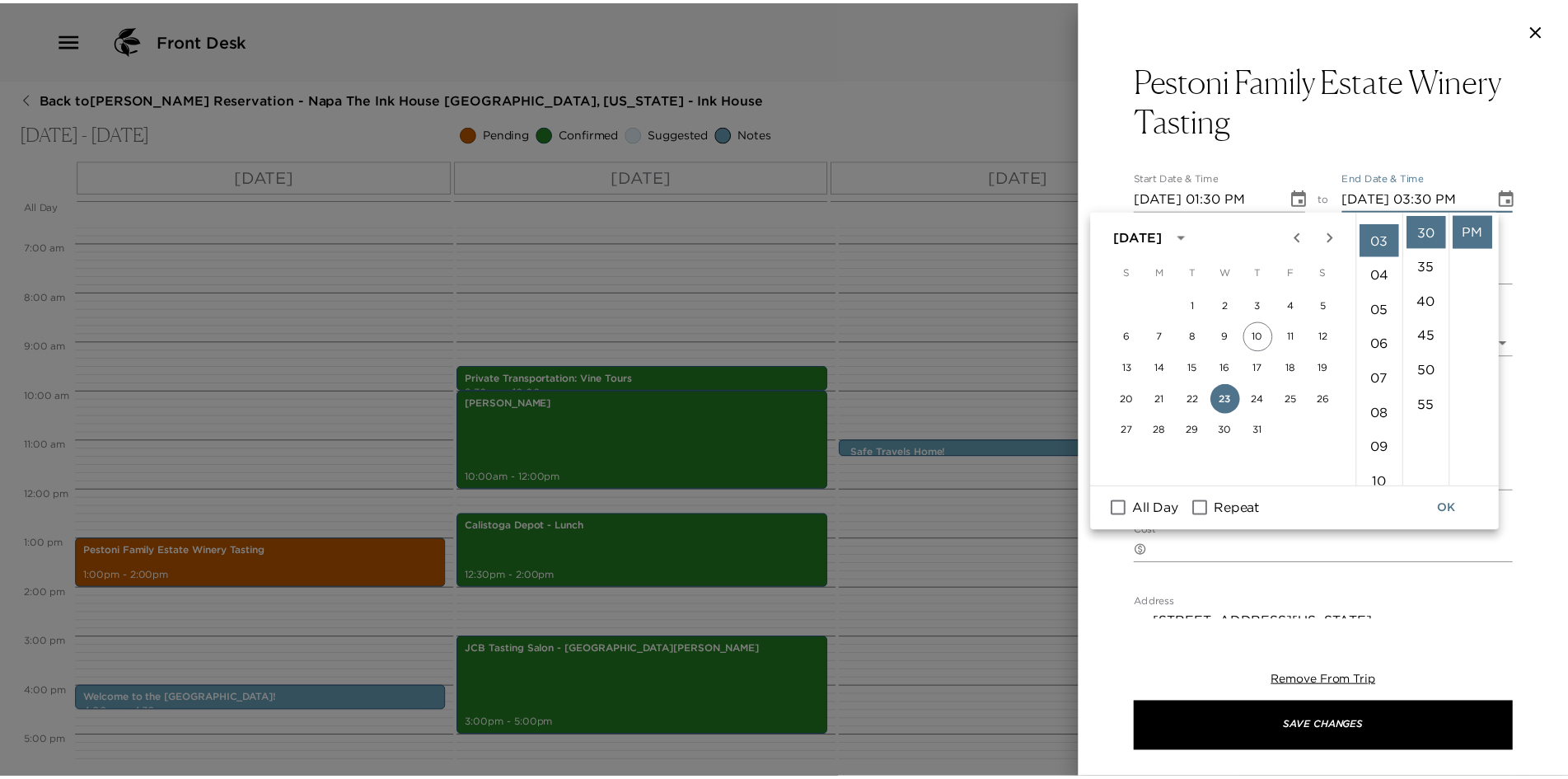 scroll, scrollTop: 104, scrollLeft: 0, axis: vertical 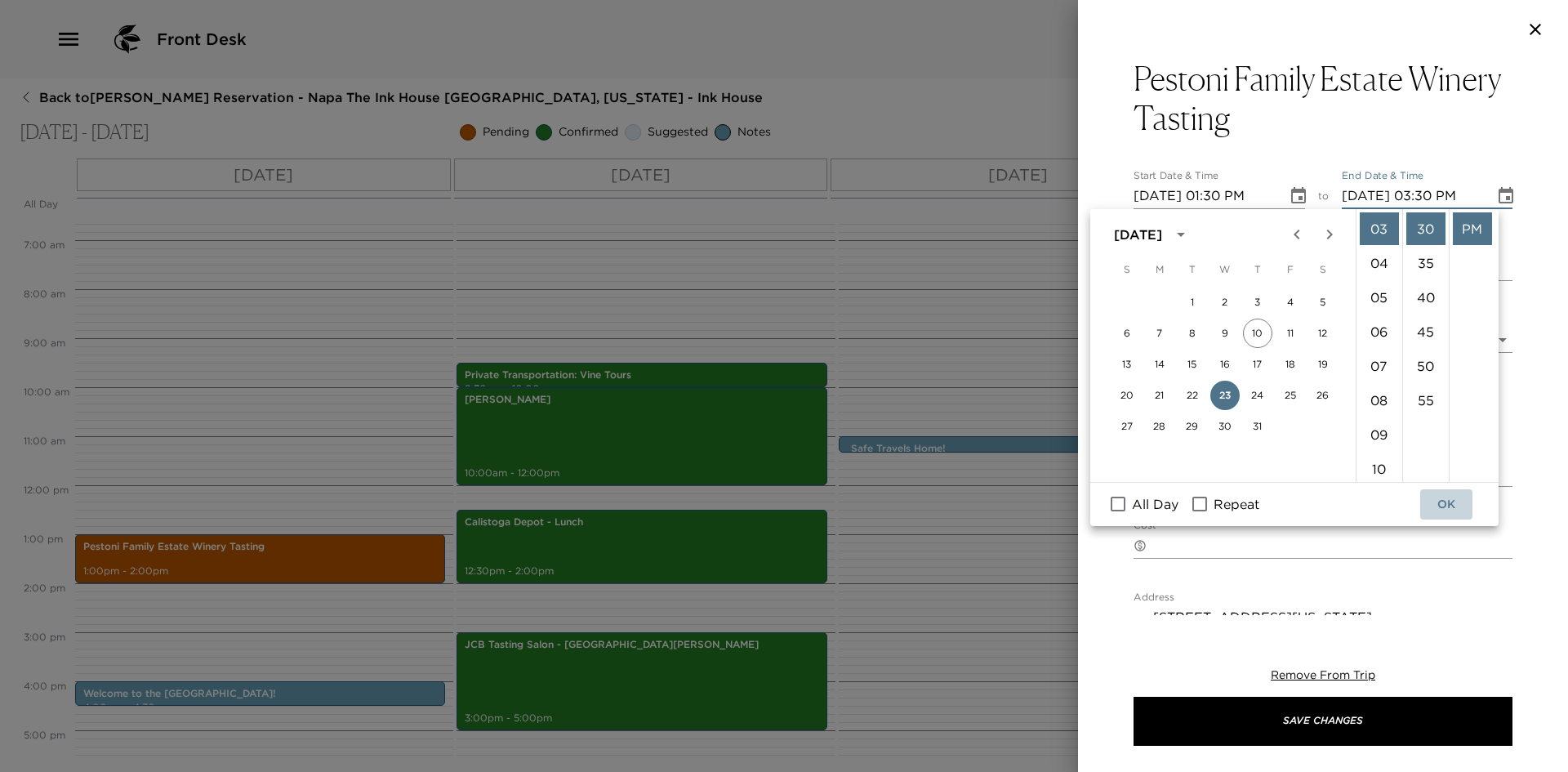 click on "OK" at bounding box center [1446, 504] 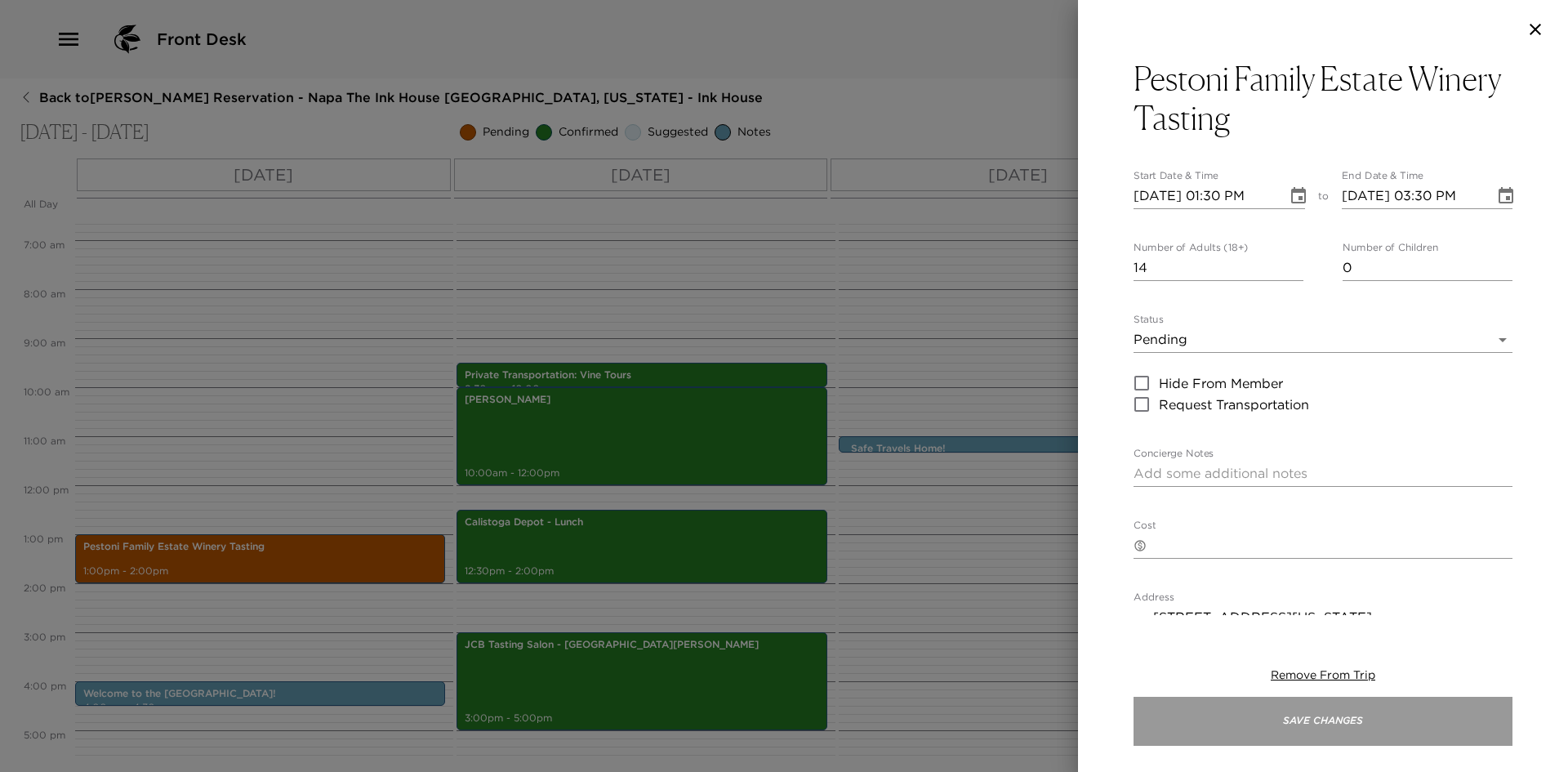 click on "Save Changes" at bounding box center [1323, 721] 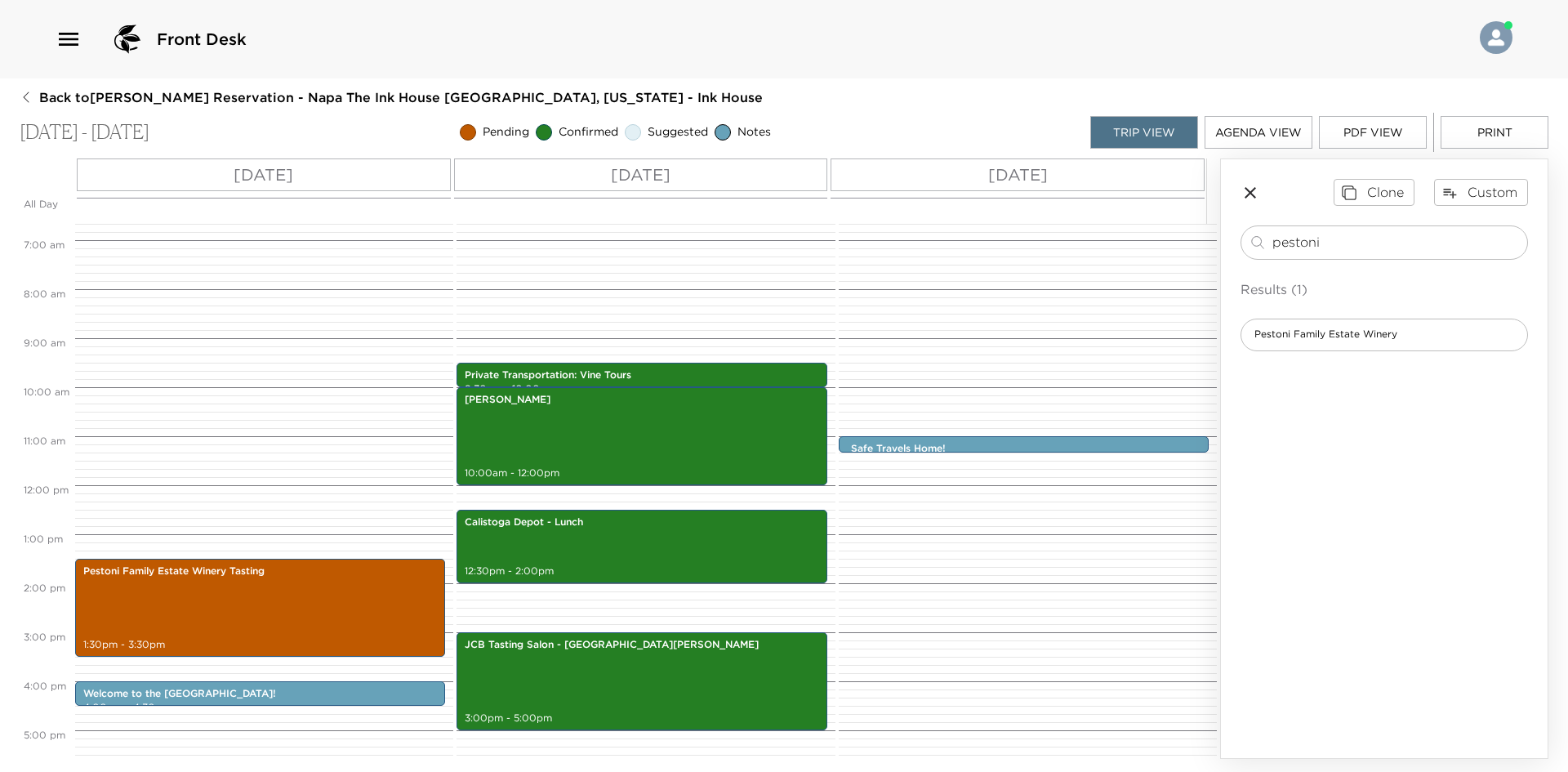 click 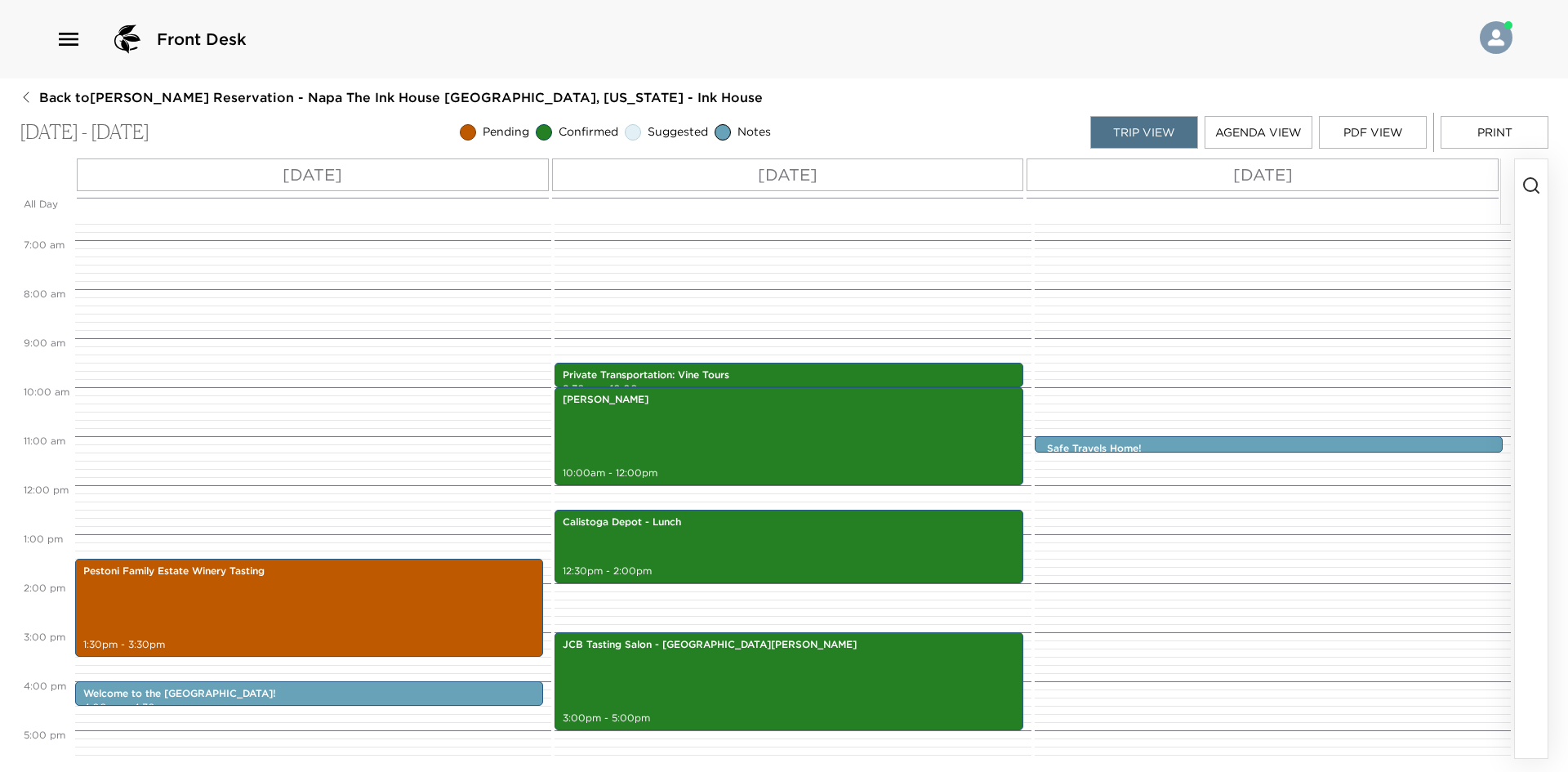click 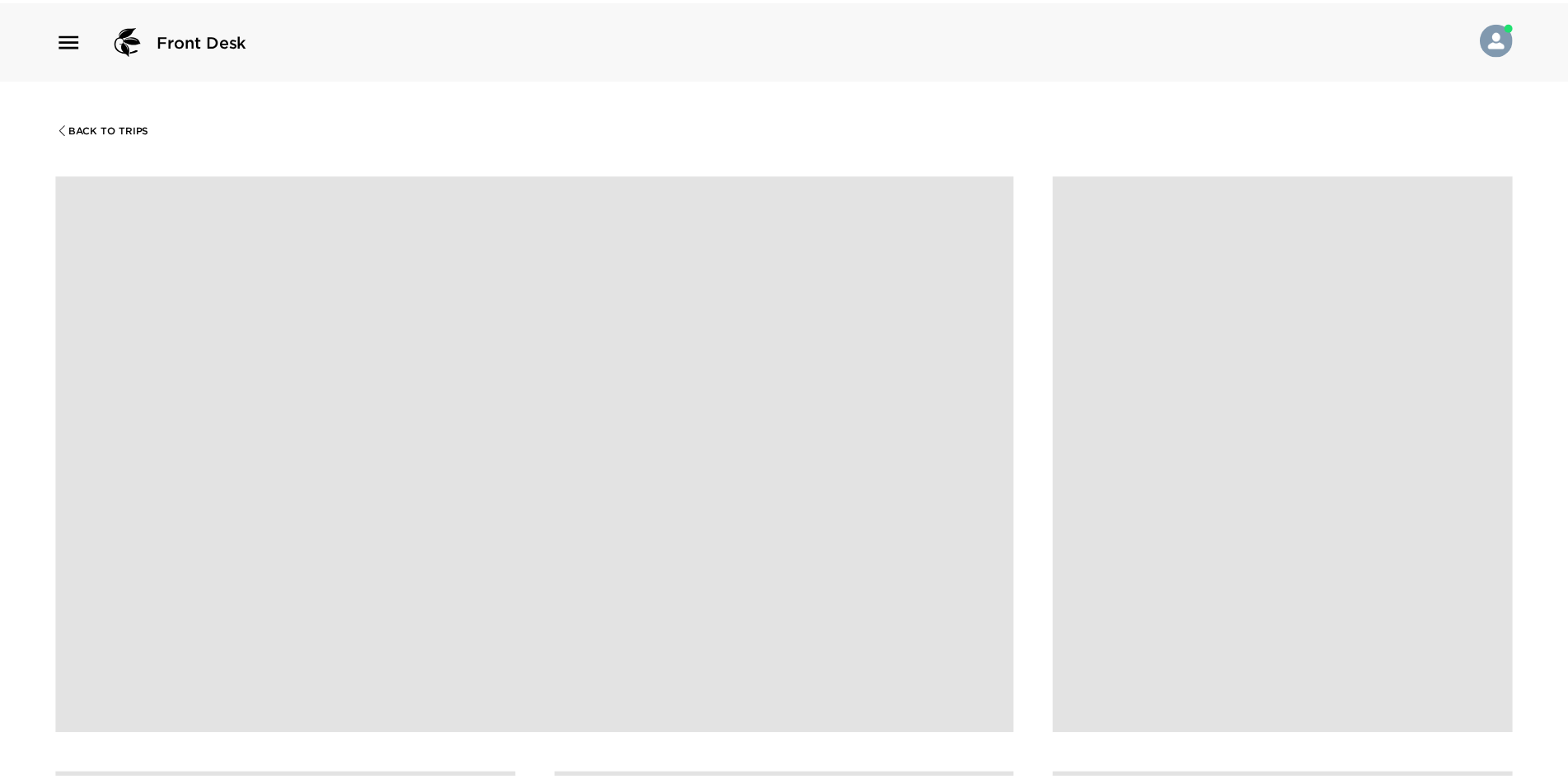 scroll, scrollTop: 0, scrollLeft: 0, axis: both 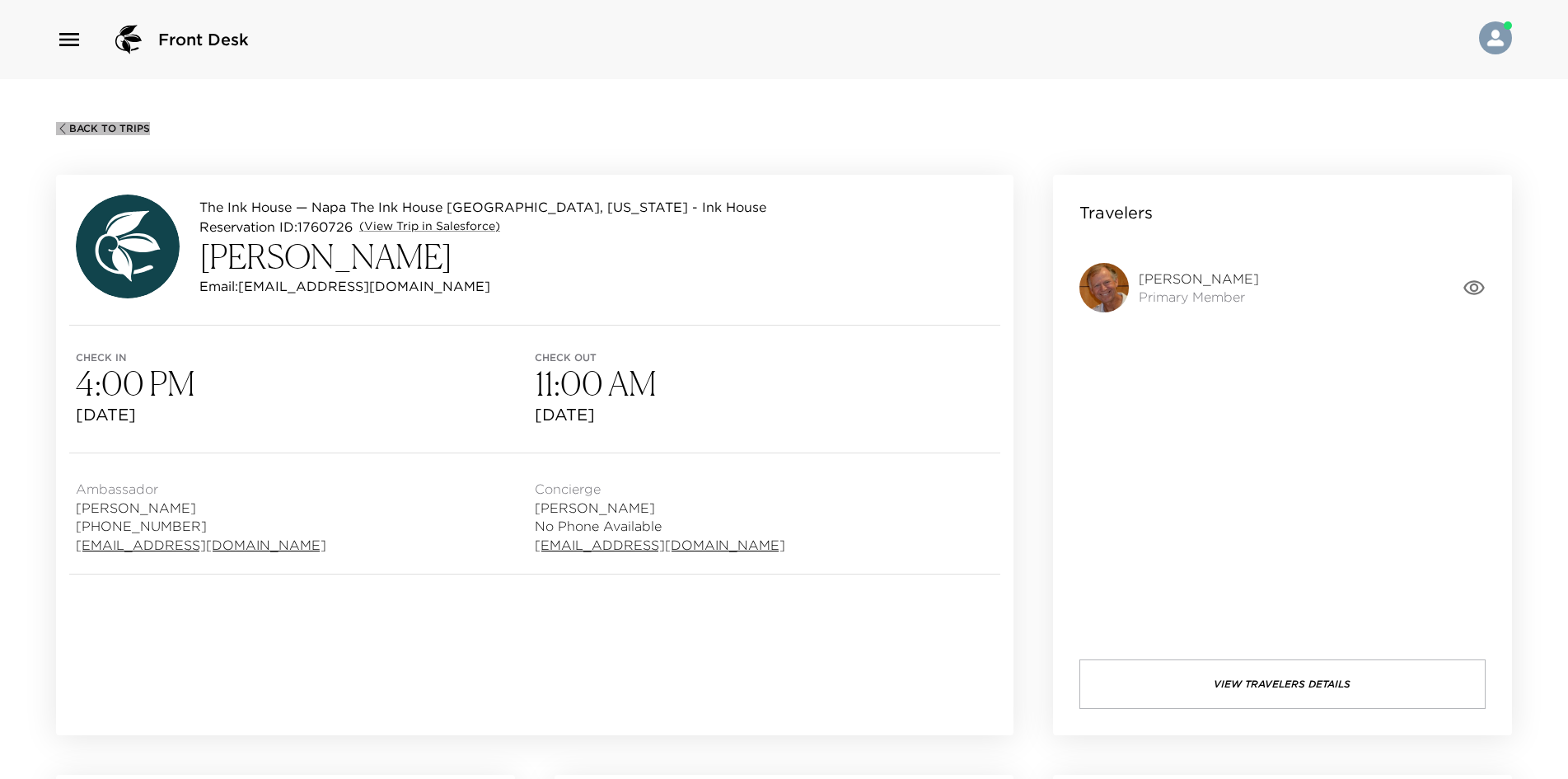 click on "Back To Trips" at bounding box center (110, 129) 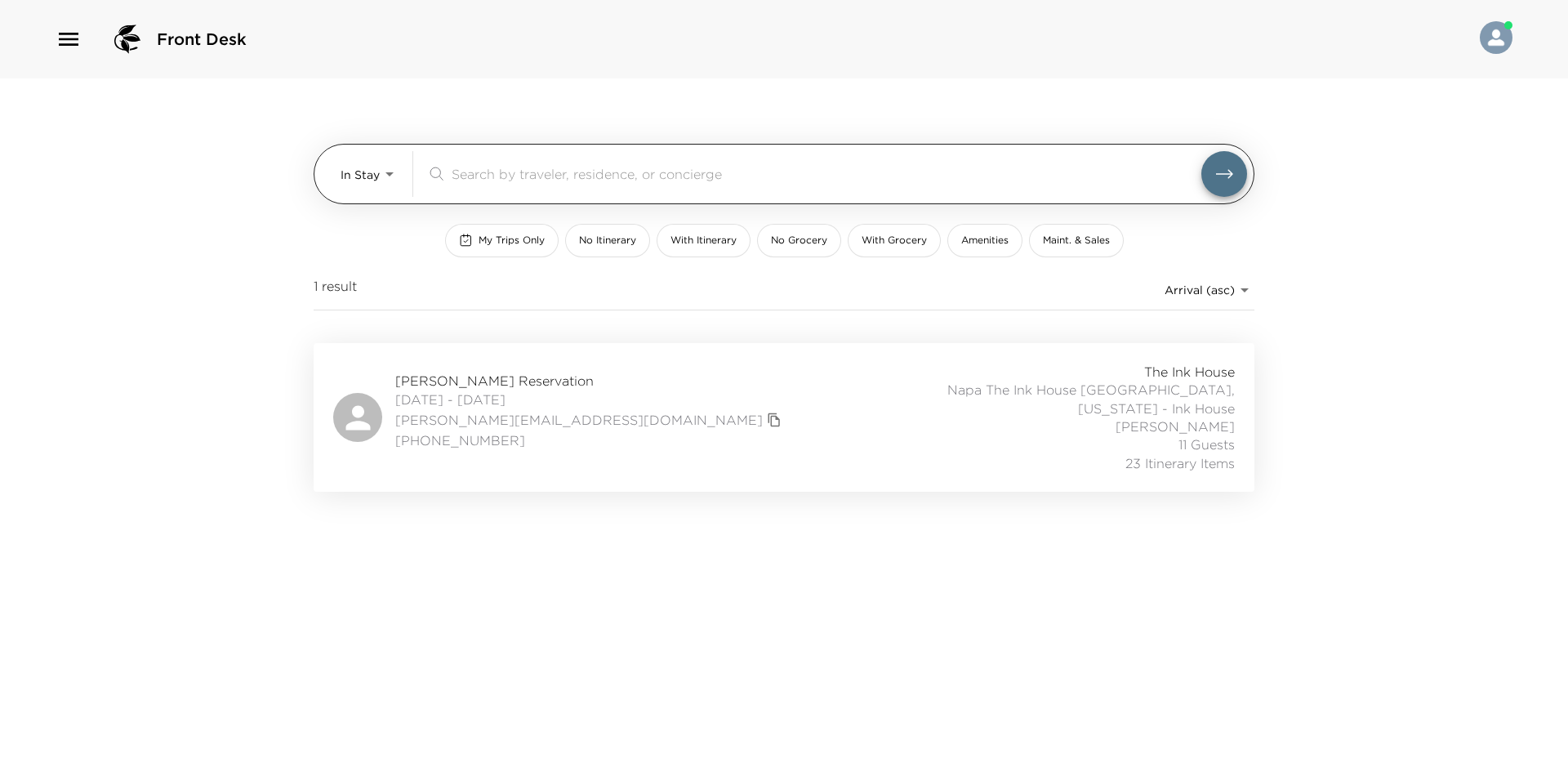 click on "Front Desk In Stay In-Stay ​ My Trips Only No Itinerary With Itinerary No Grocery With Grocery Amenities Maint. & Sales 1 result Arrival (asc) reservations_prod_arrival_asc [PERSON_NAME] Reservation [DATE] - [DATE] [PERSON_NAME][EMAIL_ADDRESS][DOMAIN_NAME] [PHONE_NUMBER] The Ink House Napa [GEOGRAPHIC_DATA], [US_STATE] - [GEOGRAPHIC_DATA] [PERSON_NAME] 11 Guests 23 Itinerary Items" at bounding box center [784, 386] 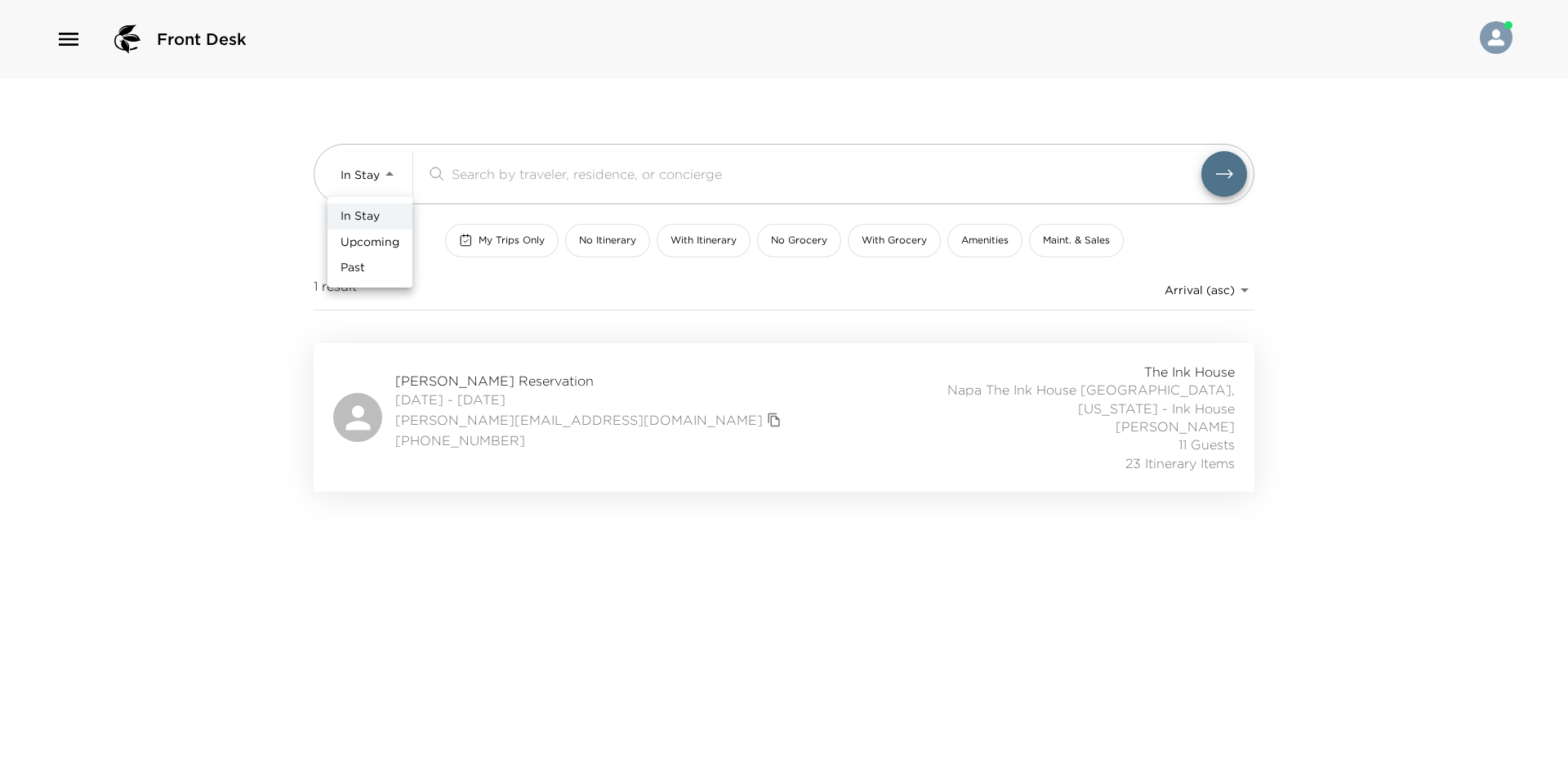 click on "Upcoming" at bounding box center (370, 243) 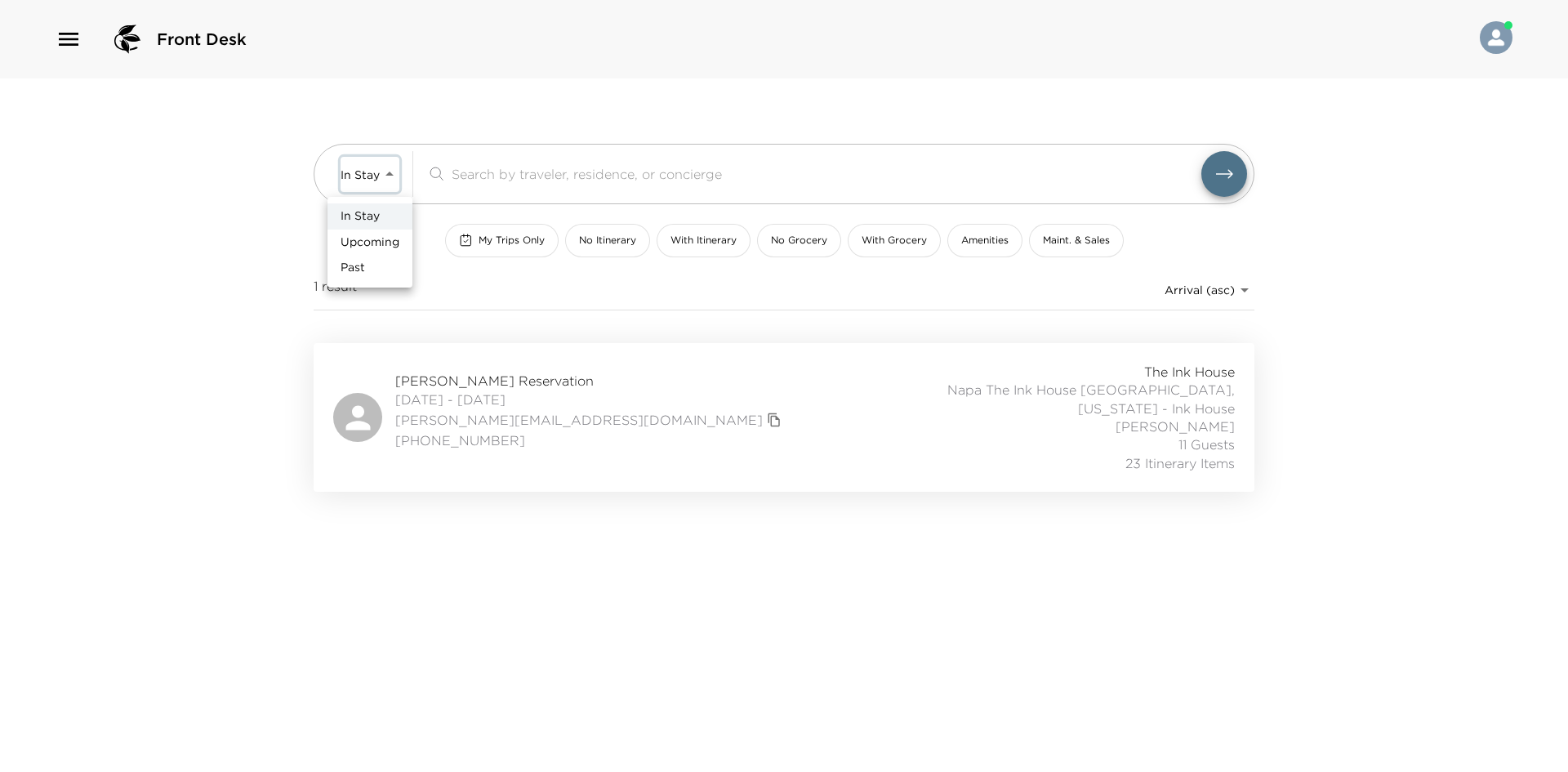 type on "Upcoming" 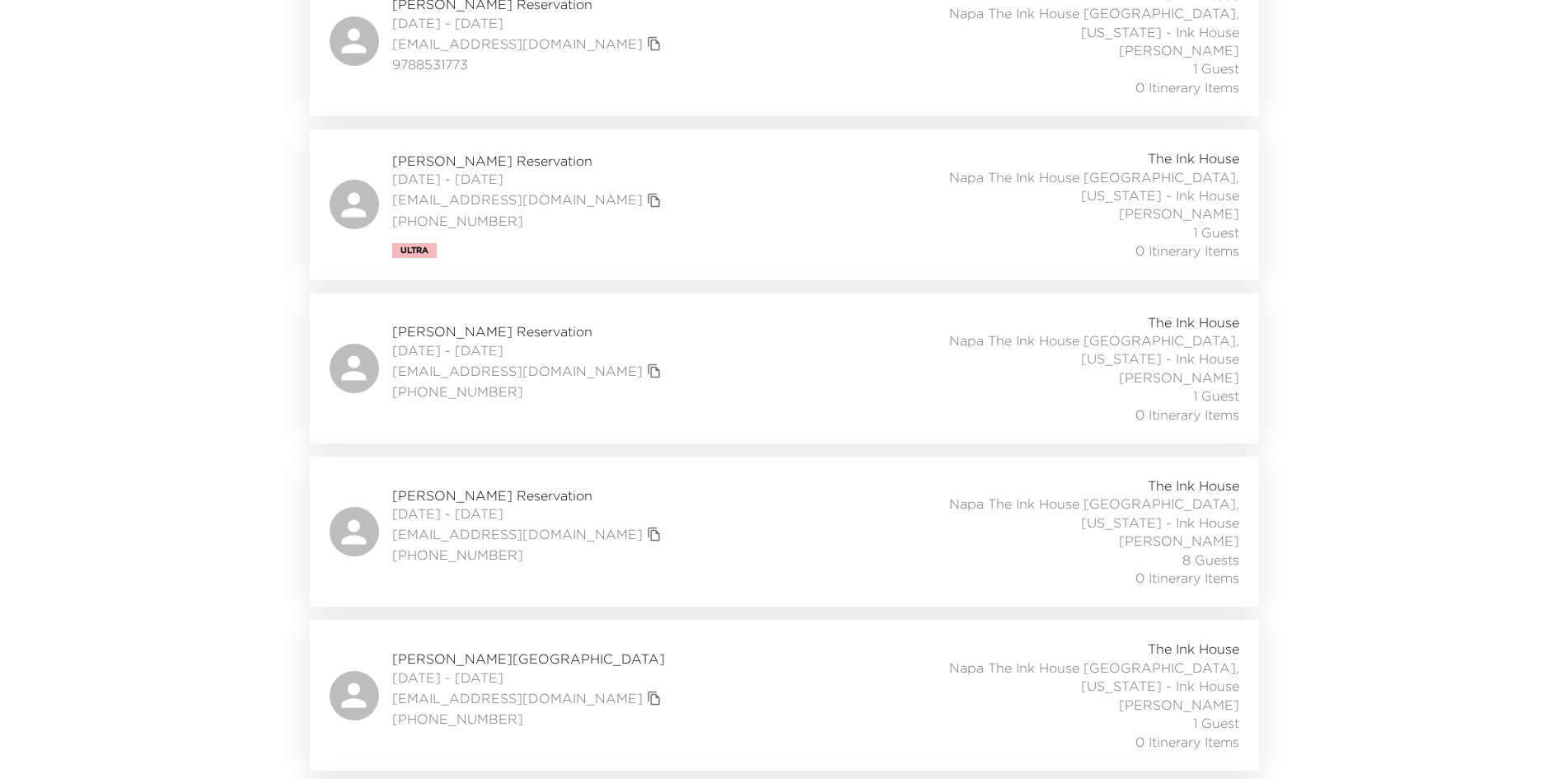 scroll, scrollTop: 1896, scrollLeft: 0, axis: vertical 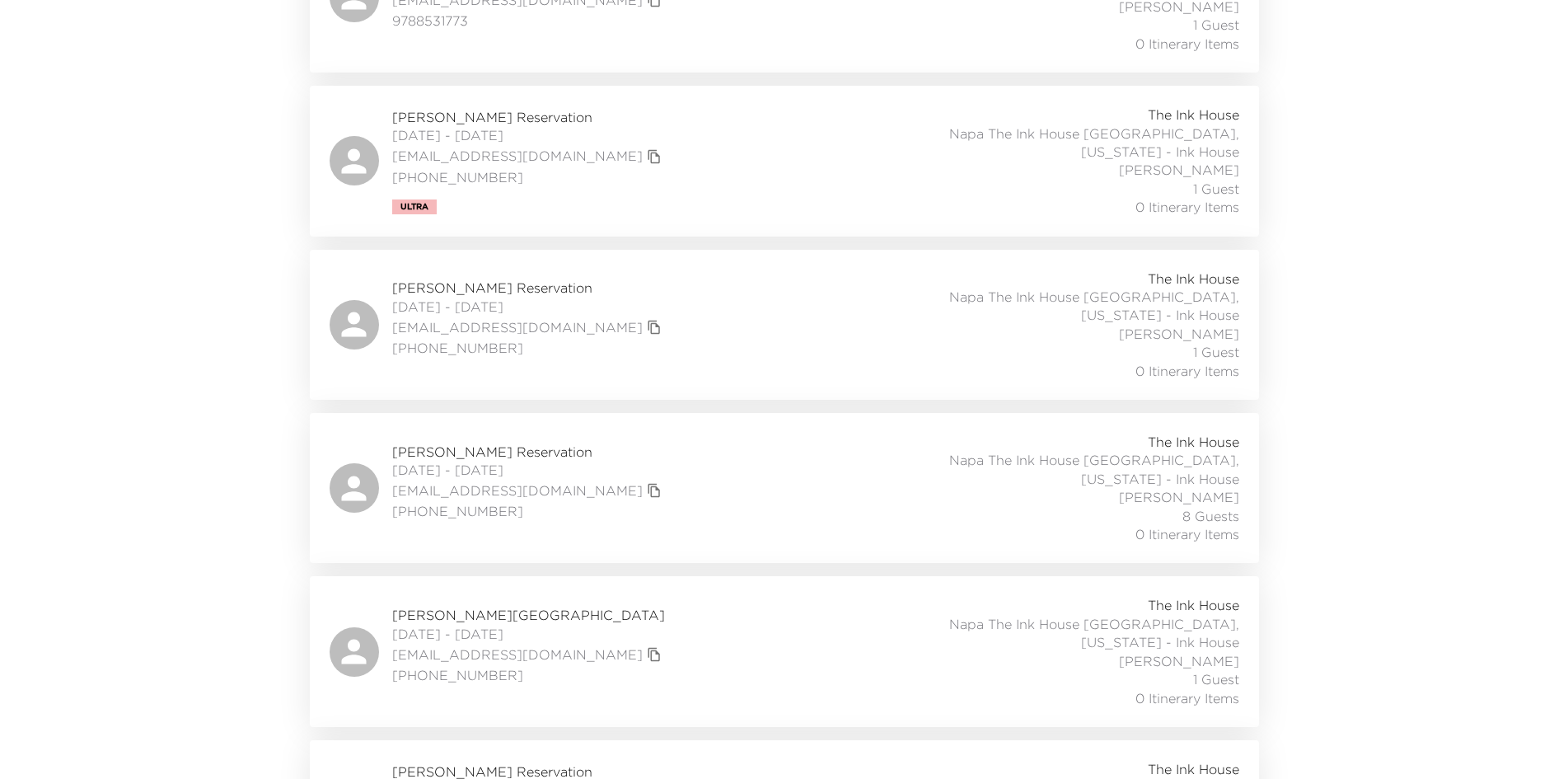 click on "[PERSON_NAME][GEOGRAPHIC_DATA] [DATE] - [DATE] [EMAIL_ADDRESS][DOMAIN_NAME] [PHONE_NUMBER] The Ink House Napa [GEOGRAPHIC_DATA], [US_STATE] - [GEOGRAPHIC_DATA] [PERSON_NAME] 8 Guests 0 Itinerary Items" at bounding box center (784, 488) 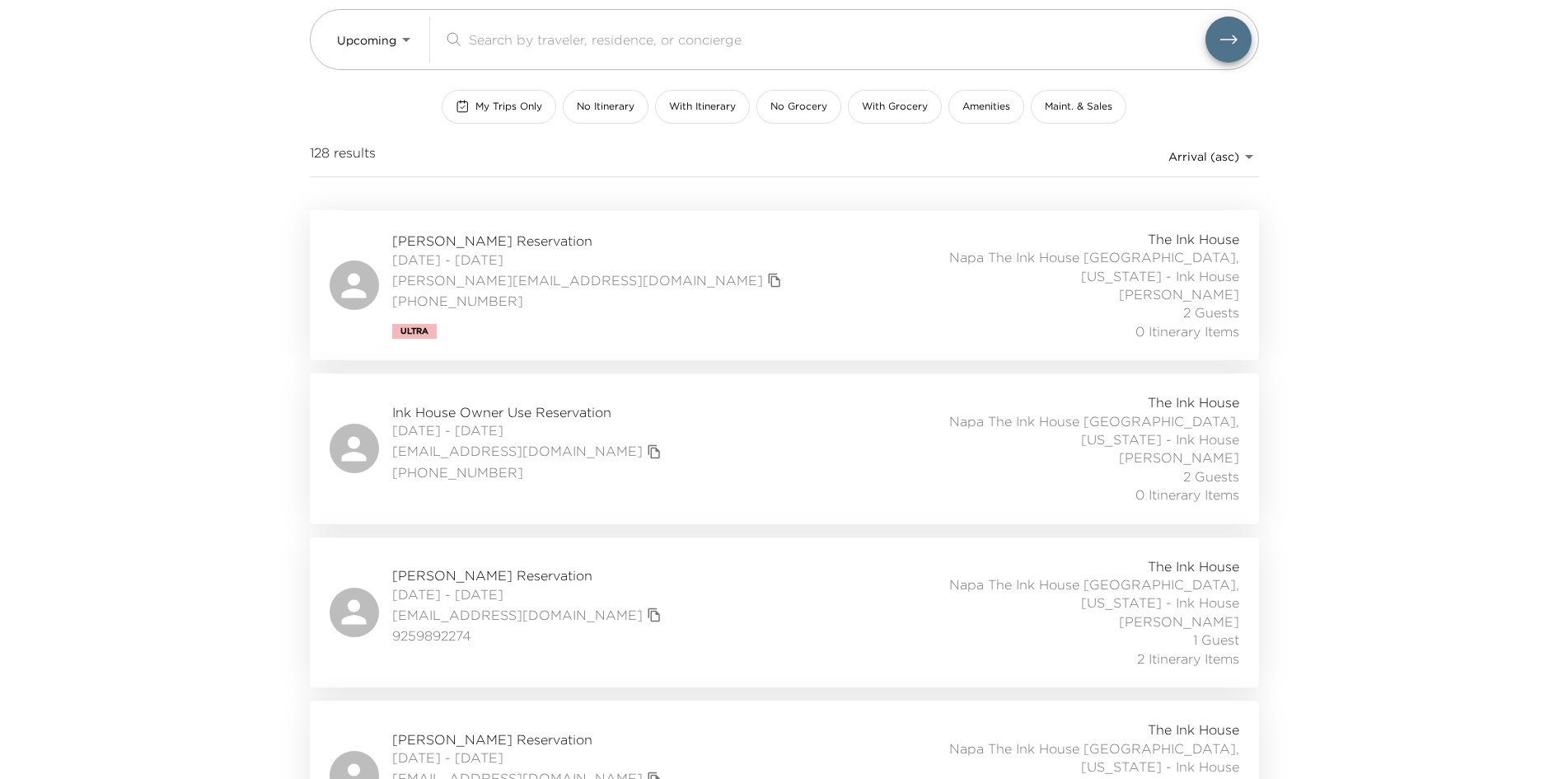 scroll, scrollTop: 165, scrollLeft: 0, axis: vertical 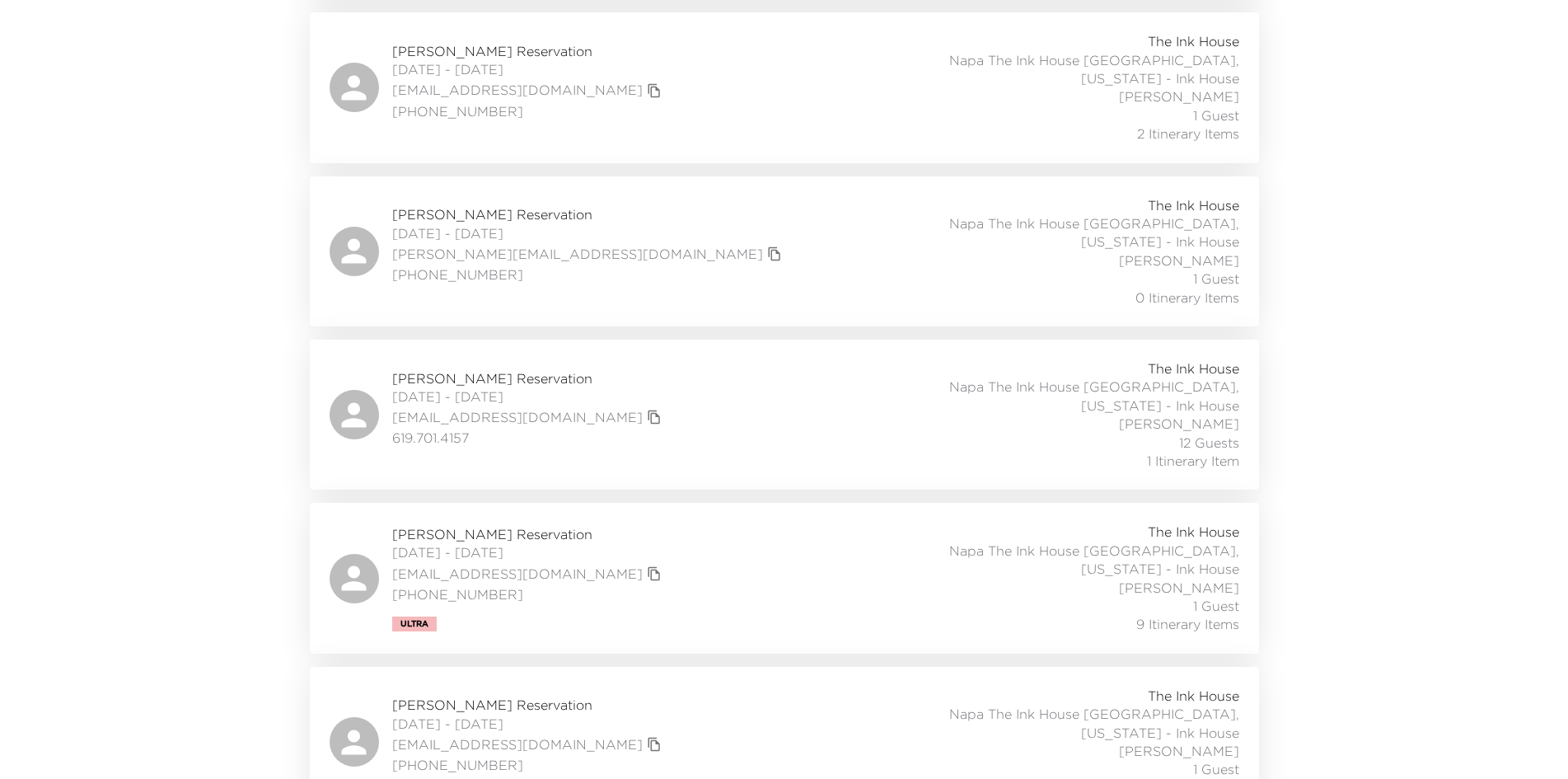 click on "[PERSON_NAME] Reservation [DATE] - [DATE] [EMAIL_ADDRESS][DOMAIN_NAME] [PHONE_NUMBER] Ultra The Ink House Napa The Ink House [GEOGRAPHIC_DATA], [US_STATE] - Ink House [PERSON_NAME] 1 Guest 9 Itinerary Items" at bounding box center [784, 578] 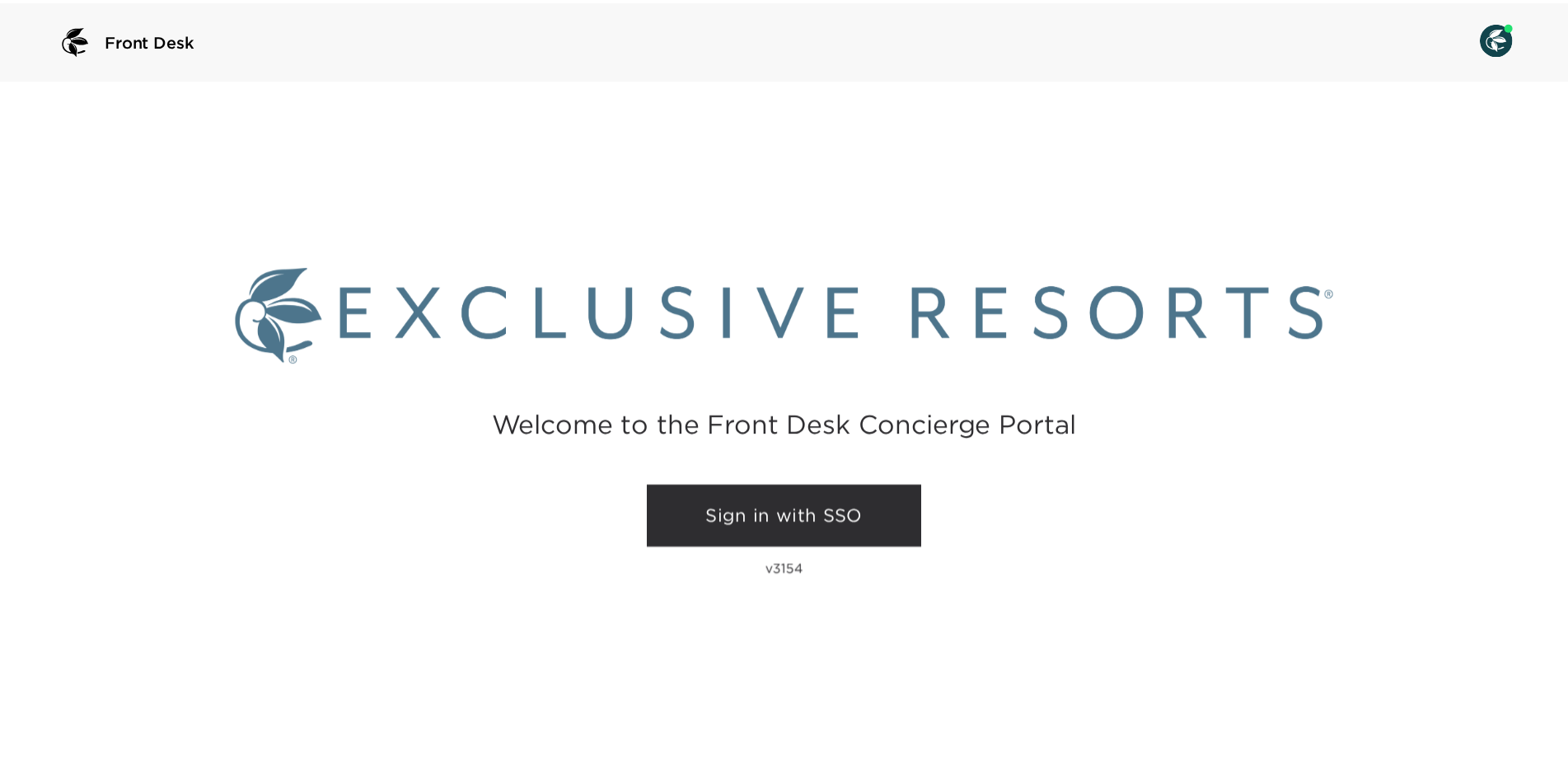 scroll, scrollTop: 0, scrollLeft: 0, axis: both 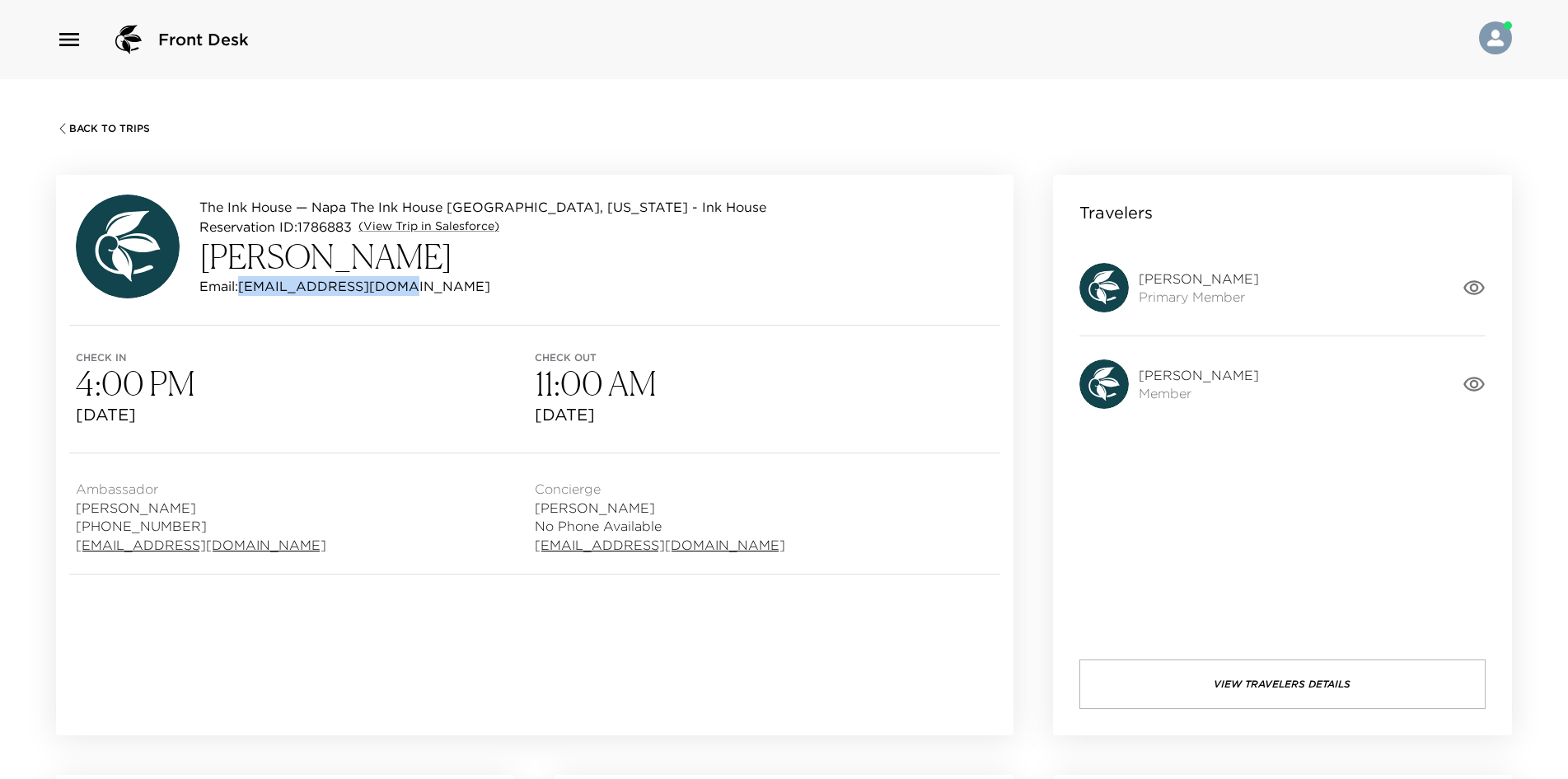 drag, startPoint x: 400, startPoint y: 289, endPoint x: 246, endPoint y: 284, distance: 154.08115 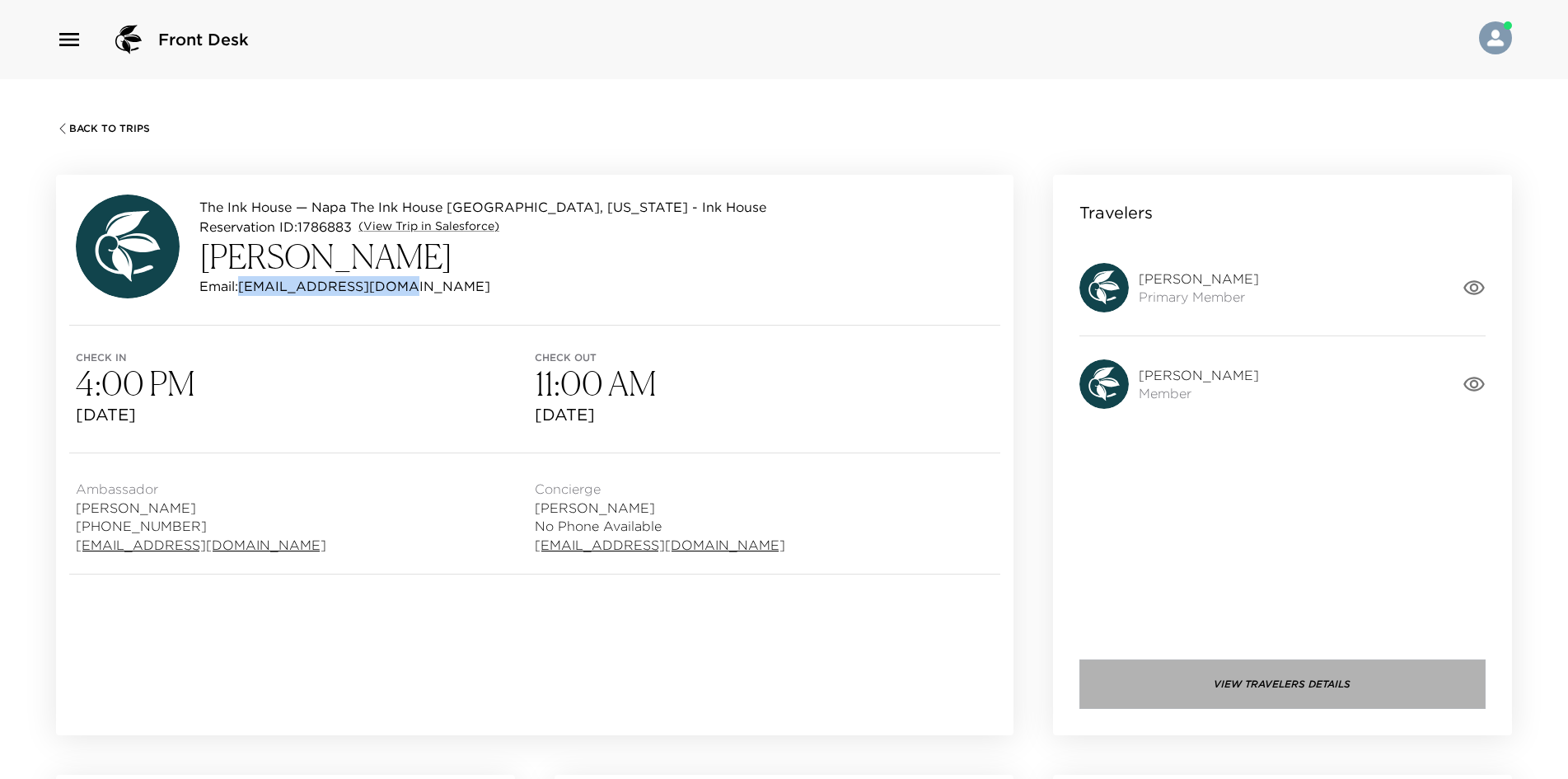 click on "View Travelers Details" at bounding box center [1282, 684] 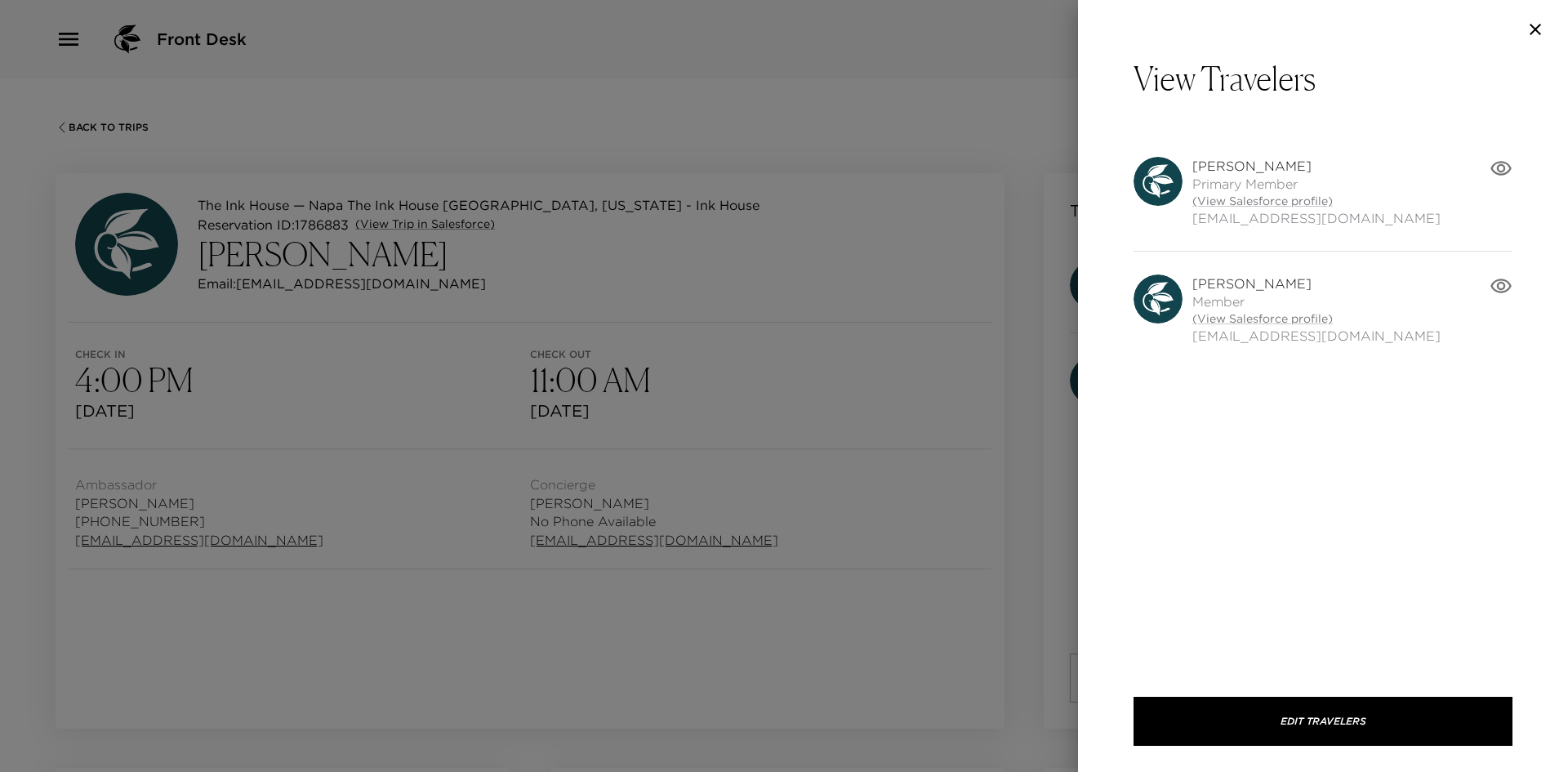 click at bounding box center (784, 386) 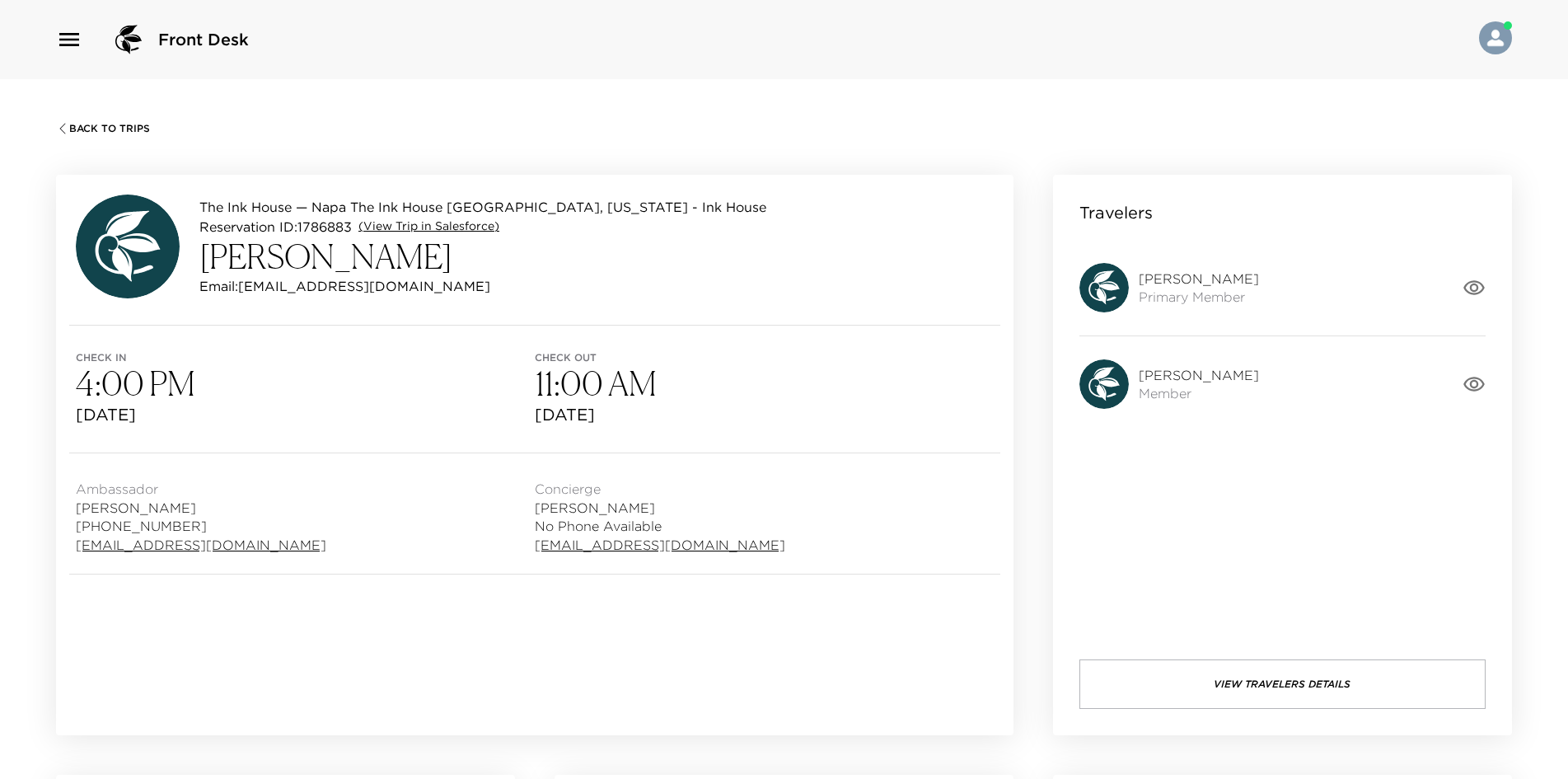 click on "(View Trip in Salesforce)" at bounding box center (428, 227) 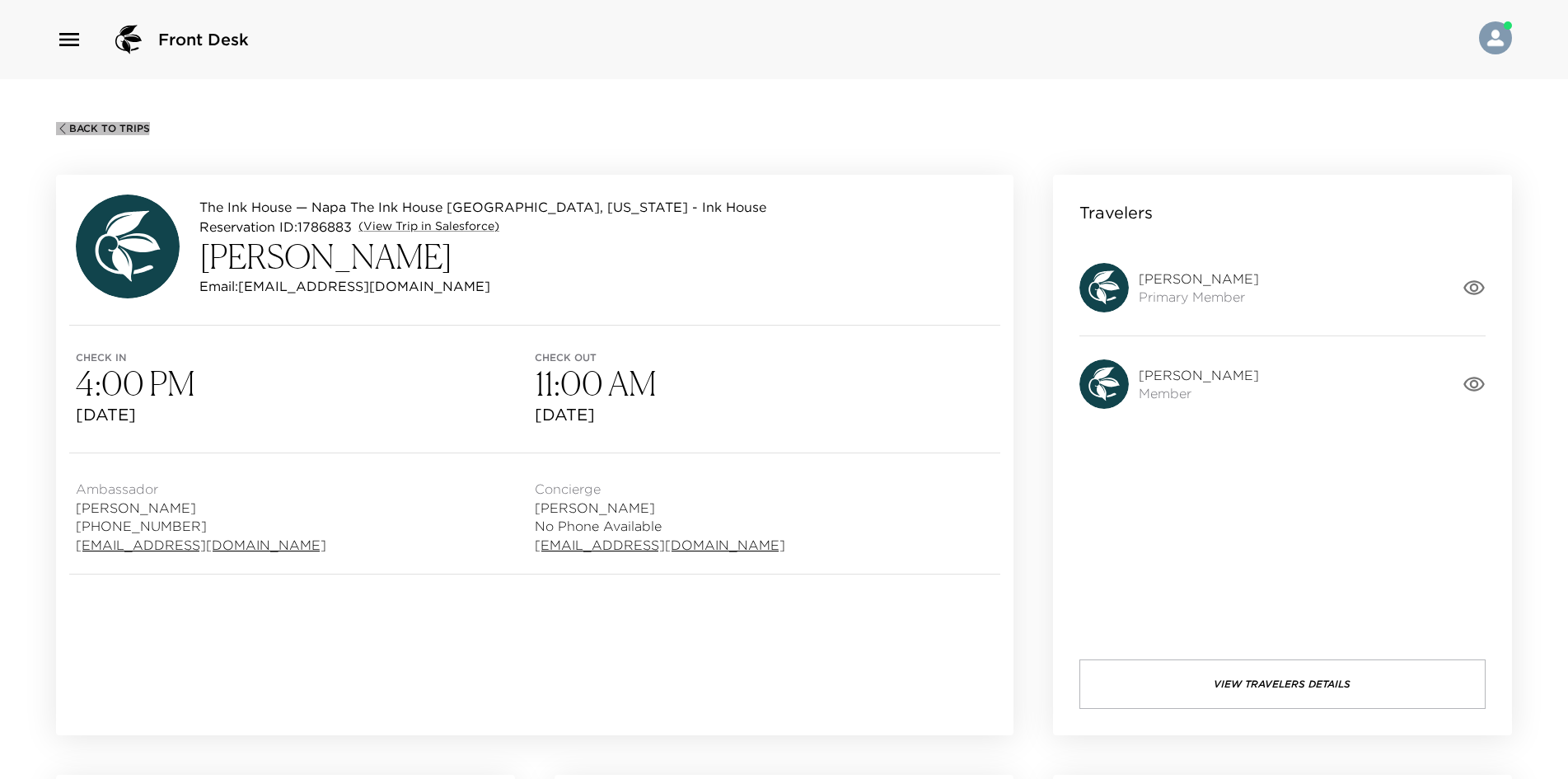 click on "Back To Trips" at bounding box center (110, 129) 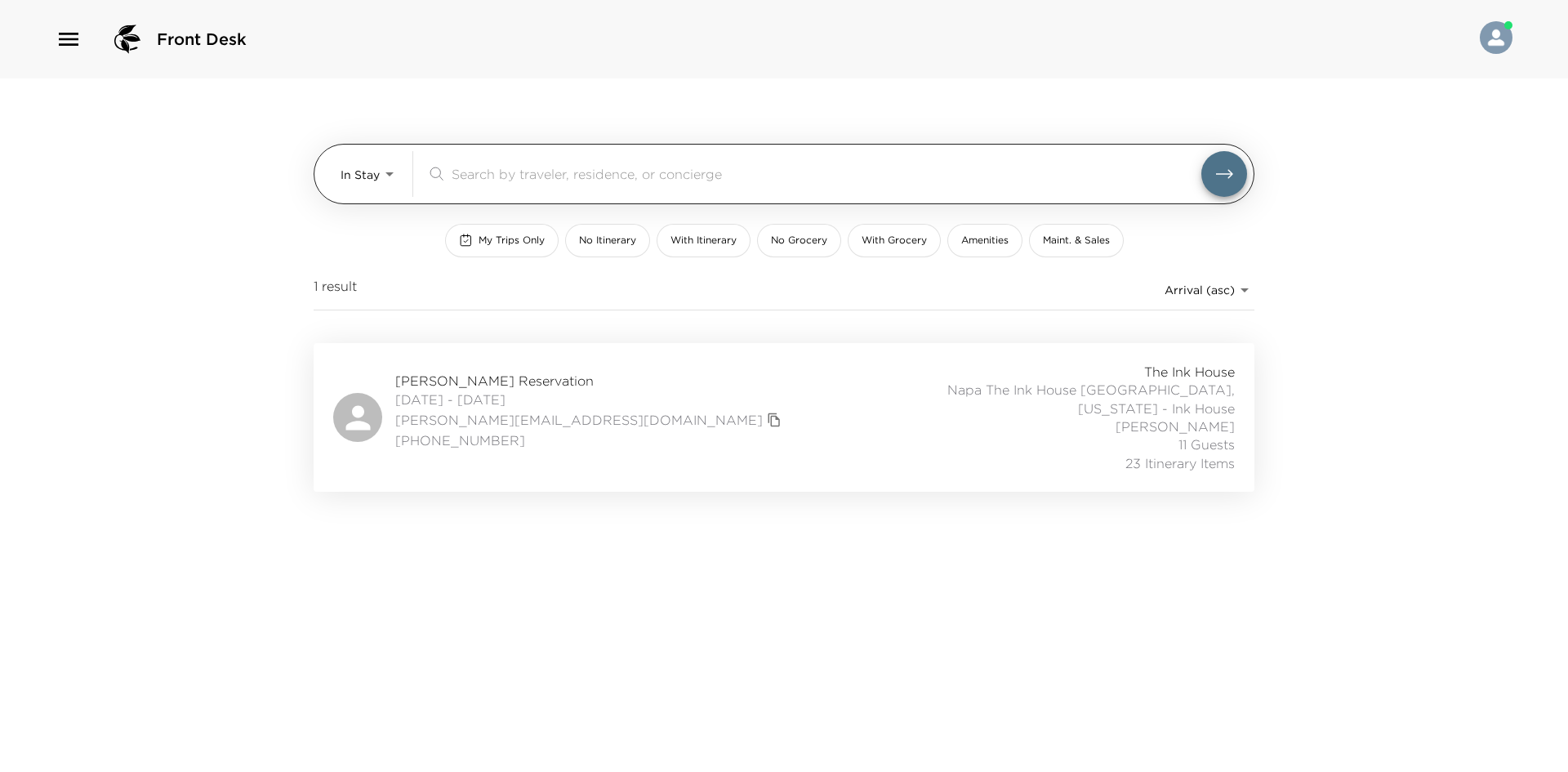 click on "Front Desk In Stay In-Stay ​ My Trips Only No Itinerary With Itinerary No Grocery With Grocery Amenities Maint. & Sales 1 result Arrival (asc) reservations_prod_arrival_asc [PERSON_NAME] Reservation [DATE] - [DATE] [PERSON_NAME][EMAIL_ADDRESS][DOMAIN_NAME] [PHONE_NUMBER] The Ink House Napa [GEOGRAPHIC_DATA], [US_STATE] - [GEOGRAPHIC_DATA] [PERSON_NAME] 11 Guests 23 Itinerary Items" at bounding box center [784, 386] 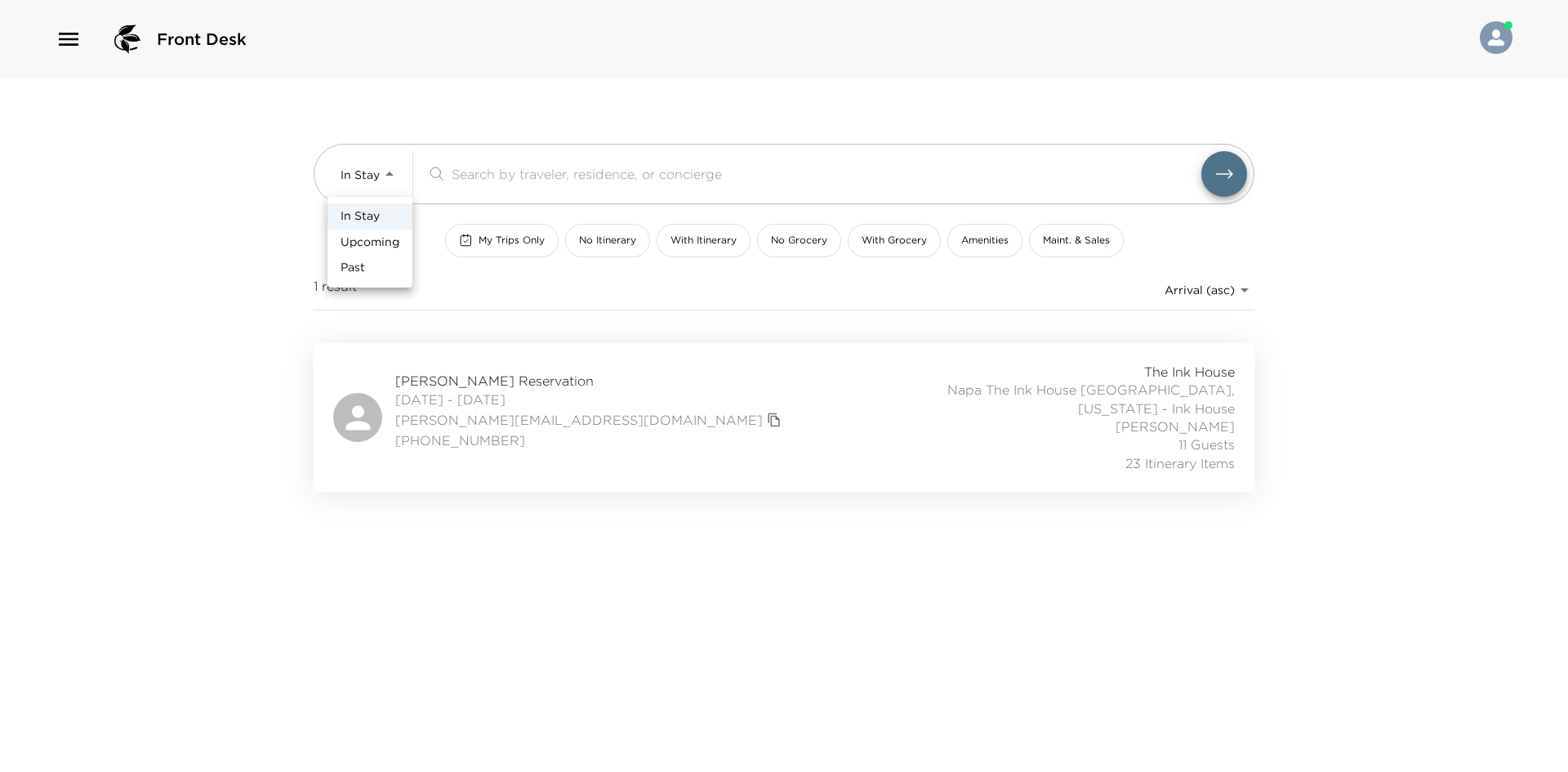 click on "Upcoming" at bounding box center (370, 243) 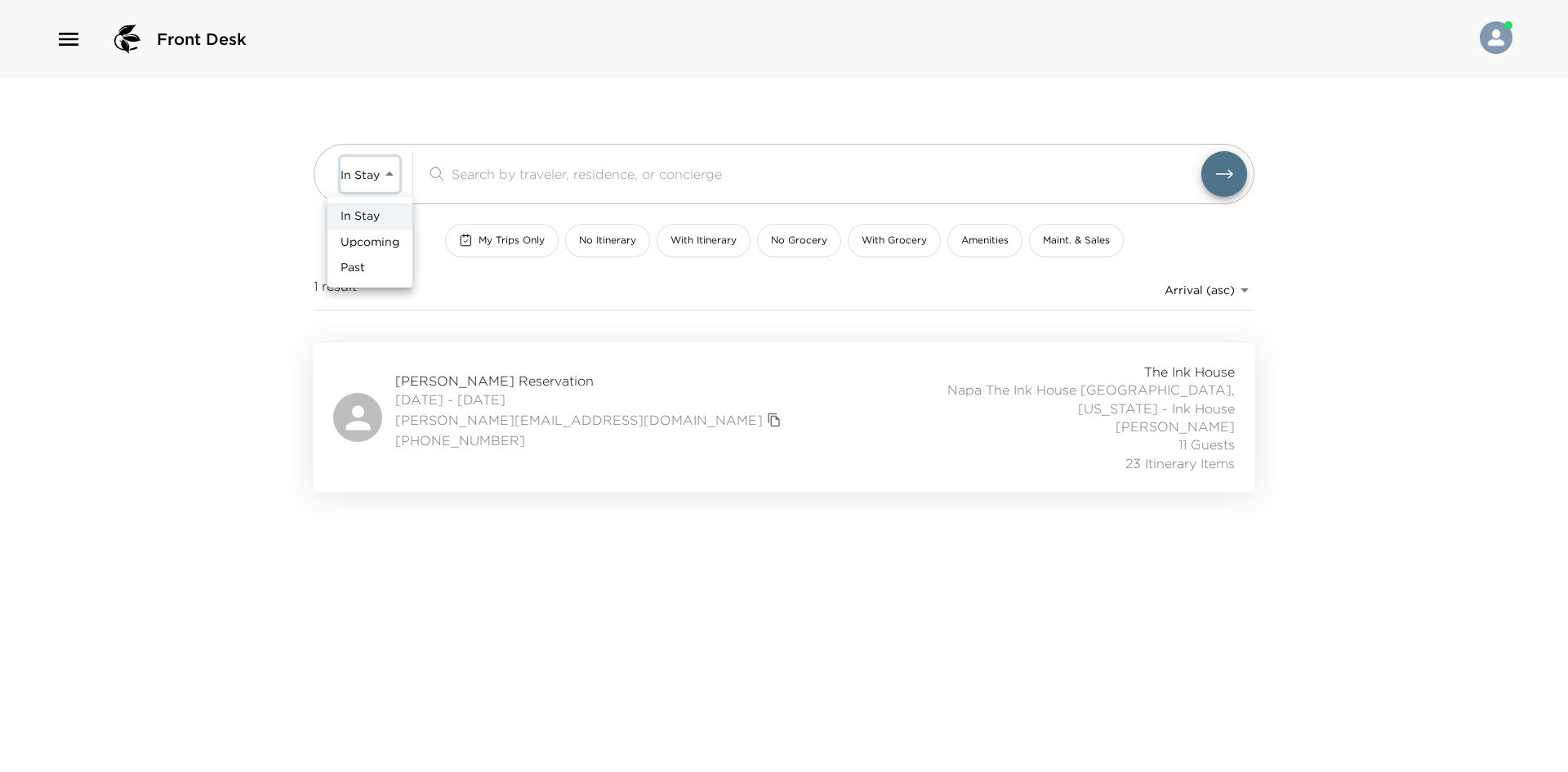 type on "Upcoming" 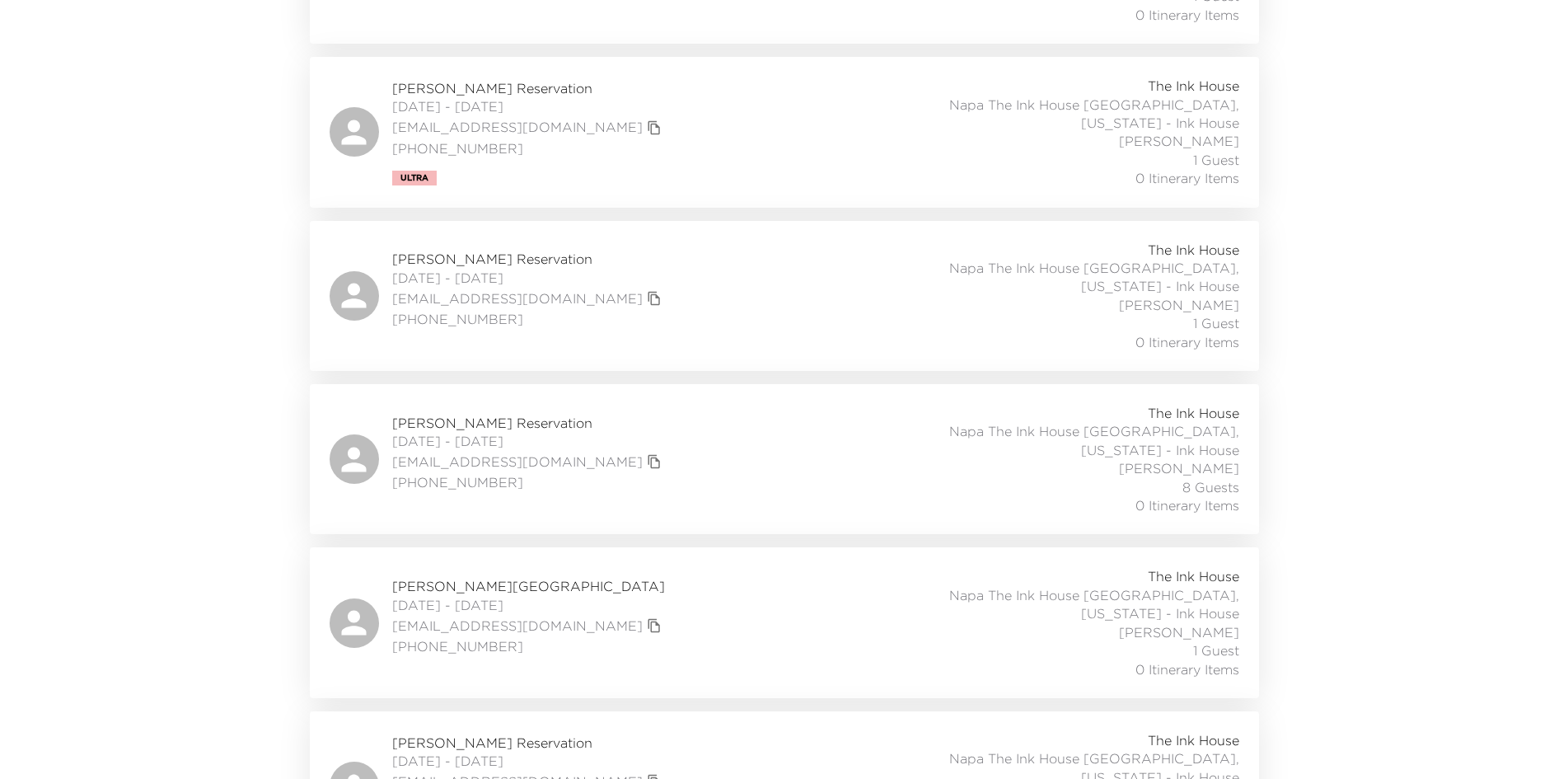 scroll, scrollTop: 1896, scrollLeft: 0, axis: vertical 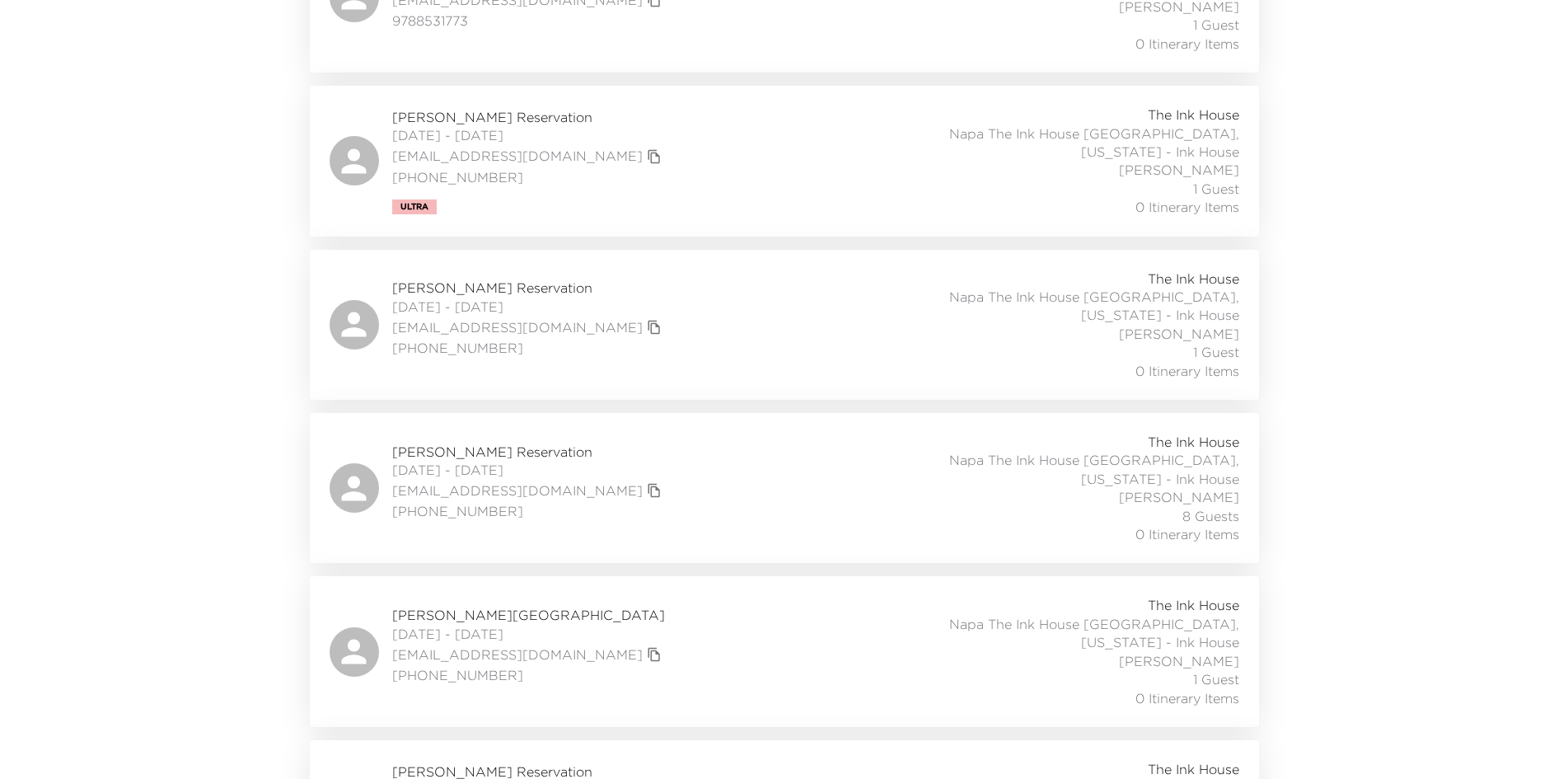 drag, startPoint x: 433, startPoint y: 458, endPoint x: 649, endPoint y: 420, distance: 219.3171 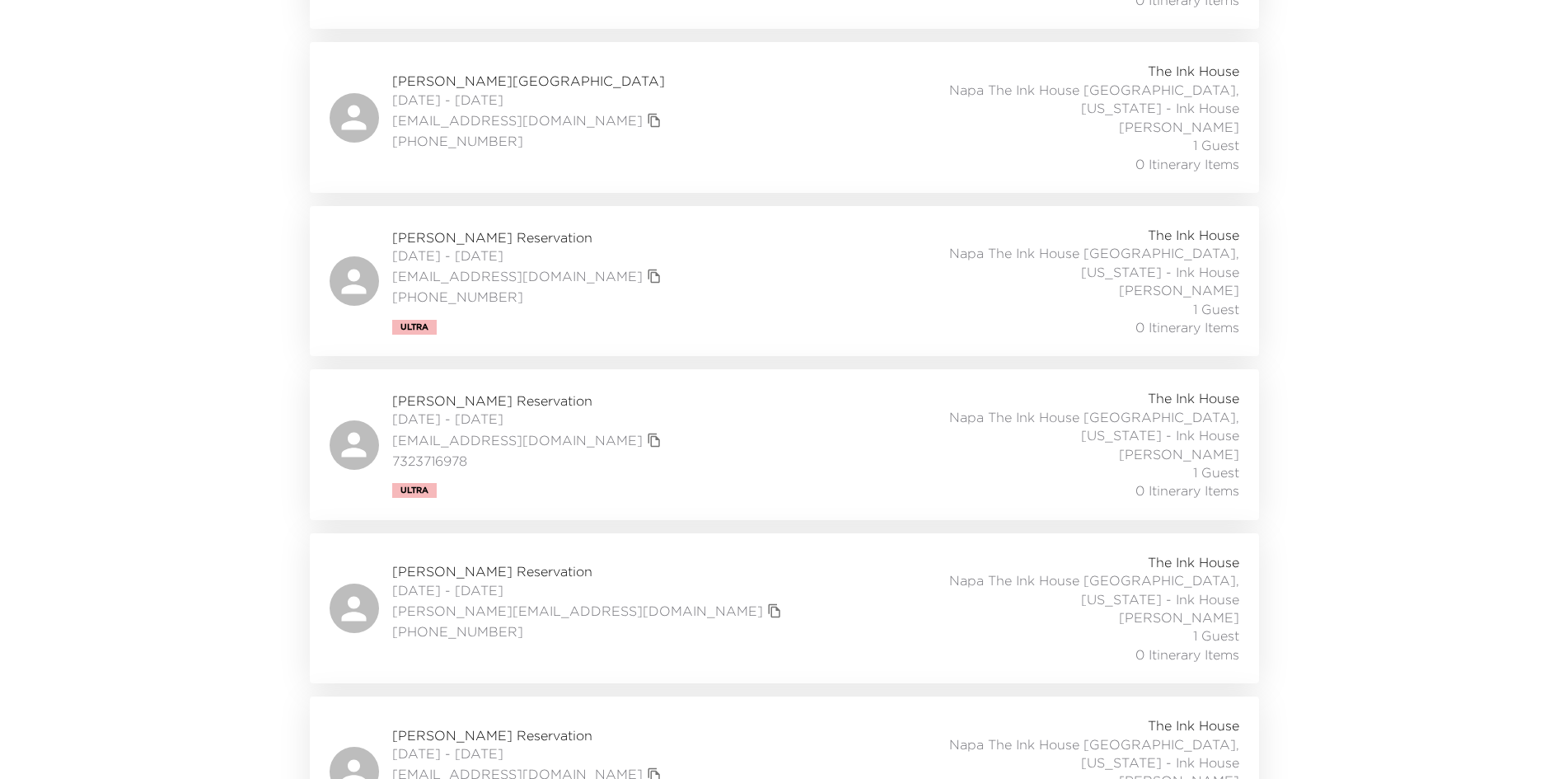 scroll, scrollTop: 2473, scrollLeft: 0, axis: vertical 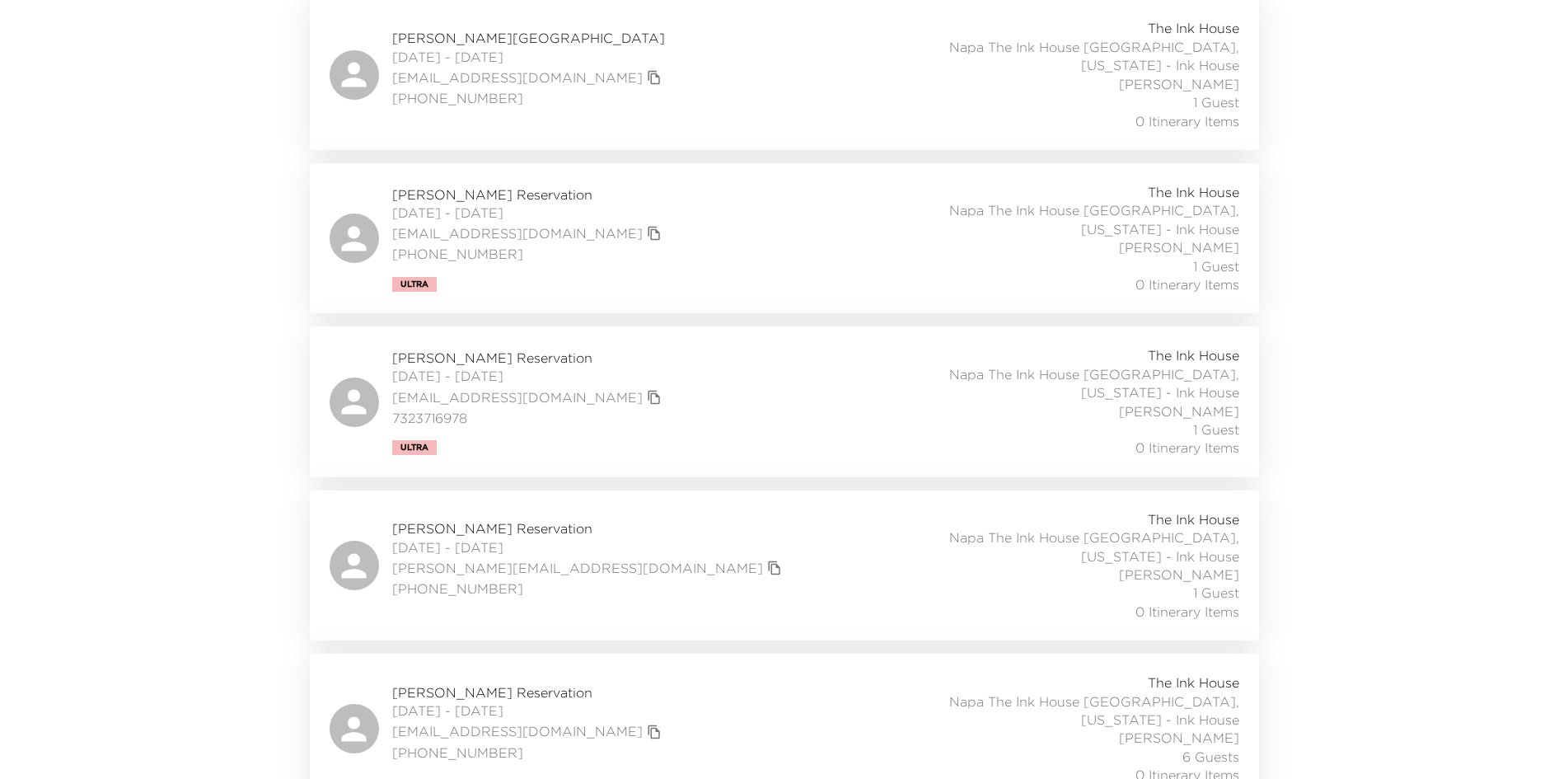 click on "[PERSON_NAME] Reservation [DATE] - [DATE] [EMAIL_ADDRESS][DOMAIN_NAME] [PHONE_NUMBER] The Ink House Napa The Ink House [GEOGRAPHIC_DATA], [US_STATE] - Ink House [PERSON_NAME] 6 Guests 0 Itinerary Items" at bounding box center [784, 729] 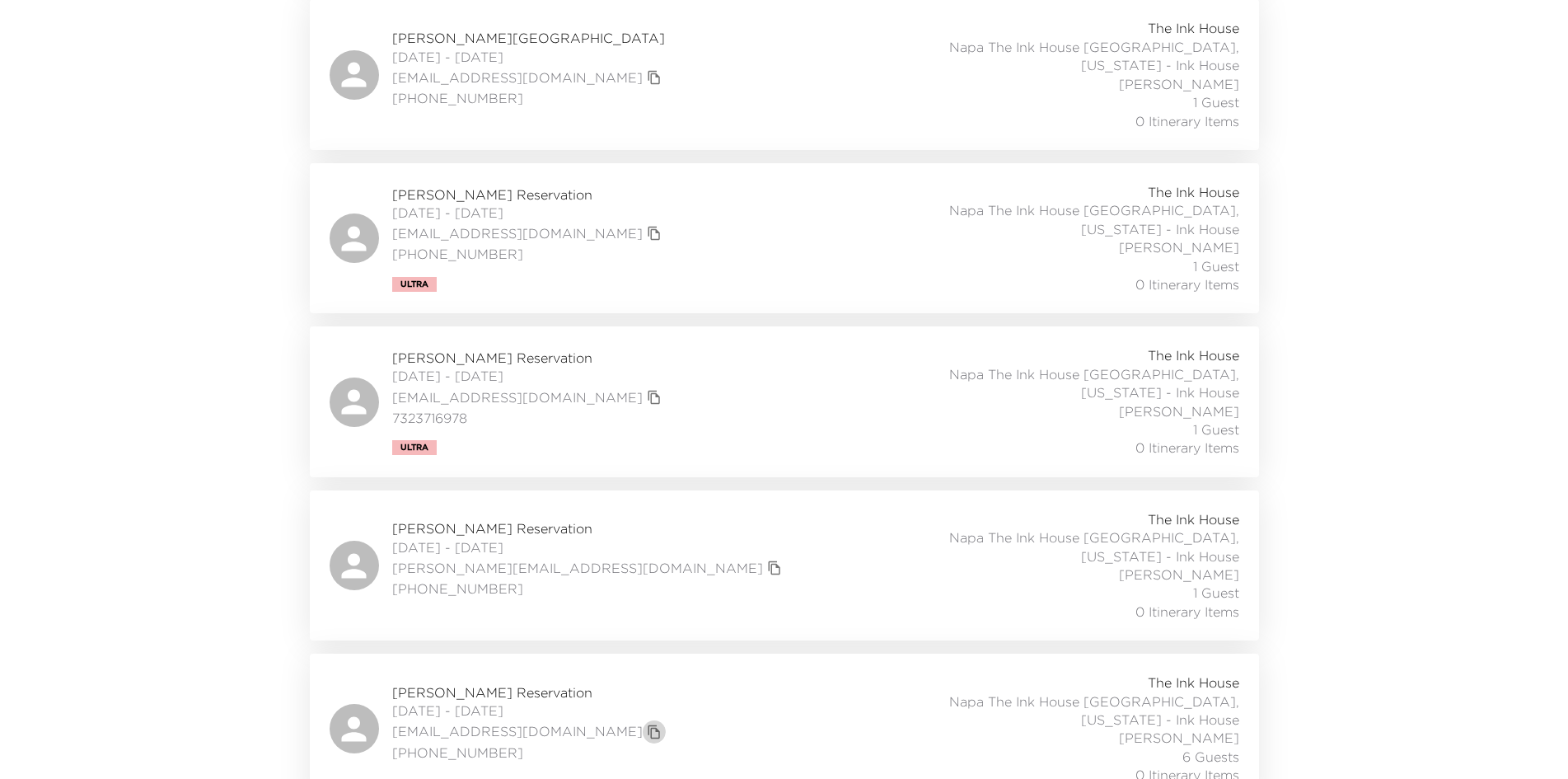 click 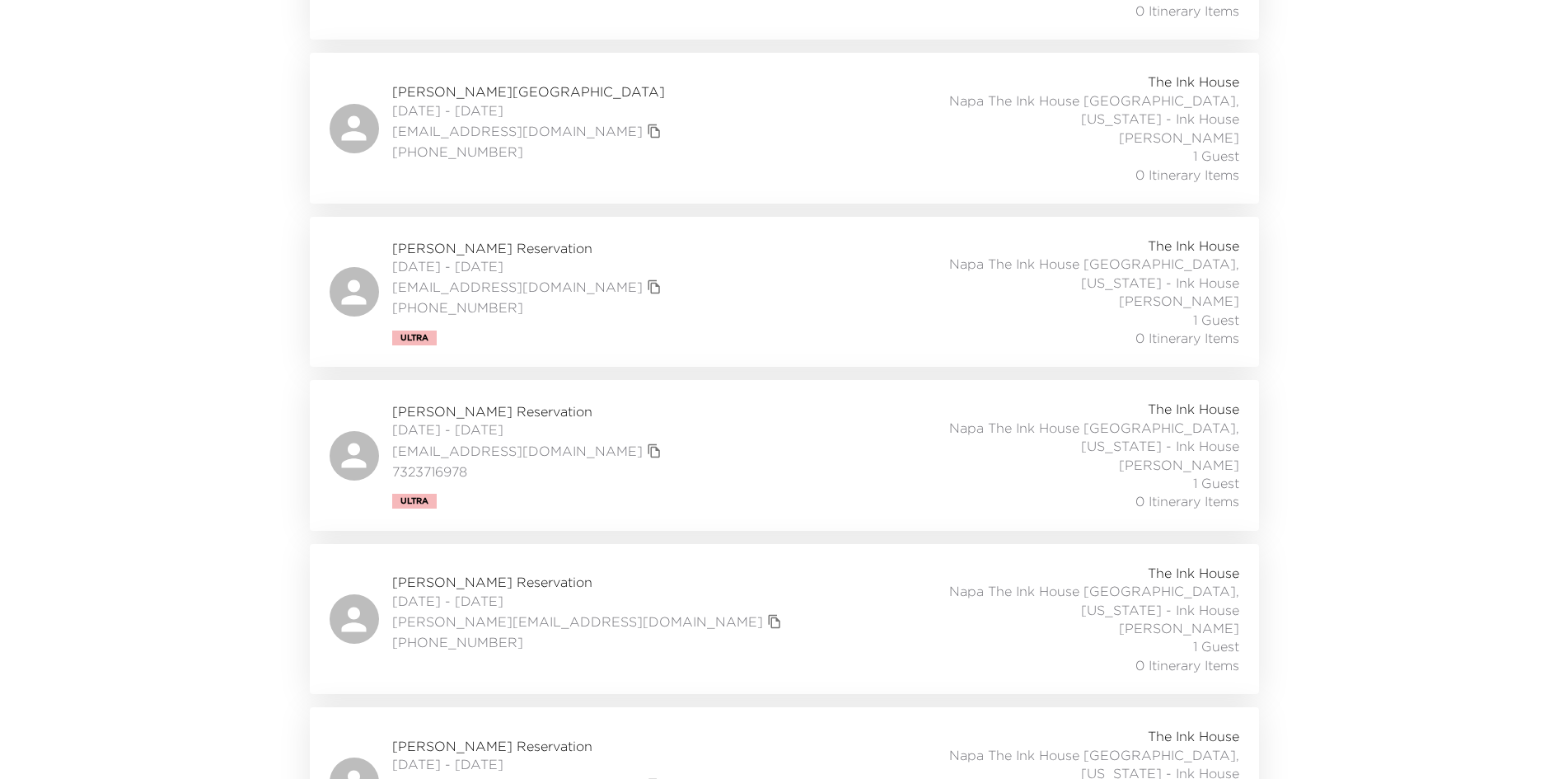 scroll, scrollTop: 2391, scrollLeft: 0, axis: vertical 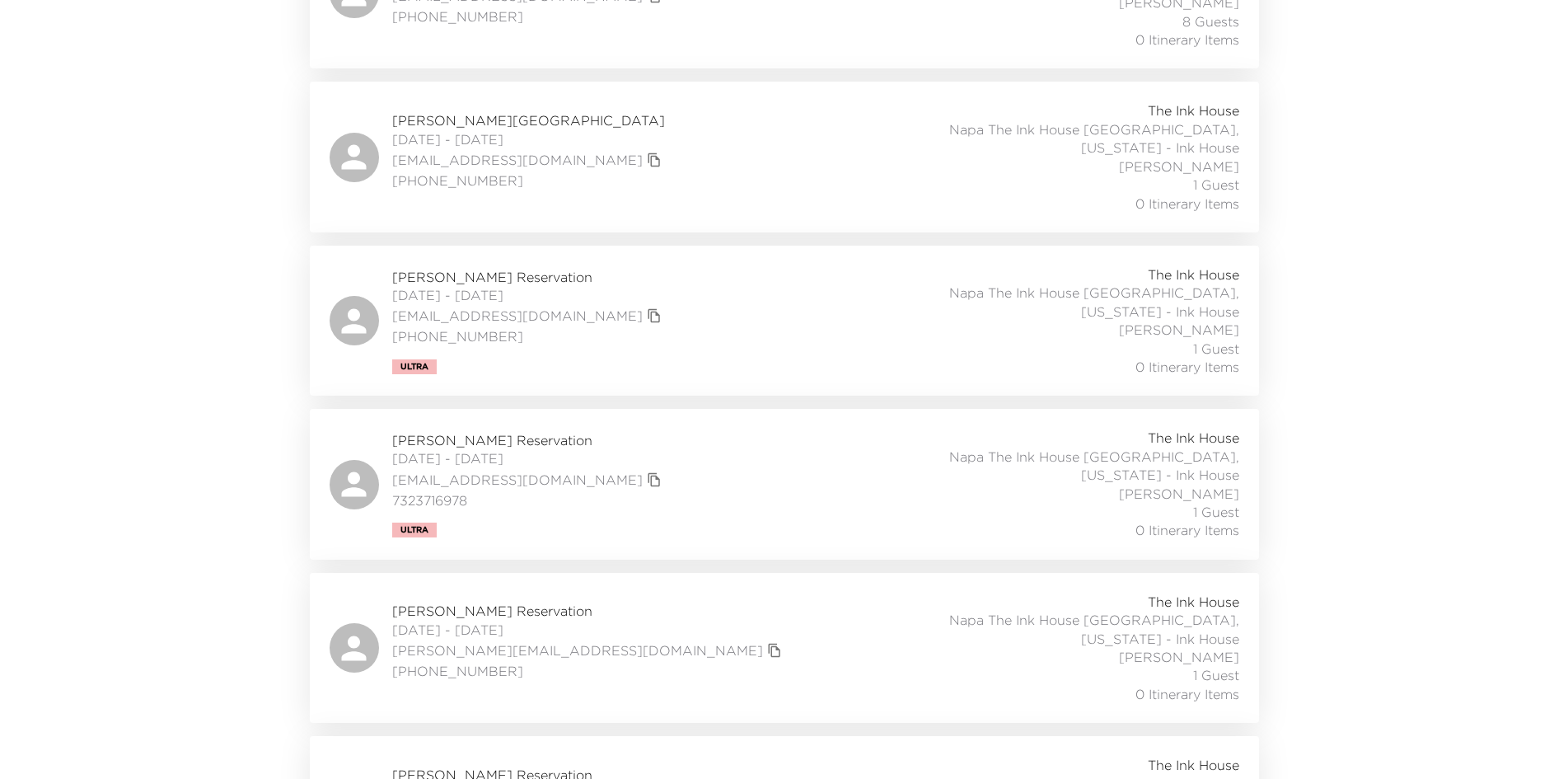 click on "[PERSON_NAME] Reservation [DATE] - [DATE] [EMAIL_ADDRESS][DOMAIN_NAME] [PHONE_NUMBER] The Ink House Napa The Ink House [GEOGRAPHIC_DATA], [US_STATE] - Ink House [PERSON_NAME] 6 Guests 0 Itinerary Items" at bounding box center (784, 811) 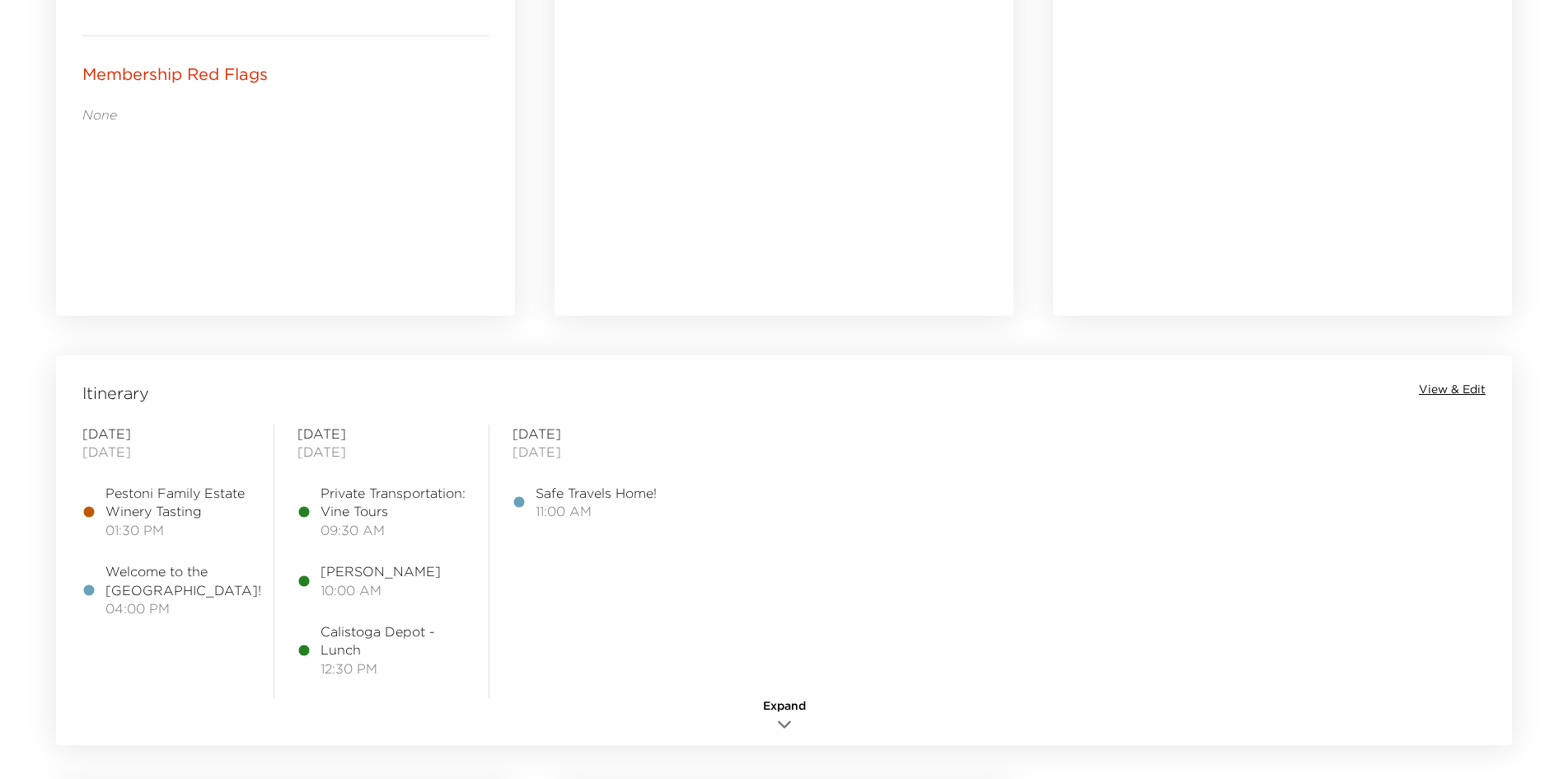 scroll, scrollTop: 1072, scrollLeft: 0, axis: vertical 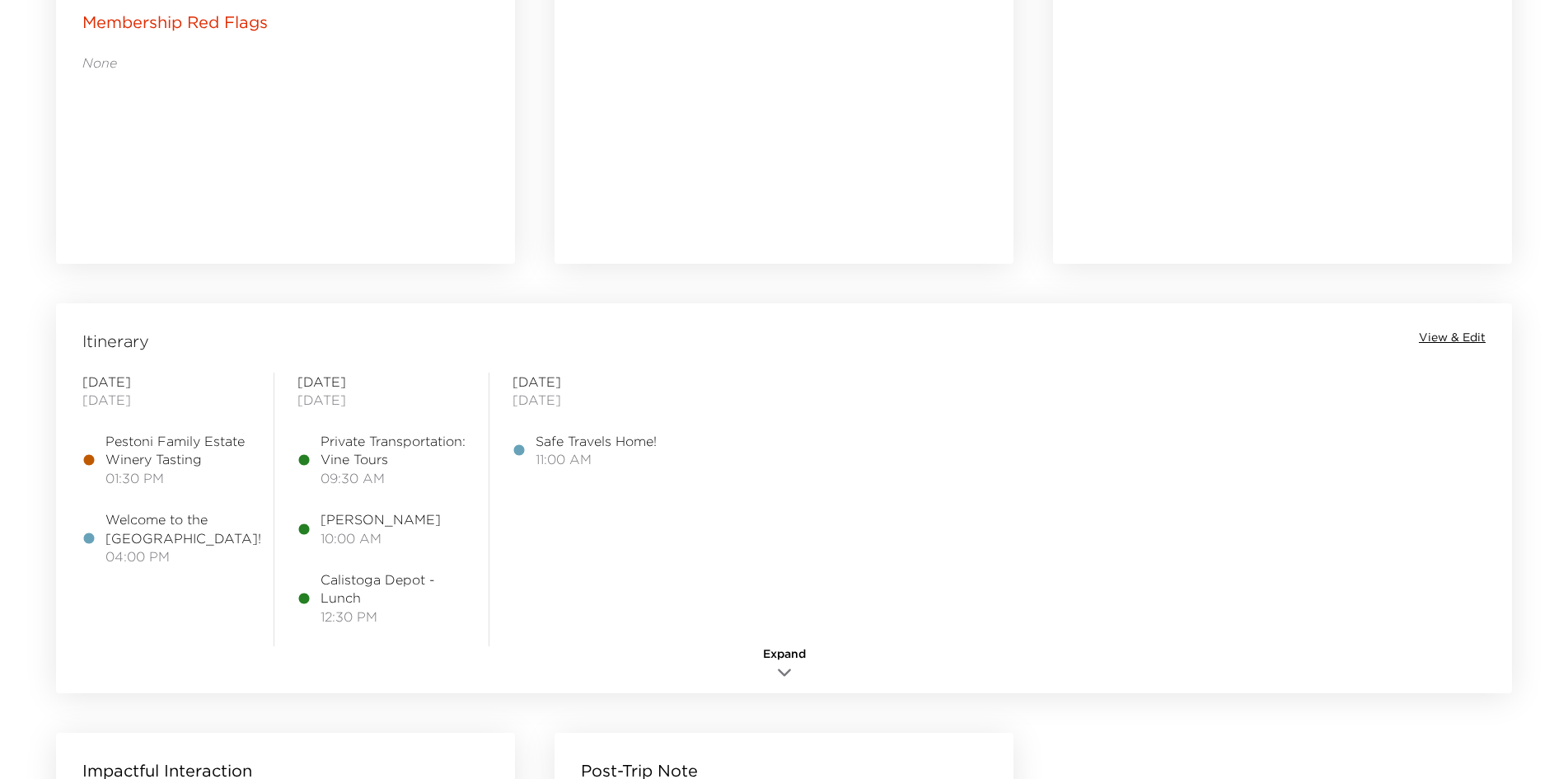 click on "01:30 PM" at bounding box center [178, 478] 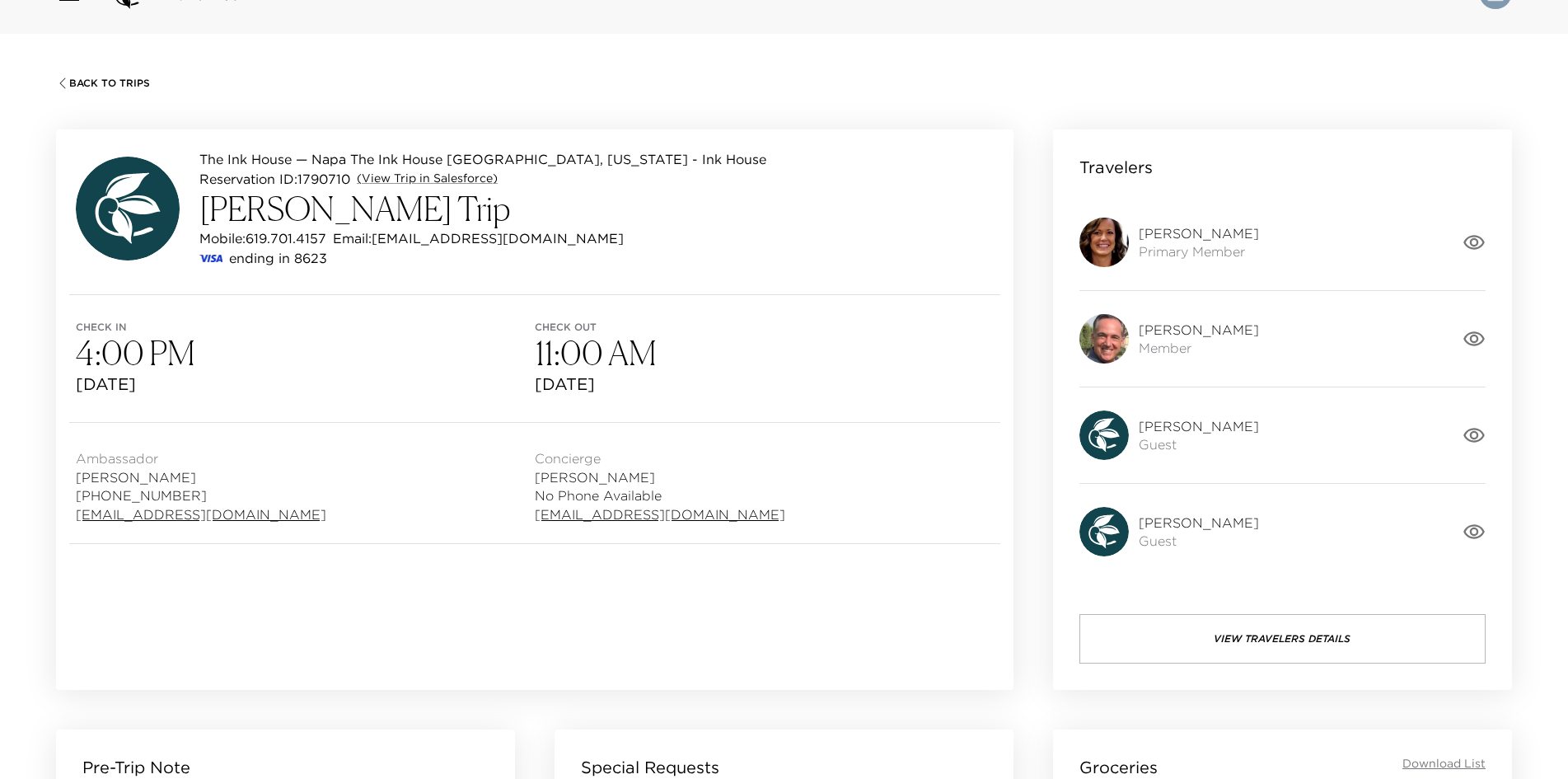 scroll, scrollTop: 0, scrollLeft: 0, axis: both 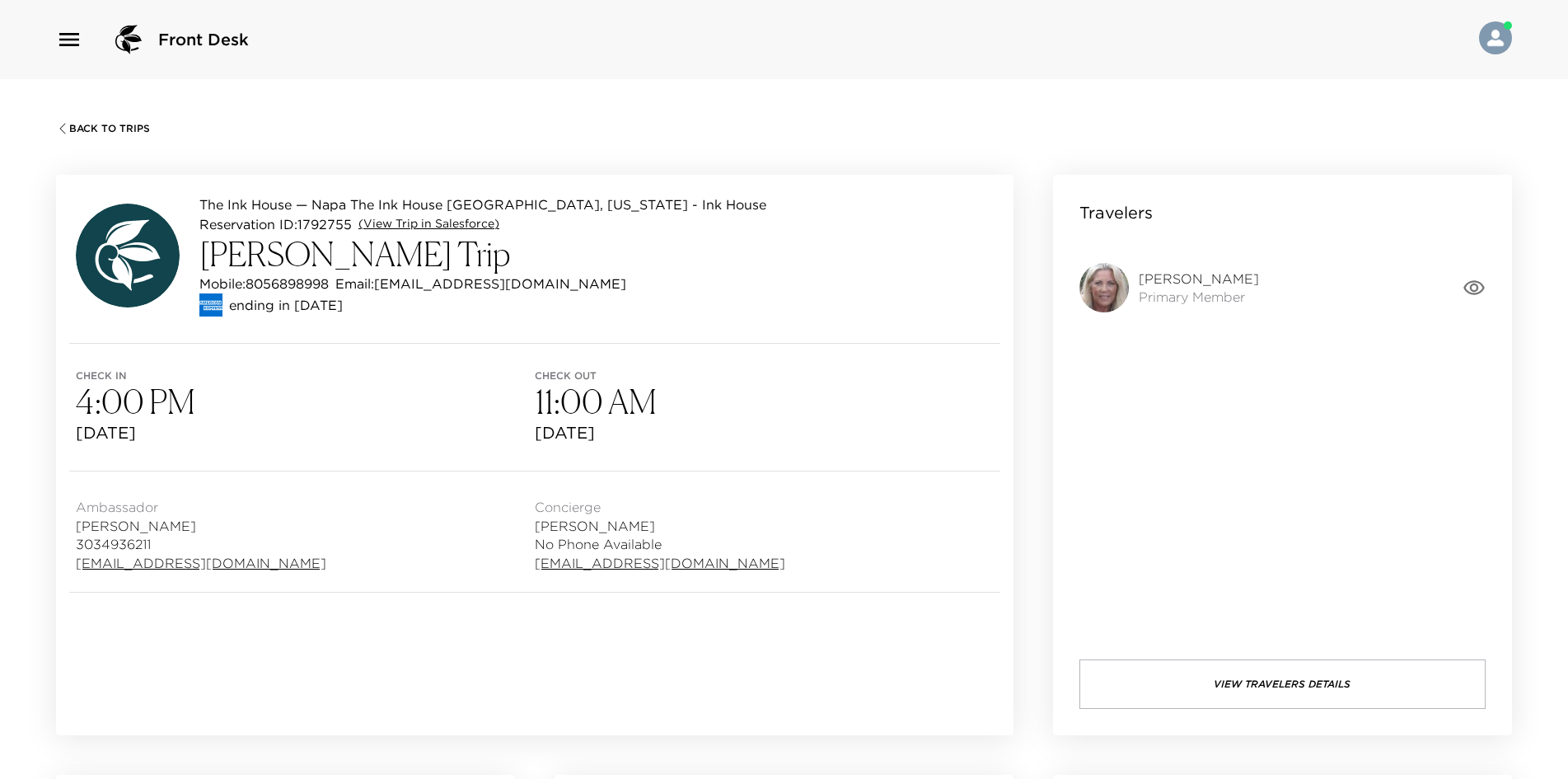 click on "(View Trip in Salesforce)" at bounding box center [428, 224] 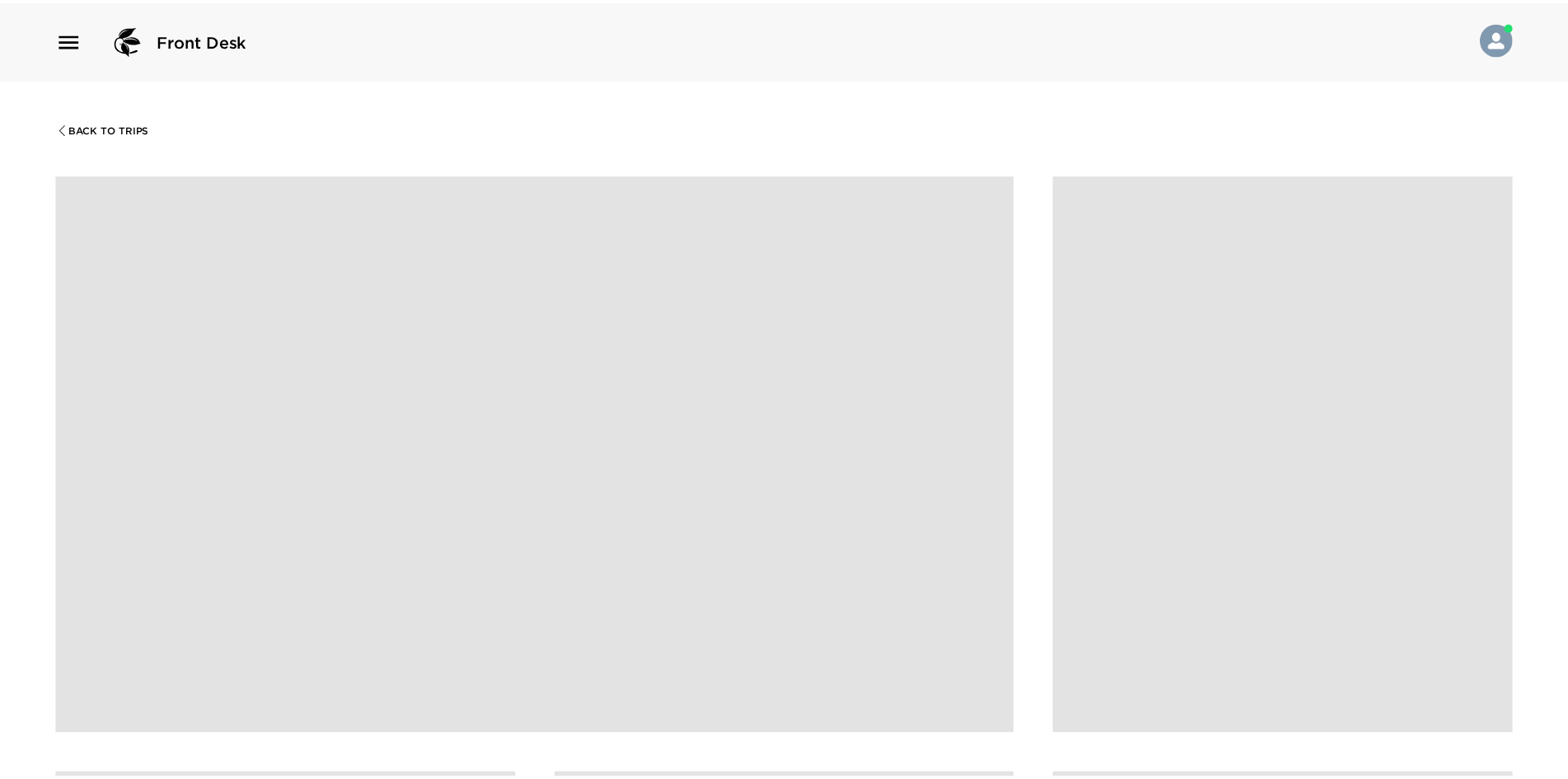 scroll, scrollTop: 0, scrollLeft: 0, axis: both 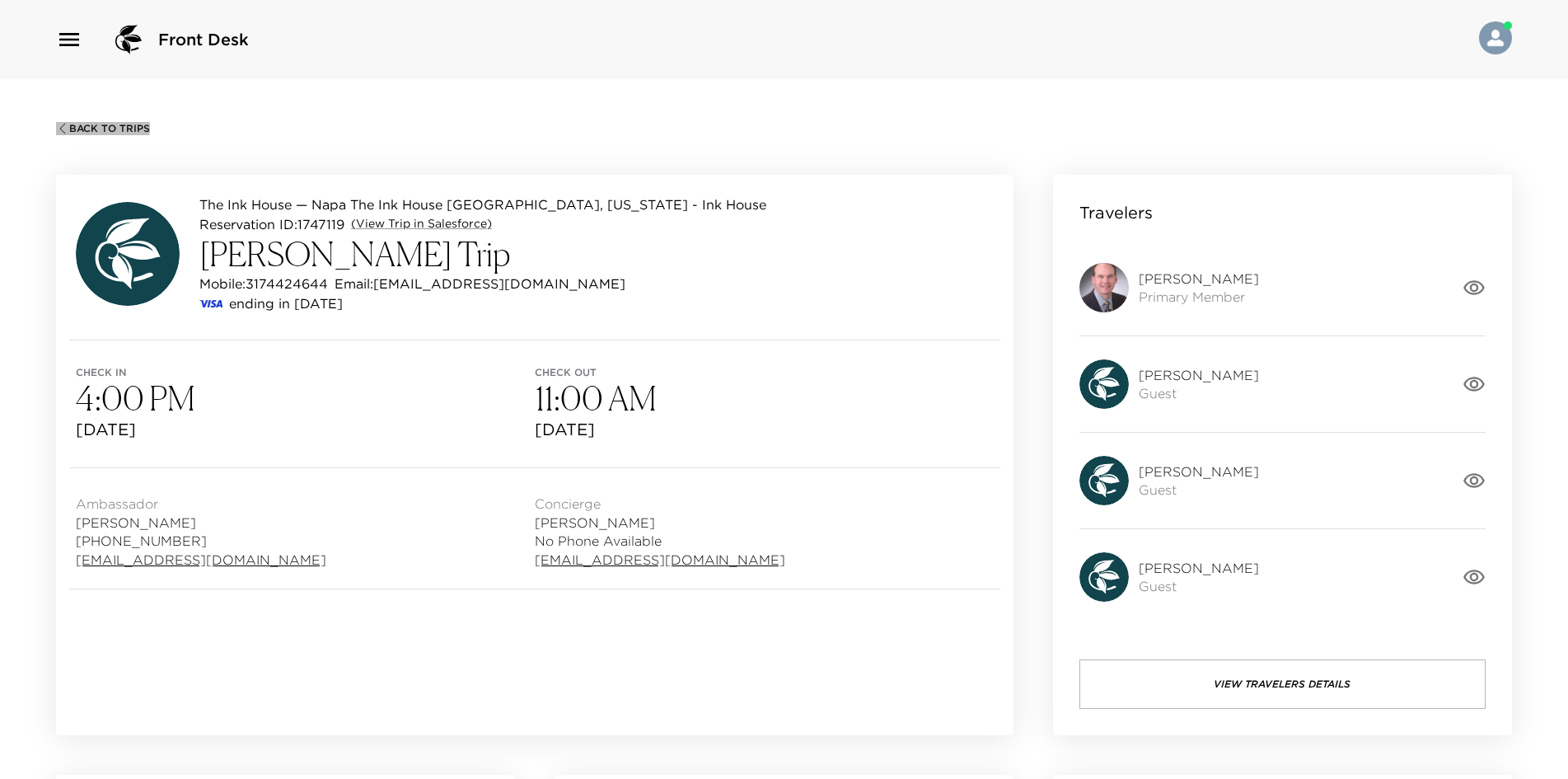 click on "Back To Trips" at bounding box center (110, 129) 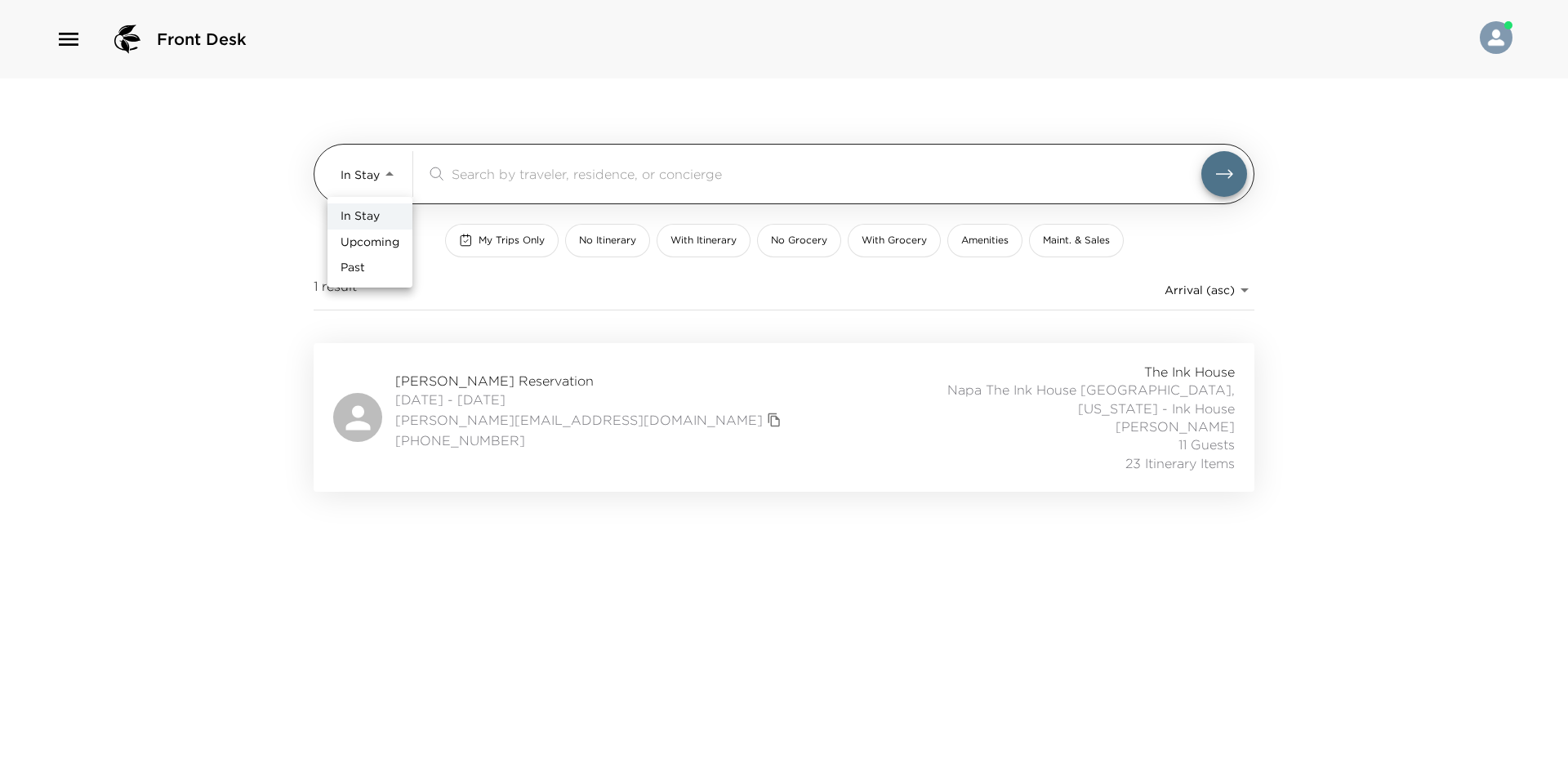 click on "Front Desk In Stay In-Stay ​ My Trips Only No Itinerary With Itinerary No Grocery With Grocery Amenities Maint. & Sales 1 result Arrival (asc) reservations_prod_arrival_asc [PERSON_NAME] Reservation [DATE] - [DATE] [PERSON_NAME][EMAIL_ADDRESS][DOMAIN_NAME] [PHONE_NUMBER] The Ink House Napa The Ink House [GEOGRAPHIC_DATA], [US_STATE] - [GEOGRAPHIC_DATA] [PERSON_NAME] 11 Guests 23 Itinerary Items In Stay Upcoming Past" at bounding box center [784, 386] 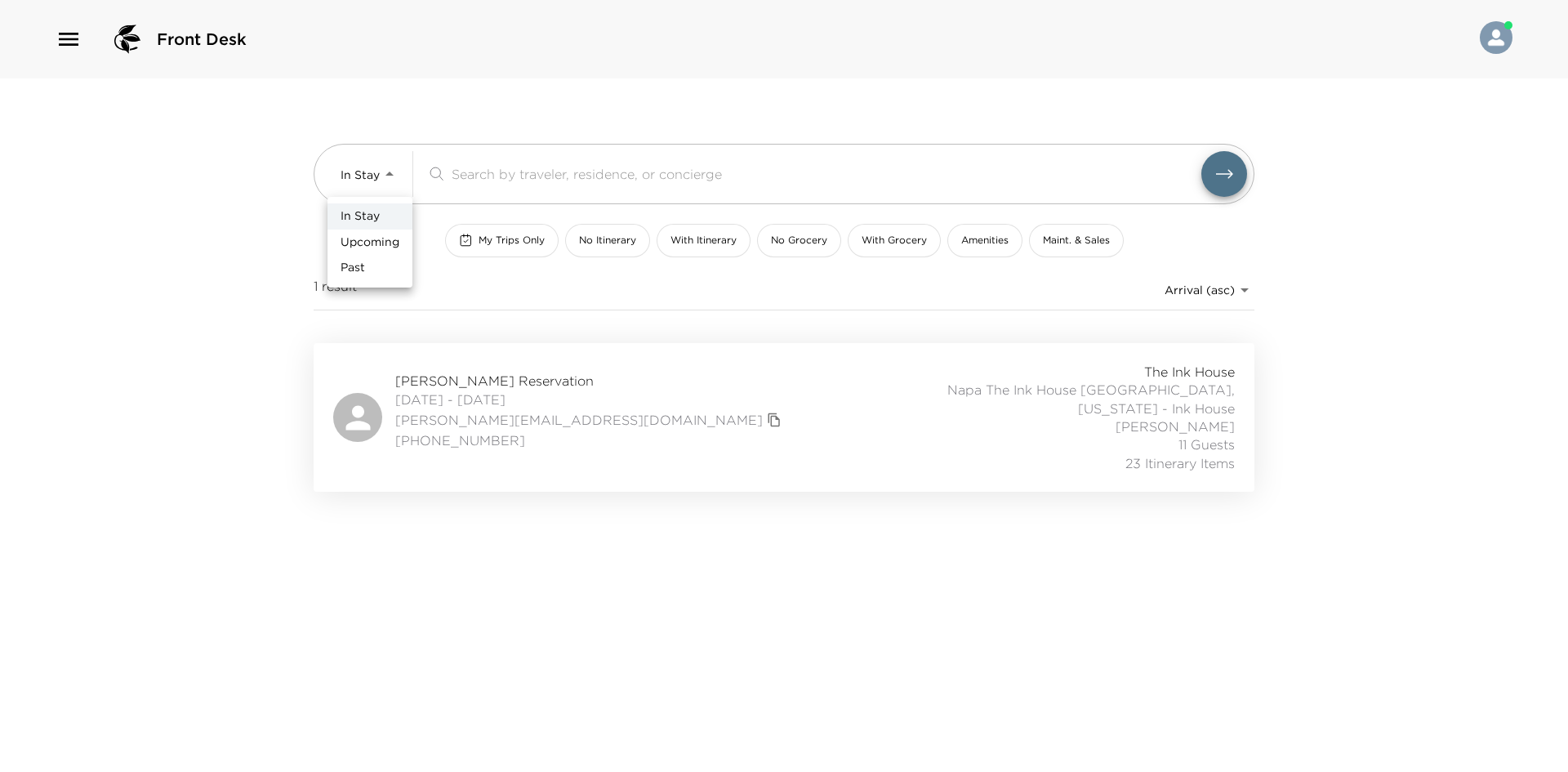 click on "Upcoming" at bounding box center (370, 243) 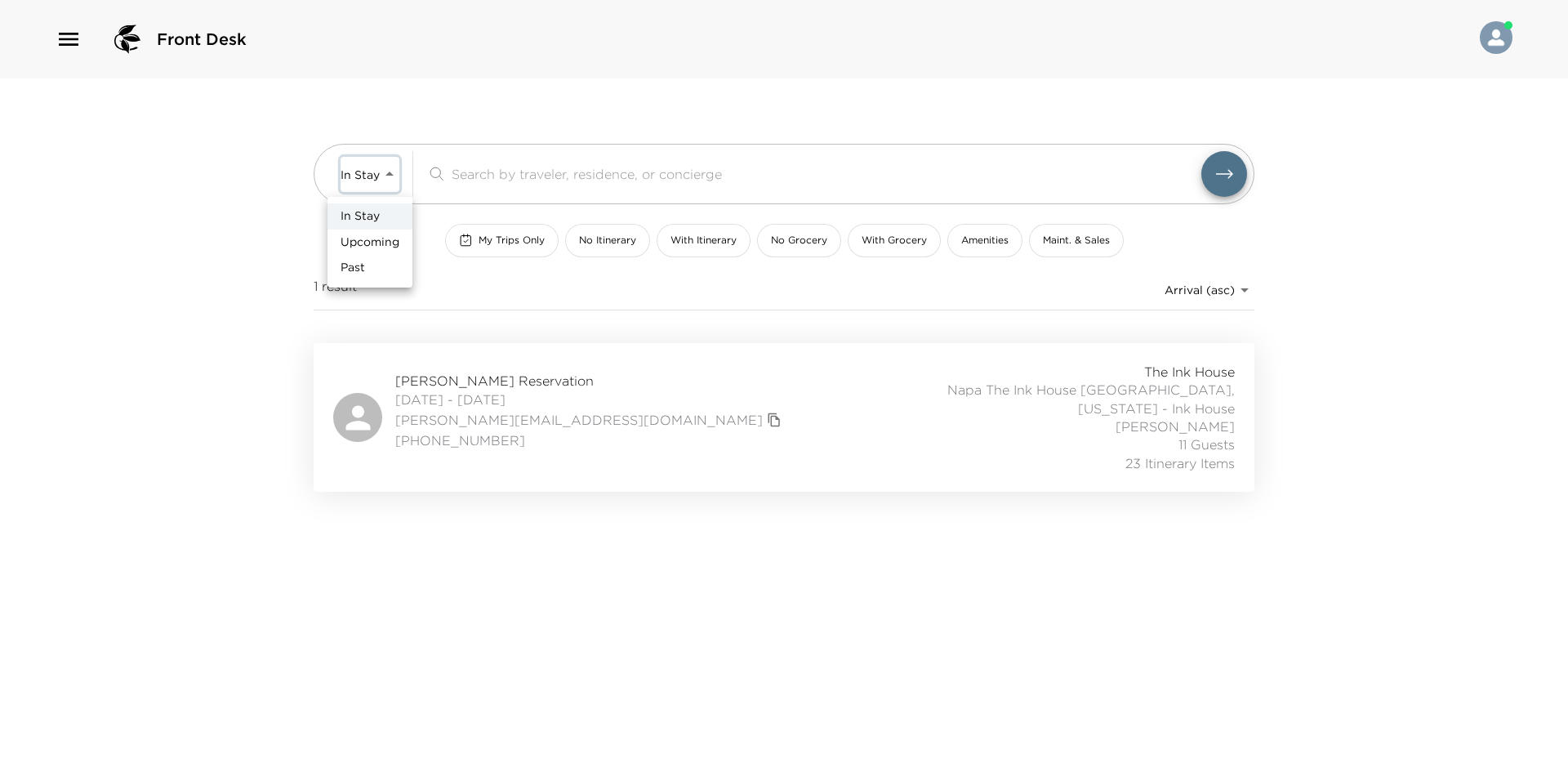 type on "Upcoming" 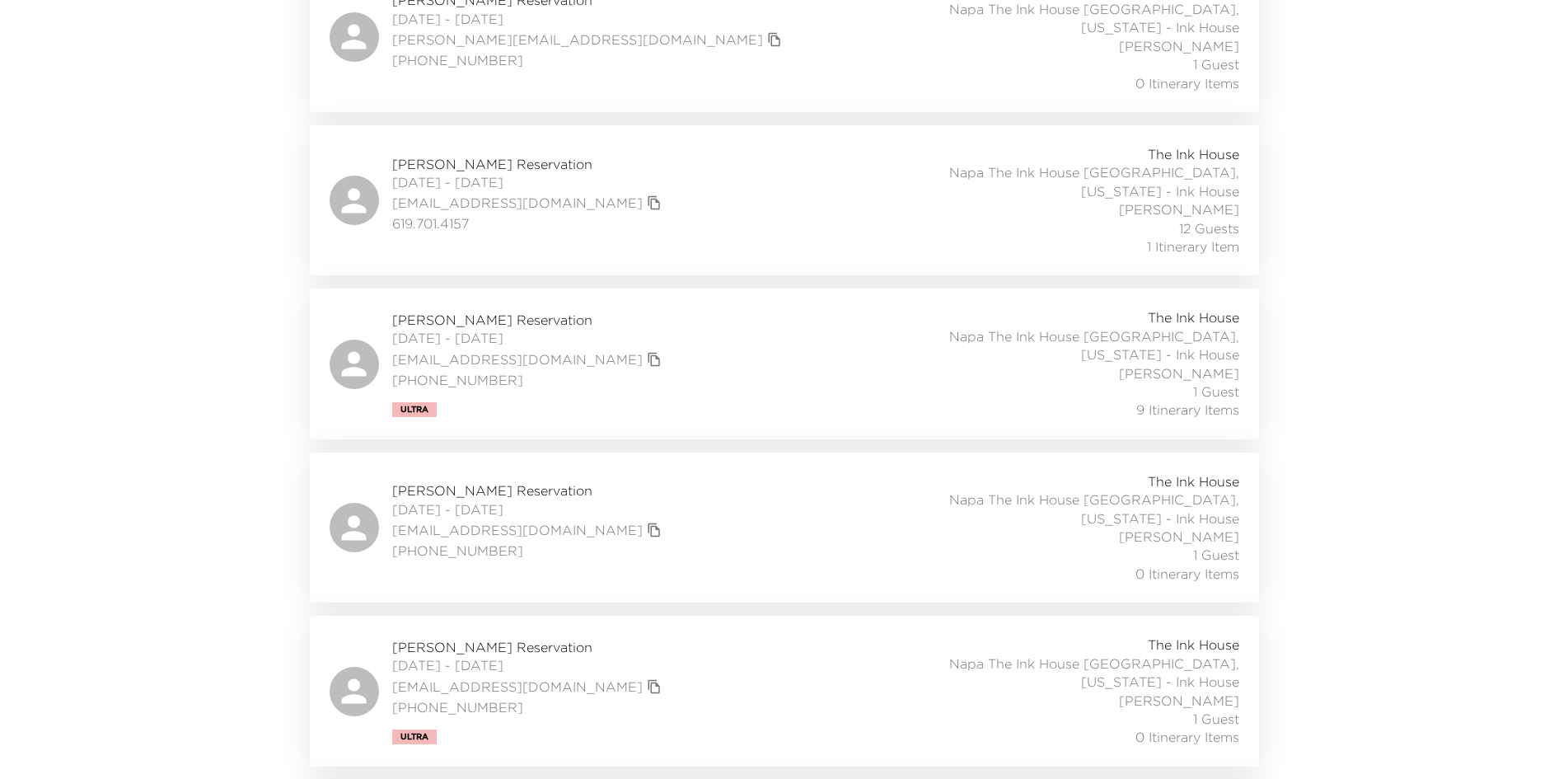 scroll, scrollTop: 1072, scrollLeft: 0, axis: vertical 